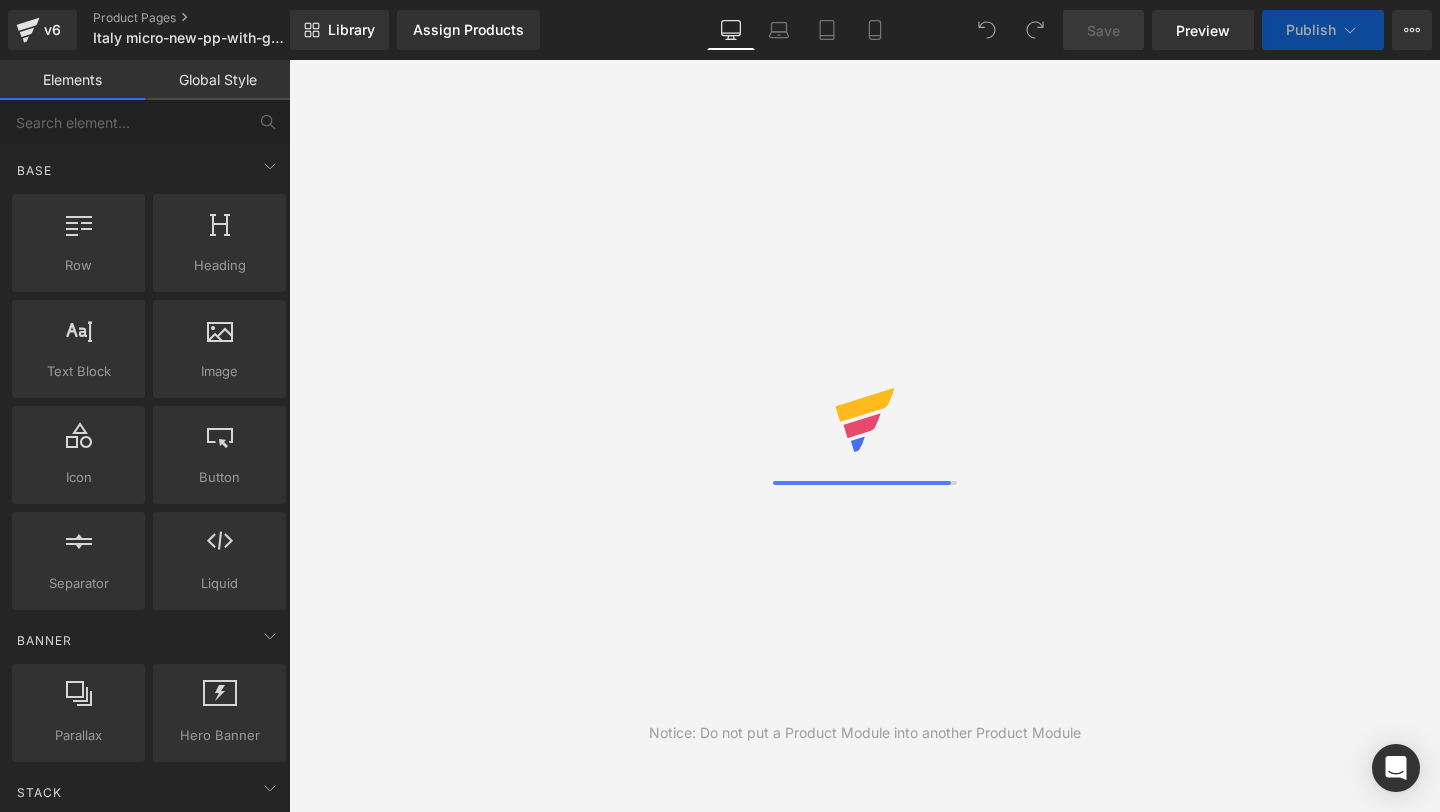 scroll, scrollTop: 0, scrollLeft: 0, axis: both 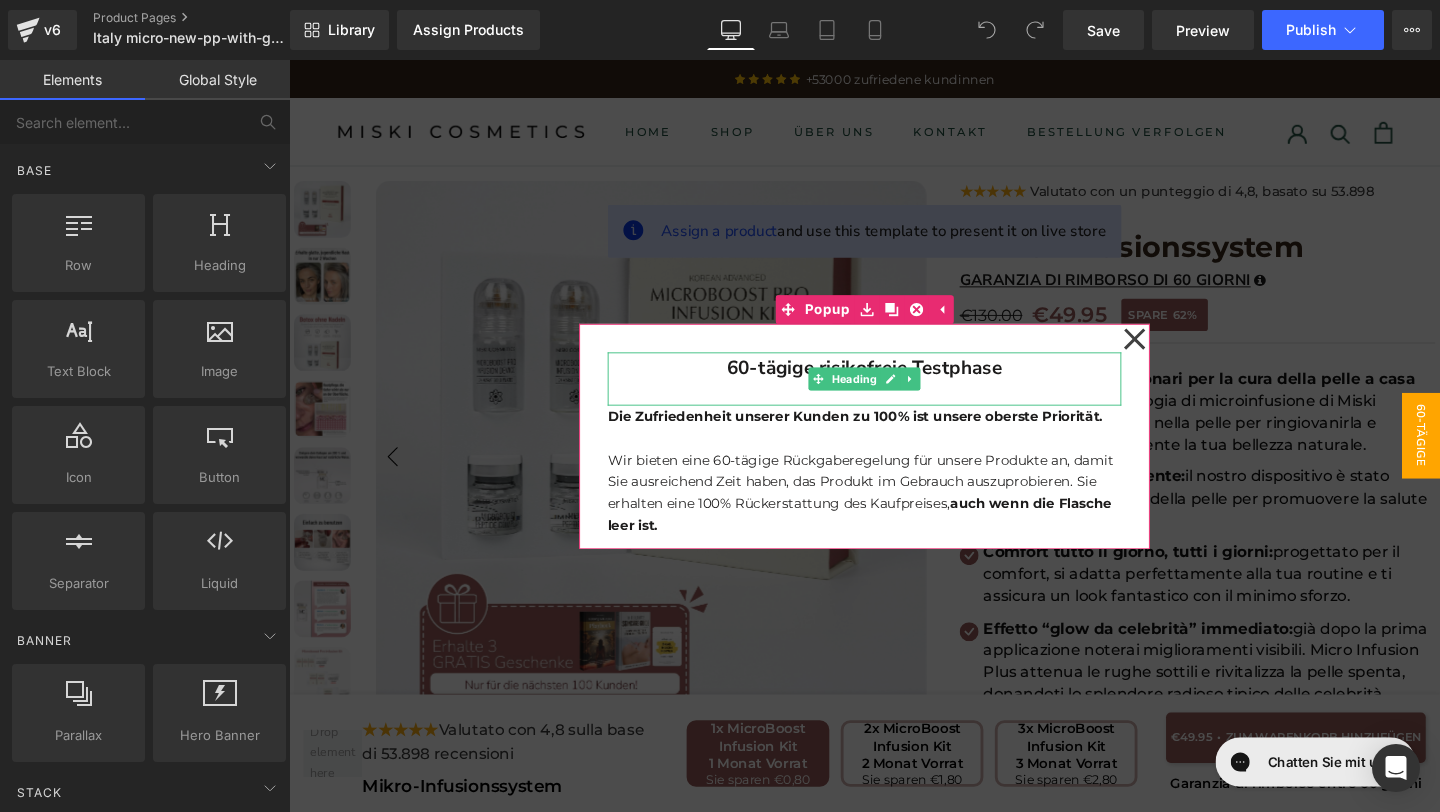 click on "60-tägige risikofreie Testphase" at bounding box center (894, 383) 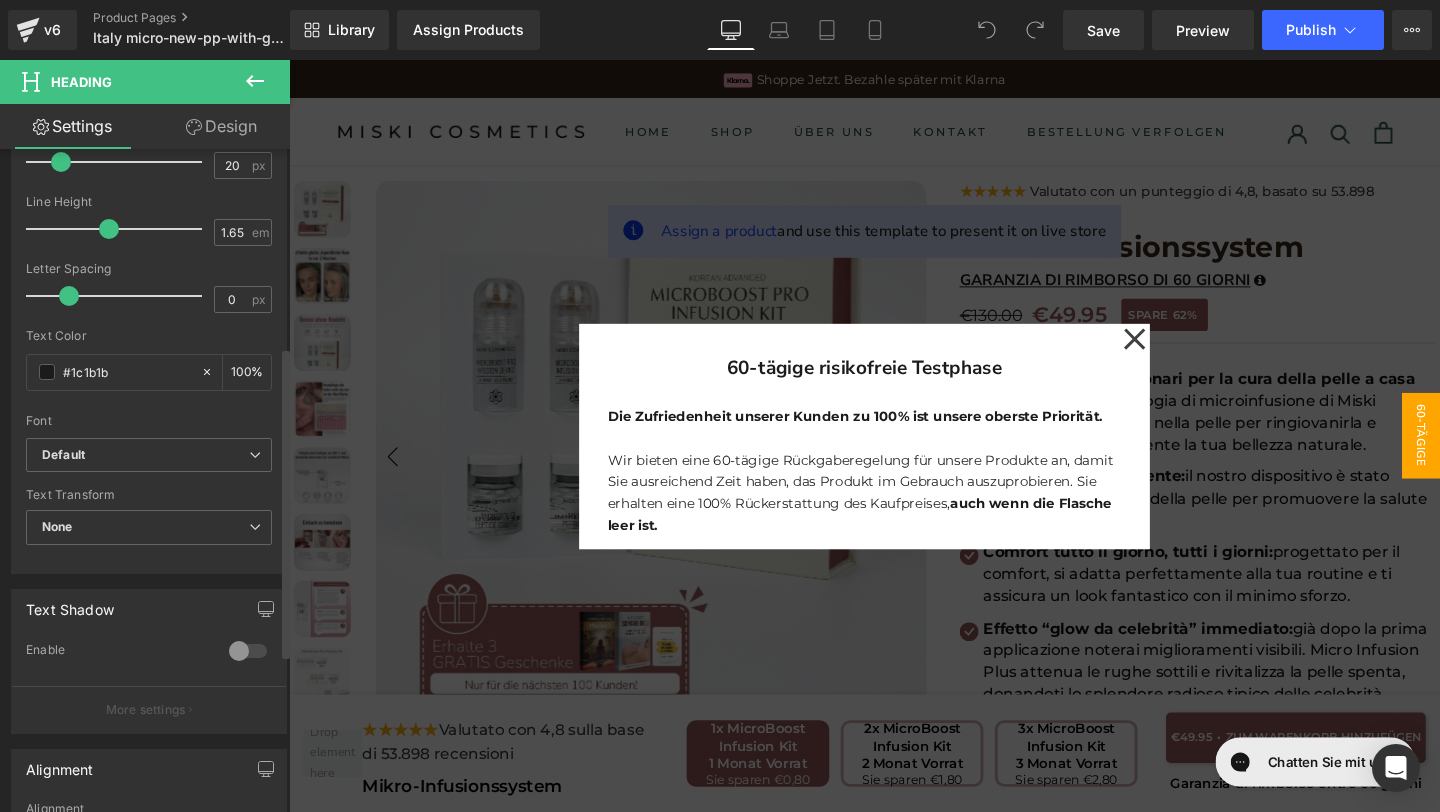 scroll, scrollTop: 419, scrollLeft: 0, axis: vertical 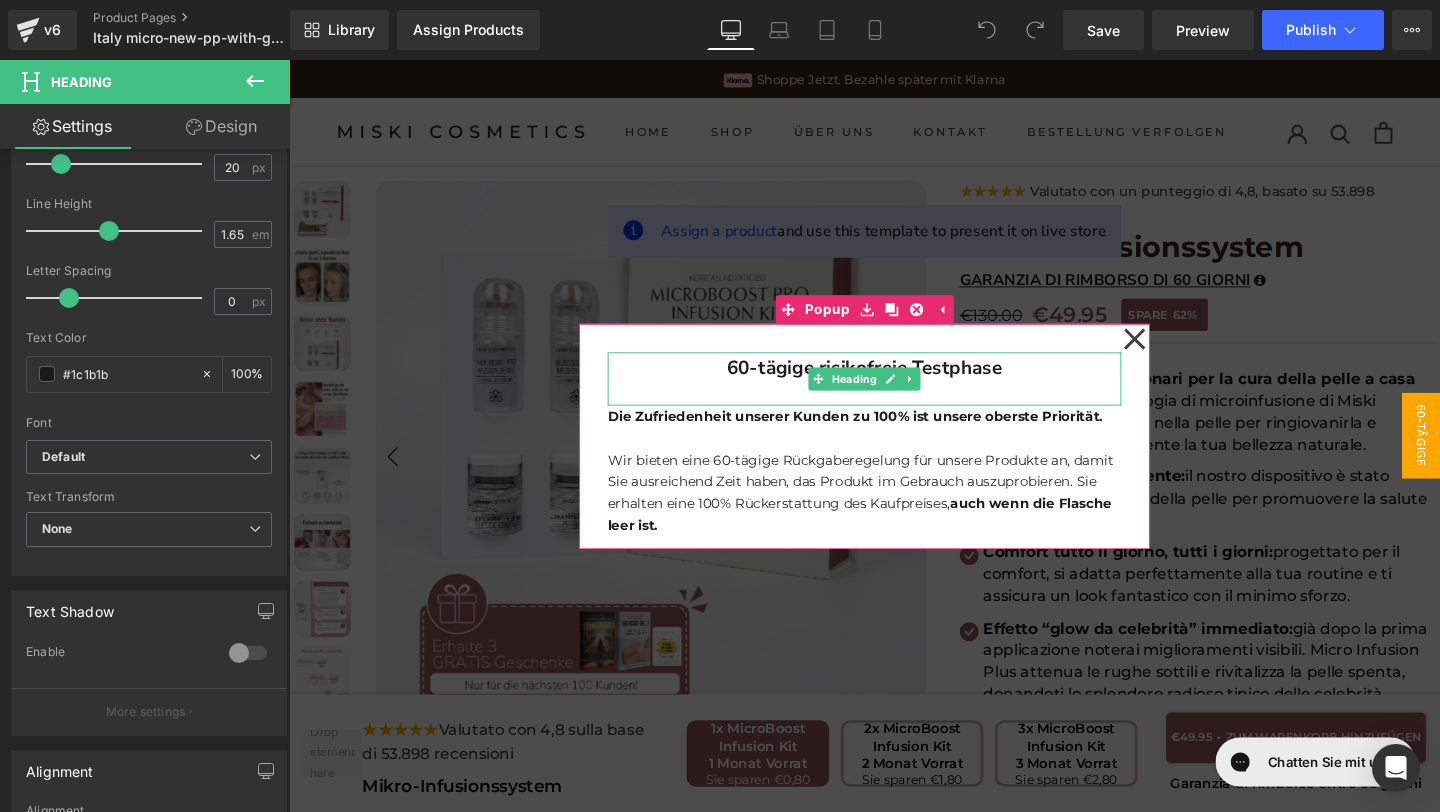 click on "60-tägige risikofreie Testphase" at bounding box center (894, 383) 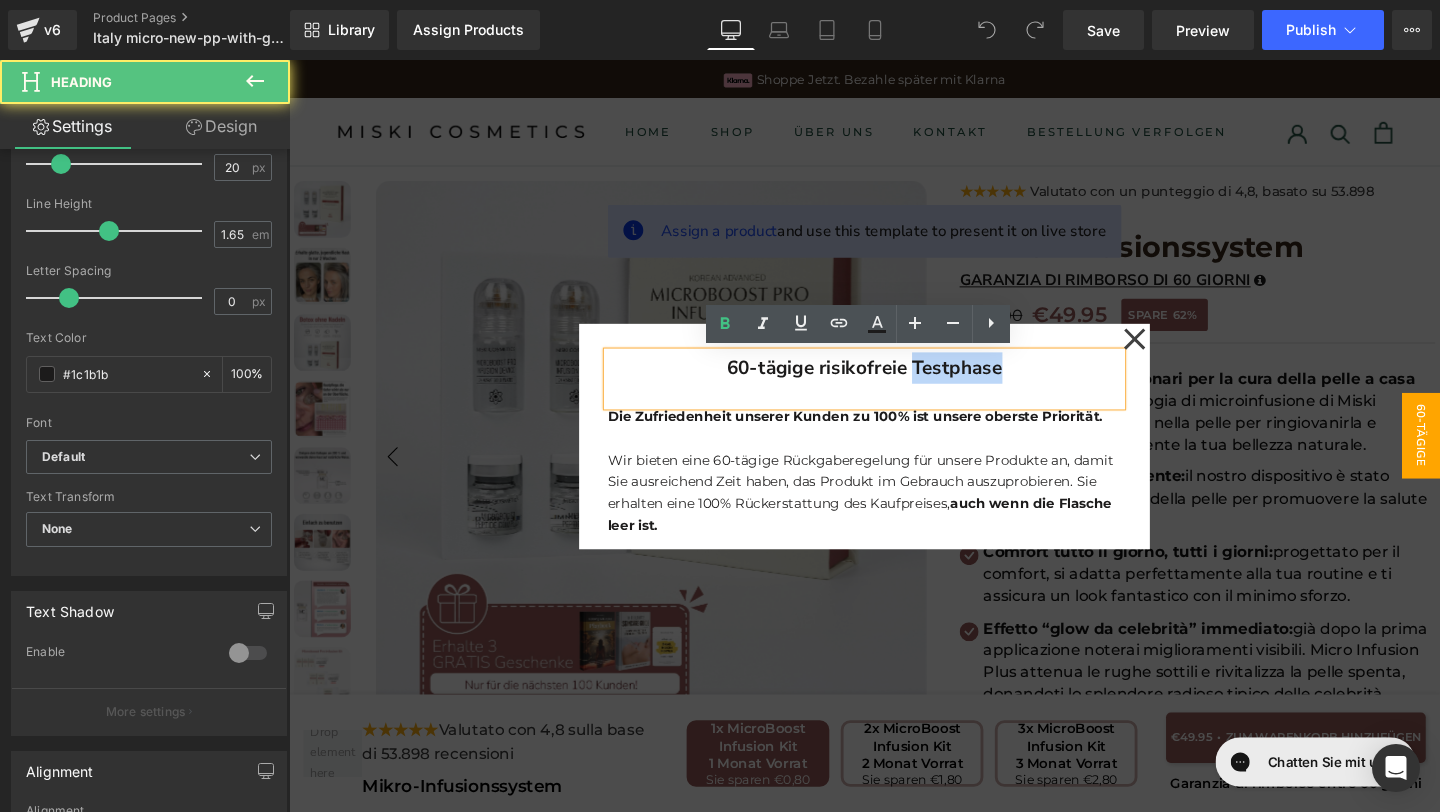click on "60-tägige risikofreie Testphase" at bounding box center (894, 383) 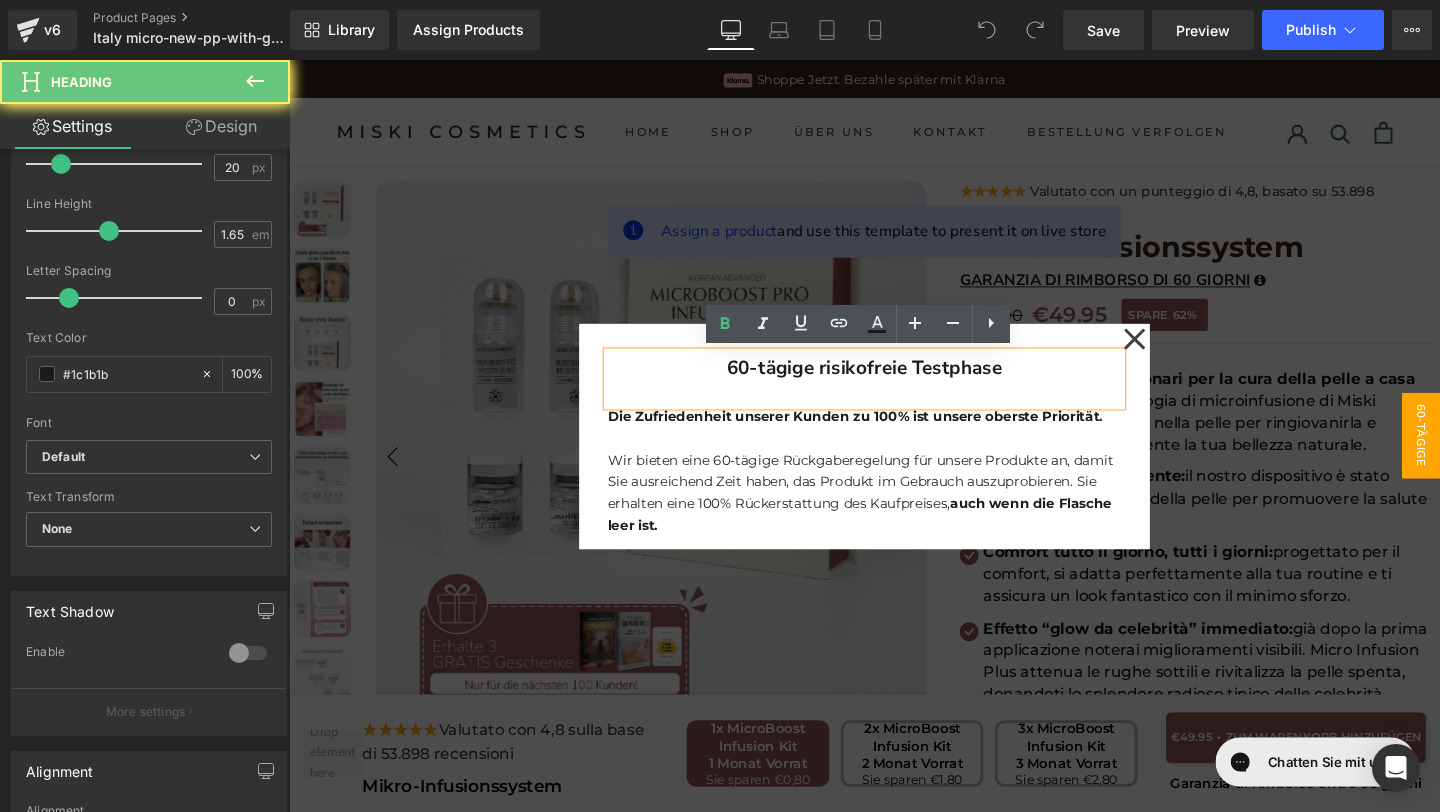 click on "60-tägige risikofreie Testphase" at bounding box center [894, 383] 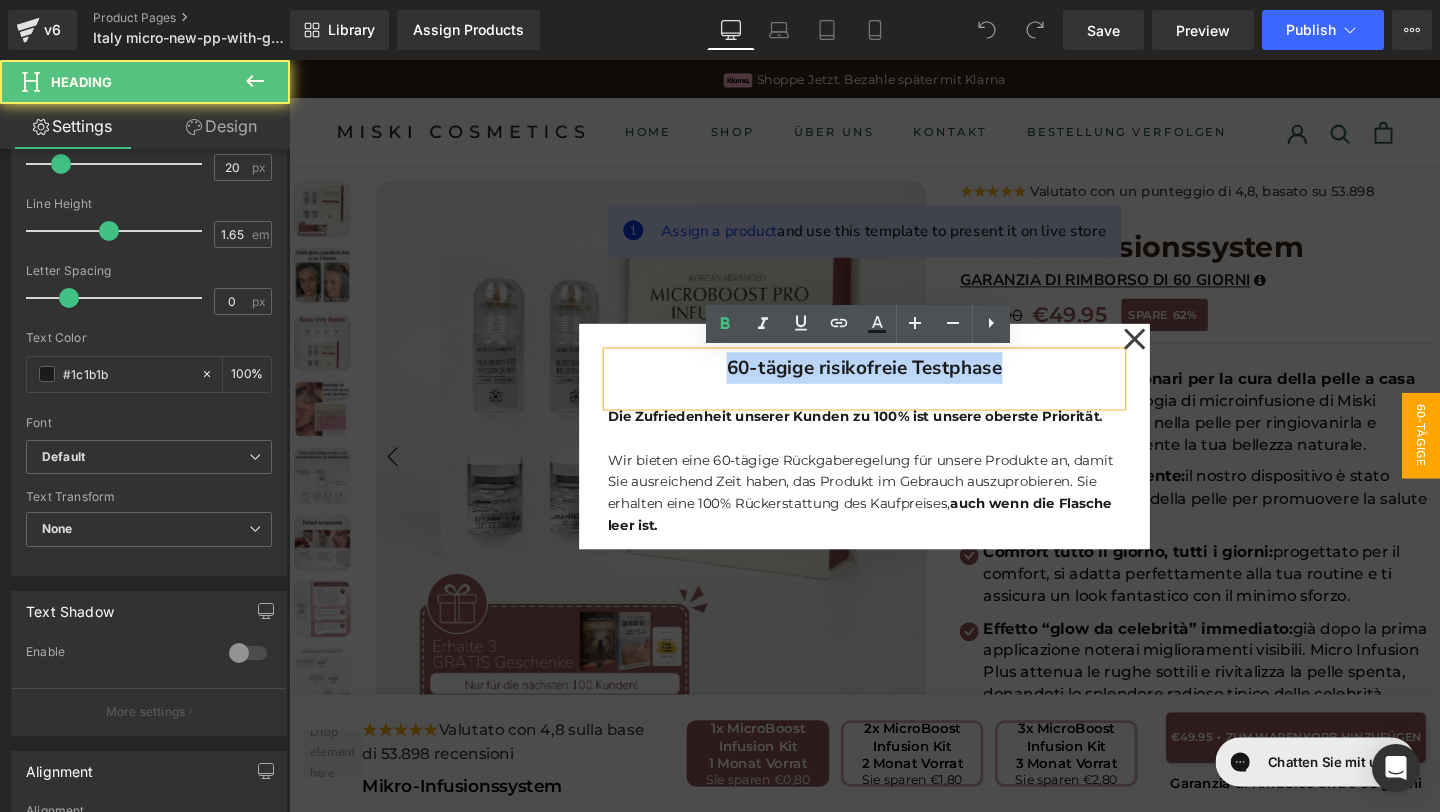 drag, startPoint x: 1040, startPoint y: 392, endPoint x: 730, endPoint y: 384, distance: 310.1032 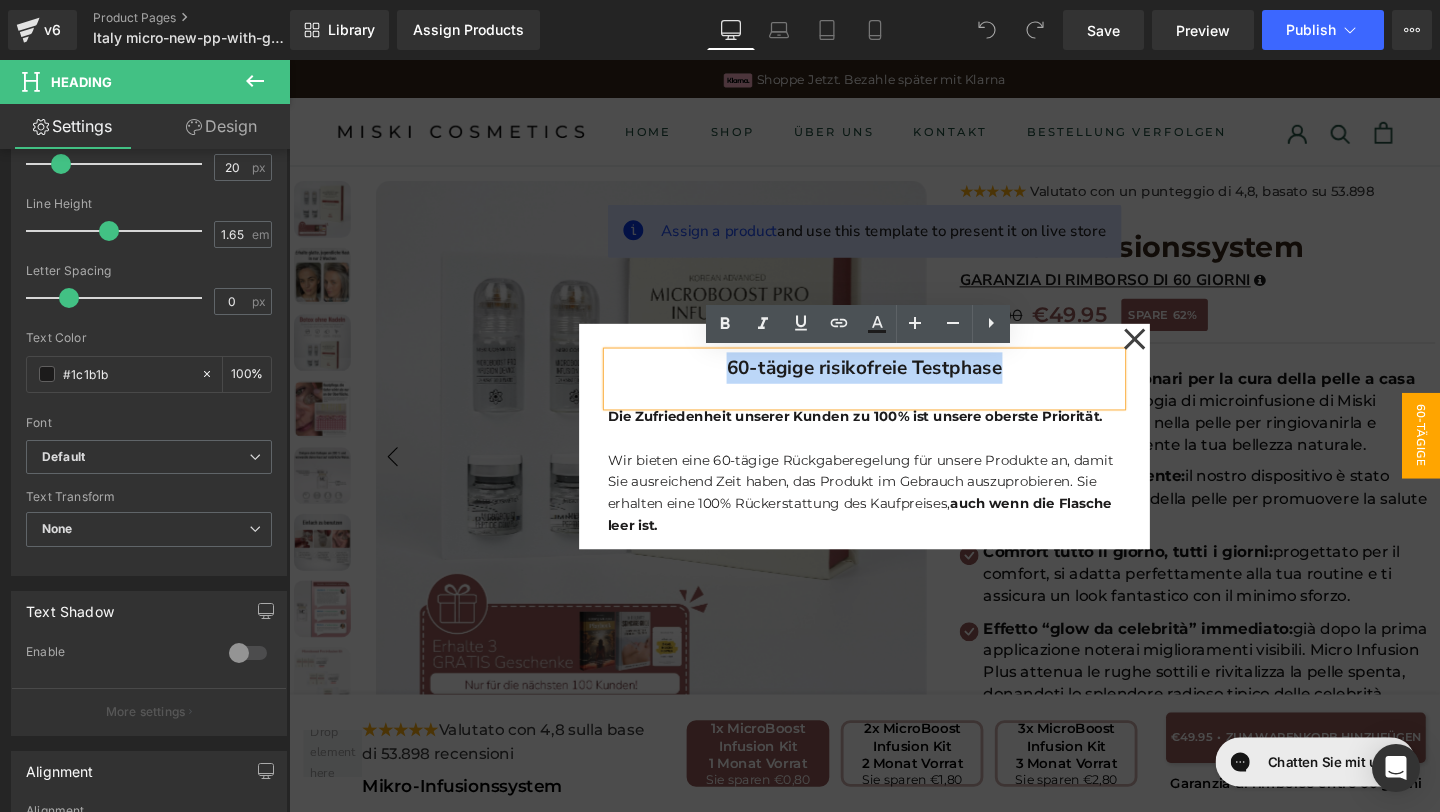 copy on "60-tägige risikofreie Testphase" 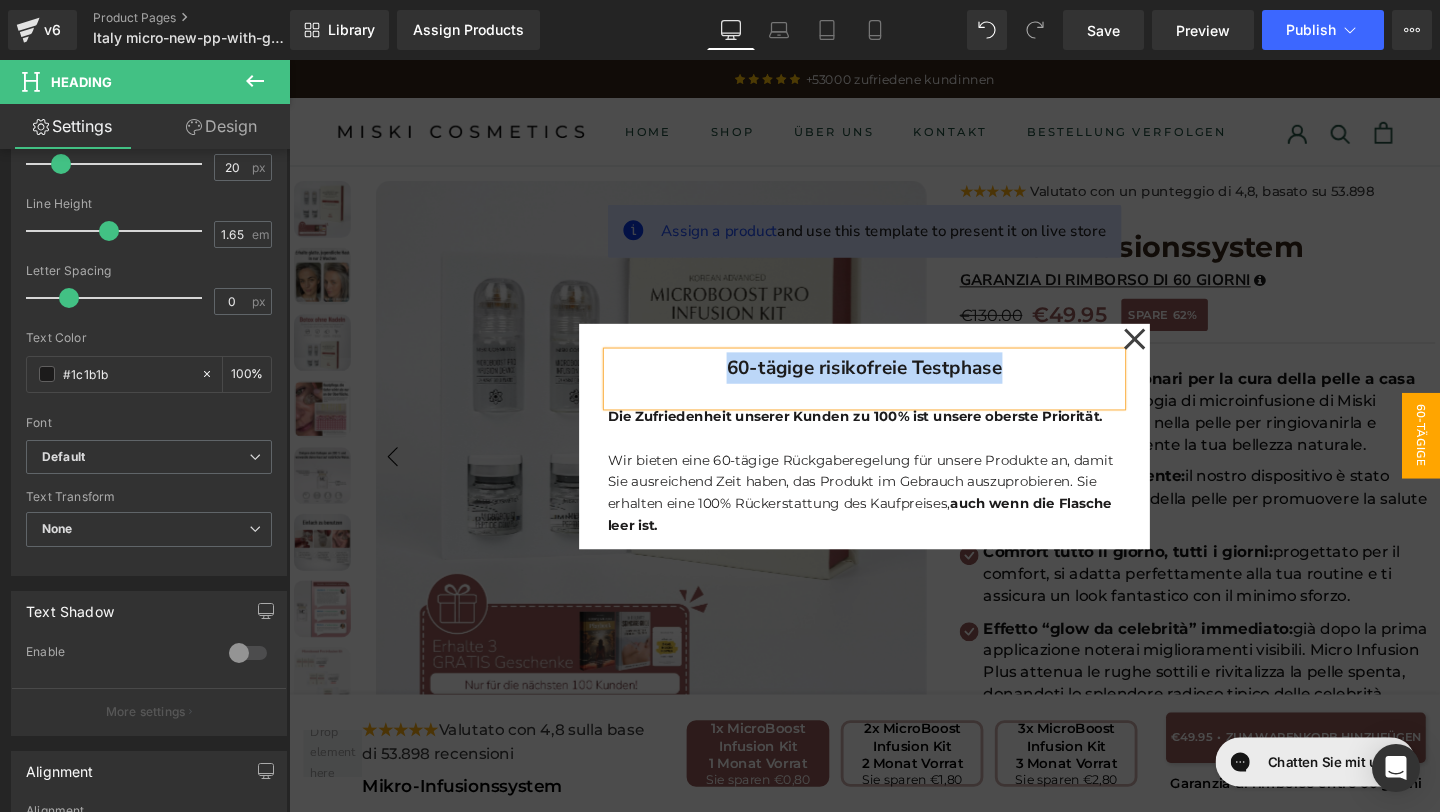 paste 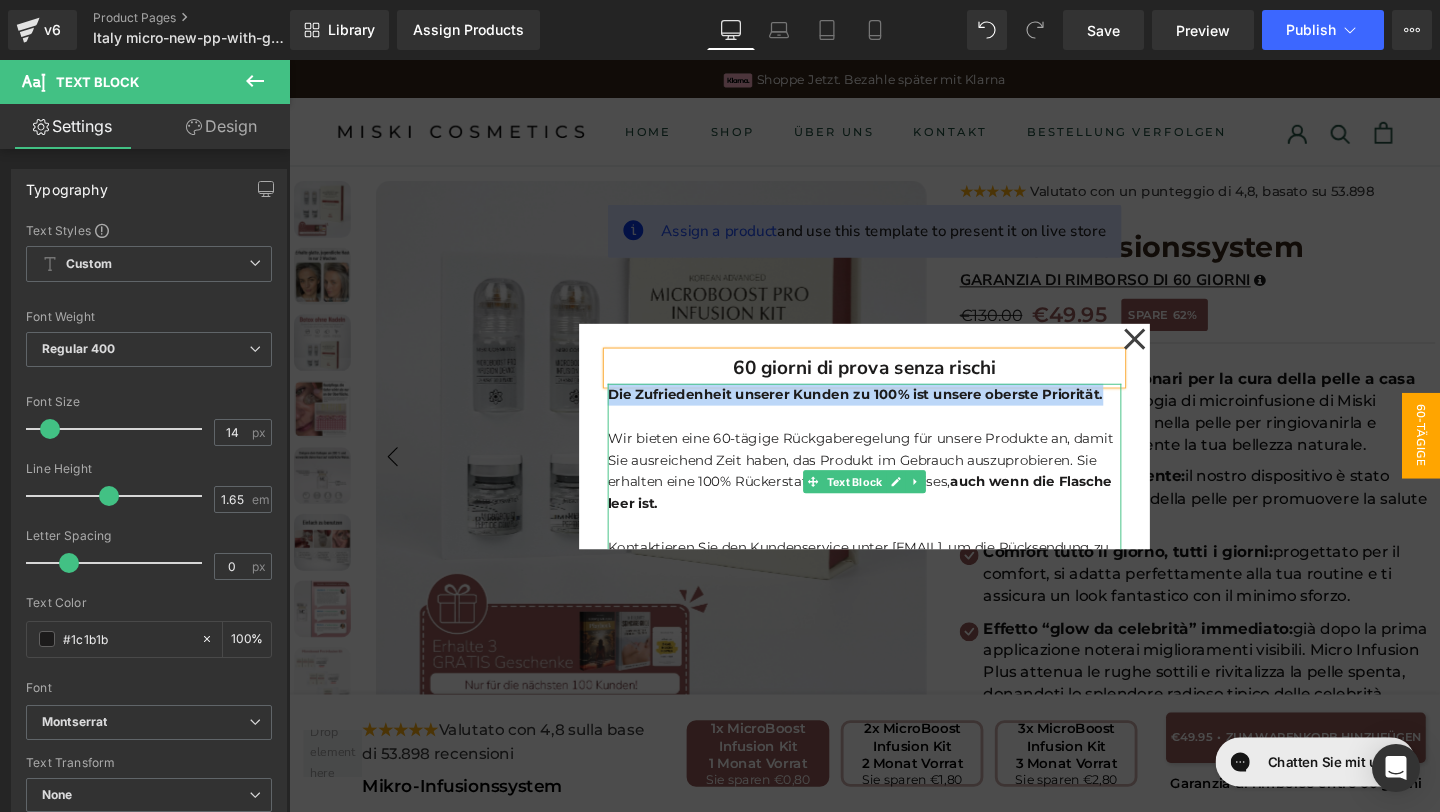 drag, startPoint x: 1142, startPoint y: 414, endPoint x: 630, endPoint y: 410, distance: 512.0156 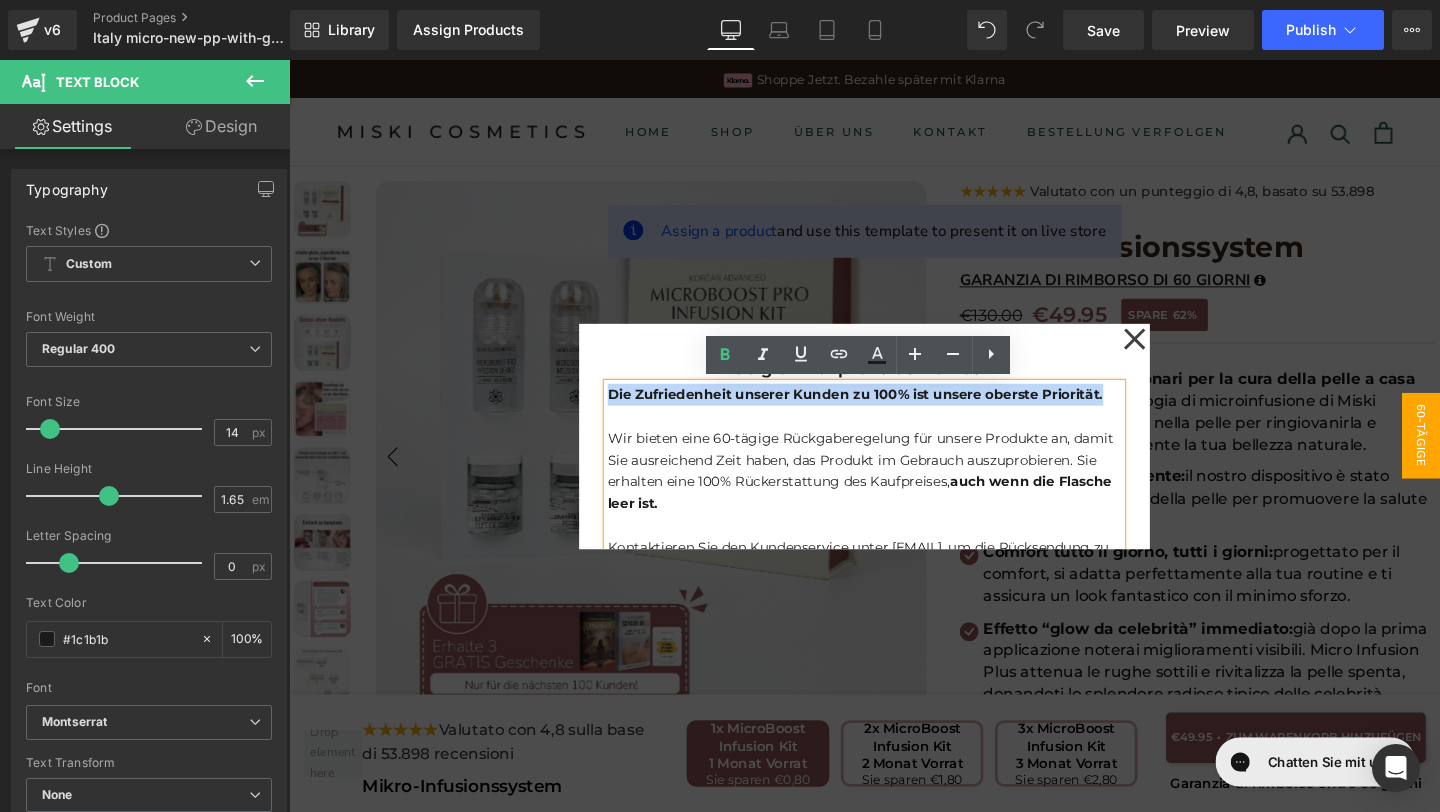 copy on "Die Zufriedenheit unserer Kunden zu 100% ist unsere oberste Priorität." 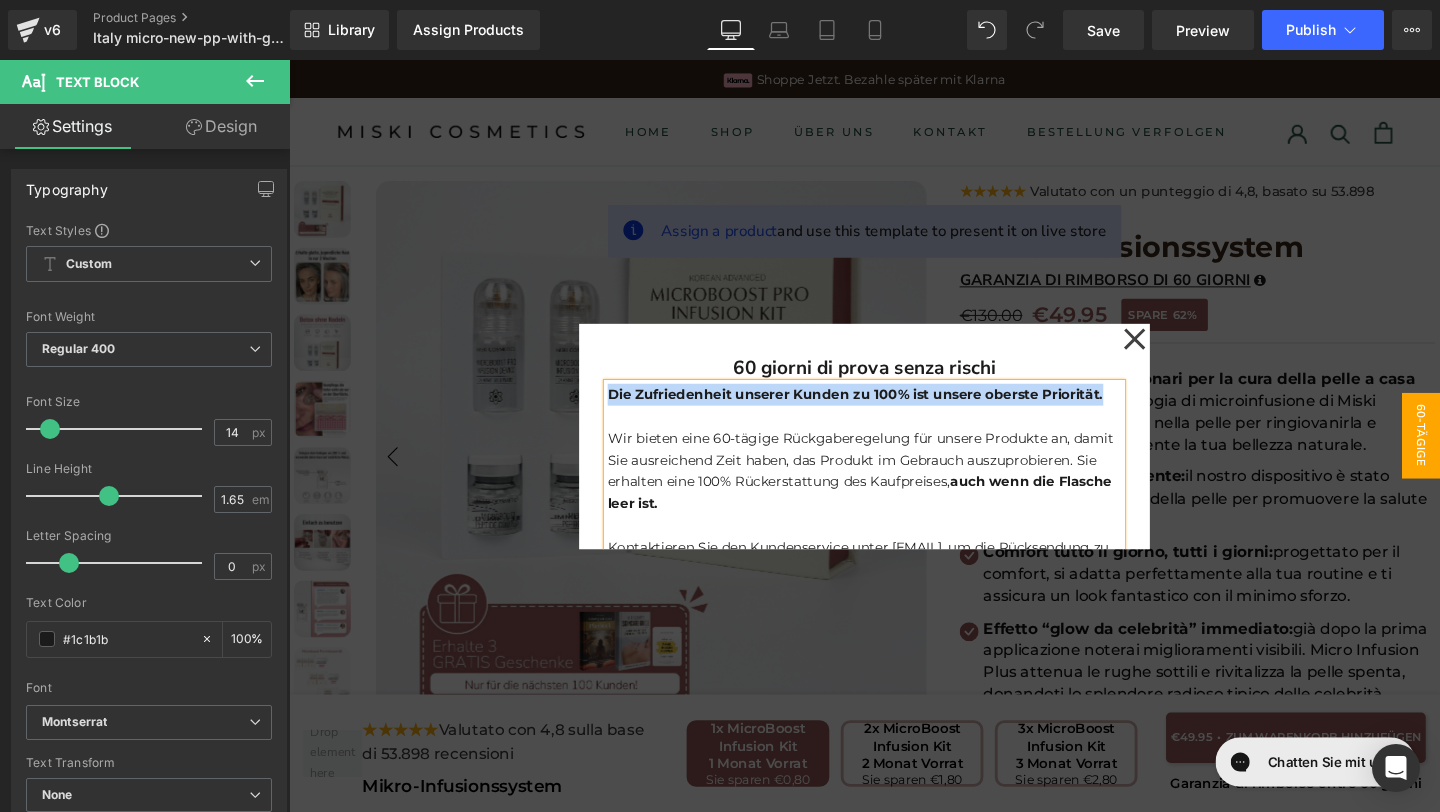 paste 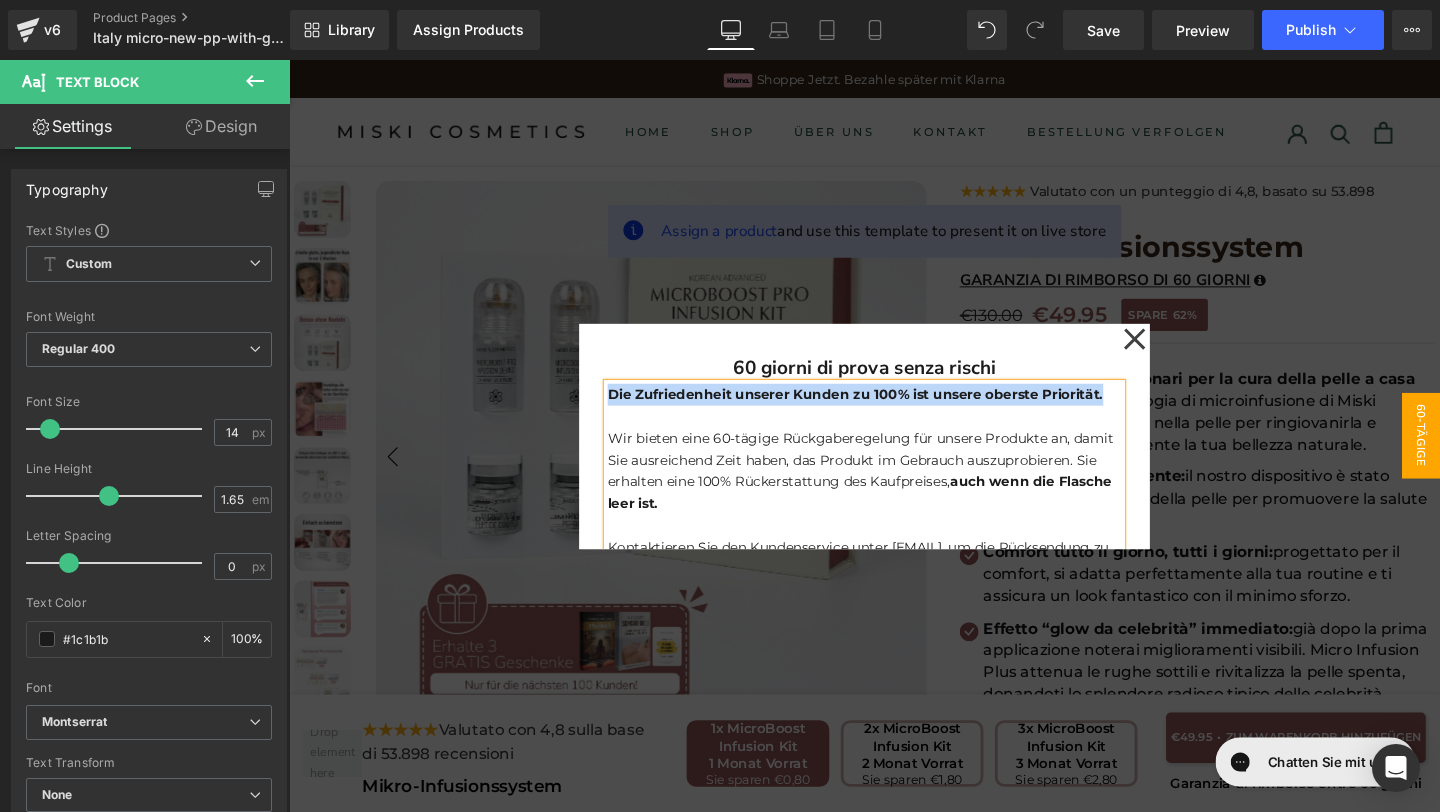 type 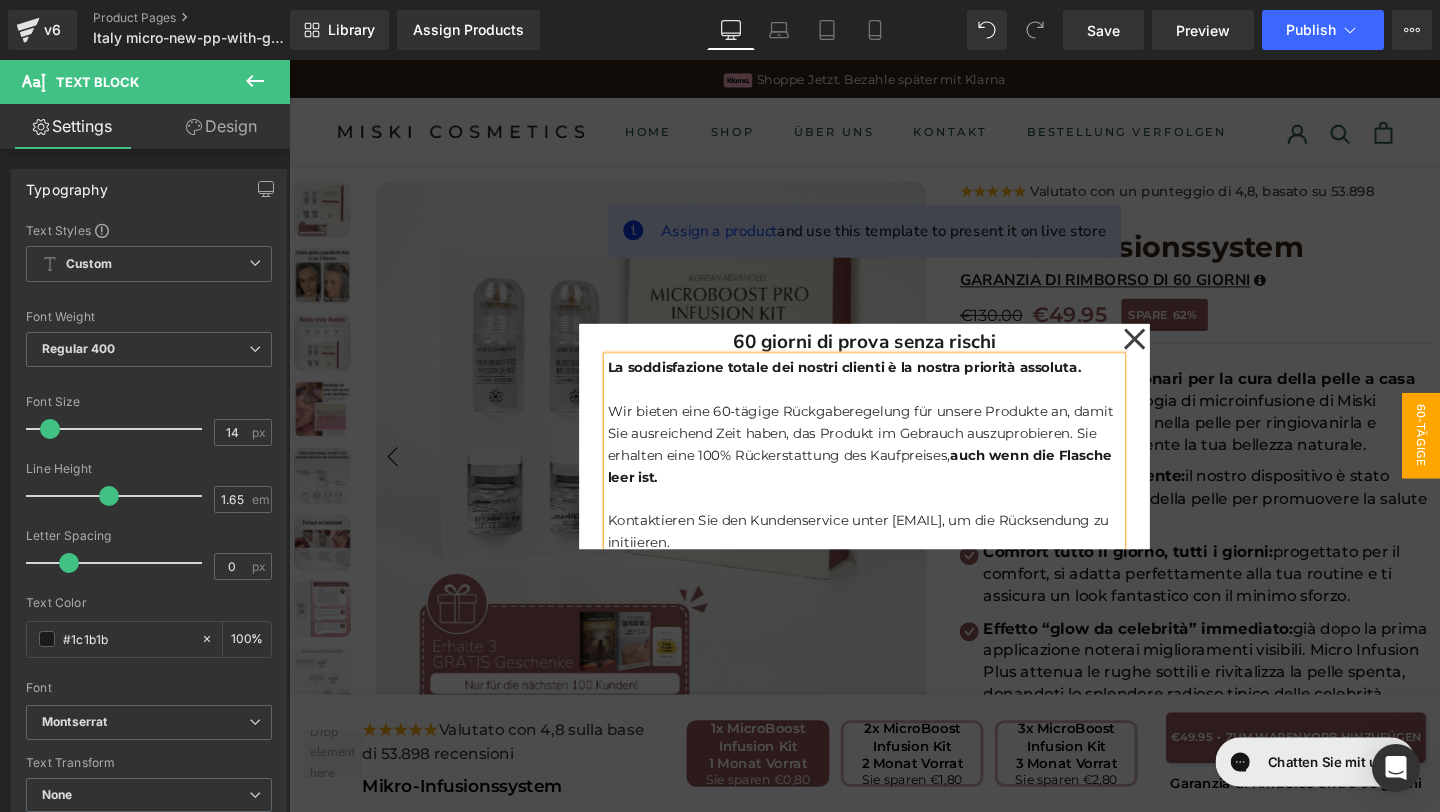 scroll, scrollTop: 33, scrollLeft: 0, axis: vertical 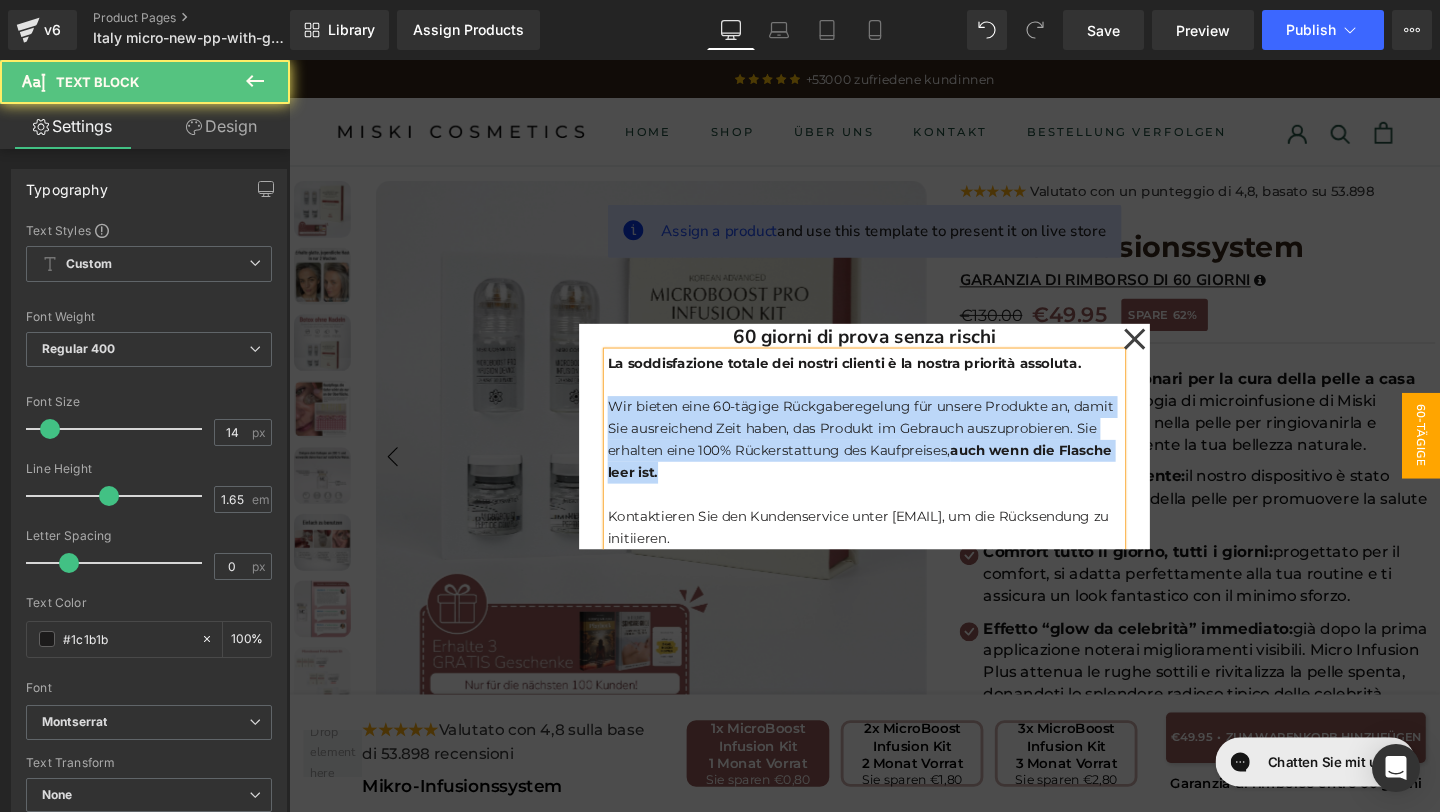 drag, startPoint x: 625, startPoint y: 426, endPoint x: 977, endPoint y: 499, distance: 359.48993 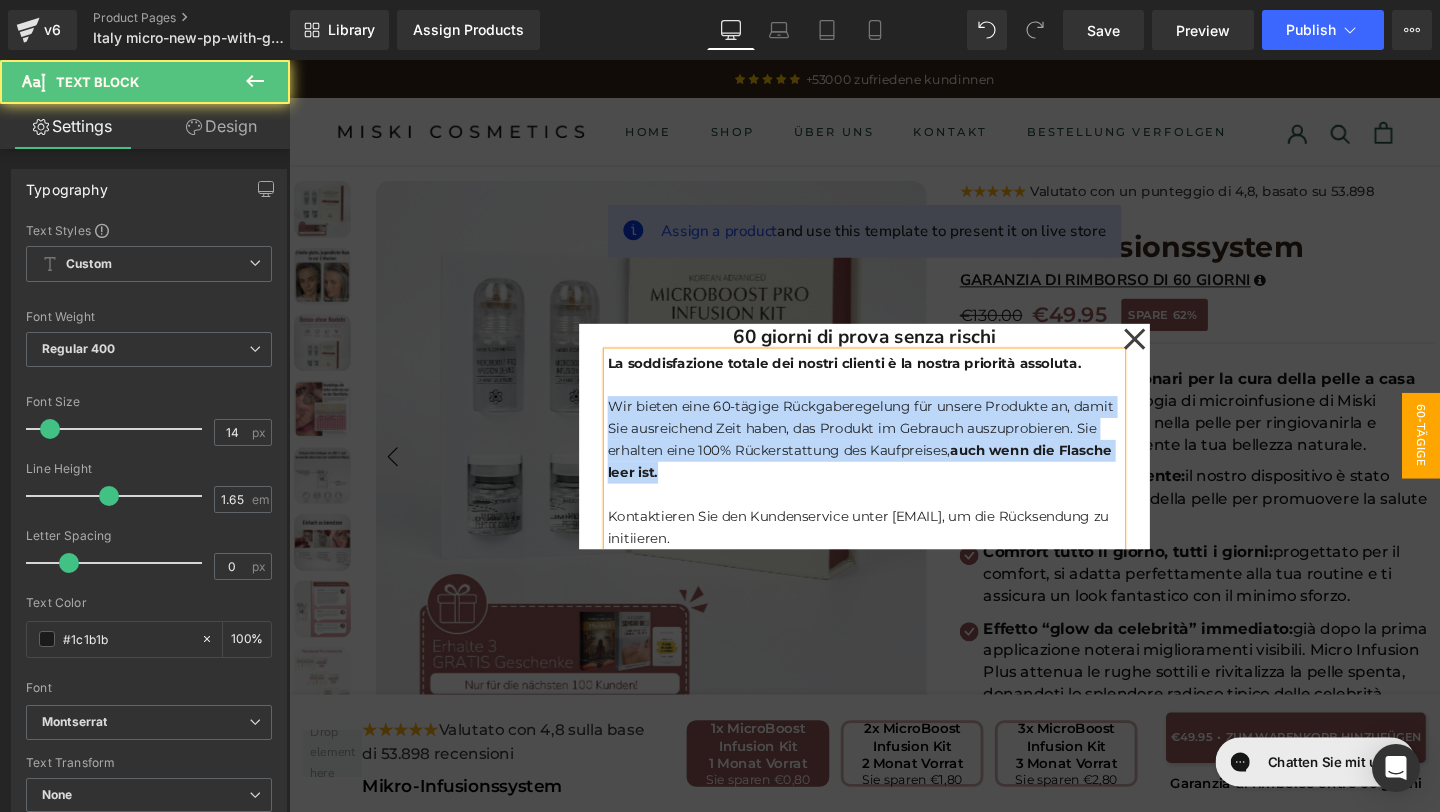 click on "Wir bieten eine 60-tägige Rückgaberegelung für unsere Produkte an, damit Sie ausreichend Zeit haben, das Produkt im Gebrauch auszuprobieren. Sie erhalten eine 100% Rückerstattung des Kaufpreises,  auch wenn die Flasche leer ist." at bounding box center (894, 459) 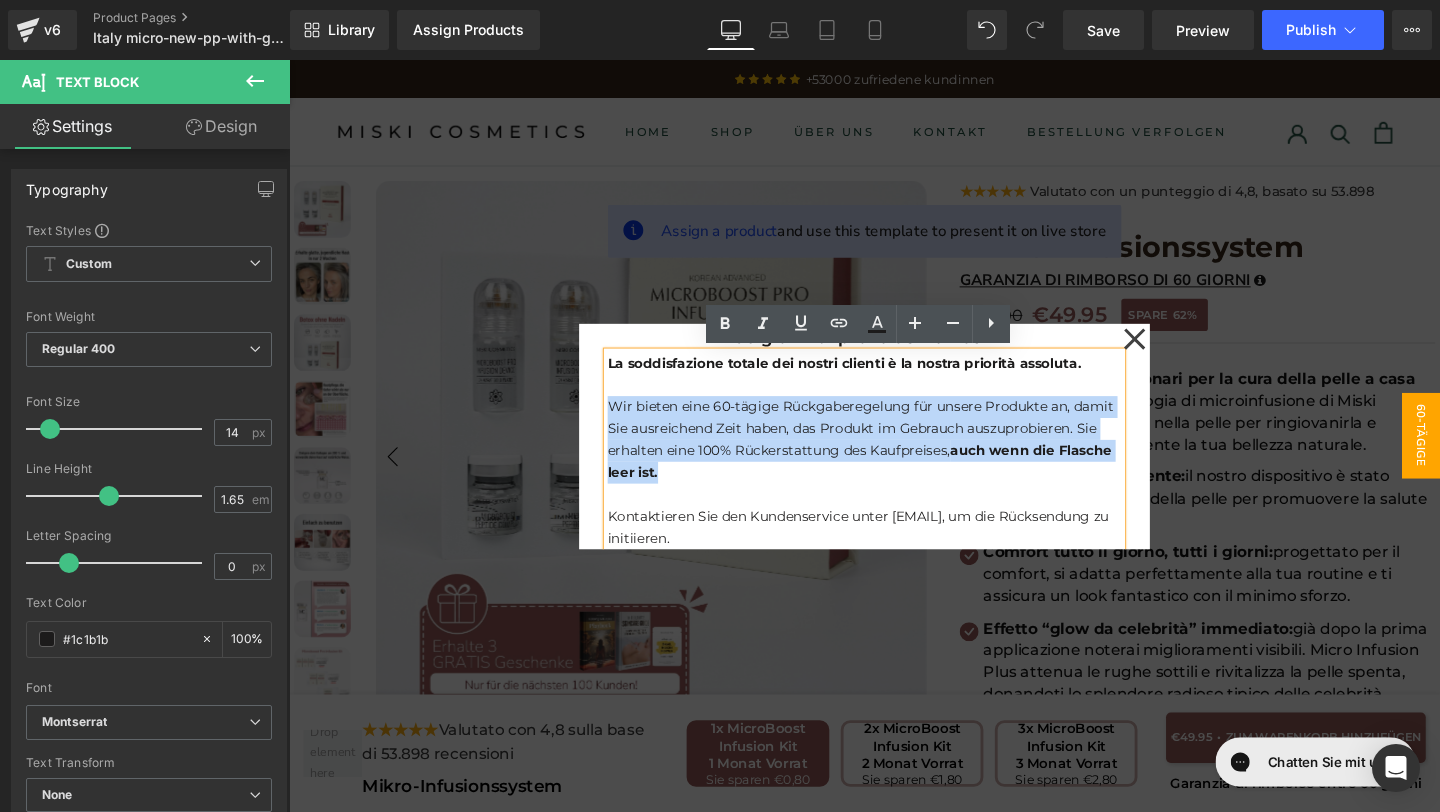 copy on "Wir bieten eine 60-tägige Rückgaberegelung für unsere Produkte an, damit Sie ausreichend Zeit haben, das Produkt im Gebrauch auszuprobieren. Sie erhalten eine 100% Rückerstattung des Kaufpreises,  auch wenn die Flasche leer ist." 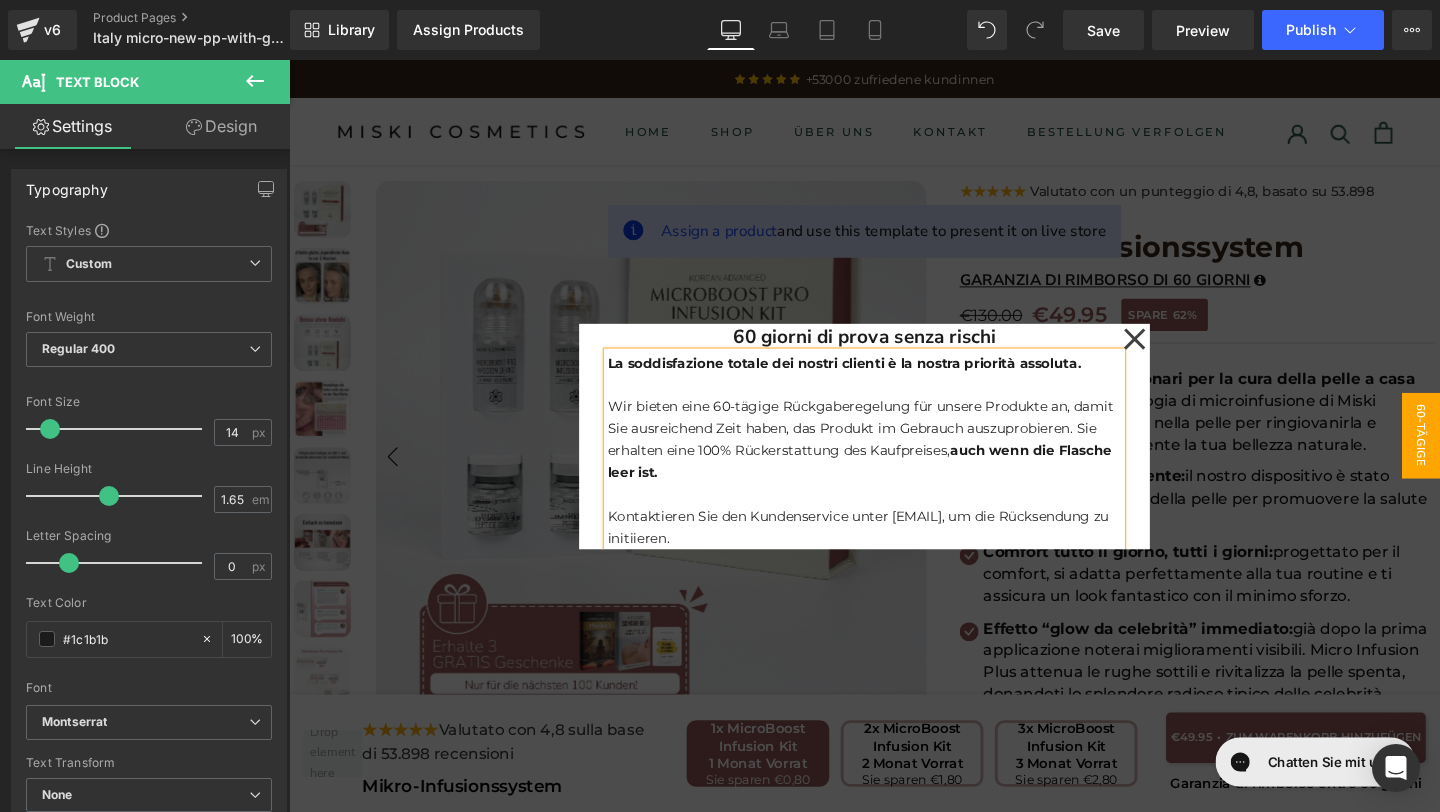 scroll, scrollTop: 0, scrollLeft: 0, axis: both 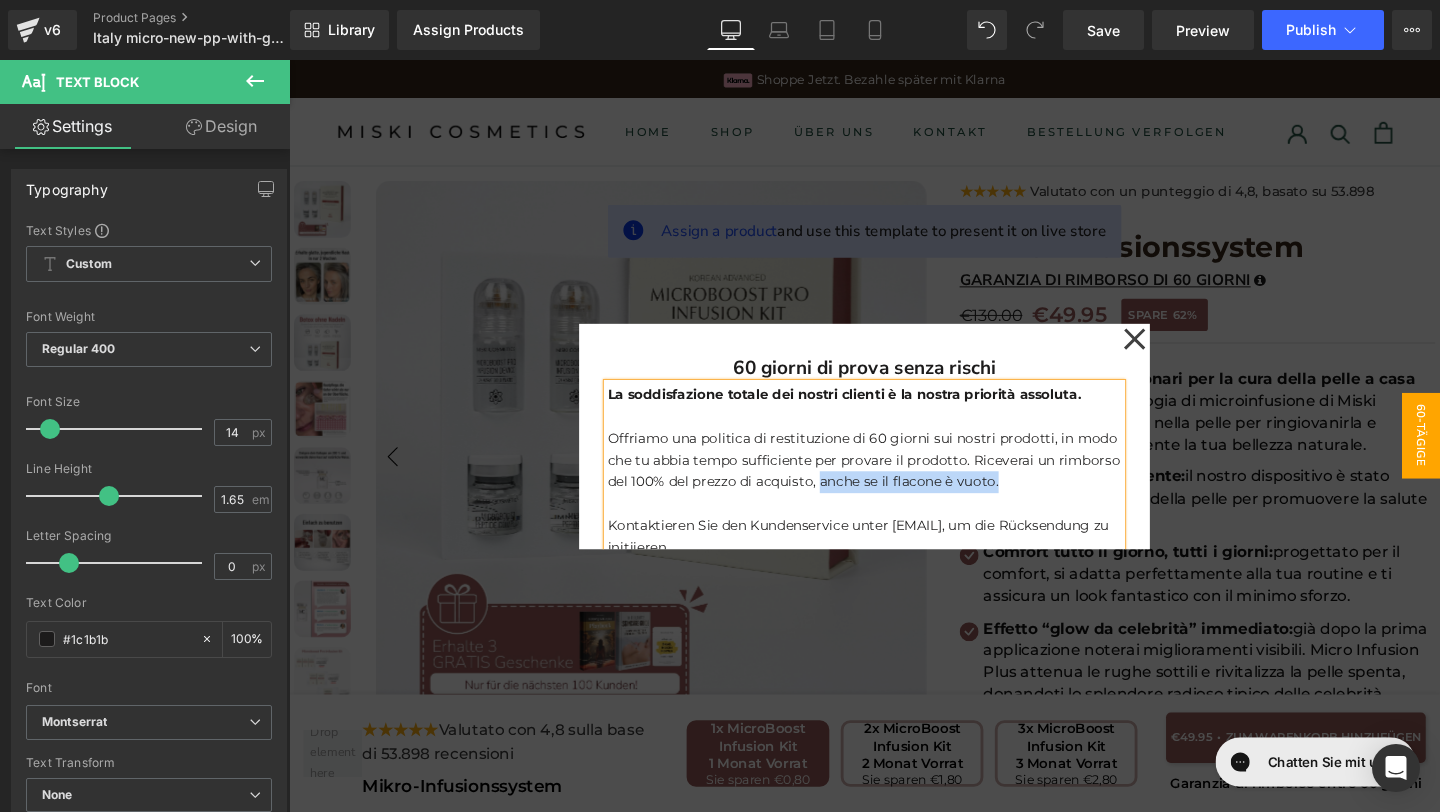 drag, startPoint x: 1047, startPoint y: 507, endPoint x: 848, endPoint y: 504, distance: 199.02261 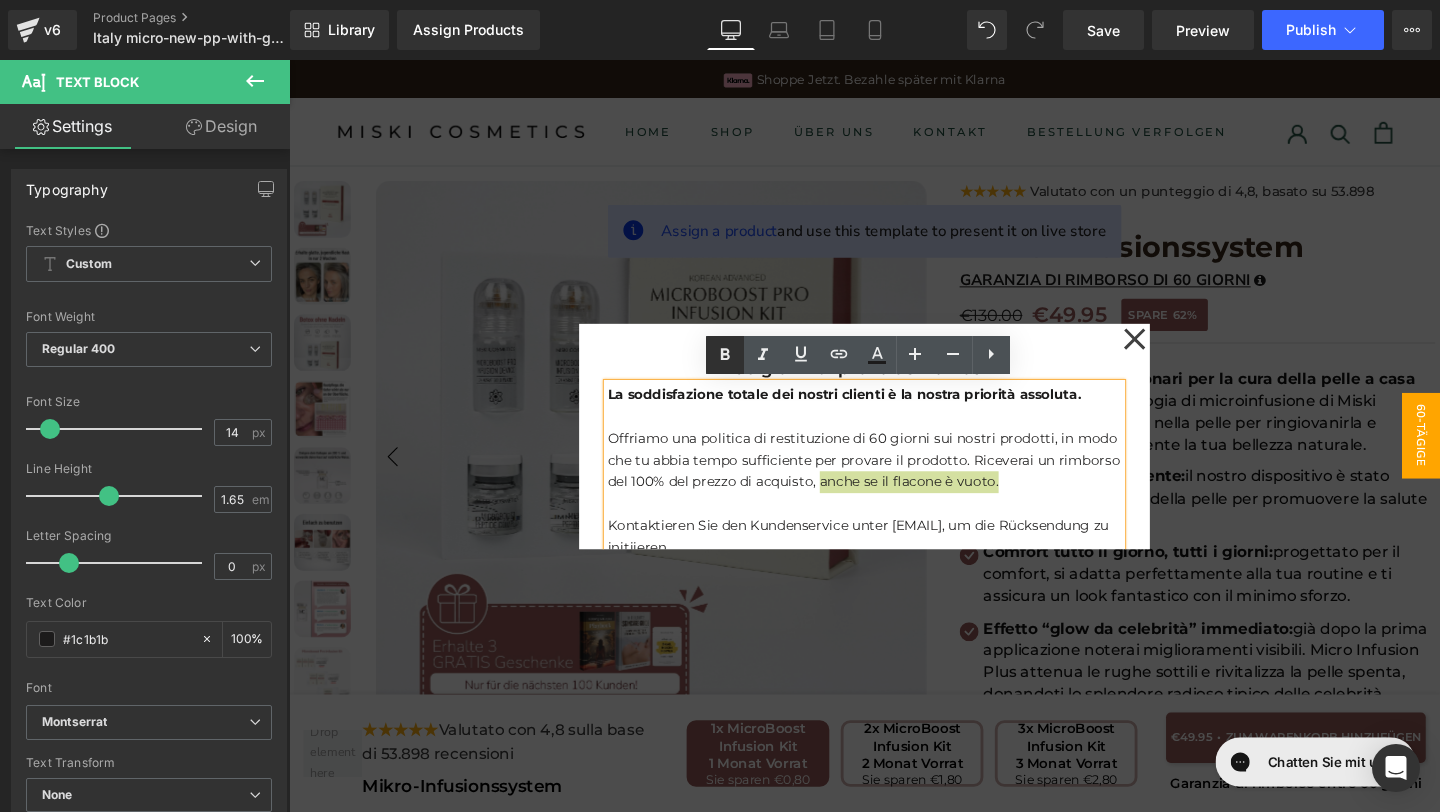 click 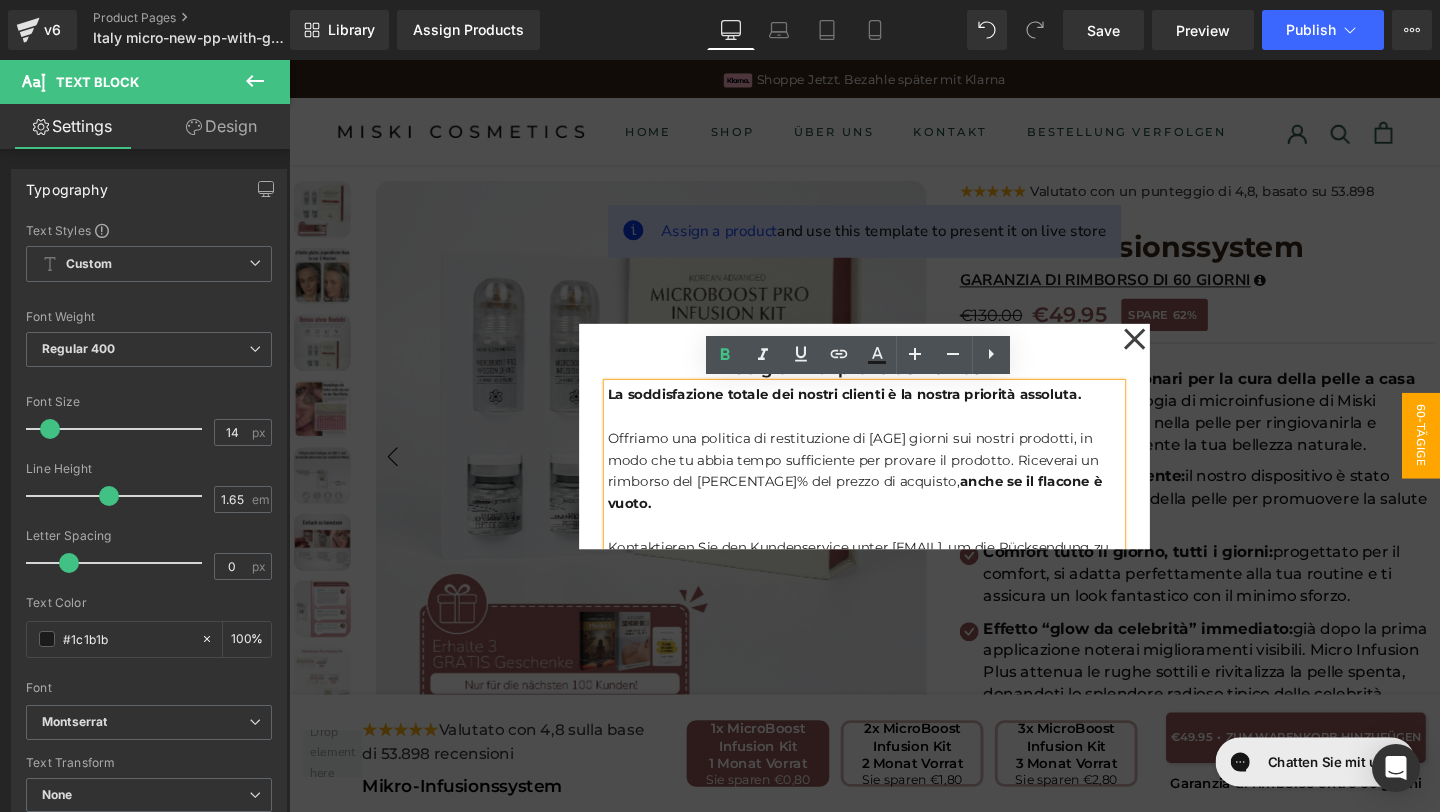 scroll, scrollTop: 40, scrollLeft: 0, axis: vertical 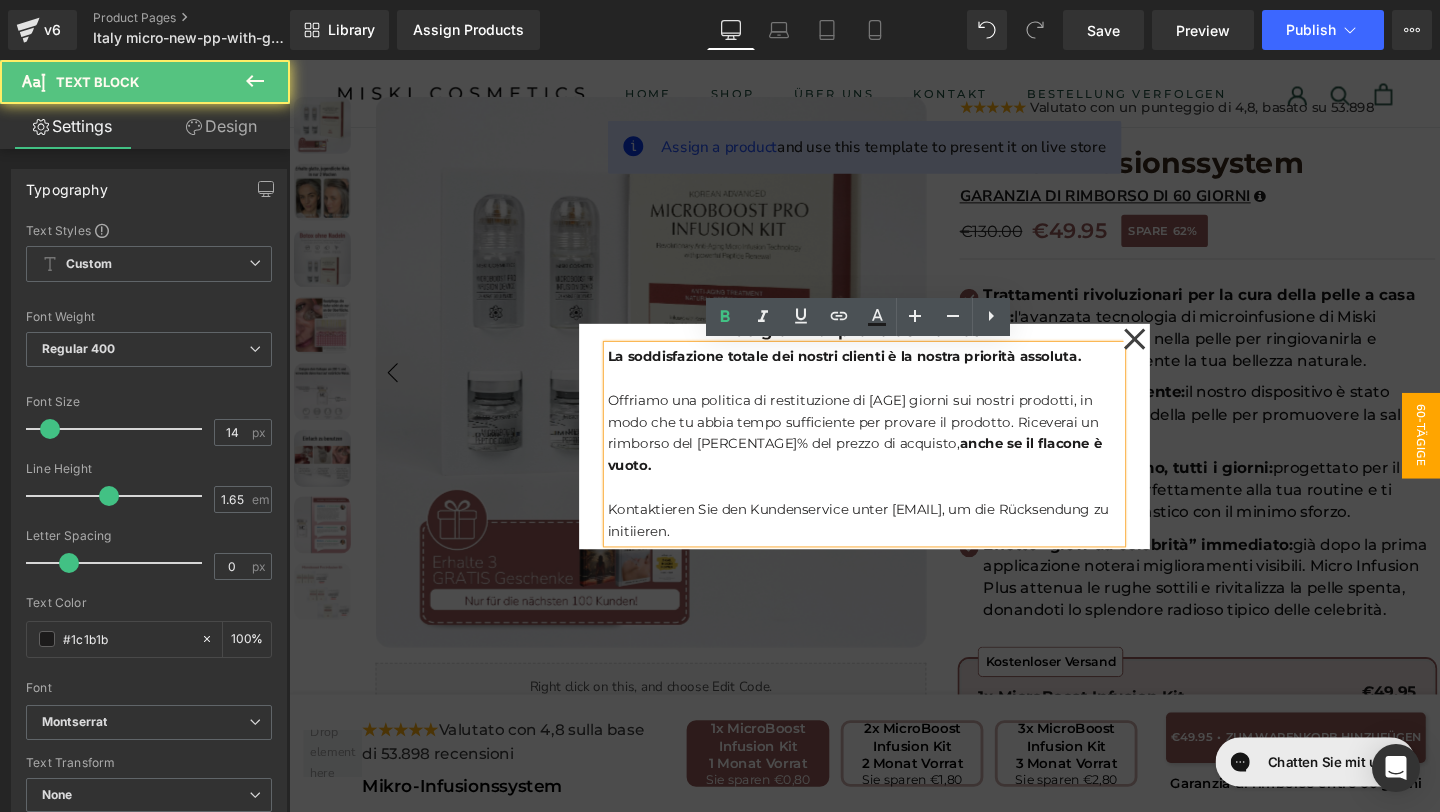 drag, startPoint x: 840, startPoint y: 535, endPoint x: 623, endPoint y: 513, distance: 218.11235 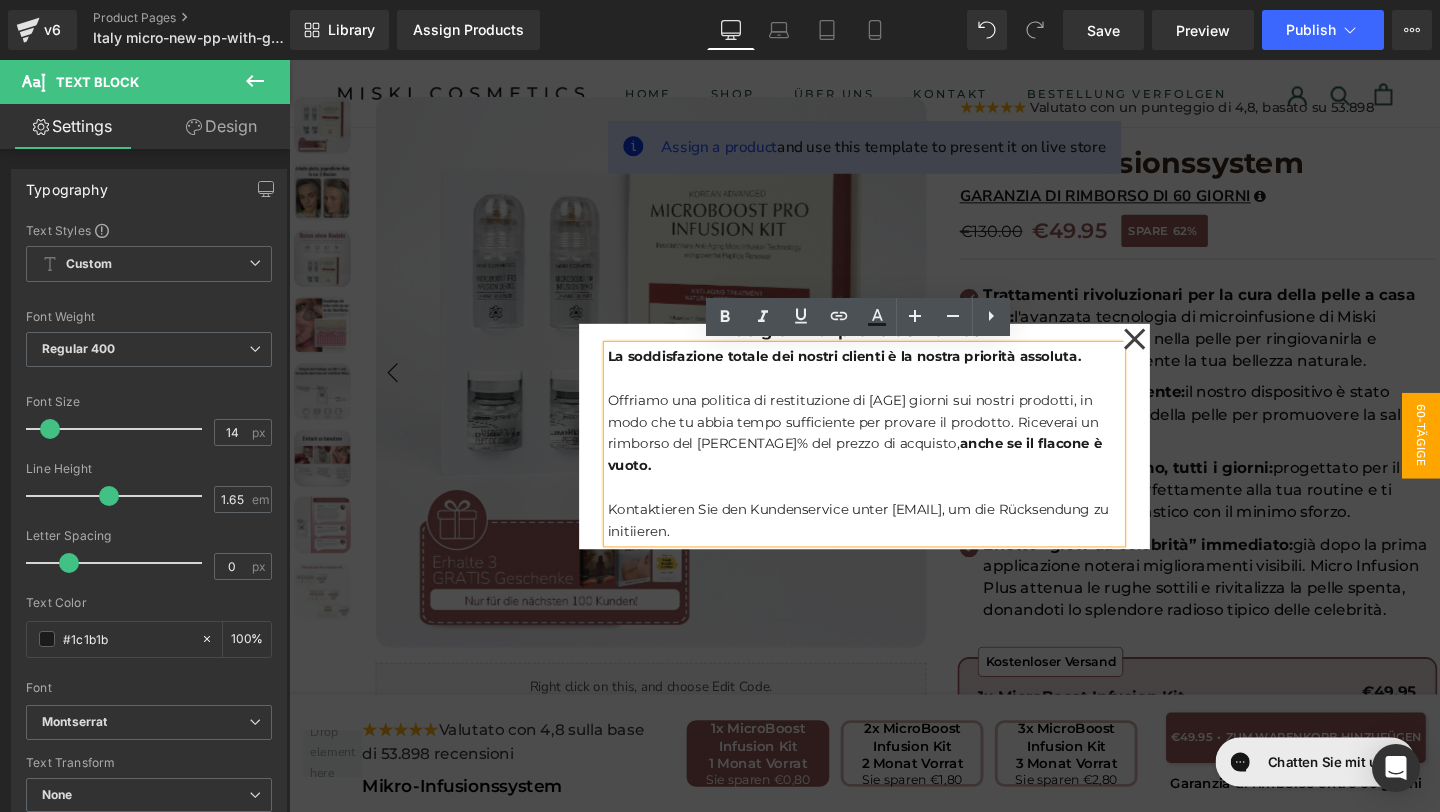 drag, startPoint x: 623, startPoint y: 512, endPoint x: 626, endPoint y: 501, distance: 11.401754 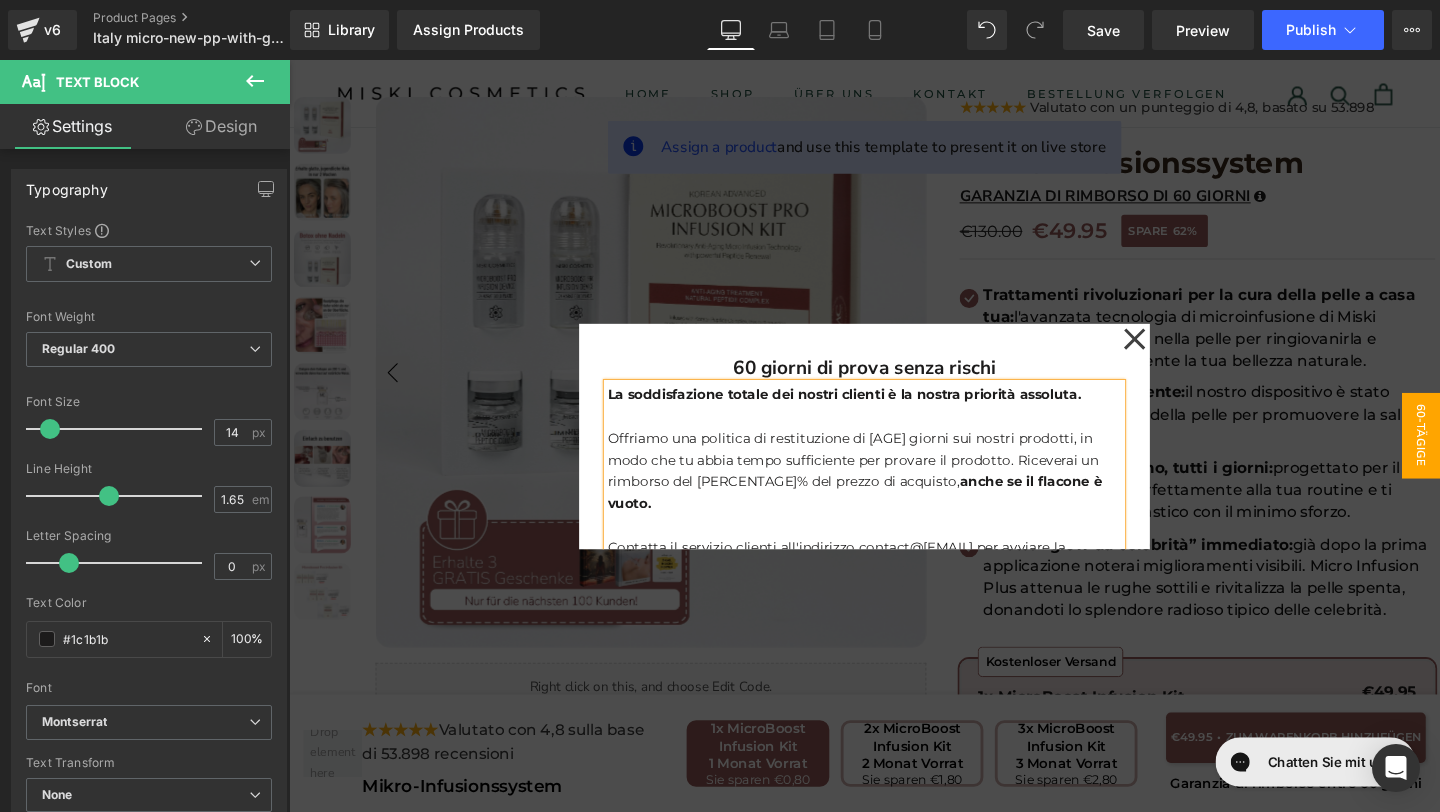 scroll, scrollTop: 40, scrollLeft: 0, axis: vertical 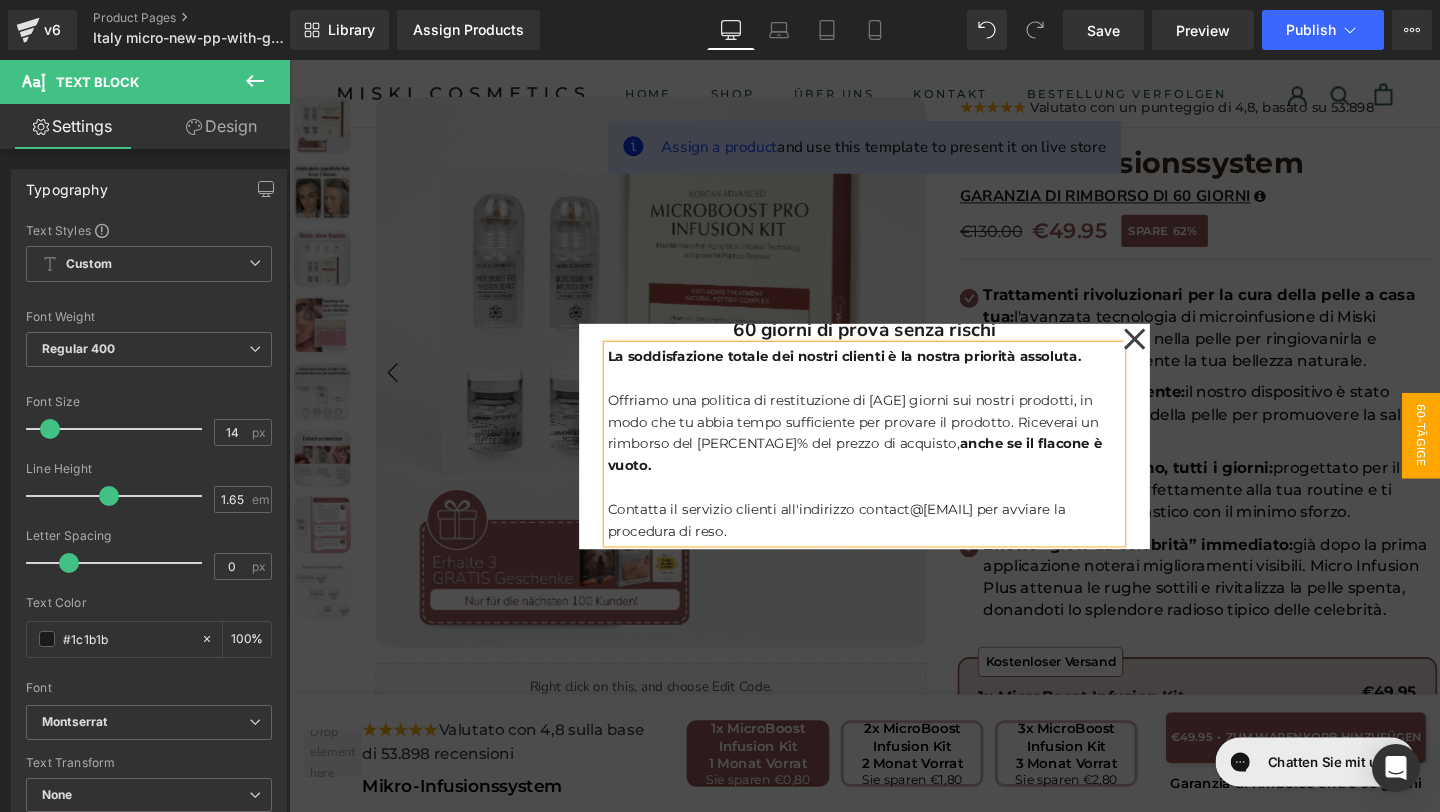 click 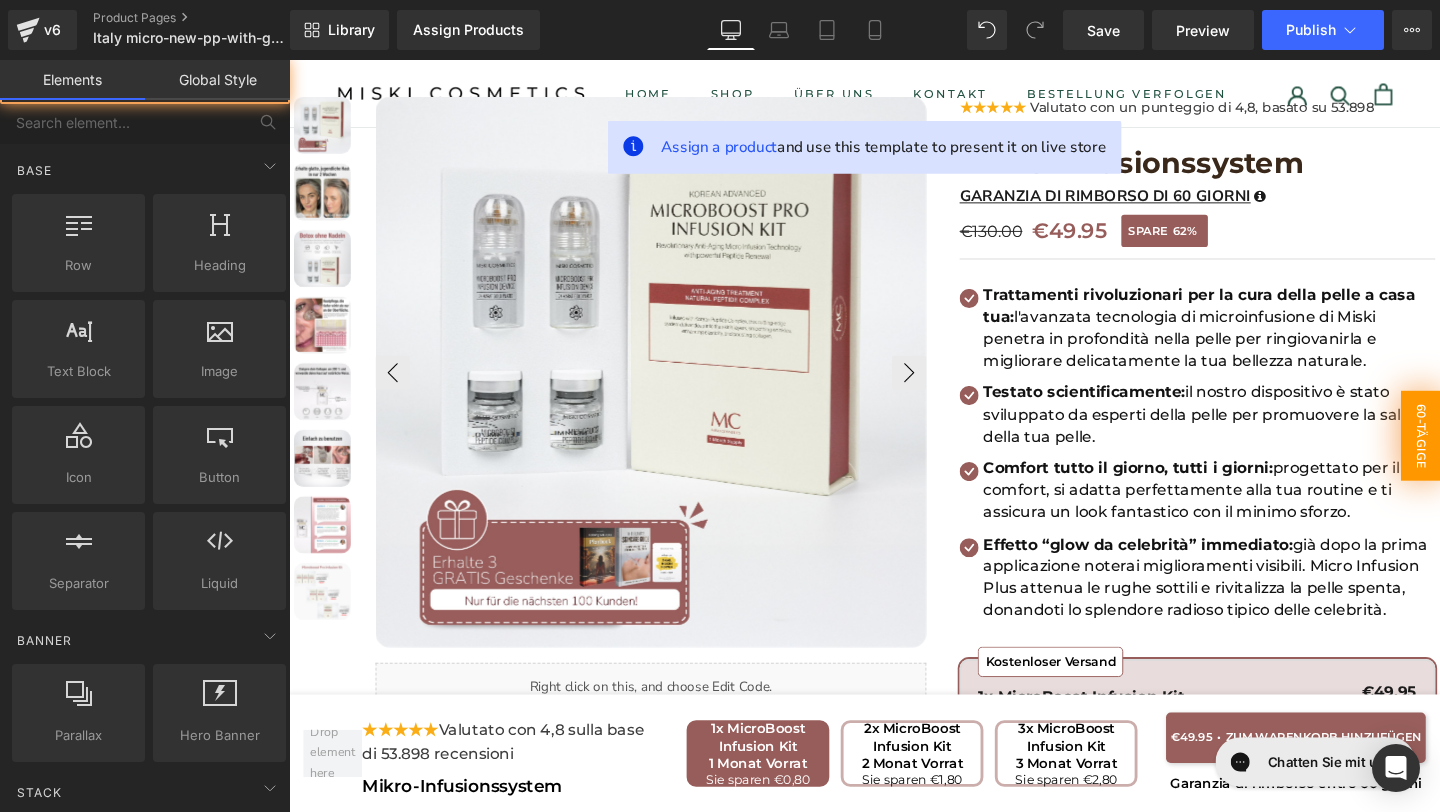 click on "60-tägige risikofreie Testphase" at bounding box center (1437, 454) 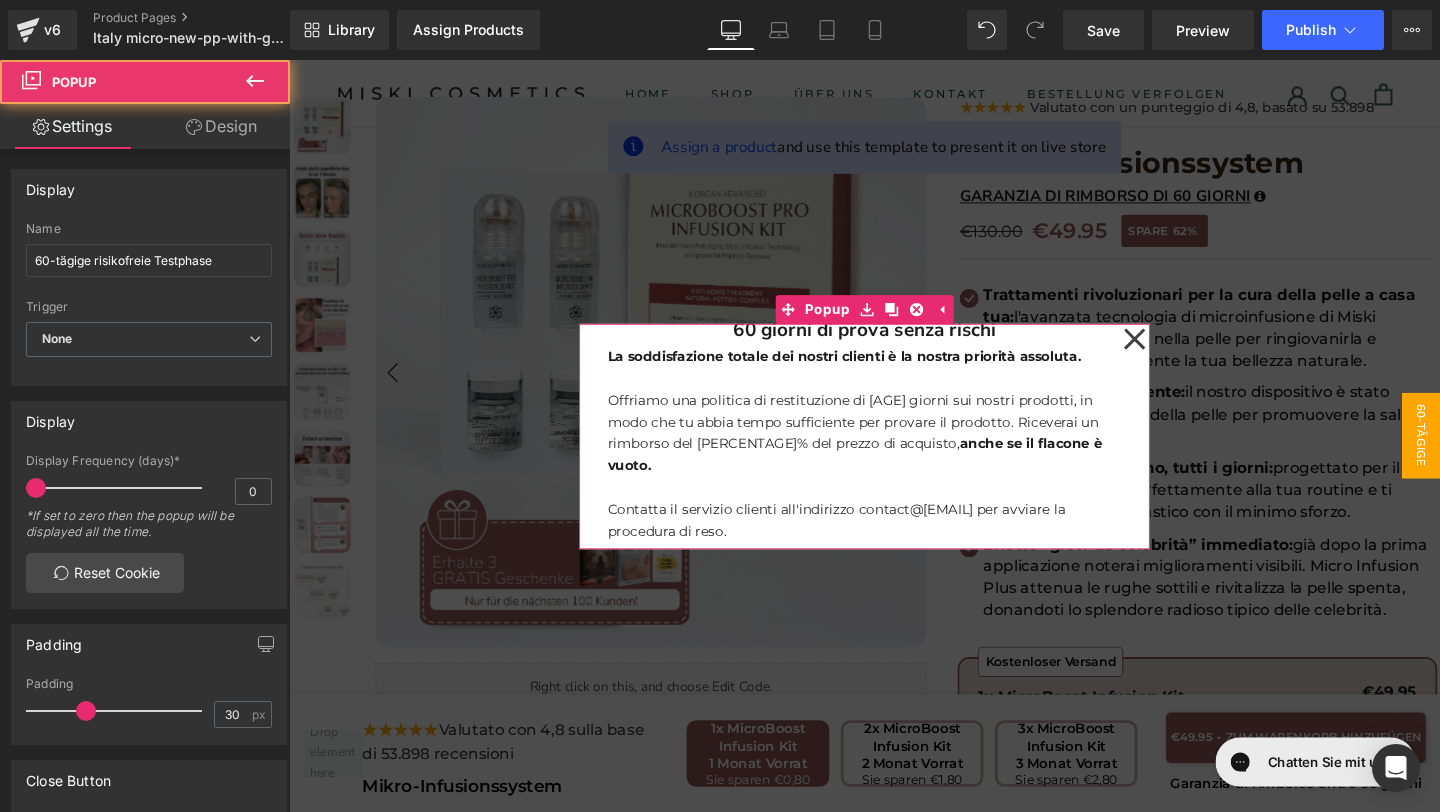 click 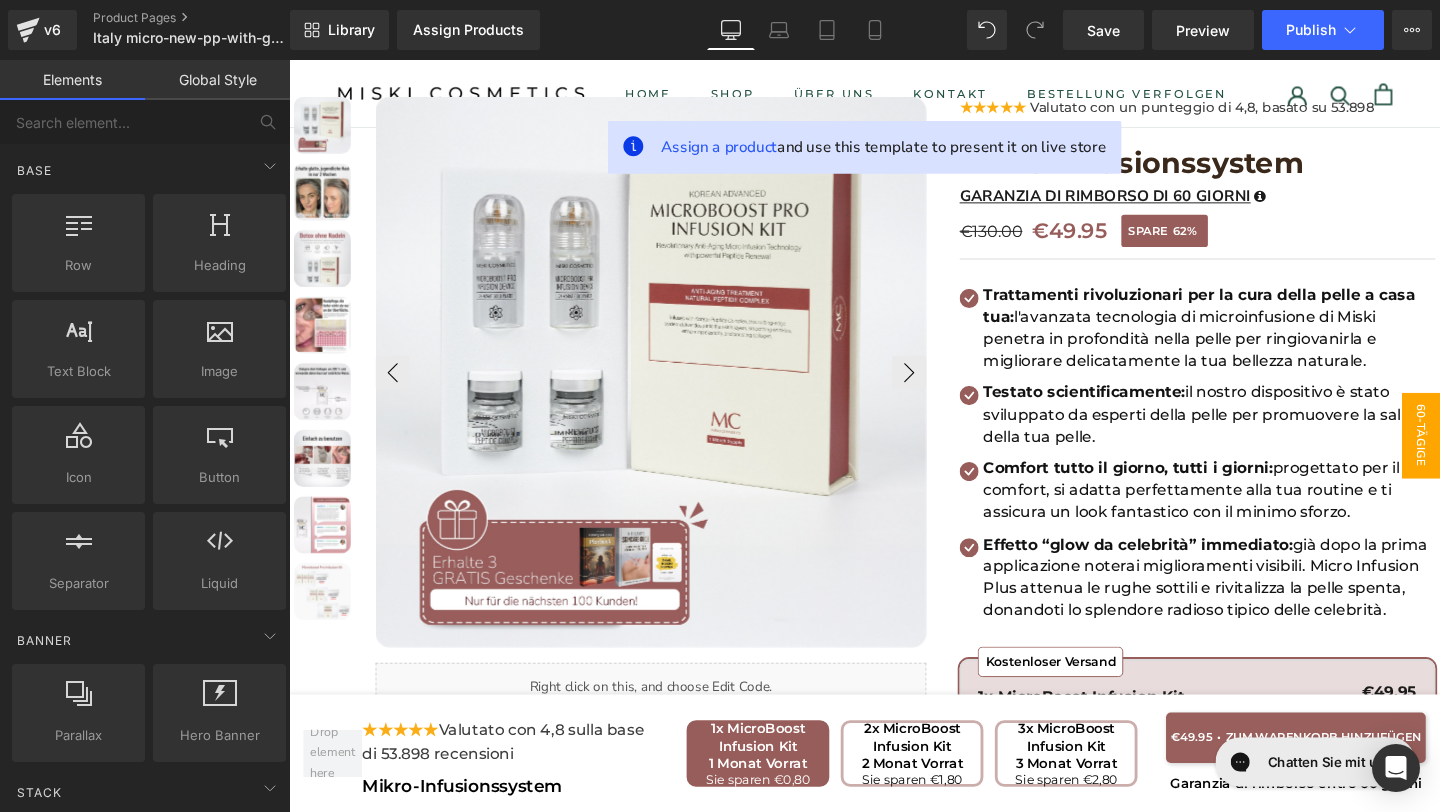 click on "60-tägige risikofreie Testphase" at bounding box center [1439, 455] 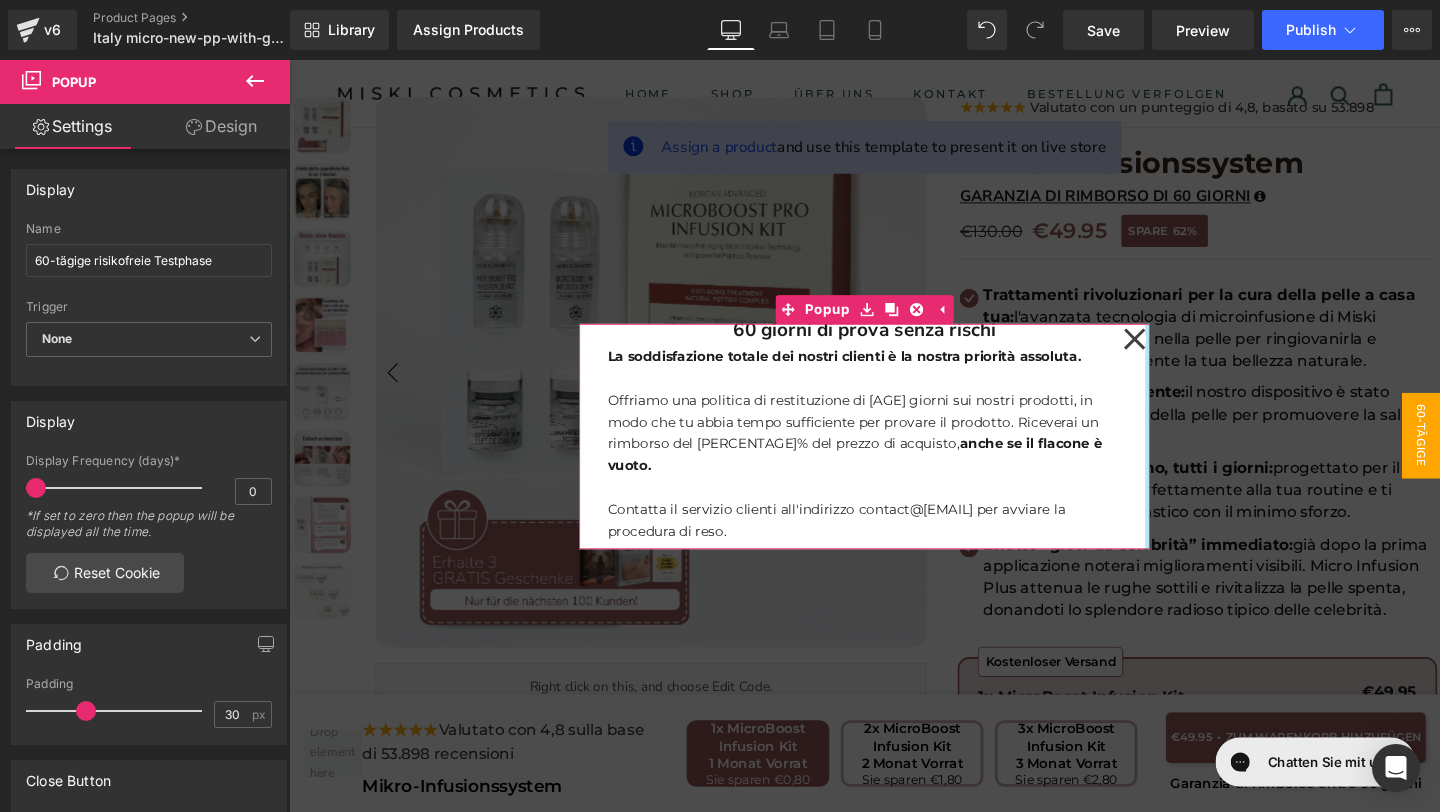 click on "60 giorni di prova senza rischi
Heading
La soddisfazione totale dei nostri clienti è la nostra priorità assoluta. Offriamo una politica di restituzione di 60 giorni sui nostri prodotti, in modo che tu abbia tempo sufficiente per provare il prodotto. Riceverai un rimborso del 100% del prezzo di acquisto,  anche se il flacone è vuoto. Contatta il servizio clienti all'indirizzo contact@miskicosmetics.de per avviare la procedura di reso.
Text Block
Popup" at bounding box center (894, 455) 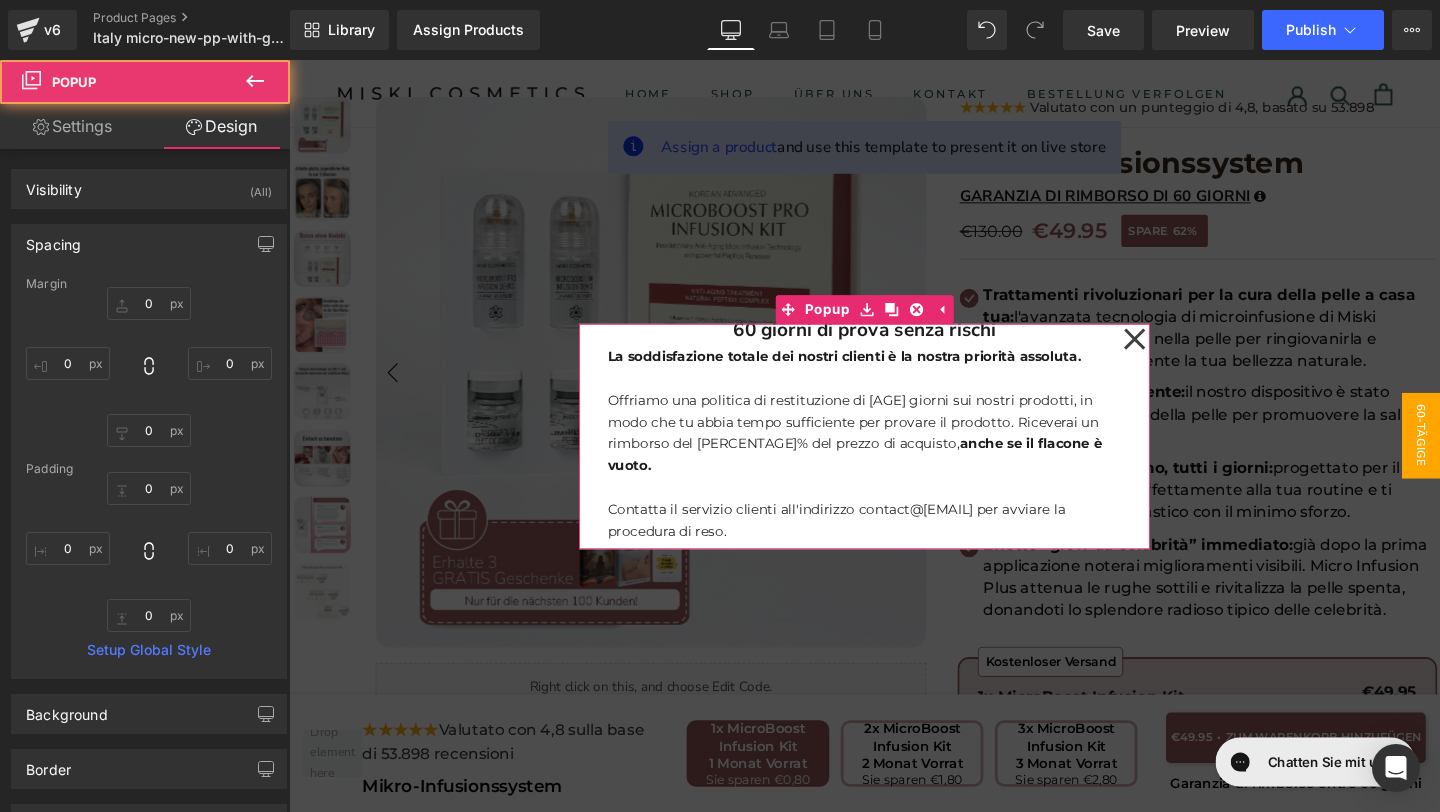 click 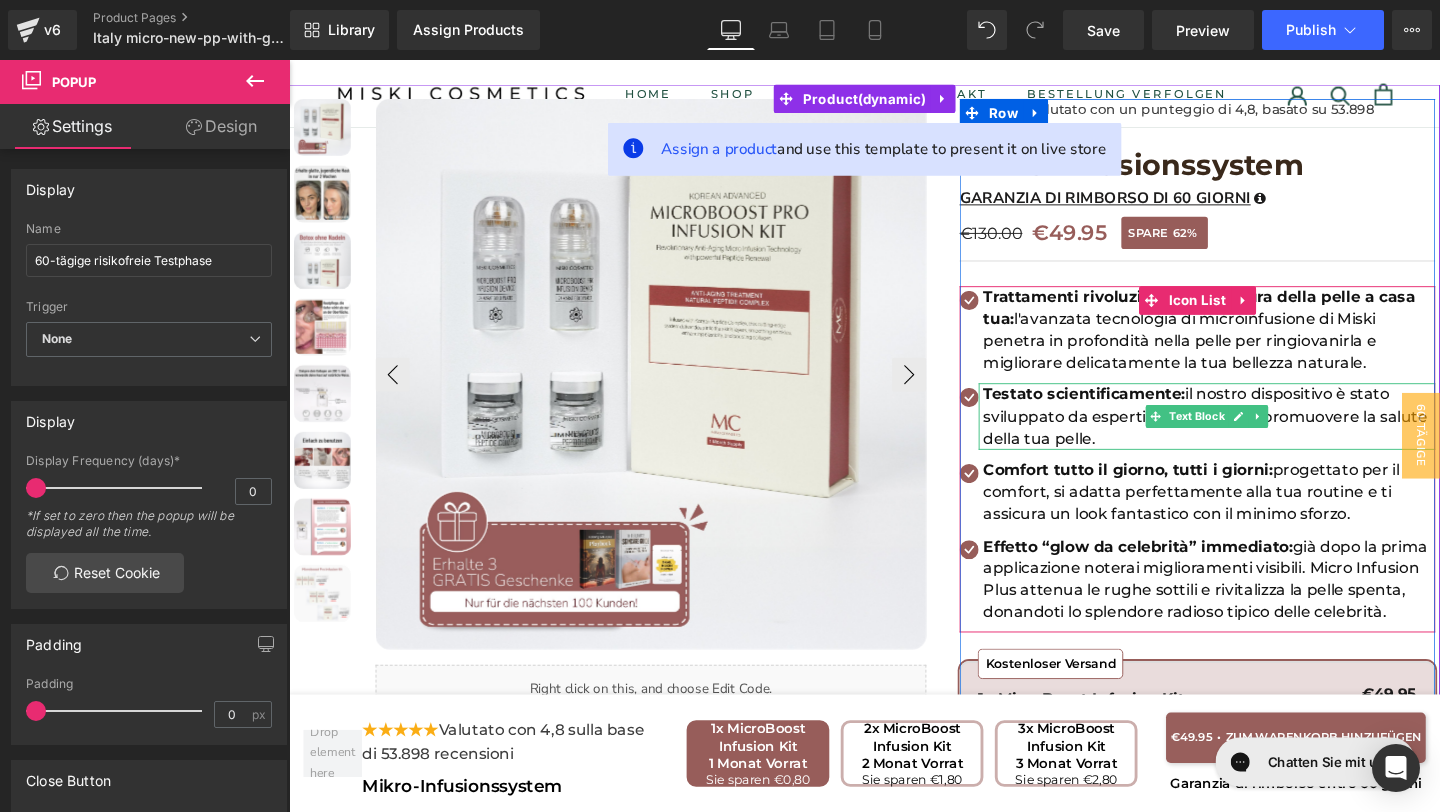scroll, scrollTop: 84, scrollLeft: 0, axis: vertical 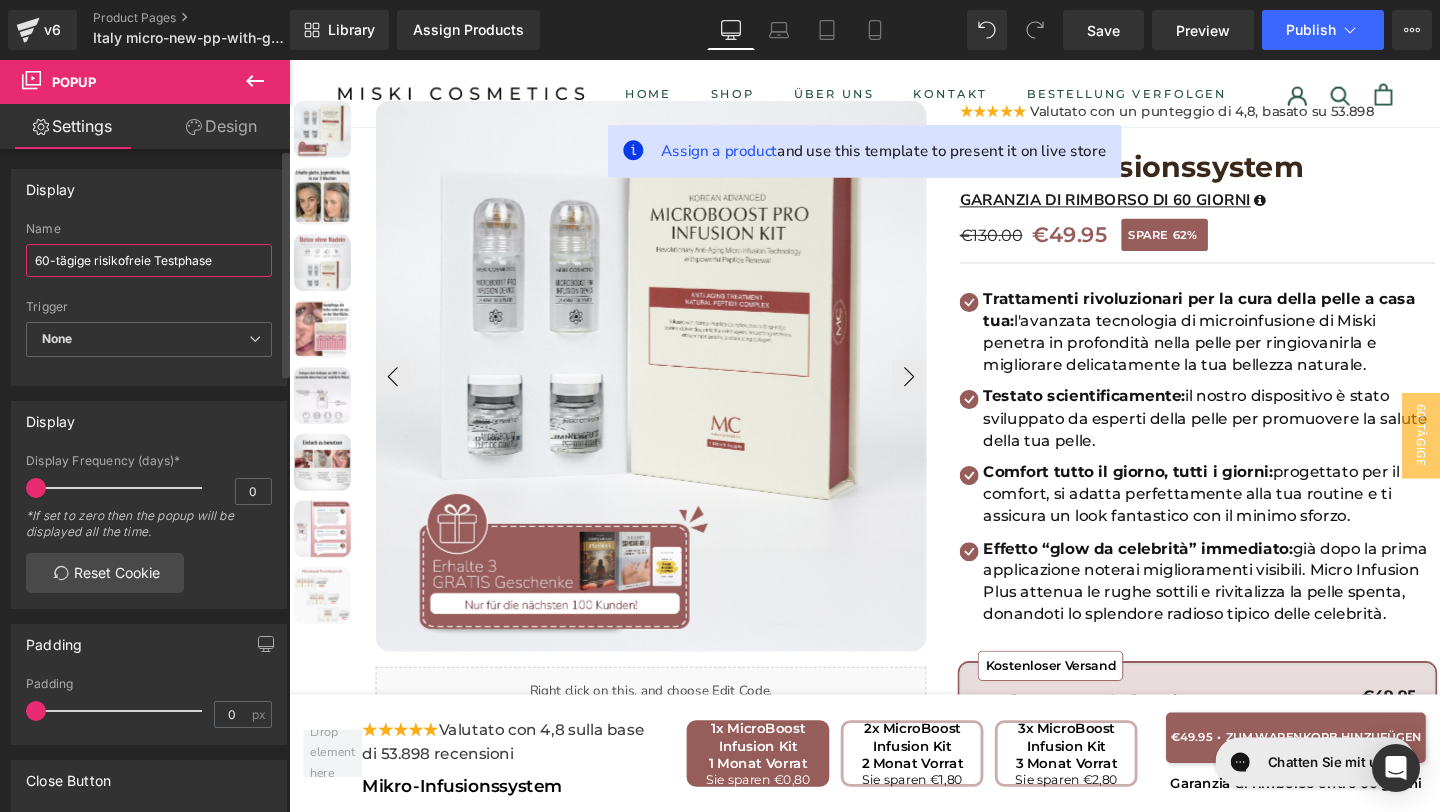 drag, startPoint x: 215, startPoint y: 261, endPoint x: 34, endPoint y: 258, distance: 181.02486 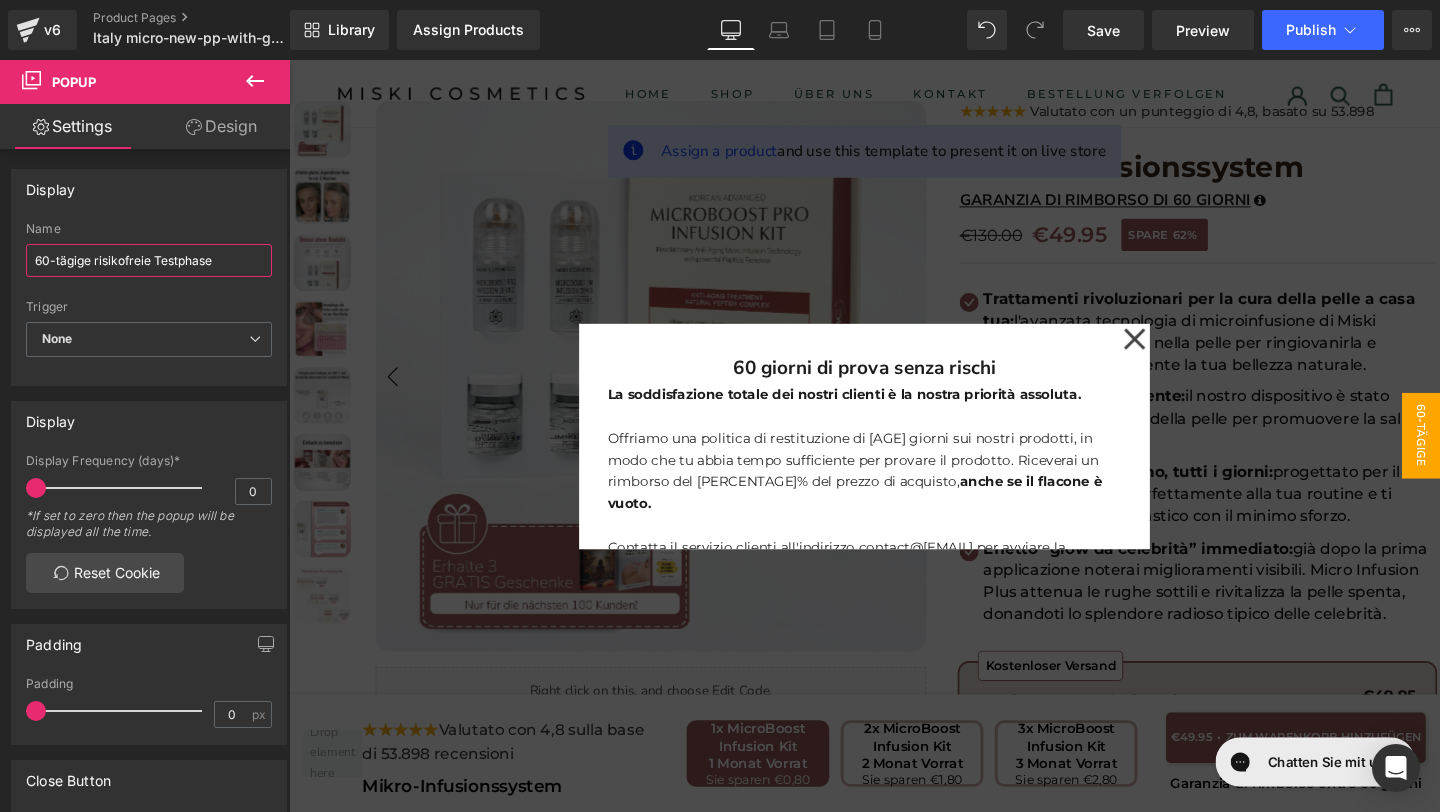 paste on "giorni di prova senza rischi" 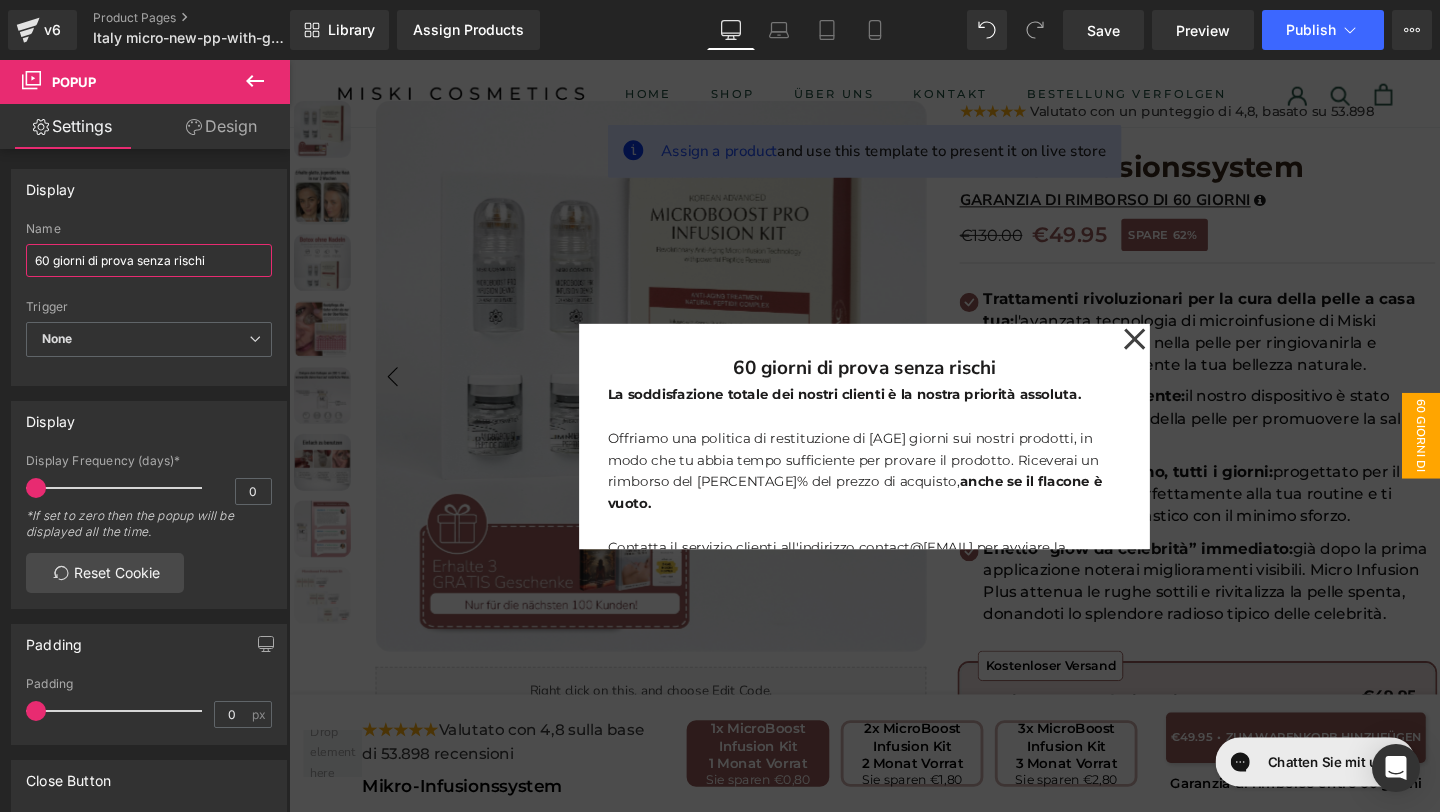 type on "60 giorni di prova senza rischi" 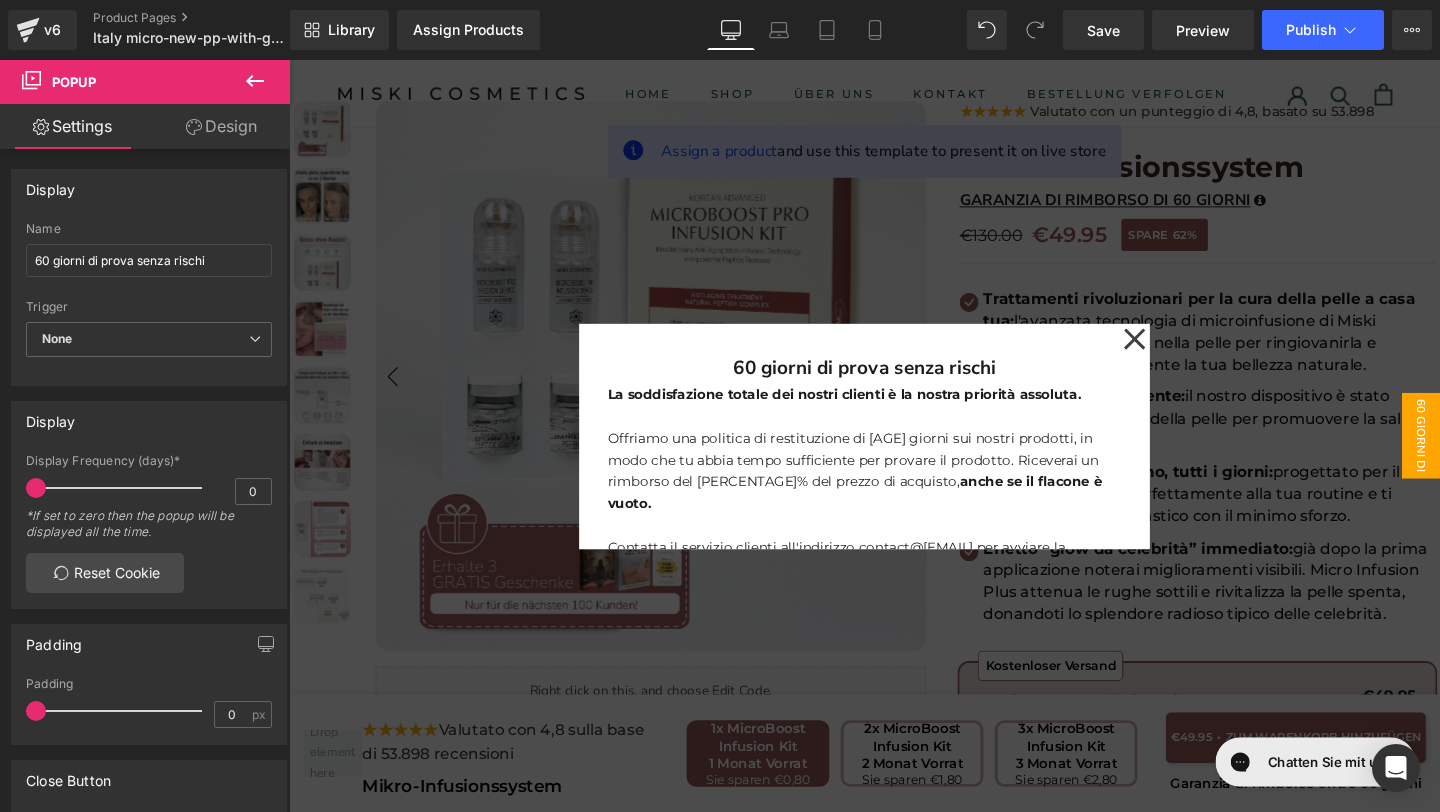 click 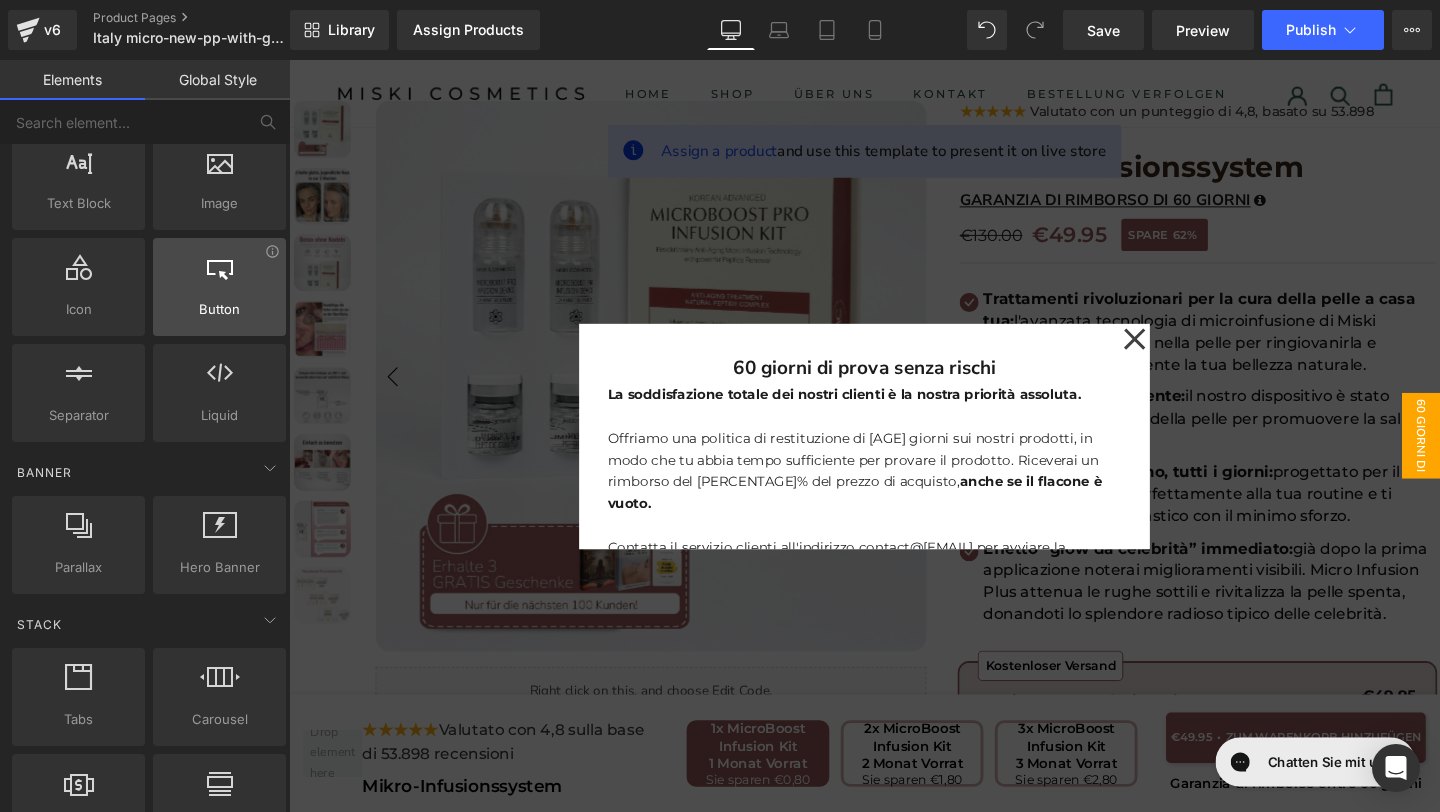 scroll, scrollTop: 489, scrollLeft: 0, axis: vertical 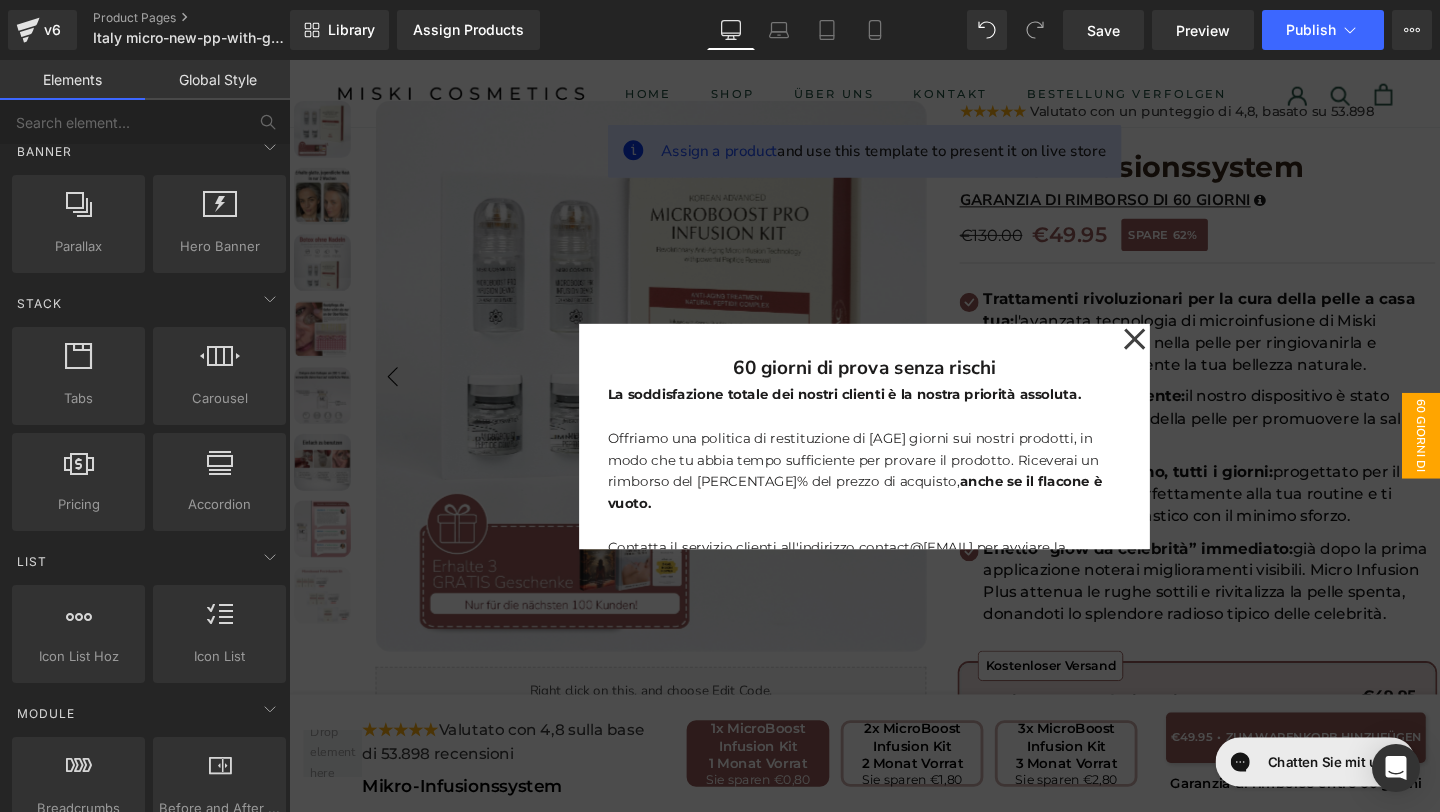 click on "Global Style" at bounding box center (217, 80) 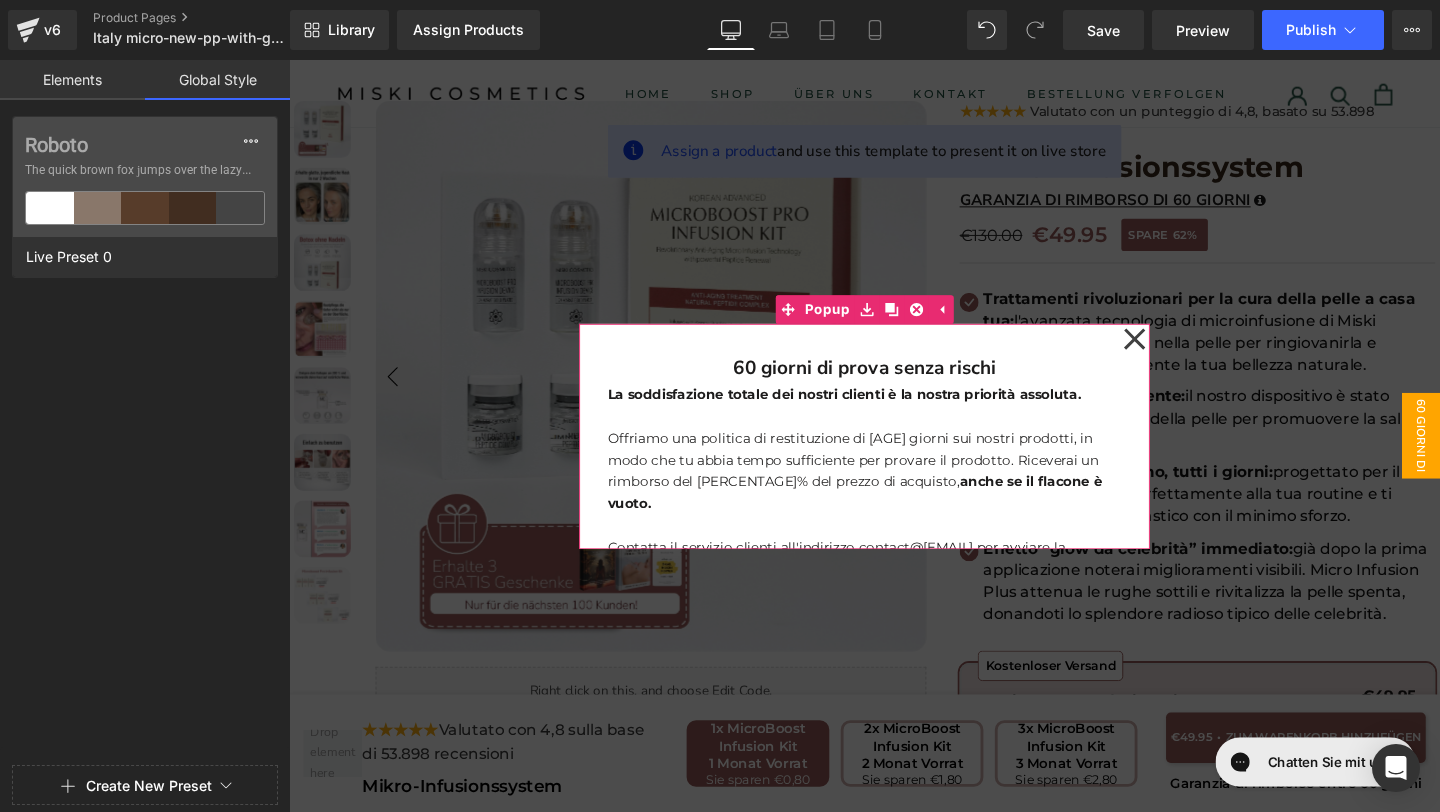 click 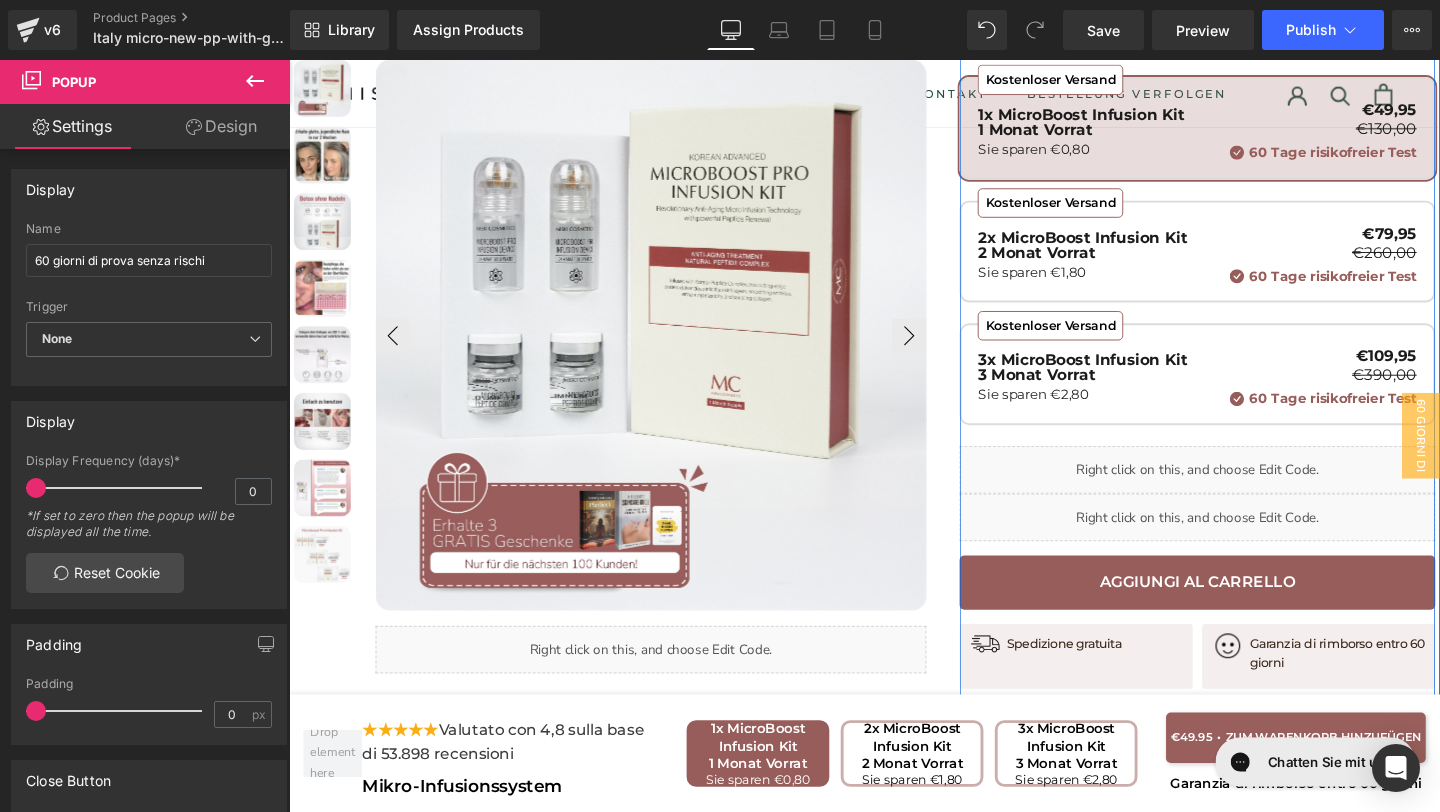 scroll, scrollTop: 704, scrollLeft: 0, axis: vertical 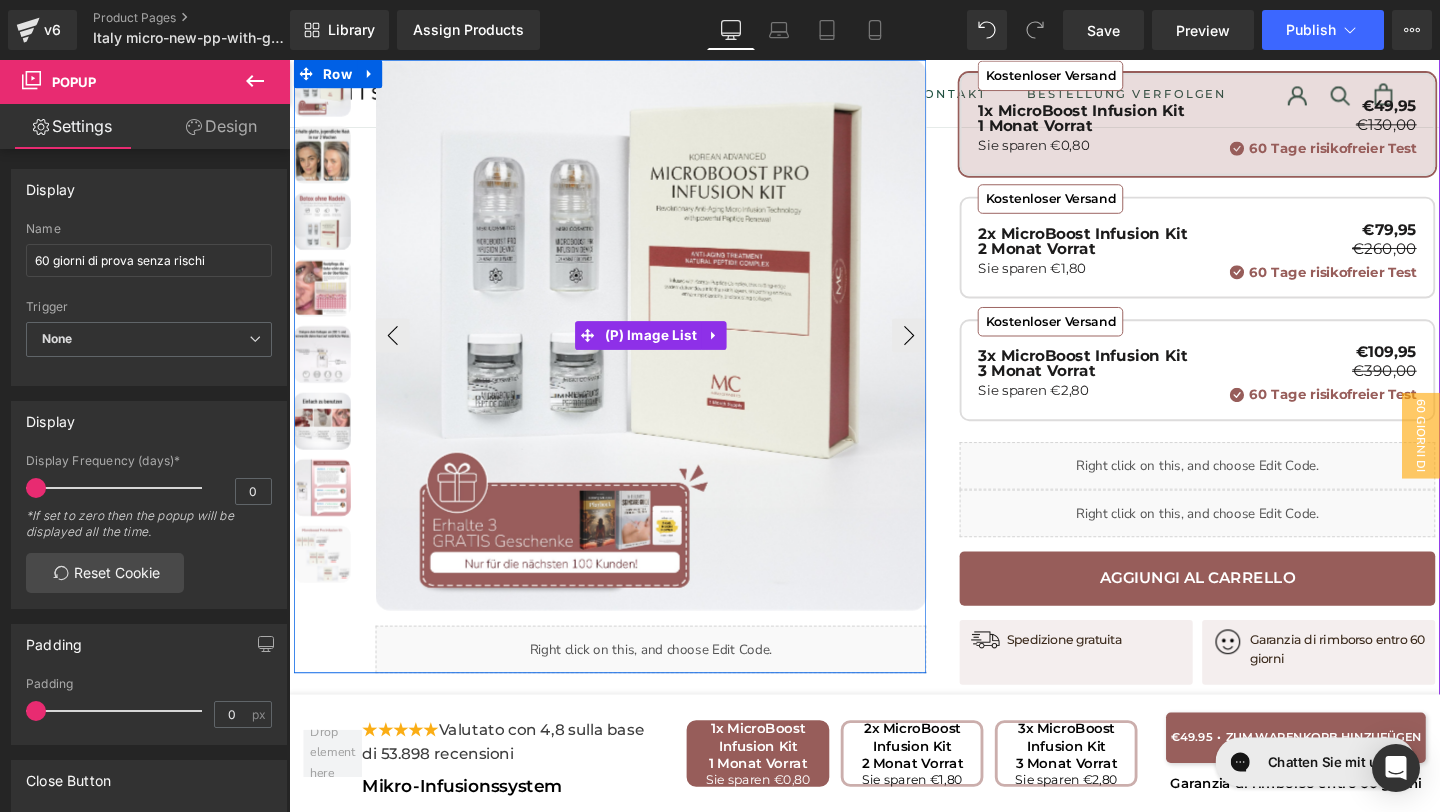 click at bounding box center [669, 349] 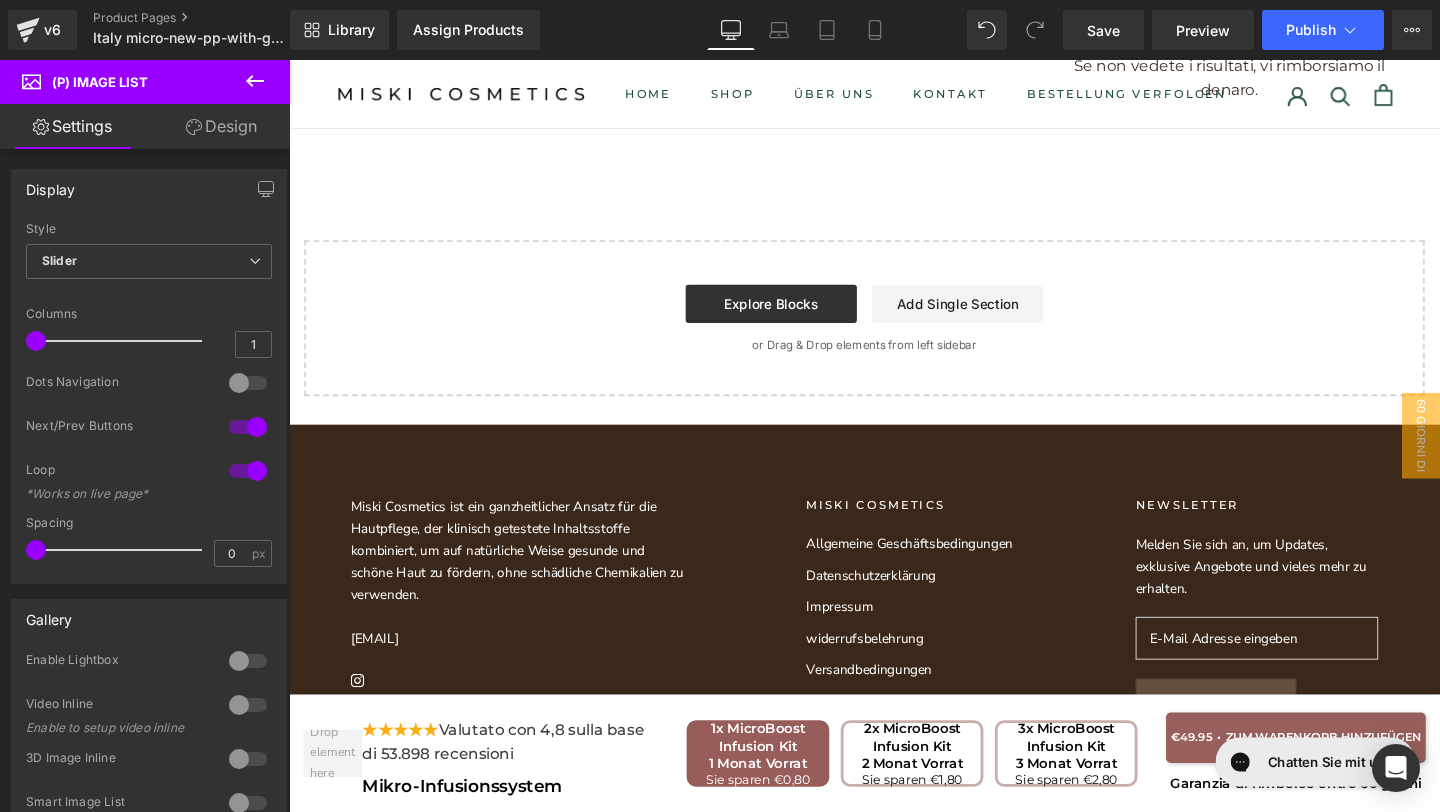 scroll, scrollTop: 11215, scrollLeft: 0, axis: vertical 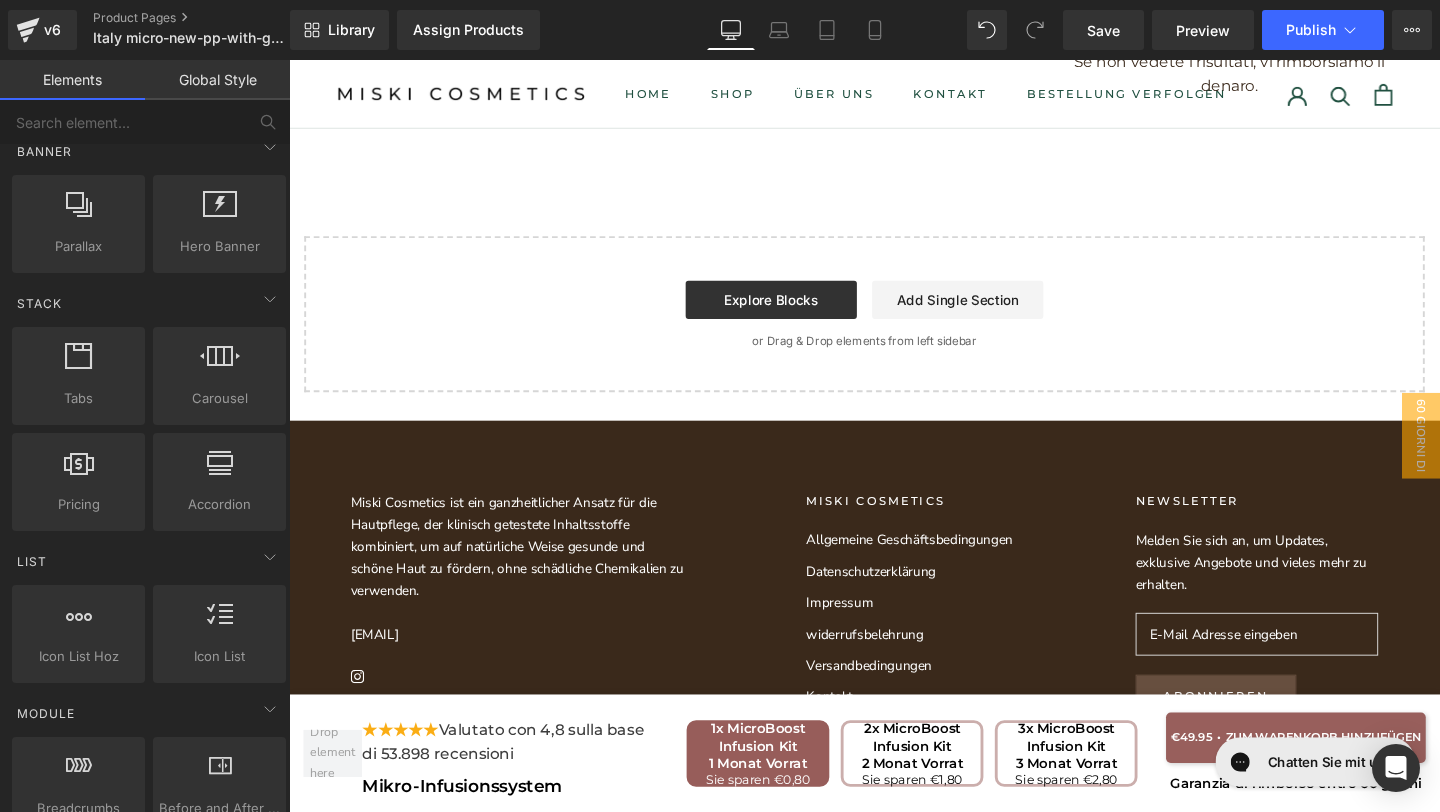 click on "Miski Cosmetics ist ein ganzheitlicher Ansatz für die Hautpflege, der klinisch getestete Inhaltsstoffe kombiniert, um auf natürliche Weise gesunde und schöne Haut zu fördern, ohne schädliche Chemikalien zu verwenden." at bounding box center (529, 571) 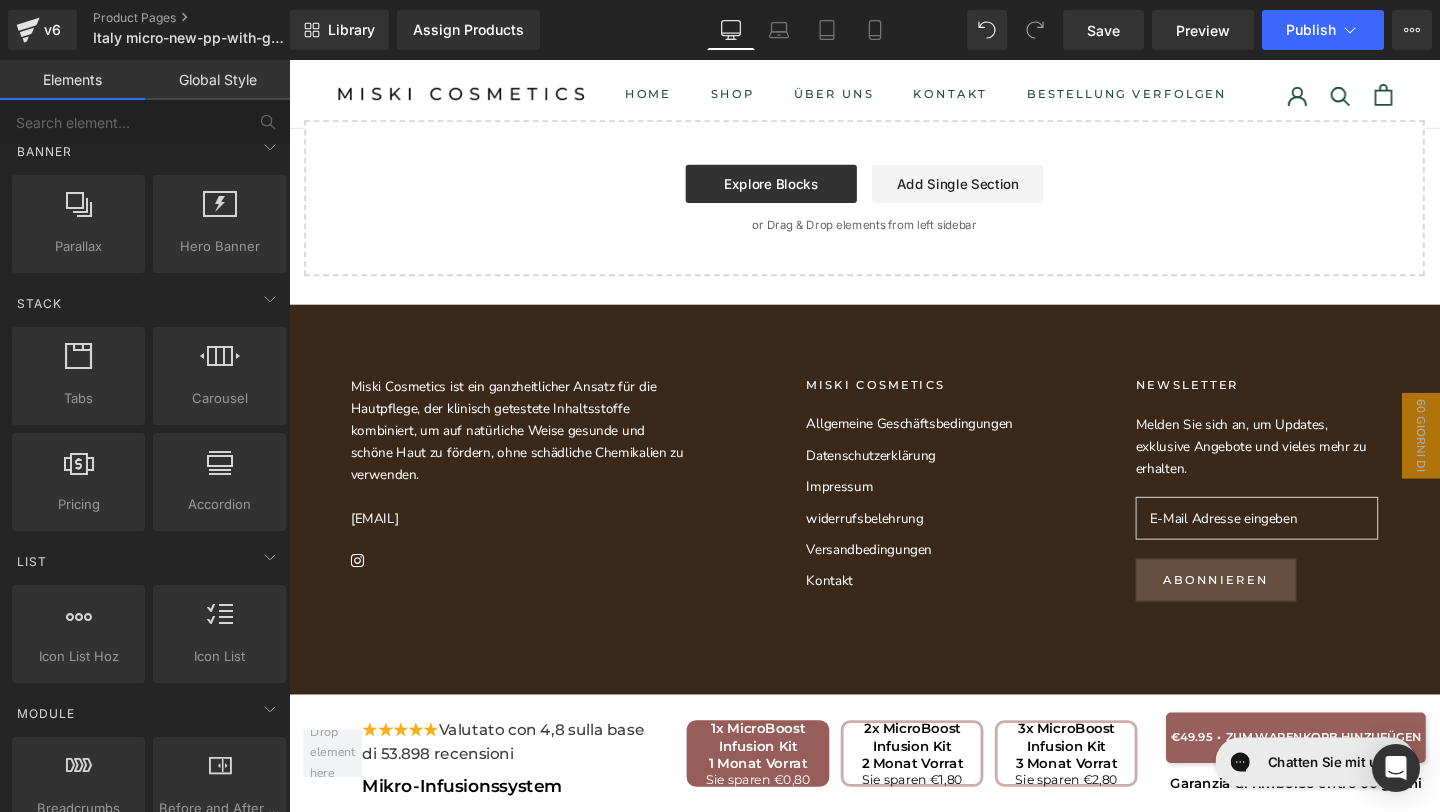 click on "Miski Cosmetics ist ein ganzheitlicher Ansatz für die Hautpflege, der klinisch getestete Inhaltsstoffe kombiniert, um auf natürliche Weise gesunde und schöne Haut zu fördern, ohne schädliche Chemikalien zu verwenden. contact@miskicosmetics.de
MISKI COSMETICS
Allgemeine Geschäftsbedingungen
Datenschutzerklärung
Impressum
widerrufsbelehrung
Versandbedingungen
Kontakt
Newsletter
Melden Sie sich an, um Updates, exklusive Angebote und vieles mehr zu erhalten.
Abonnieren" at bounding box center [894, 535] 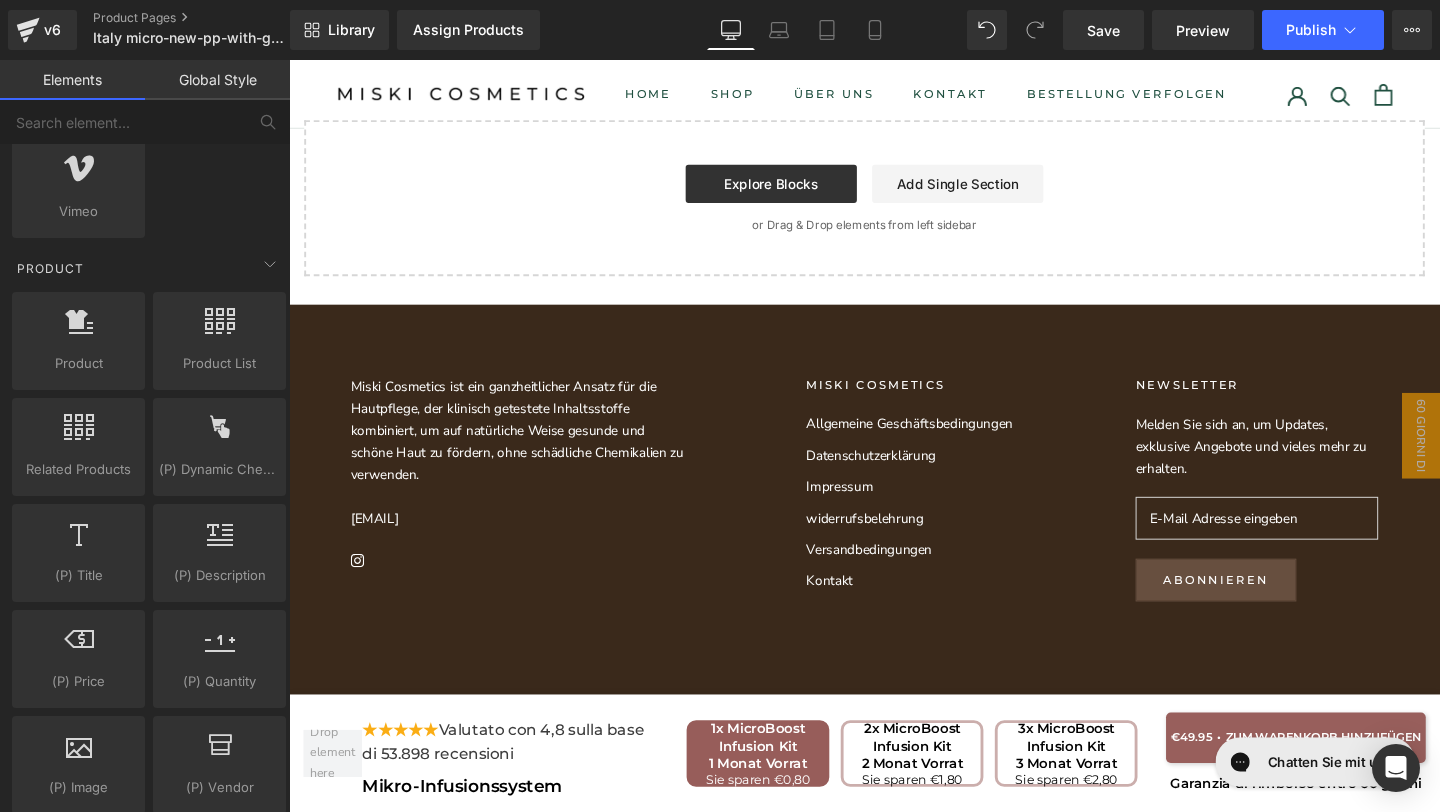 scroll, scrollTop: 1990, scrollLeft: 0, axis: vertical 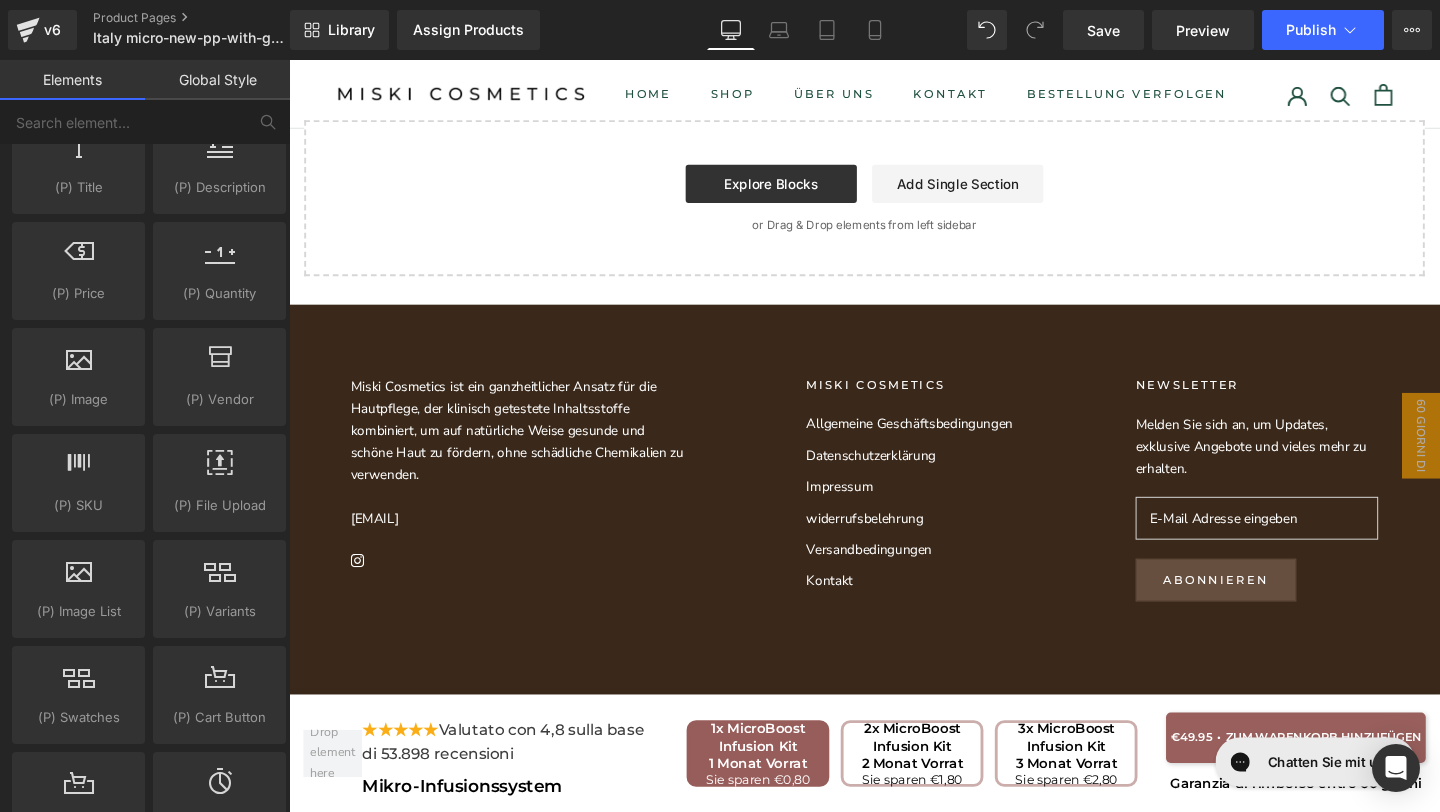 click on "Global Style" at bounding box center [217, 80] 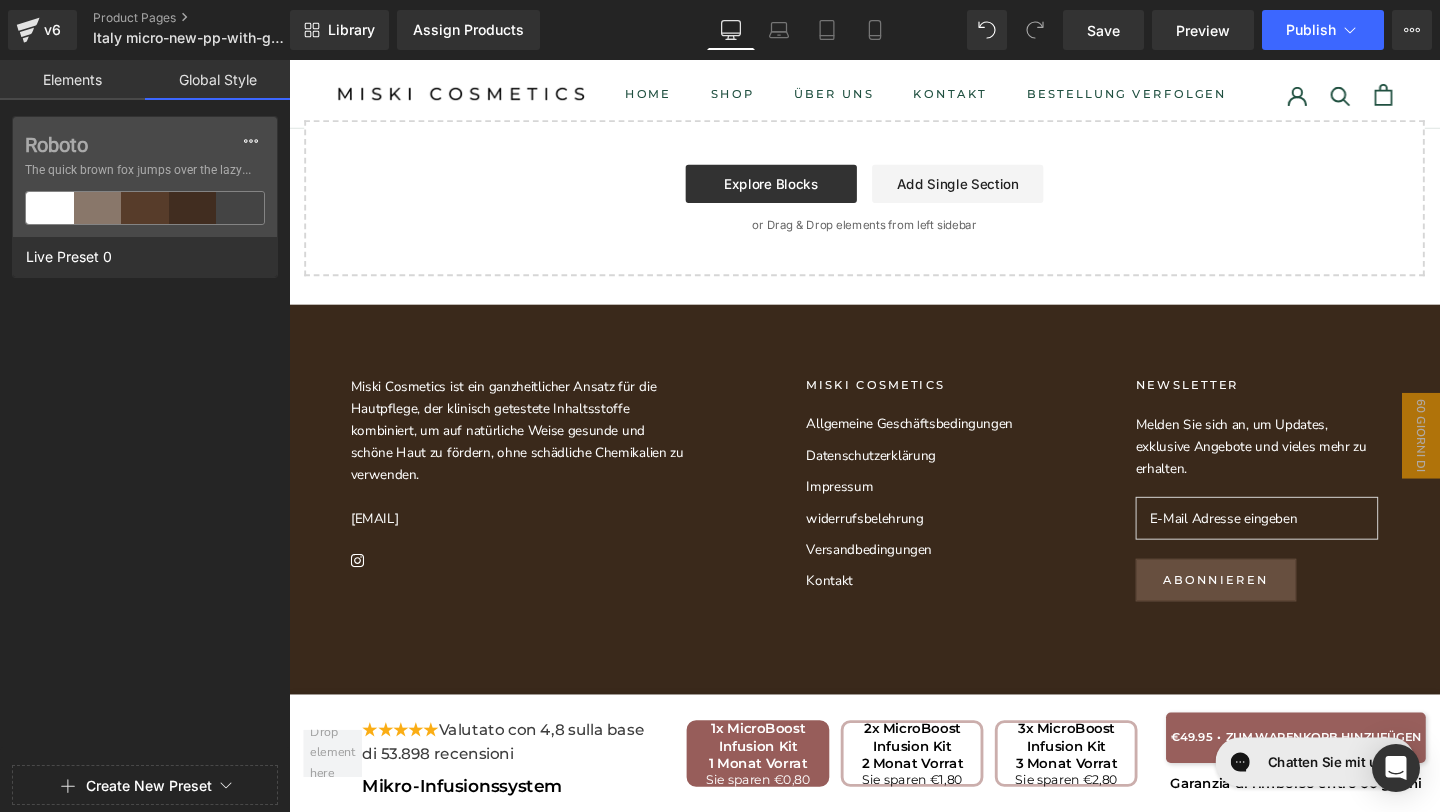 click on "Elements" at bounding box center [72, 80] 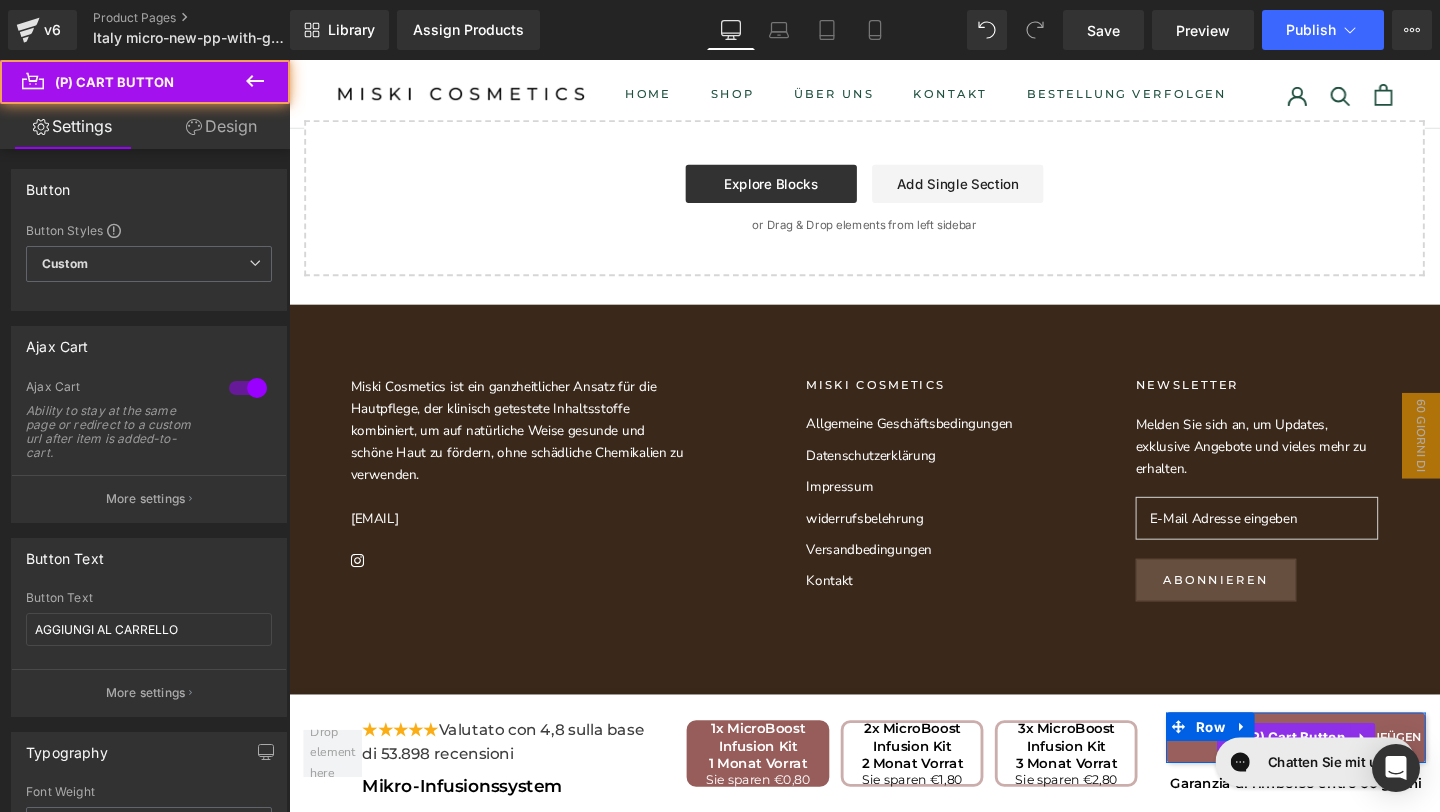 click on "AGGIUNGI AL CARRELLO" at bounding box center (1347, 772) 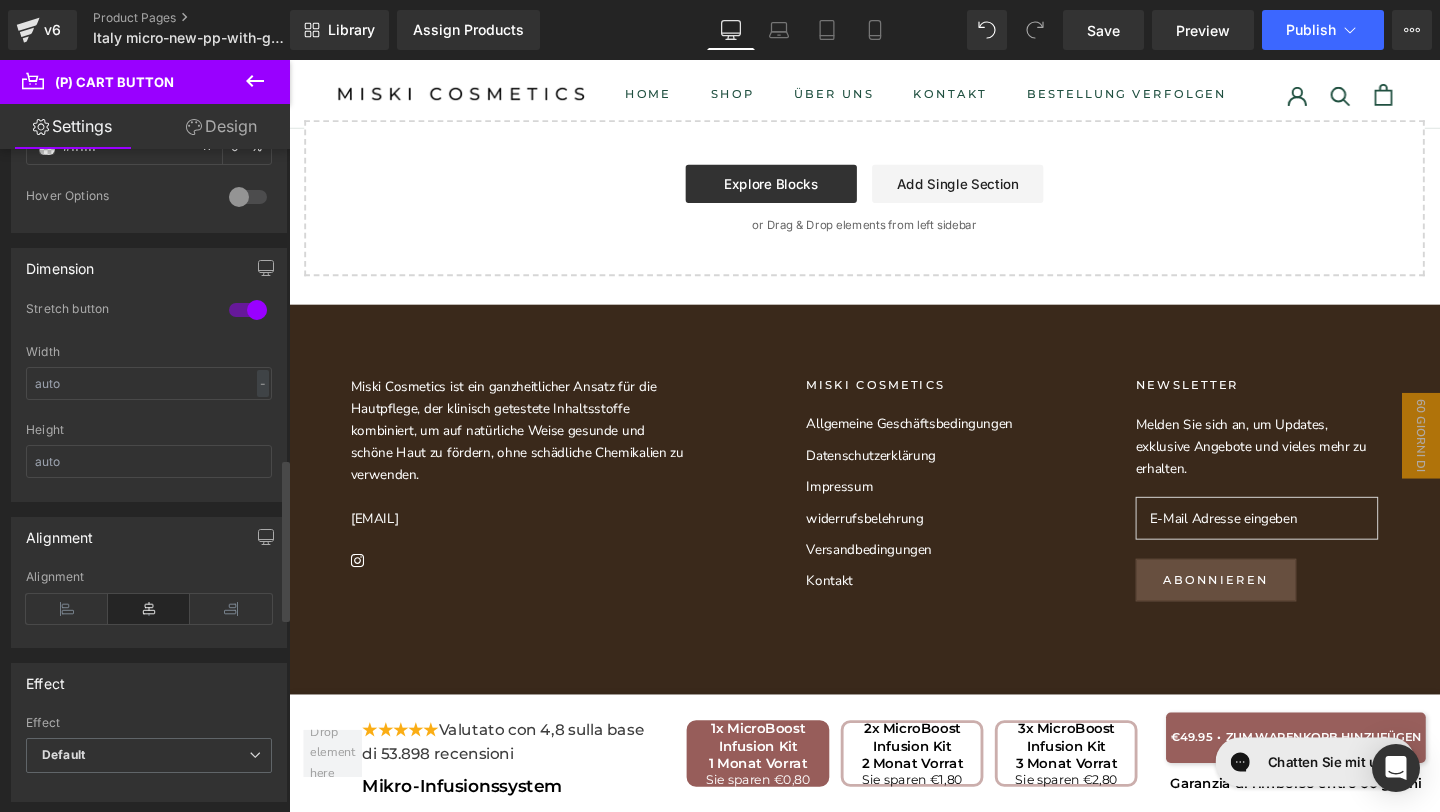 scroll, scrollTop: 1267, scrollLeft: 0, axis: vertical 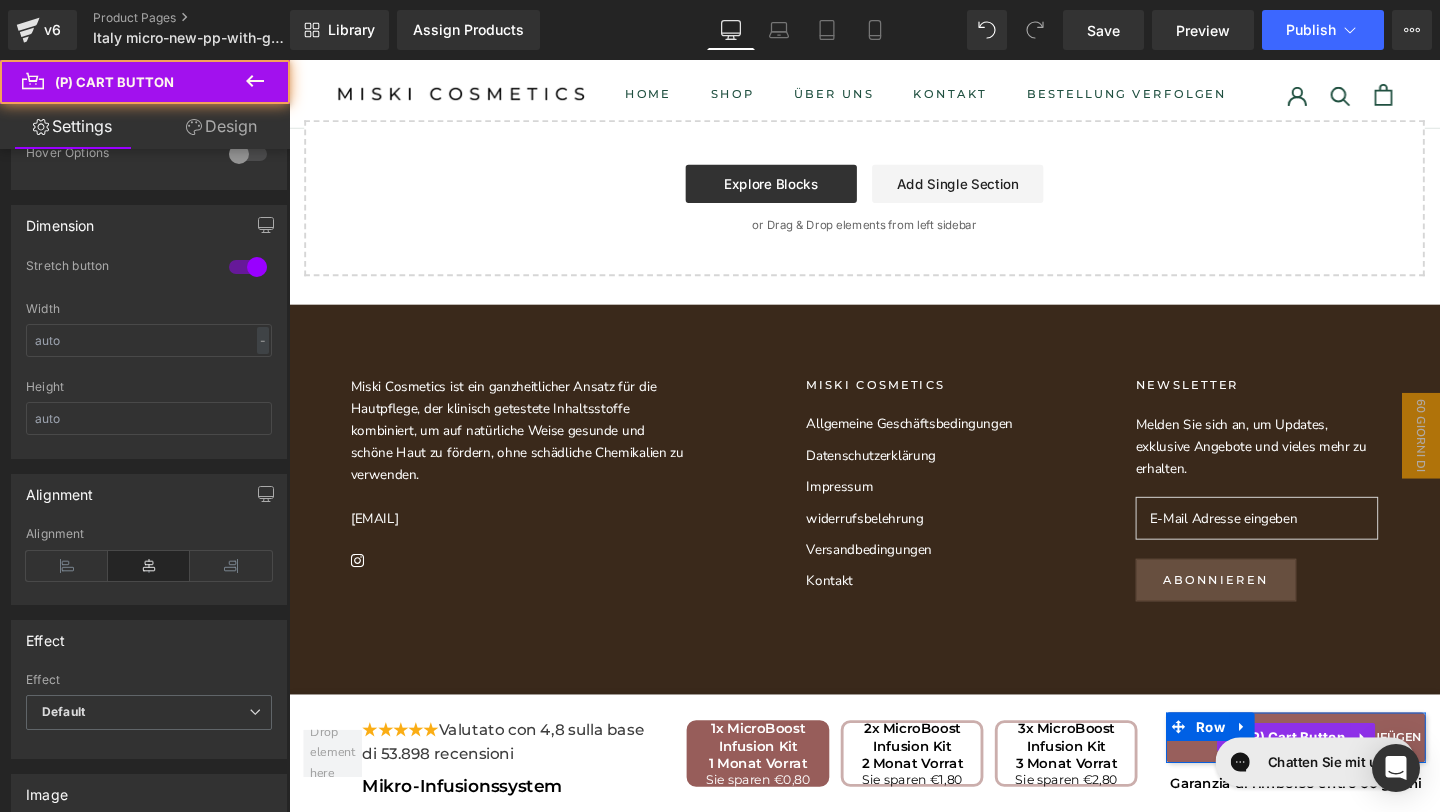 click on "AGGIUNGI AL CARRELLO" at bounding box center [1347, 772] 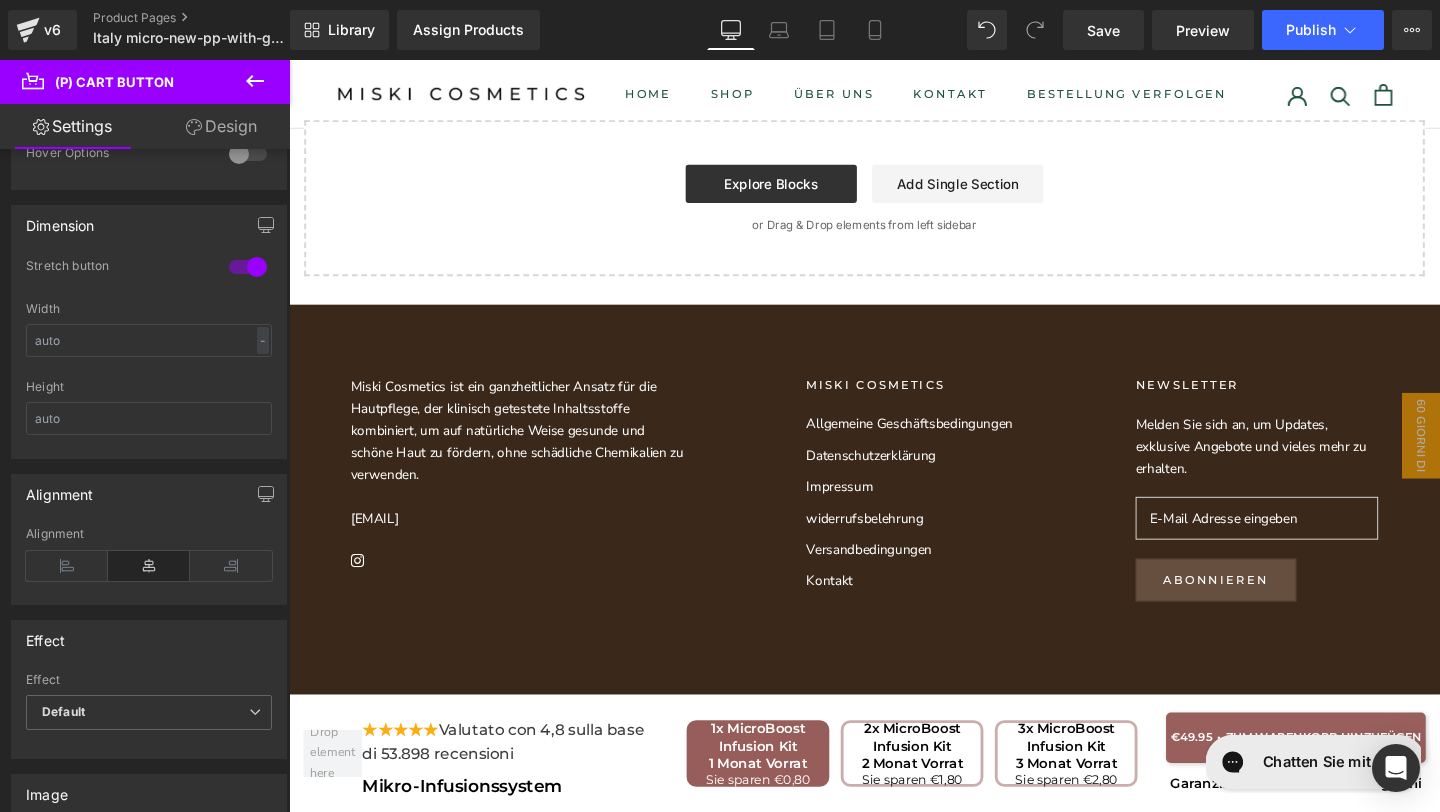 click on "Chatten Sie mit uns" at bounding box center [1338, 763] 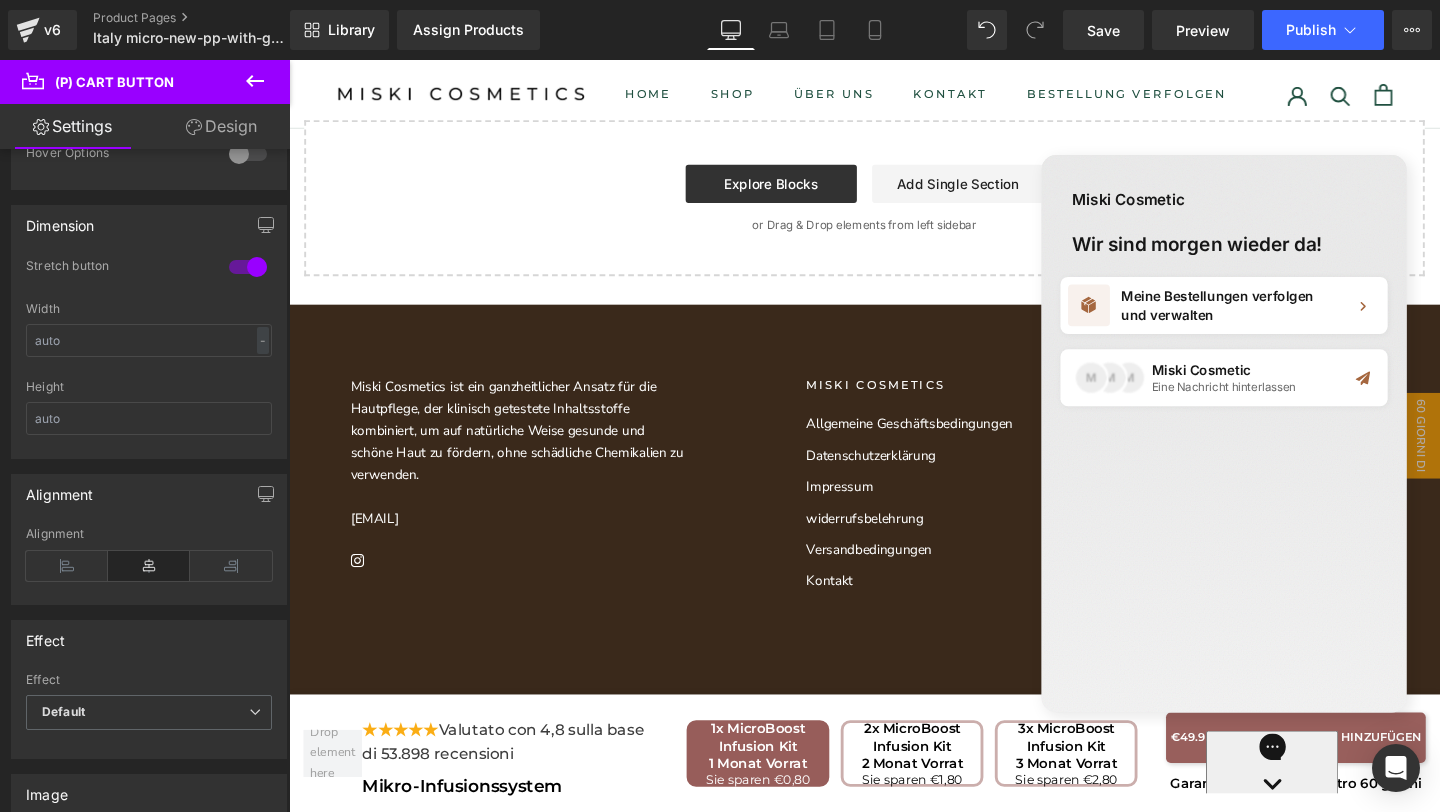 scroll, scrollTop: 0, scrollLeft: 0, axis: both 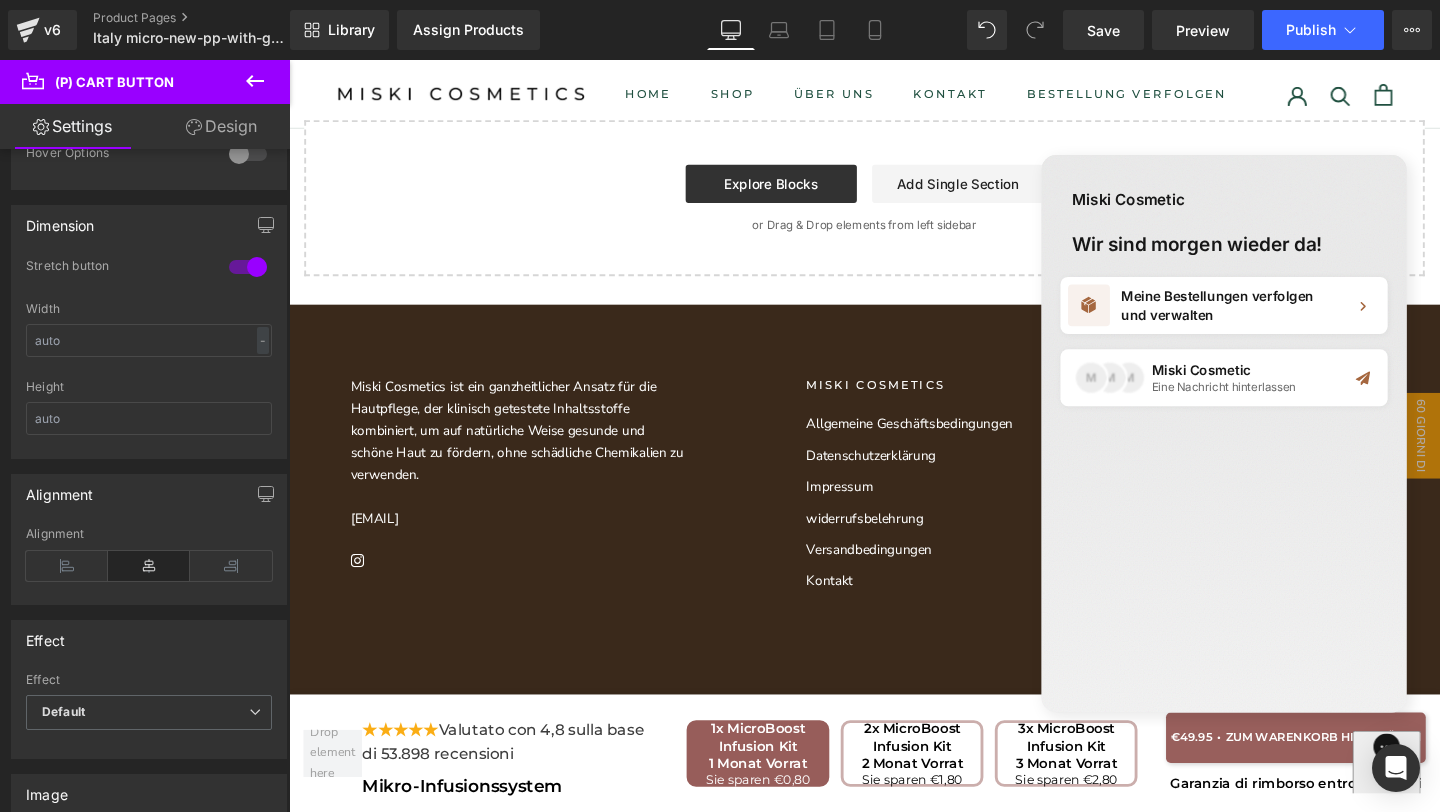 click on ".lx-icon-fill {
--lx-fill-width: calc(100% - var(--lx-rating-percent, 0%));
clip-path: inset(0 var(--lx-fill-width, 0) 0 0);
}
.lx-icon-line {
clip-path: inset(0 0 0 var(--lx-rating-percent, 0%));
}
[data-lx-fill='empty'] {
--lx-rating-percent: 0%;
}
[data-lx-fill='half'] {
--lx-rating-percent: 50%;
}
[data-lx-fill='full'] {
--lx-rating-percent: 100%;
}
Direkt zum Inhalt
HOME SHOP ÜBER UNS KONTAKT BESTELLUNG VERFOLGEN
Account" at bounding box center [894, -5195] 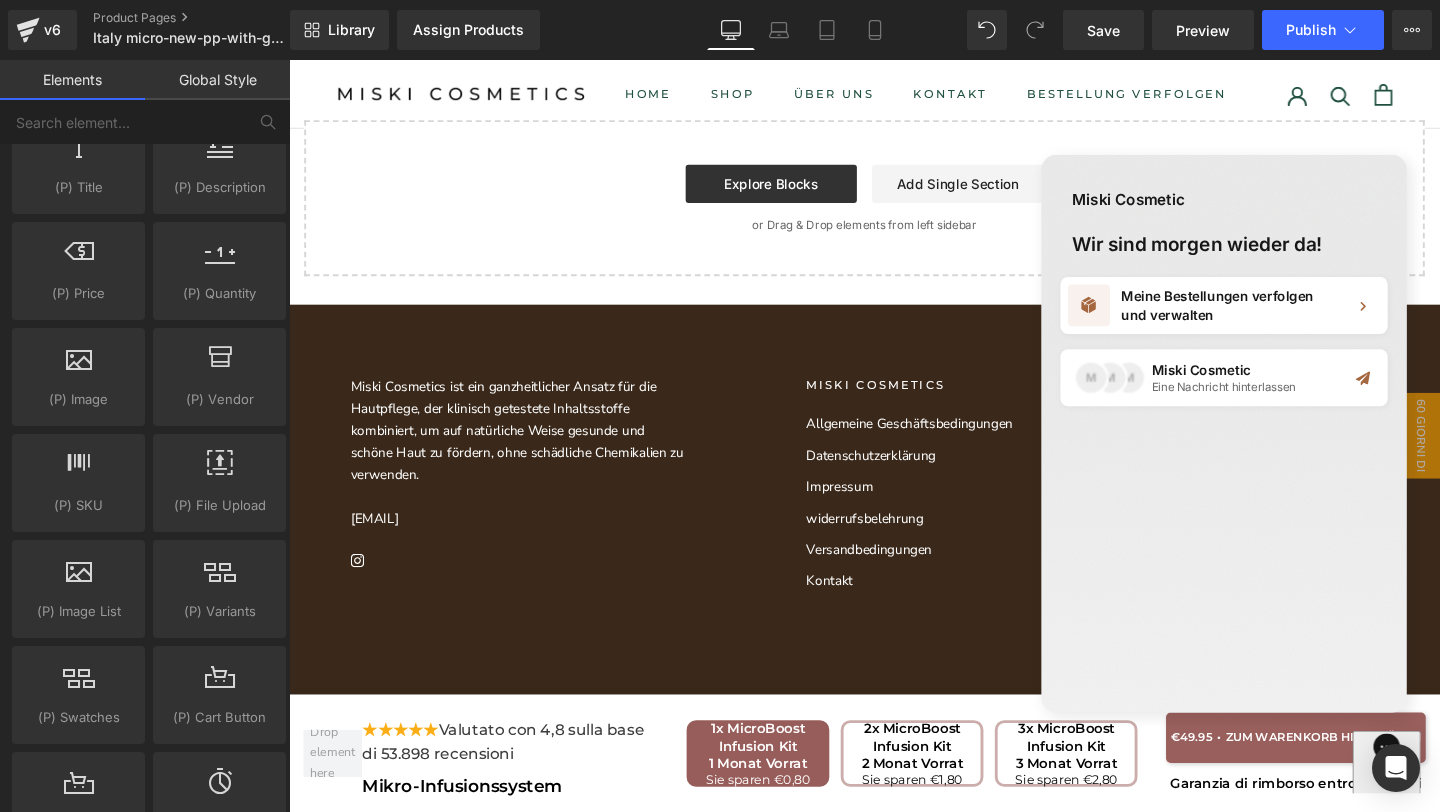 click on "Miski Cosmetic Wir sind morgen wieder da! Meine Bestellungen verfolgen und verwalten M M M Miski Cosmetic Eine Nachricht hinterlassen" at bounding box center (1234, 450) 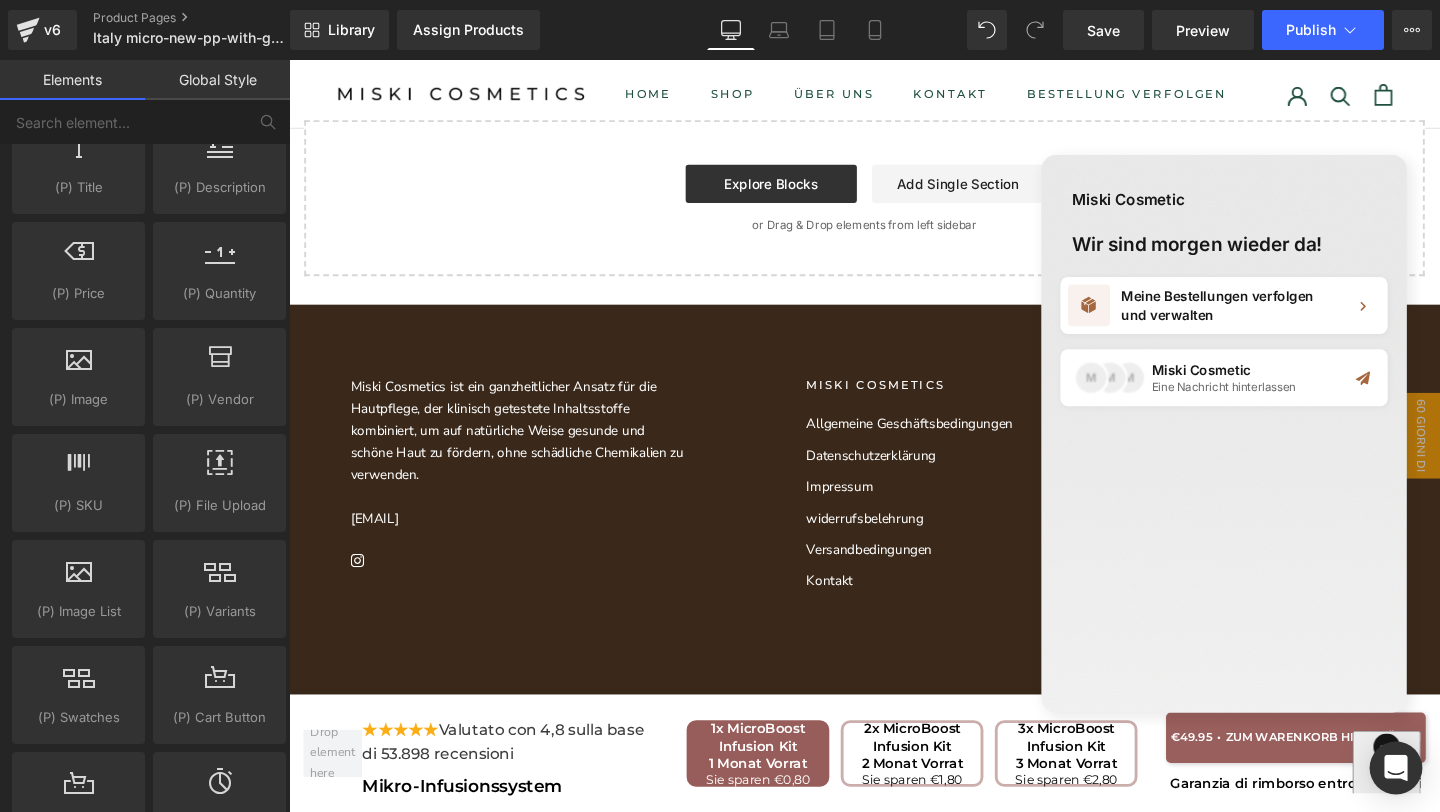 click at bounding box center [1396, 768] 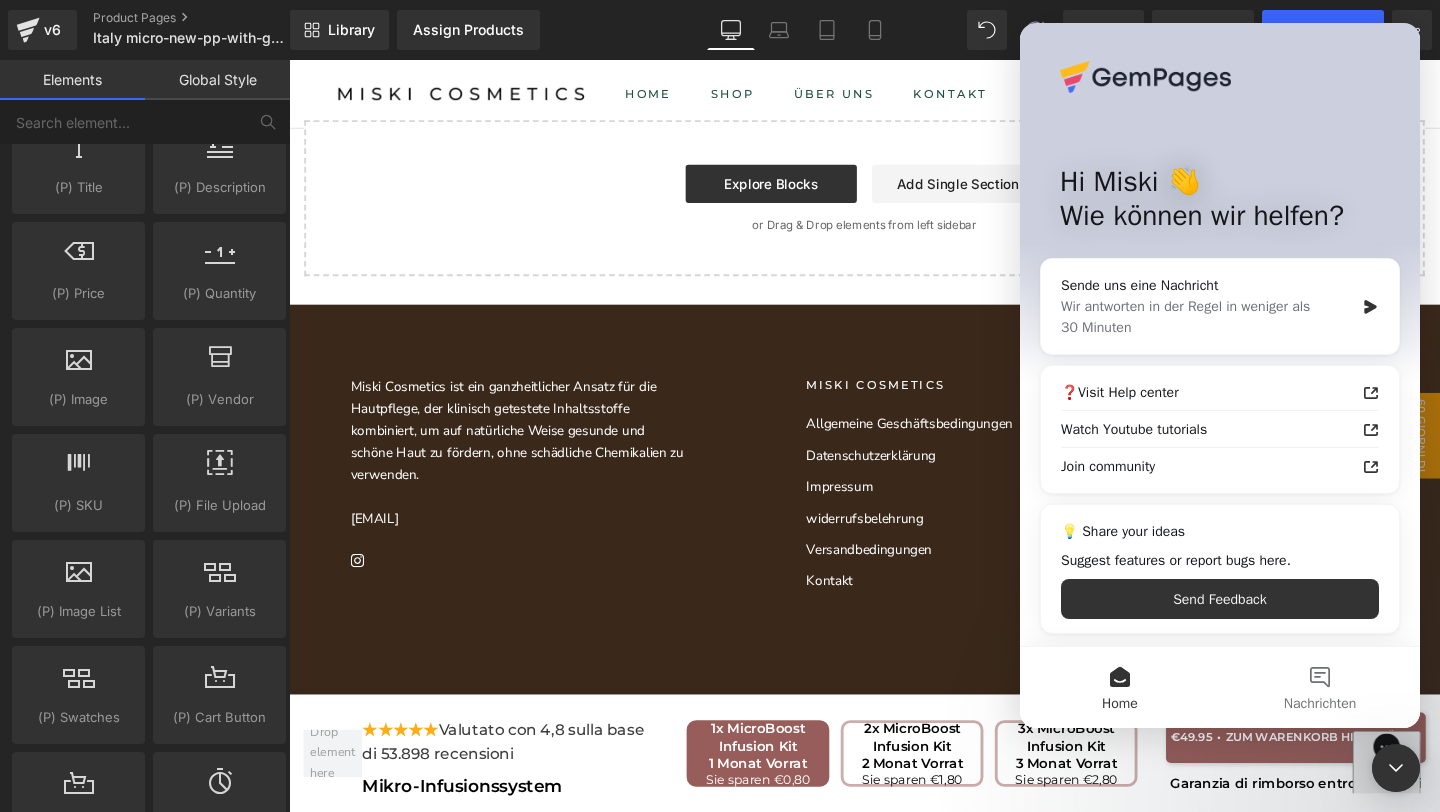 scroll, scrollTop: 0, scrollLeft: 0, axis: both 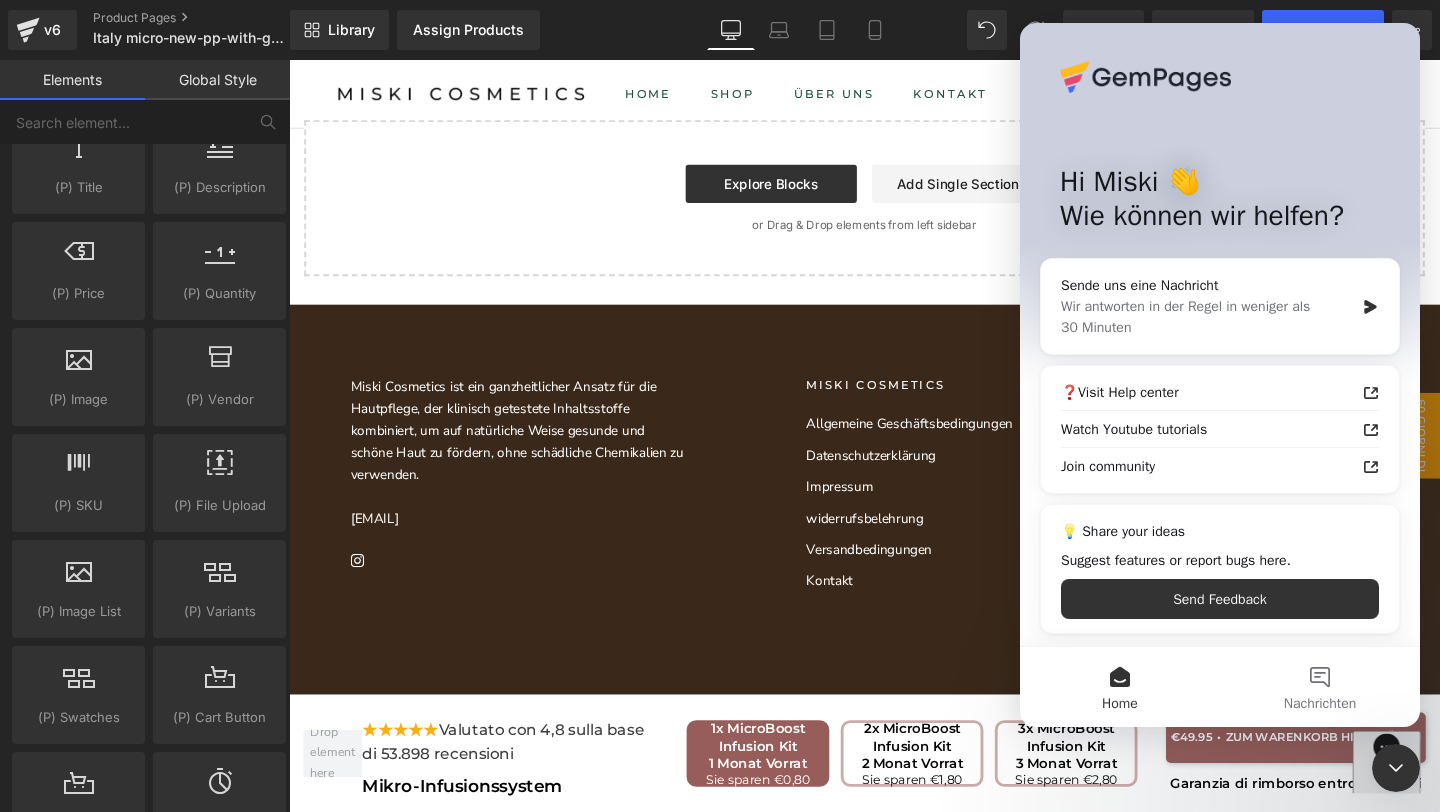 click on "You are previewing how the   will restyle your page. You can not edit Elements in Preset Preview Mode.  v6 Product Pages Italy micro-new-pp-with-gifts Library Assign Products  Product Preview
No product match your search.  Please try another keyword  Manage assigned products Desktop Desktop Laptop Tablet Mobile Save Preview Publish Scheduled View Live Page View with current Template Save Template to Library Schedule Publish Publish Settings Shortcuts  Your page can’t be published   You've reached the maximum number of published pages on your plan  (20/999999).  You need to upgrade your plan or unpublish all your pages to get 1 publish slot.   Unpublish pages   Upgrade plan  Elements Global Style Base Row  rows, columns, layouts, div Heading  headings, titles, h1,h2,h3,h4,h5,h6 Text Block  texts, paragraphs, contents, blocks Image  images, photos, alts, uploads Icon  icons, symbols Button  button, call to action, cta Separator  separators, dividers, horizontal lines Liquid  Banner" at bounding box center [720, 406] 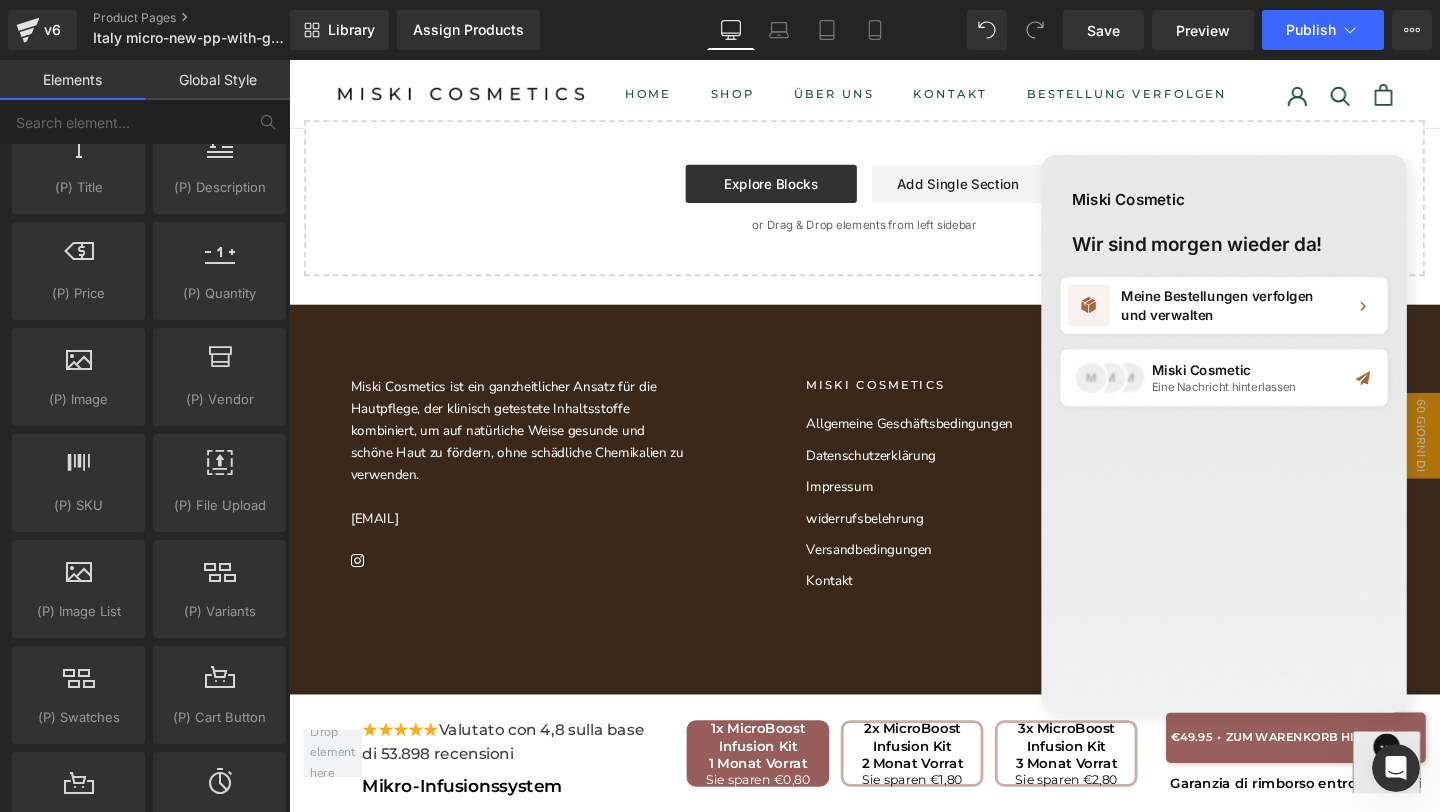 scroll, scrollTop: 0, scrollLeft: 0, axis: both 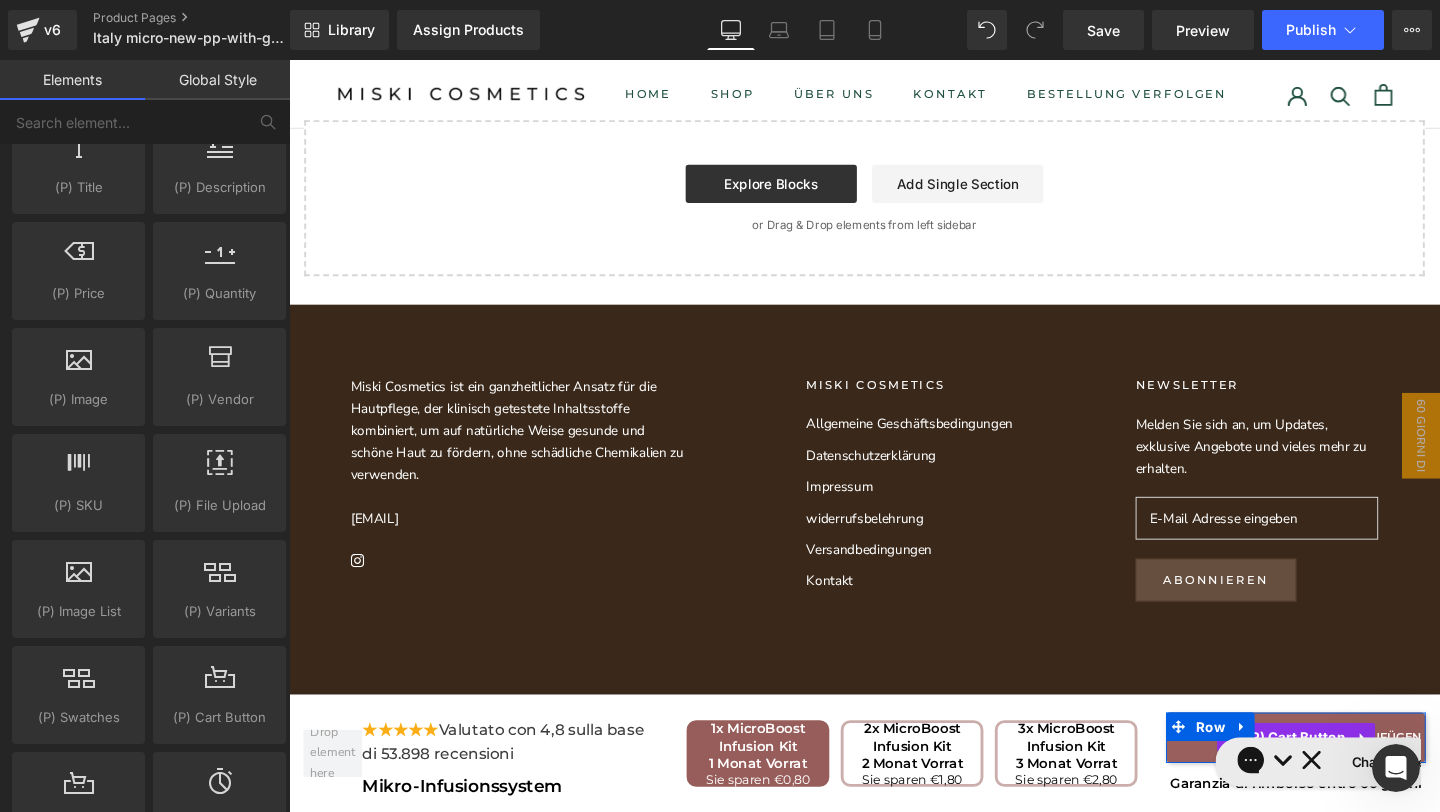 click on "AGGIUNGI AL CARRELLO" at bounding box center [1347, 772] 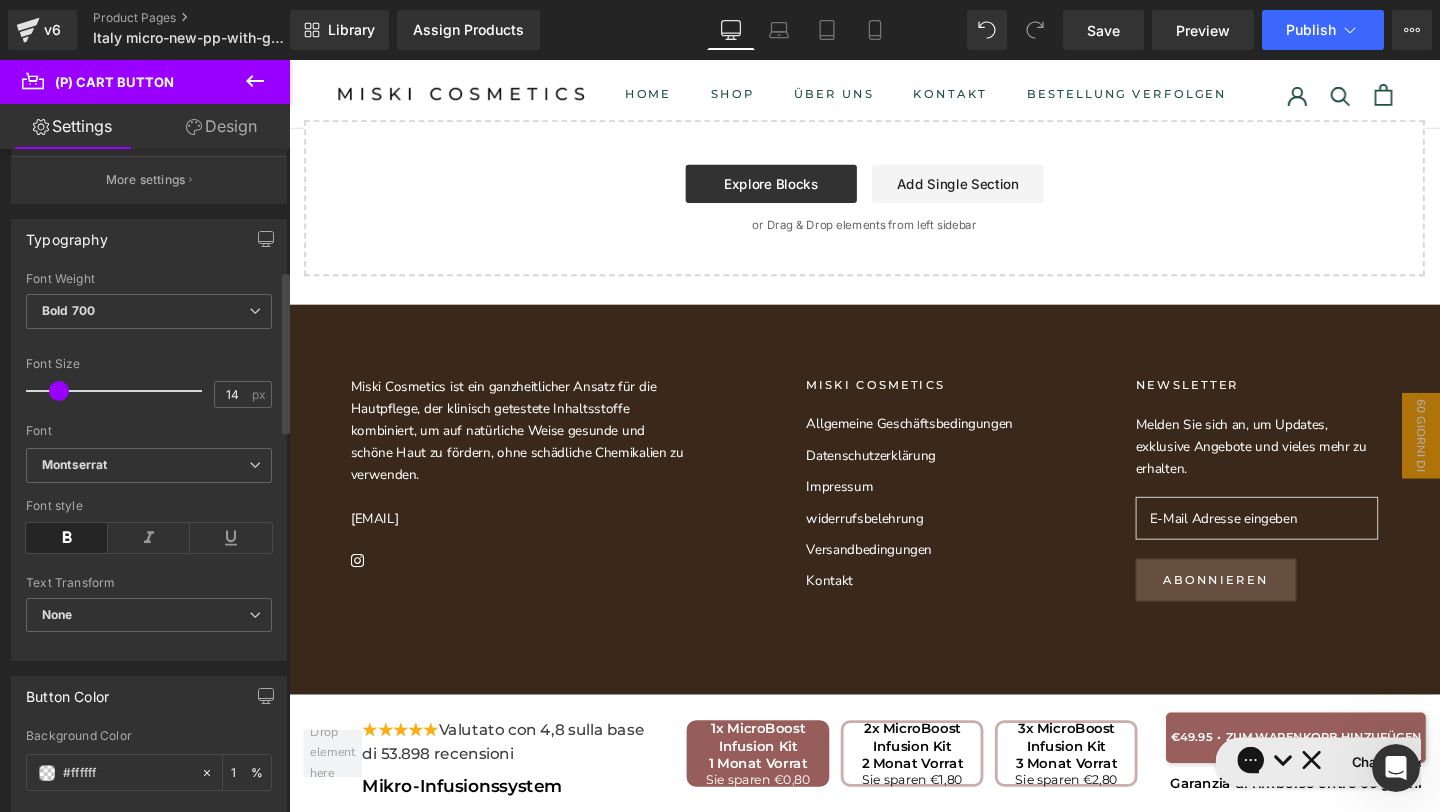scroll, scrollTop: 472, scrollLeft: 0, axis: vertical 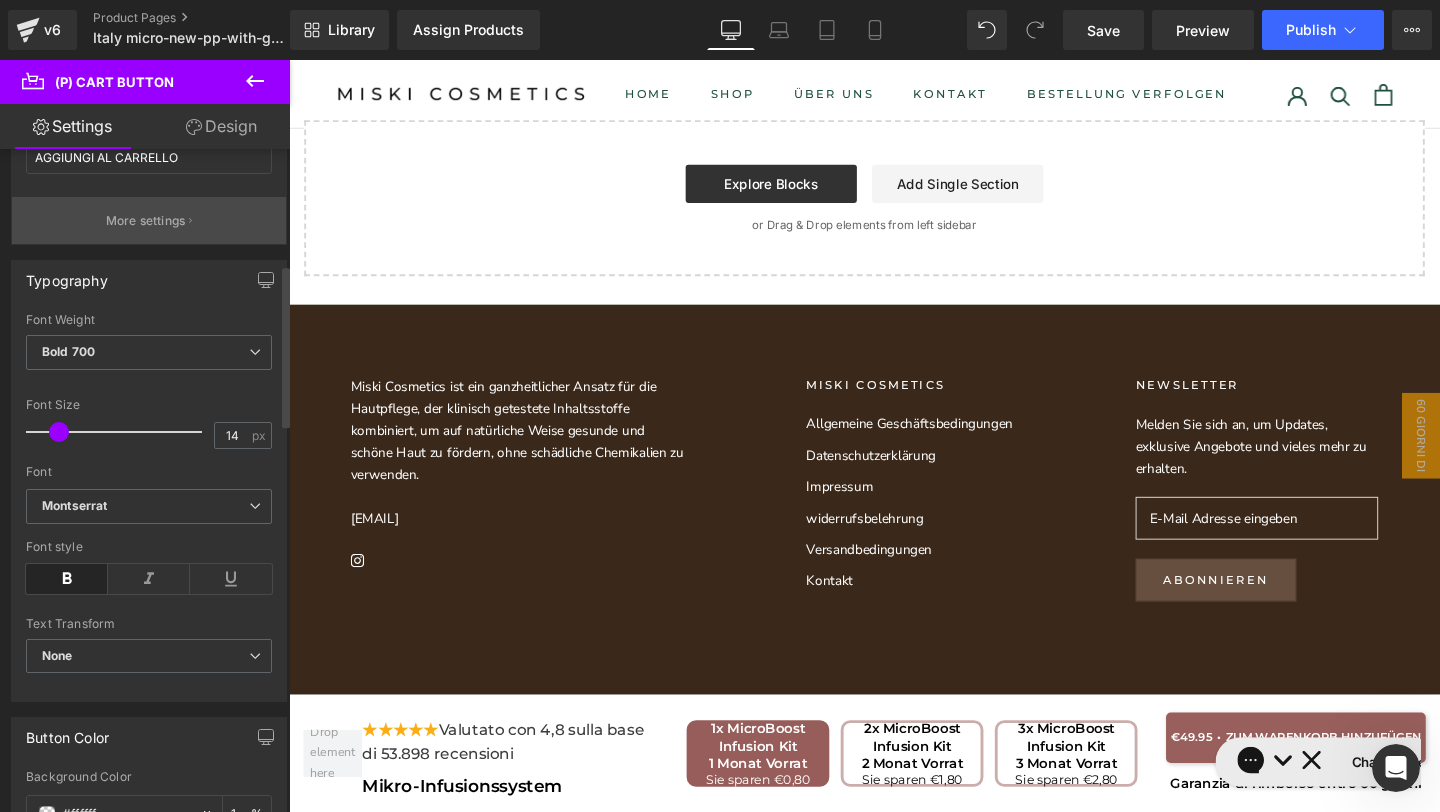 click on "More settings" at bounding box center [146, 221] 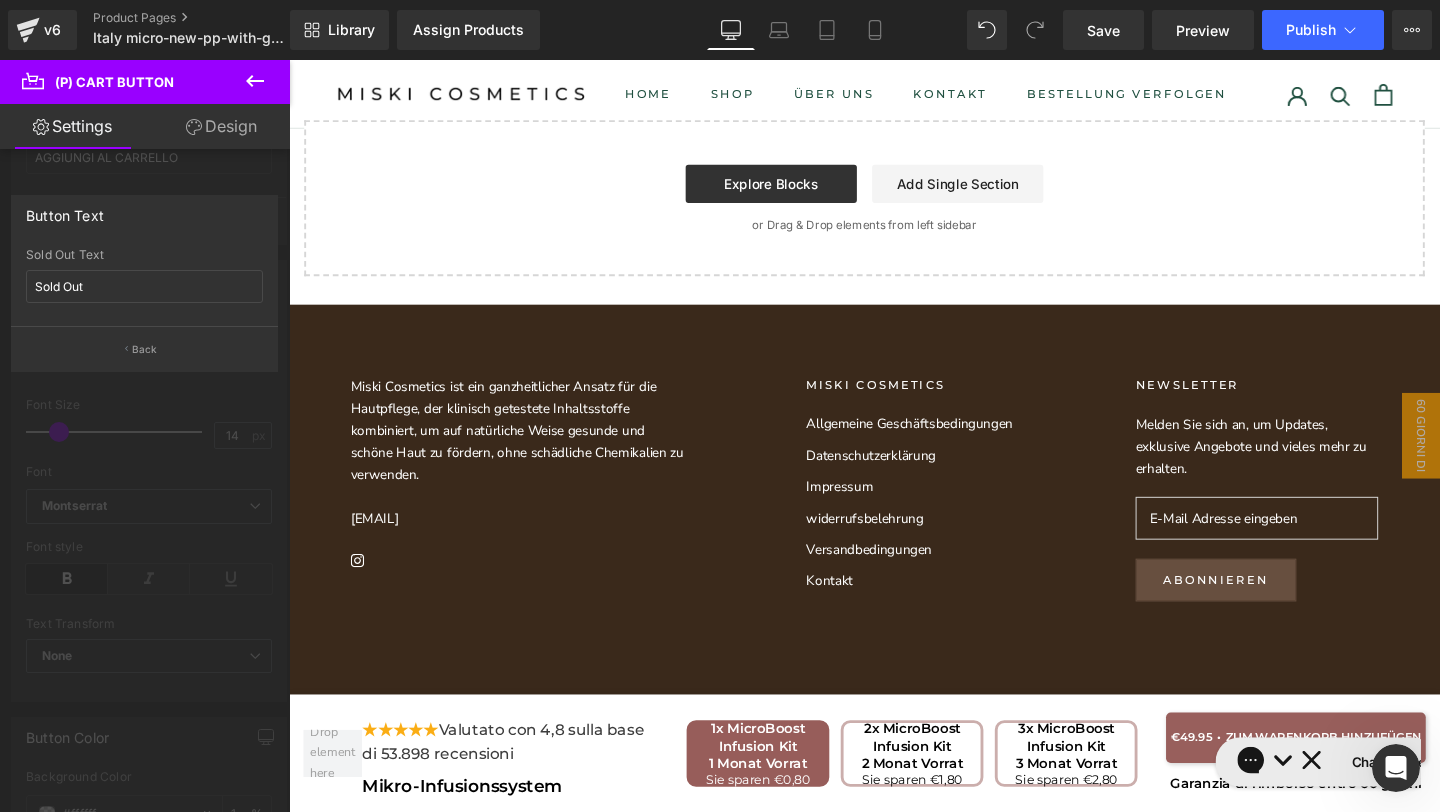 click at bounding box center [145, 441] 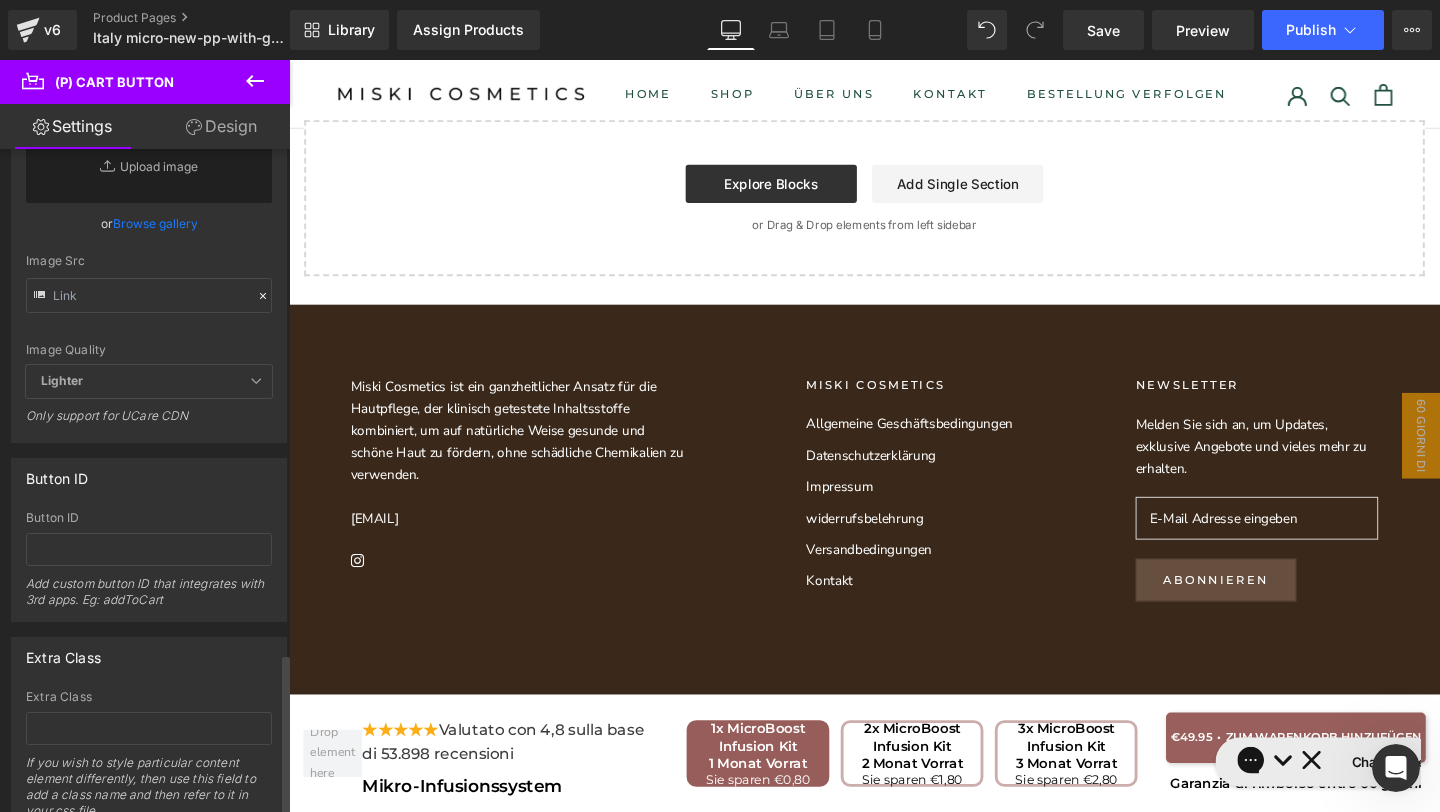 scroll, scrollTop: 2066, scrollLeft: 0, axis: vertical 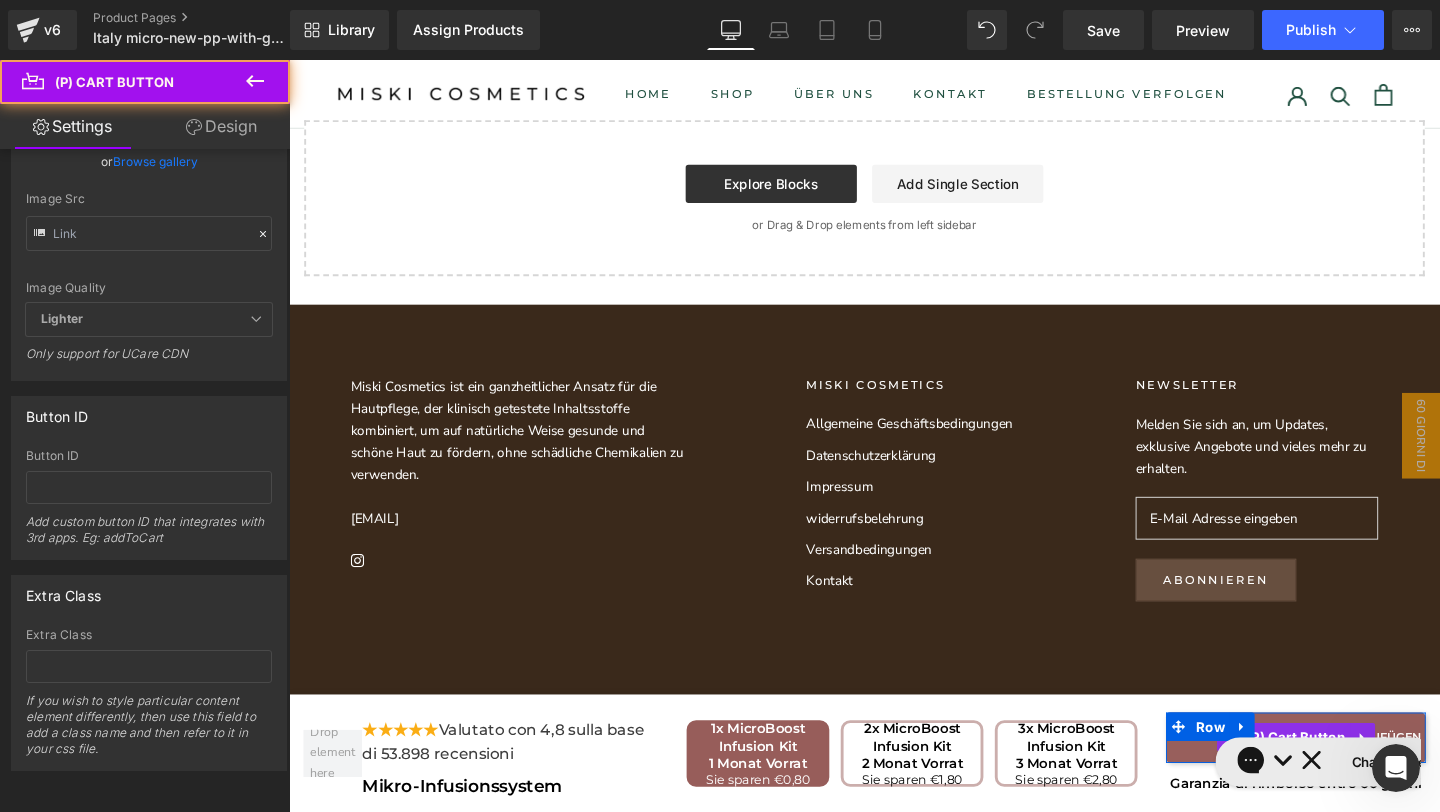 click on "AGGIUNGI AL CARRELLO" at bounding box center [1347, 772] 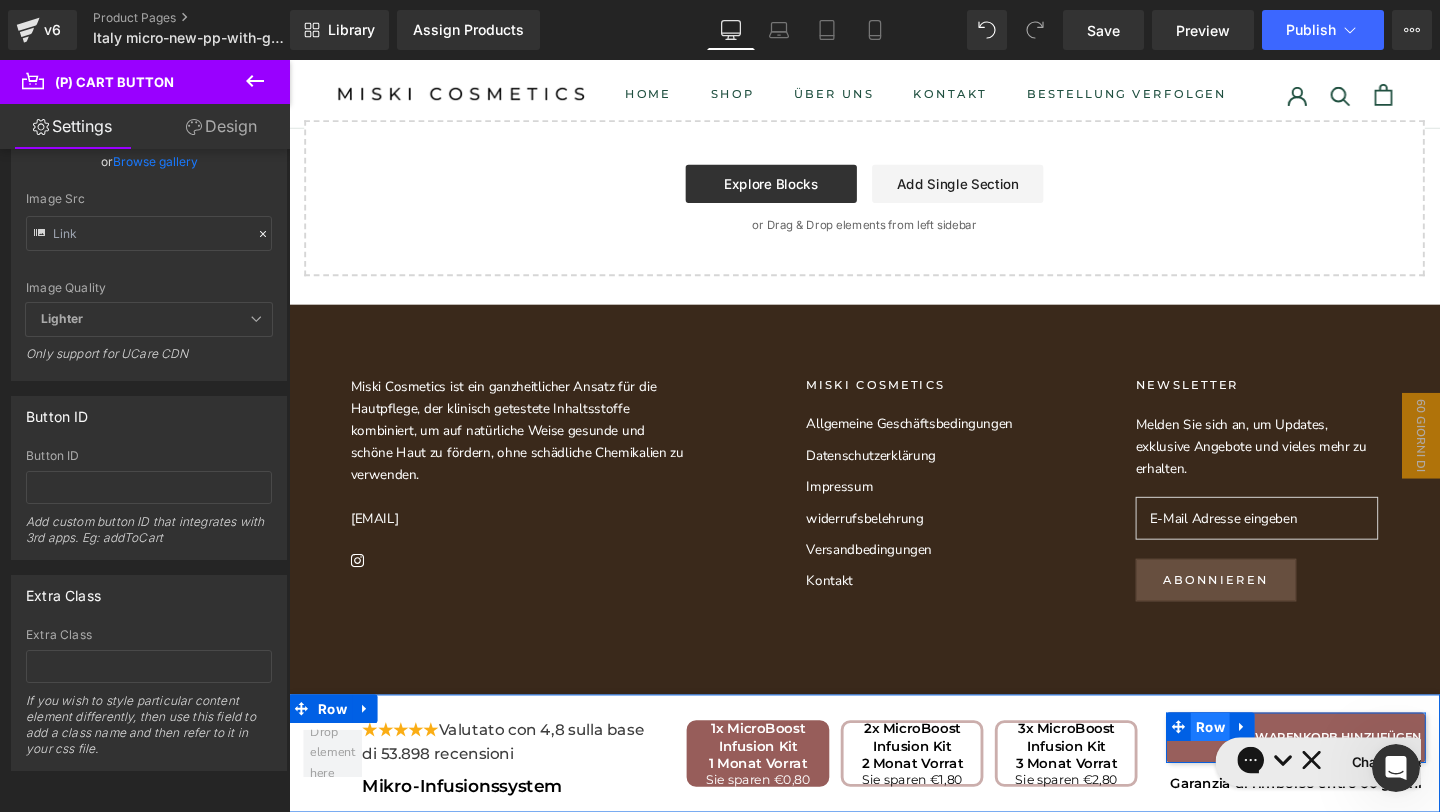 click on "Row" at bounding box center [1257, 761] 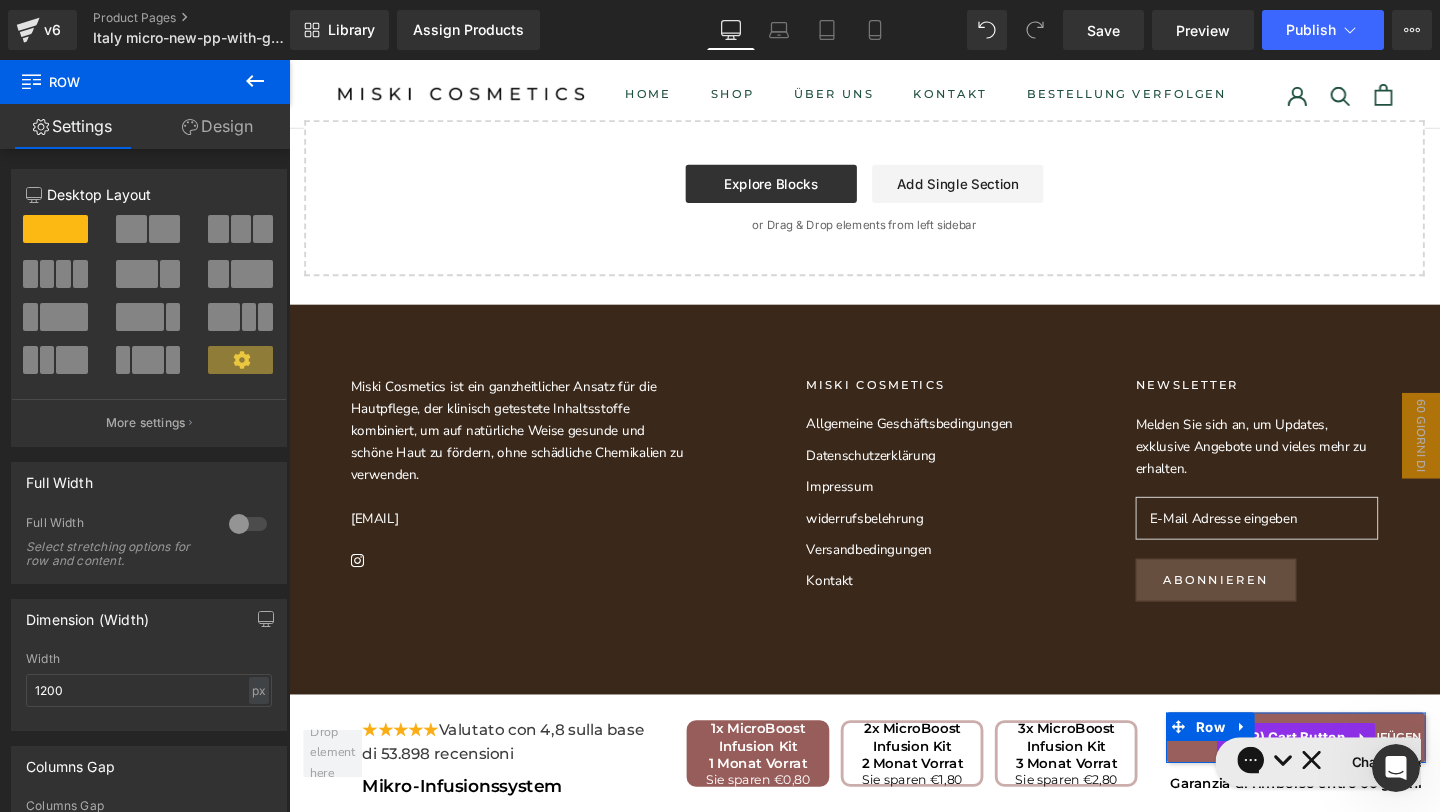 click on "AGGIUNGI AL CARRELLO" at bounding box center [1347, 772] 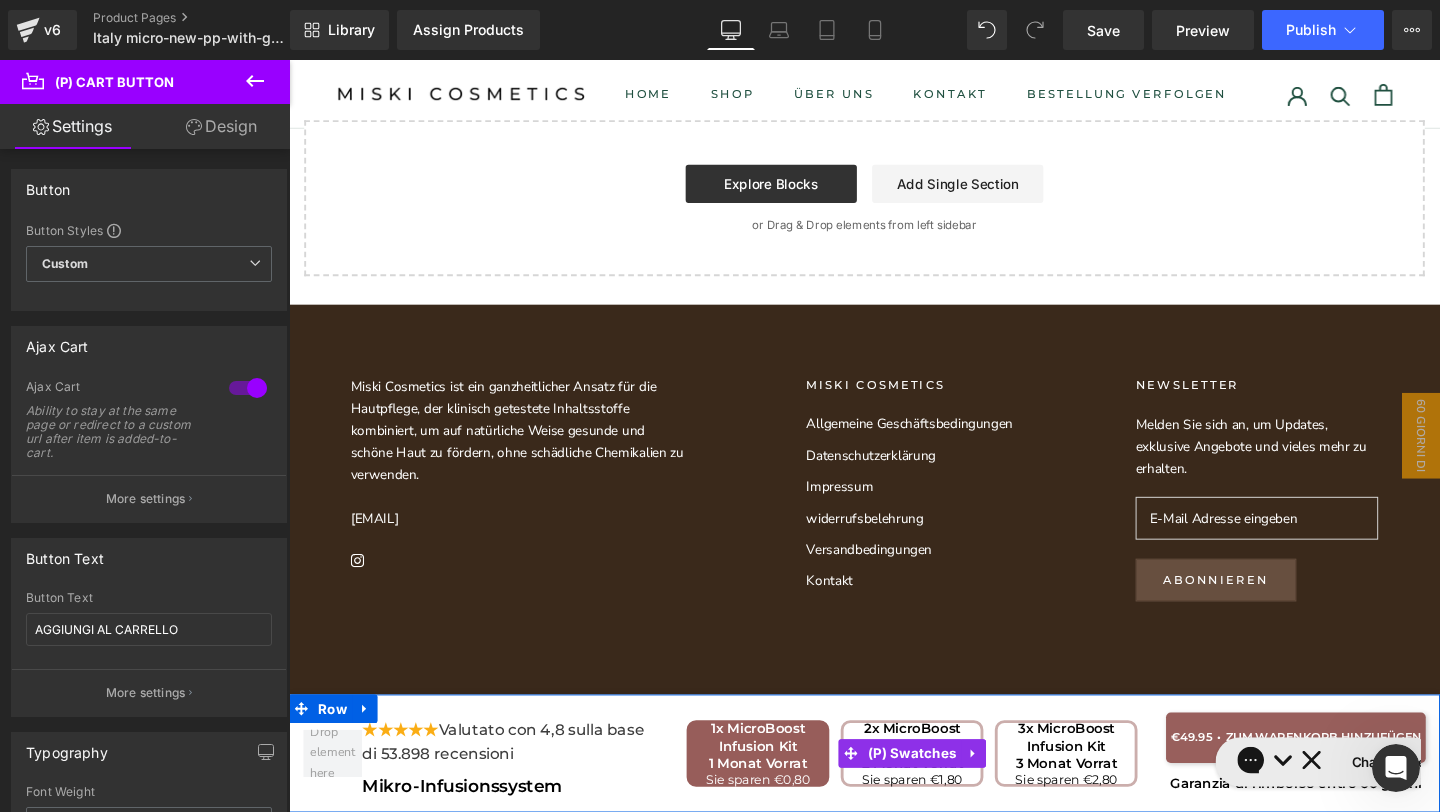 click on "1x MicroBoost Infusion Kit  1 Monat Vorrat" at bounding box center [782, 781] 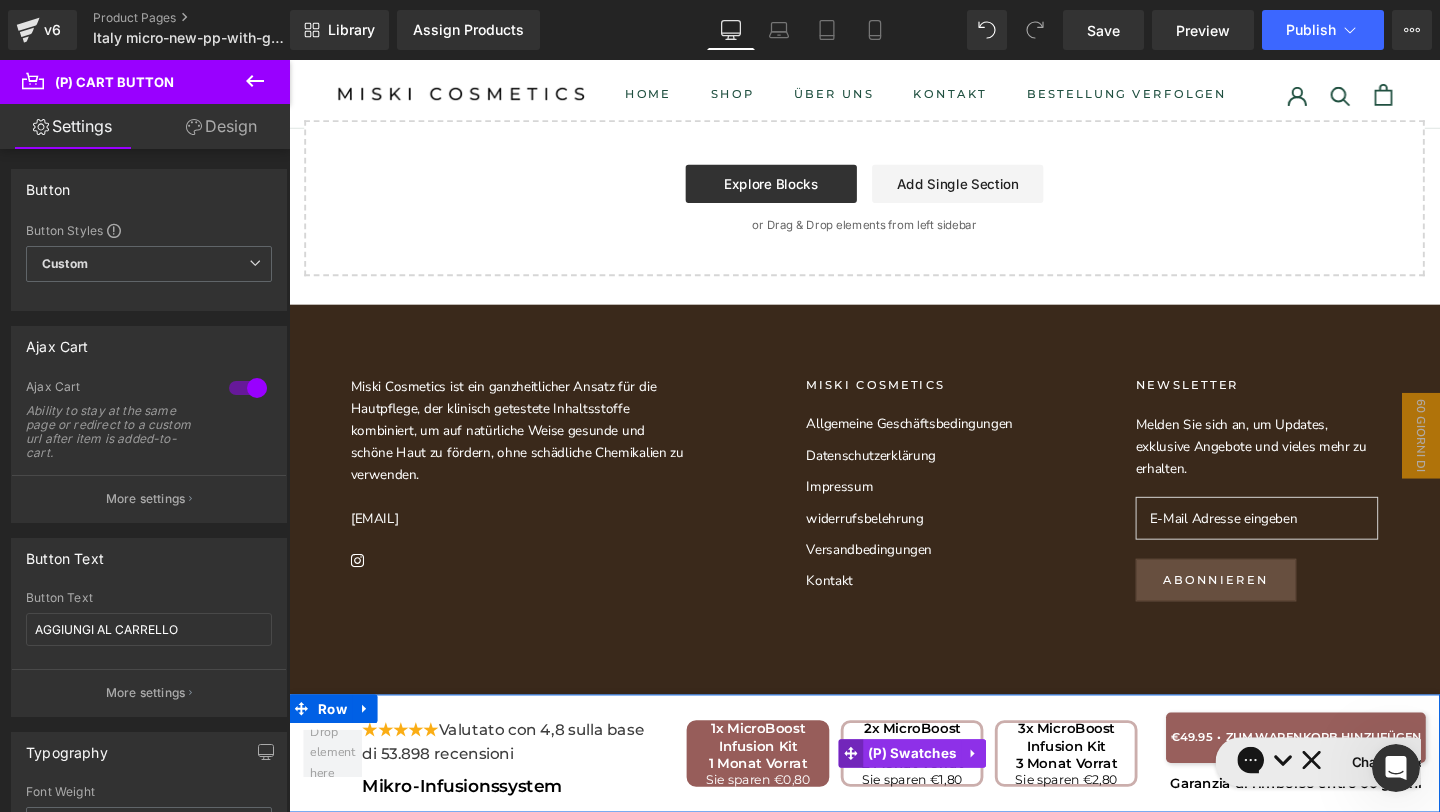 click 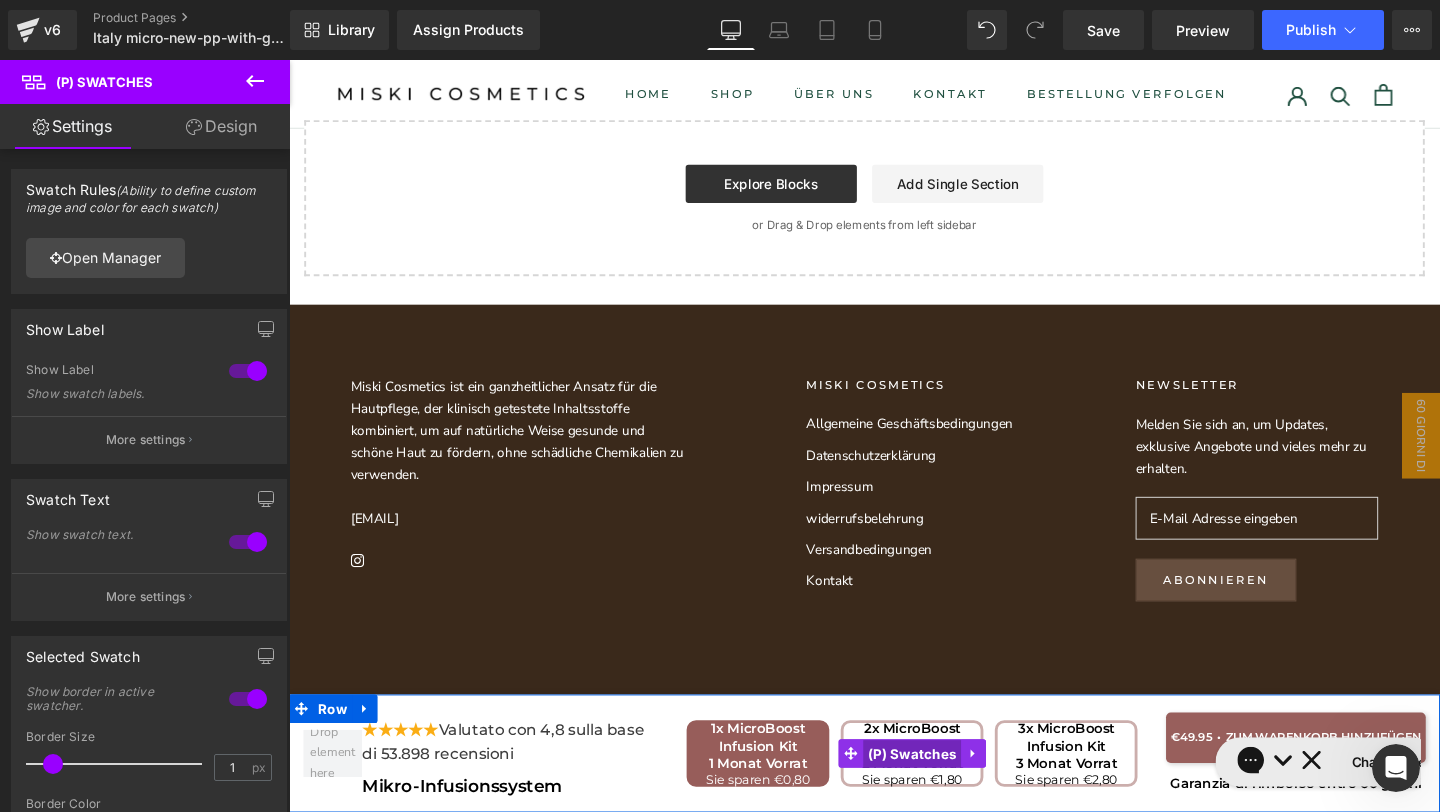 click on "(P) Swatches" at bounding box center [944, 790] 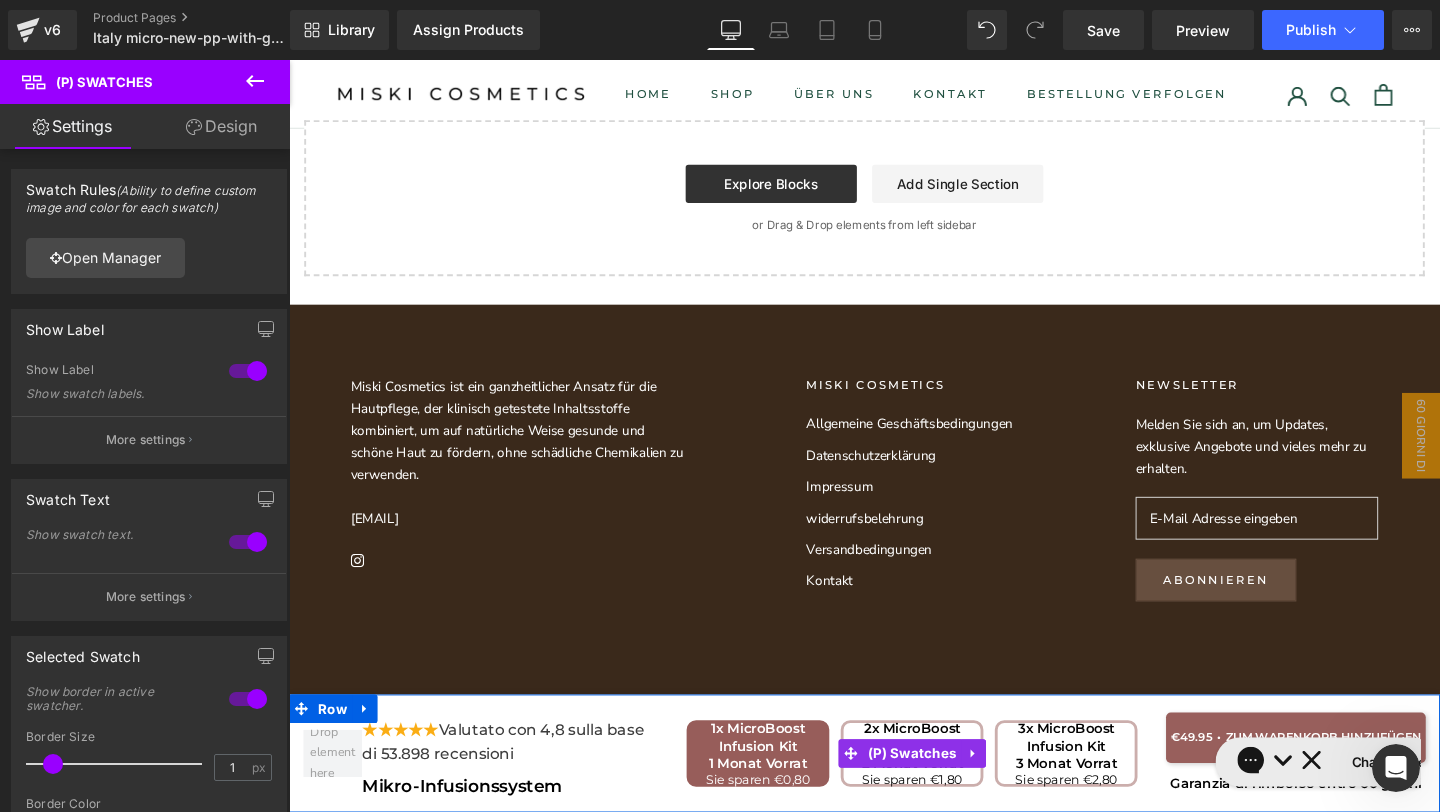 click on "1x MicroBoost Infusion Kit  1 Monat Vorrat" at bounding box center [782, 781] 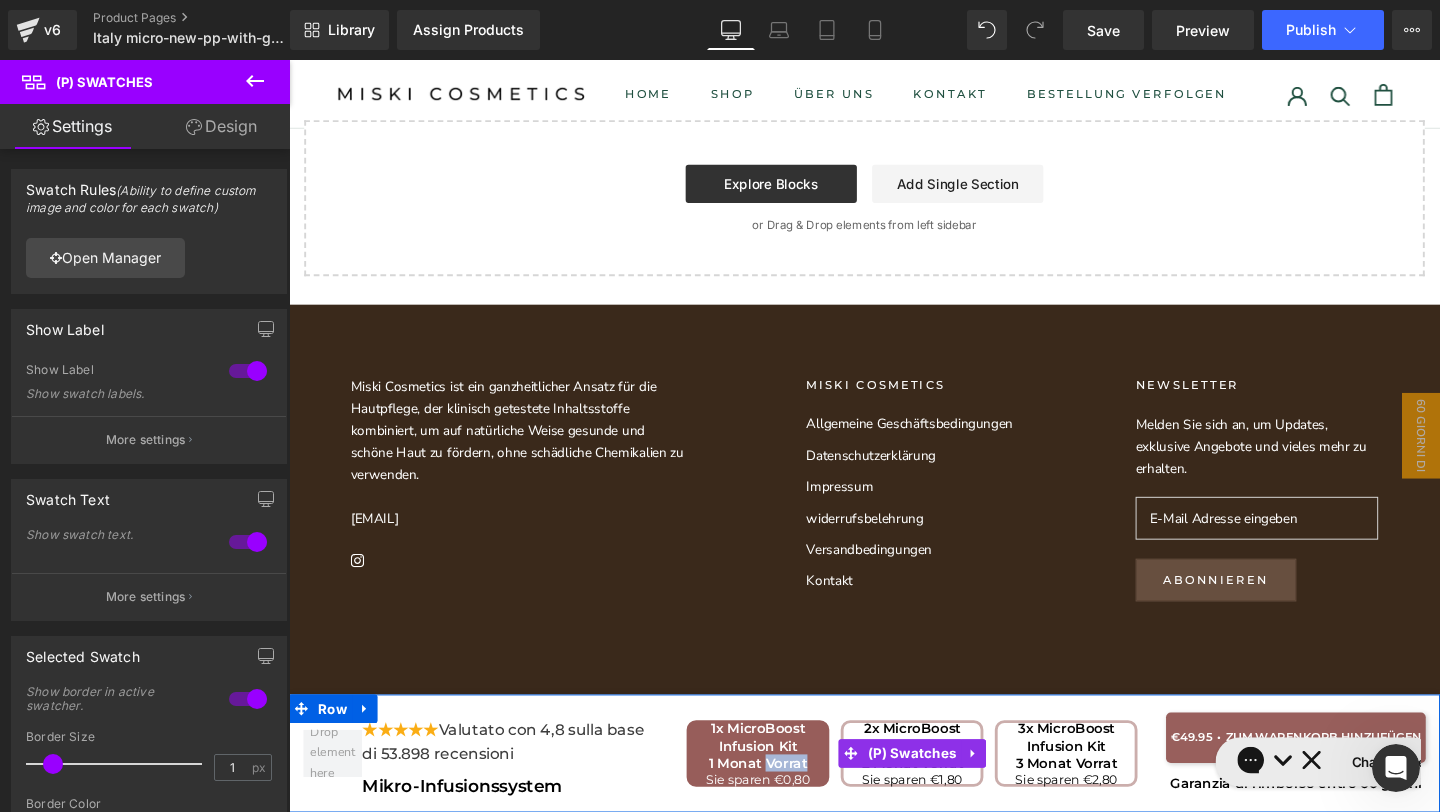 click on "1x MicroBoost Infusion Kit  1 Monat Vorrat" at bounding box center [782, 781] 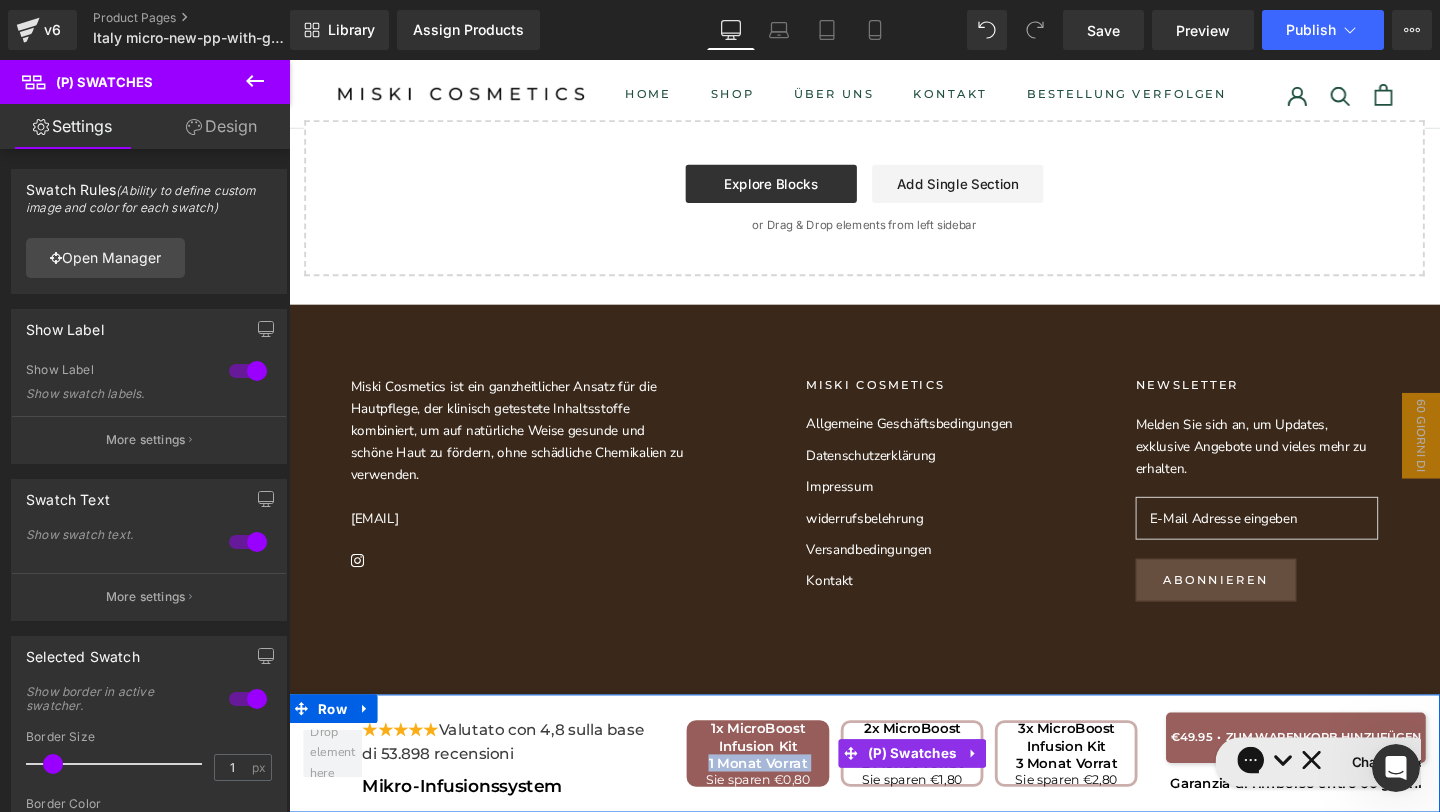 click on "1x MicroBoost Infusion Kit  1 Monat Vorrat" at bounding box center (782, 781) 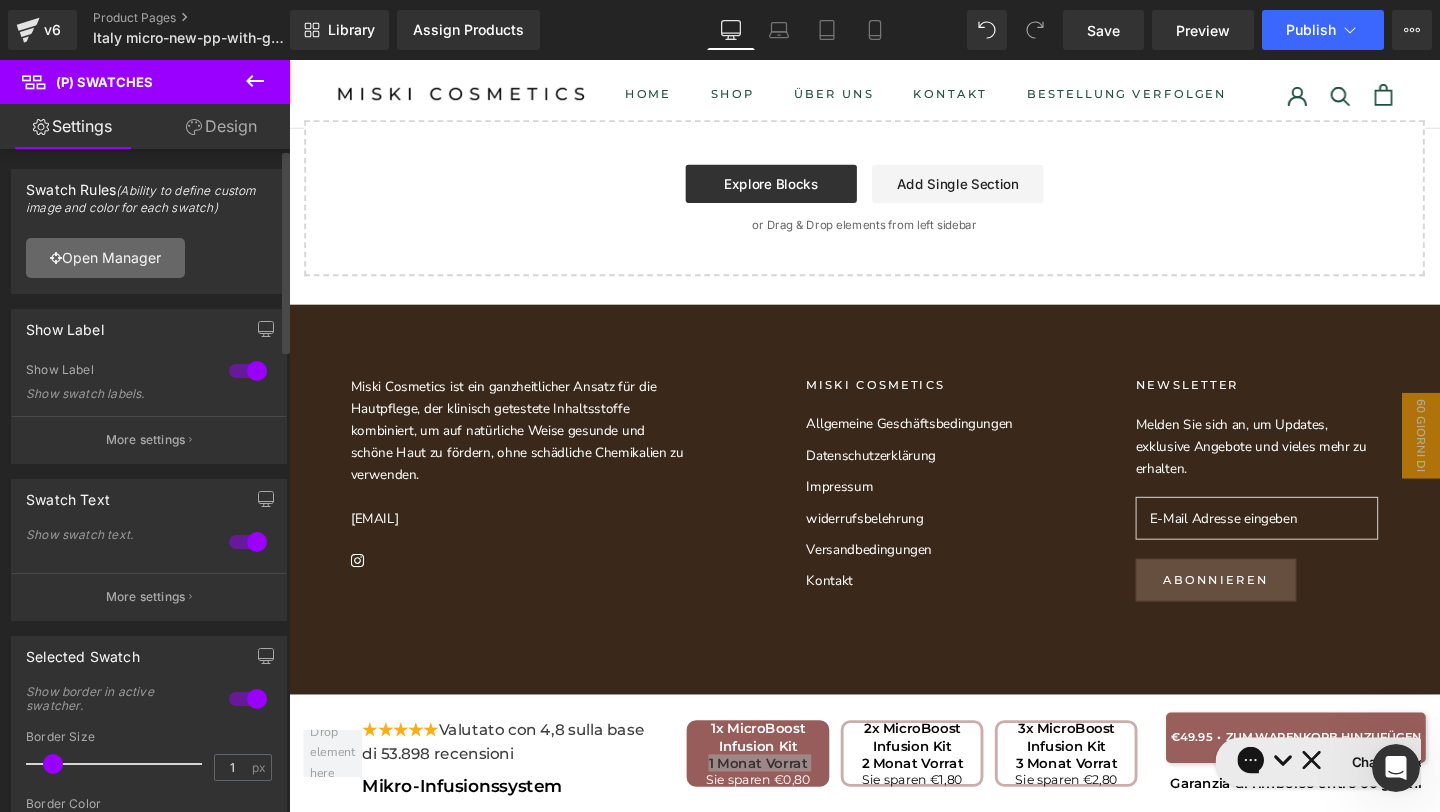 click on "Open Manager" at bounding box center (105, 258) 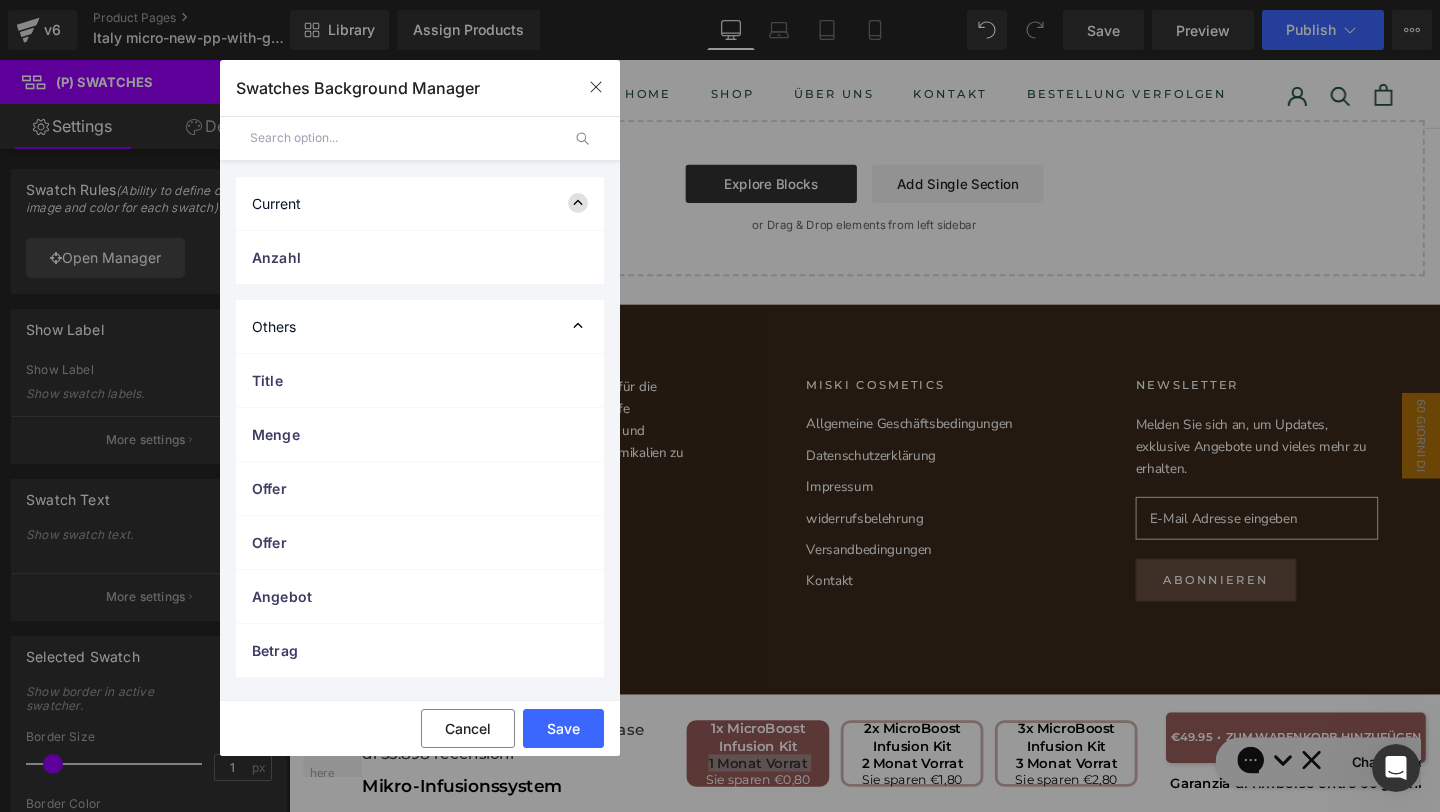 click 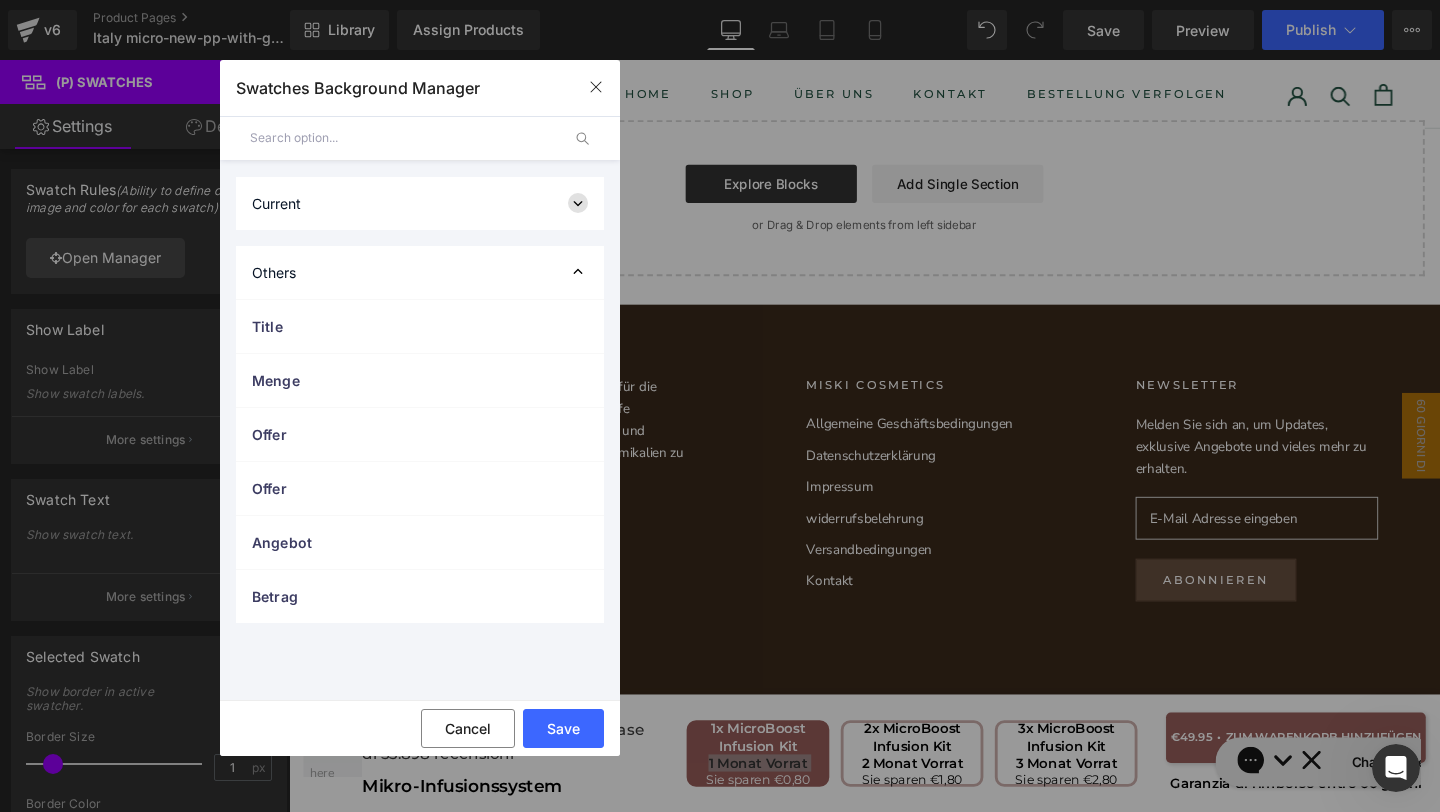 click 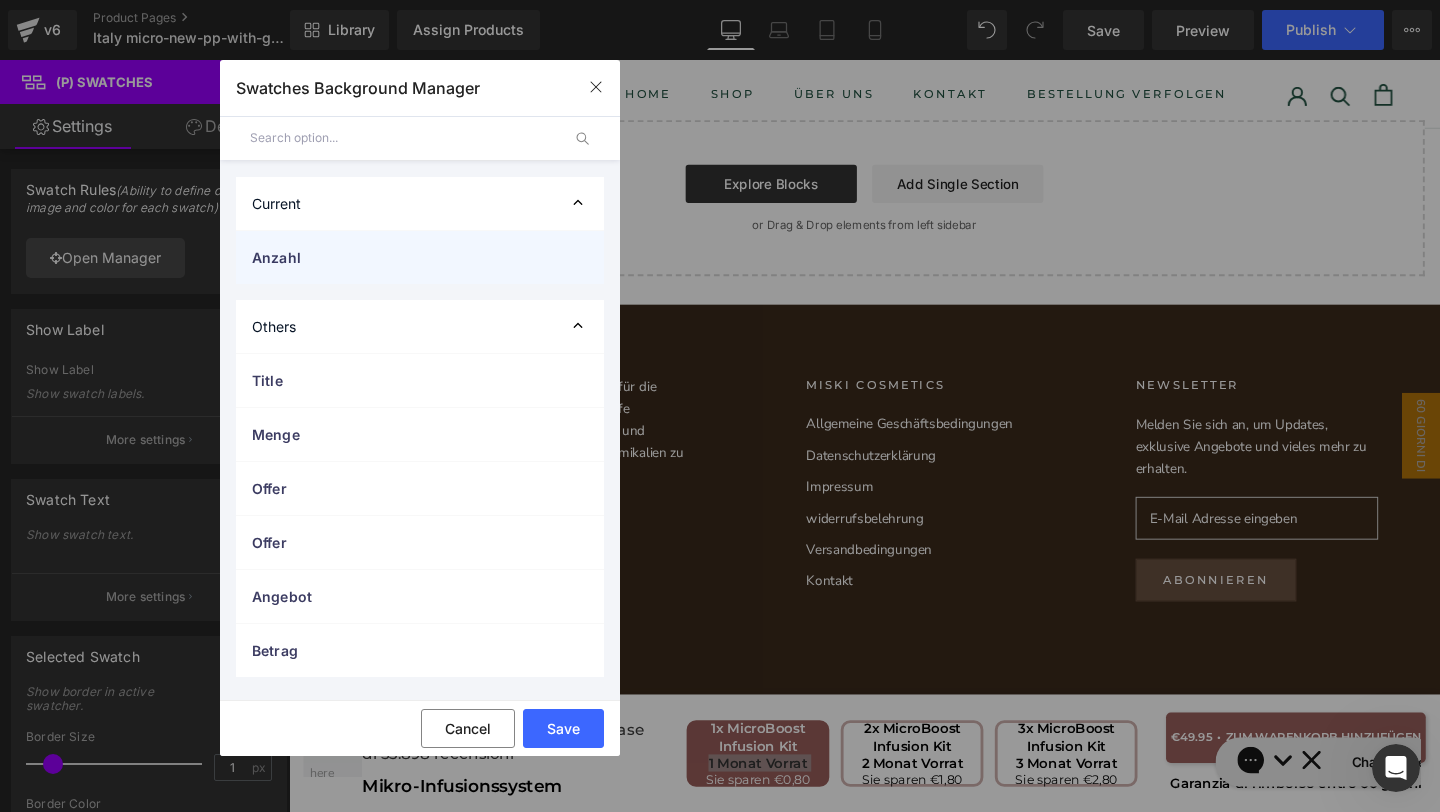 click on "Anzahl" at bounding box center (400, 257) 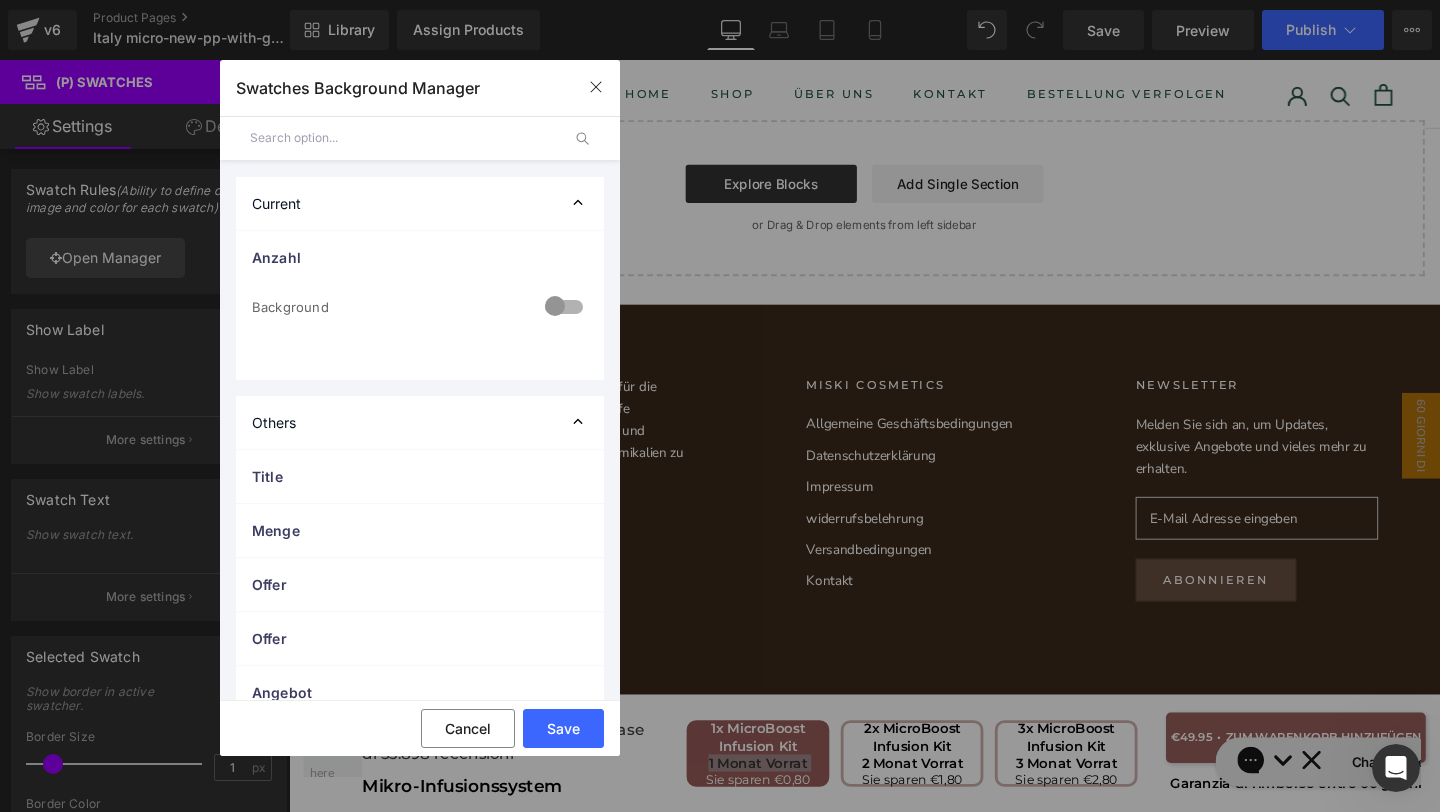 click on "Others" at bounding box center [420, 422] 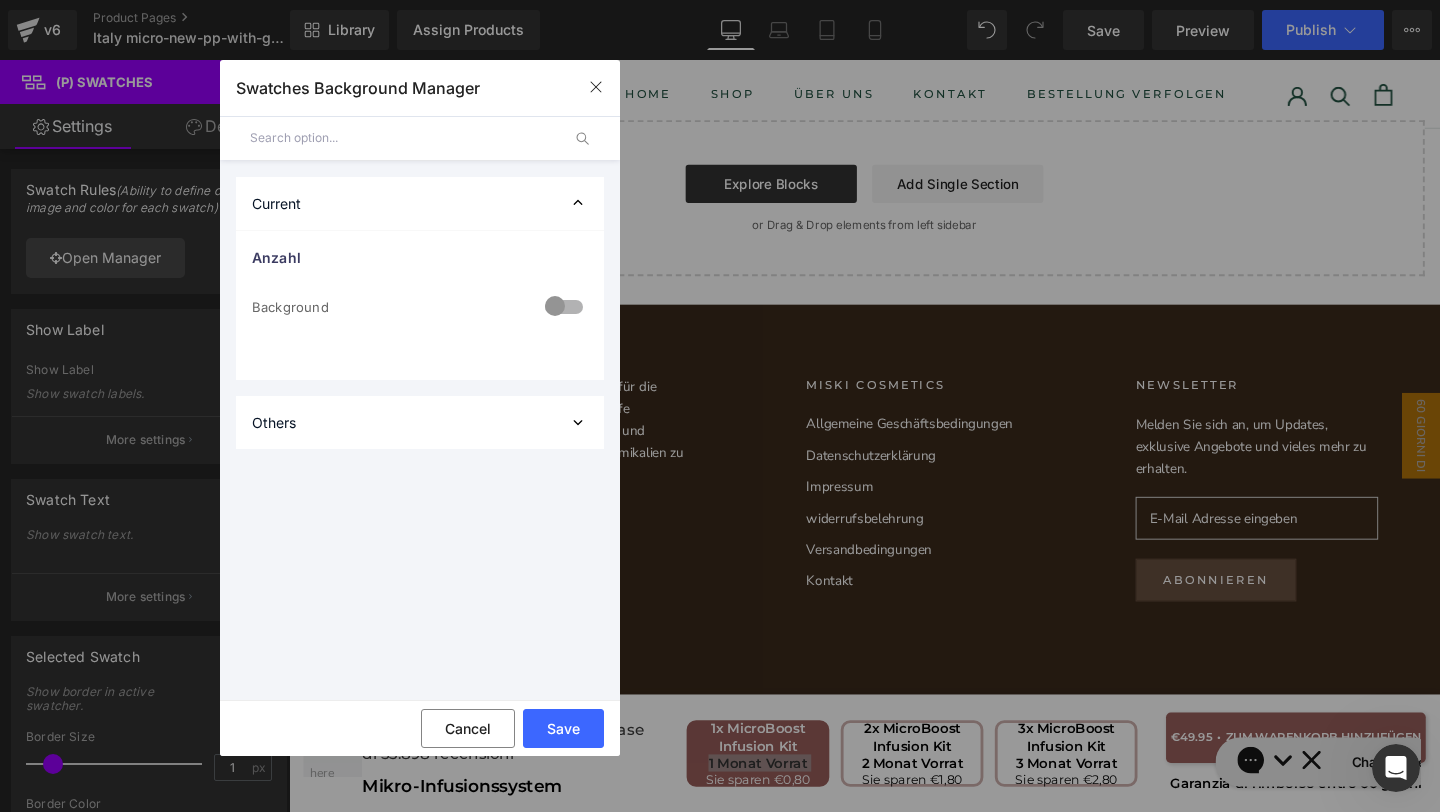 click on "Others" at bounding box center [420, 422] 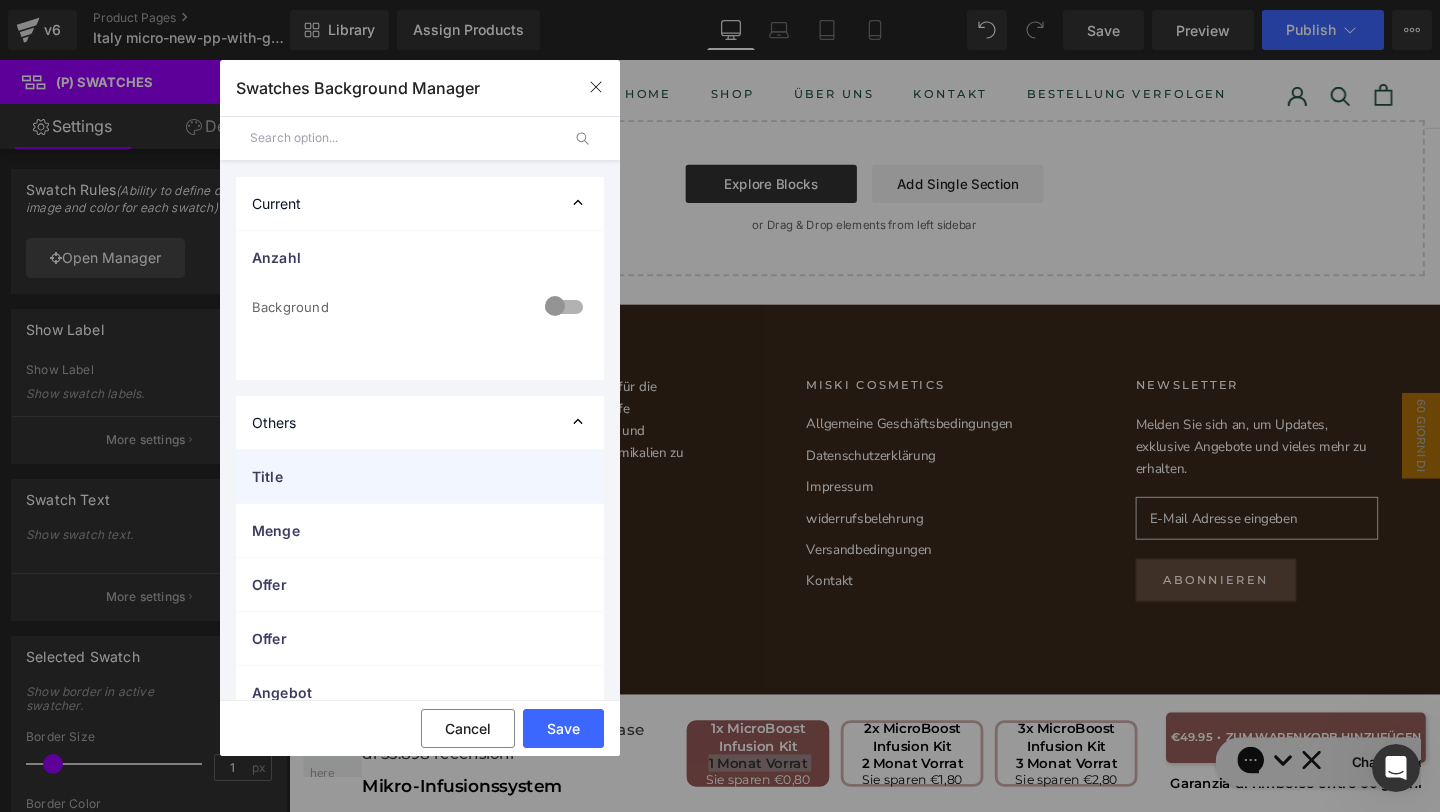 click on "Title" at bounding box center (420, 476) 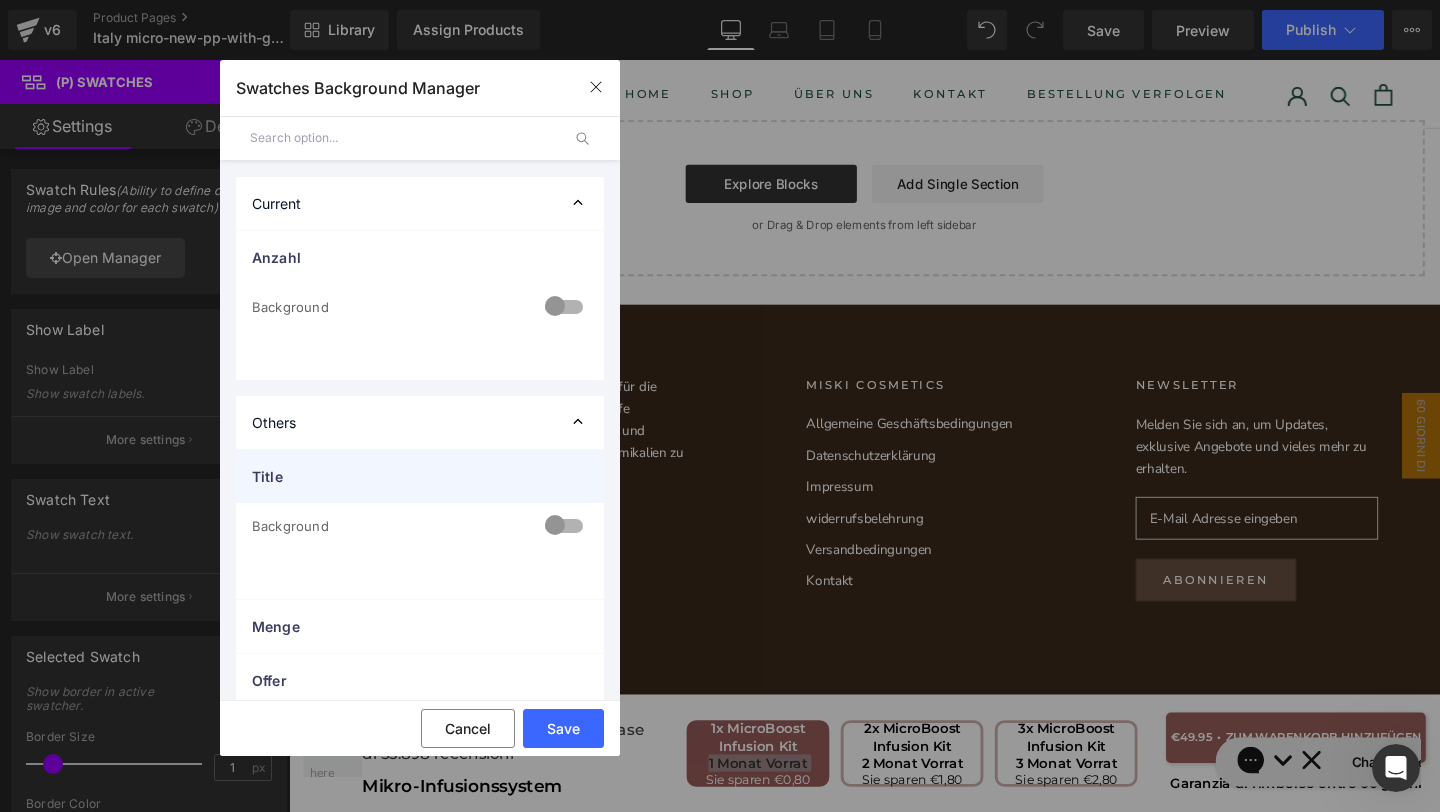 click on "Title" at bounding box center [420, 476] 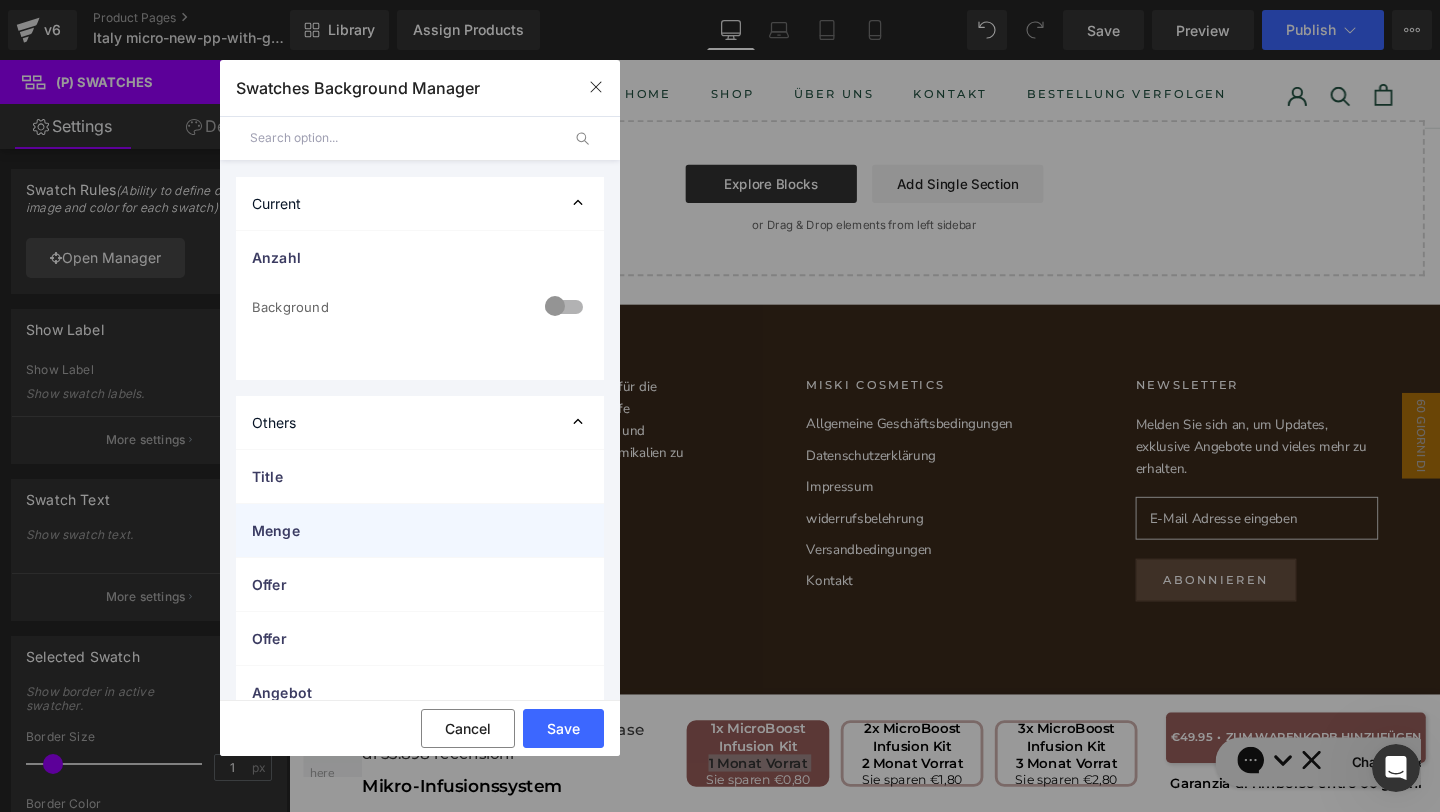 click on "Menge" at bounding box center (420, 530) 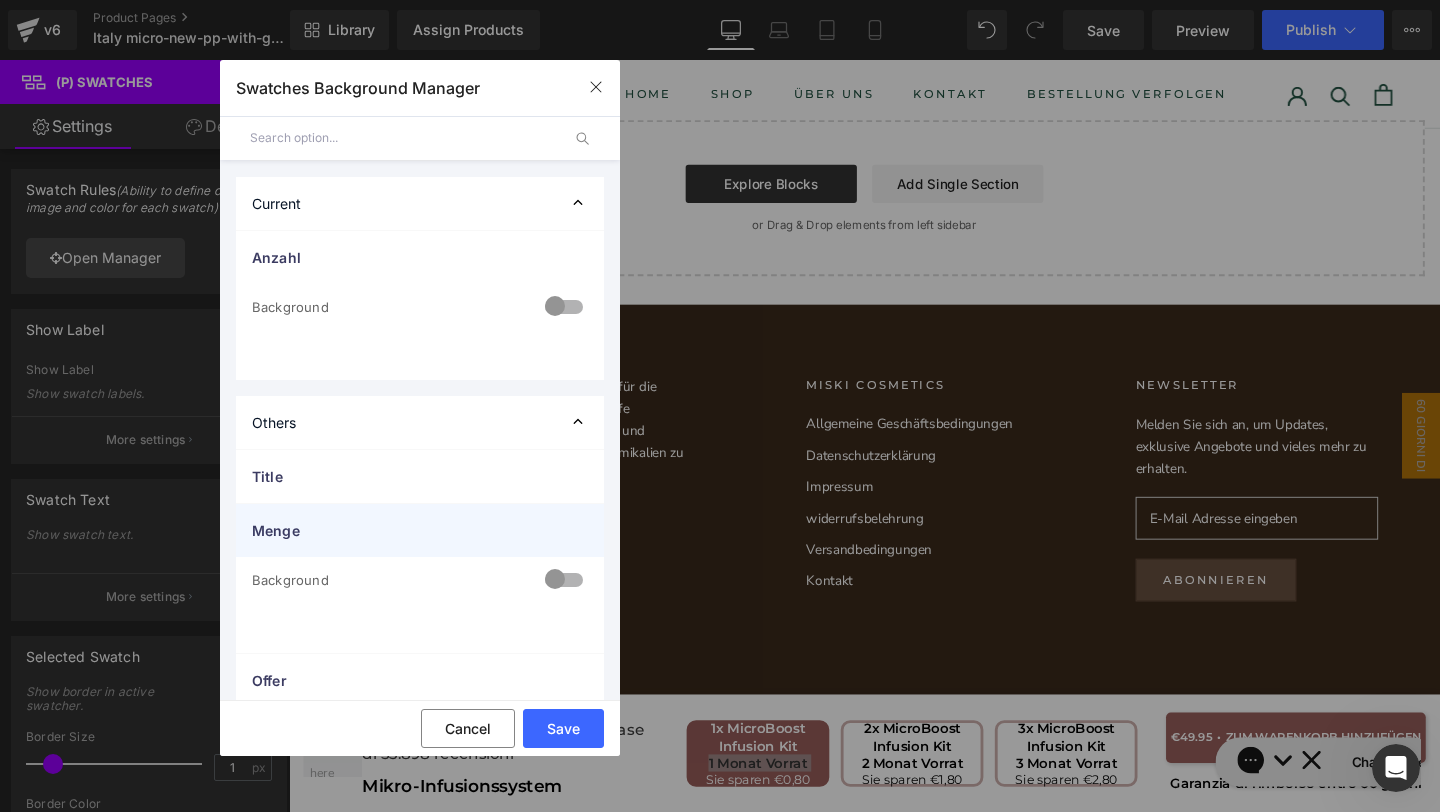 click on "Menge" at bounding box center [420, 530] 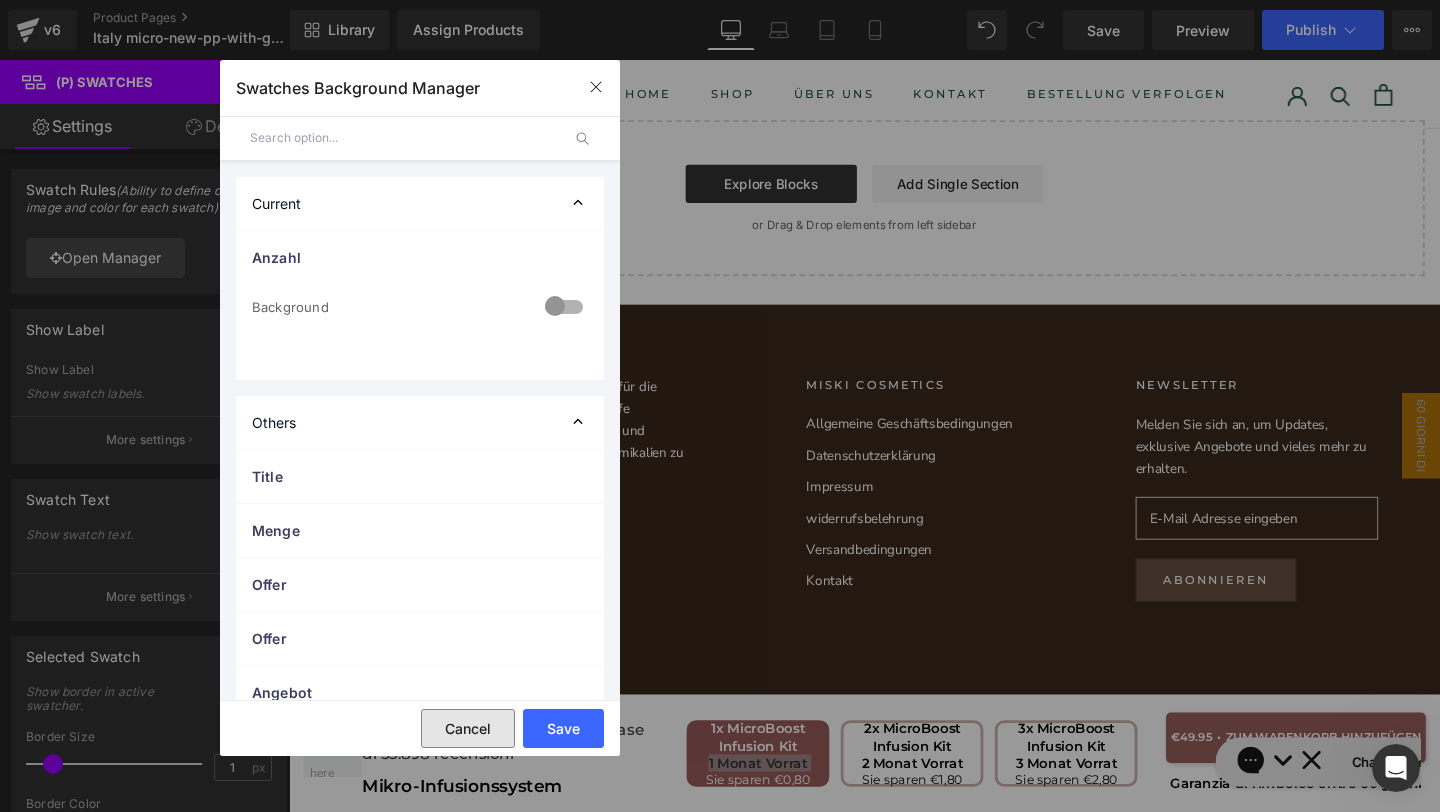 click on "Cancel" at bounding box center (468, 728) 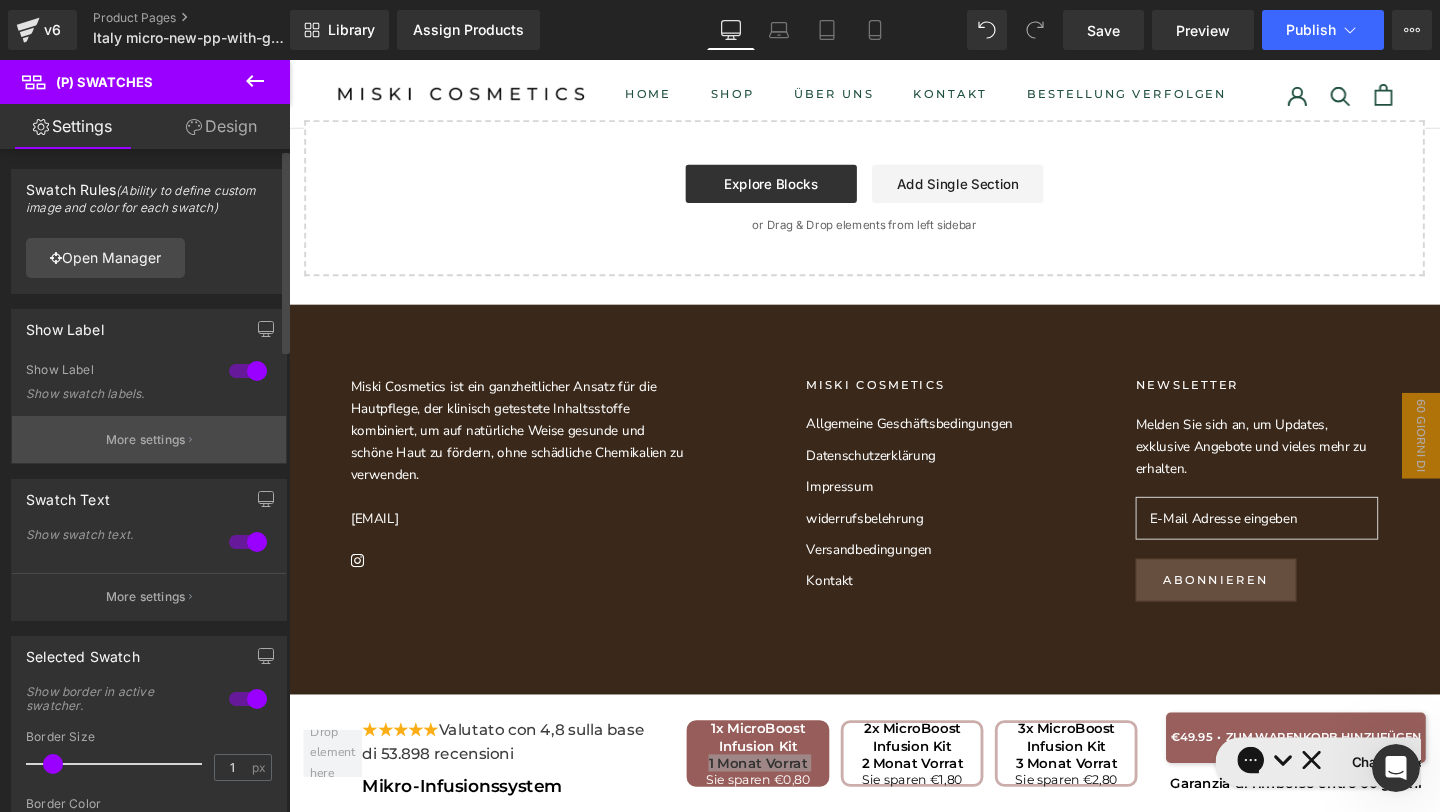 click on "More settings" at bounding box center (149, 439) 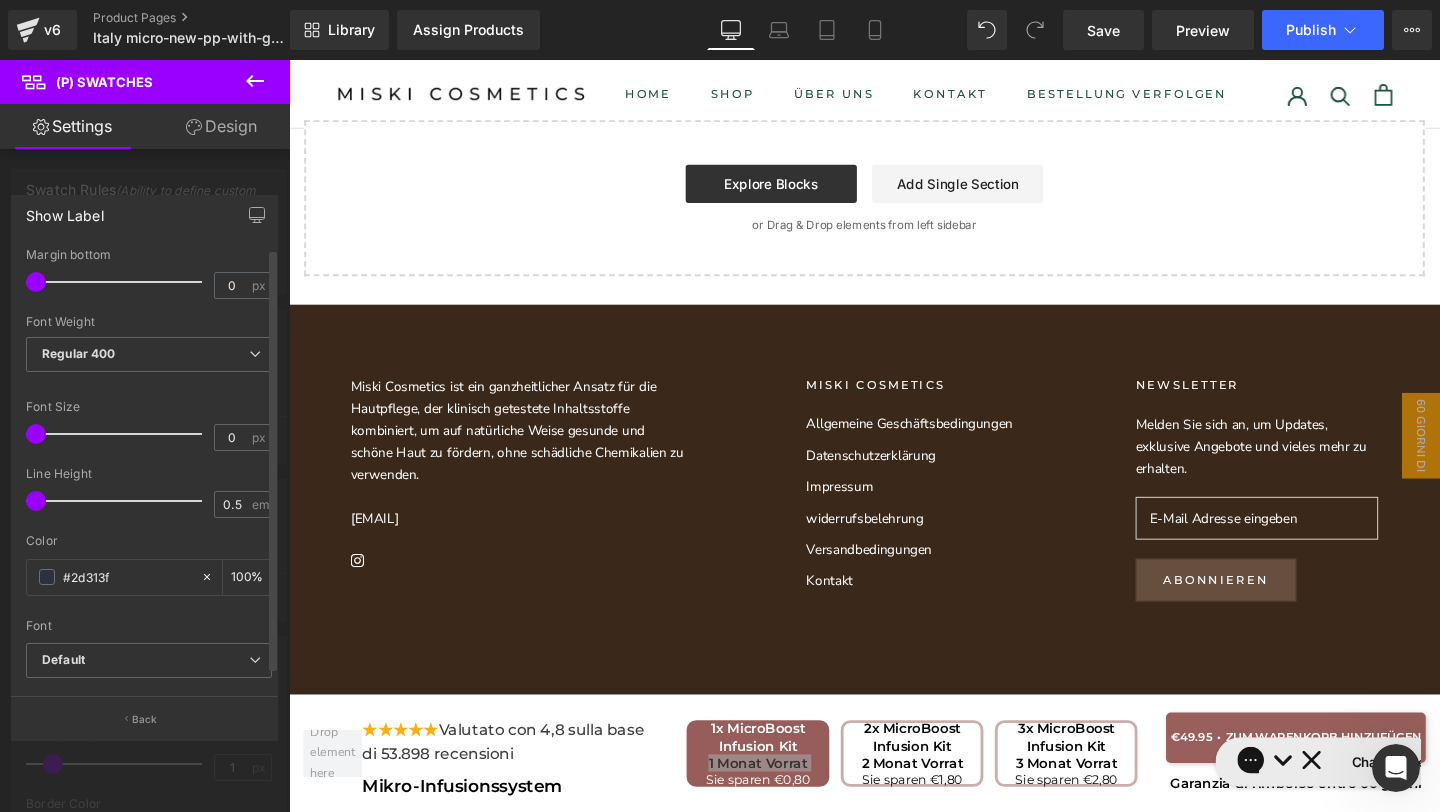 scroll, scrollTop: 12, scrollLeft: 0, axis: vertical 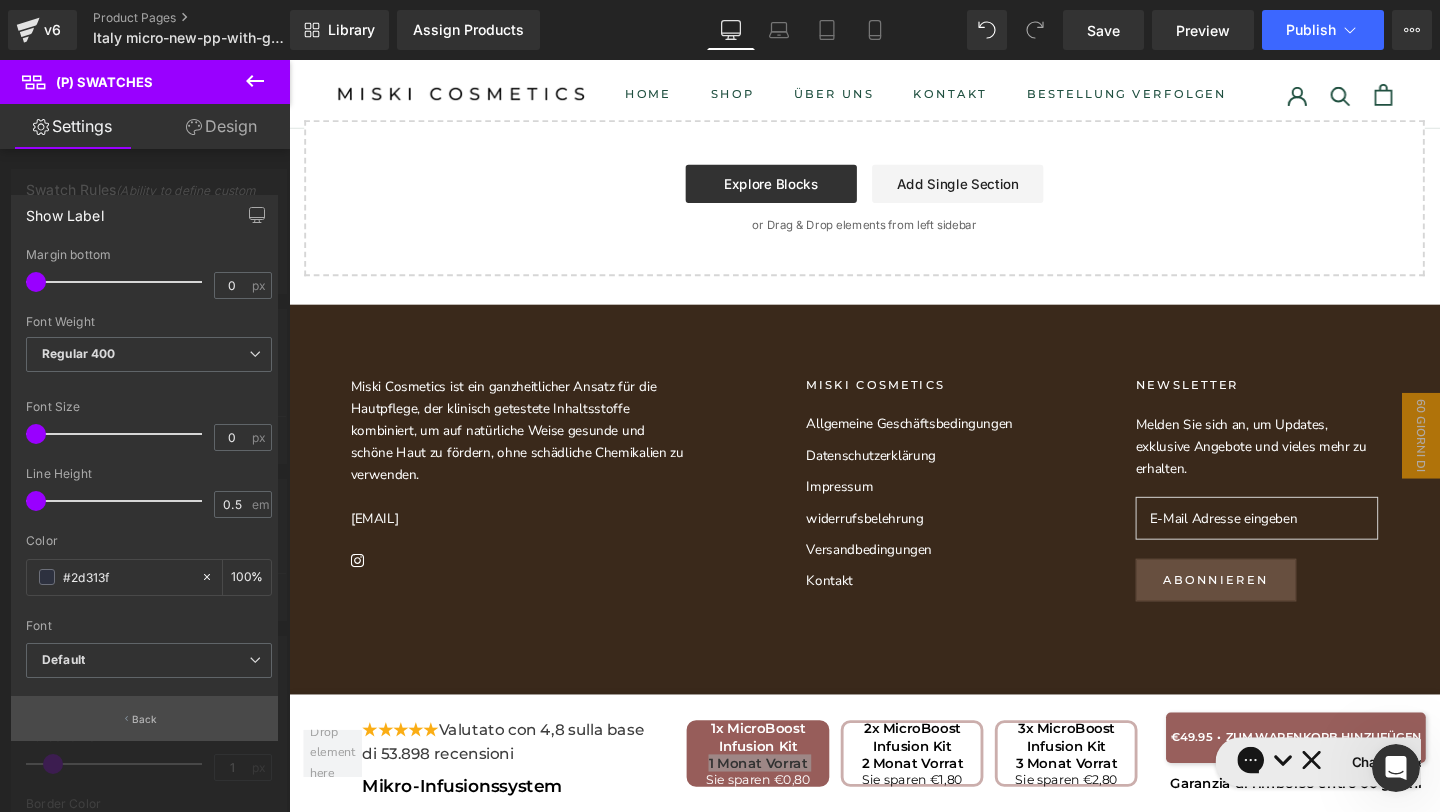 click on "Back" at bounding box center [144, 718] 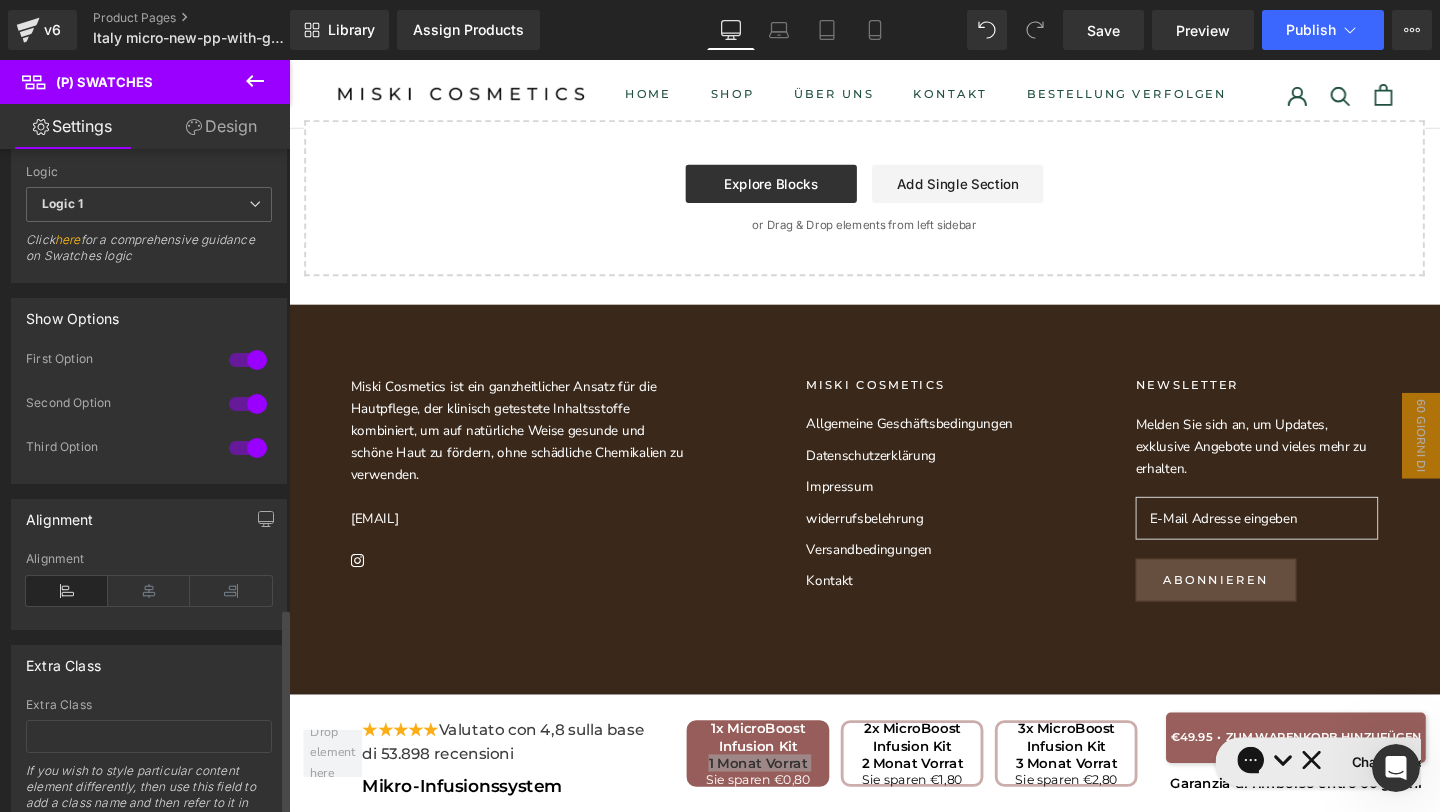 scroll, scrollTop: 1512, scrollLeft: 0, axis: vertical 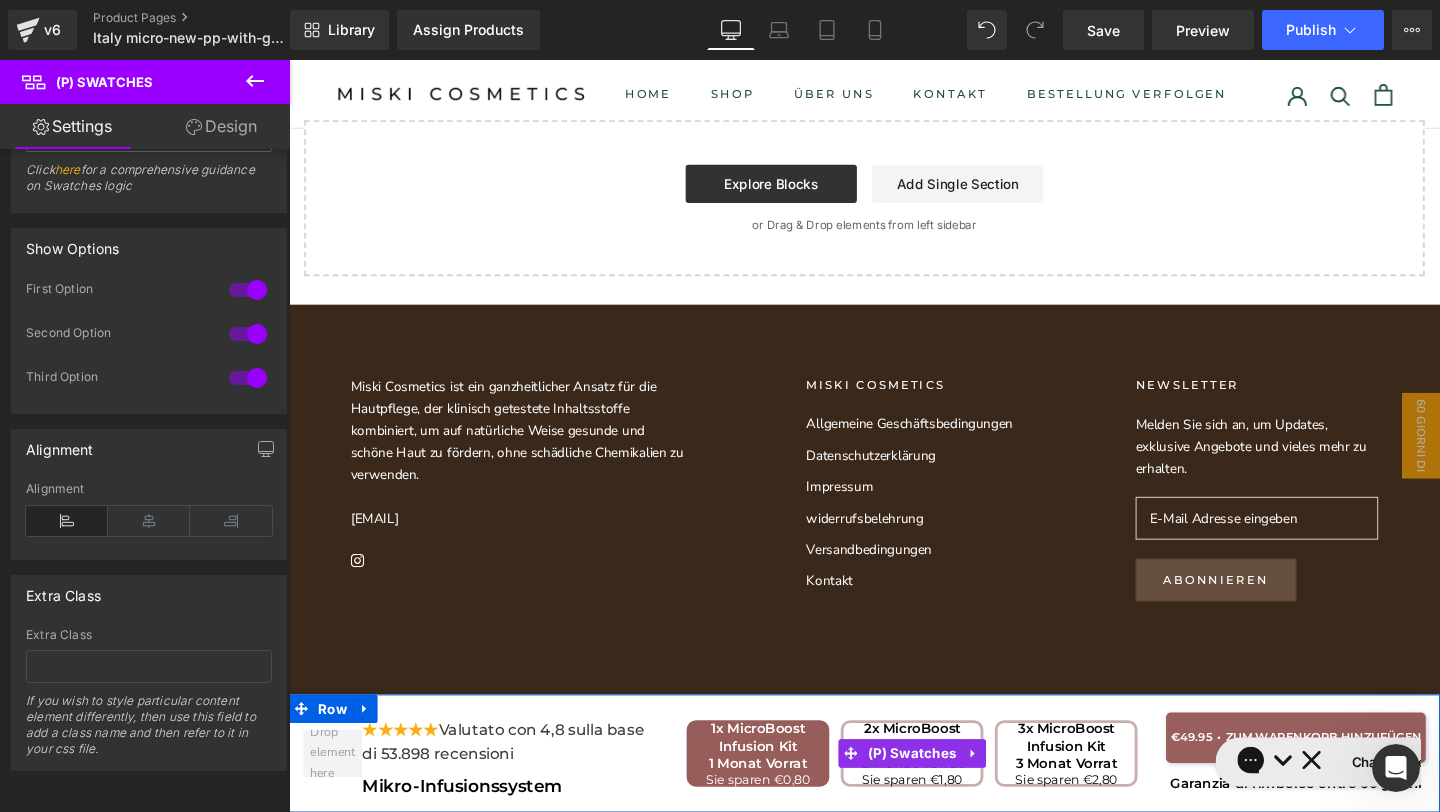 click on "1x MicroBoost Infusion Kit  1 Monat Vorrat" at bounding box center [782, 781] 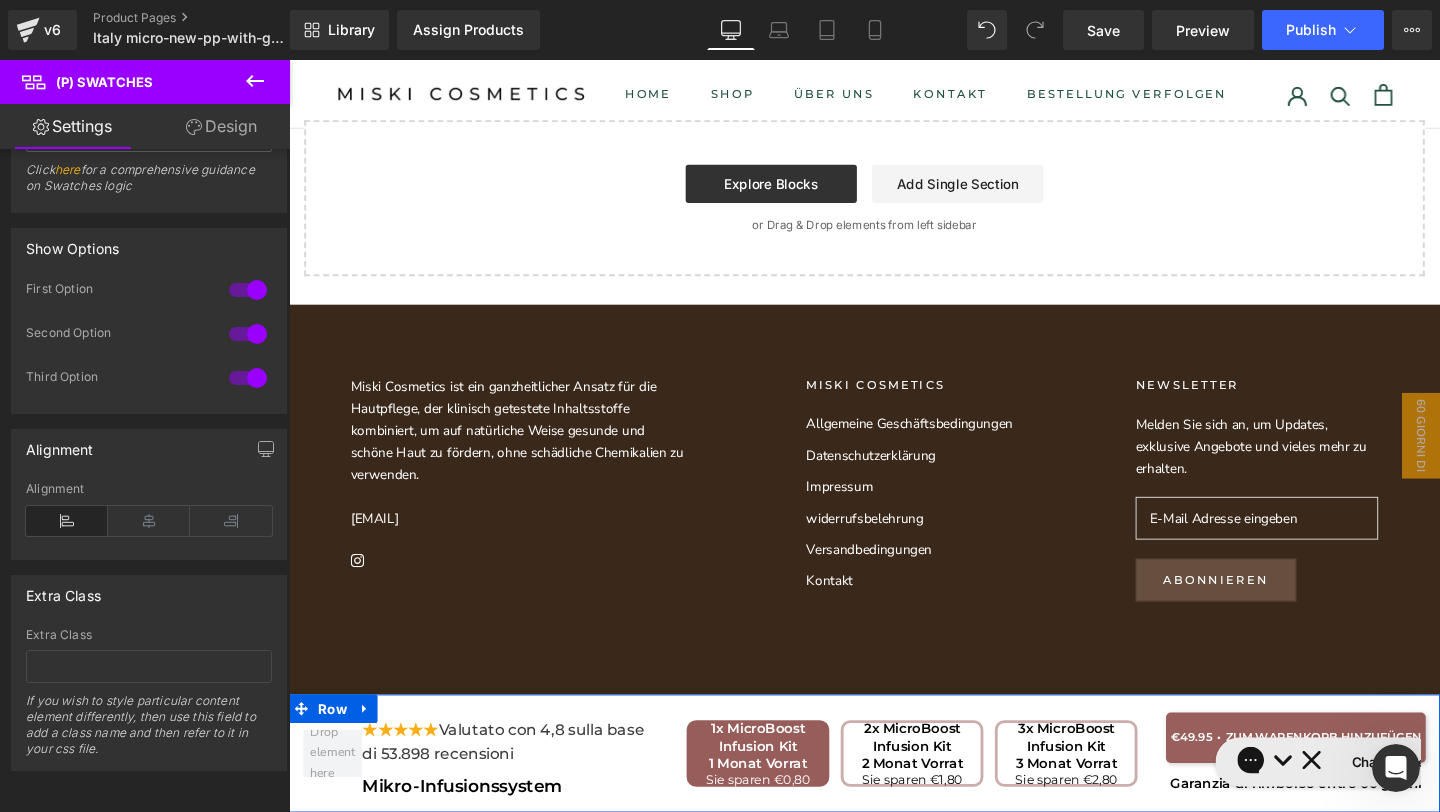 click on "★★★★★  Valutato con 4,8 sulla base di 53.898 recensioni Text Block
Mikro-Infusionssystem
(P) Title Row" at bounding box center (490, 789) 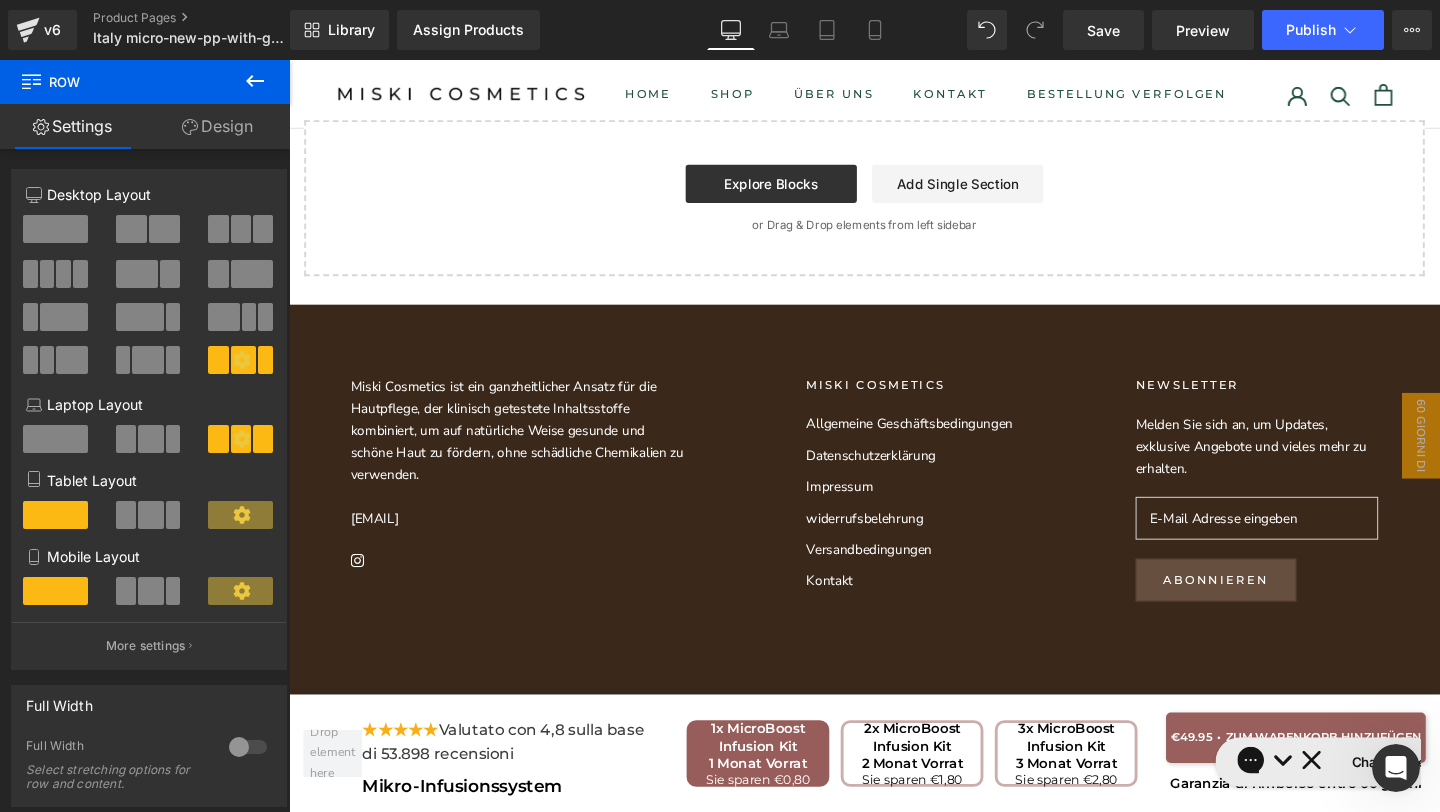 click on "Rendering Content" at bounding box center (720, 733) 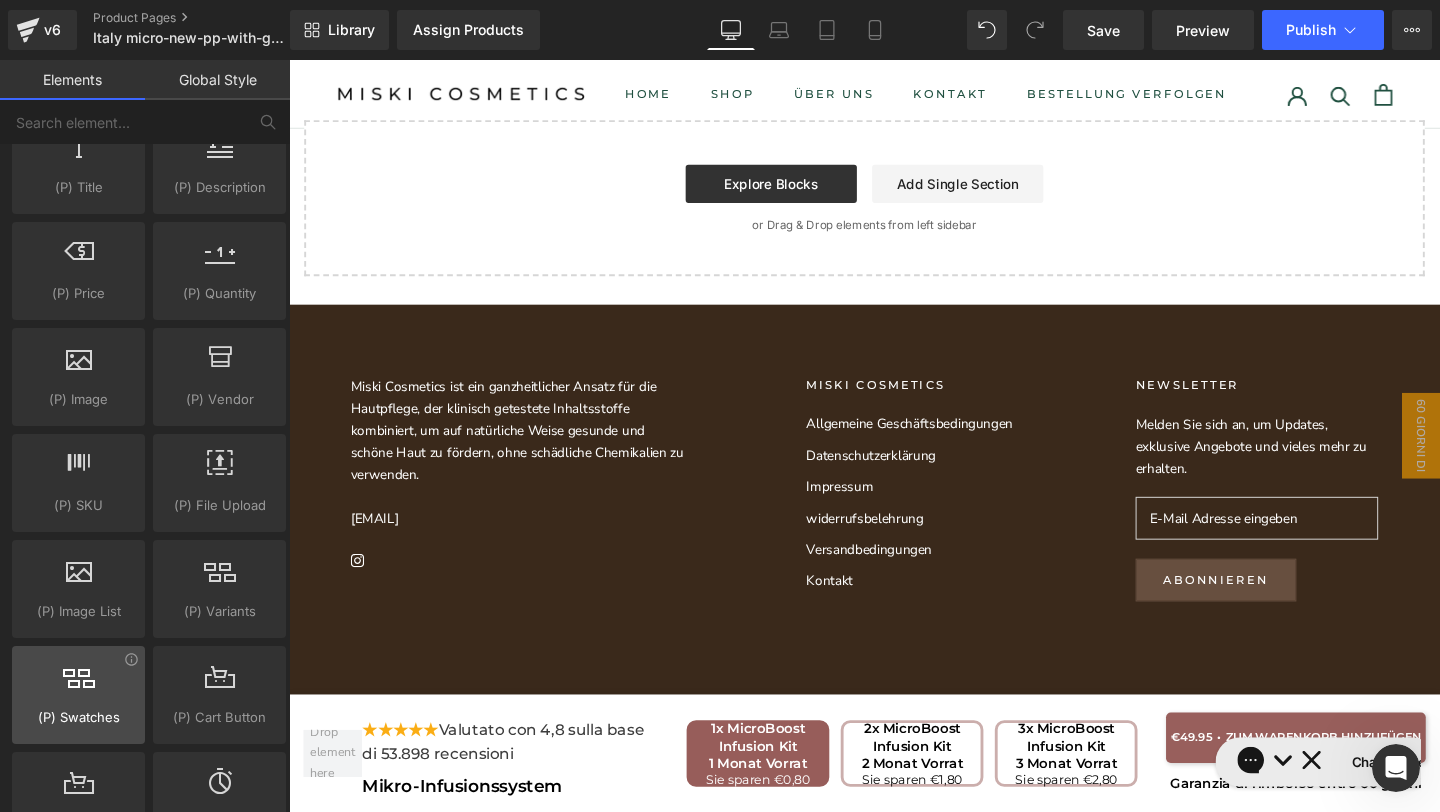 click at bounding box center [78, 684] 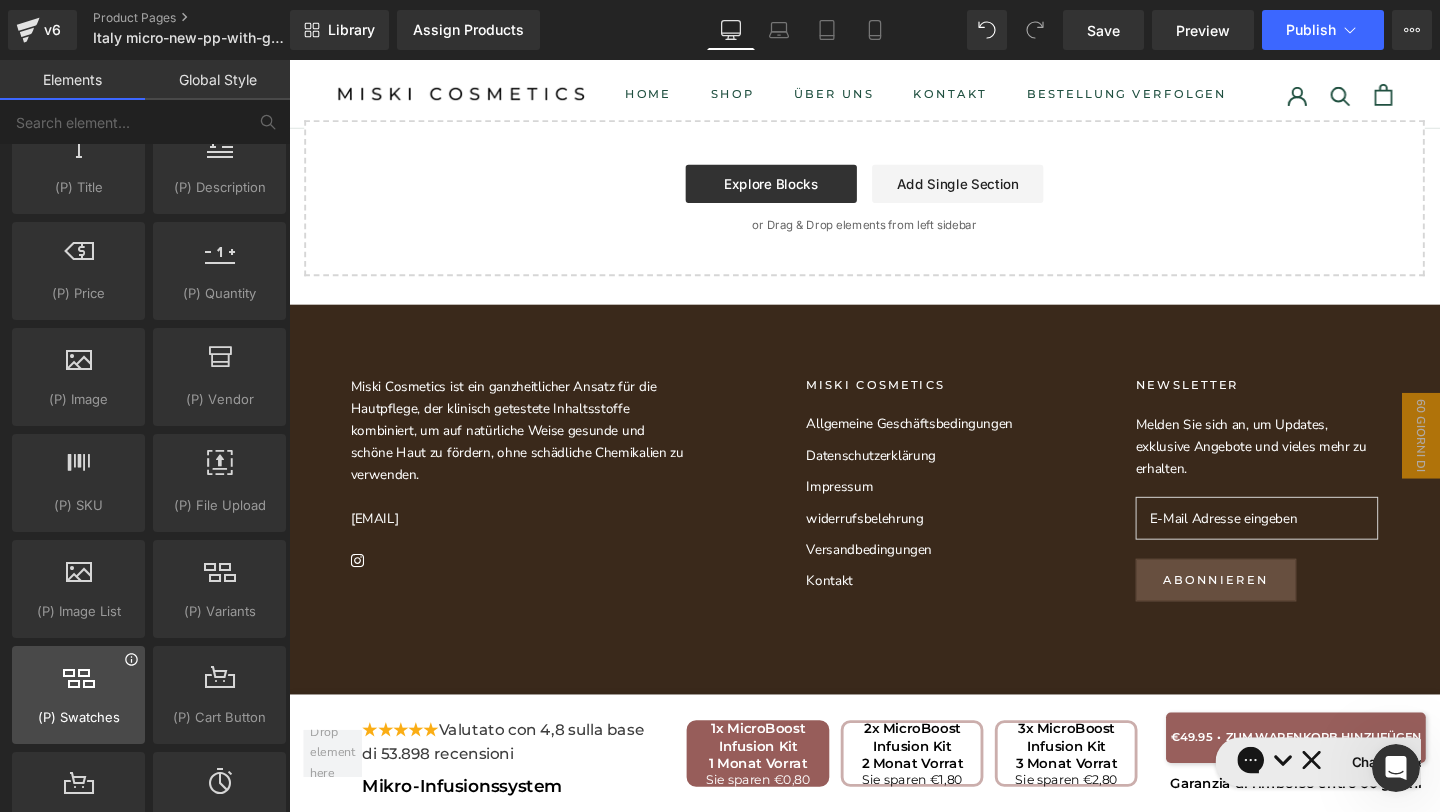 click 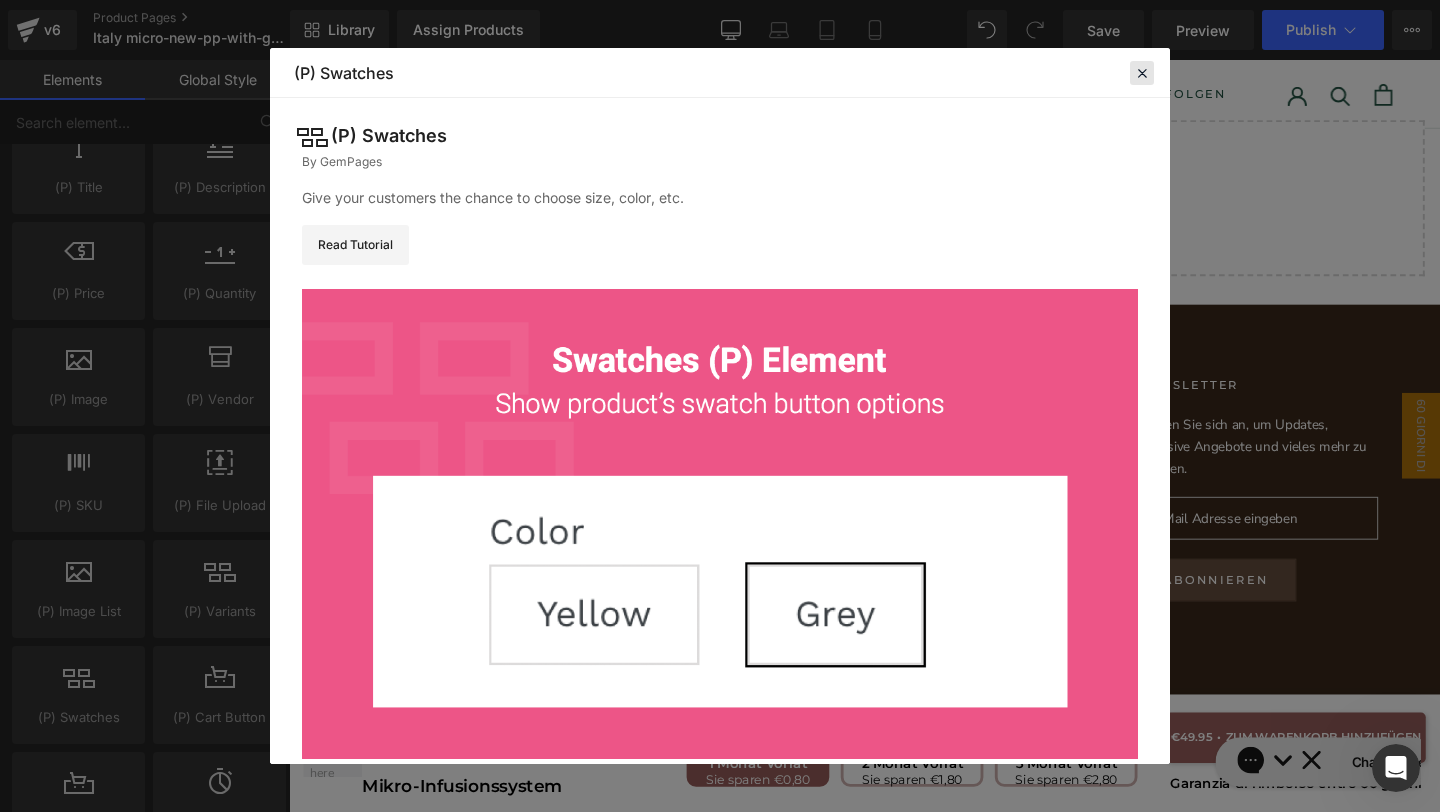 click at bounding box center (1142, 73) 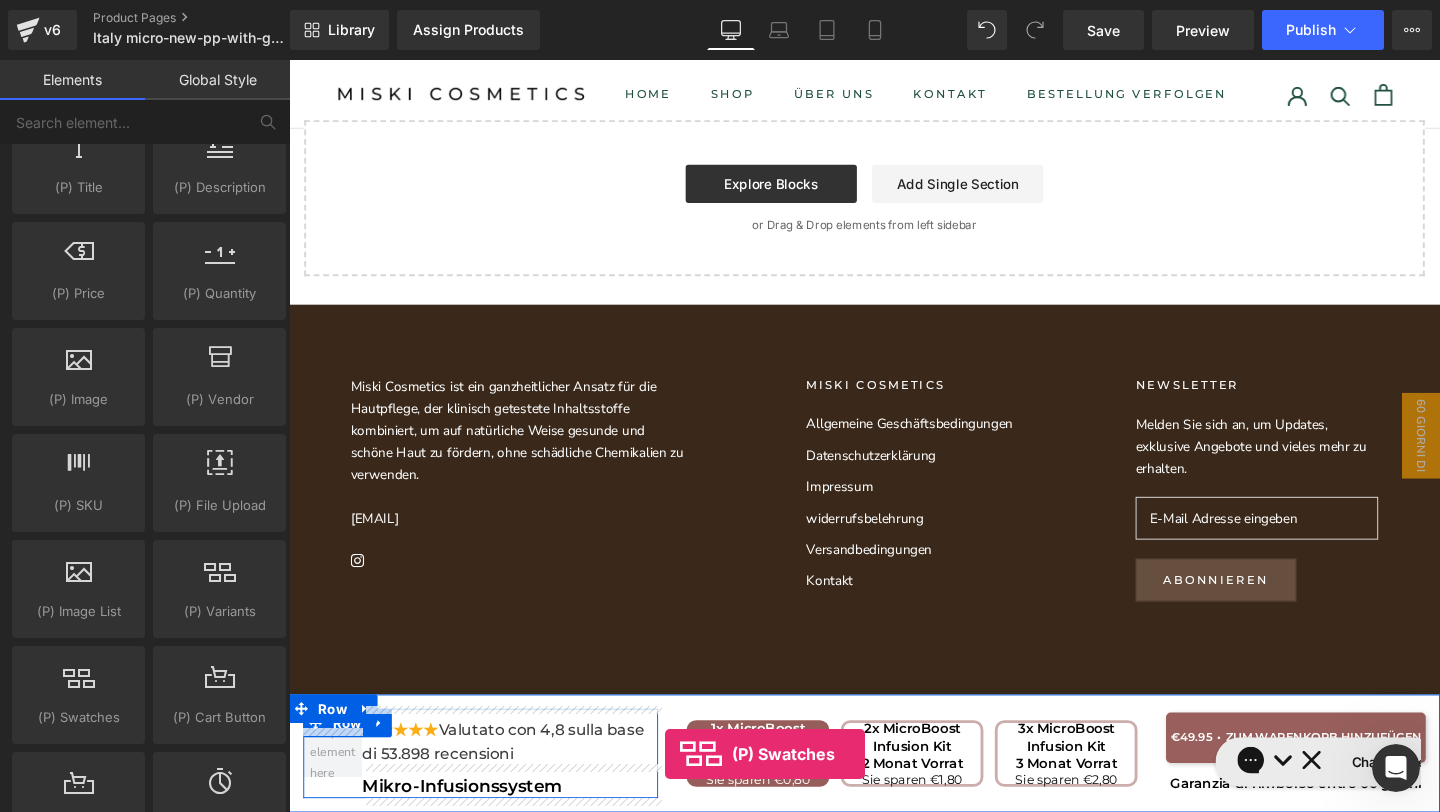 drag, startPoint x: 391, startPoint y: 768, endPoint x: 686, endPoint y: 782, distance: 295.33203 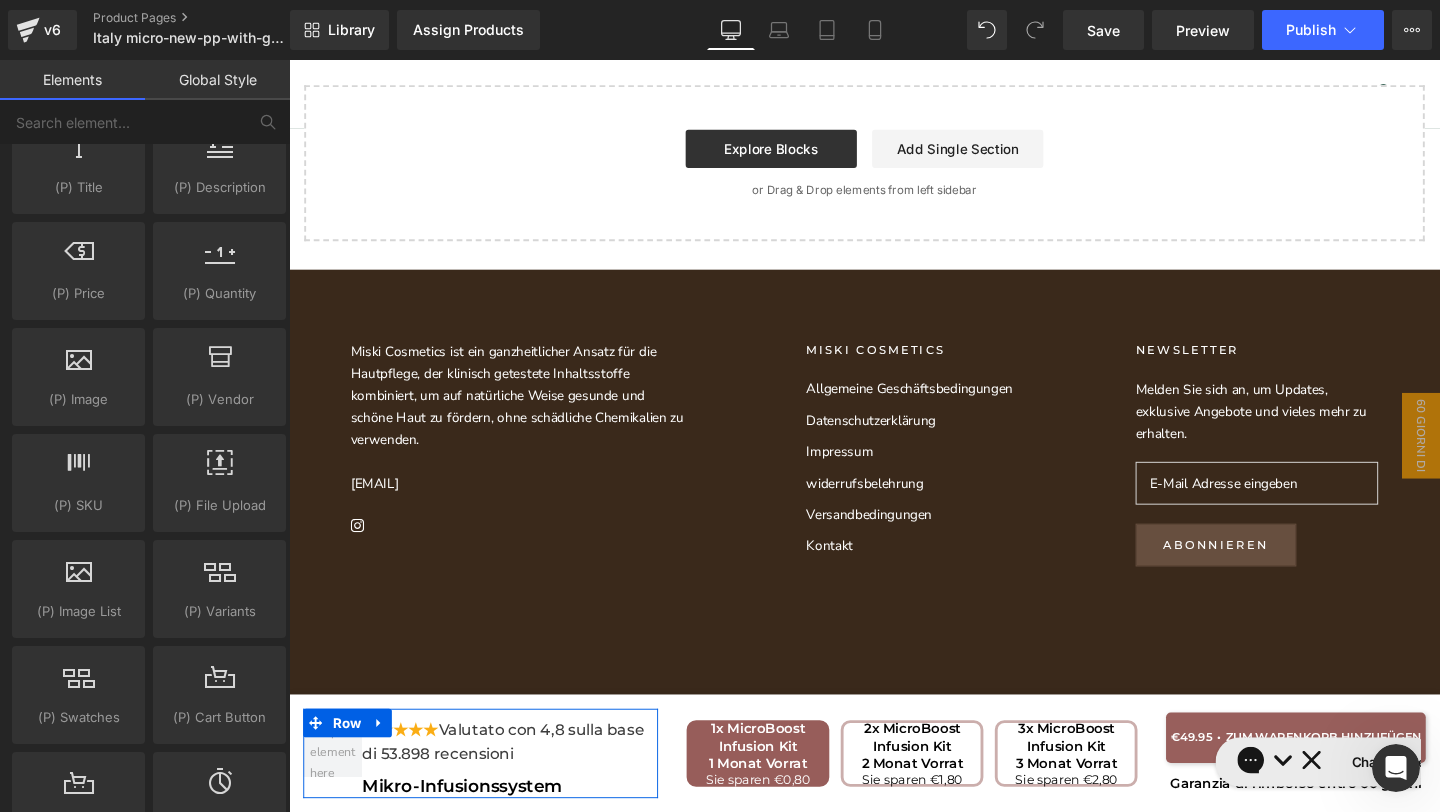 scroll, scrollTop: 11327, scrollLeft: 0, axis: vertical 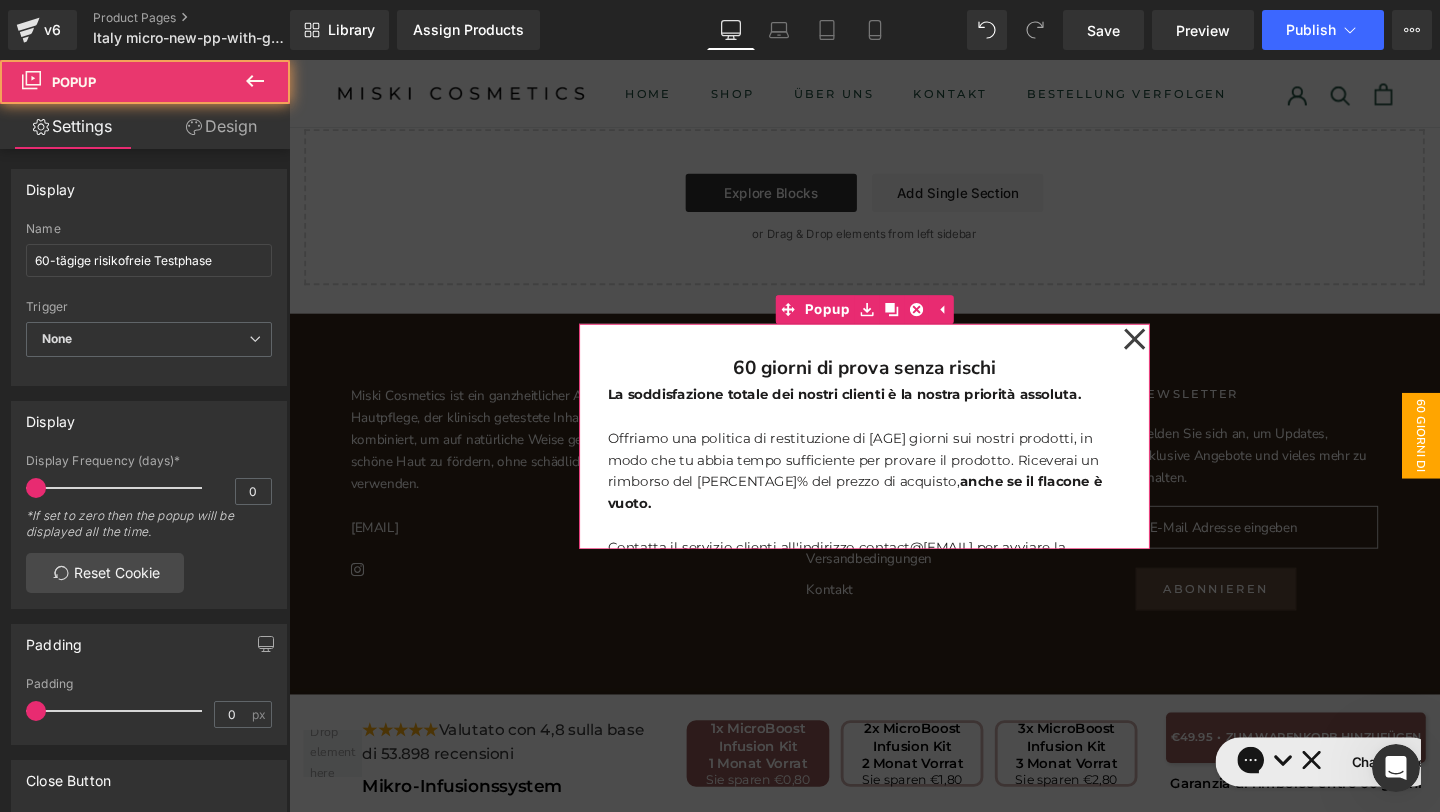 click 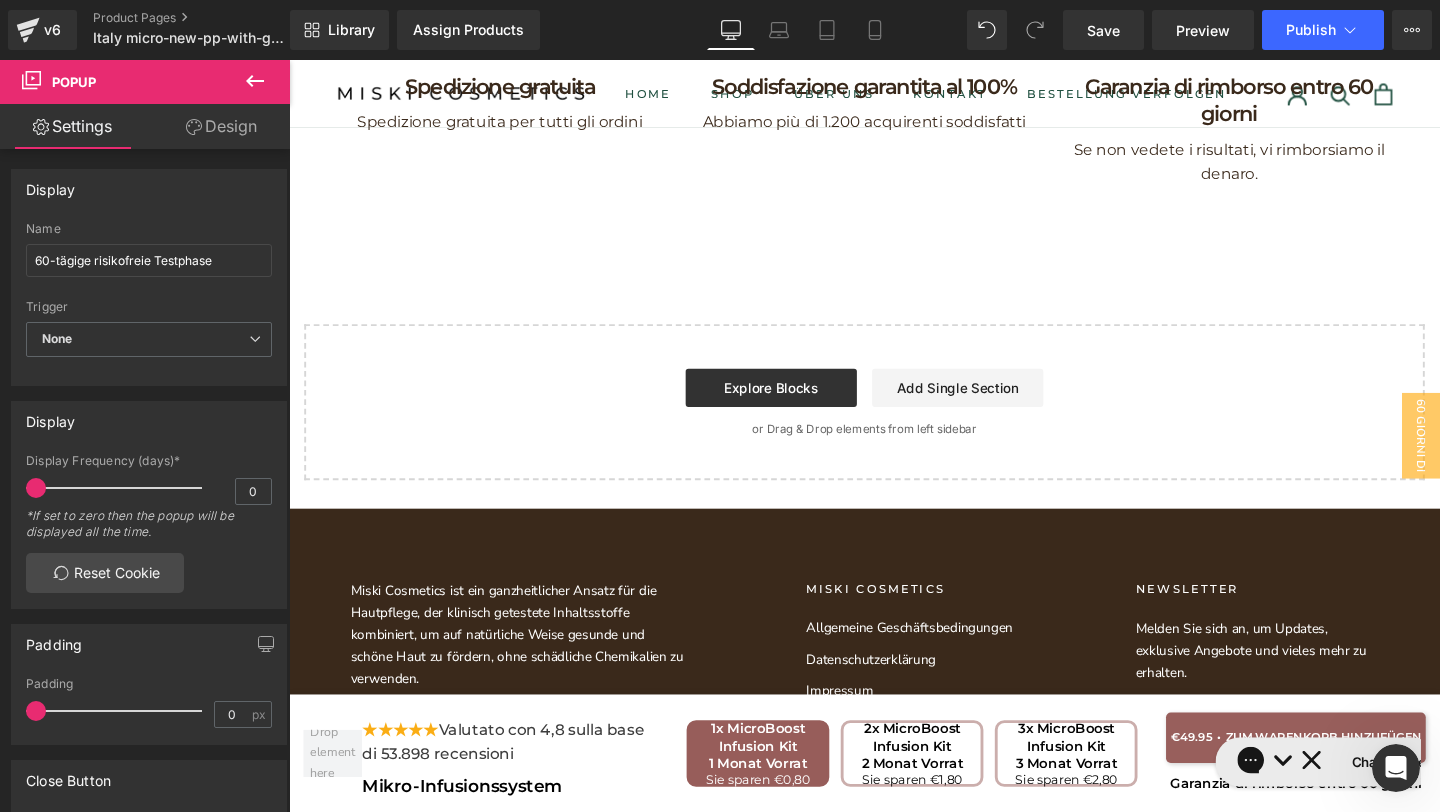scroll, scrollTop: 11103, scrollLeft: 0, axis: vertical 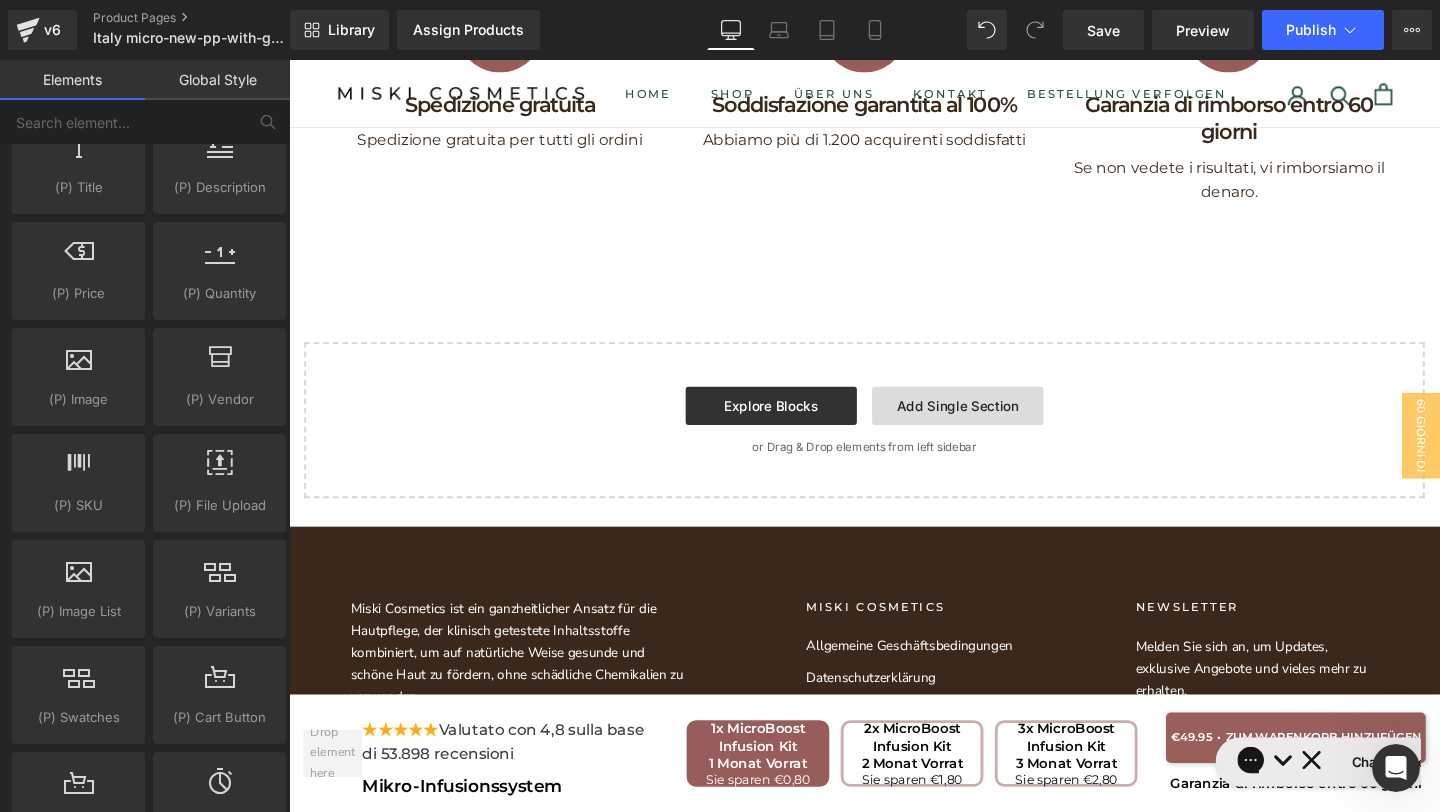 click on "Add Single Section" at bounding box center (992, 424) 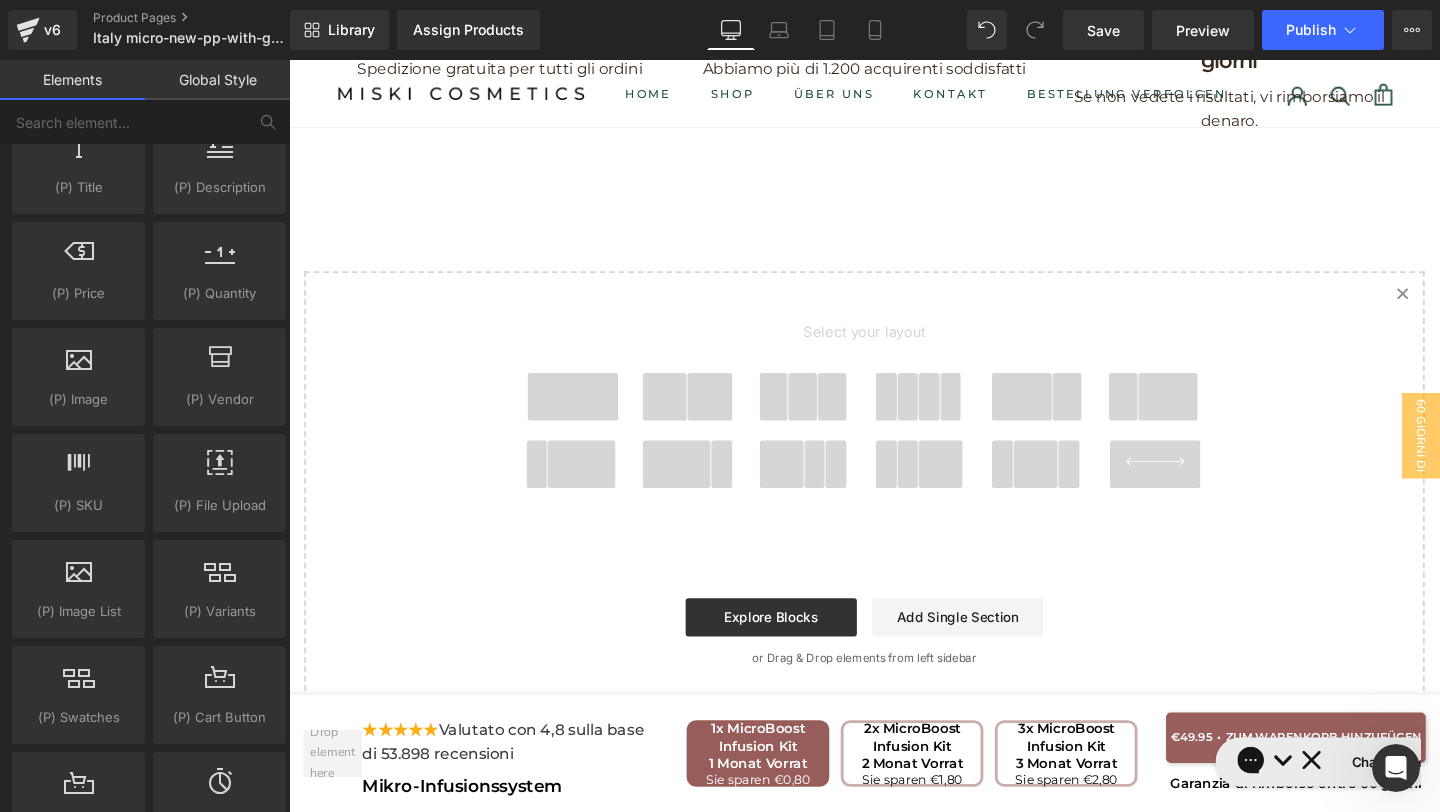 scroll, scrollTop: 11182, scrollLeft: 0, axis: vertical 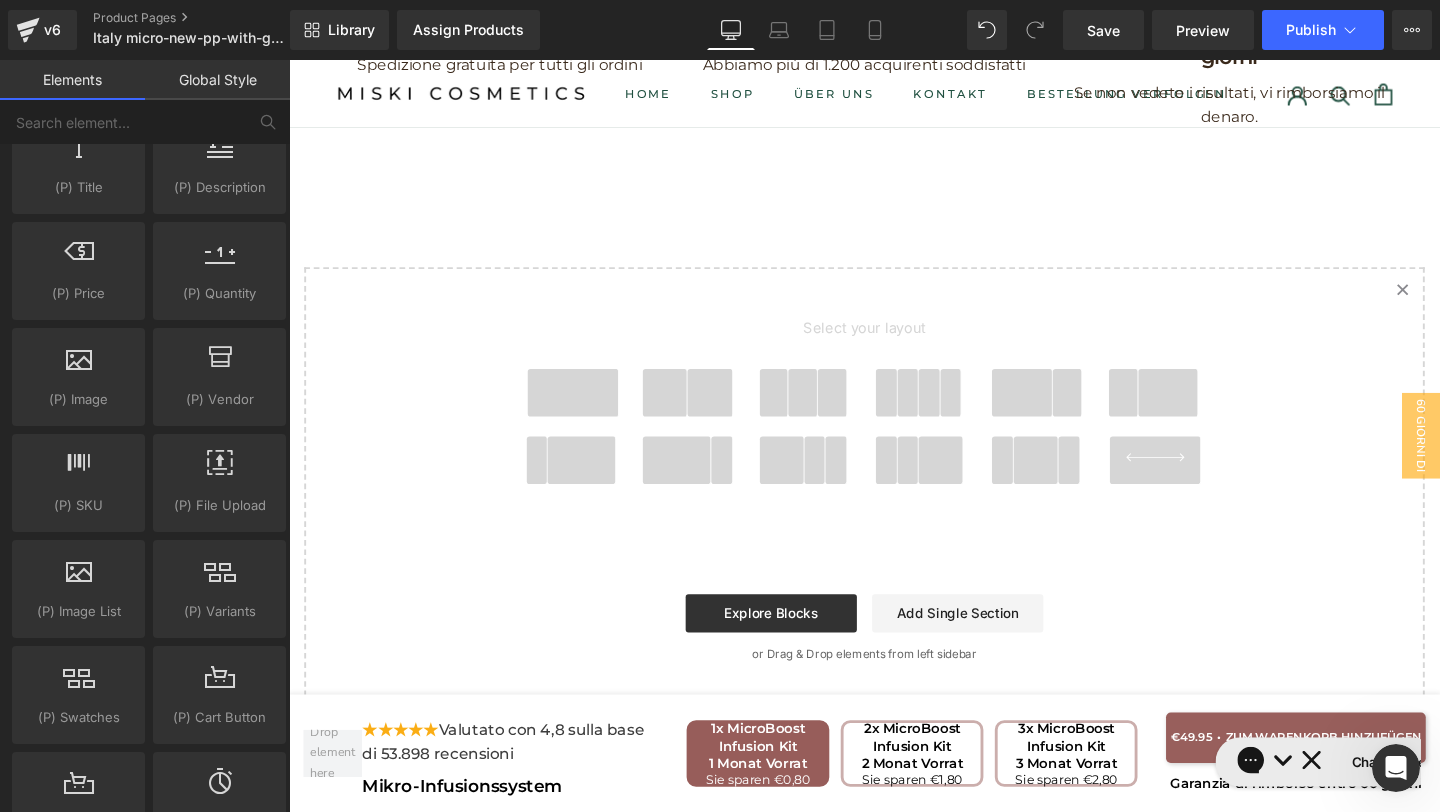 click 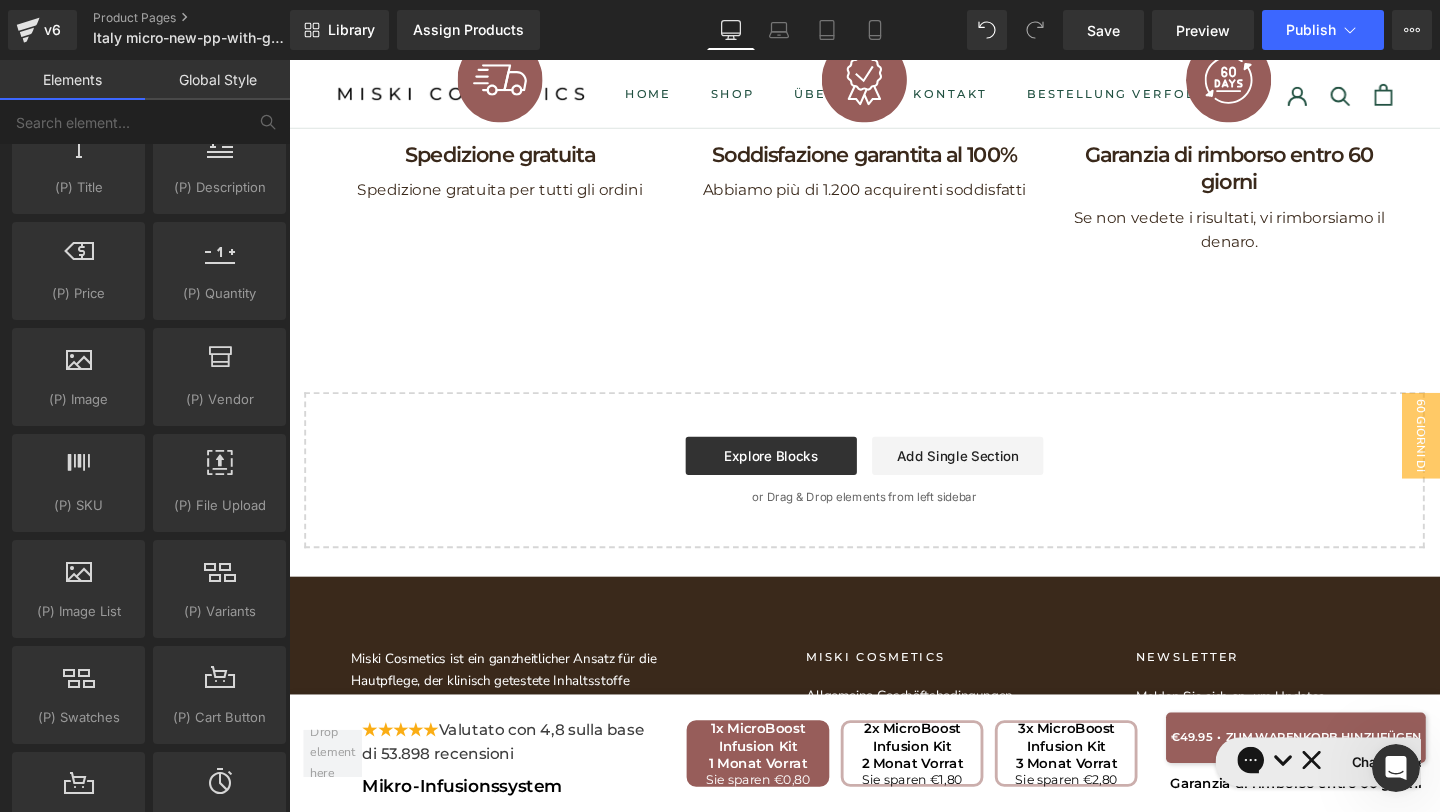 scroll, scrollTop: 11029, scrollLeft: 0, axis: vertical 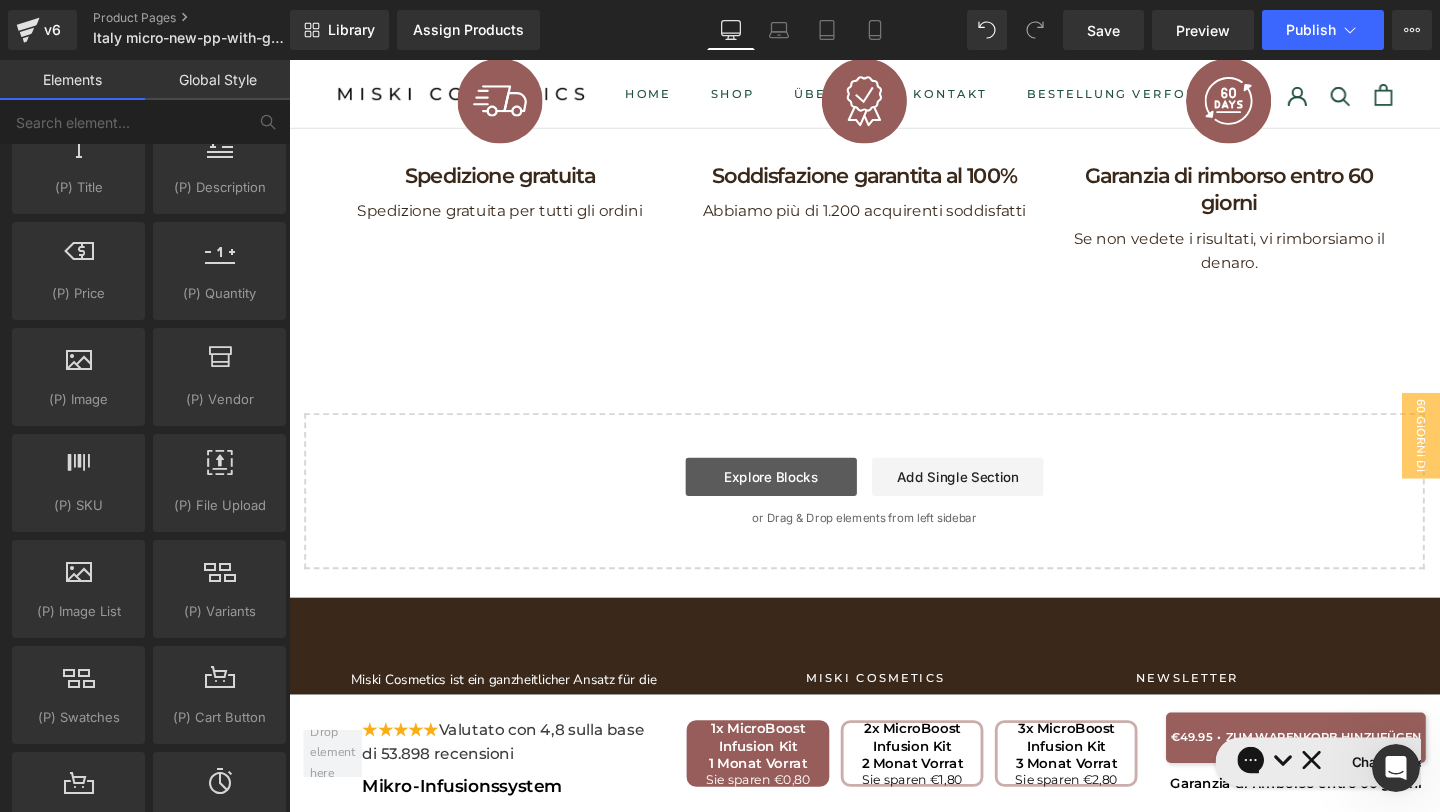 click on "Explore Blocks" at bounding box center (796, 498) 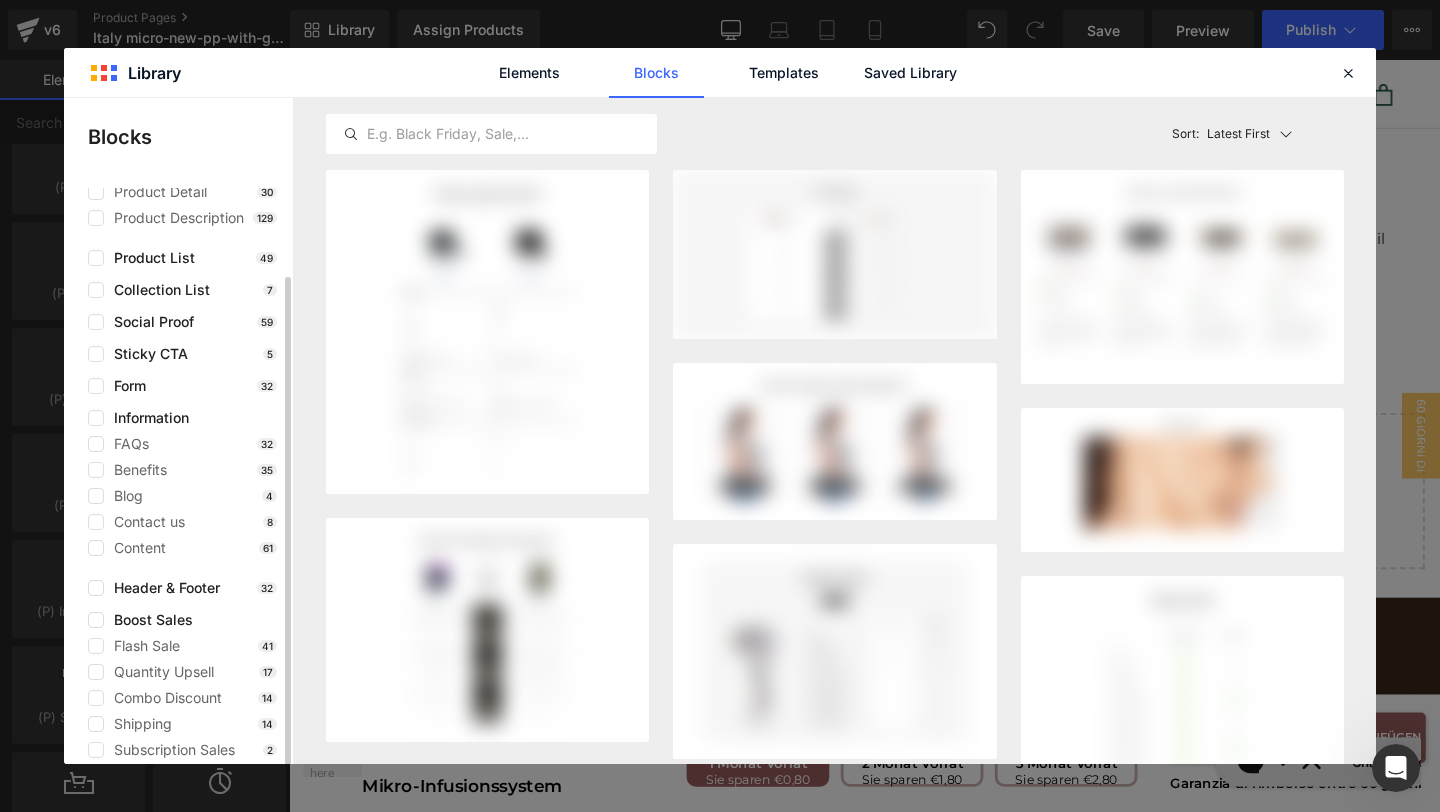 scroll, scrollTop: 80, scrollLeft: 0, axis: vertical 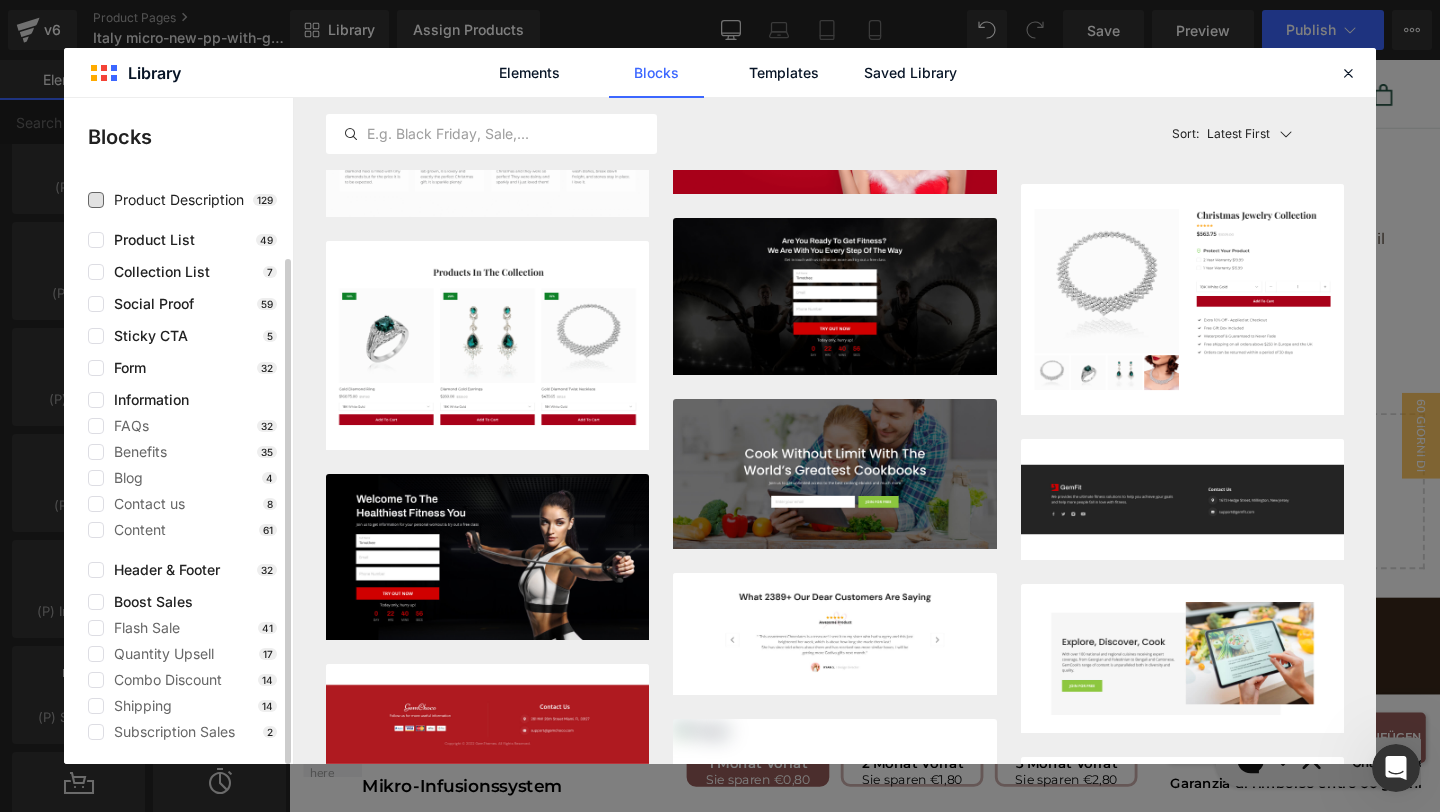 click on "Product Description" at bounding box center (174, 200) 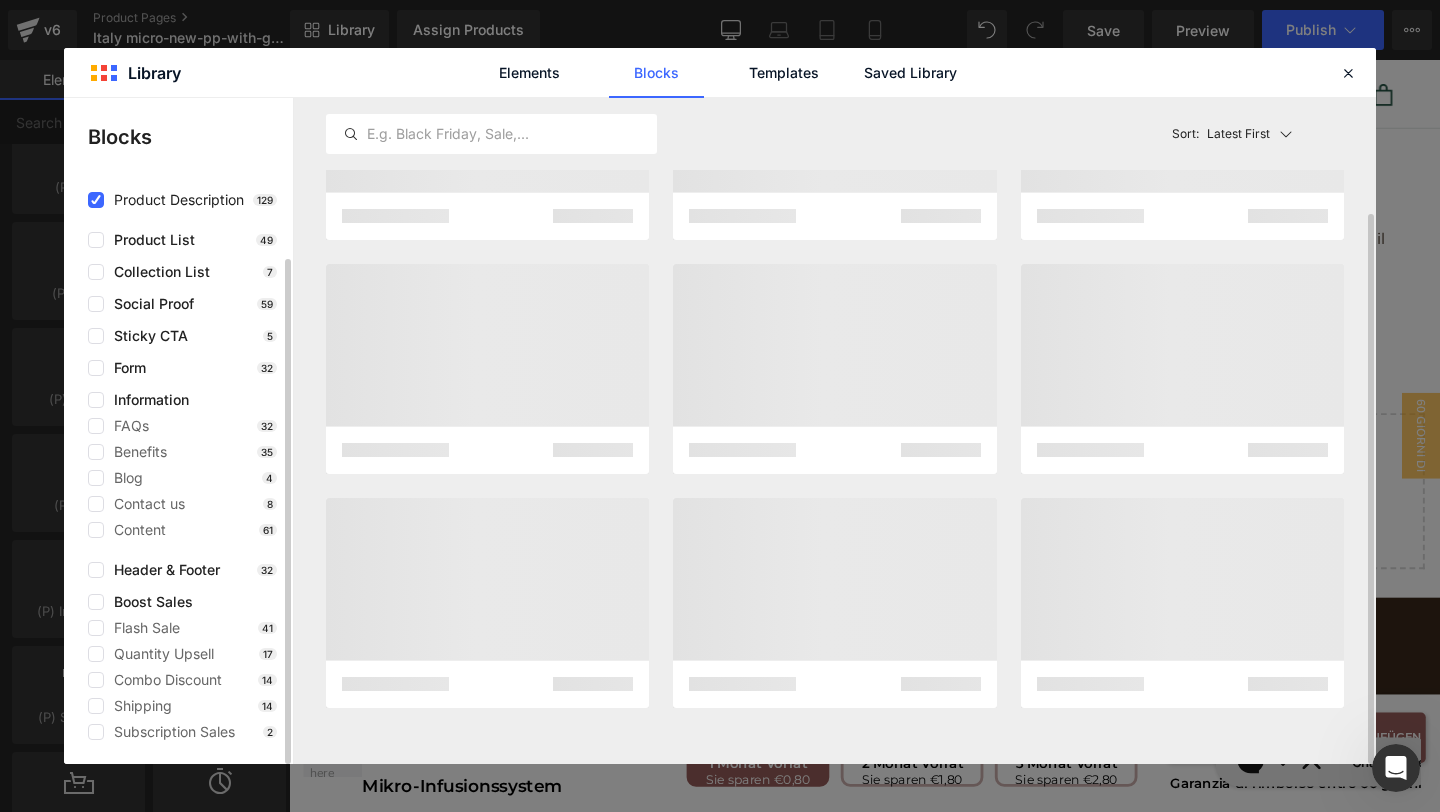scroll, scrollTop: 140, scrollLeft: 0, axis: vertical 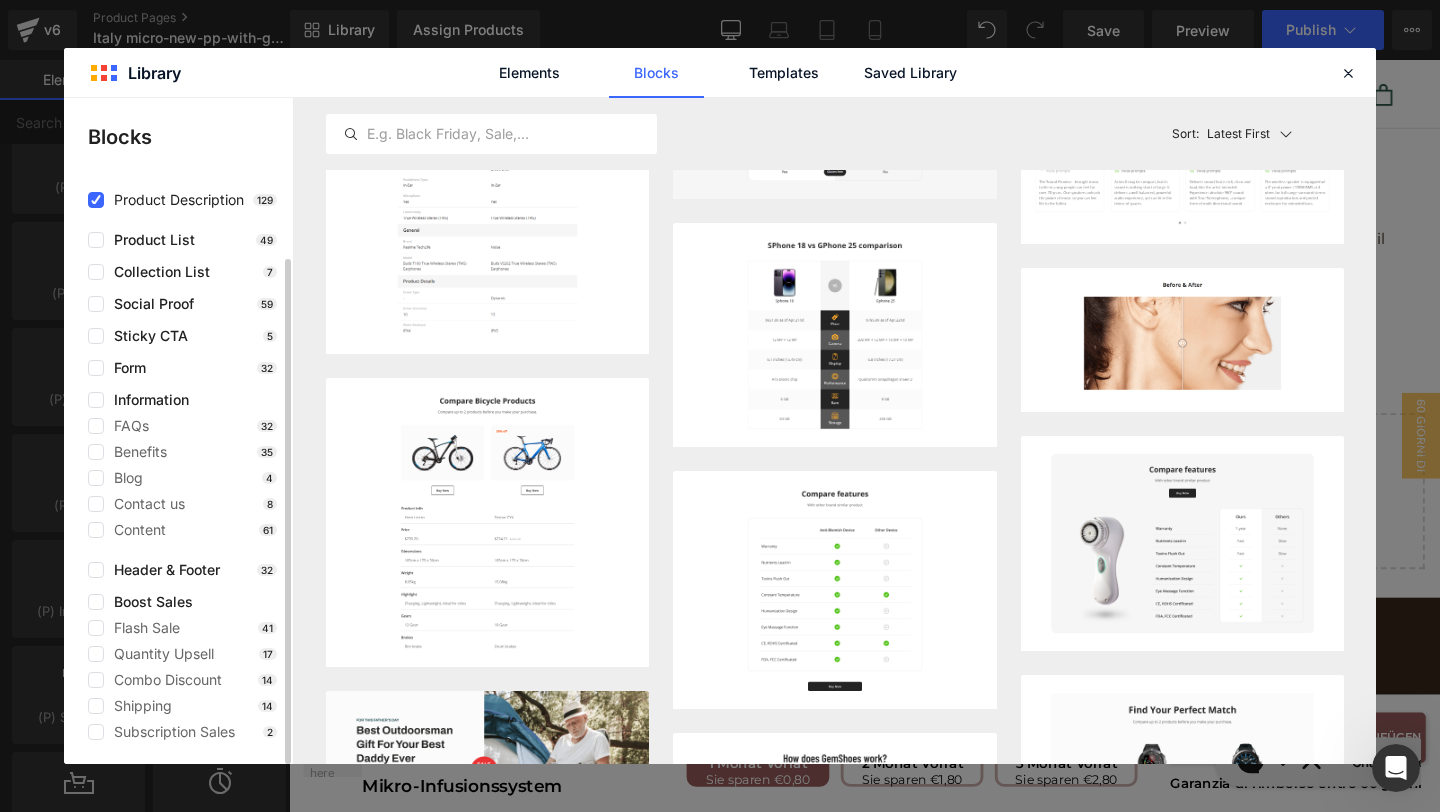 click on "Product Description" at bounding box center (174, 200) 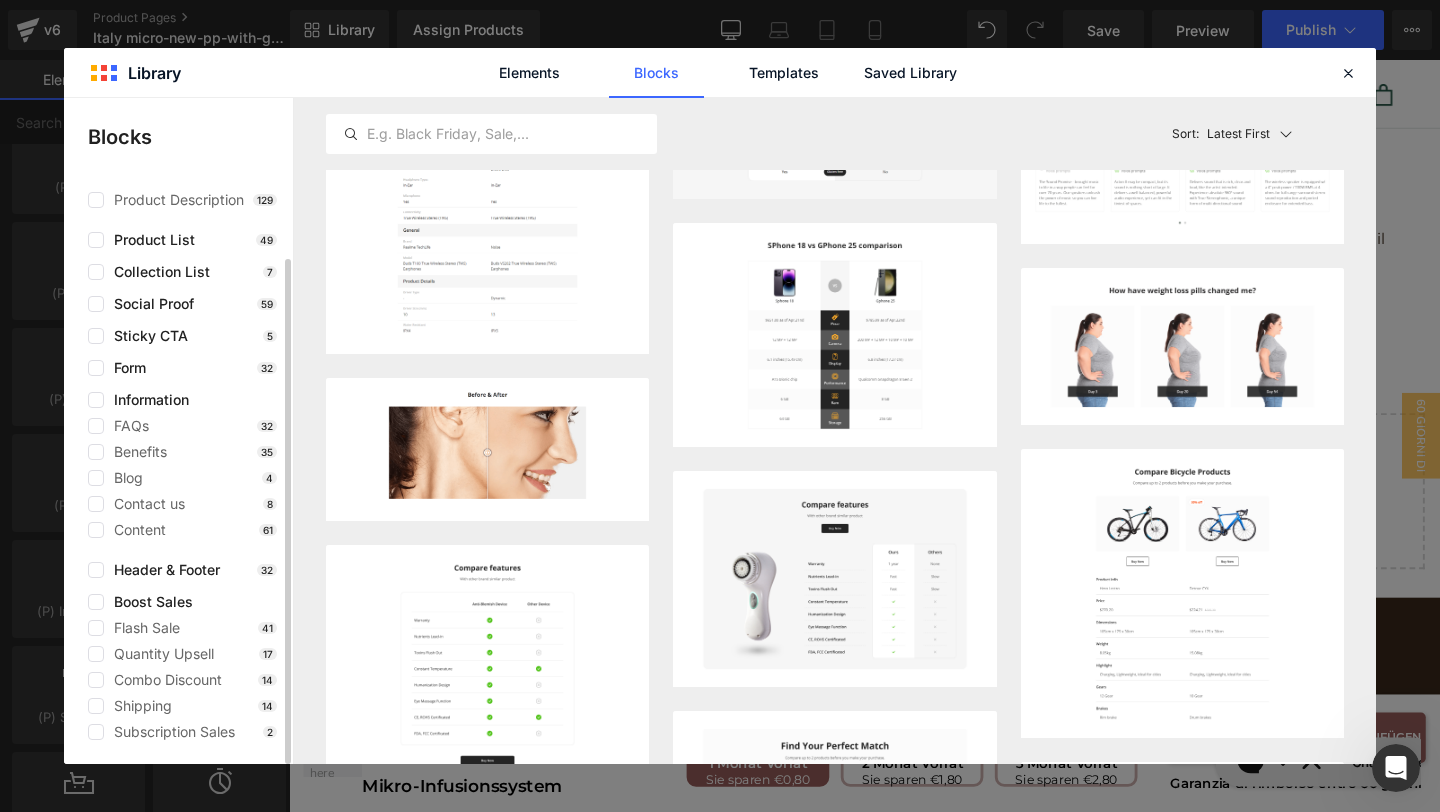 click on "use case  Clear  Present Product Product Detail 30 Product Description 129 Product List 49 Collection List 7 Social Proof 59 Sticky CTA 5 Form 32 Information FAQs 32 Benefits 35 Blog 4 Contact us 8 Content 61 Header & Footer 32 Boost Sales Flash Sale 41 Quantity Upsell 17 Combo Discount 14 Shipping 14 Subscription Sales 2" 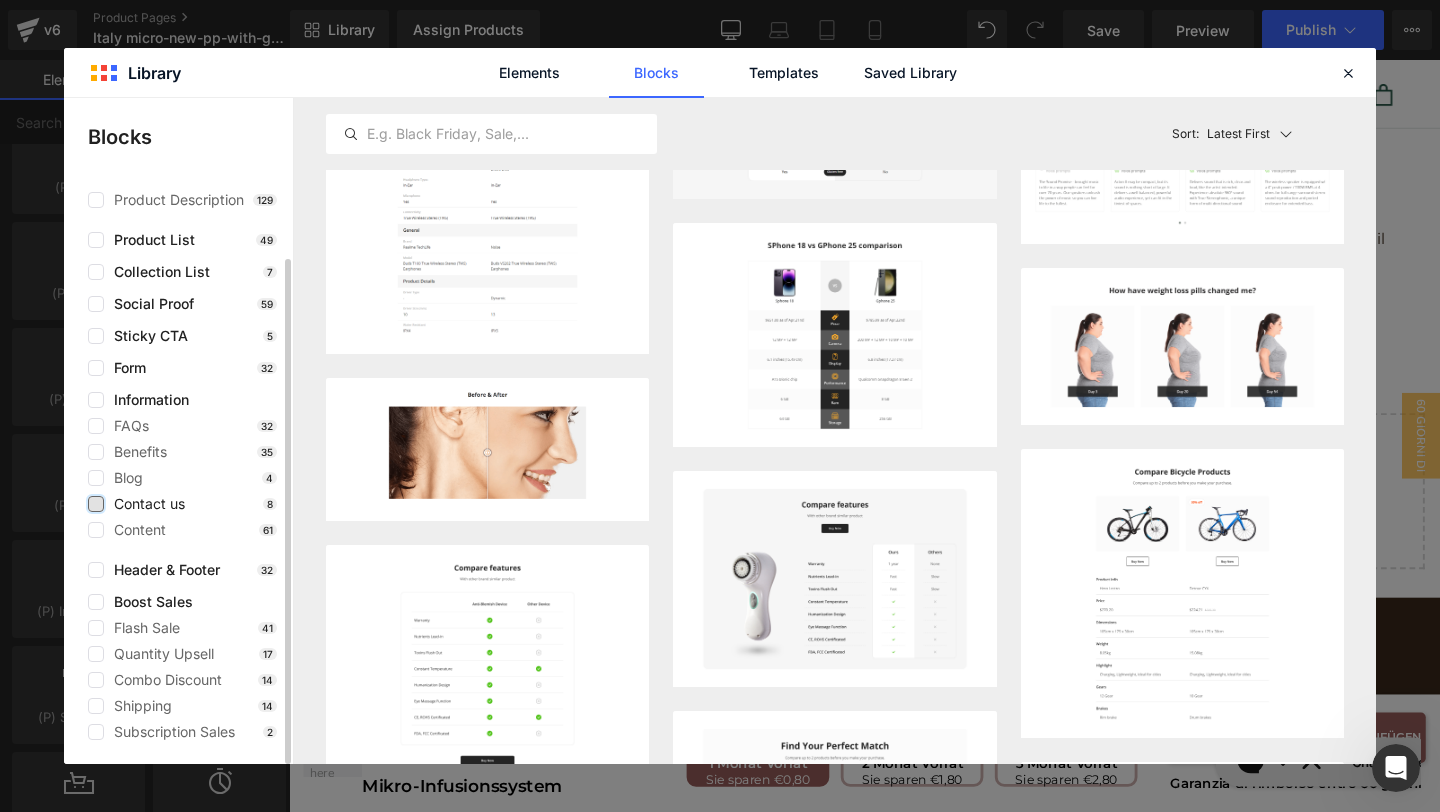 click at bounding box center (96, 504) 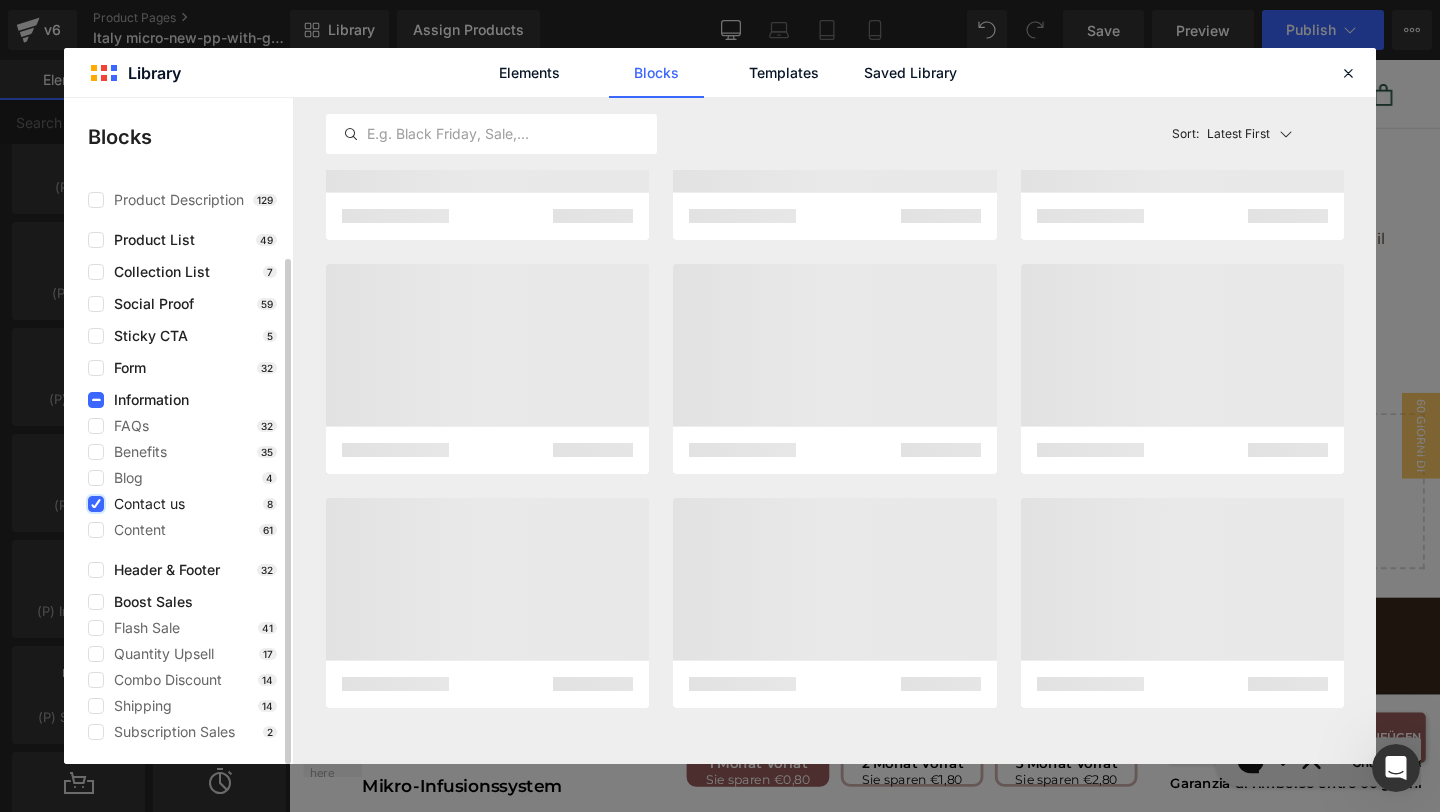 scroll, scrollTop: 0, scrollLeft: 0, axis: both 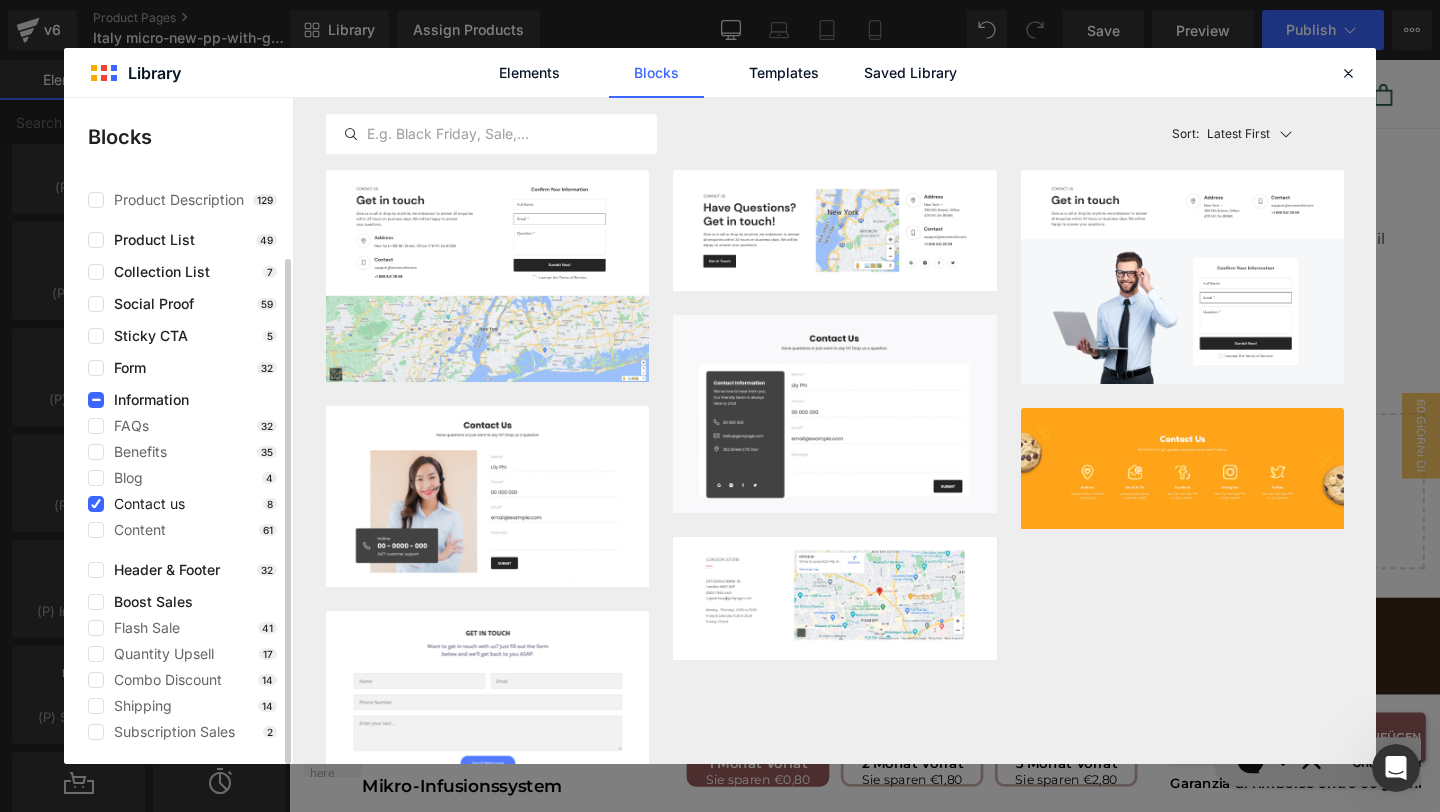 click on "Contact us" at bounding box center [144, 504] 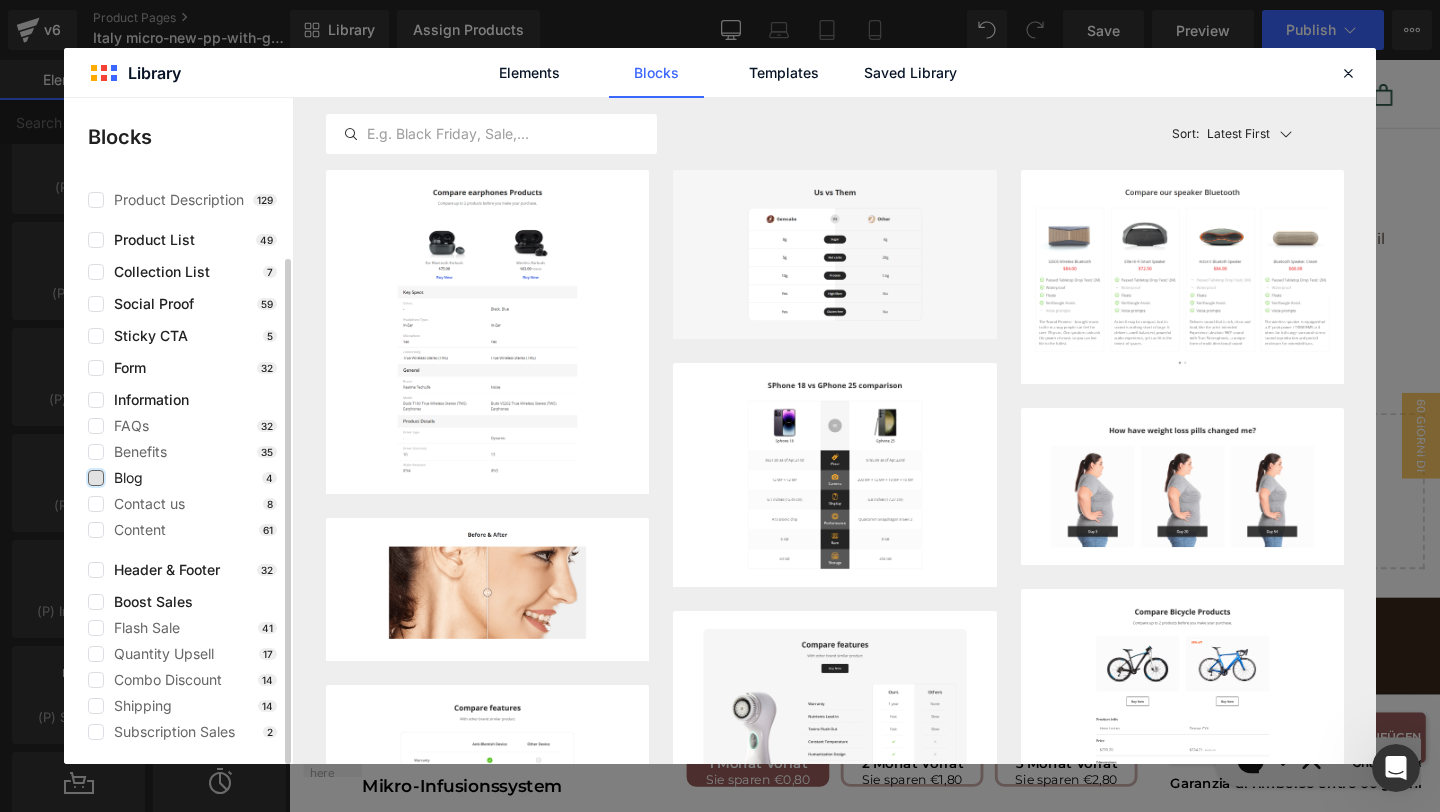 click on "Blog" at bounding box center [115, 478] 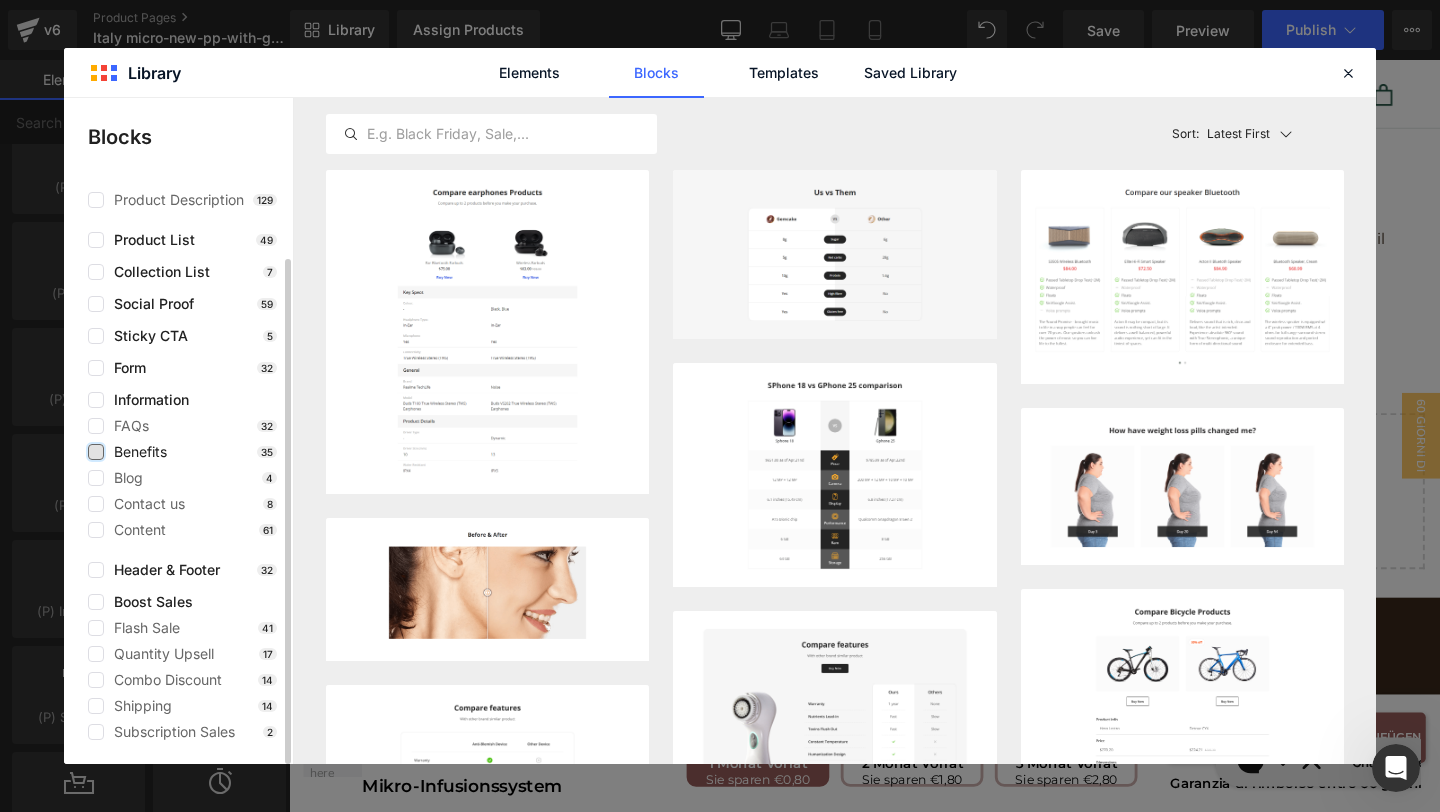 click at bounding box center (96, 452) 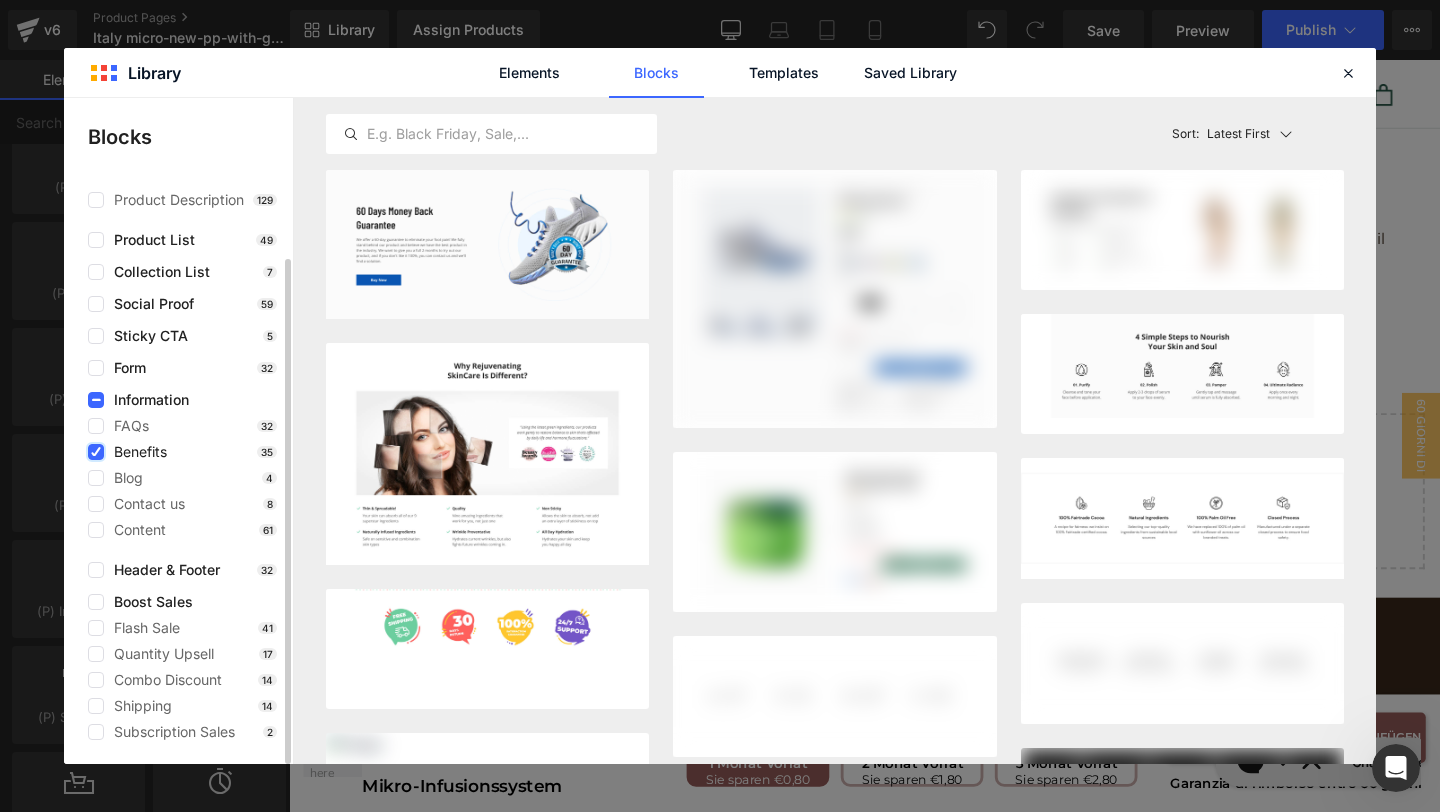 click at bounding box center (96, 452) 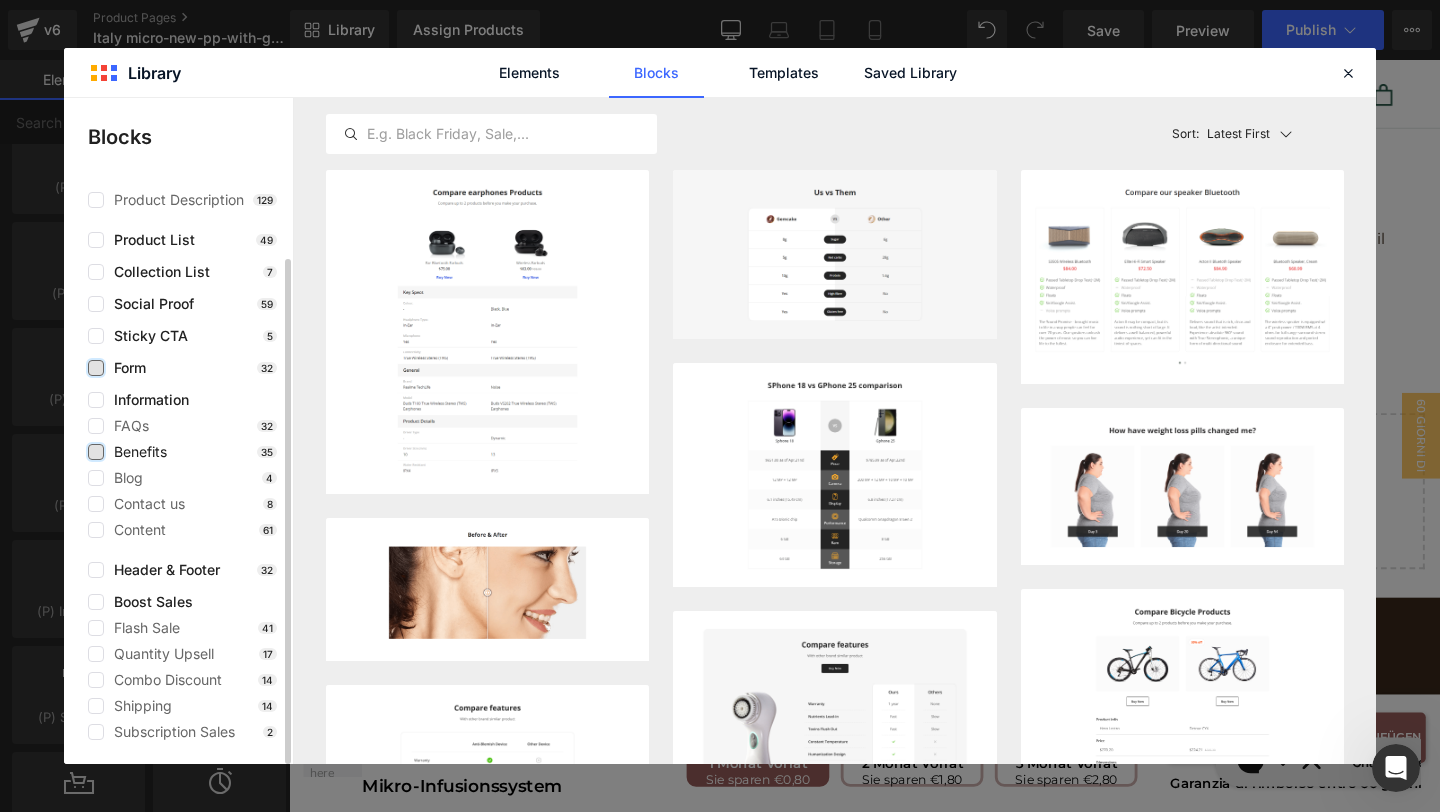click at bounding box center (96, 368) 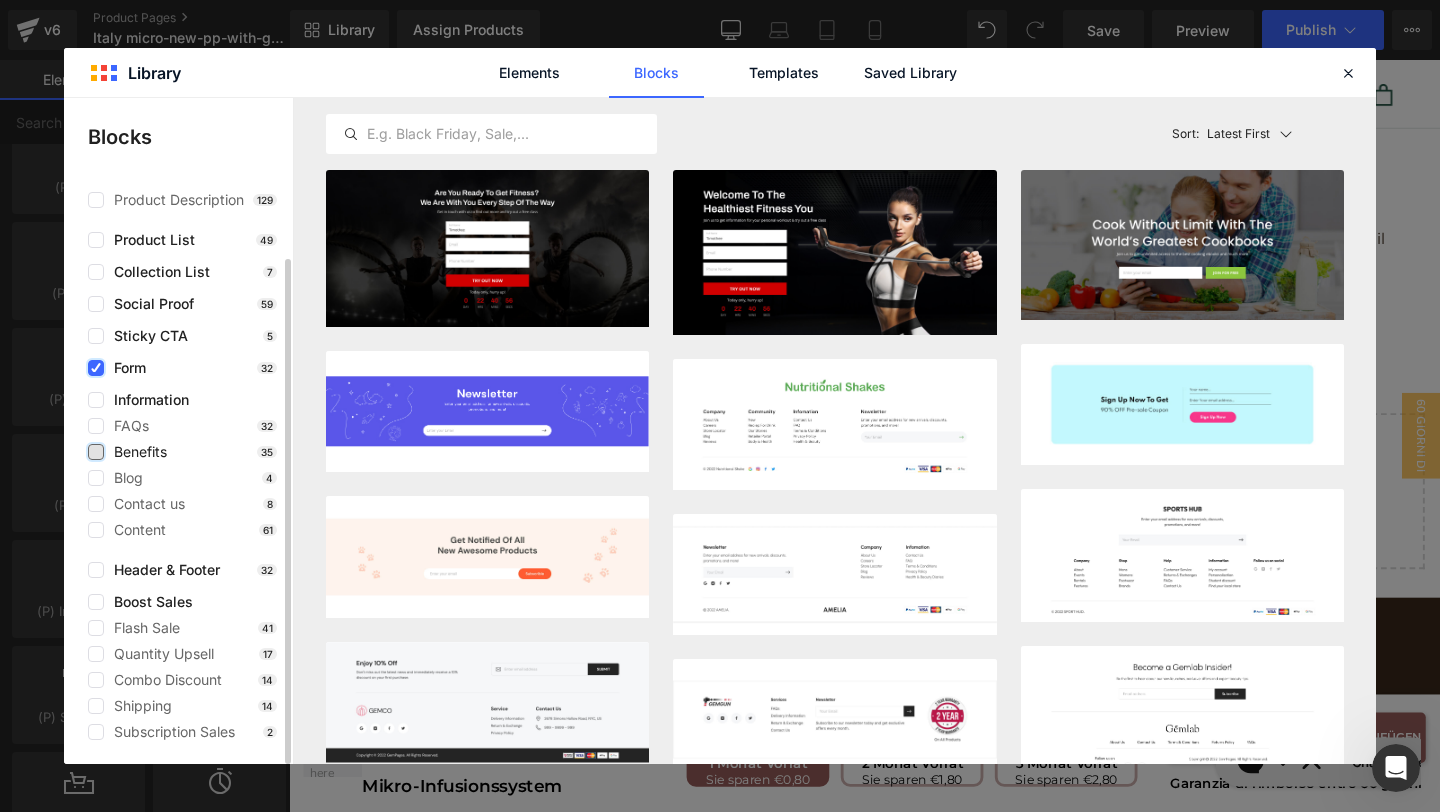 click at bounding box center [96, 368] 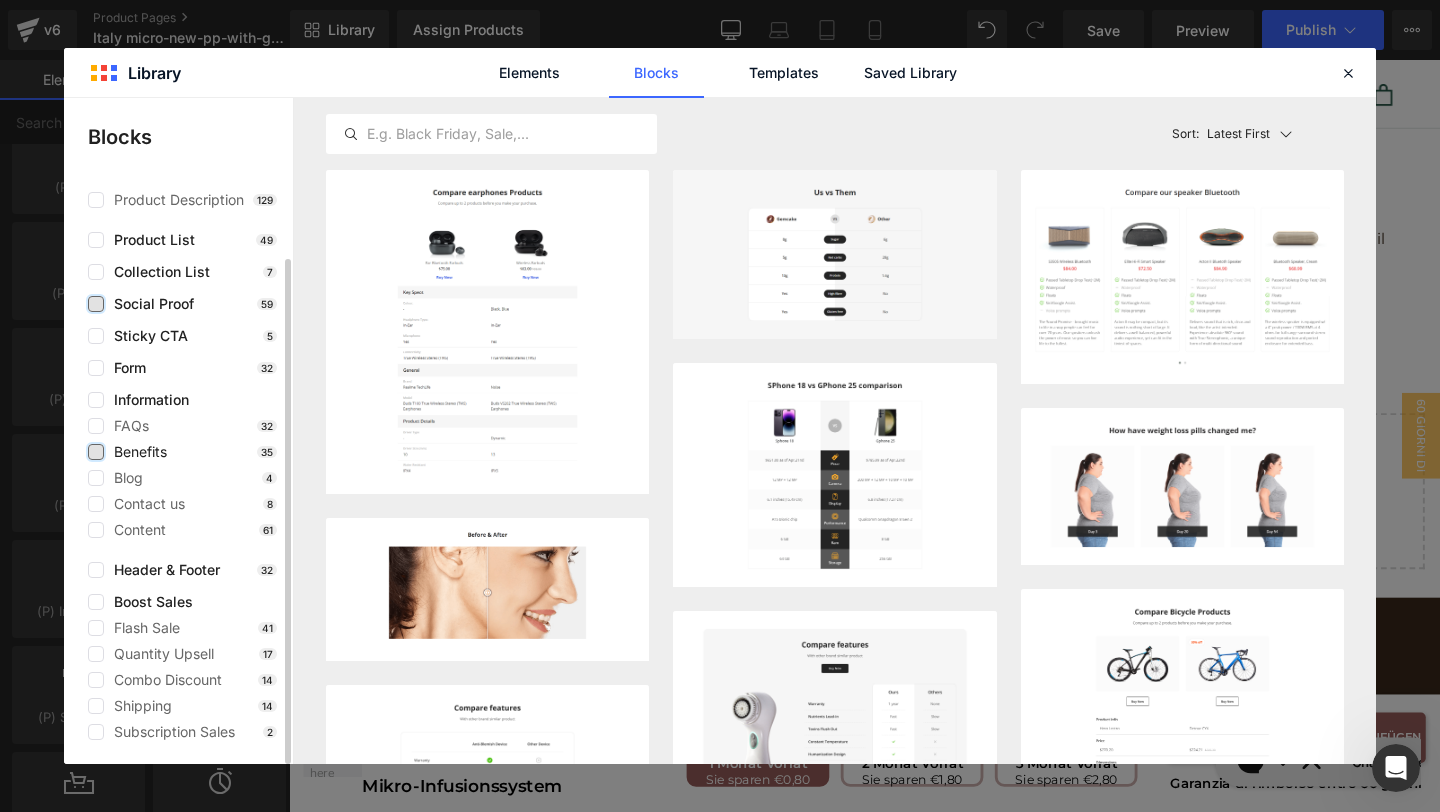 click at bounding box center (96, 304) 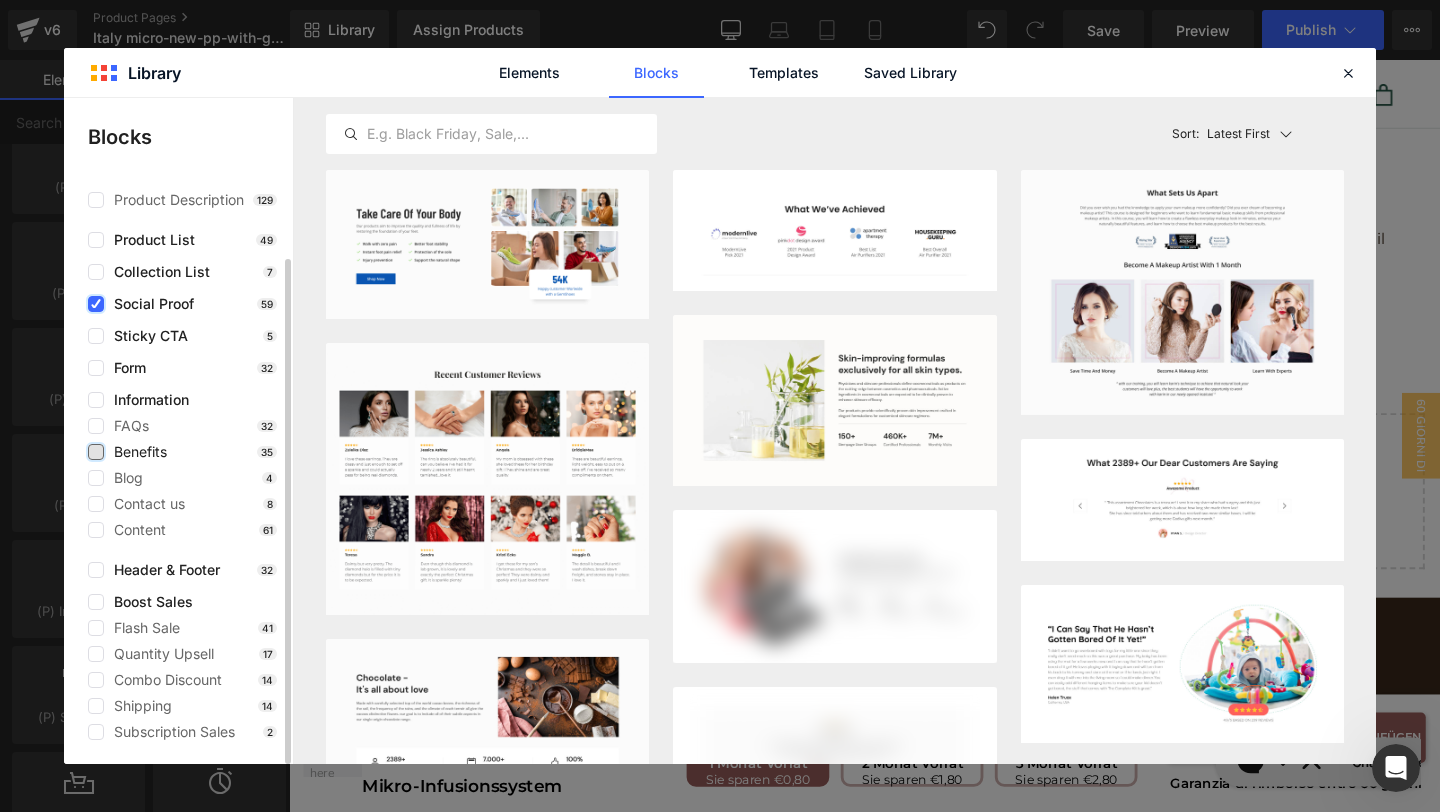 click at bounding box center [96, 304] 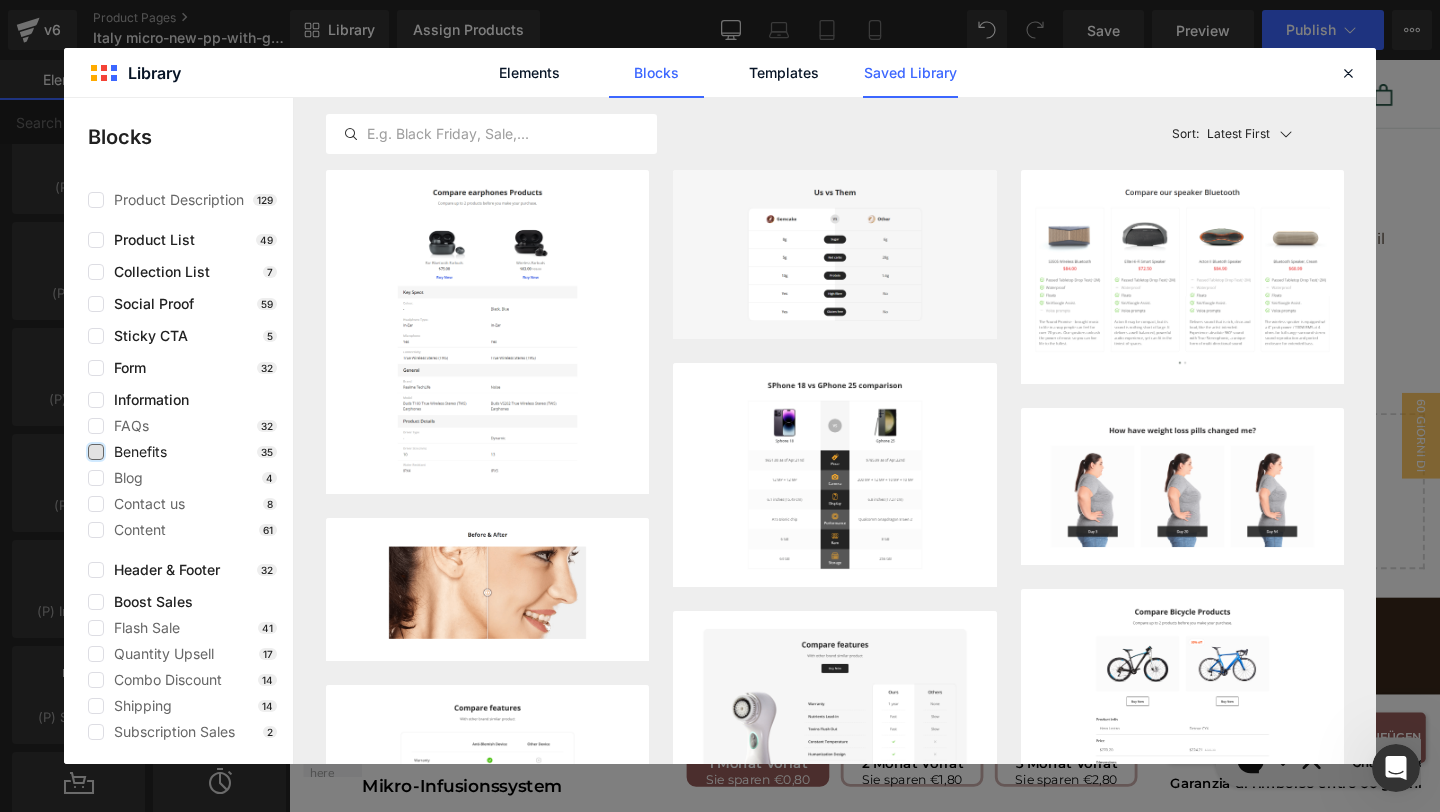 click on "Saved Library" 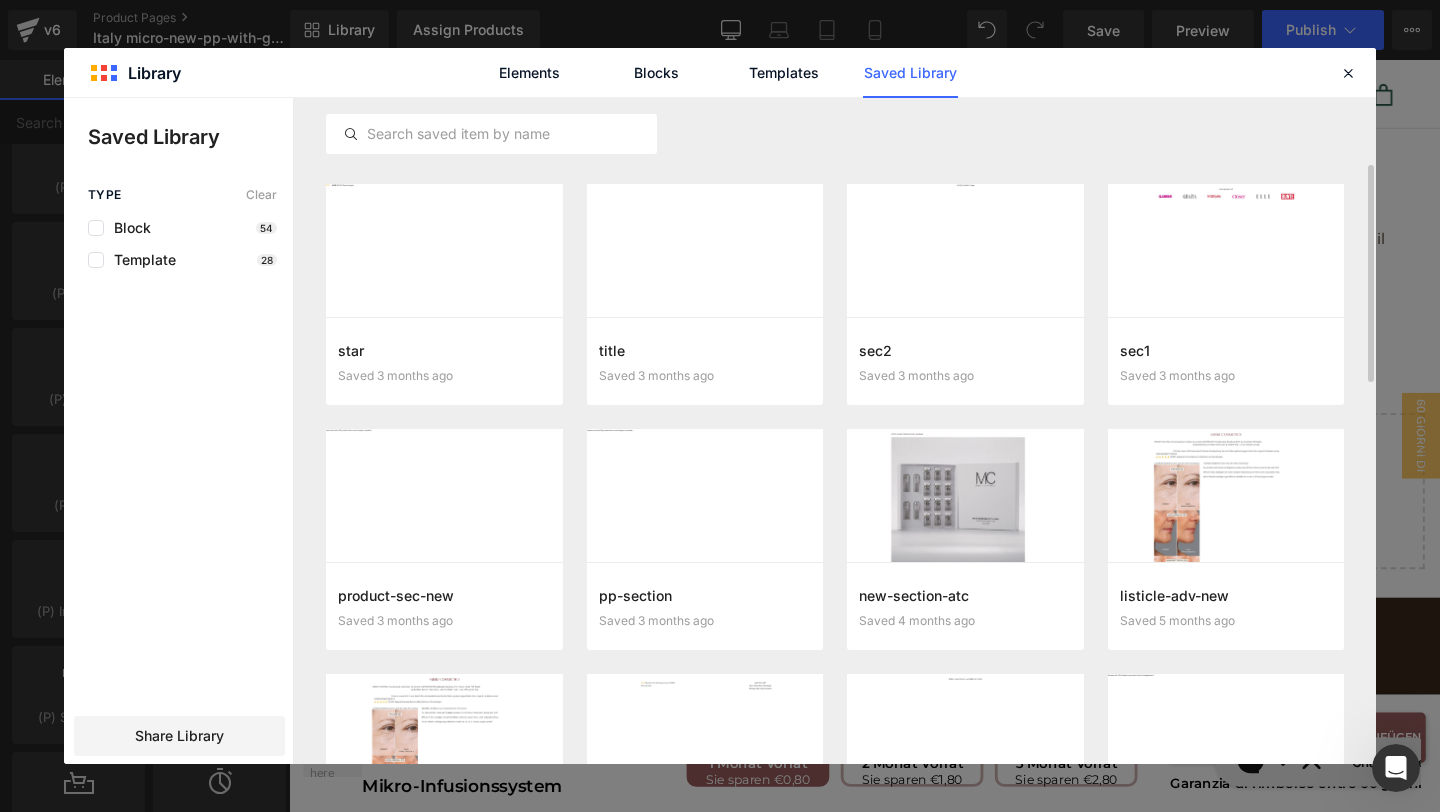 scroll, scrollTop: 236, scrollLeft: 0, axis: vertical 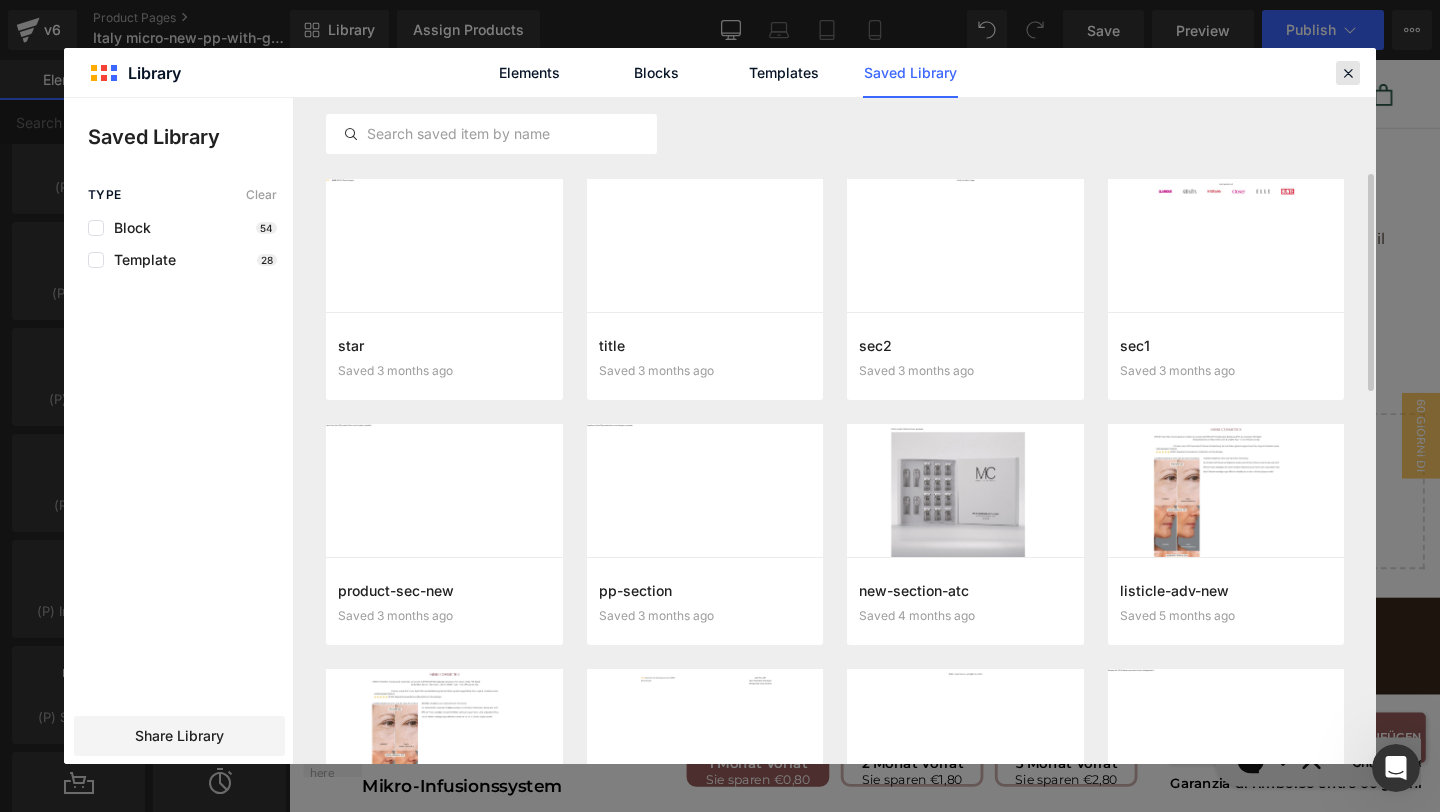 drag, startPoint x: 1348, startPoint y: 72, endPoint x: 1114, endPoint y: 13, distance: 241.32344 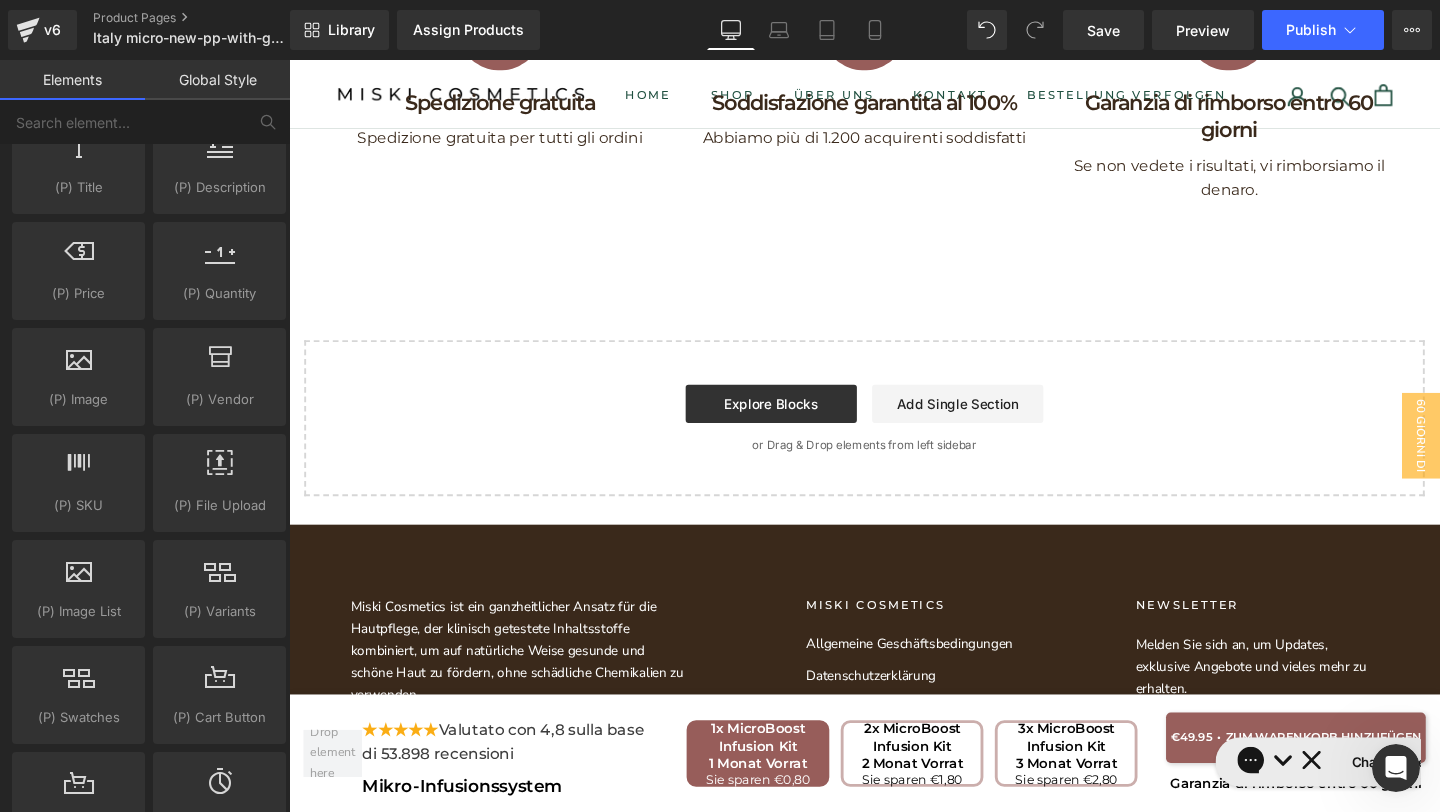 scroll, scrollTop: 11136, scrollLeft: 0, axis: vertical 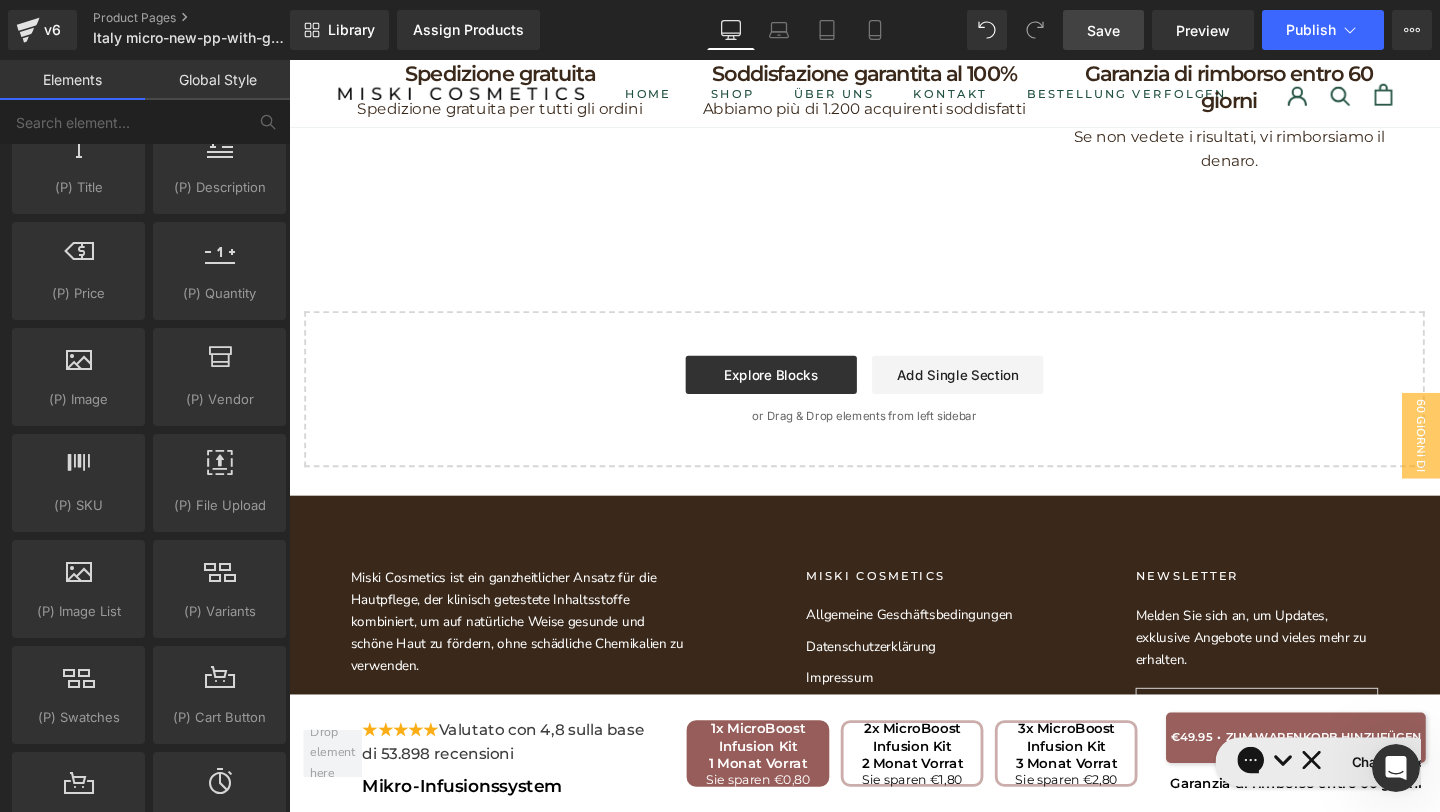 click on "Save" at bounding box center [1103, 30] 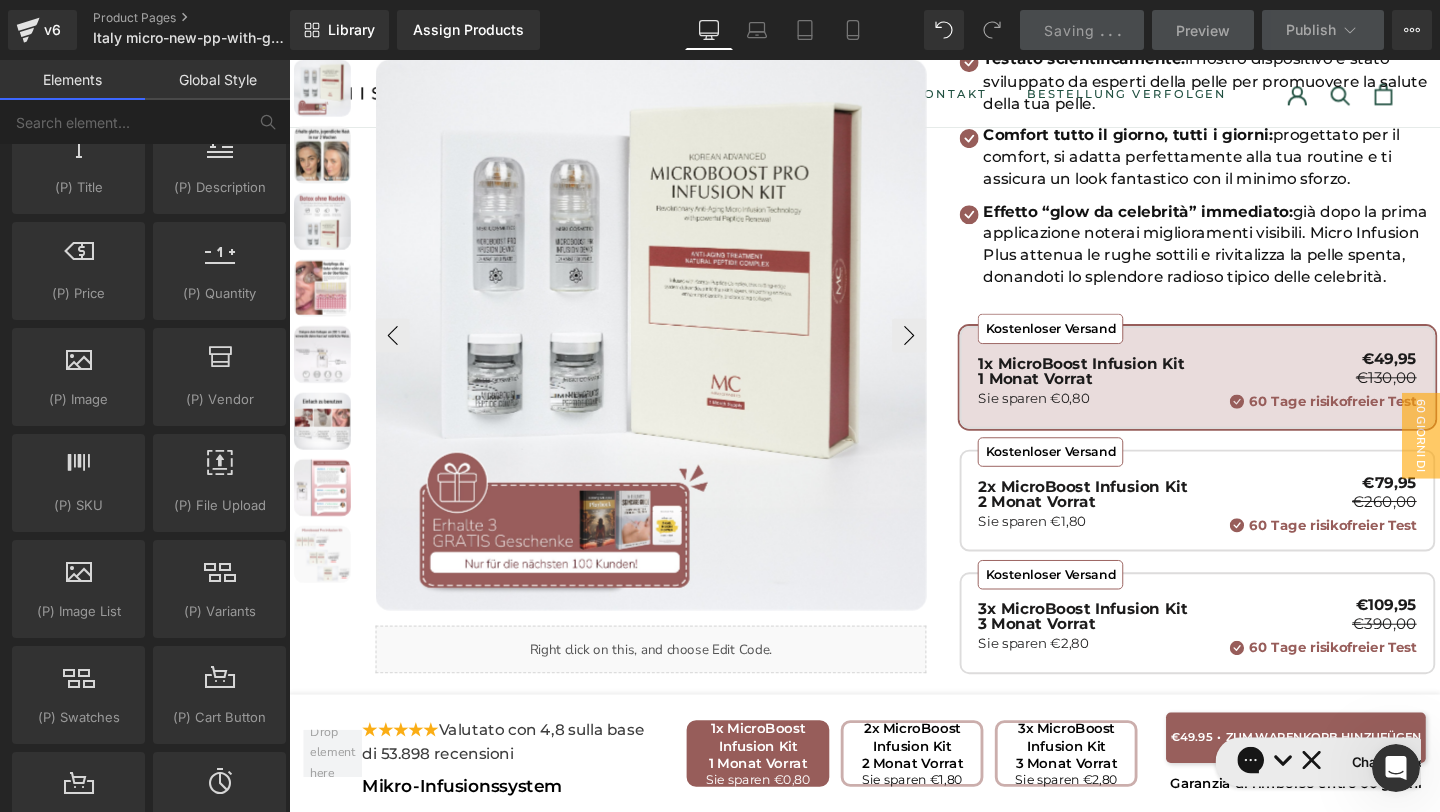 scroll, scrollTop: 0, scrollLeft: 0, axis: both 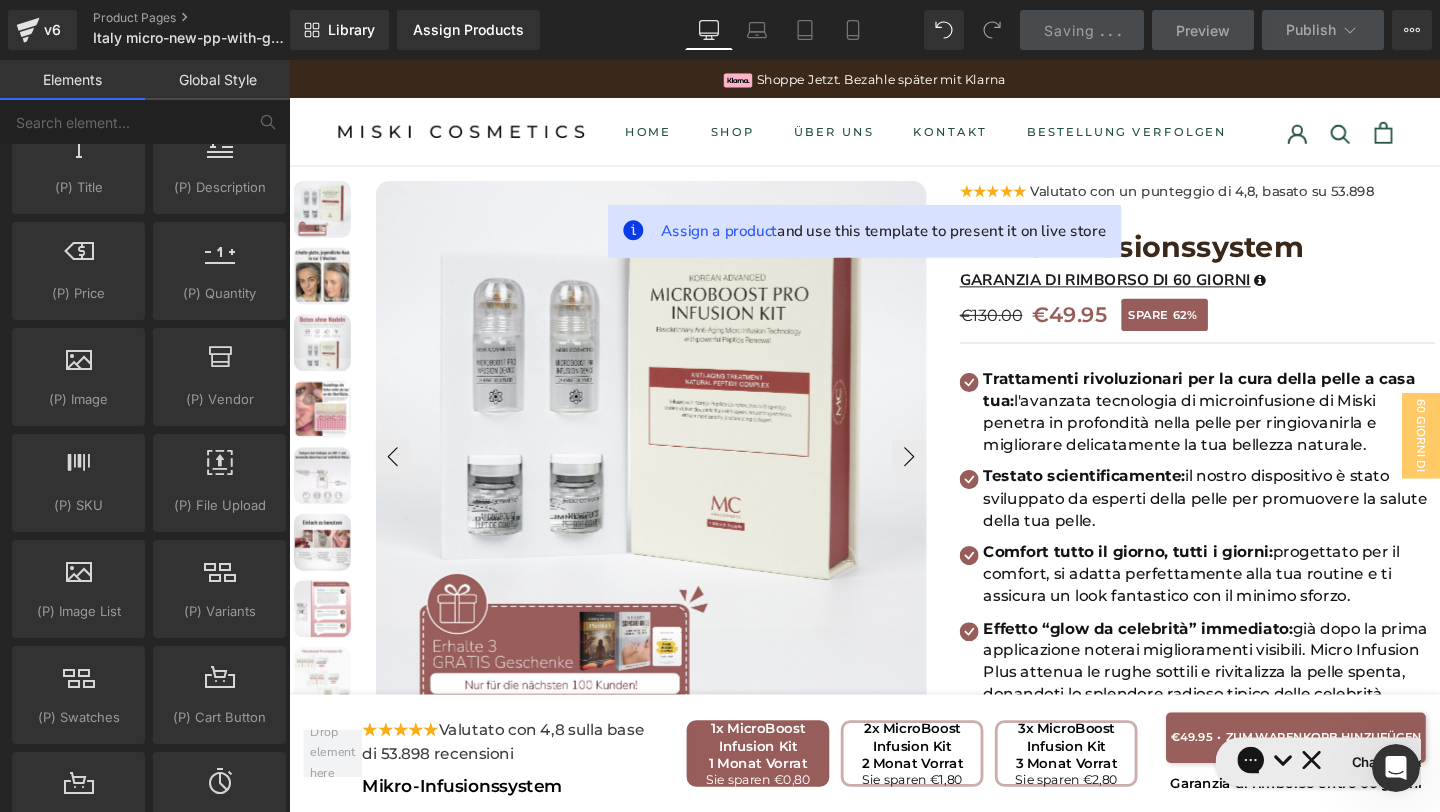 click on "Shoppe Jetzt. Bezahle später mit Klarna" at bounding box center [894, 80] 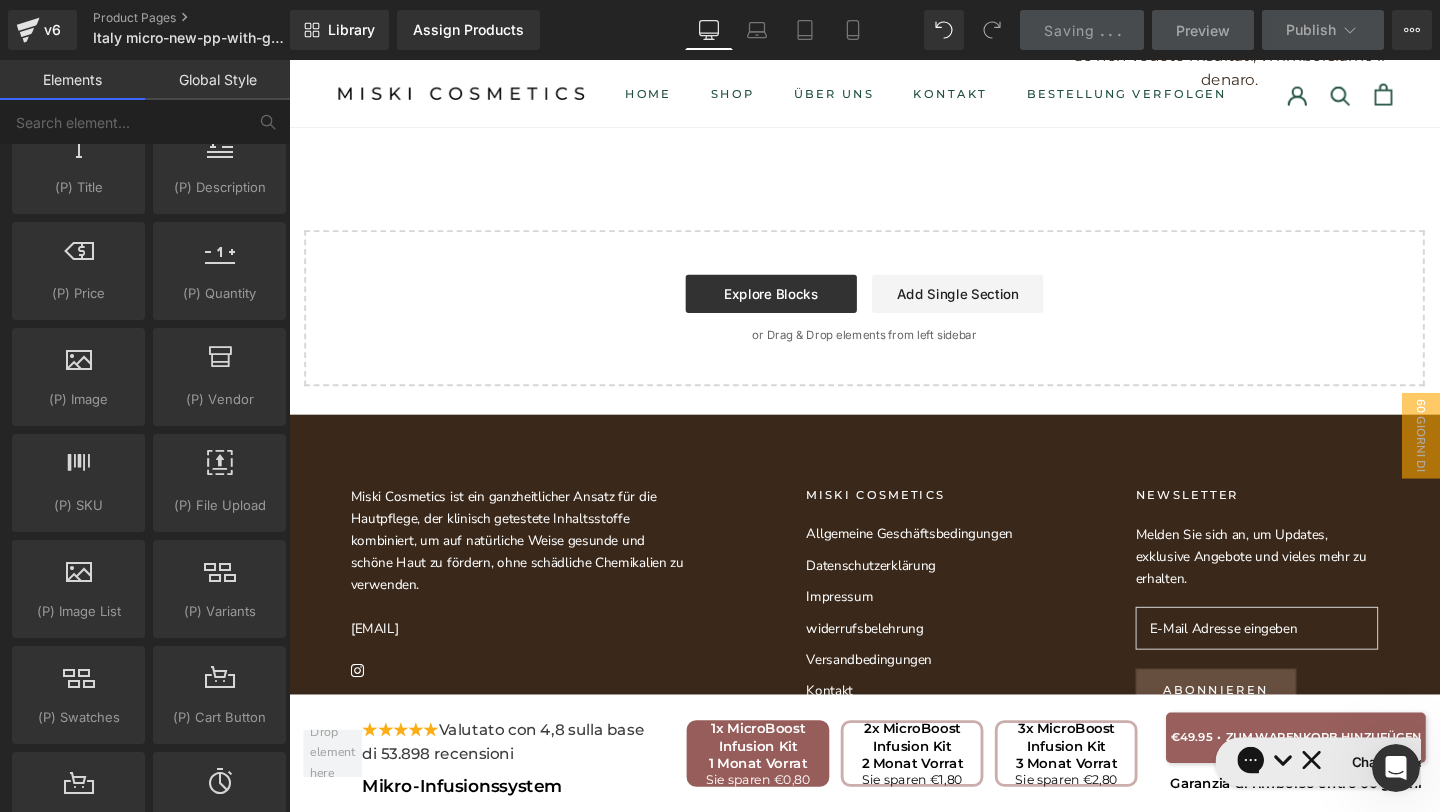 scroll, scrollTop: 11337, scrollLeft: 0, axis: vertical 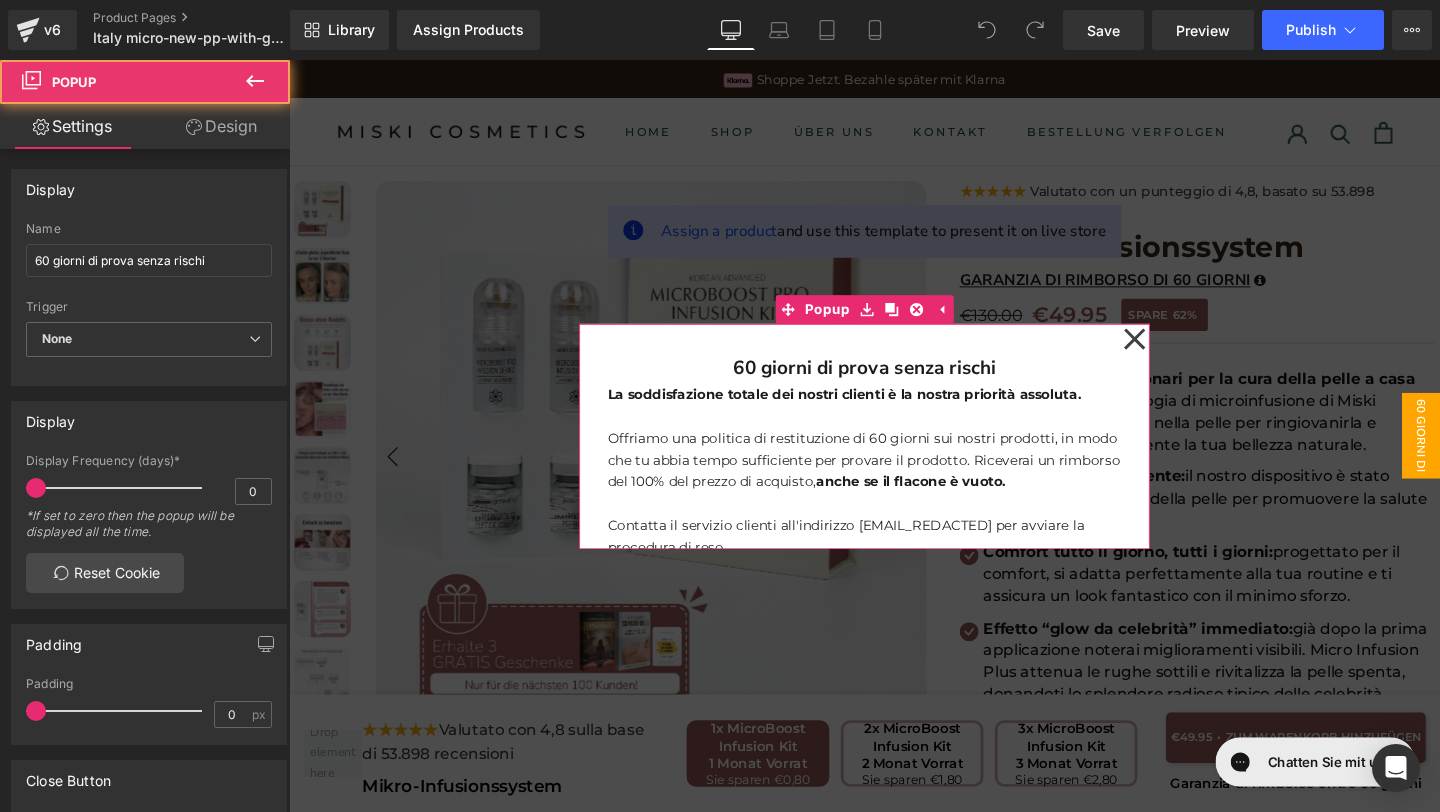 click 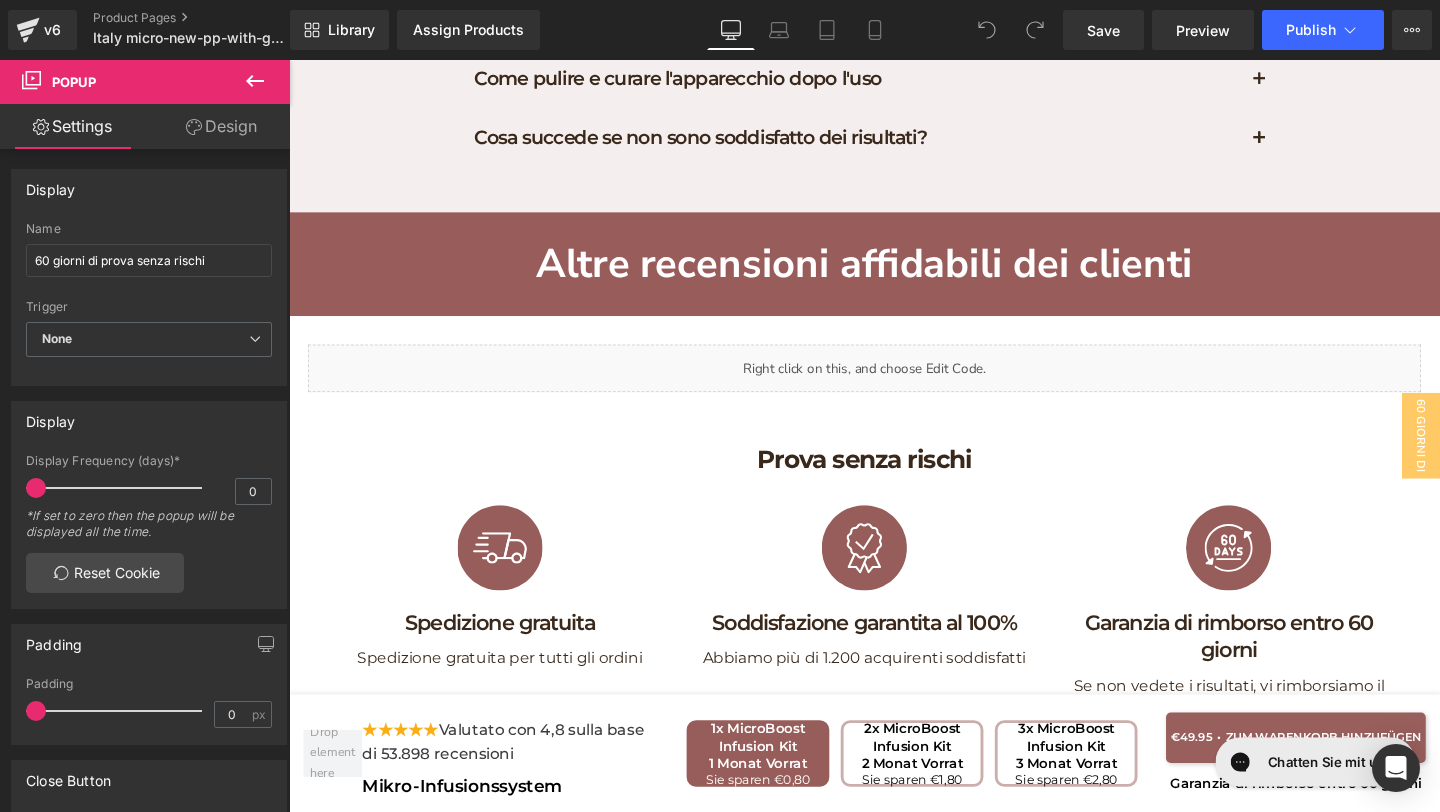 scroll, scrollTop: 10532, scrollLeft: 0, axis: vertical 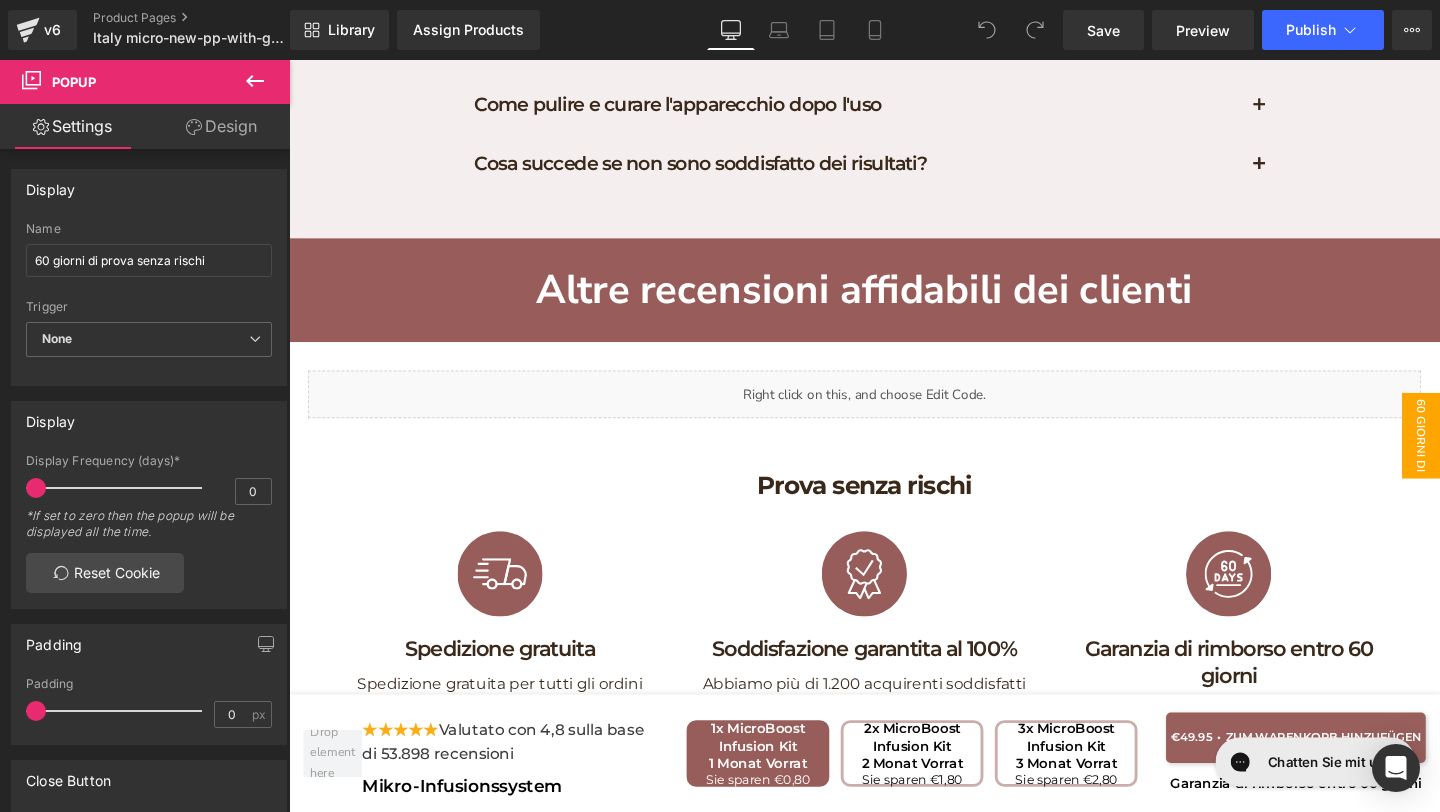 click on "60 giorni di prova senza rischi" at bounding box center [1439, 455] 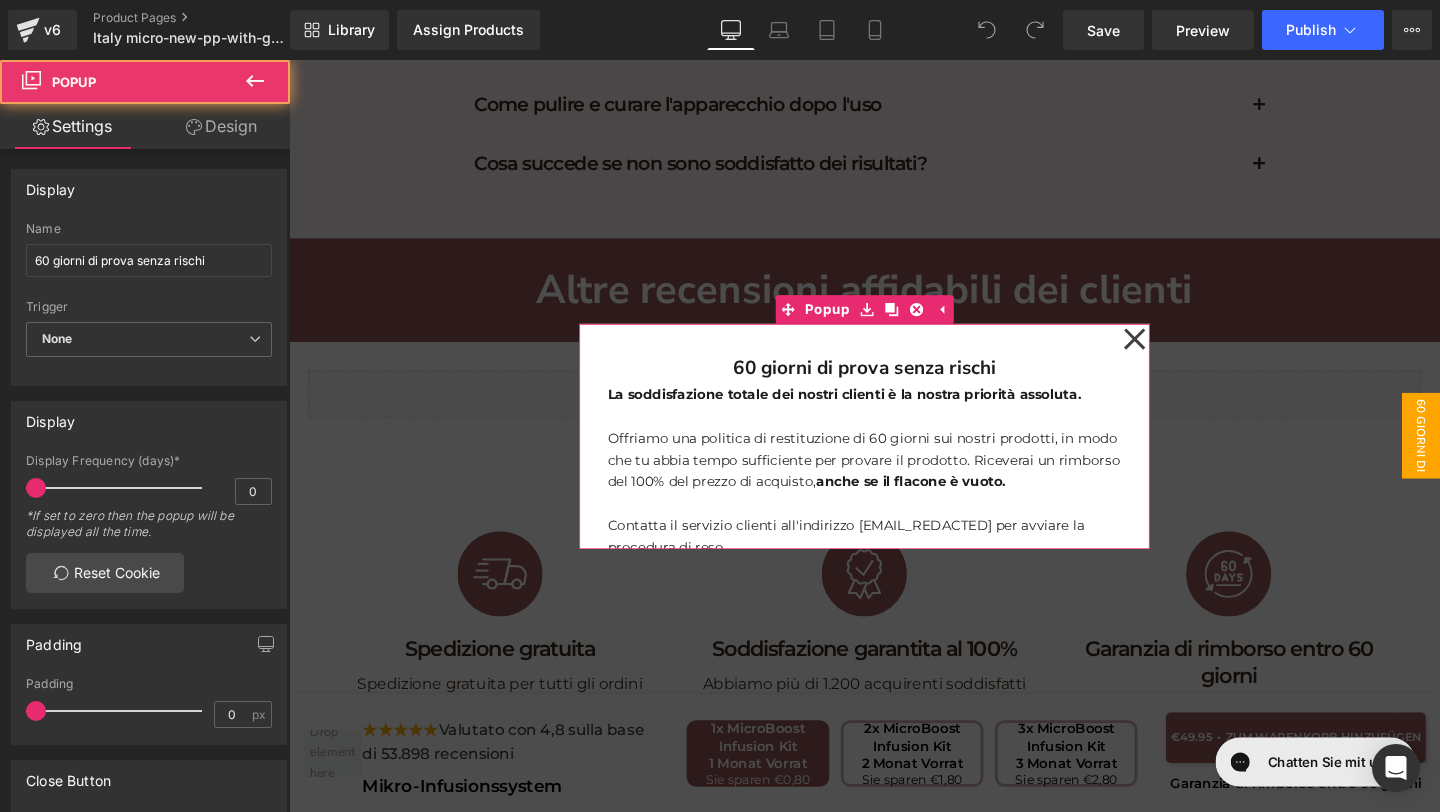click 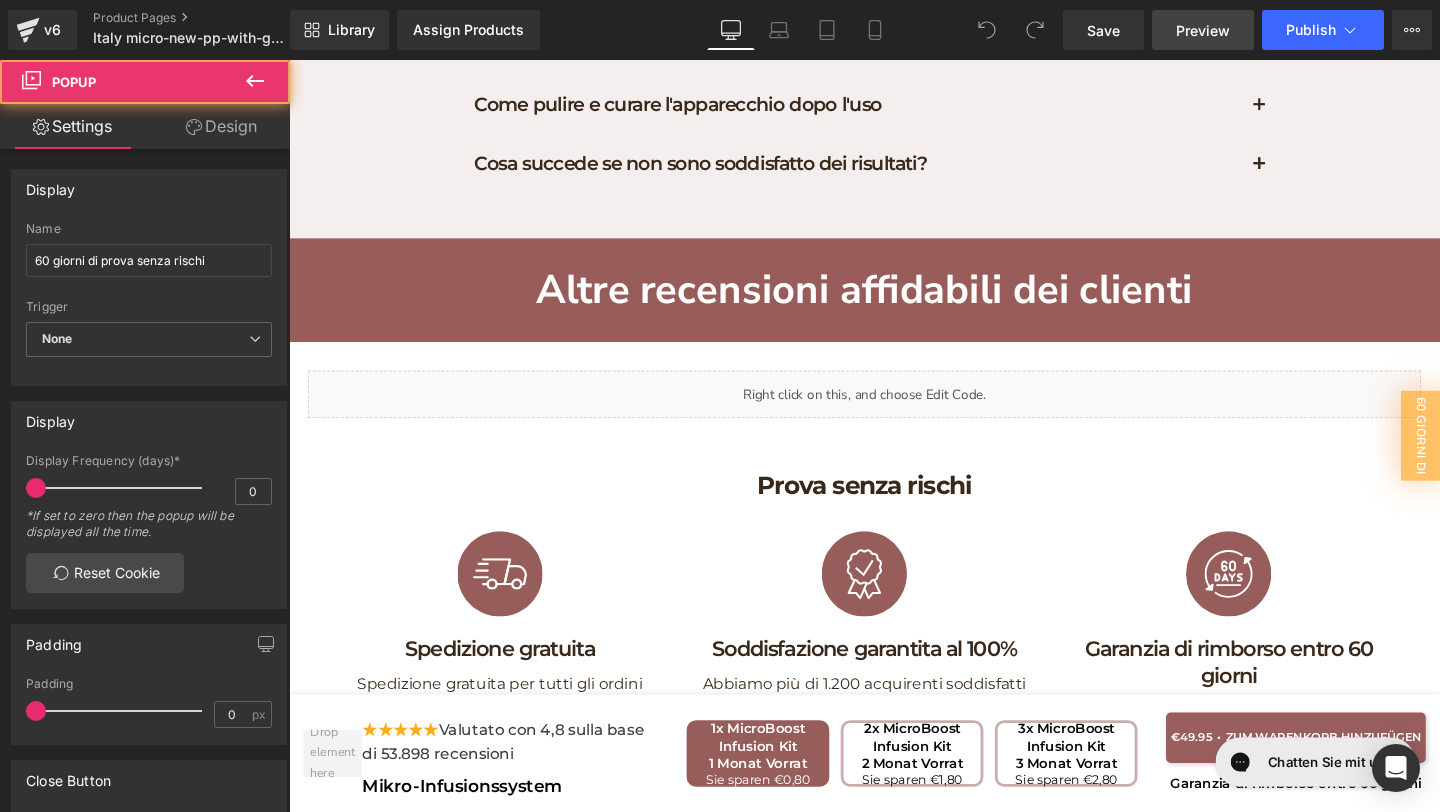 click on "Preview" at bounding box center [1203, 30] 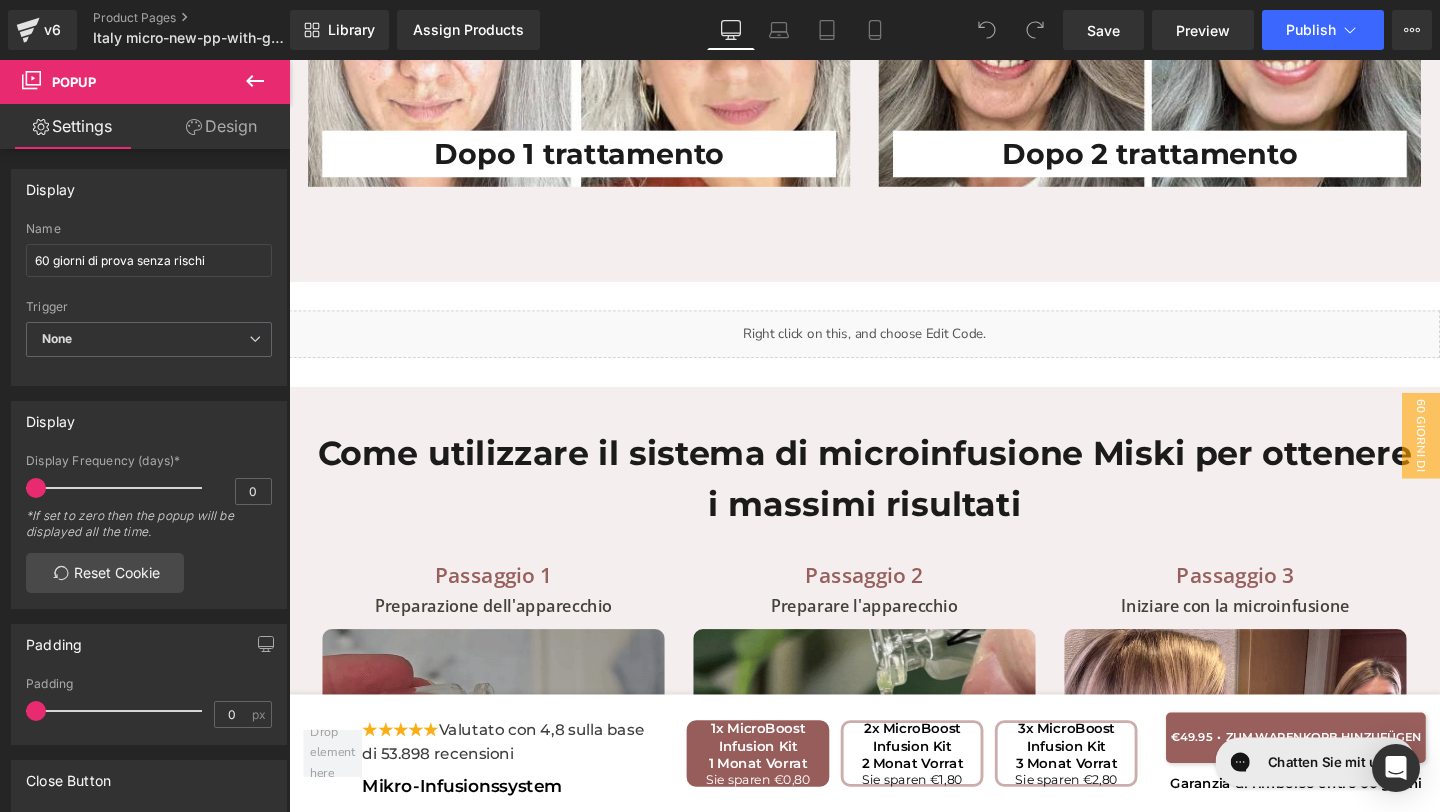 scroll, scrollTop: 6900, scrollLeft: 0, axis: vertical 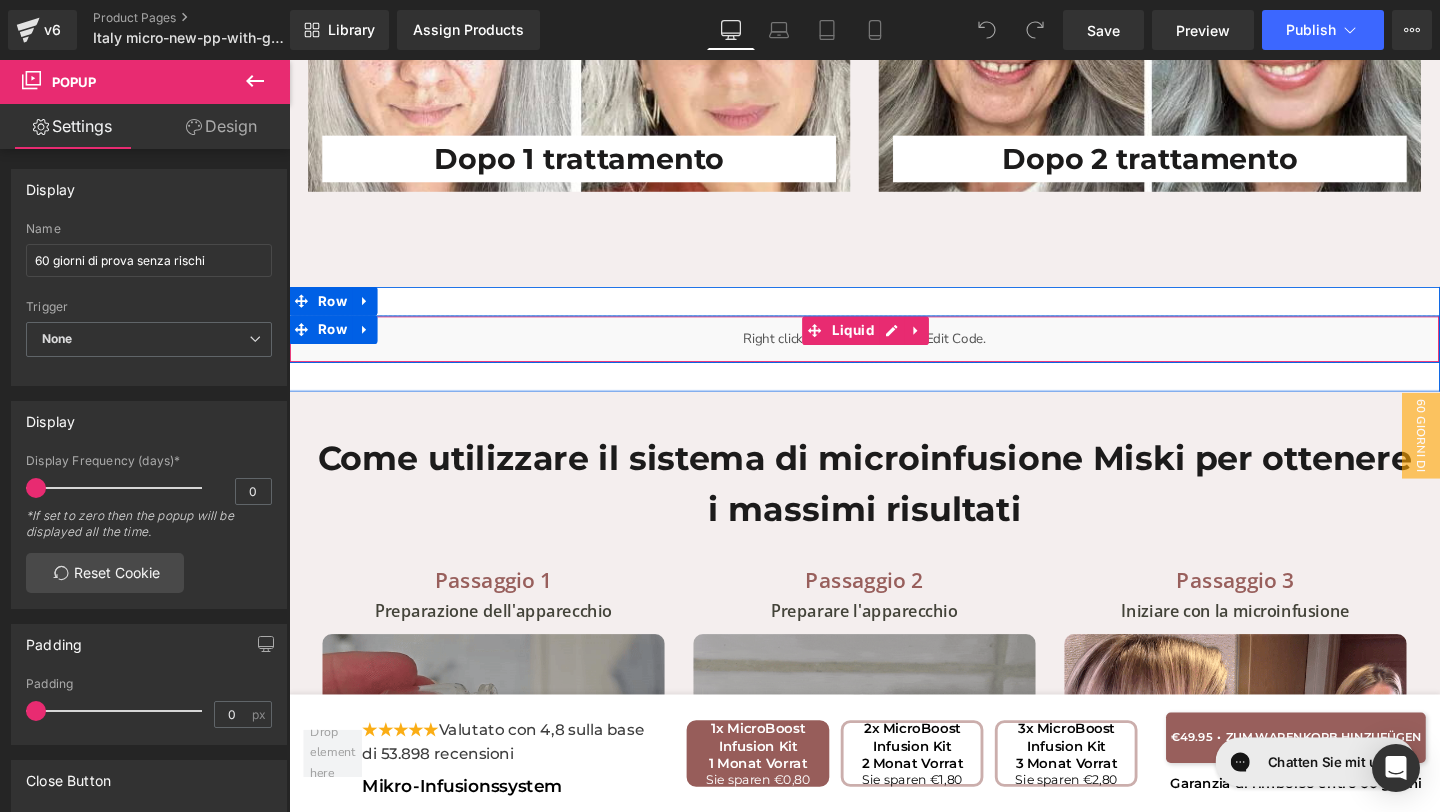 click on "Liquid" at bounding box center [894, 354] 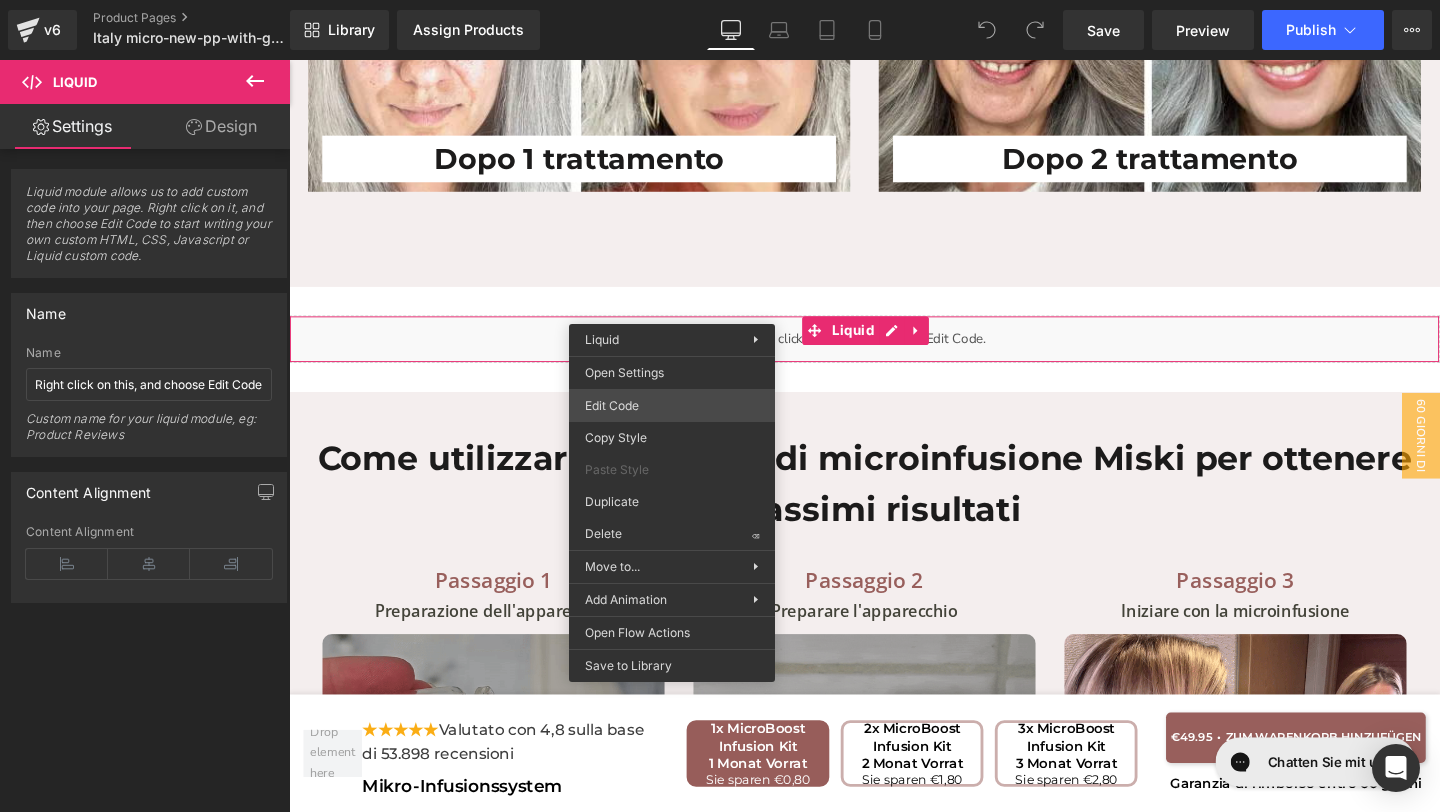 click on "You are previewing how the   will restyle your page. You can not edit Elements in Preset Preview Mode.  v6 Product Pages Italy micro-new-pp-with-gifts Library Assign Products  Product Preview
No product match your search.  Please try another keyword  Manage assigned products Desktop Desktop Laptop Tablet Mobile Save Preview Publish Scheduled View Live Page View with current Template Save Template to Library Schedule Publish Publish Settings Shortcuts  Your page can’t be published   You've reached the maximum number of published pages on your plan  (20/999999).  You need to upgrade your plan or unpublish all your pages to get 1 publish slot.   Unpublish pages   Upgrade plan  Elements Global Style Base Row  rows, columns, layouts, div Heading  headings, titles, h1,h2,h3,h4,h5,h6 Text Block  texts, paragraphs, contents, blocks Image  images, photos, alts, uploads Icon  icons, symbols Button  button, call to action, cta Separator  separators, dividers, horizontal lines Liquid  Banner Parallax  List" at bounding box center [720, 0] 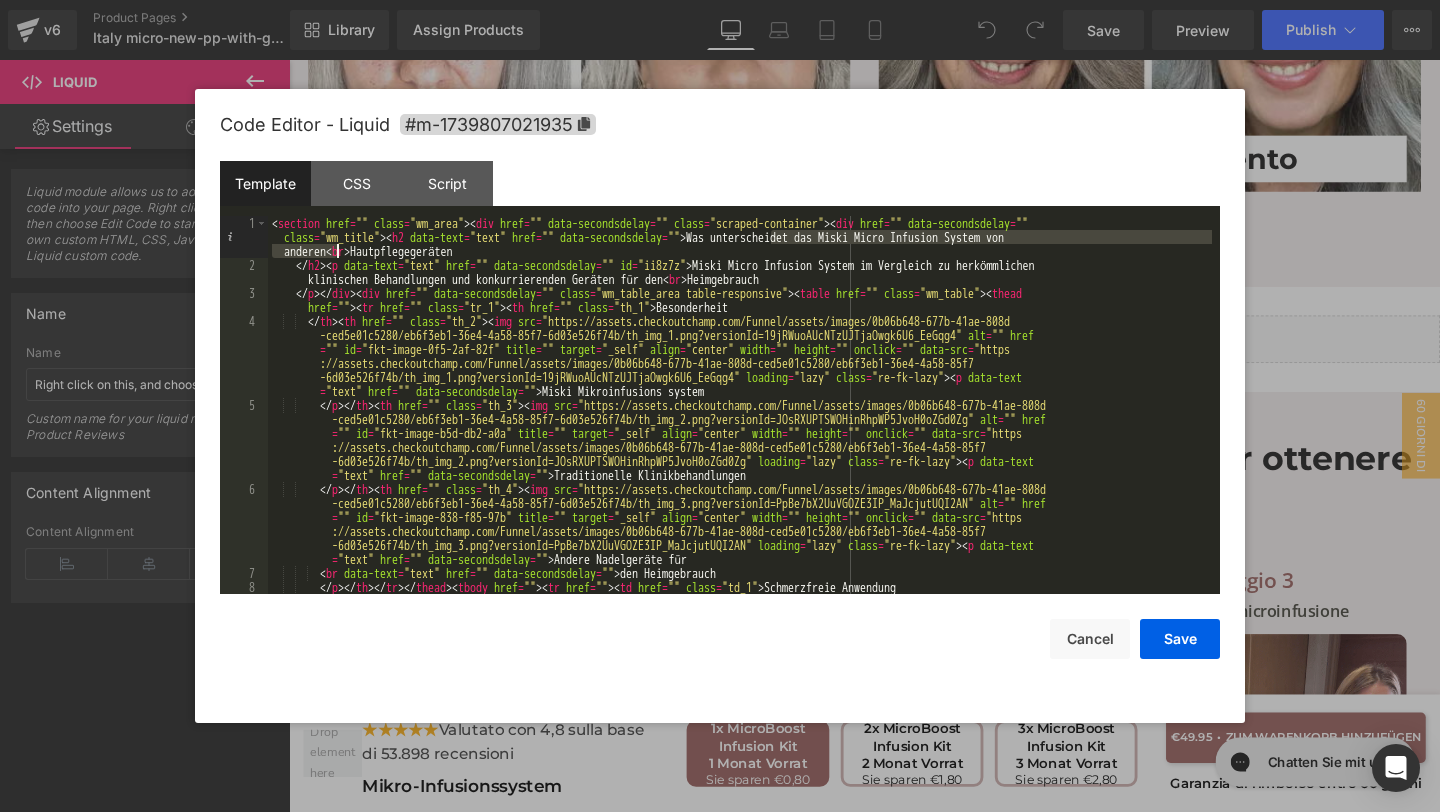drag, startPoint x: 770, startPoint y: 235, endPoint x: 335, endPoint y: 253, distance: 435.37225 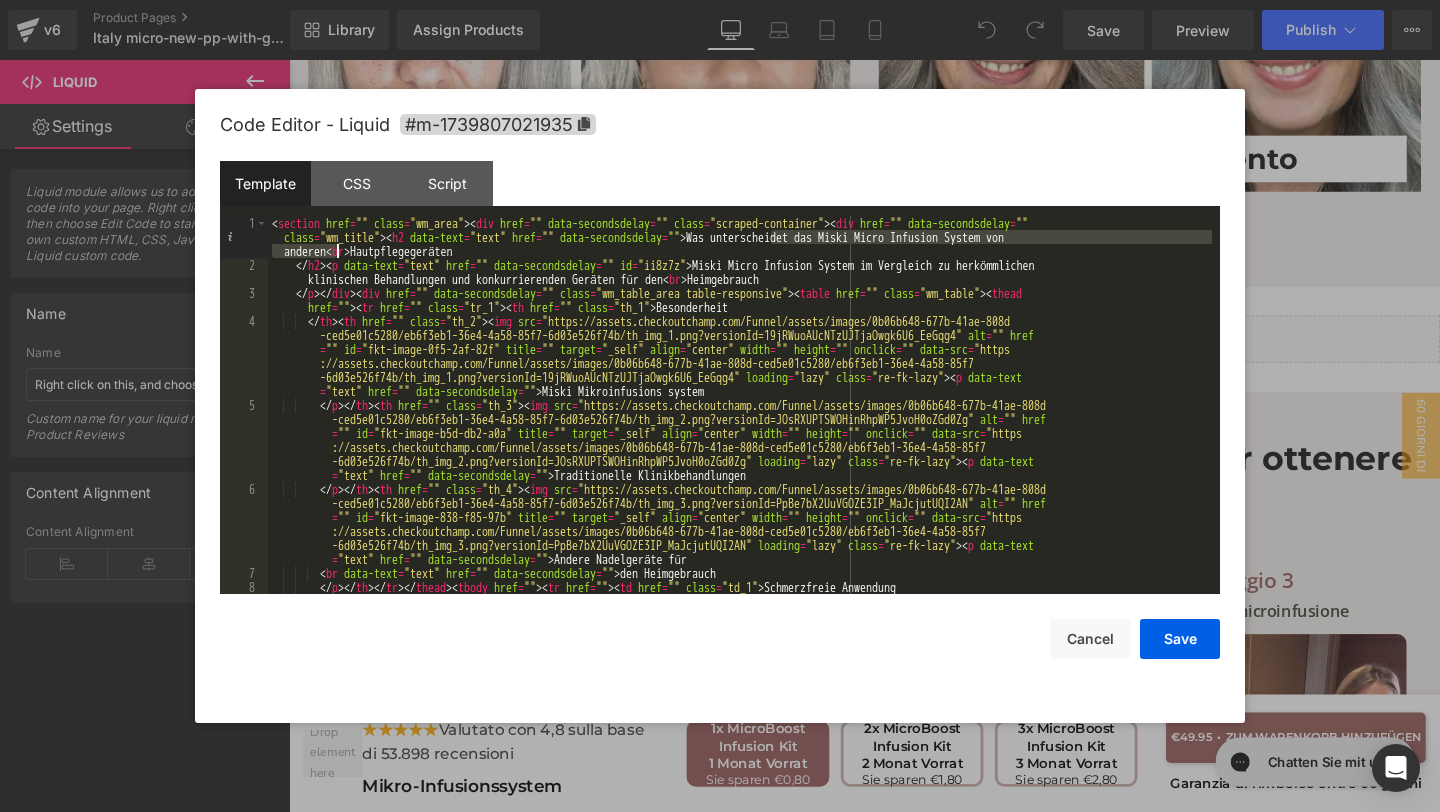 click on "< section   href = ""   class = "wm_area" > < div   href = ""   data-secondsdelay = ""   class = "scraped-container" > < div   href = ""   data-secondsdelay = ""      class = "wm_title" > < h2   data-text = "text"   href = ""   data-secondsdelay = "" > Was unterscheidet das Miski Micro Infusion System von     anderen < br >  Hautpflegegeräten        </ h2 > < p   data-text = "text"   href = ""   data-secondsdelay = ""   id = "ii8z7z" > Miski Micro Infusion System im Vergleich zu herkömmlichen         klinischen Behandlungen und konkurrierenden Geräten für den < br >  Heimgebrauch       </ p > </ div > < div   href = ""   data-secondsdelay = ""   class = "wm_table_area table-responsive" > < table   href = ""   class = "wm_table" > < thead          href = "" > < tr   href = ""   class = "tr_1" > < th   href = ""   class = "th_1" >  Besonderheit           </ th > < th   href = ""   class = "th_2" > < img   src = "https://assets.checkoutchamp.com/Funnel/assets/images/0b06b648-677b-41ae-808d" at bounding box center [740, 538] 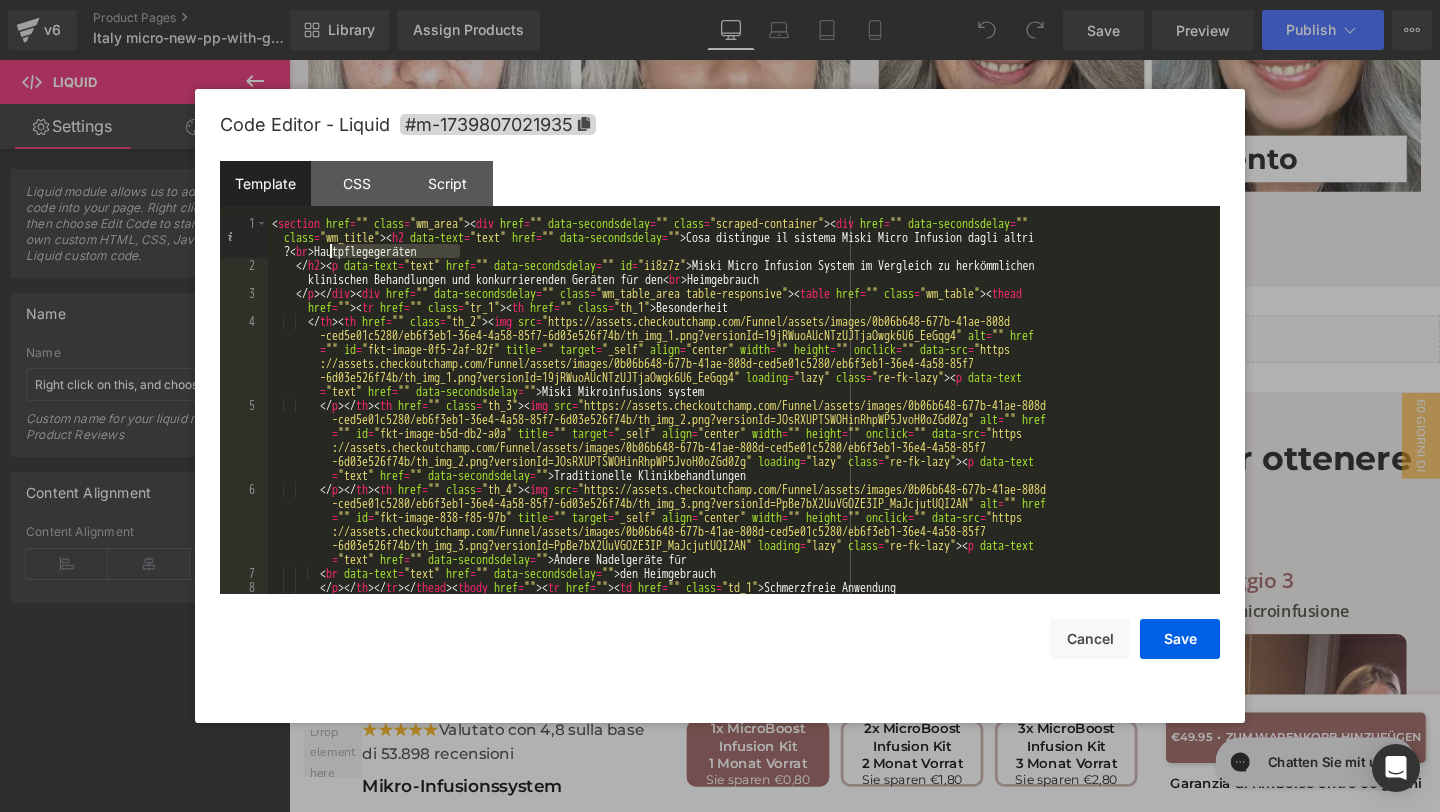 drag, startPoint x: 458, startPoint y: 253, endPoint x: 334, endPoint y: 251, distance: 124.01613 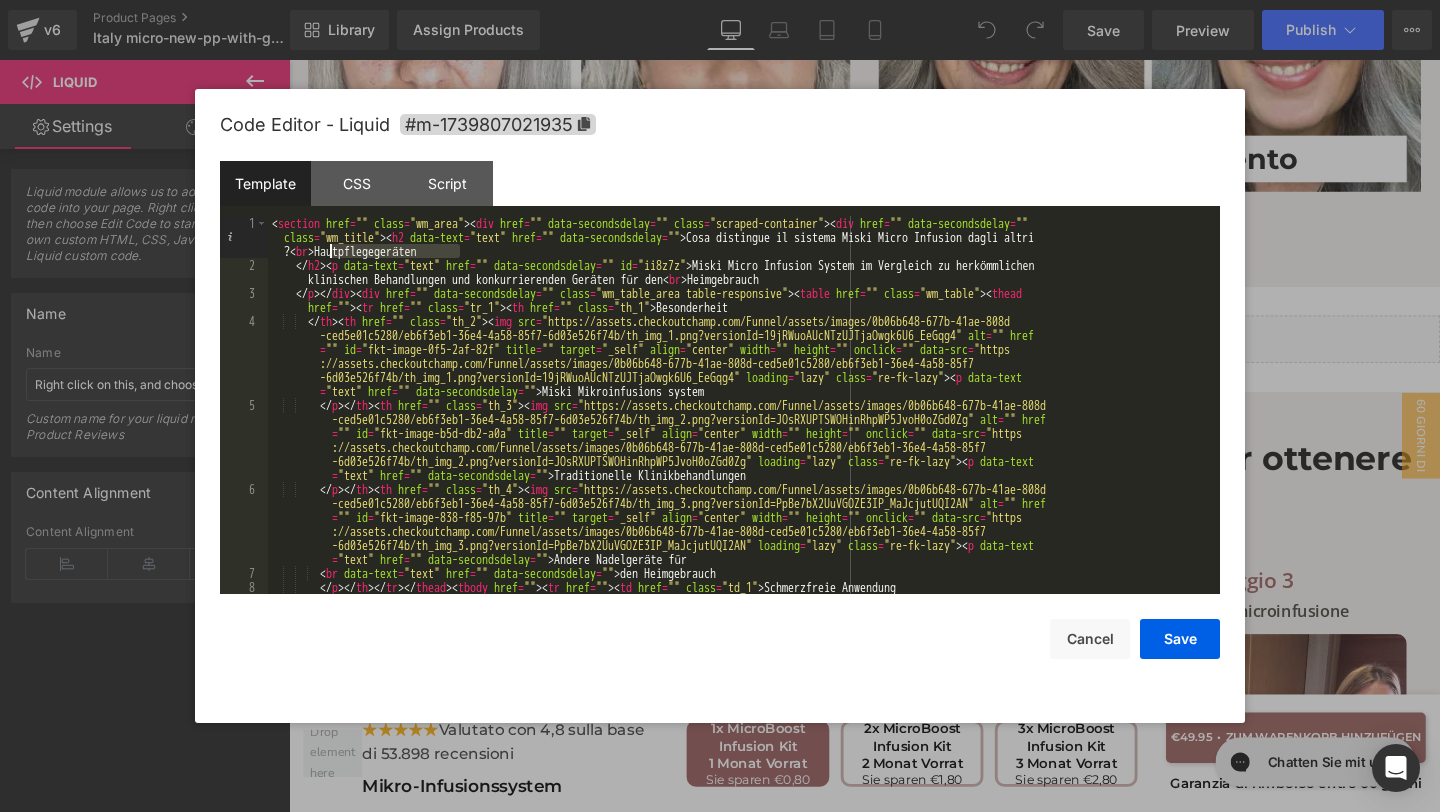 click on "< section   href = ""   class = "wm_area" > < div   href = ""   data-secondsdelay = ""   class = "scraped-container" > < div   href = ""   data-secondsdelay = ""      class = "wm_title" > < h2   data-text = "text"   href = ""   data-secondsdelay = "" > Cosa distingue il sistema Miski Micro Infusion dagli altri    ? < br >  Hautpflegegeräten        </ h2 > < p   data-text = "text"   href = ""   data-secondsdelay = ""   id = "ii8z7z" > Miski Micro Infusion System im Vergleich zu herkömmlichen         klinischen Behandlungen und konkurrierenden Geräten für den < br >  Heimgebrauch       </ p > </ div > < div   href = ""   data-secondsdelay = ""   class = "wm_table_area table-responsive" > < table   href = ""   class = "wm_table" > < thead          href = "" > < tr   href = ""   class = "tr_1" > < th   href = ""   class = "th_1" >  Besonderheit           </ th > < th   href = ""   class = "th_2" > < img   src = "https://assets.checkoutchamp.com/Funnel/assets/images/0b06b648-677b-41ae-808d   =" at bounding box center (740, 538) 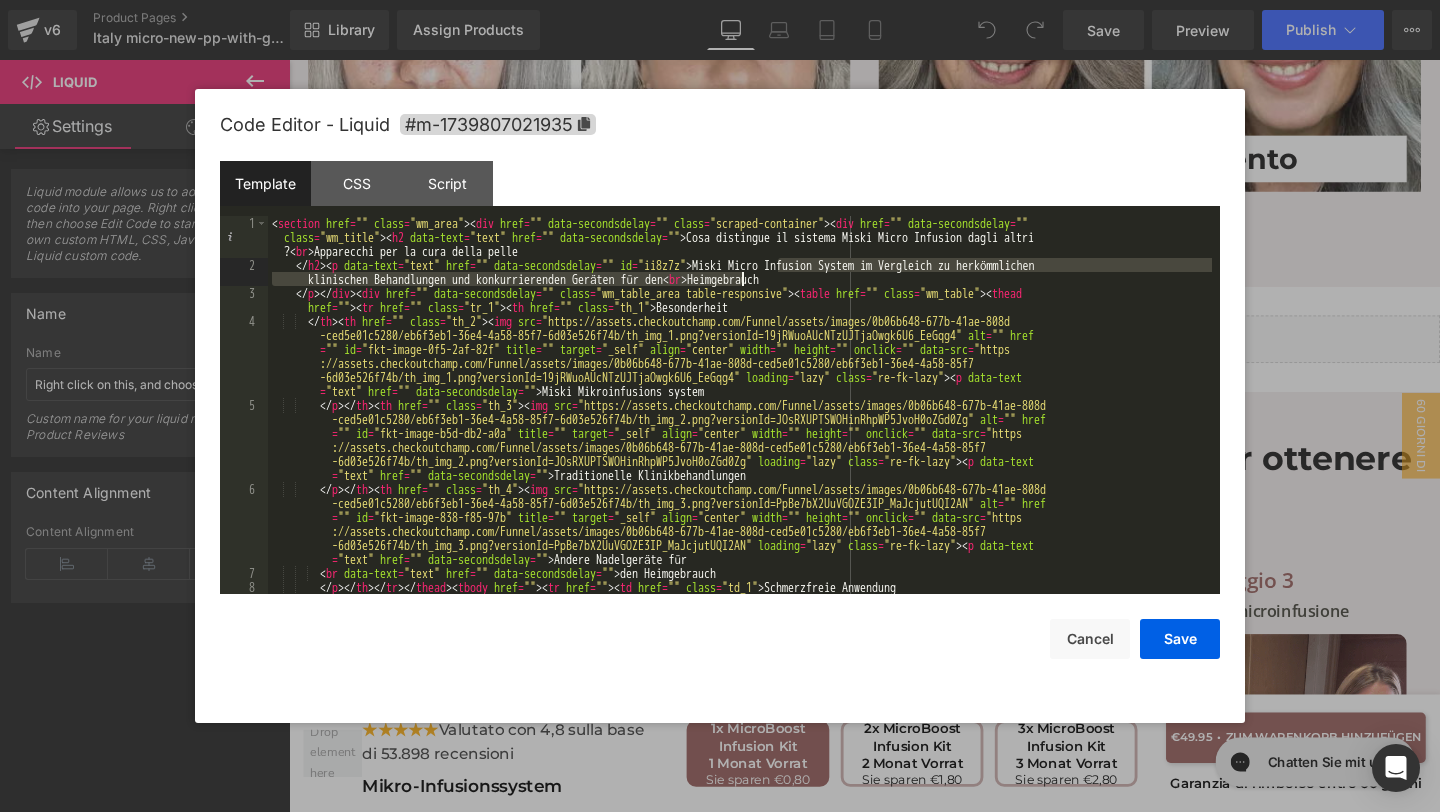 drag, startPoint x: 779, startPoint y: 266, endPoint x: 738, endPoint y: 281, distance: 43.65776 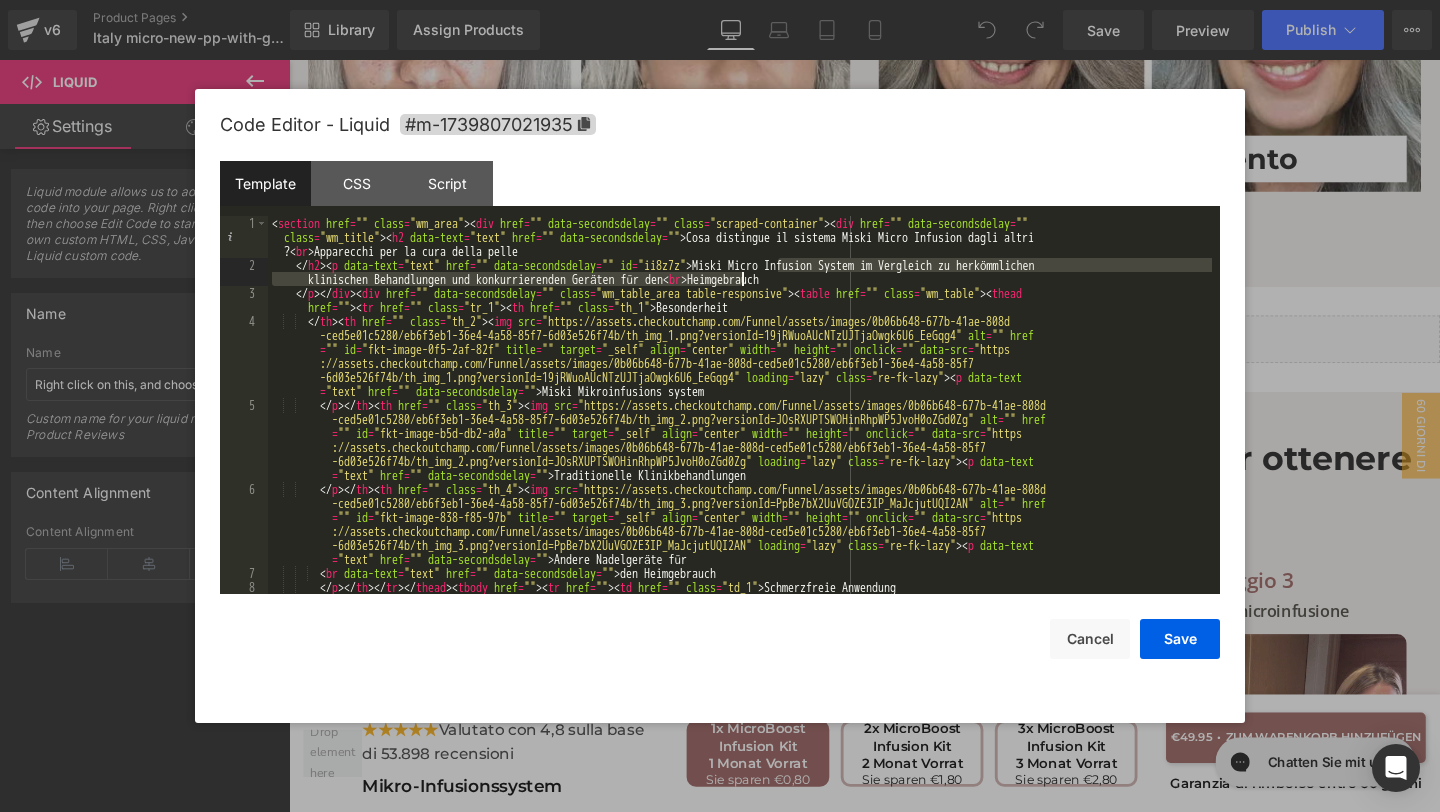 click on "< section   href = ""   class = "wm_area" > < div   href = ""   data-secondsdelay = ""   class = "scraped-container" > < div   href = ""   data-secondsdelay = ""      class = "wm_title" > < h2   data-text = "text"   href = ""   data-secondsdelay = "" > Cosa distingue il sistema Miski Micro Infusion dagli altri    ? < br >  Apparecchi per la cura della pelle       </ h2 > < p   data-text = "text"   href = ""   data-secondsdelay = ""   id = "ii8z7z" > Miski Micro Infusion System im Vergleich zu herkömmlichen         klinischen Behandlungen und konkurrierenden Geräten für den < br >  Heimgebrauch       </ p > </ div > < div   href = ""   data-secondsdelay = ""   class = "wm_table_area table-responsive" > < table   href = ""   class = "wm_table" > < thead          href = "" > < tr   href = ""   class = "tr_1" > < th   href = ""   class = "th_1" >  Besonderheit           </ th > < th   href = ""   class = "th_2" > < img   src =            alt = ""   href          = ""   id =   =" at bounding box center (740, 538) 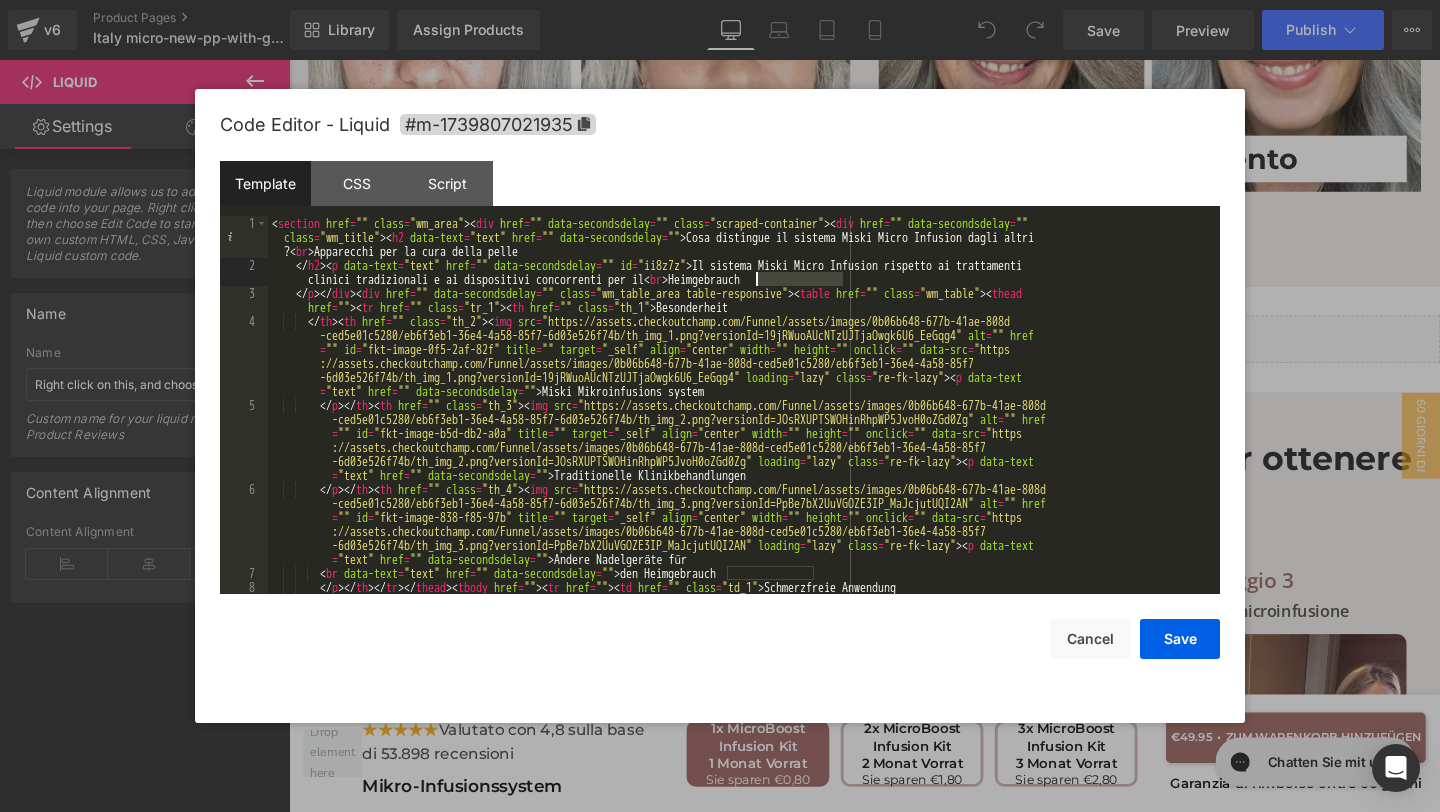 drag, startPoint x: 846, startPoint y: 282, endPoint x: 756, endPoint y: 282, distance: 90 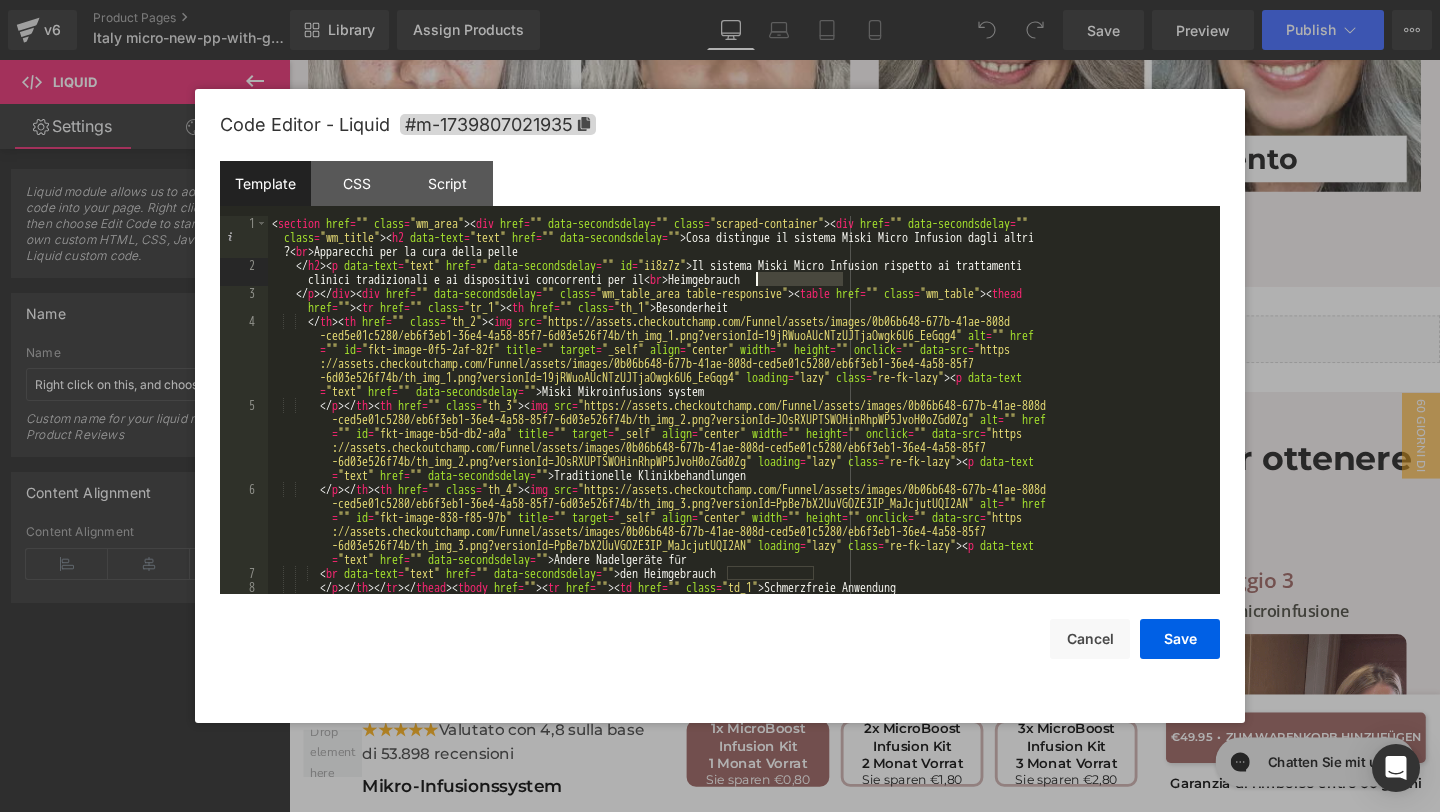 click on "< section   href = ""   class = "wm_area" > < div   href = ""   data-secondsdelay = ""   class = "scraped-container" > < div   href = ""   data-secondsdelay = ""      class = "wm_title" > < h2   data-text = "text"   href = ""   data-secondsdelay = "" > Cosa distingue il sistema Miski Micro Infusion dagli altri    ? < br >  Apparecchi per la cura della pelle       </ h2 > < p   data-text = "text"   href = ""   data-secondsdelay = ""   id = "ii8z7z" > Il sistema Miski Micro Infusion rispetto ai trattamenti         clinici tradizionali e ai dispositivi concorrenti per il < br >  Heimgebrauch       </ p > </ div > < div   href = ""   data-secondsdelay = ""   class = "wm_table_area table-responsive" > < table   href = ""   class = "wm_table" > < thead          href = "" > < tr   href = ""   class = "tr_1" > < th   href = ""   class = "th_1" >  Besonderheit           </ th > < th   href = ""   class = "th_2" > < img   src =            alt = ""   href          = ""   id =   title = """ at bounding box center (740, 538) 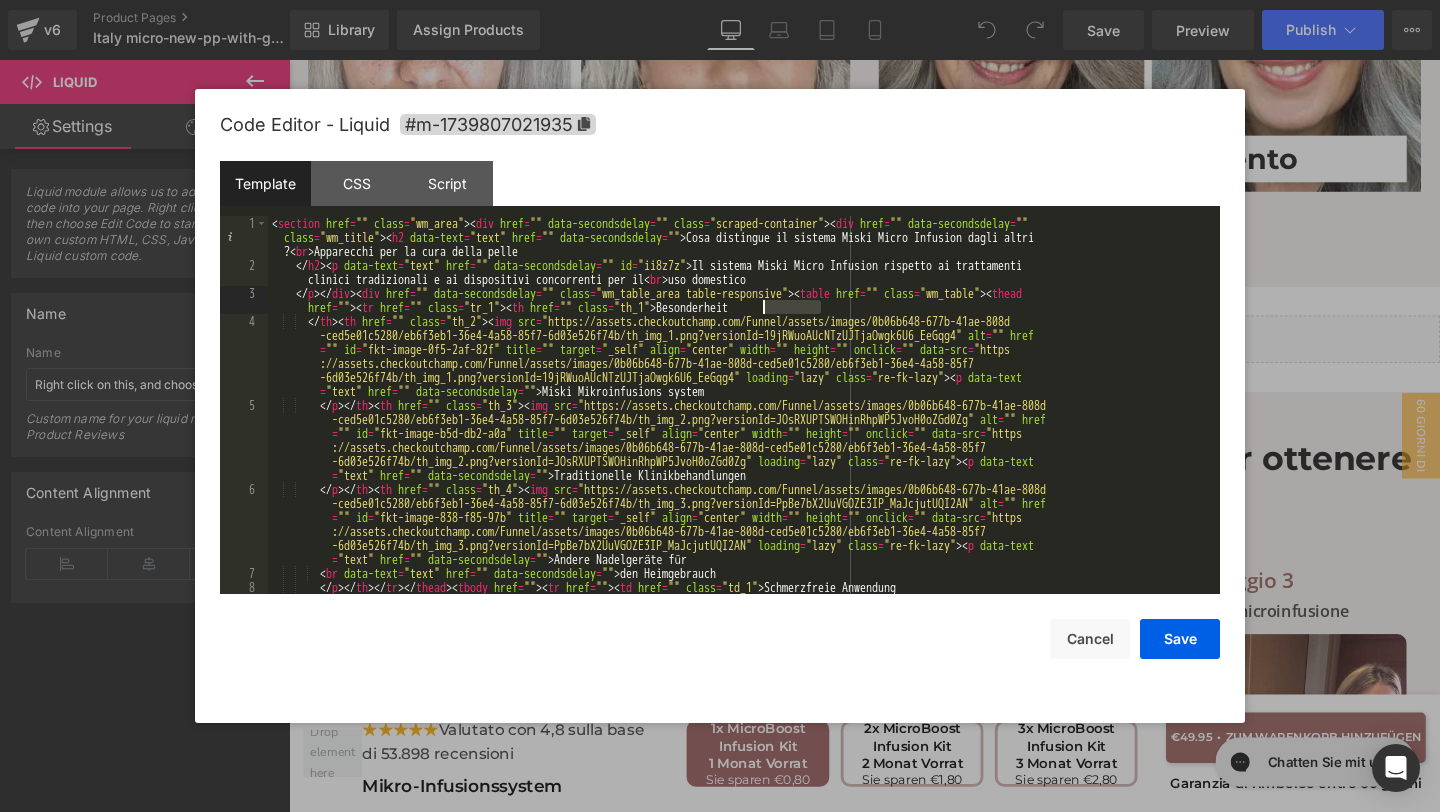 drag, startPoint x: 824, startPoint y: 307, endPoint x: 763, endPoint y: 307, distance: 61 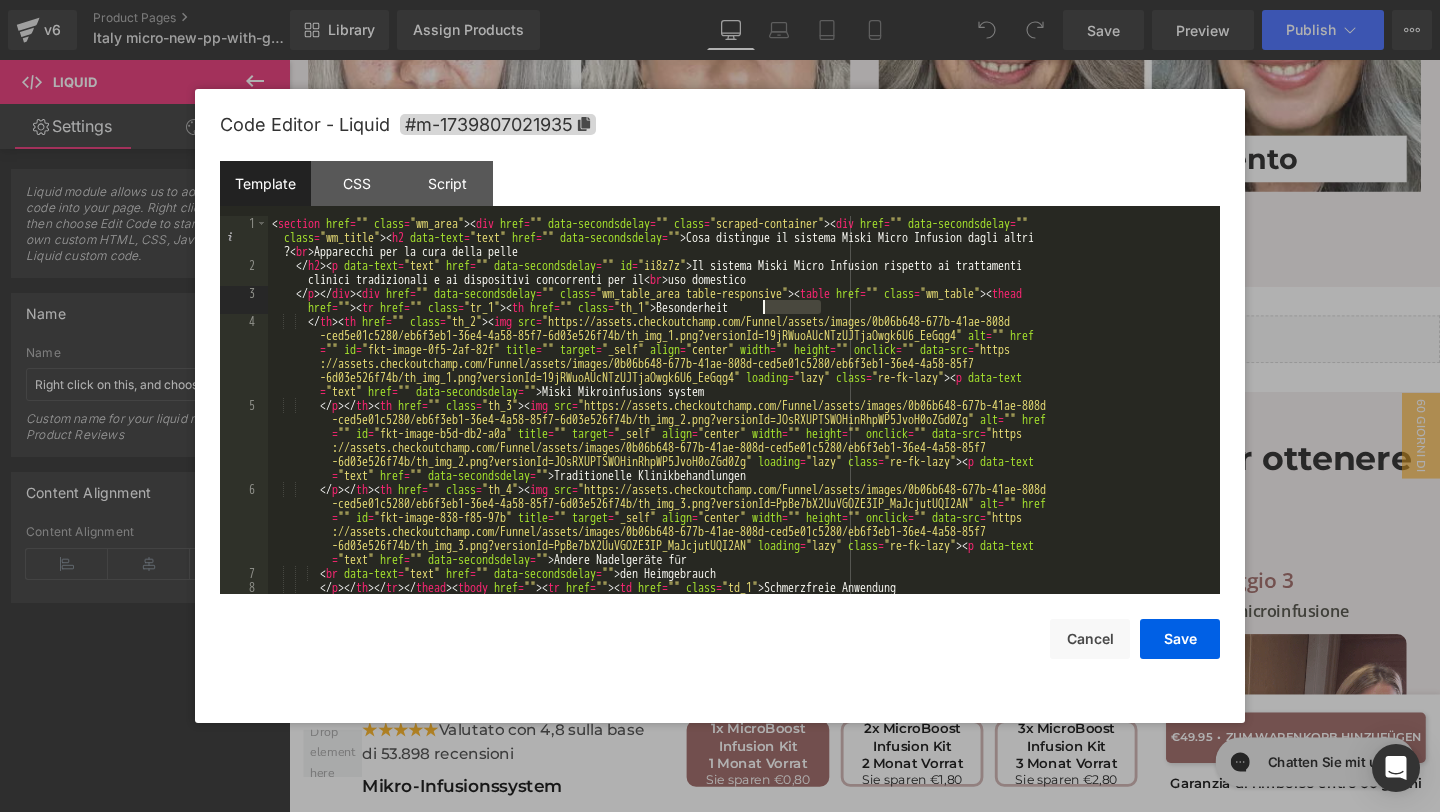 click on "< section   href = ""   class = "wm_area" > < div   href = ""   data-secondsdelay = ""   class = "scraped-container" > < div   href = ""   data-secondsdelay = ""      class = "wm_title" > < h2   data-text = "text"   href = ""   data-secondsdelay = "" > Cosa distingue il sistema Miski Micro Infusion dagli altri    ? < br >  Apparecchi per la cura della pelle       </ h2 > < p   data-text = "text"   href = ""   data-secondsdelay = ""   id = "ii8z7z" > Il sistema Miski Micro Infusion rispetto ai trattamenti         clinici tradizionali e ai dispositivi concorrenti per il < br >  uso domestico       </ p > </ div > < div   href = ""   data-secondsdelay = ""   class = "wm_table_area table-responsive" > < table   href = ""   class = "wm_table" > < thead          href = "" > < tr   href = ""   class = "tr_1" > < th   href = ""   class = "th_1" >  Besonderheit           </ th > < th   href = ""   class = "th_2" > < img   src =            alt = ""   href          = ""   id =   title =" at bounding box center (740, 538) 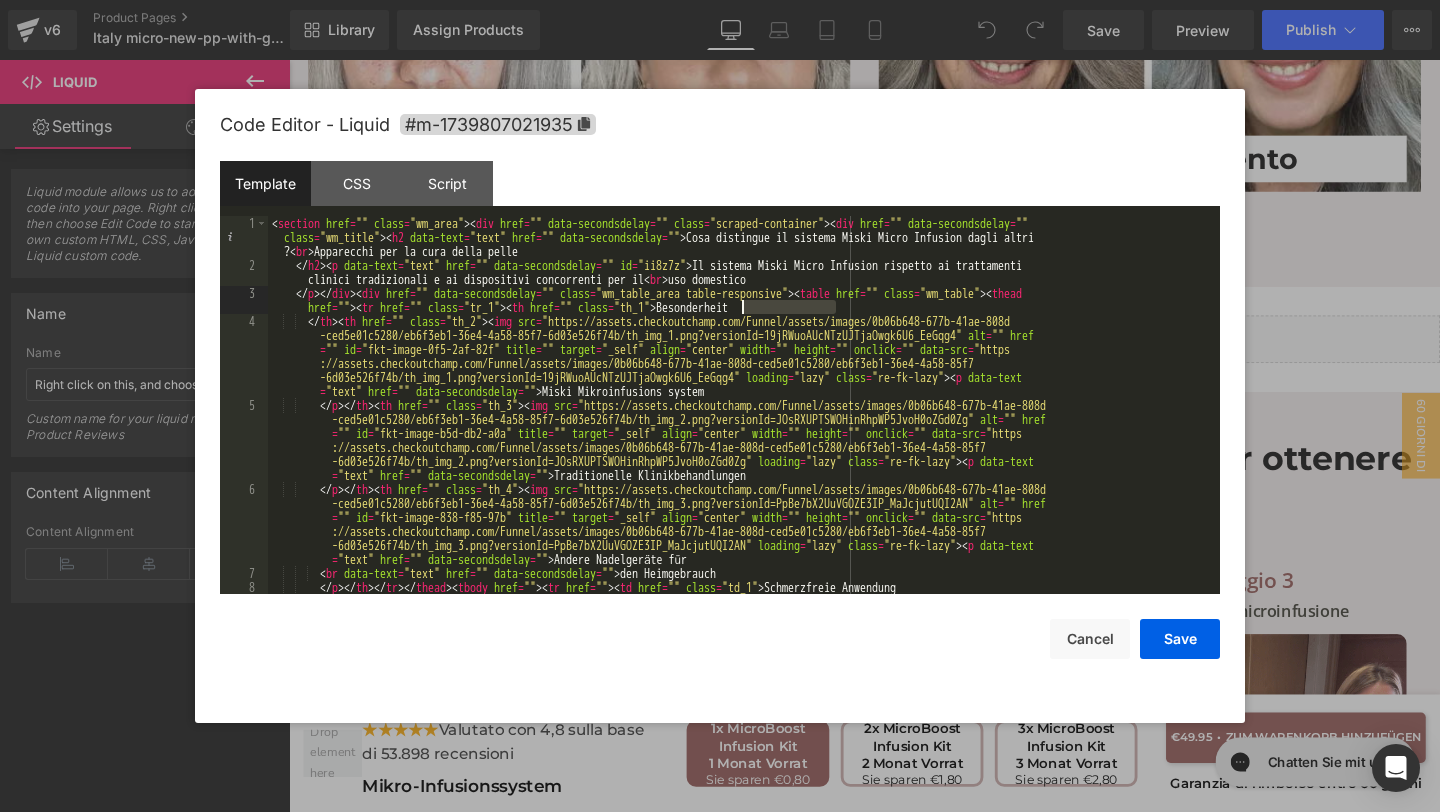 drag, startPoint x: 833, startPoint y: 305, endPoint x: 745, endPoint y: 305, distance: 88 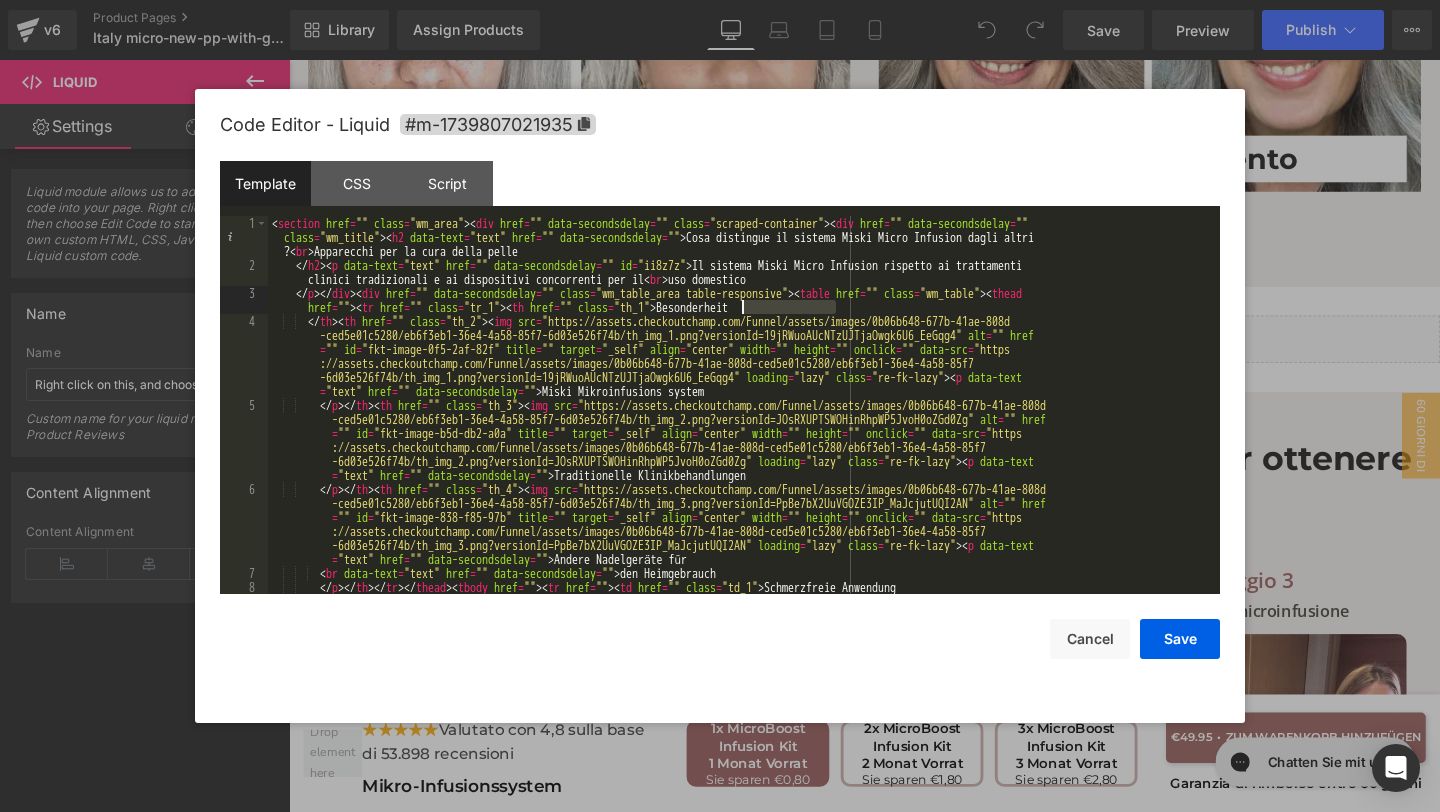 click on "< section   href = ""   class = "wm_area" > < div   href = ""   data-secondsdelay = ""   class = "scraped-container" > < div   href = ""   data-secondsdelay = ""      class = "wm_title" > < h2   data-text = "text"   href = ""   data-secondsdelay = "" > Cosa distingue il sistema Miski Micro Infusion dagli altri    ? < br >  Apparecchi per la cura della pelle       </ h2 > < p   data-text = "text"   href = ""   data-secondsdelay = ""   id = "ii8z7z" > Il sistema Miski Micro Infusion rispetto ai trattamenti         clinici tradizionali e ai dispositivi concorrenti per il < br >  uso domestico       </ p > </ div > < div   href = ""   data-secondsdelay = ""   class = "wm_table_area table-responsive" > < table   href = ""   class = "wm_table" > < thead          href = "" > < tr   href = ""   class = "tr_1" > < th   href = ""   class = "th_1" >  Besonderheit           </ th > < th   href = ""   class = "th_2" > < img   src =            alt = ""   href          = ""   id =   title =" at bounding box center (740, 538) 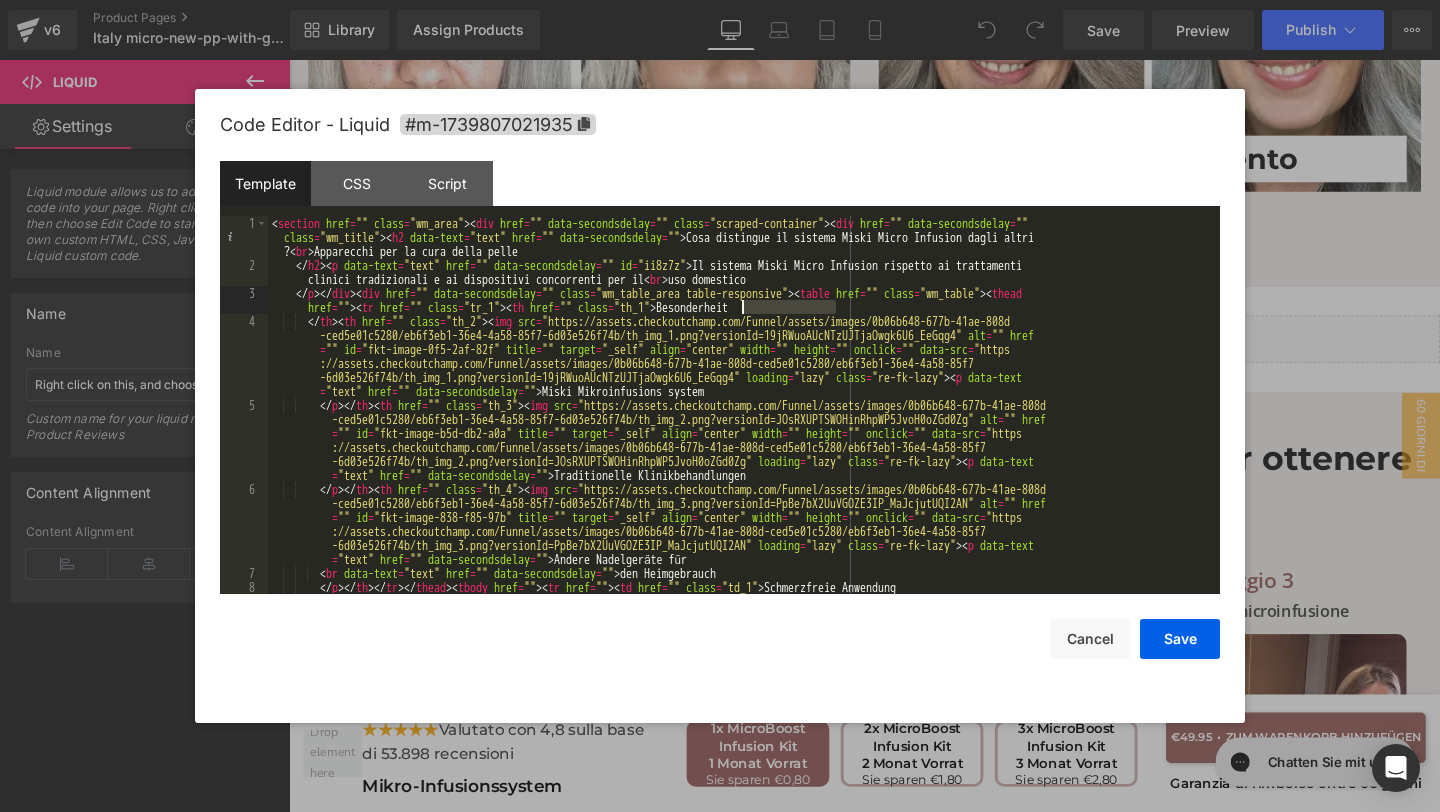 paste 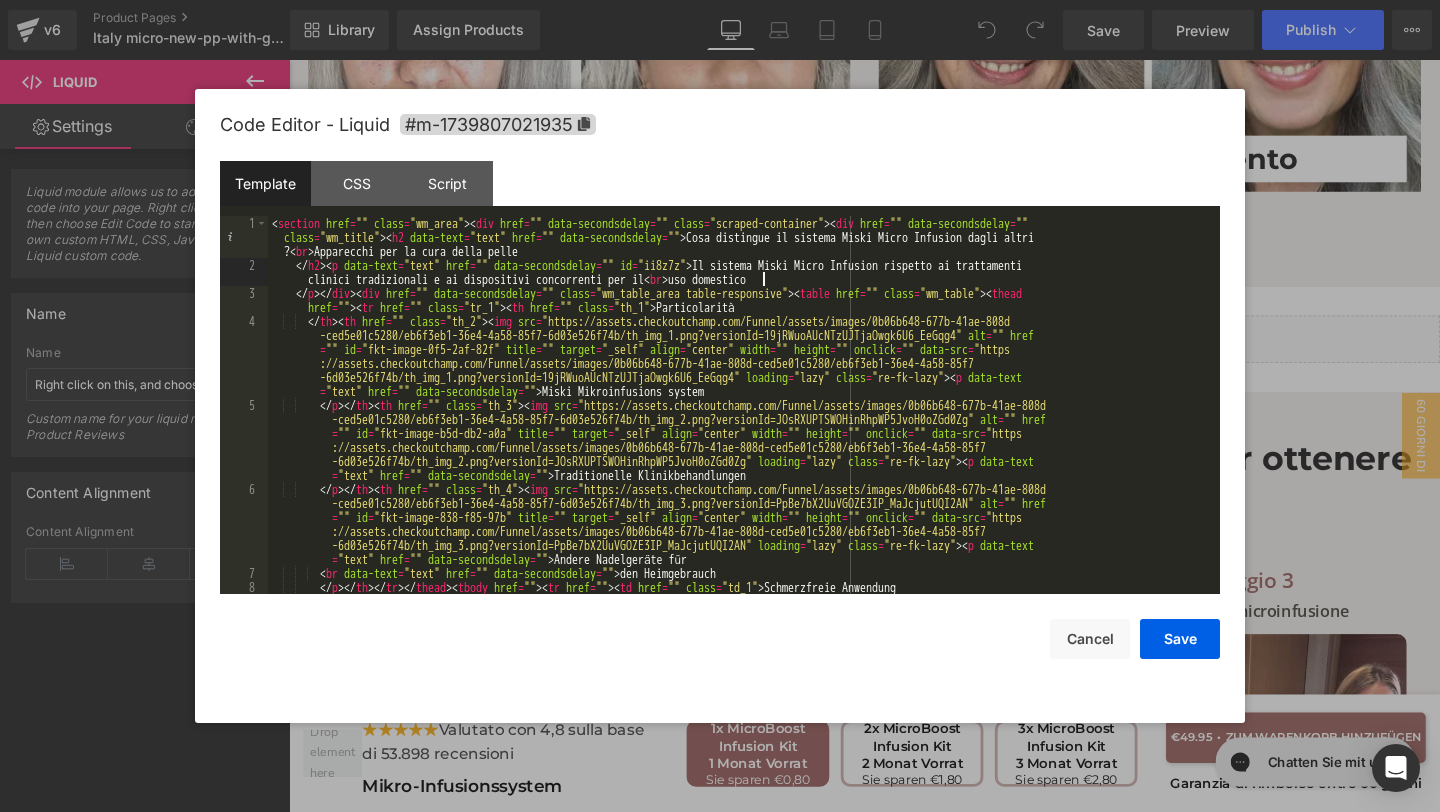 click on "< section   href = ""   class = "wm_area" > < div   href = ""   data-secondsdelay = ""   class = "scraped-container" > < div   href = ""   data-secondsdelay = ""      class = "wm_title" > < h2   data-text = "text"   href = ""   data-secondsdelay = "" > Cosa distingue il sistema Miski Micro Infusion dagli altri    ? < br >  Apparecchi per la cura della pelle       </ h2 > < p   data-text = "text"   href = ""   data-secondsdelay = ""   id = "ii8z7z" > Il sistema Miski Micro Infusion rispetto ai trattamenti         clinici tradizionali e ai dispositivi concorrenti per il < br >  uso domestico       </ p > </ div > < div   href = ""   data-secondsdelay = ""   class = "wm_table_area table-responsive" > < table   href = ""   class = "wm_table" > < thead          href = "" > < tr   href = ""   class = "tr_1" > < th   href = ""   class = "th_1" >  Particolarità          </ th > < th   href = ""   class = "th_2" > < img   src =            alt = ""   href          = ""   id =   title =" at bounding box center [740, 538] 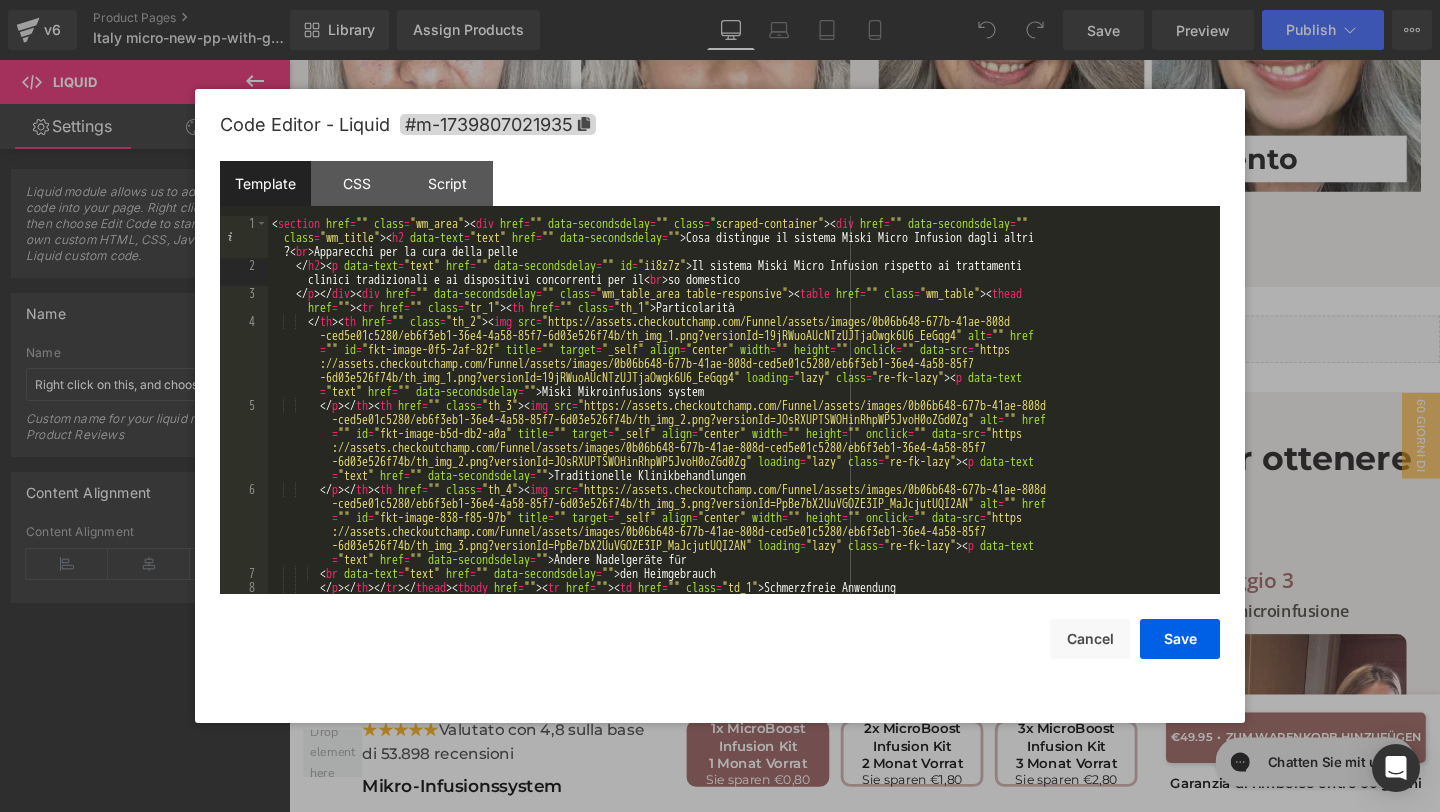 type 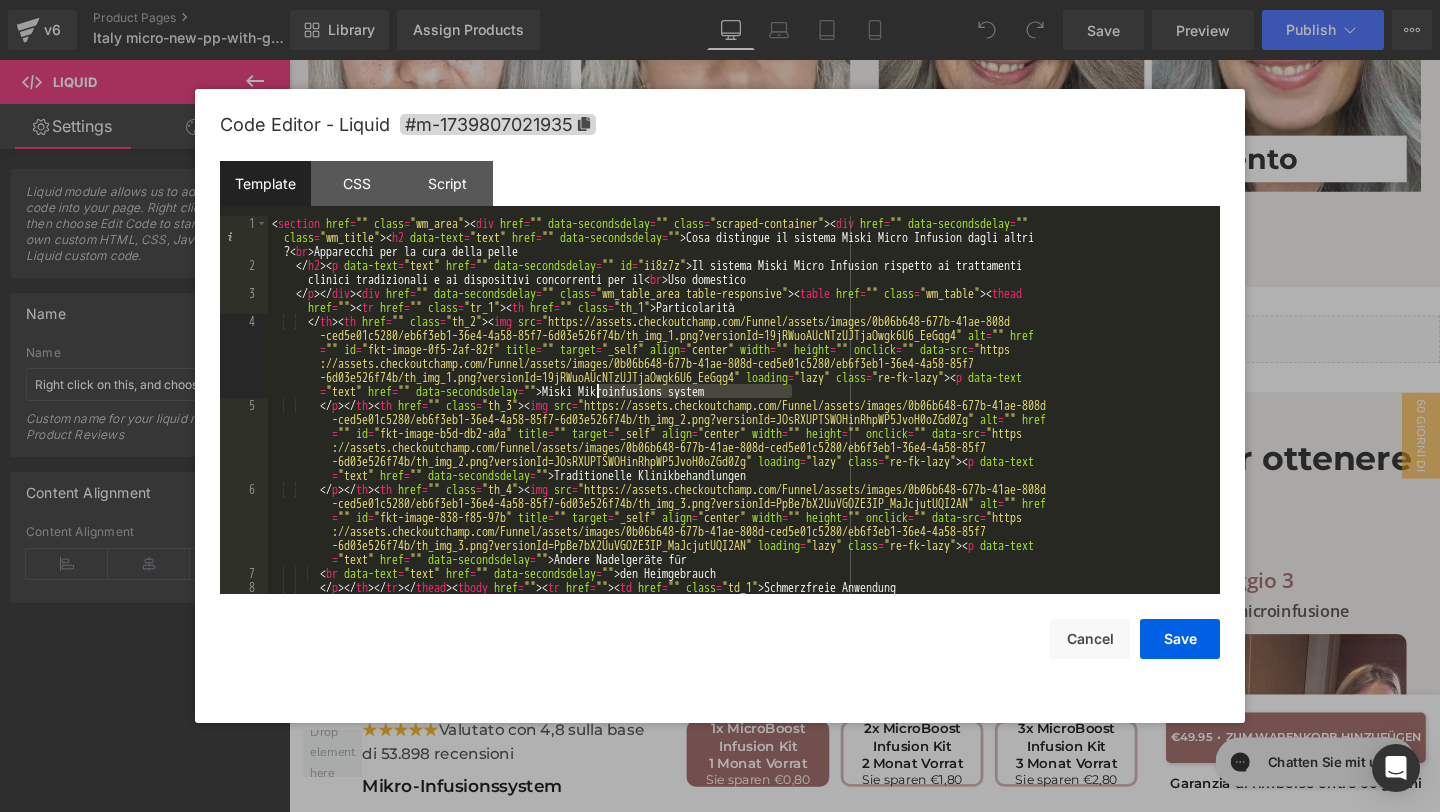 drag, startPoint x: 807, startPoint y: 387, endPoint x: 597, endPoint y: 386, distance: 210.00238 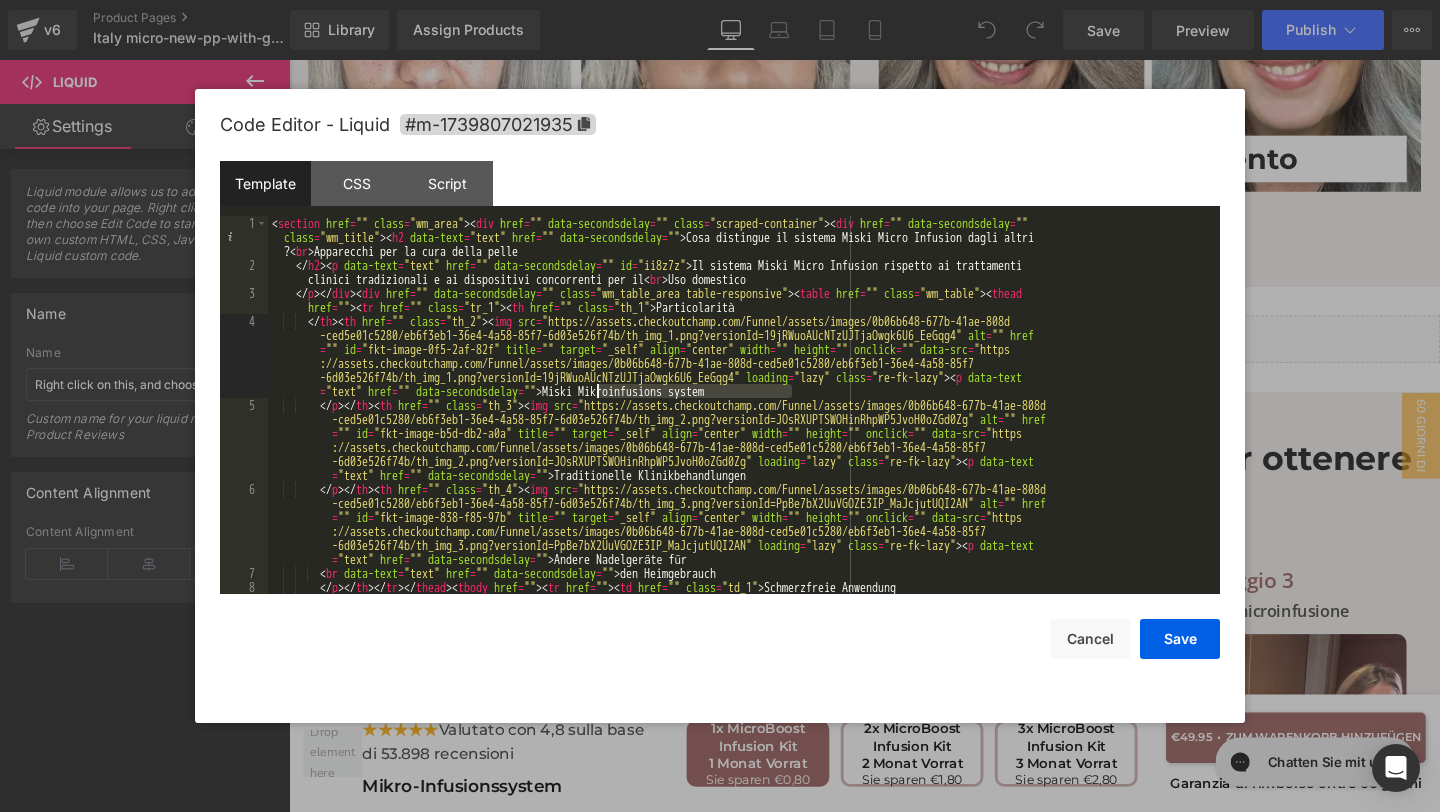 click on "< section   href = ""   class = "wm_area" > < div   href = ""   data-secondsdelay = ""   class = "scraped-container" > < div   href = ""   data-secondsdelay = ""      class = "wm_title" > < h2   data-text = "text"   href = ""   data-secondsdelay = "" > Cosa distingue il sistema Miski Micro Infusion dagli altri    ? < br >  Apparecchi per la cura della pelle       </ h2 > < p   data-text = "text"   href = ""   data-secondsdelay = ""   id = "ii8z7z" > Il sistema Miski Micro Infusion rispetto ai trattamenti         clinici tradizionali e ai dispositivi concorrenti per il < br >  Uso domestico       </ p > </ div > < div   href = ""   data-secondsdelay = ""   class = "wm_table_area table-responsive" > < table   href = ""   class = "wm_table" > < thead          href = "" > < tr   href = ""   class = "tr_1" > < th   href = ""   class = "th_1" >  Particolarità          </ th > < th   href = ""   class = "th_2" > < img   src =            alt = ""   href          = ""   id =   title =" at bounding box center (740, 538) 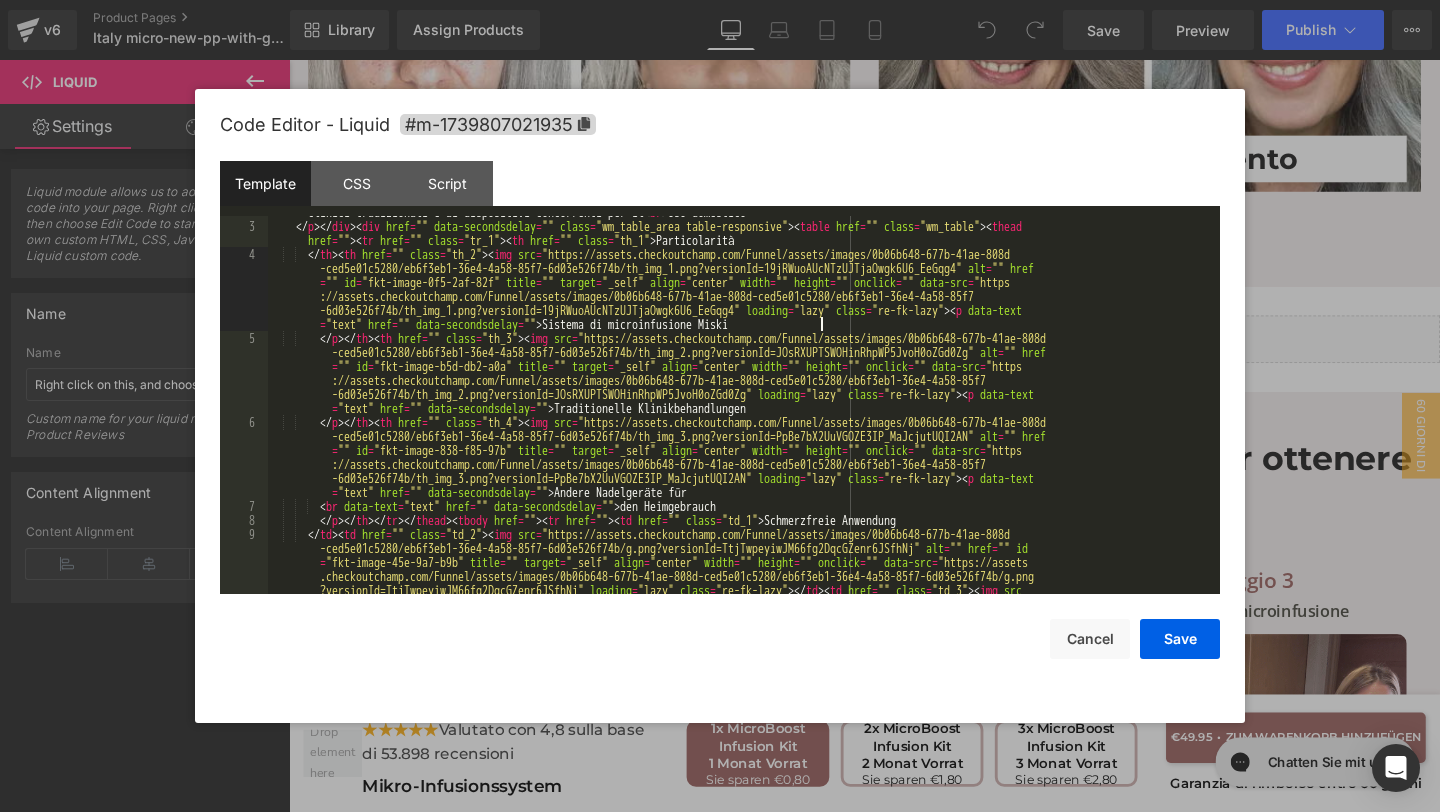 scroll, scrollTop: 67, scrollLeft: 0, axis: vertical 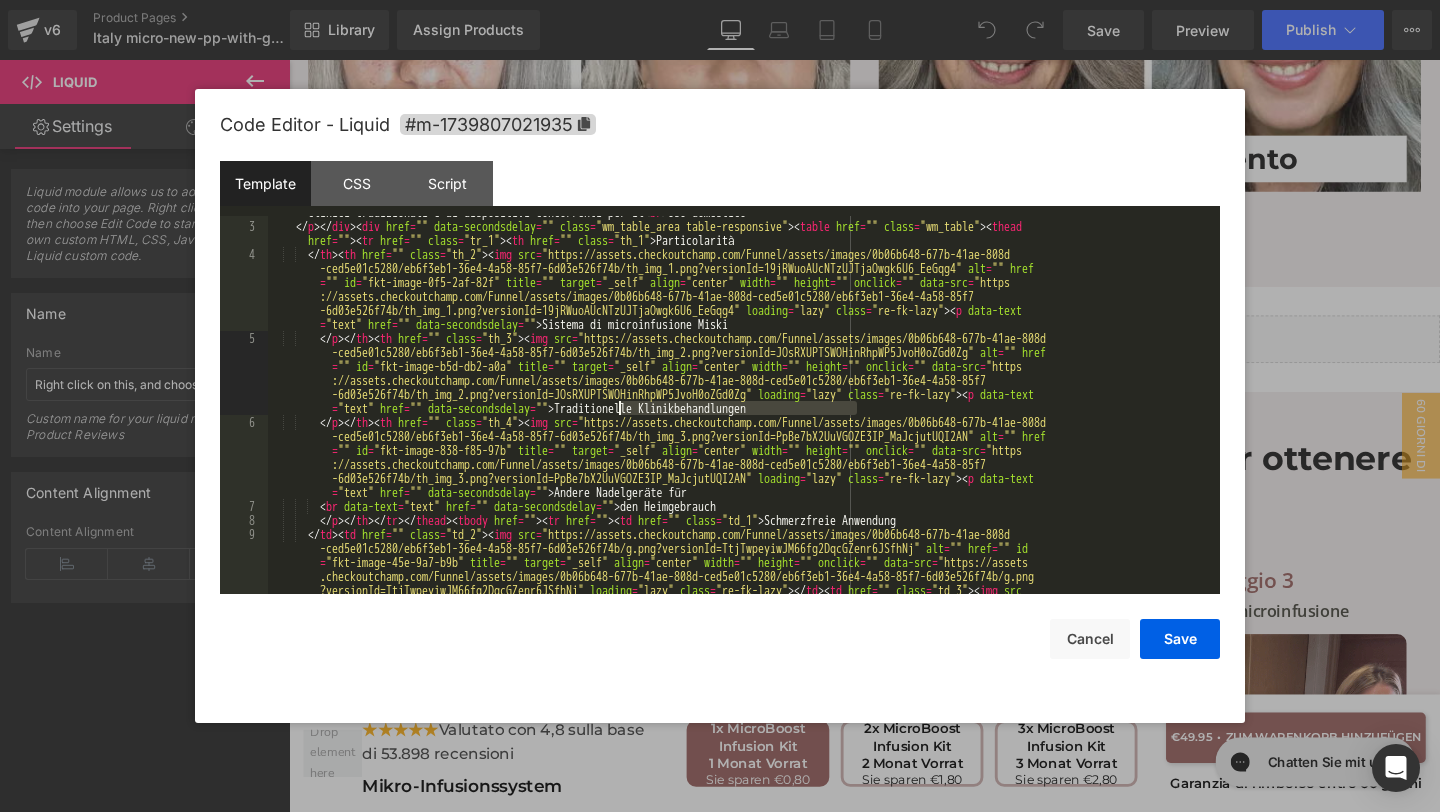 drag, startPoint x: 874, startPoint y: 408, endPoint x: 621, endPoint y: 404, distance: 253.03162 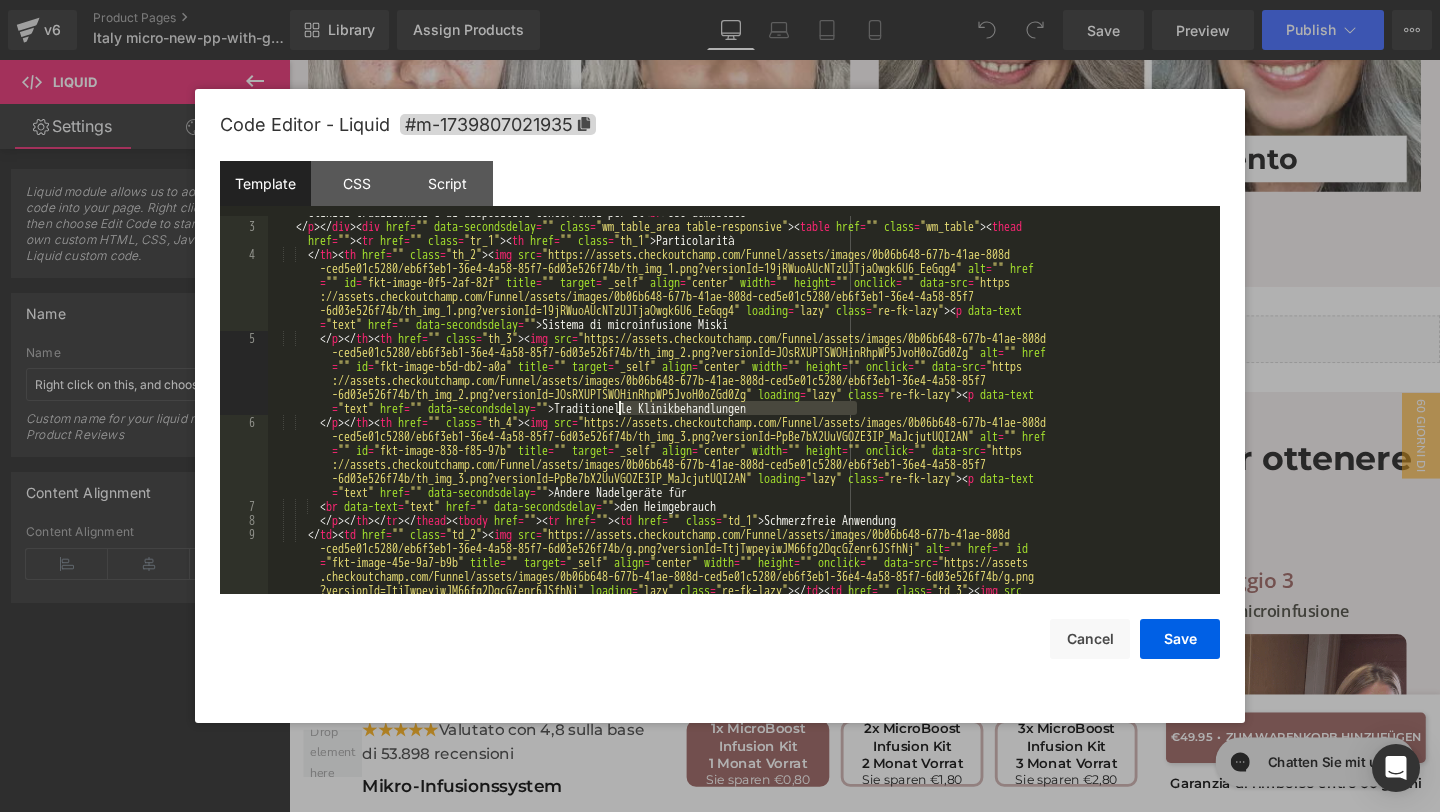 click on "</ h2 > < p   data-text = "text"   href = ""   data-secondsdelay = ""   id = "ii8z7z" > Il sistema Miski Micro Infusion rispetto ai trattamenti         clinici tradizionali e ai dispositivi concorrenti per il < br >  Uso domestico       </ p > </ div > < div   href = ""   data-secondsdelay = ""   class = "wm_table_area table-responsive" > < table   href = ""   class = "wm_table" > < thead          href = "" > < tr   href = ""   class = "tr_1" > < th   href = ""   class = "th_1" >  Particolarità          </ th > < th   href = ""   class = "th_2" > < img   src = "https://assets.checkoutchamp.com/Funnel/assets/images/0b06b648-677b-41ae-808d          -ced5e01c5280/eb6f3eb1-36e4-4a58-85f7-6d03e526f74b/th_img_1.png?versionId=19jRWuoAUcNTzUJTjaOwgk6U6_EeGqg4"   alt = ""   href          = ""   id = "fkt-image-0f5-2af-82f"   title = ""   target = "_self"   align = "center"   width = ""   height = ""   onclick = ""   data-src = "https                     loading =   = >" at bounding box center [740, 506] 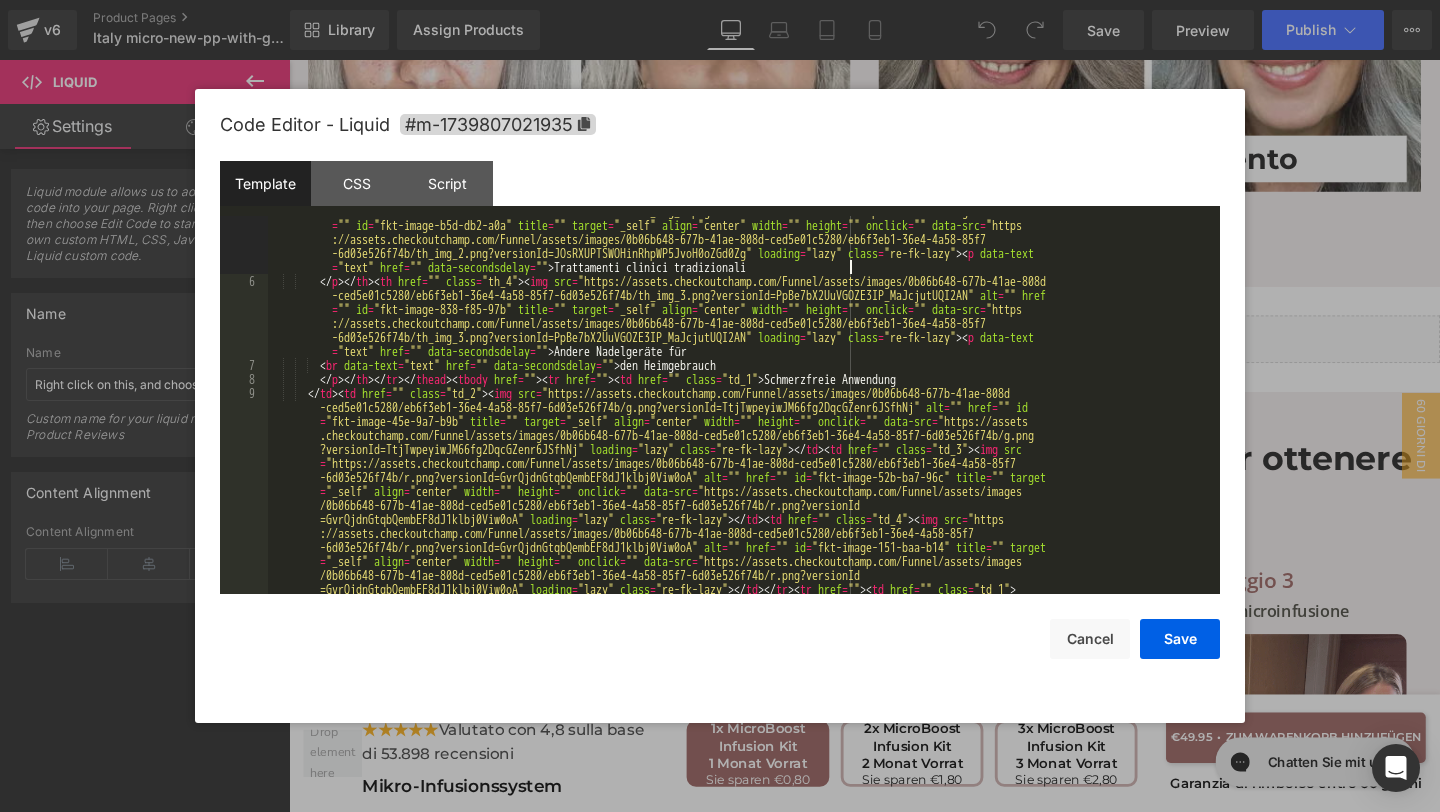 scroll, scrollTop: 244, scrollLeft: 0, axis: vertical 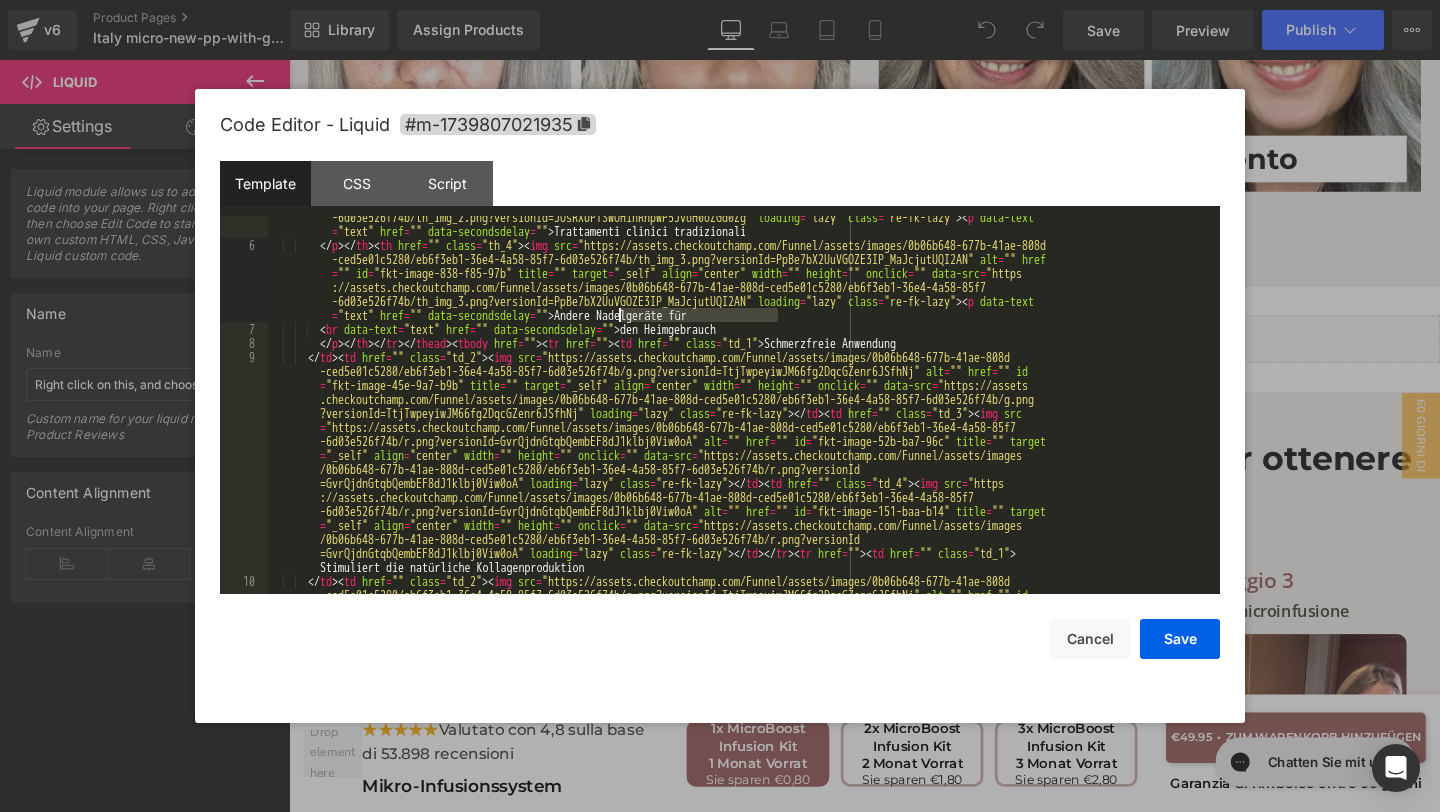 drag, startPoint x: 796, startPoint y: 313, endPoint x: 622, endPoint y: 314, distance: 174.00287 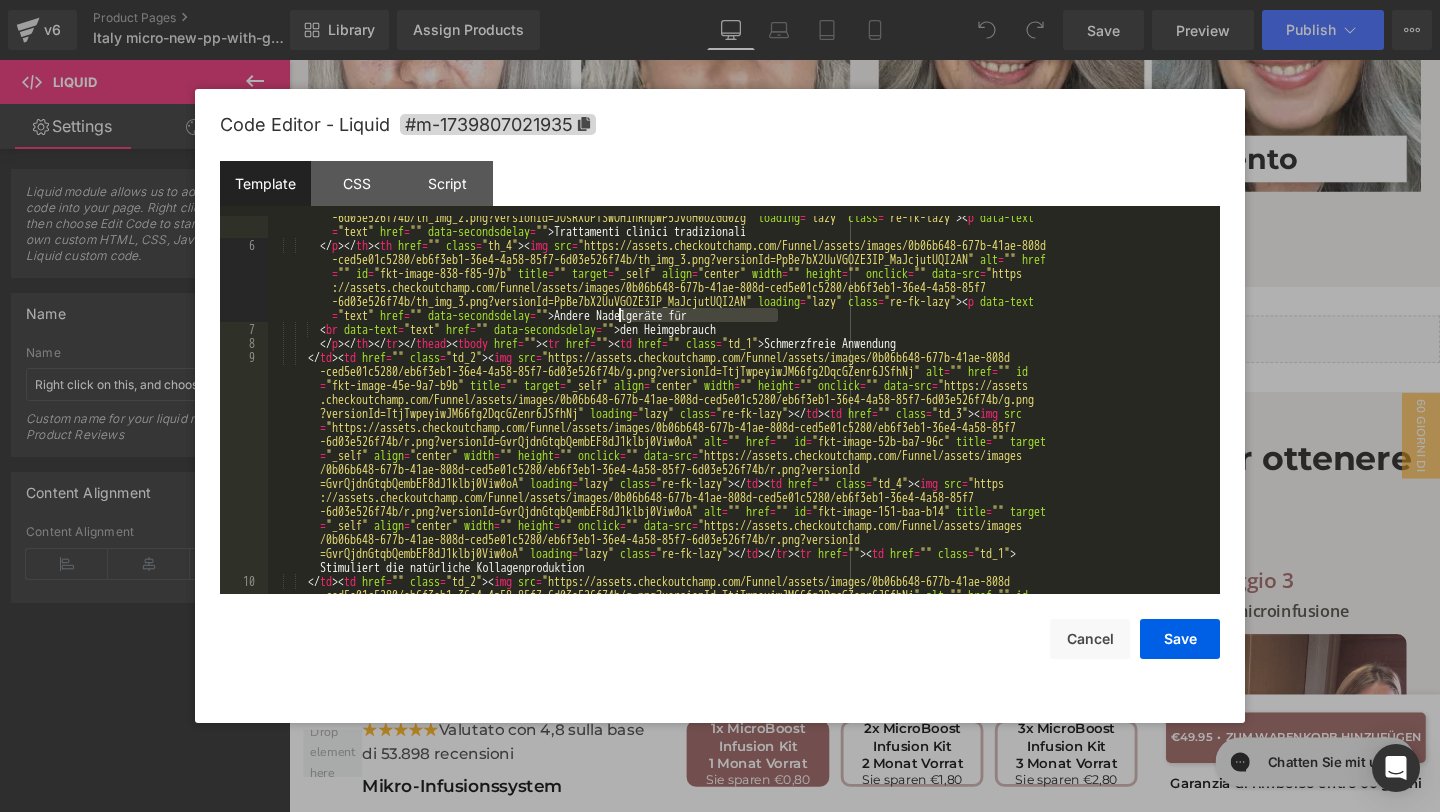 click on "</ p > </ th > < th   href = ""   class = "th_3" > < img   src = "https://assets.checkoutchamp.com/Funnel/assets/images/0b06b648-677b-41ae-808d            -ced5e01c5280/eb6f3eb1-36e4-4a58-85f7-6d03e526f74b/th_img_2.png?versionId=JOsRXUPTSWOHinRhpWP5JvoH0oZGd0Zg"   alt = ""   href            = ""   id = "fkt-image-b5d-db2-a0a"   title = ""   target = "_self"   align = "center"   width = ""   height = ""   onclick = ""   data-src = "https            ://assets.checkoutchamp.com/Funnel/assets/images/0b06b648-677b-41ae-808d-ced5e01c5280/eb6f3eb1-36e4-4a58-85f7            -6d03e526f74b/th_img_2.png?versionId=JOsRXUPTSWOHinRhpWP5JvoH0oZGd0Zg"   loading = "lazy"   class = "re-fk-lazy" > < p   data-text            = "text"   href = ""   data-secondsdelay = "" >  Trattamenti clinici tradizionali            </ p > </ th > < th   href = ""   class = "th_4" > < img   src = "https://assets.checkoutchamp.com/Funnel/assets/images/0b06b648-677b-41ae-808d   alt = """ at bounding box center (740, 497) 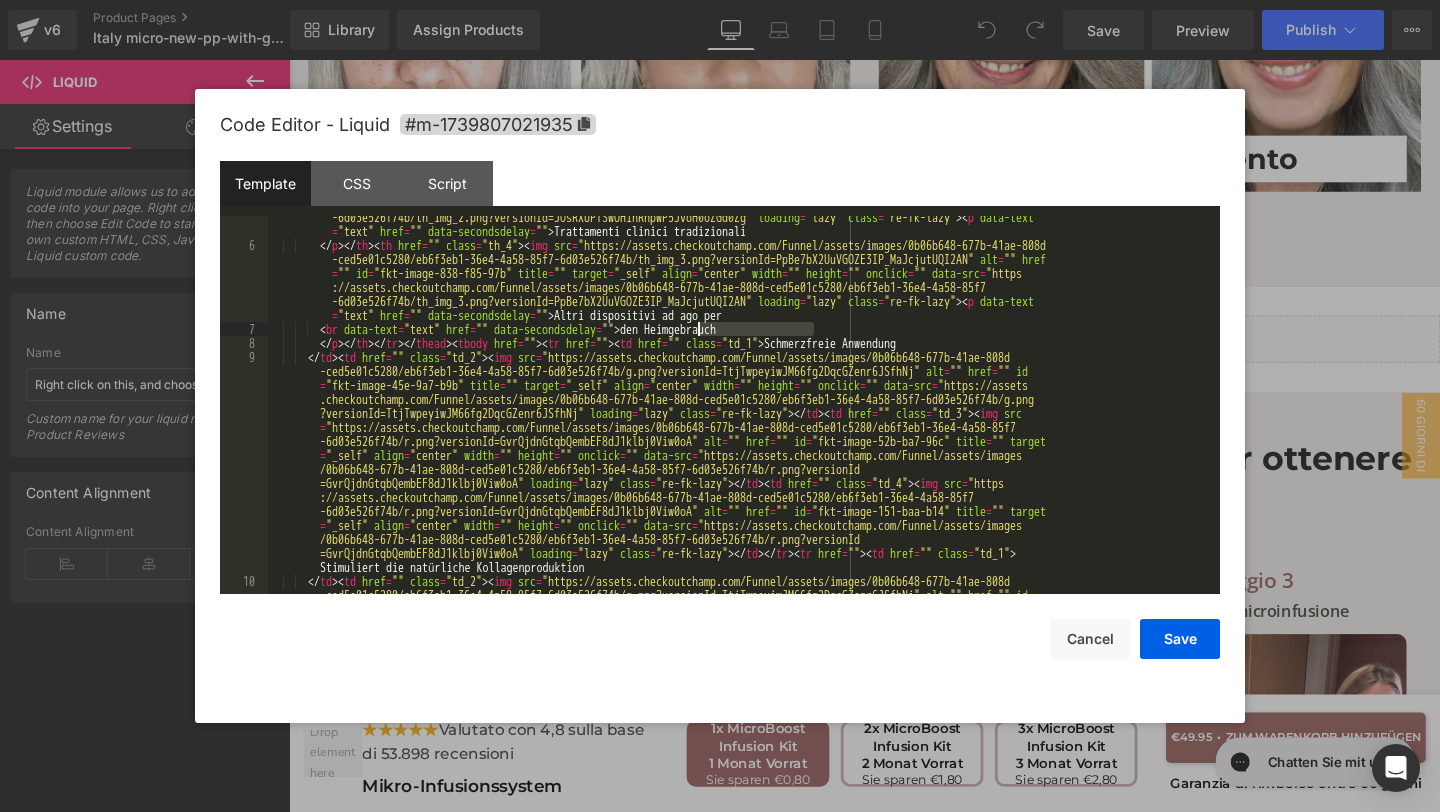 drag, startPoint x: 822, startPoint y: 328, endPoint x: 701, endPoint y: 329, distance: 121.004135 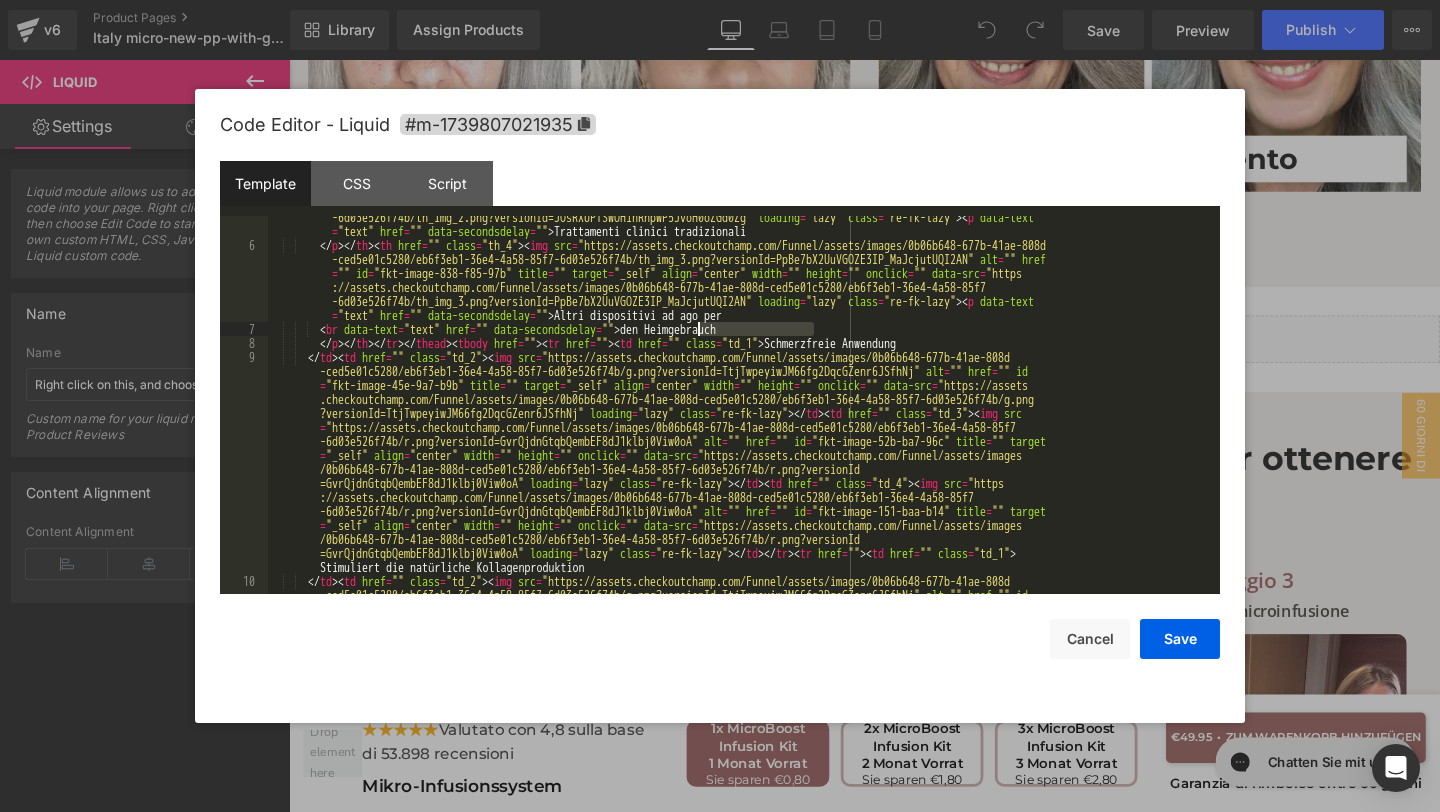 click on "</ p > </ th > < th   href = ""   class = "th_3" > < img   src = "https://assets.checkoutchamp.com/Funnel/assets/images/0b06b648-677b-41ae-808d            -ced5e01c5280/eb6f3eb1-36e4-4a58-85f7-6d03e526f74b/th_img_2.png?versionId=JOsRXUPTSWOHinRhpWP5JvoH0oZGd0Zg"   alt = ""   href            = ""   id = "fkt-image-b5d-db2-a0a"   title = ""   target = "_self"   align = "center"   width = ""   height = ""   onclick = ""   data-src = "https            ://assets.checkoutchamp.com/Funnel/assets/images/0b06b648-677b-41ae-808d-ced5e01c5280/eb6f3eb1-36e4-4a58-85f7            -6d03e526f74b/th_img_2.png?versionId=JOsRXUPTSWOHinRhpWP5JvoH0oZGd0Zg"   loading = "lazy"   class = "re-fk-lazy" > < p   data-text            = "text"   href = ""   data-secondsdelay = "" >  Trattamenti clinici tradizionali            </ p > </ th > < th   href = ""   class = "th_4" > < img   src = "https://assets.checkoutchamp.com/Funnel/assets/images/0b06b648-677b-41ae-808d   alt = """ at bounding box center (740, 497) 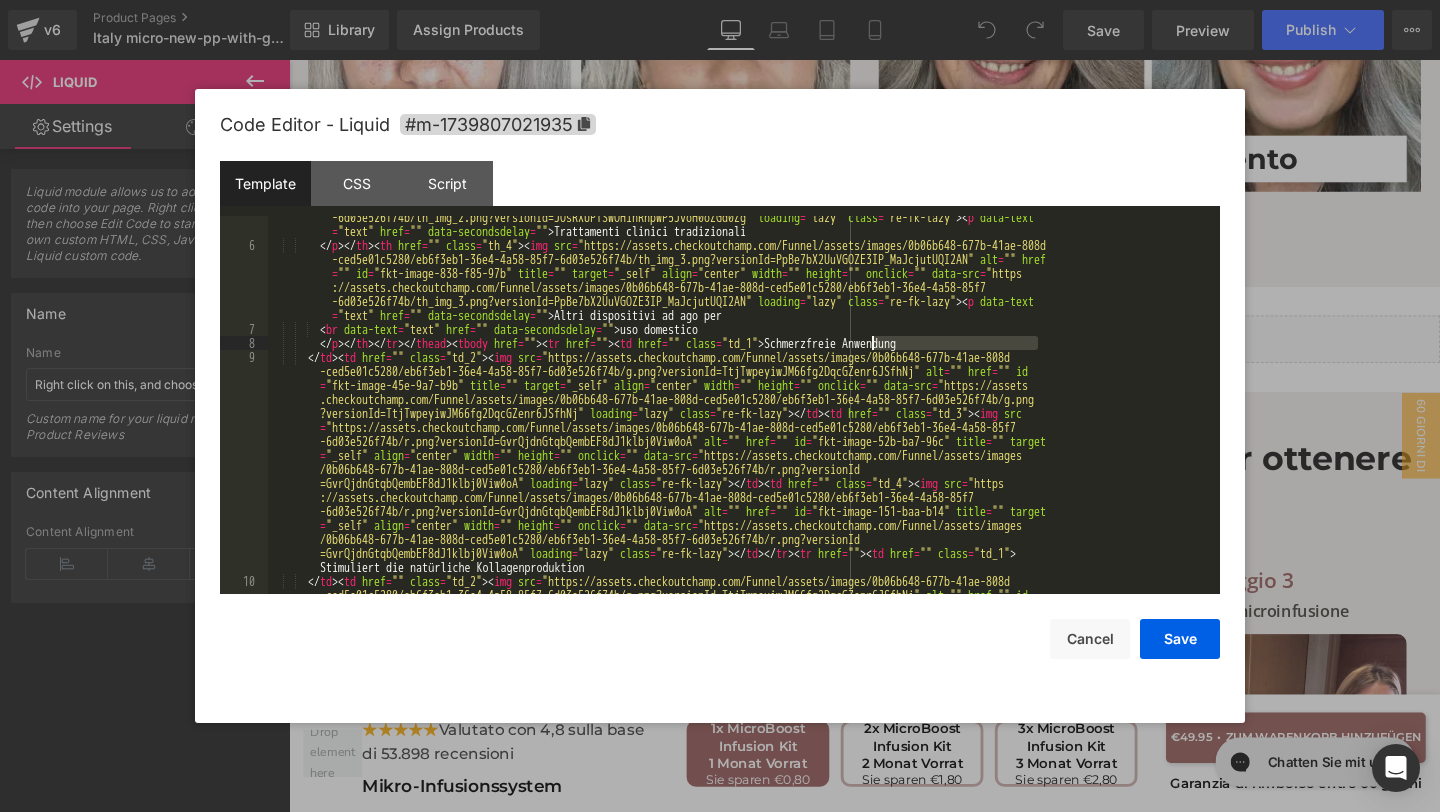 drag, startPoint x: 1049, startPoint y: 344, endPoint x: 869, endPoint y: 347, distance: 180.025 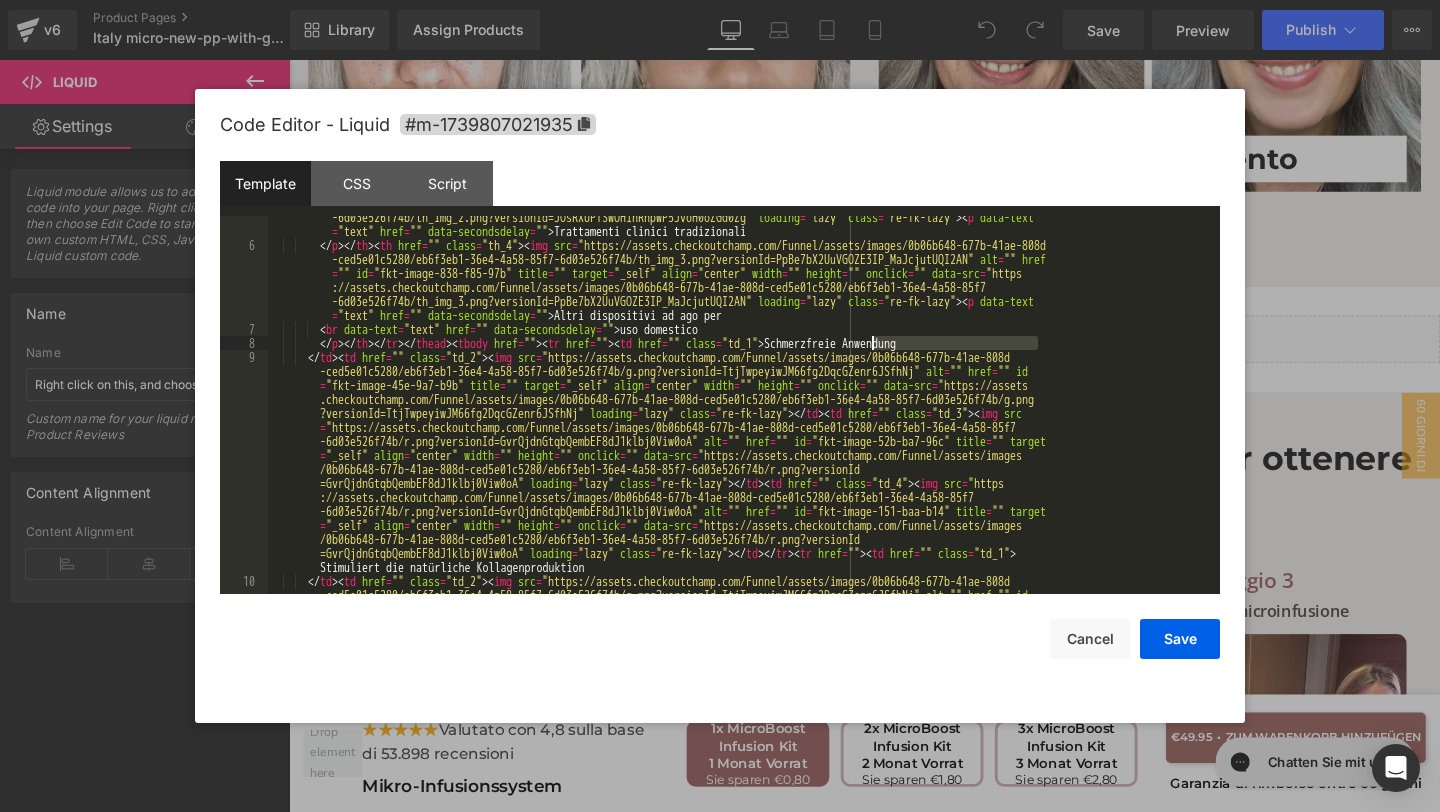 click on "</ p > </ th > < th   href = ""   class = "th_3" > < img   src = "https://assets.checkoutchamp.com/Funnel/assets/images/0b06b648-677b-41ae-808d            -ced5e01c5280/eb6f3eb1-36e4-4a58-85f7-6d03e526f74b/th_img_2.png?versionId=JOsRXUPTSWOHinRhpWP5JvoH0oZGd0Zg"   alt = ""   href            = ""   id = "fkt-image-b5d-db2-a0a"   title = ""   target = "_self"   align = "center"   width = ""   height = ""   onclick = ""   data-src = "https            ://assets.checkoutchamp.com/Funnel/assets/images/0b06b648-677b-41ae-808d-ced5e01c5280/eb6f3eb1-36e4-4a58-85f7            -6d03e526f74b/th_img_2.png?versionId=JOsRXUPTSWOHinRhpWP5JvoH0oZGd0Zg"   loading = "lazy"   class = "re-fk-lazy" > < p   data-text            = "text"   href = ""   data-secondsdelay = "" >  Trattamenti clinici tradizionali            </ p > </ th > < th   href = ""   class = "th_4" > < img   src = "https://assets.checkoutchamp.com/Funnel/assets/images/0b06b648-677b-41ae-808d   alt = """ at bounding box center (740, 497) 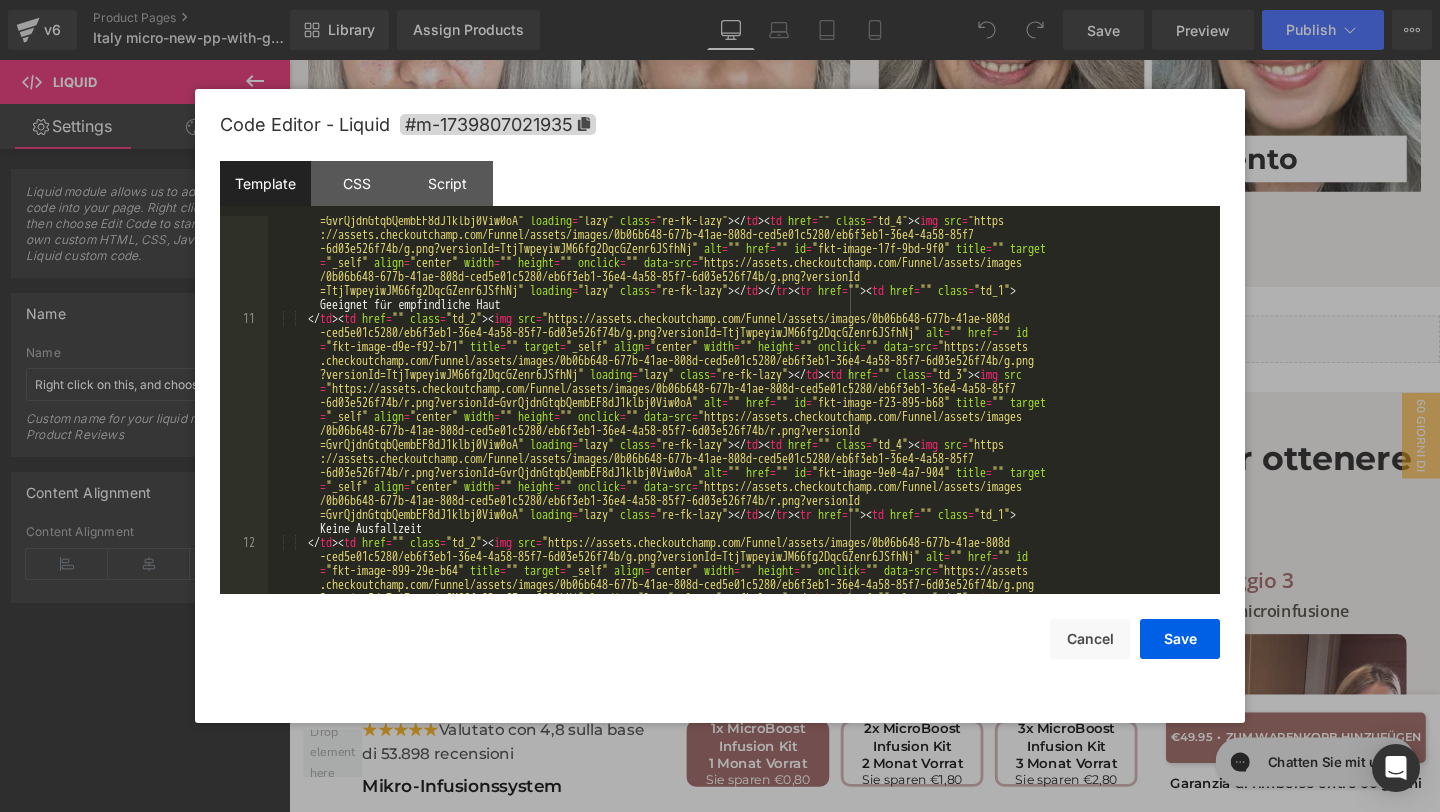 scroll, scrollTop: 715, scrollLeft: 0, axis: vertical 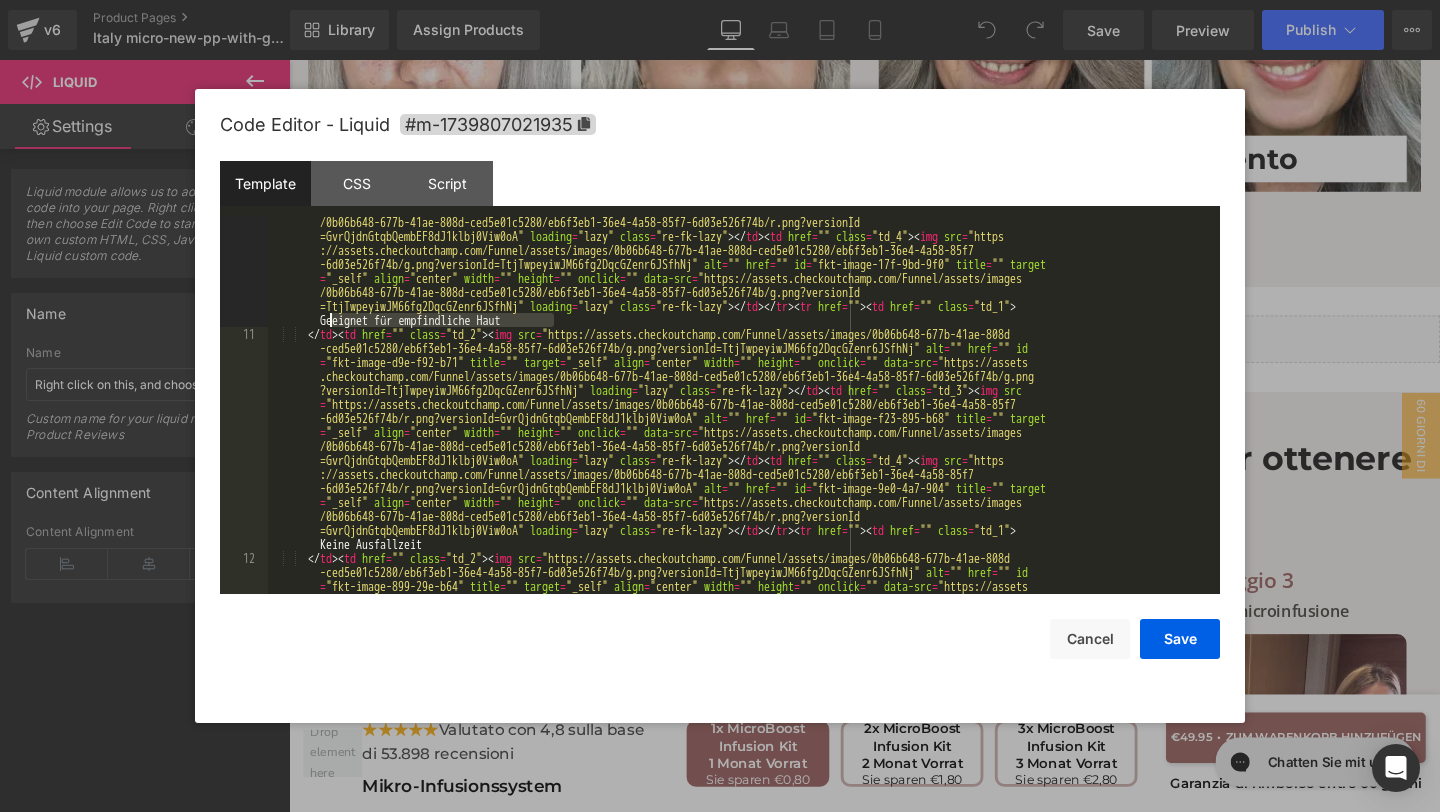 drag, startPoint x: 564, startPoint y: 321, endPoint x: 330, endPoint y: 319, distance: 234.00854 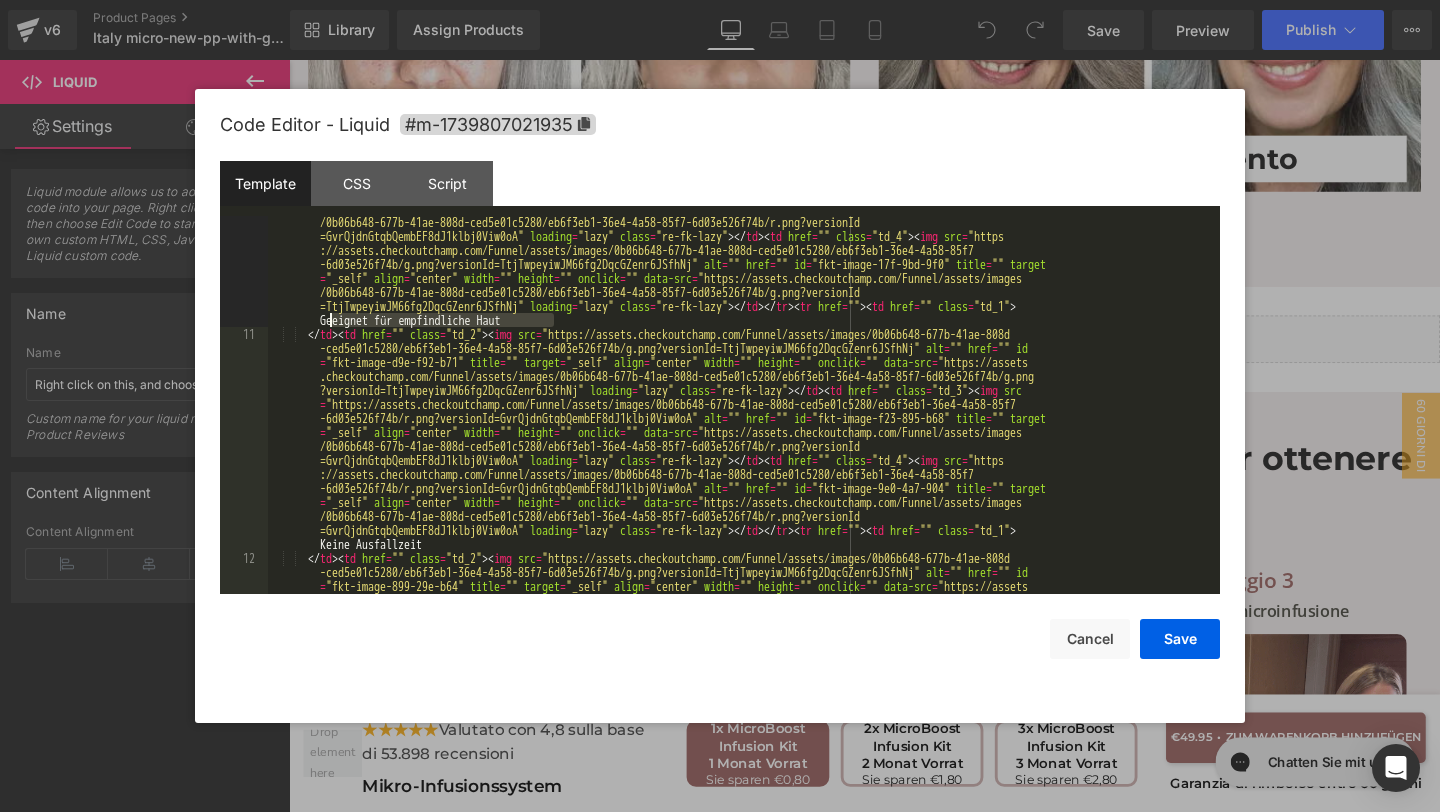 click on "</ td > < td   href = ""   class = "td_2" > < img   src = "https://assets.checkoutchamp.com/Funnel/assets/images/0b06b648-677b-41ae-808d          -ced5e01c5280/eb6f3eb1-36e4-4a58-85f7-6d03e526f74b/g.png?versionId=TtjTwpeyiwJM66fg2DqcGZenr6JSfhNj"   alt = ""   href = ""   id          = "fkt-image-ce8-5a2-9c3"   title = ""   target = "_self"   align = "center"   width = ""   height = ""   onclick = ""   data-src = "https://assets          .checkoutchamp.com/Funnel/assets/images/0b06b648-677b-41ae-808d-ced5e01c5280/eb6f3eb1-36e4-4a58-85f7-6d03e526f74b/g.png          ?versionId=TtjTwpeyiwJM66fg2DqcGZenr6JSfhNj"   loading = "lazy"   class = "re-fk-lazy" > </ td > < td   href = ""   class = "td_3" > < img   src          = "https://assets.checkoutchamp.com/Funnel/assets/images/0b06b648-677b-41ae-808d-ced5e01c5280/eb6f3eb1-36e4-4a58-85f7          -6d03e526f74b/r.png?versionId=GvrQjdnGtqbQembEF8dJ1klbj0Viw0oA"   alt = ""   href = ""   id =   title = ""   target" at bounding box center (740, 516) 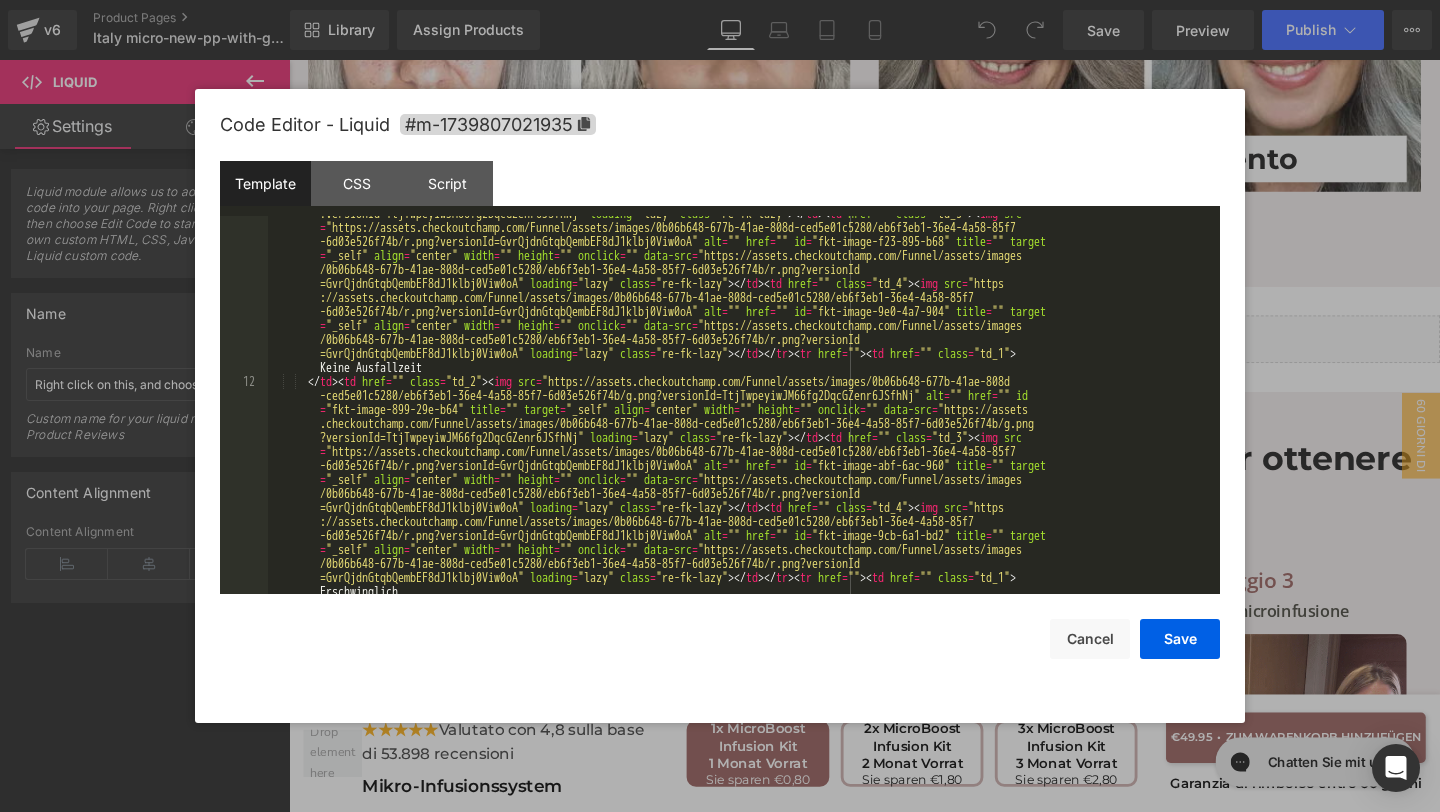 scroll, scrollTop: 944, scrollLeft: 0, axis: vertical 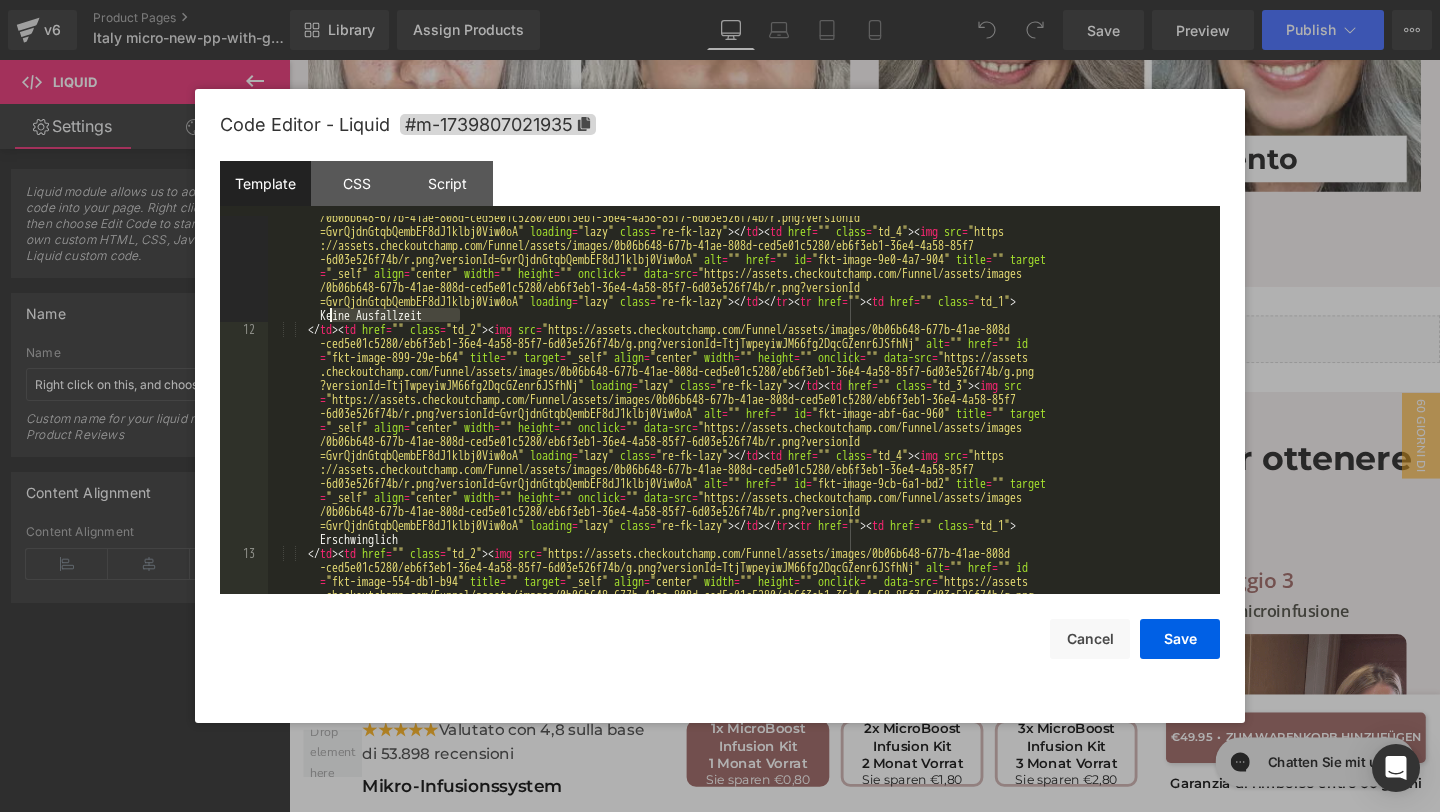 drag, startPoint x: 460, startPoint y: 315, endPoint x: 327, endPoint y: 308, distance: 133.18408 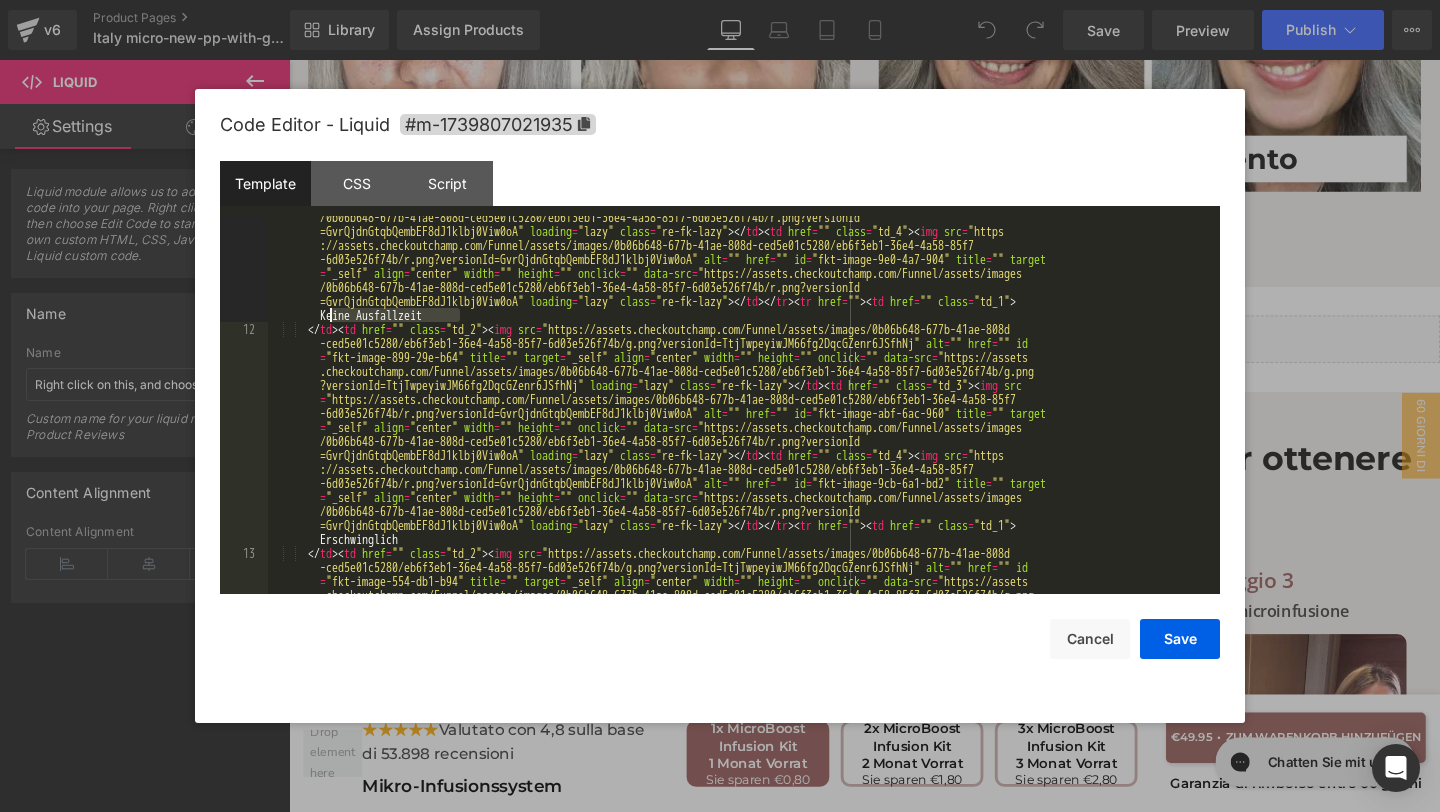 click on "</ td > < td   href = ""   class = "td_2" > < img   src = "https://assets.checkoutchamp.com/Funnel/assets/images/0b06b648-677b-41ae-808d          -ced5e01c5280/eb6f3eb1-36e4-4a58-85f7-6d03e526f74b/g.png?versionId=TtjTwpeyiwJM66fg2DqcGZenr6JSfhNj"   alt = ""   href = ""   id          = "fkt-image-d9e-f92-b71"   title = ""   target = "_self"   align = "center"   width = ""   height = ""   onclick = ""   data-src = "https://assets          .checkoutchamp.com/Funnel/assets/images/0b06b648-677b-41ae-808d-ced5e01c5280/eb6f3eb1-36e4-4a58-85f7-6d03e526f74b/g.png          ?versionId=TtjTwpeyiwJM66fg2DqcGZenr6JSfhNj"   loading = "lazy"   class = "re-fk-lazy" > </ td > < td   href = ""   class = "td_3" > < img   src          = "https://assets.checkoutchamp.com/Funnel/assets/images/0b06b648-677b-41ae-808d-ced5e01c5280/eb6f3eb1-36e4-4a58-85f7          -6d03e526f74b/r.png?versionId=GvrQjdnGtqbQembEF8dJ1klbj0Viw0oA"   alt = ""   href = ""   id =   title = ""   target" at bounding box center (740, 511) 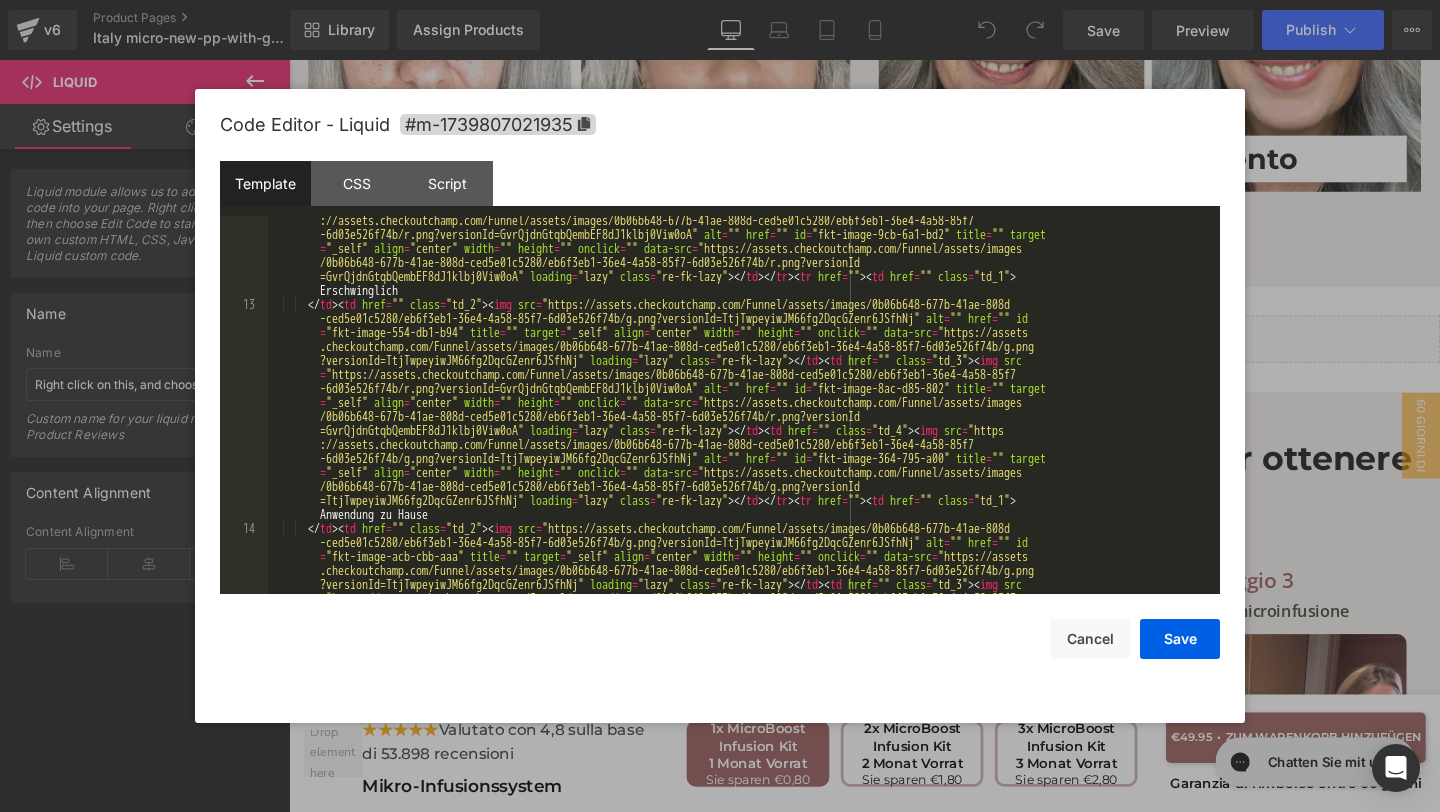 scroll, scrollTop: 1193, scrollLeft: 0, axis: vertical 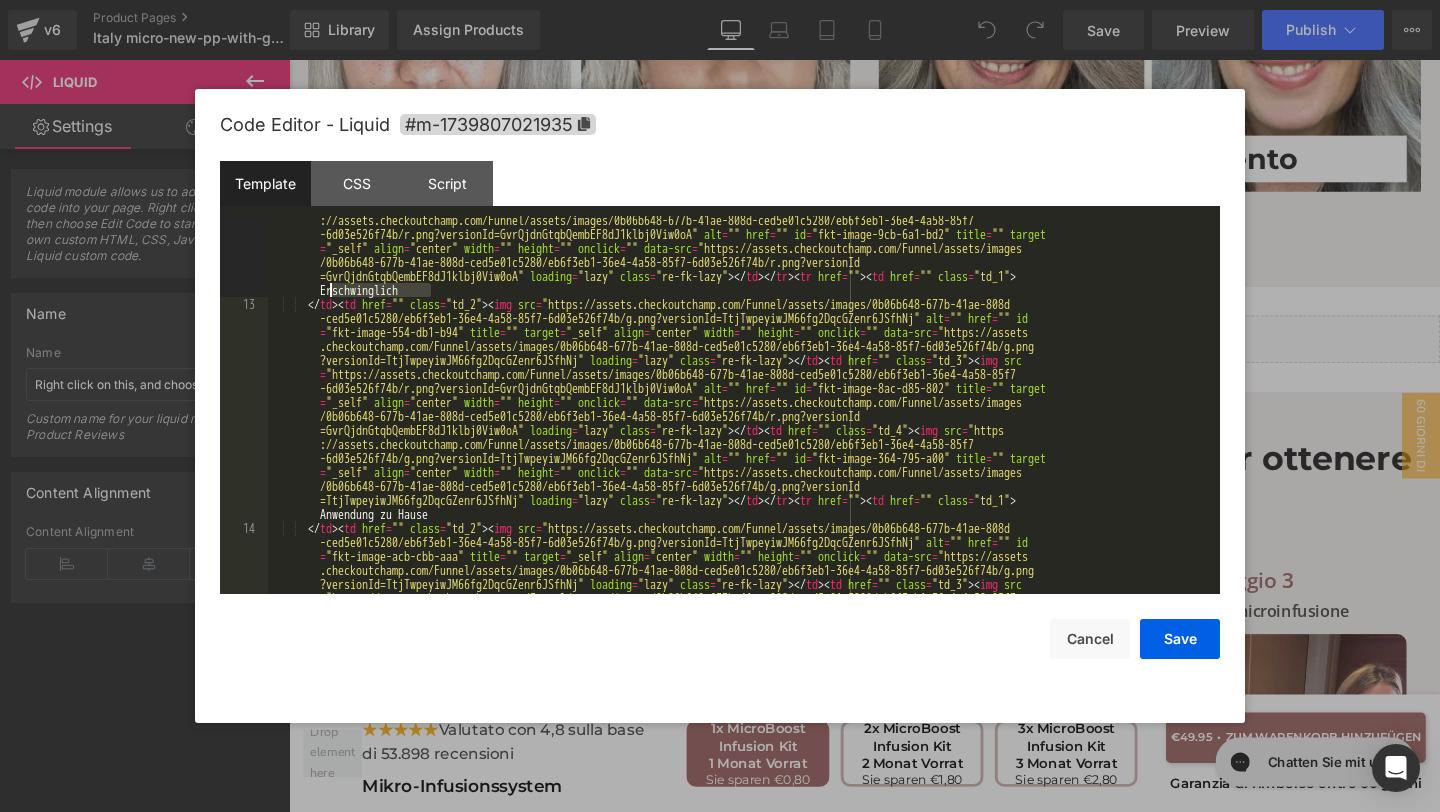 drag, startPoint x: 432, startPoint y: 289, endPoint x: 329, endPoint y: 286, distance: 103.04368 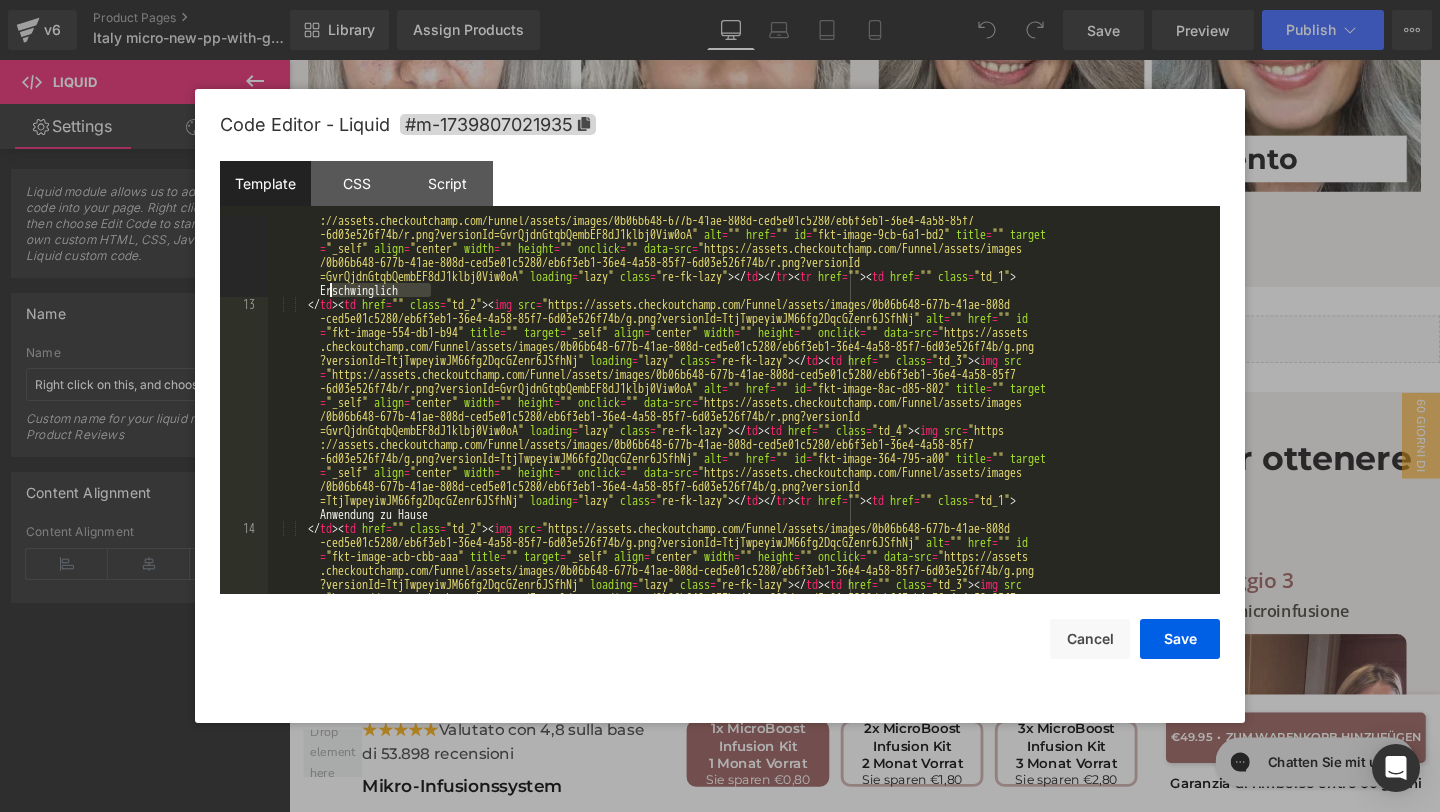 click on "</ td > < td   href = ""   class = "td_2" > < img   src = "https://assets.checkoutchamp.com/Funnel/assets/images/0b06b648-677b-41ae-808d          -ced5e01c5280/eb6f3eb1-36e4-4a58-85f7-6d03e526f74b/g.png?versionId=TtjTwpeyiwJM66fg2DqcGZenr6JSfhNj"   alt = ""   href = ""   id          = "fkt-image-899-29e-b64"   title = ""   target = "_self"   align = "center"   width = ""   height = ""   onclick = ""   data-src = "https://assets          .checkoutchamp.com/Funnel/assets/images/0b06b648-677b-41ae-808d-ced5e01c5280/eb6f3eb1-36e4-4a58-85f7-6d03e526f74b/g.png          ?versionId=TtjTwpeyiwJM66fg2DqcGZenr6JSfhNj"   loading = "lazy"   class = "re-fk-lazy" > </ td > < td   href = ""   class = "td_3" > < img   src          = "https://assets.checkoutchamp.com/Funnel/assets/images/0b06b648-677b-41ae-808d-ced5e01c5280/eb6f3eb1-36e4-4a58-85f7          -6d03e526f74b/r.png?versionId=GvrQjdnGtqbQembEF8dJ1klbj0Viw0oA"   alt = ""   href = ""   id =   title = ""   target" at bounding box center (740, 486) 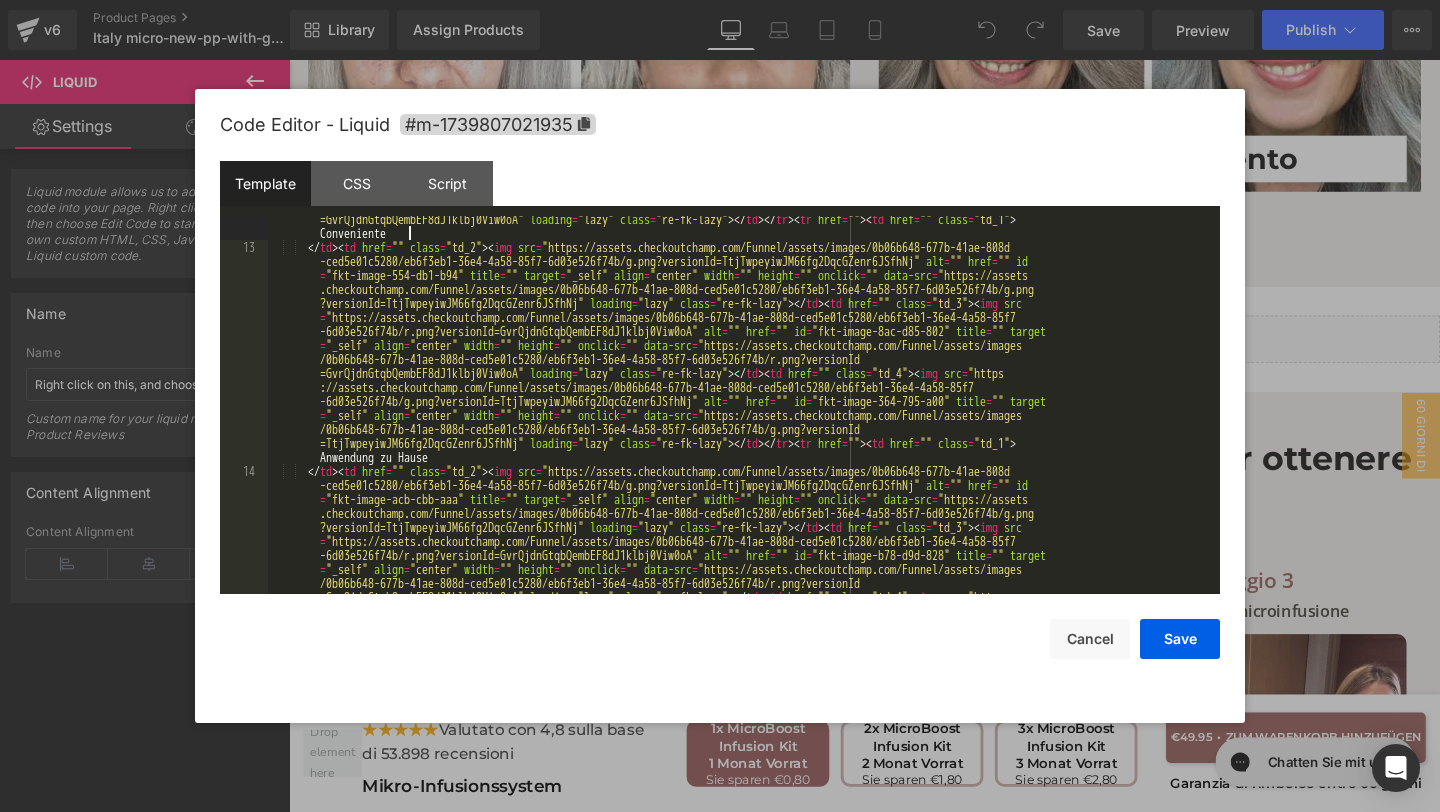 scroll, scrollTop: 1250, scrollLeft: 0, axis: vertical 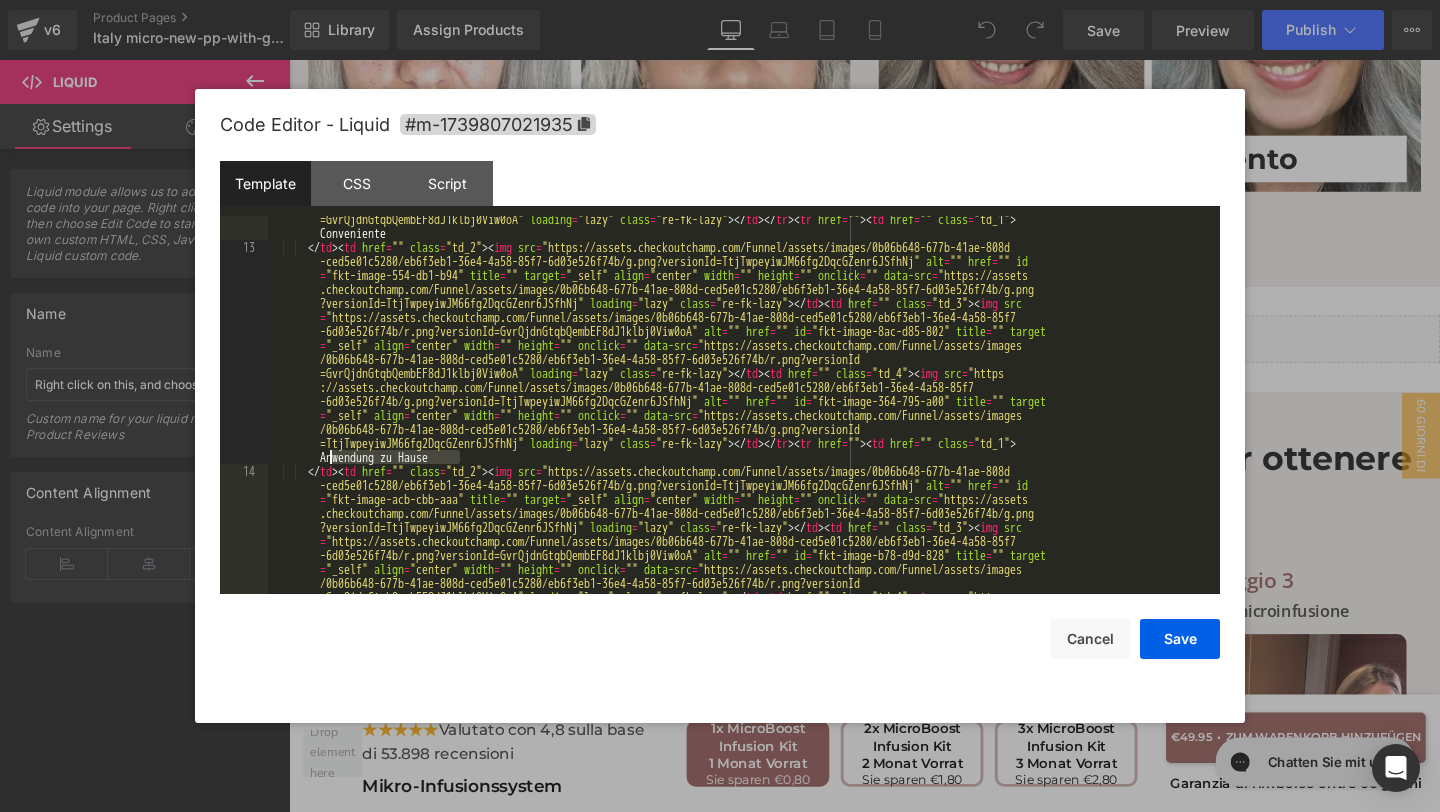 drag, startPoint x: 460, startPoint y: 460, endPoint x: 328, endPoint y: 457, distance: 132.03409 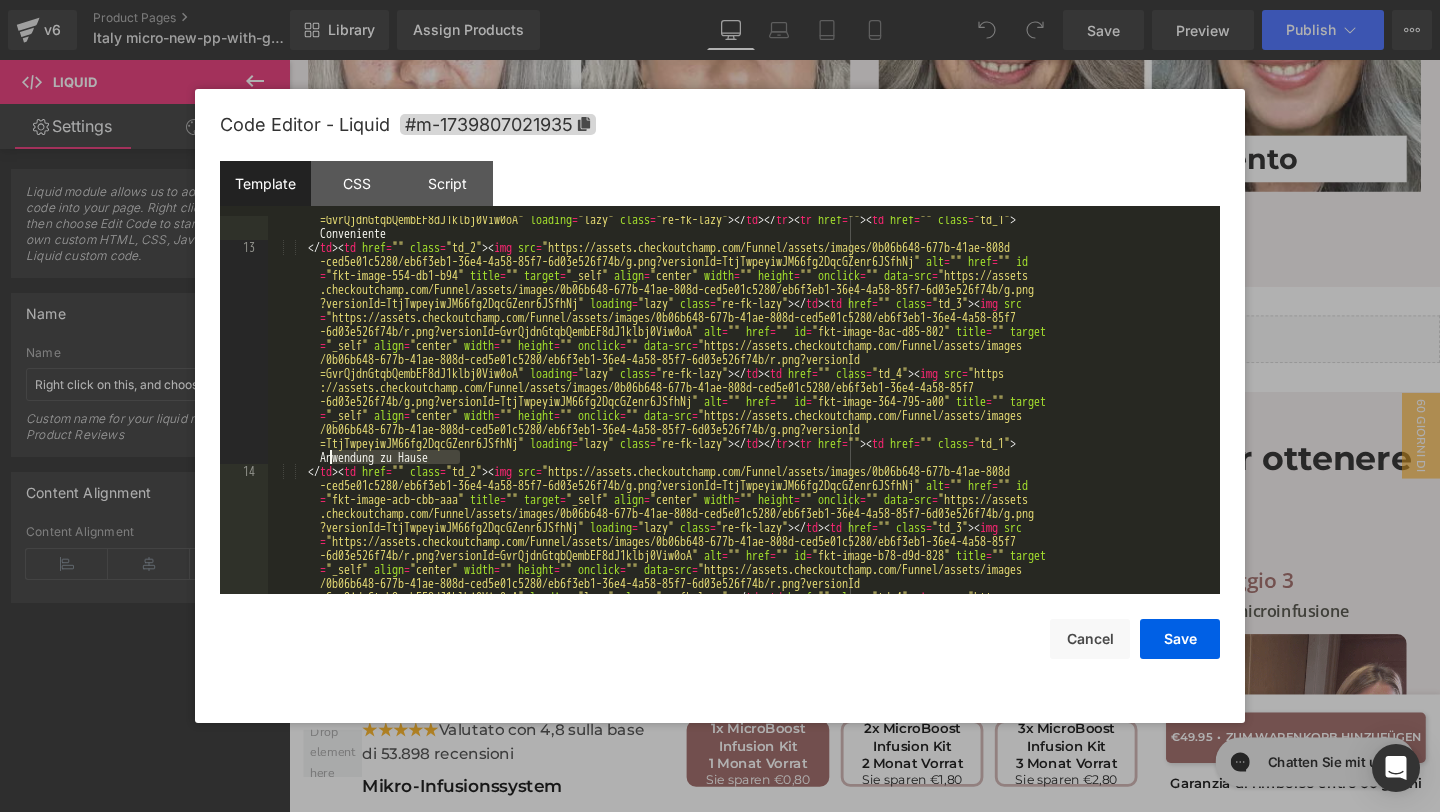 click on "</ td > < td   href = ""   class = "td_2" > < img   src = "https://assets.checkoutchamp.com/Funnel/assets/images/0b06b648-677b-41ae-808d          -ced5e01c5280/eb6f3eb1-36e4-4a58-85f7-6d03e526f74b/g.png?versionId=TtjTwpeyiwJM66fg2DqcGZenr6JSfhNj"   alt = ""   href = ""   id          = "fkt-image-899-29e-b64"   title = ""   target = "_self"   align = "center"   width = ""   height = ""   onclick = ""   data-src = "https://assets          .checkoutchamp.com/Funnel/assets/images/0b06b648-677b-41ae-808d-ced5e01c5280/eb6f3eb1-36e4-4a58-85f7-6d03e526f74b/g.png          ?versionId=TtjTwpeyiwJM66fg2DqcGZenr6JSfhNj"   loading = "lazy"   class = "re-fk-lazy" > </ td > < td   href = ""   class = "td_3" > < img   src          = "https://assets.checkoutchamp.com/Funnel/assets/images/0b06b648-677b-41ae-808d-ced5e01c5280/eb6f3eb1-36e4-4a58-85f7          -6d03e526f74b/r.png?versionId=GvrQjdnGtqbQembEF8dJ1klbj0Viw0oA"   alt = ""   href = ""   id =   title = ""   target" at bounding box center [740, 429] 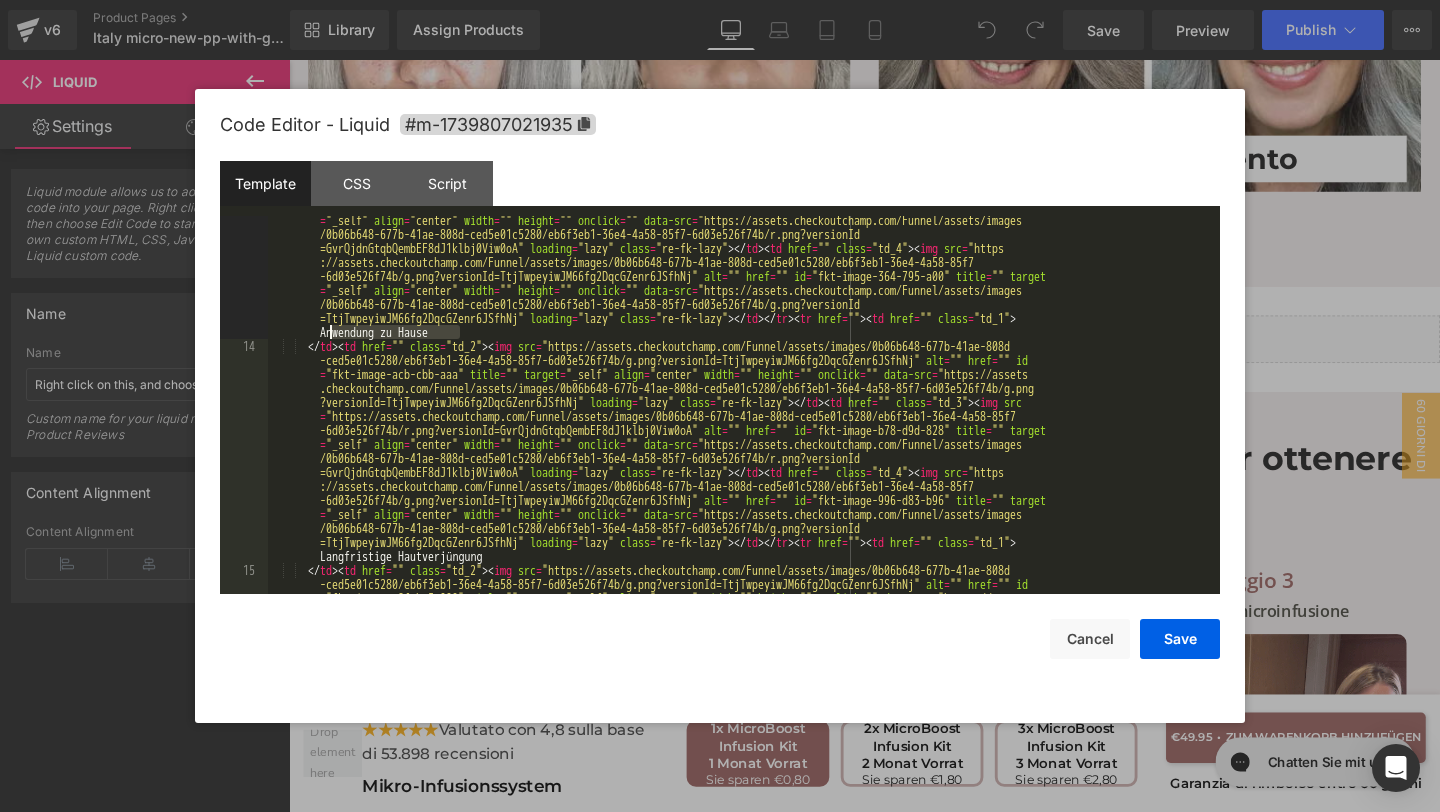 scroll, scrollTop: 1436, scrollLeft: 0, axis: vertical 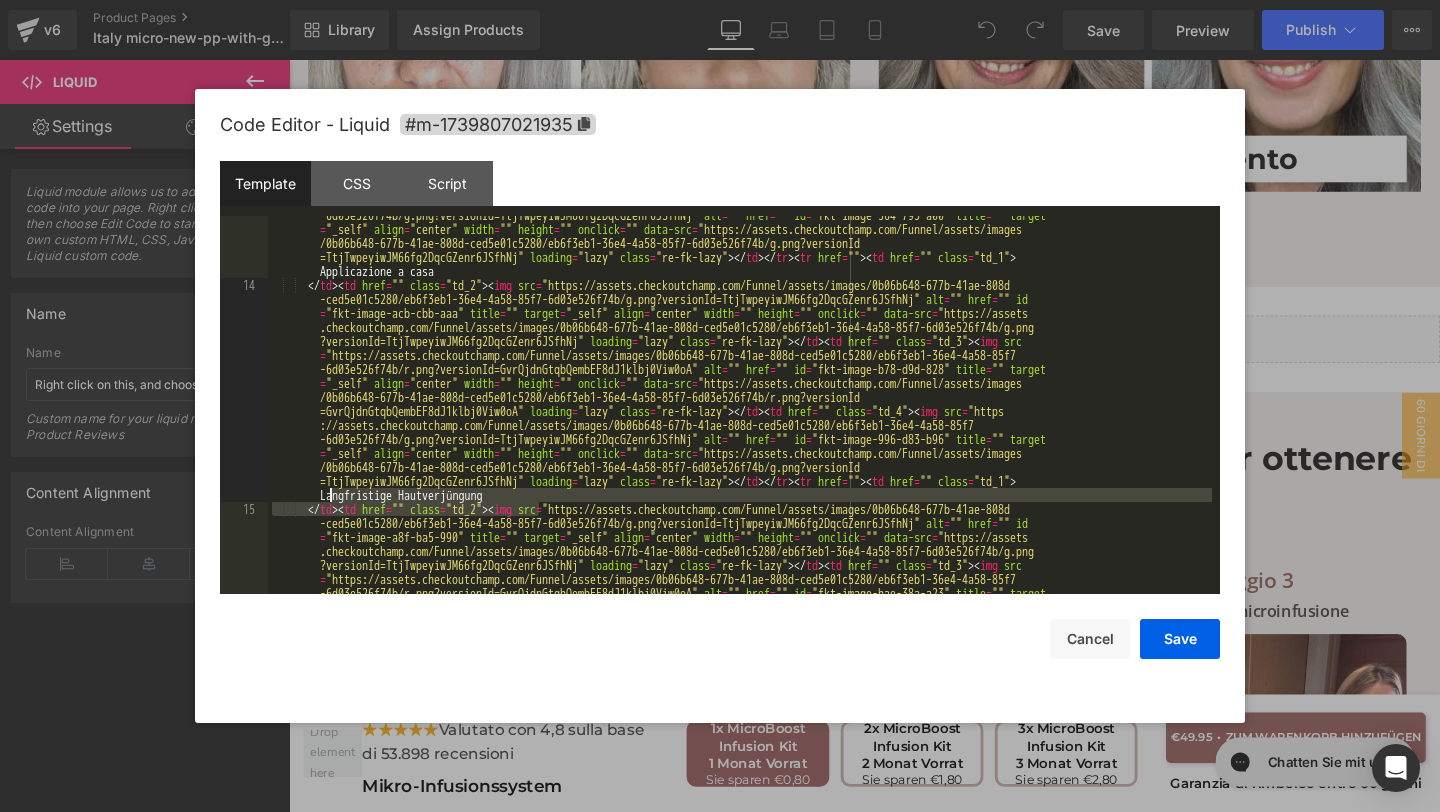 drag, startPoint x: 537, startPoint y: 502, endPoint x: 324, endPoint y: 493, distance: 213.19006 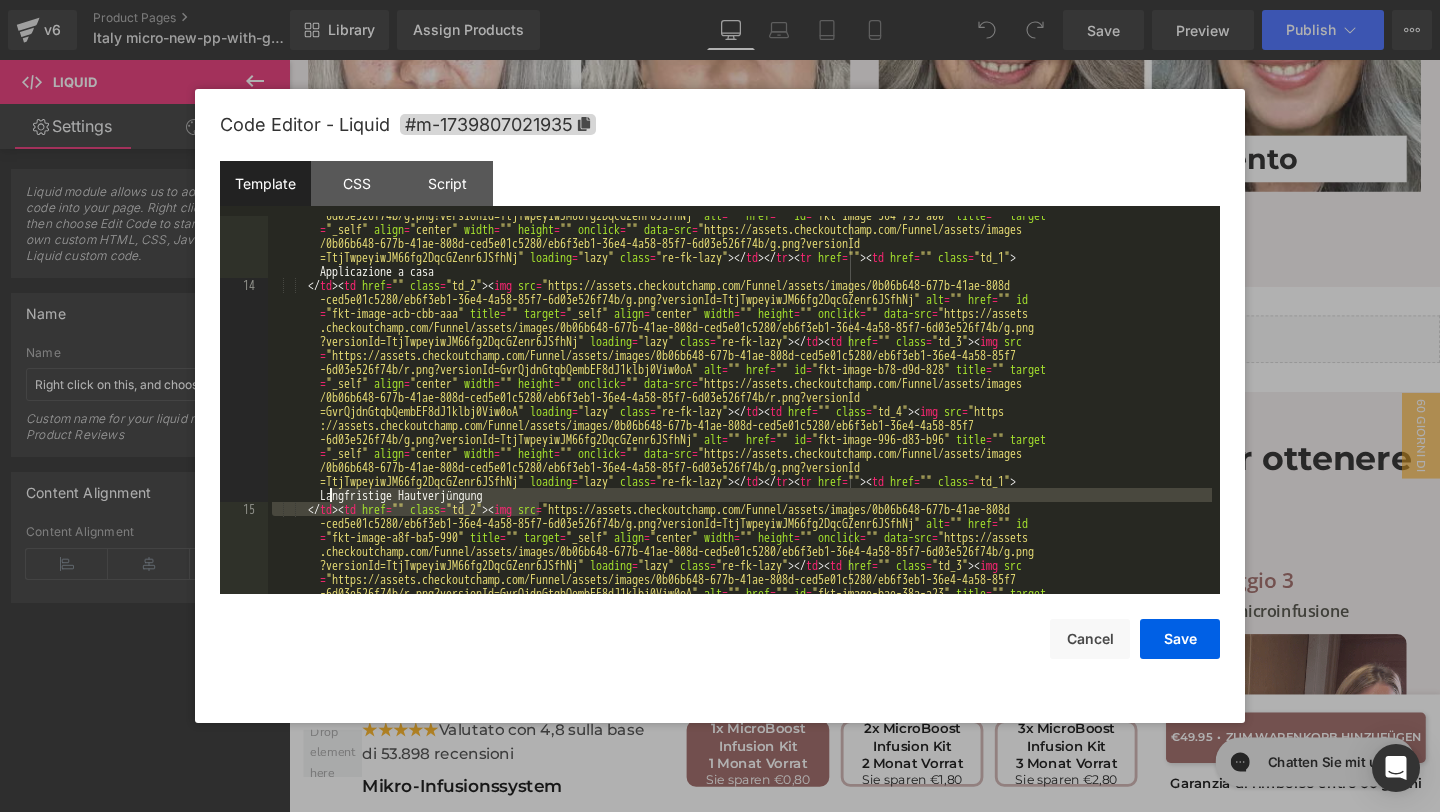 click on "</ td > < td   href = ""   class = "td_2" > < img   src = "https://assets.checkoutchamp.com/Funnel/assets/images/0b06b648-677b-41ae-808d          -ced5e01c5280/eb6f3eb1-36e4-4a58-85f7-6d03e526f74b/g.png?versionId=TtjTwpeyiwJM66fg2DqcGZenr6JSfhNj"   alt = ""   href = ""   id          = "fkt-image-554-db1-b94"   title = ""   target = "_self"   align = "center"   width = ""   height = ""   onclick = ""   data-src = "https://assets          .checkoutchamp.com/Funnel/assets/images/0b06b648-677b-41ae-808d-ced5e01c5280/eb6f3eb1-36e4-4a58-85f7-6d03e526f74b/g.png          ?versionId=TtjTwpeyiwJM66fg2DqcGZenr6JSfhNj"   loading = "lazy"   class = "re-fk-lazy" > </ td > < td   href = ""   class = "td_3" > < img   src          = "https://assets.checkoutchamp.com/Funnel/assets/images/0b06b648-677b-41ae-808d-ced5e01c5280/eb6f3eb1-36e4-4a58-85f7          -6d03e526f74b/r.png?versionId=GvrQjdnGtqbQembEF8dJ1klbj0Viw0oA"   alt = ""   href = ""   id =   title = ""   target" at bounding box center (740, 467) 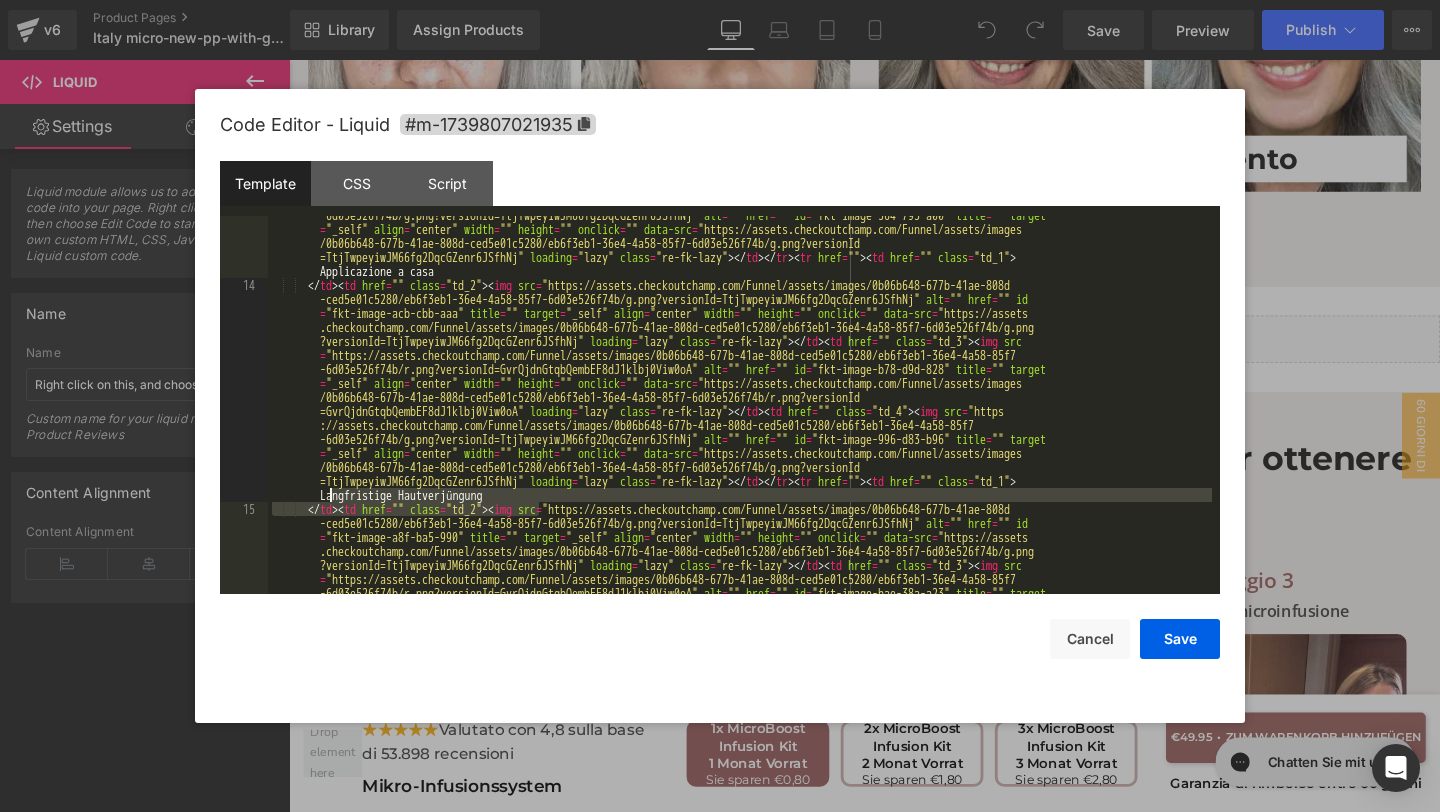 click on "</ td > < td   href = ""   class = "td_2" > < img   src = "https://assets.checkoutchamp.com/Funnel/assets/images/0b06b648-677b-41ae-808d          -ced5e01c5280/eb6f3eb1-36e4-4a58-85f7-6d03e526f74b/g.png?versionId=TtjTwpeyiwJM66fg2DqcGZenr6JSfhNj"   alt = ""   href = ""   id          = "fkt-image-554-db1-b94"   title = ""   target = "_self"   align = "center"   width = ""   height = ""   onclick = ""   data-src = "https://assets          .checkoutchamp.com/Funnel/assets/images/0b06b648-677b-41ae-808d-ced5e01c5280/eb6f3eb1-36e4-4a58-85f7-6d03e526f74b/g.png          ?versionId=TtjTwpeyiwJM66fg2DqcGZenr6JSfhNj"   loading = "lazy"   class = "re-fk-lazy" > </ td > < td   href = ""   class = "td_3" > < img   src          = "https://assets.checkoutchamp.com/Funnel/assets/images/0b06b648-677b-41ae-808d-ced5e01c5280/eb6f3eb1-36e4-4a58-85f7          -6d03e526f74b/r.png?versionId=GvrQjdnGtqbQembEF8dJ1klbj0Viw0oA"   alt = ""   href = ""   id =   title = ""   target" at bounding box center (740, 467) 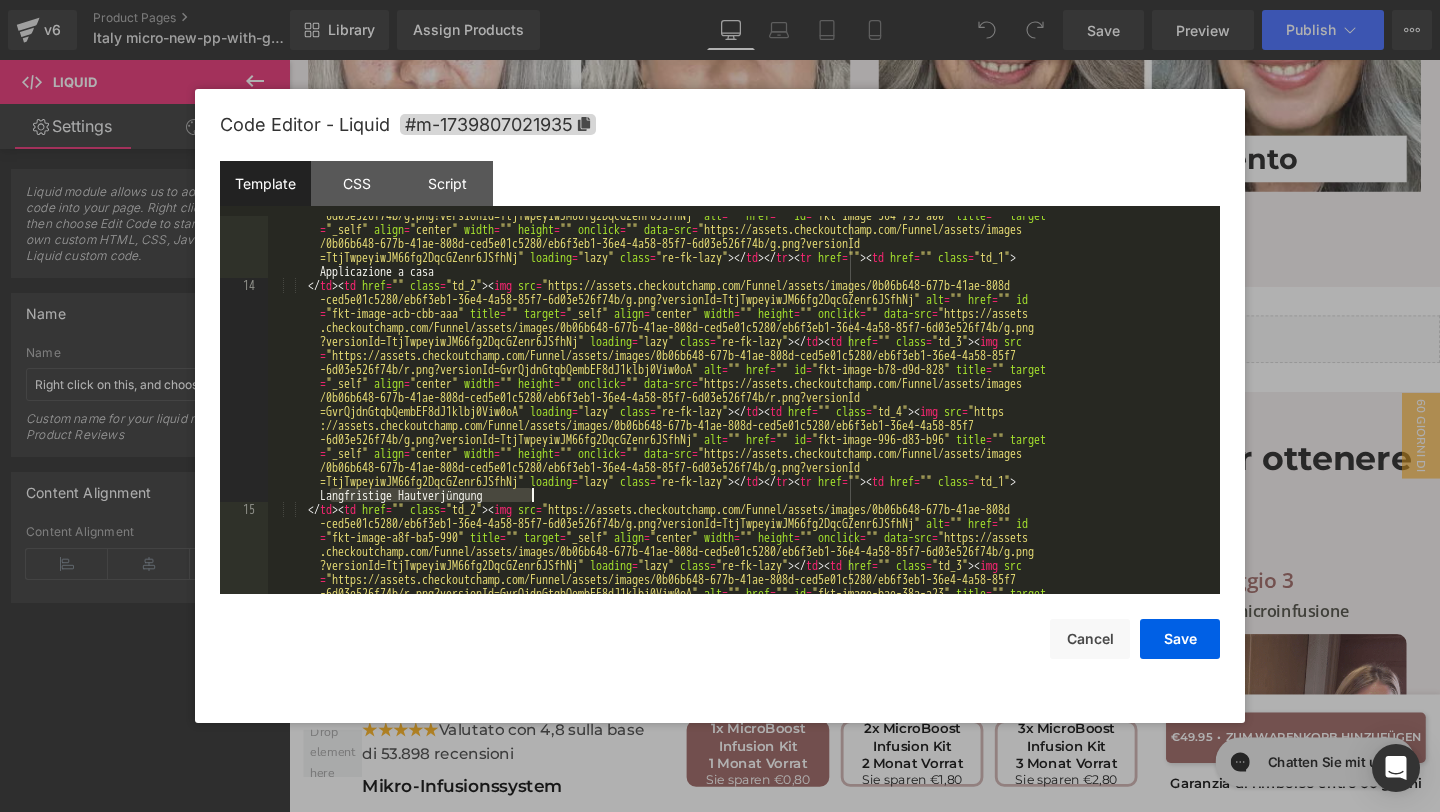 drag, startPoint x: 324, startPoint y: 493, endPoint x: 552, endPoint y: 496, distance: 228.01973 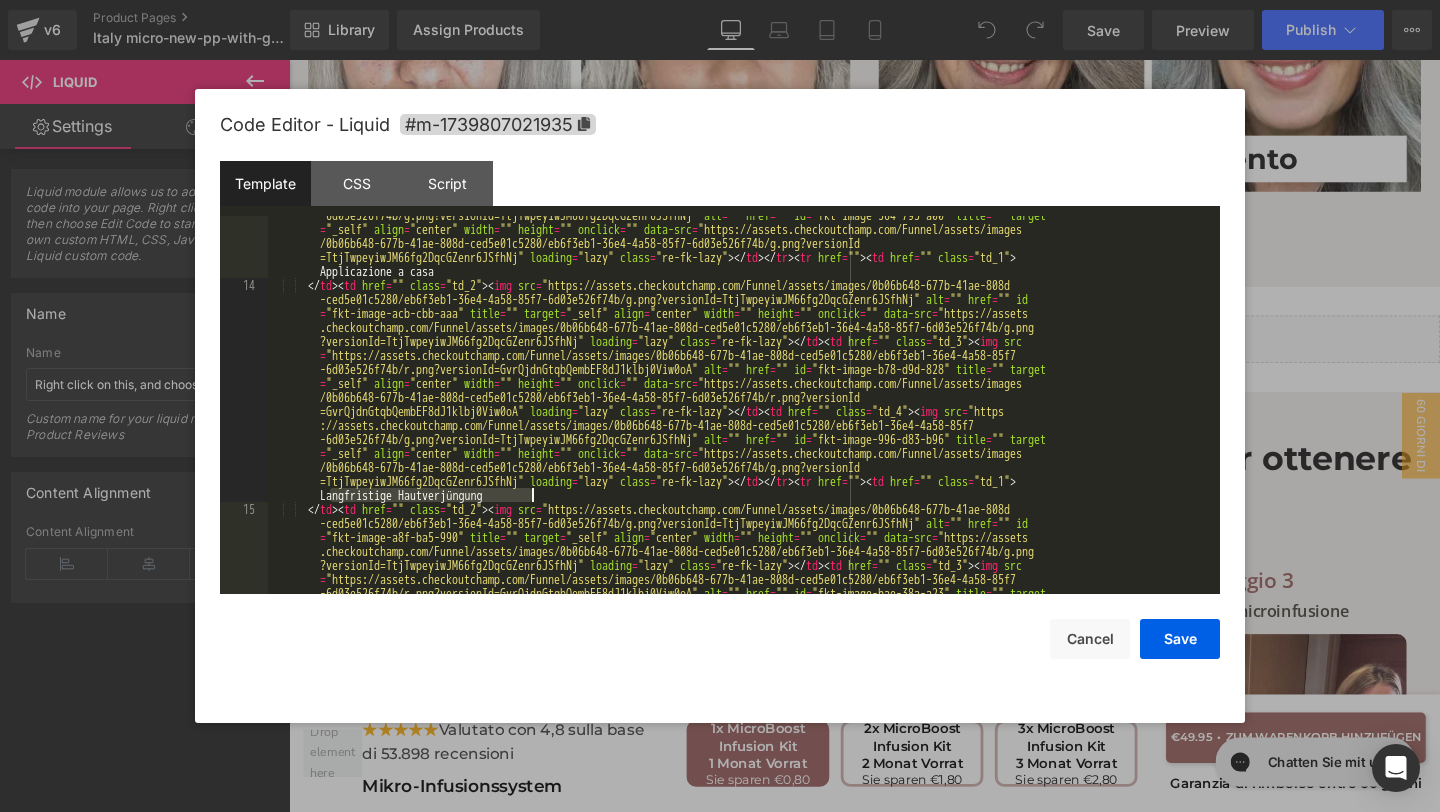 click on "</ td > < td   href = ""   class = "td_2" > < img   src = "https://assets.checkoutchamp.com/Funnel/assets/images/0b06b648-677b-41ae-808d          -ced5e01c5280/eb6f3eb1-36e4-4a58-85f7-6d03e526f74b/g.png?versionId=TtjTwpeyiwJM66fg2DqcGZenr6JSfhNj"   alt = ""   href = ""   id          = "fkt-image-554-db1-b94"   title = ""   target = "_self"   align = "center"   width = ""   height = ""   onclick = ""   data-src = "https://assets          .checkoutchamp.com/Funnel/assets/images/0b06b648-677b-41ae-808d-ced5e01c5280/eb6f3eb1-36e4-4a58-85f7-6d03e526f74b/g.png          ?versionId=TtjTwpeyiwJM66fg2DqcGZenr6JSfhNj"   loading = "lazy"   class = "re-fk-lazy" > </ td > < td   href = ""   class = "td_3" > < img   src          = "https://assets.checkoutchamp.com/Funnel/assets/images/0b06b648-677b-41ae-808d-ced5e01c5280/eb6f3eb1-36e4-4a58-85f7          -6d03e526f74b/r.png?versionId=GvrQjdnGtqbQembEF8dJ1klbj0Viw0oA"   alt = ""   href = ""   id =   title = ""   target" at bounding box center (740, 467) 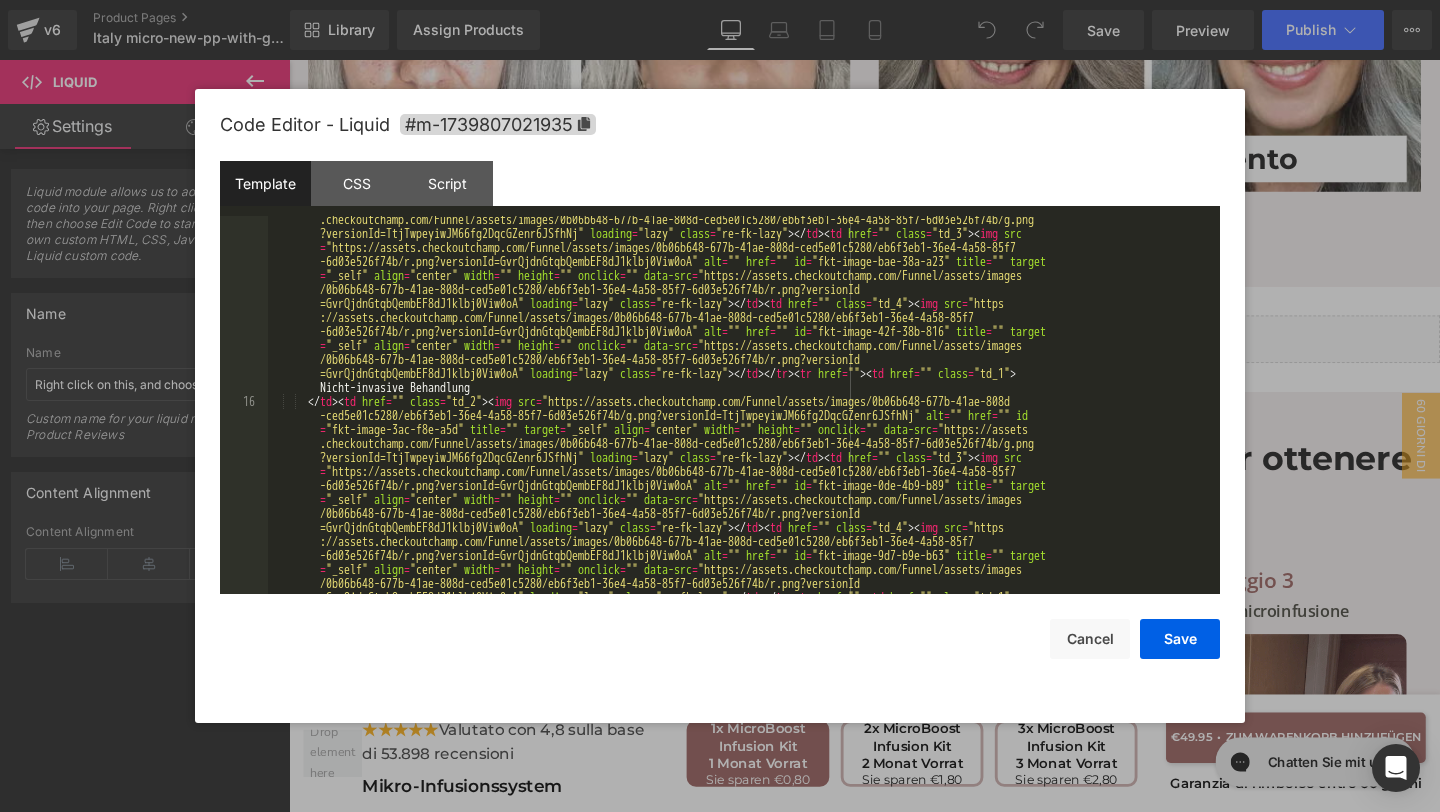 scroll, scrollTop: 1766, scrollLeft: 0, axis: vertical 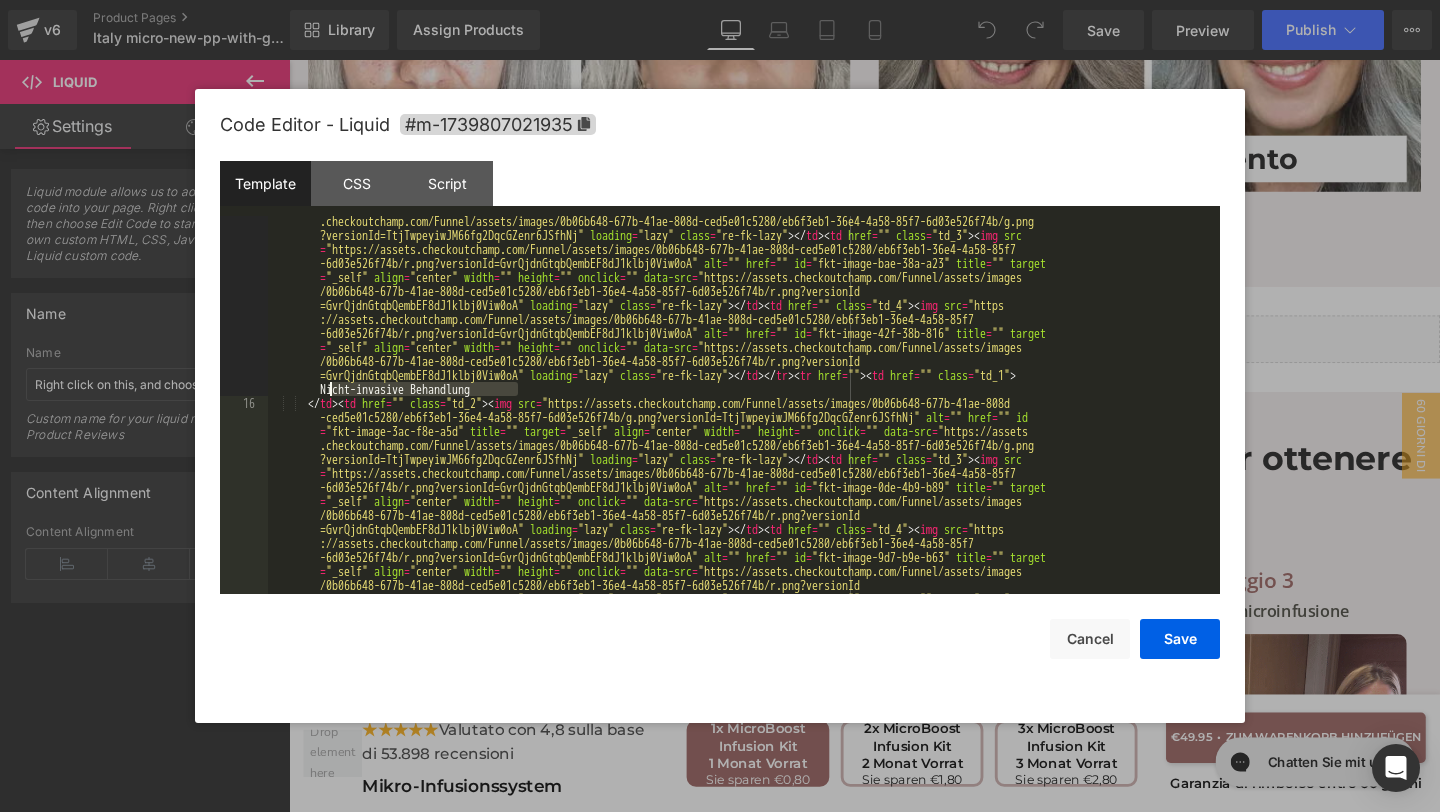 drag, startPoint x: 527, startPoint y: 391, endPoint x: 325, endPoint y: 383, distance: 202.15836 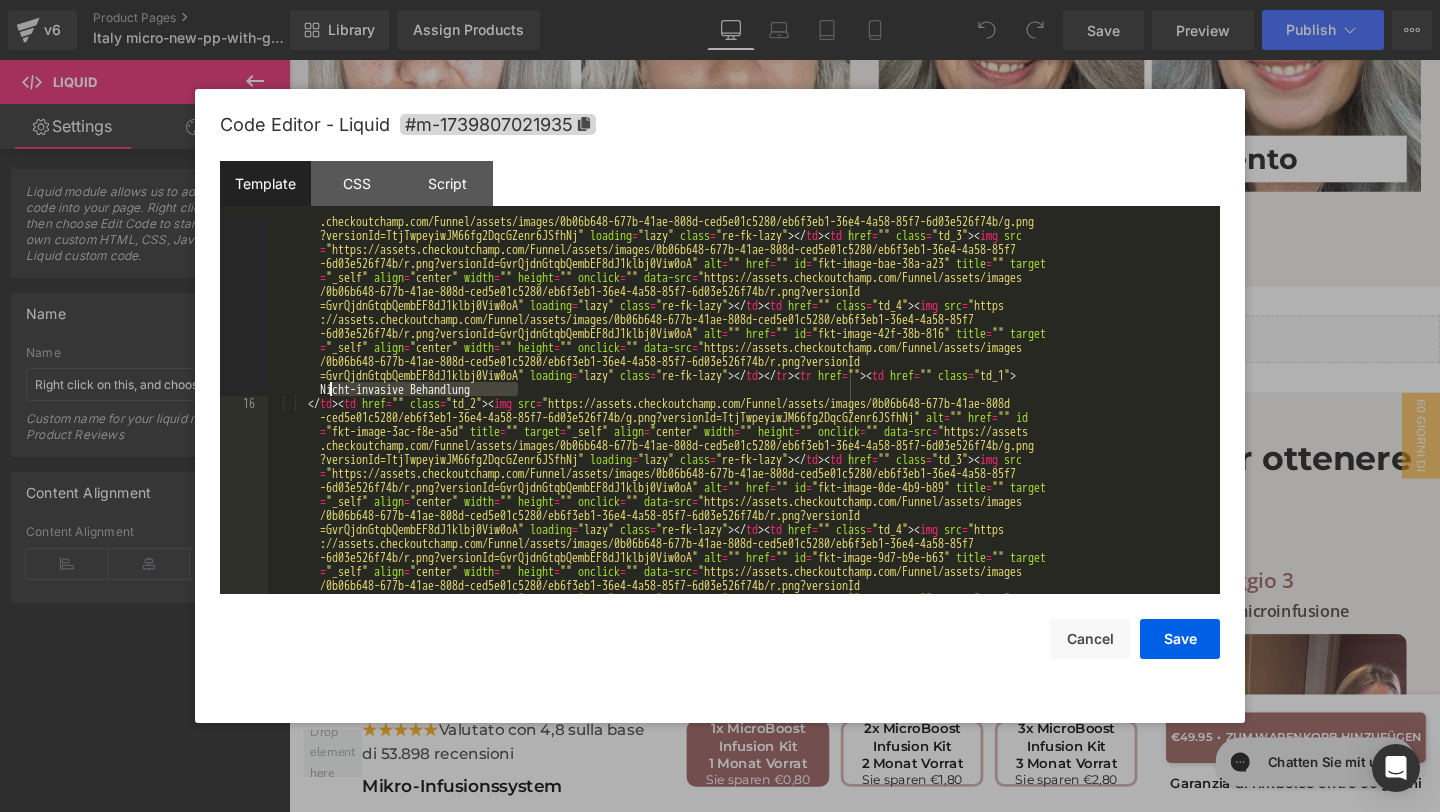 click on "</ td > < td   href = ""   class = "td_2" > < img   src = "https://assets.checkoutchamp.com/Funnel/assets/images/0b06b648-677b-41ae-808d          -ced5e01c5280/eb6f3eb1-36e4-4a58-85f7-6d03e526f74b/g.png?versionId=TtjTwpeyiwJM66fg2DqcGZenr6JSfhNj"   alt = ""   href = ""   id          = "fkt-image-a8f-ba5-990"   title = ""   target = "_self"   align = "center"   width = ""   height = ""   onclick = ""   data-src = "https://assets          .checkoutchamp.com/Funnel/assets/images/0b06b648-677b-41ae-808d-ced5e01c5280/eb6f3eb1-36e4-4a58-85f7-6d03e526f74b/g.png          ?versionId=TtjTwpeyiwJM66fg2DqcGZenr6JSfhNj"   loading = "lazy"   class = "re-fk-lazy" > </ td > < td   href = ""   class = "td_3" > < img   src          = "https://assets.checkoutchamp.com/Funnel/assets/images/0b06b648-677b-41ae-808d-ced5e01c5280/eb6f3eb1-36e4-4a58-85f7          -6d03e526f74b/r.png?versionId=GvrQjdnGtqbQembEF8dJ1klbj0Viw0oA"   alt = ""   href = ""   id =   title = ""   target" at bounding box center (740, 585) 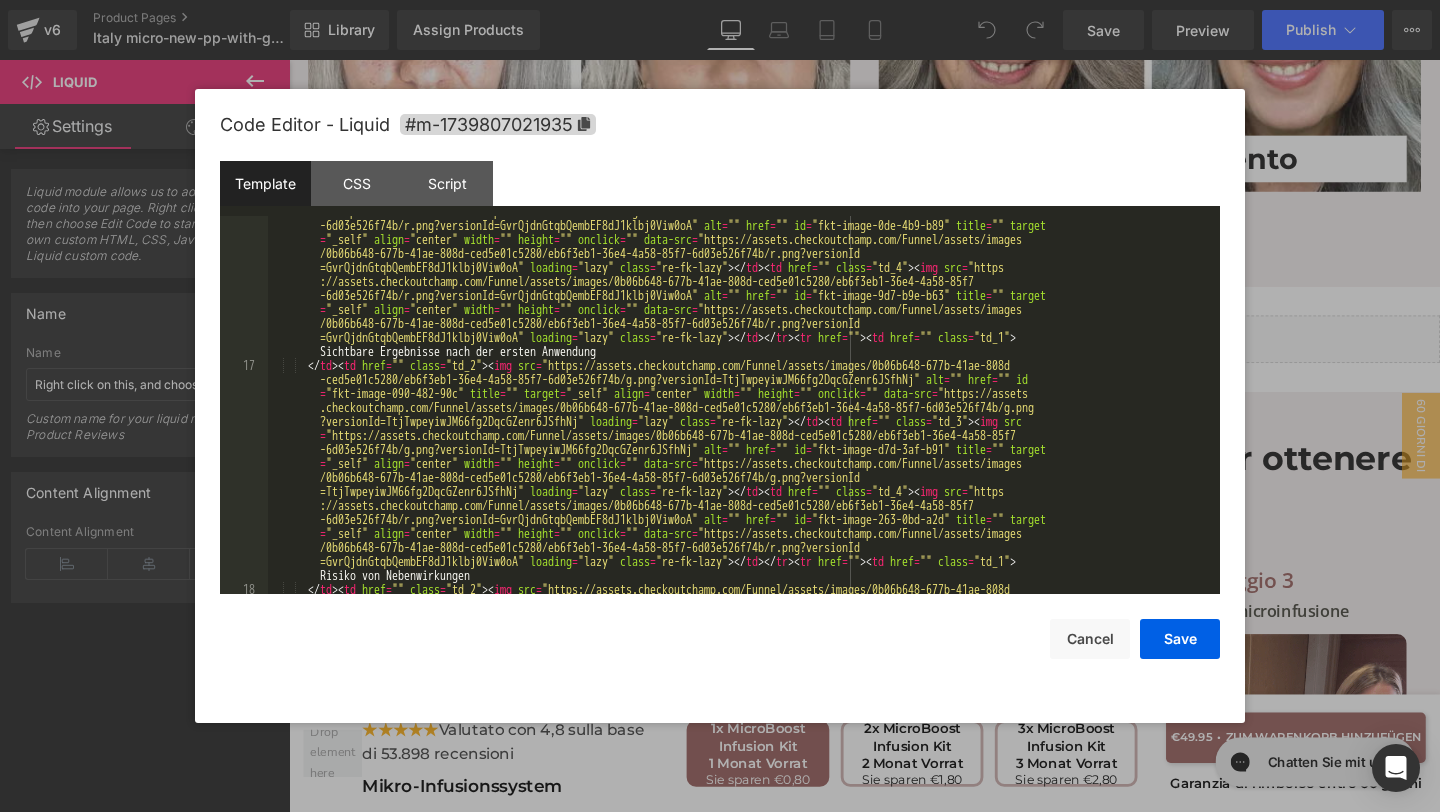 scroll, scrollTop: 2030, scrollLeft: 0, axis: vertical 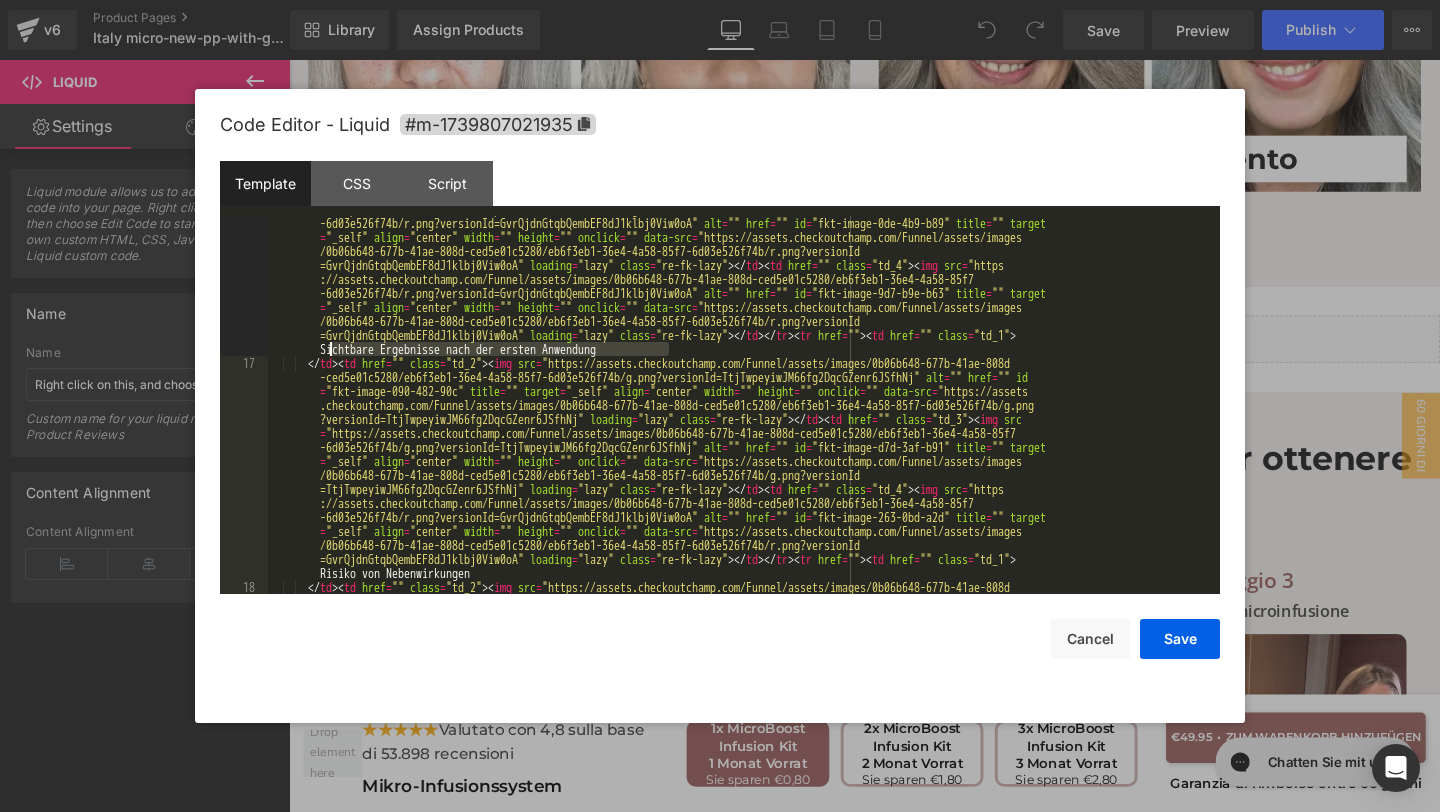 drag, startPoint x: 668, startPoint y: 352, endPoint x: 333, endPoint y: 348, distance: 335.02386 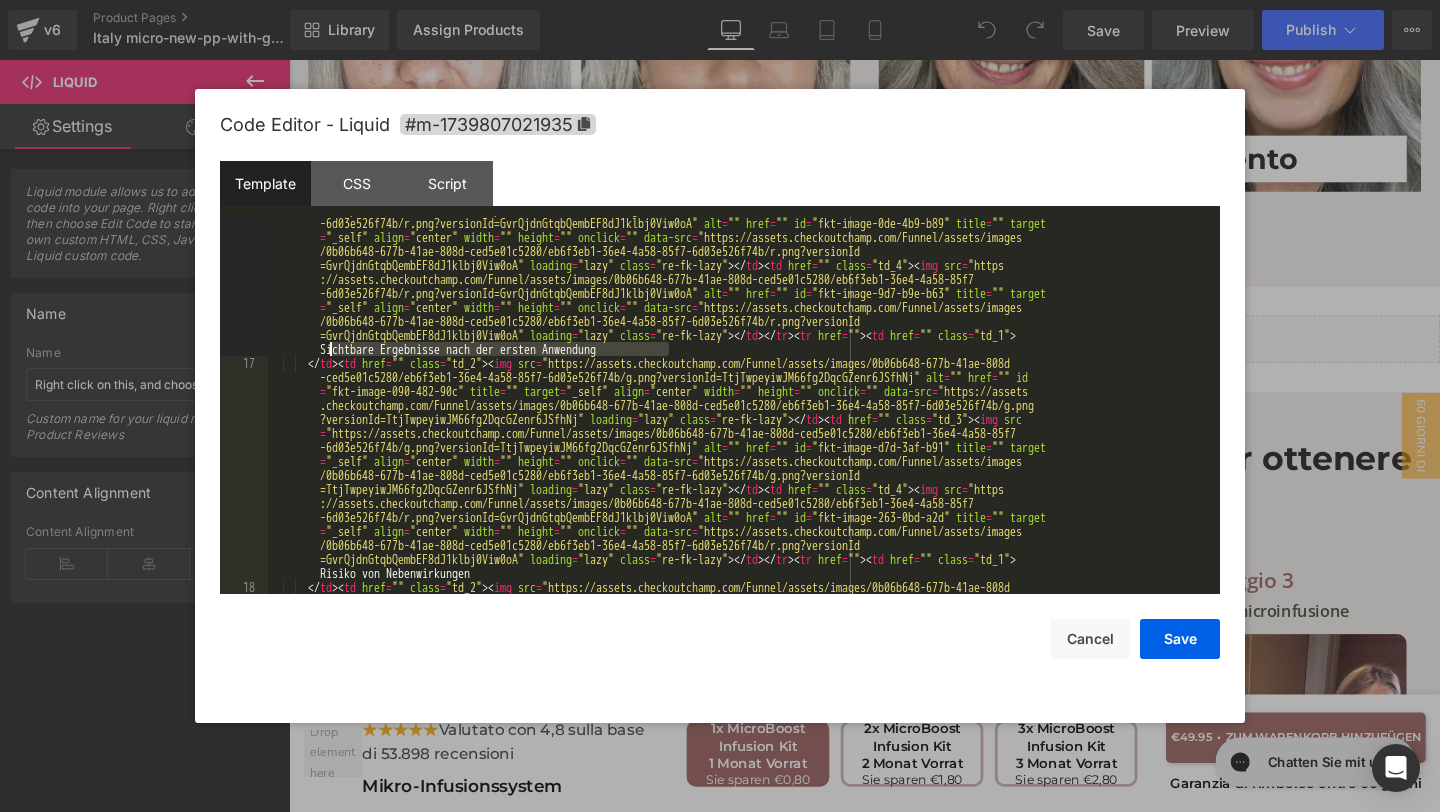 click on "</ td > < td   href = ""   class = "td_2" > < img   src = "https://assets.checkoutchamp.com/Funnel/assets/images/0b06b648-677b-41ae-808d          -ced5e01c5280/eb6f3eb1-36e4-4a58-85f7-6d03e526f74b/g.png?versionId=TtjTwpeyiwJM66fg2DqcGZenr6JSfhNj"   alt = ""   href = ""   id          = "fkt-image-3ac-f8e-a5d"   title = ""   target = "_self"   align = "center"   width = ""   height = ""   onclick = ""   data-src = "https://assets          .checkoutchamp.com/Funnel/assets/images/0b06b648-677b-41ae-808d-ced5e01c5280/eb6f3eb1-36e4-4a58-85f7-6d03e526f74b/g.png          ?versionId=TtjTwpeyiwJM66fg2DqcGZenr6JSfhNj"   loading = "lazy"   class = "re-fk-lazy" > </ td > < td   href = ""   class = "td_3" > < img   src          = "https://assets.checkoutchamp.com/Funnel/assets/images/0b06b648-677b-41ae-808d-ced5e01c5280/eb6f3eb1-36e4-4a58-85f7          -6d03e526f74b/r.png?versionId=GvrQjdnGtqbQembEF8dJ1klbj0Viw0oA"   alt = ""   href = ""   id =   title = ""   target" at bounding box center [740, 545] 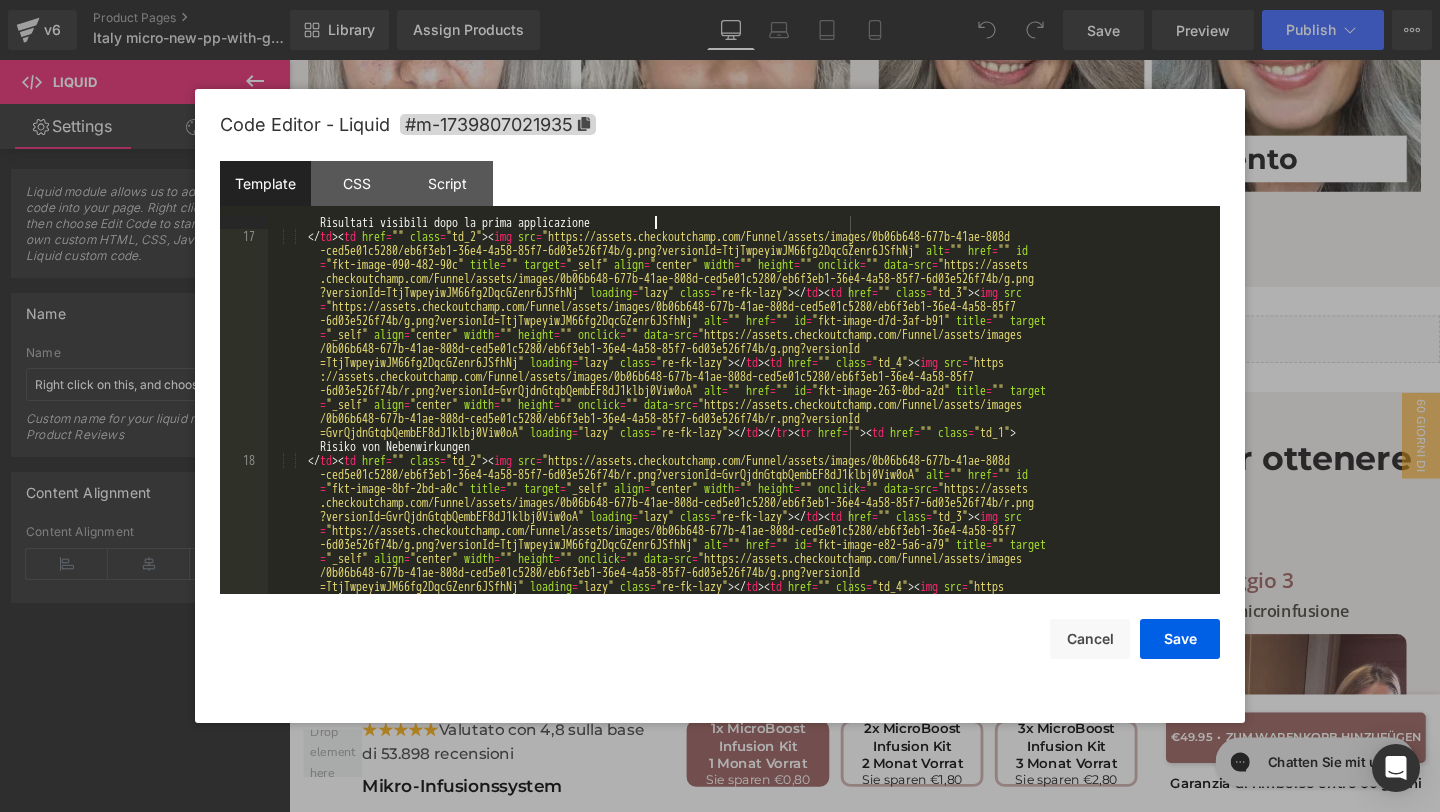 scroll, scrollTop: 2187, scrollLeft: 0, axis: vertical 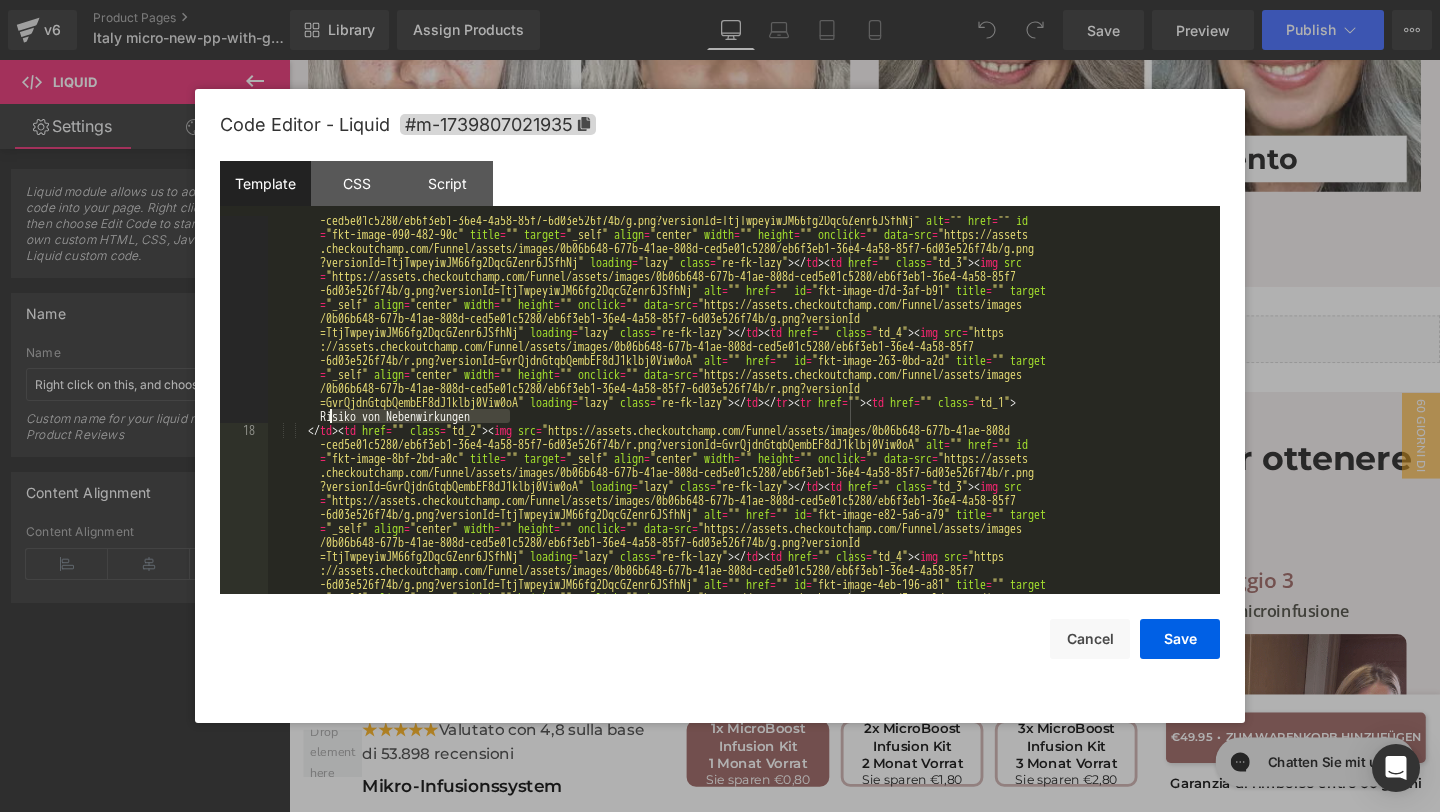 drag, startPoint x: 514, startPoint y: 417, endPoint x: 330, endPoint y: 411, distance: 184.0978 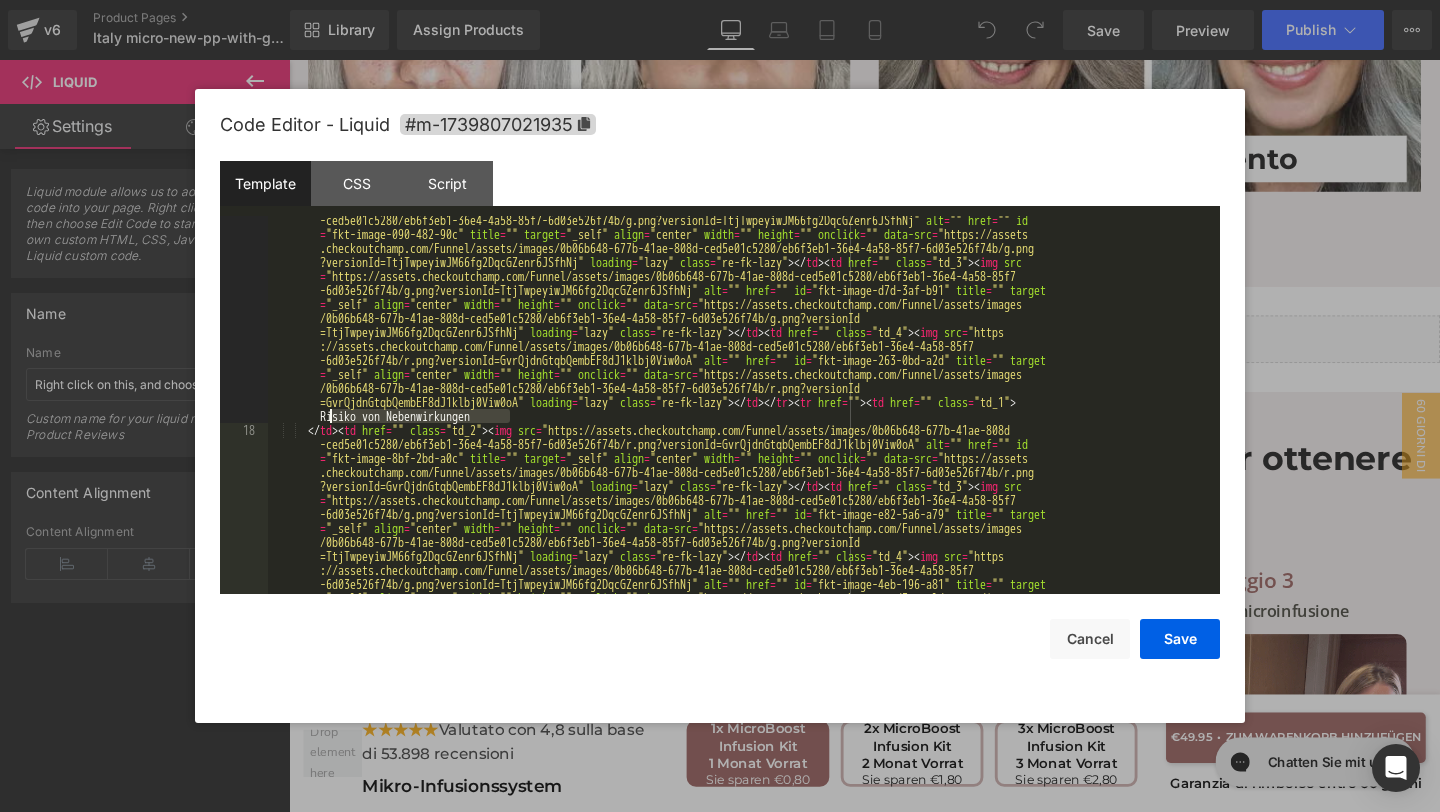 click on "</ td > < td   href = ""   class = "td_2" > < img   src = "https://assets.checkoutchamp.com/Funnel/assets/images/0b06b648-677b-41ae-808d          -ced5e01c5280/eb6f3eb1-36e4-4a58-85f7-6d03e526f74b/g.png?versionId=TtjTwpeyiwJM66fg2DqcGZenr6JSfhNj"   alt = ""   href = ""   id          = "fkt-image-090-482-90c"   title = ""   target = "_self"   align = "center"   width = ""   height = ""   onclick = ""   data-src = "https://assets          .checkoutchamp.com/Funnel/assets/images/0b06b648-677b-41ae-808d-ced5e01c5280/eb6f3eb1-36e4-4a58-85f7-6d03e526f74b/g.png          ?versionId=TtjTwpeyiwJM66fg2DqcGZenr6JSfhNj"   loading = "lazy"   class = "re-fk-lazy" > </ td > < td   href = ""   class = "td_3" > < img   src          = "https://assets.checkoutchamp.com/Funnel/assets/images/0b06b648-677b-41ae-808d-ced5e01c5280/eb6f3eb1-36e4-4a58-85f7          -6d03e526f74b/g.png?versionId=TtjTwpeyiwJM66fg2DqcGZenr6JSfhNj"   alt = ""   href = ""   id =   title = ""   target" at bounding box center [740, 612] 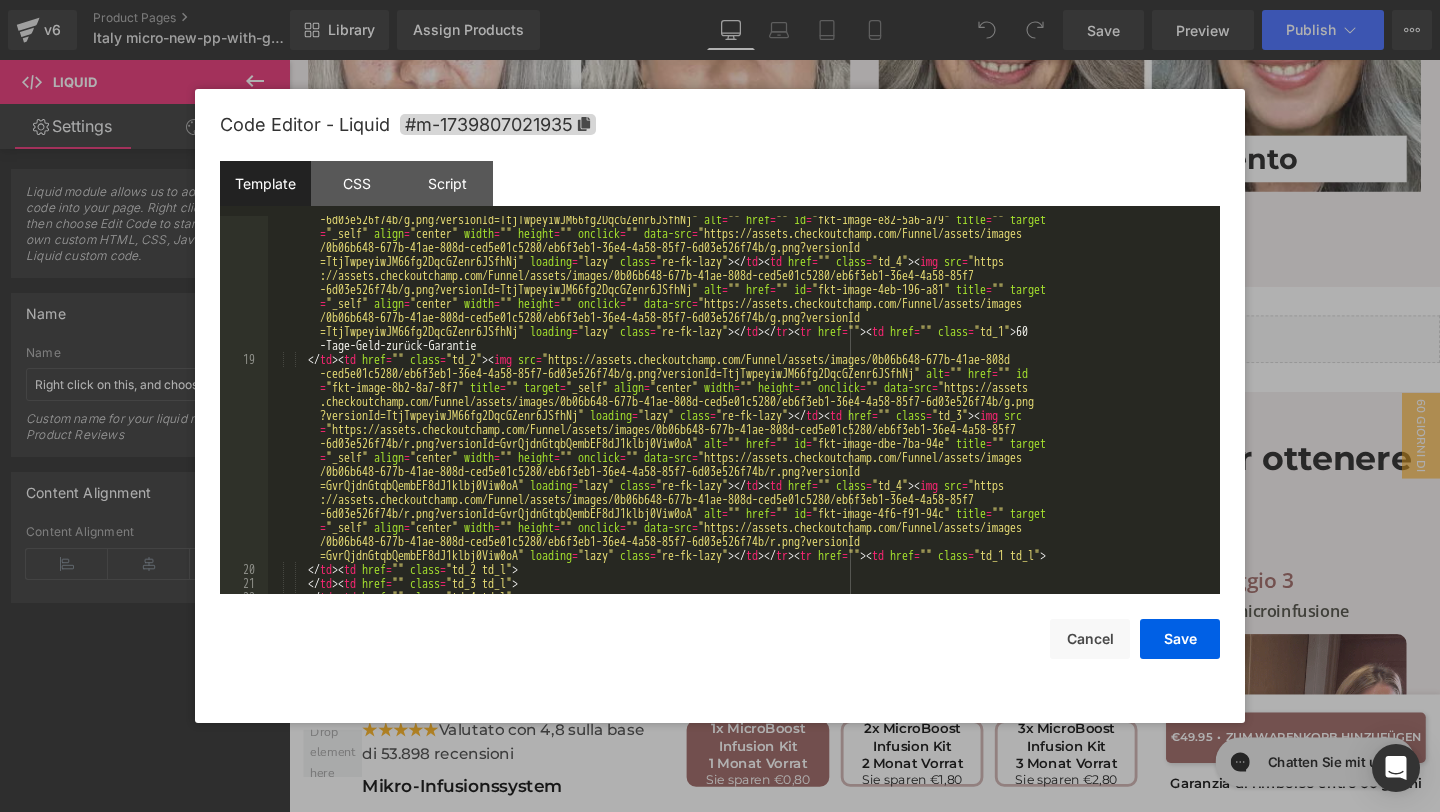 scroll, scrollTop: 2468, scrollLeft: 0, axis: vertical 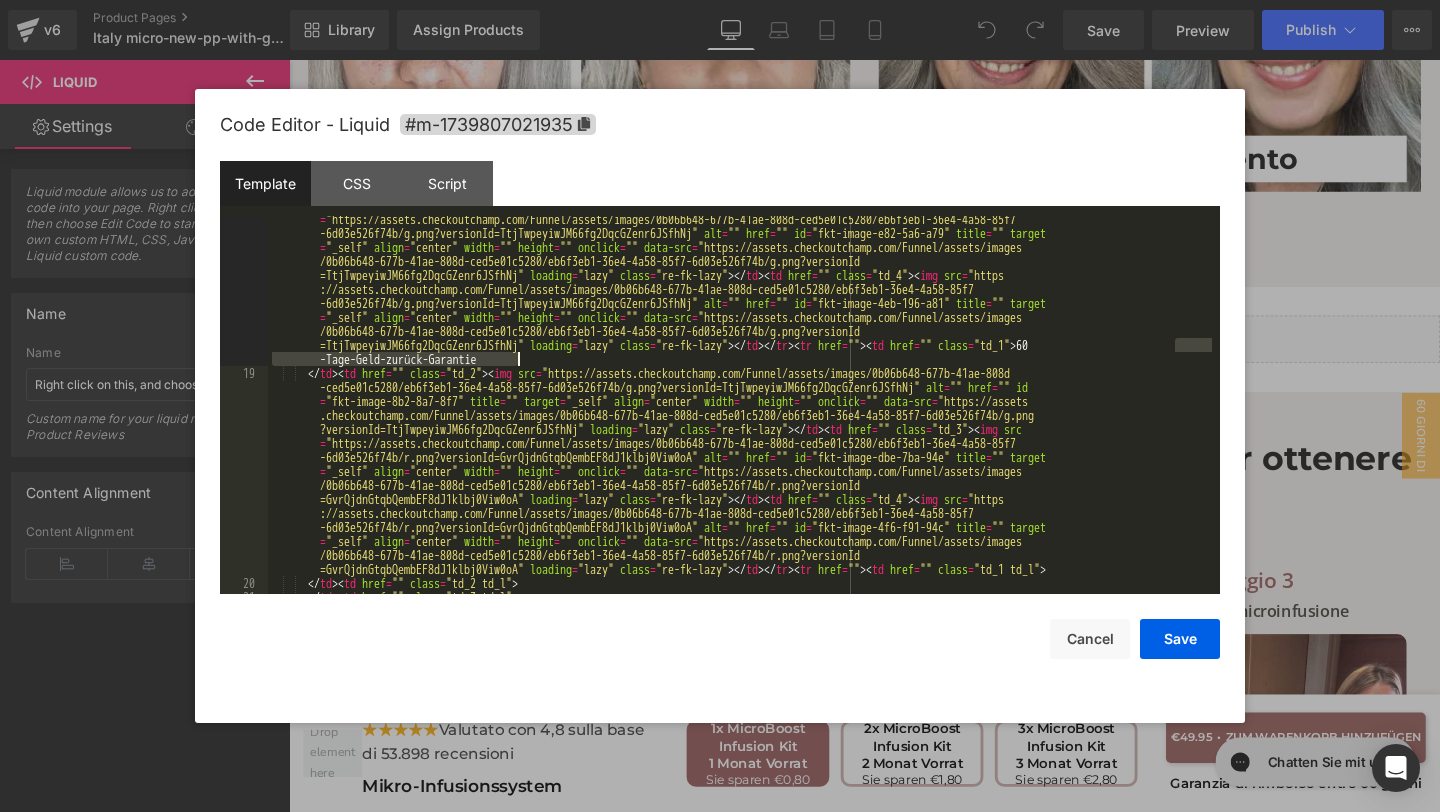 drag, startPoint x: 1175, startPoint y: 347, endPoint x: 517, endPoint y: 361, distance: 658.1489 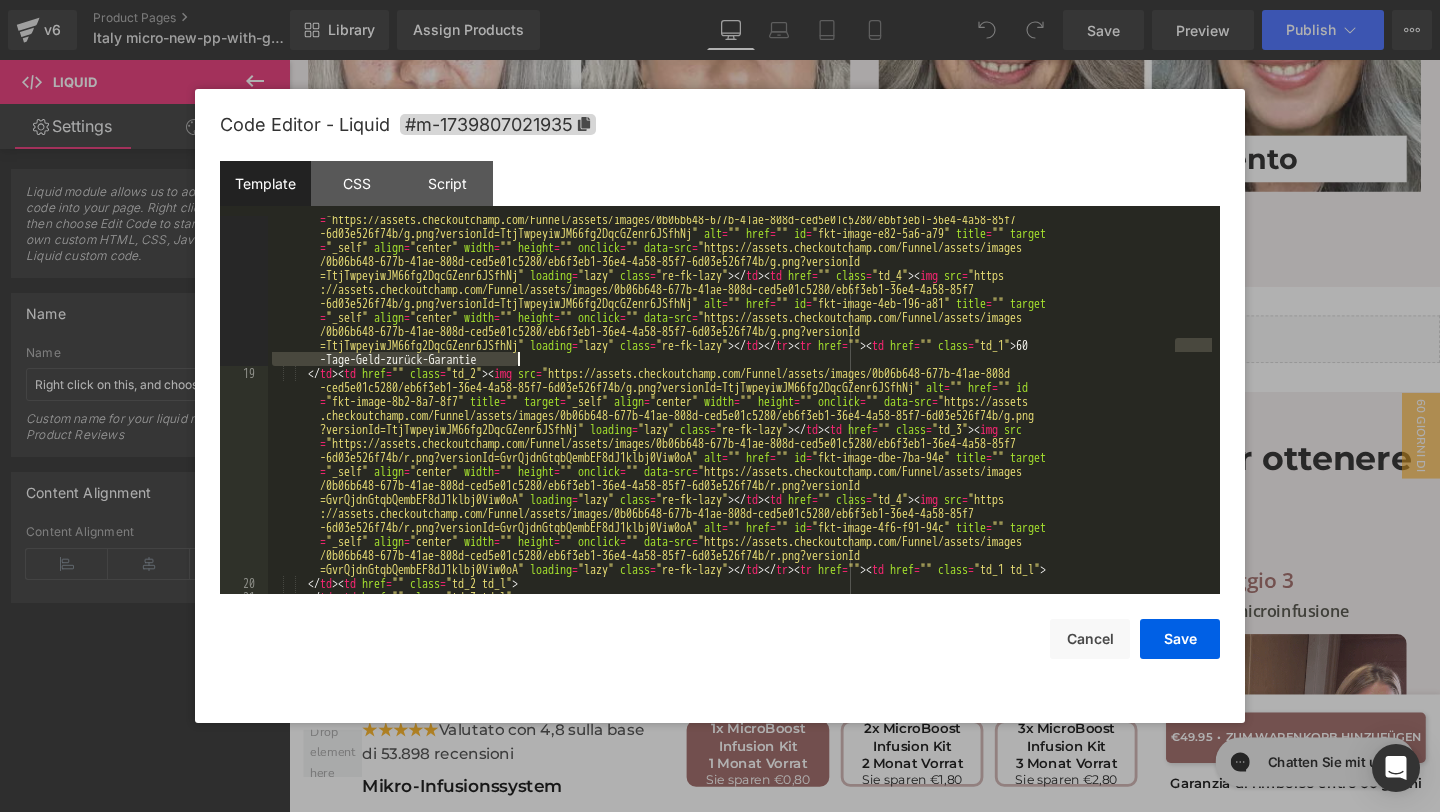 click on "</ td > < td   href = ""   class = "td_2" > < img   src = "https://assets.checkoutchamp.com/Funnel/assets/images/0b06b648-677b-41ae-808d          -ced5e01c5280/eb6f3eb1-36e4-4a58-85f7-6d03e526f74b/r.png?versionId=GvrQjdnGtqbQembEF8dJ1klbj0Viw0oA"   alt = ""   href = ""   id          = "fkt-image-8bf-2bd-a0c"   title = ""   target = "_self"   align = "center"   width = ""   height = ""   onclick = ""   data-src = "https://assets          .checkoutchamp.com/Funnel/assets/images/0b06b648-677b-41ae-808d-ced5e01c5280/eb6f3eb1-36e4-4a58-85f7-6d03e526f74b/r.png          ?versionId=GvrQjdnGtqbQembEF8dJ1klbj0Viw0oA"   loading = "lazy"   class = "re-fk-lazy" > </ td > < td   href = ""   class = "td_3" > < img   src          = "https://assets.checkoutchamp.com/Funnel/assets/images/0b06b648-677b-41ae-808d-ced5e01c5280/eb6f3eb1-36e4-4a58-85f7          -6d03e526f74b/g.png?versionId=TtjTwpeyiwJM66fg2DqcGZenr6JSfhNj"   alt = ""   href = ""   id =   title = ""   target" at bounding box center (740, 450) 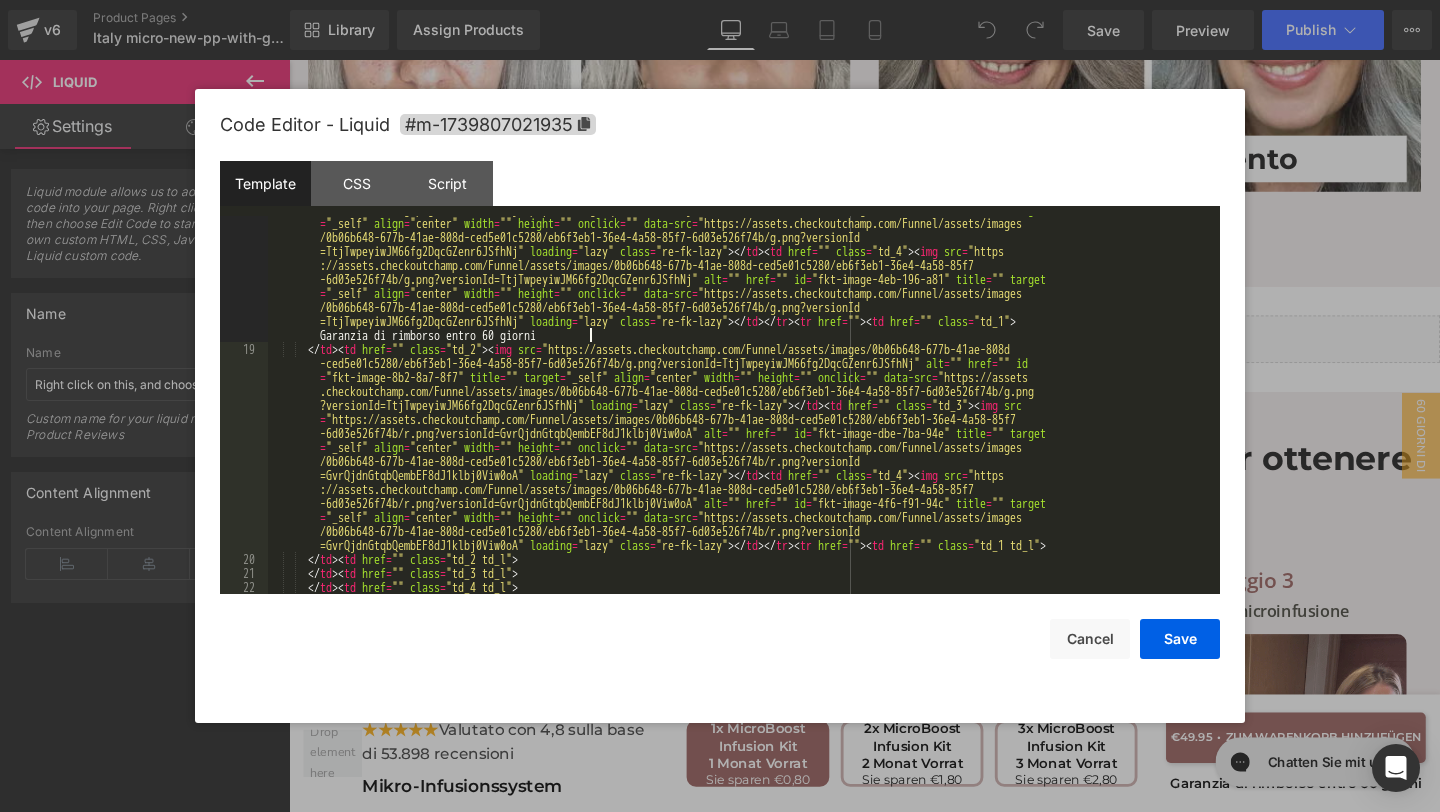 scroll, scrollTop: 2506, scrollLeft: 0, axis: vertical 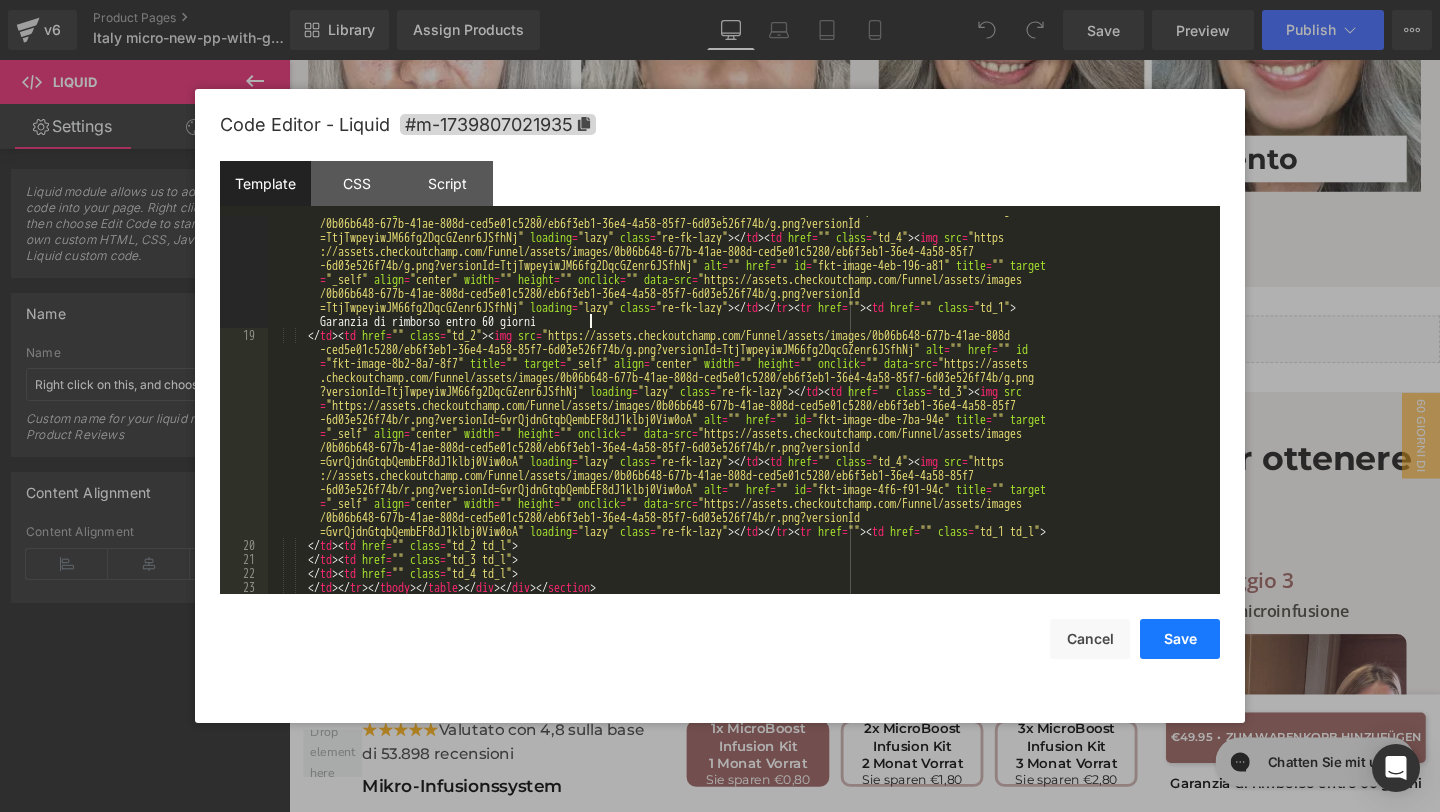 click on "Save" at bounding box center [1180, 639] 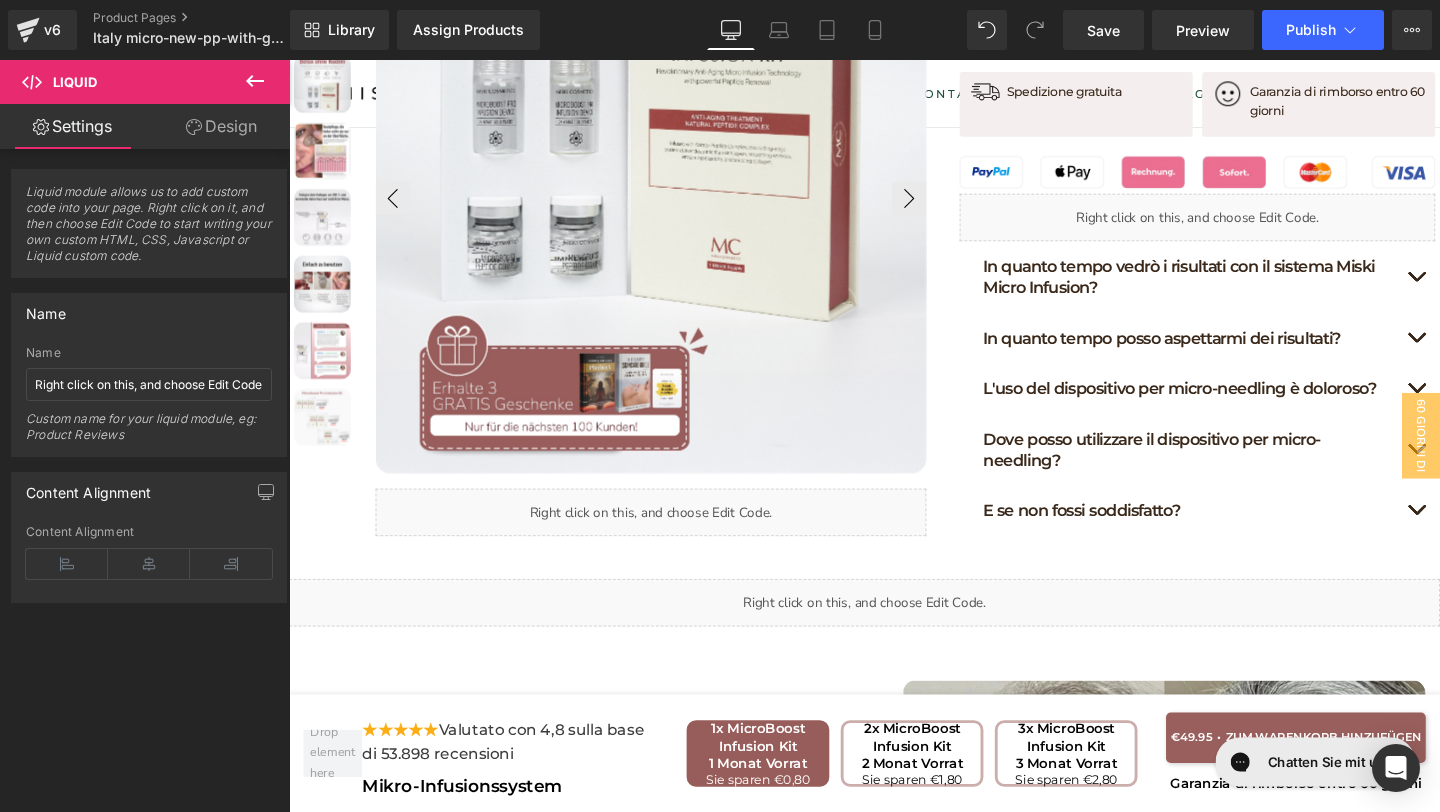 scroll, scrollTop: 1251, scrollLeft: 0, axis: vertical 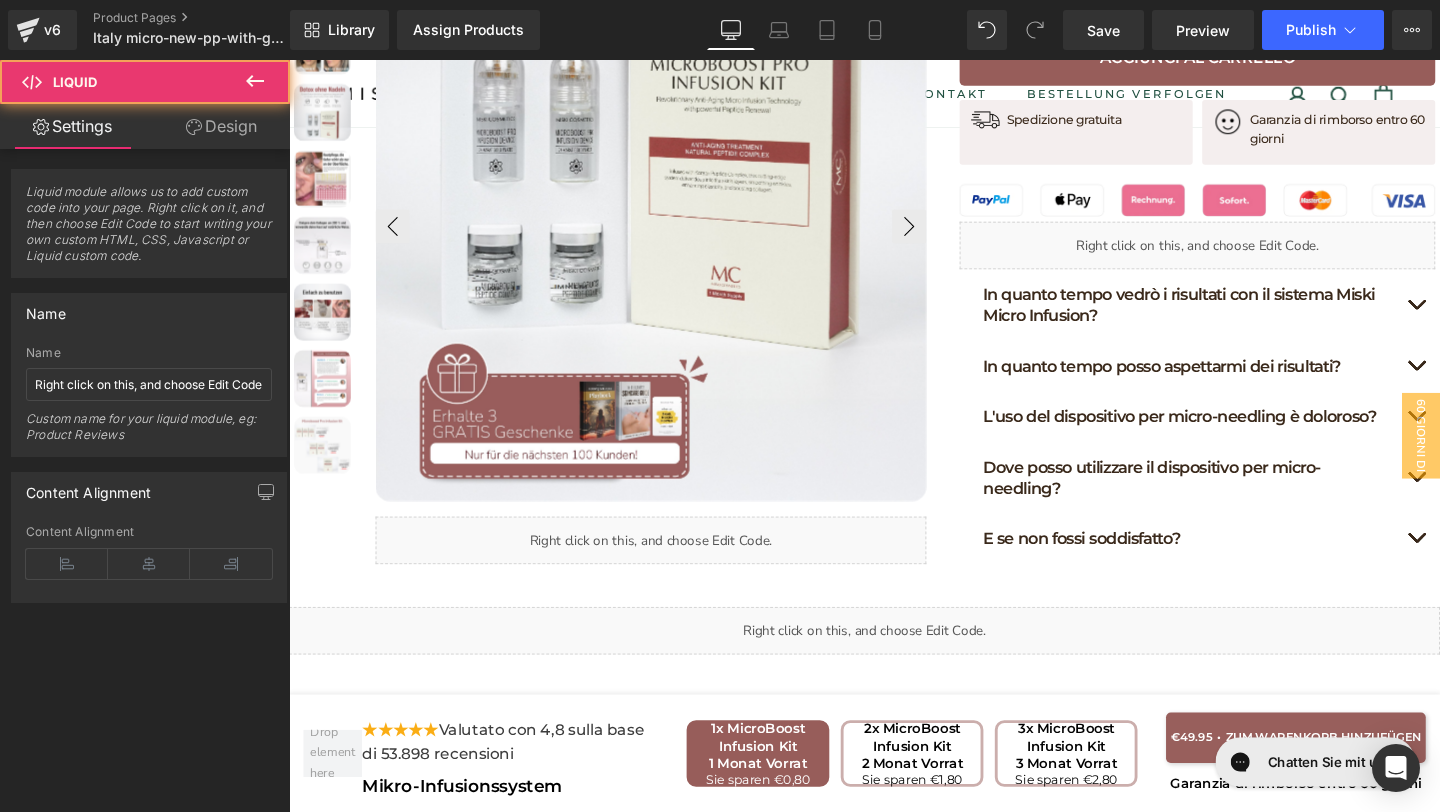 drag, startPoint x: 942, startPoint y: 575, endPoint x: 671, endPoint y: 538, distance: 273.51416 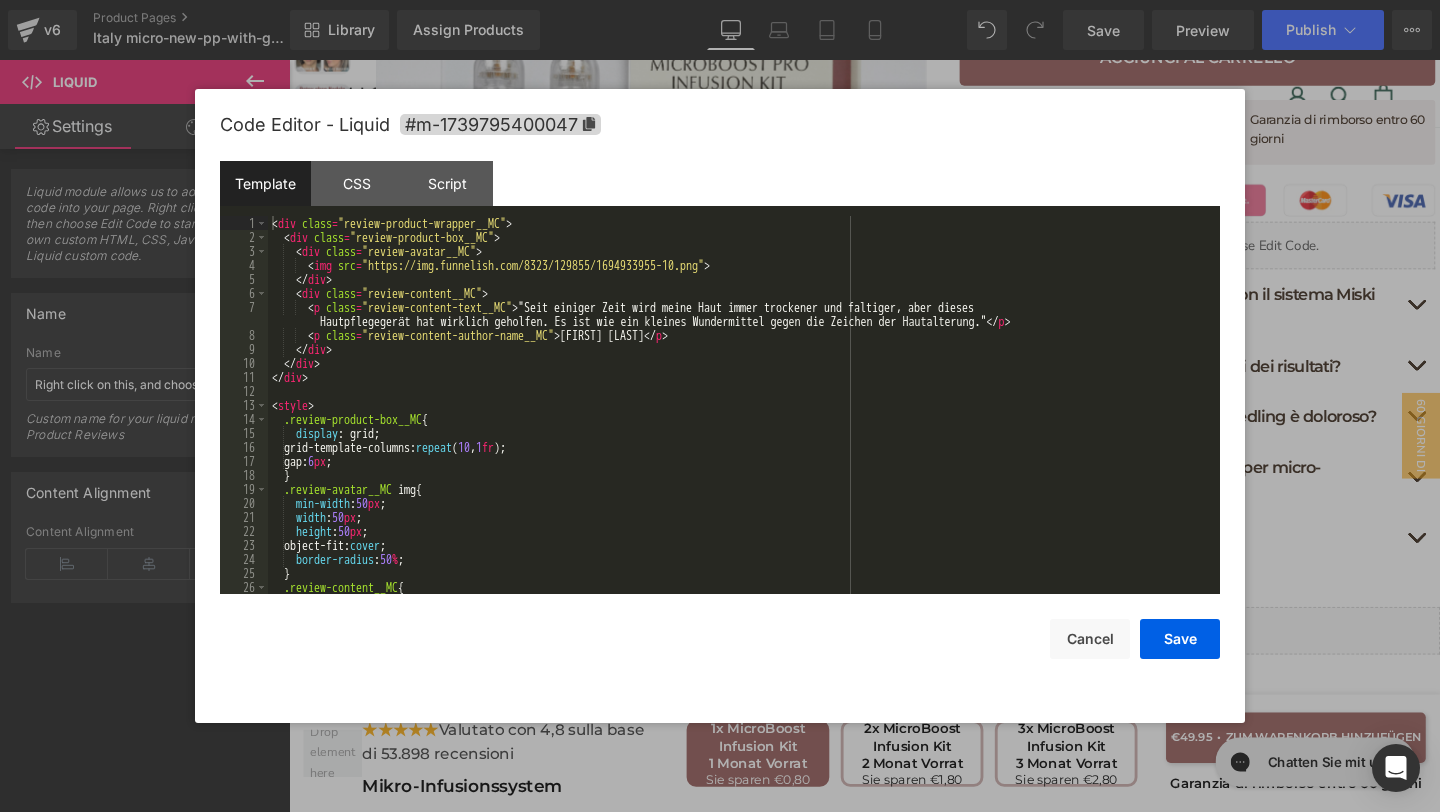 click on "You are previewing how the   will restyle your page. You can not edit Elements in Preset Preview Mode.  v6 Product Pages Italy micro-new-pp-with-gifts Library Assign Products  Product Preview
No product match your search.  Please try another keyword  Manage assigned products Desktop Desktop Laptop Tablet Mobile Save Preview Publish Scheduled View Live Page View with current Template Save Template to Library Schedule Publish Publish Settings Shortcuts  Your page can’t be published   You've reached the maximum number of published pages on your plan  (20/999999).  You need to upgrade your plan or unpublish all your pages to get 1 publish slot.   Unpublish pages   Upgrade plan  Elements Global Style Base Row  rows, columns, layouts, div Heading  headings, titles, h1,h2,h3,h4,h5,h6 Text Block  texts, paragraphs, contents, blocks Image  images, photos, alts, uploads Icon  icons, symbols Button  button, call to action, cta Separator  separators, dividers, horizontal lines Liquid  Banner Parallax  List" at bounding box center [720, 0] 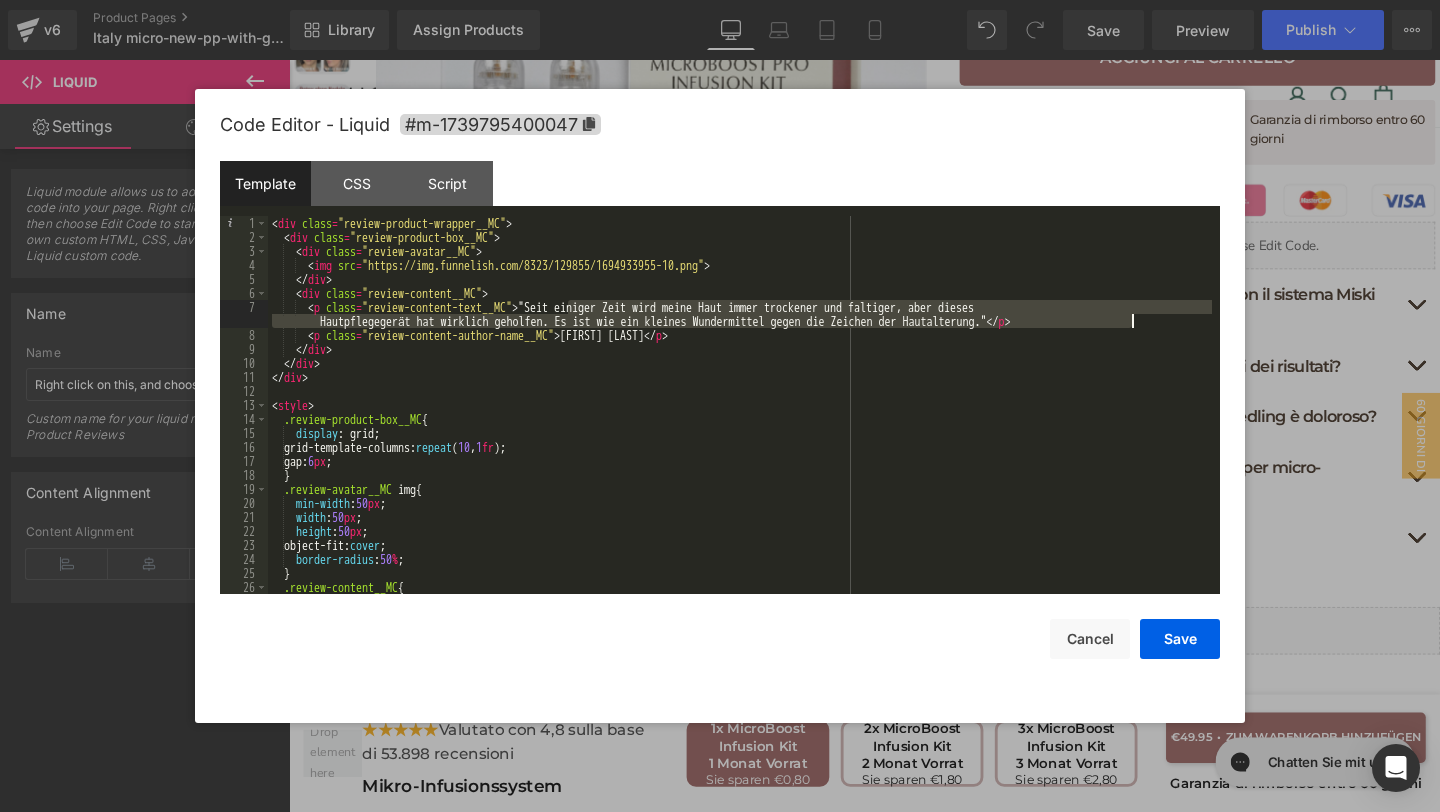 drag, startPoint x: 569, startPoint y: 308, endPoint x: 1130, endPoint y: 319, distance: 561.10785 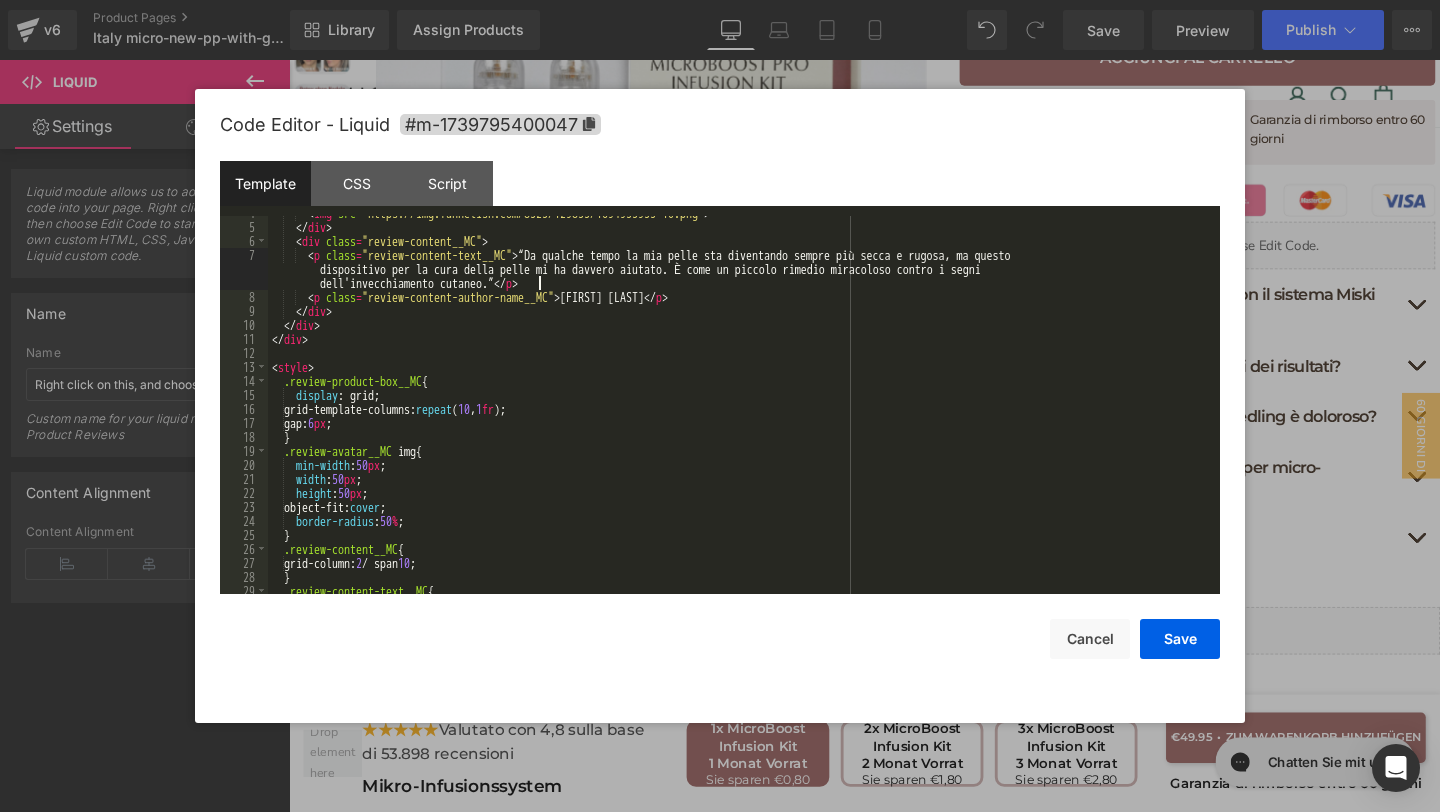 scroll, scrollTop: 252, scrollLeft: 0, axis: vertical 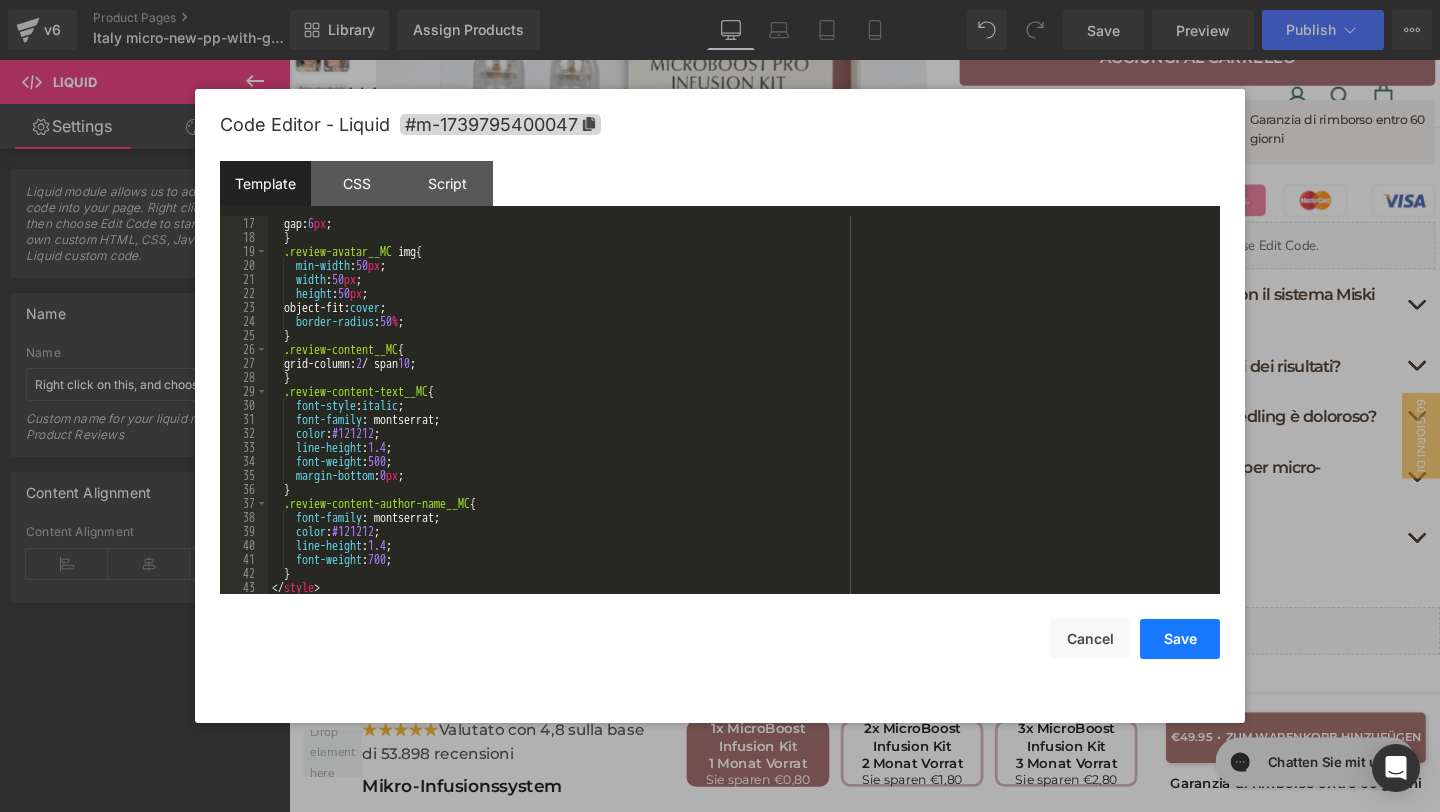 click on "Save" at bounding box center (1180, 639) 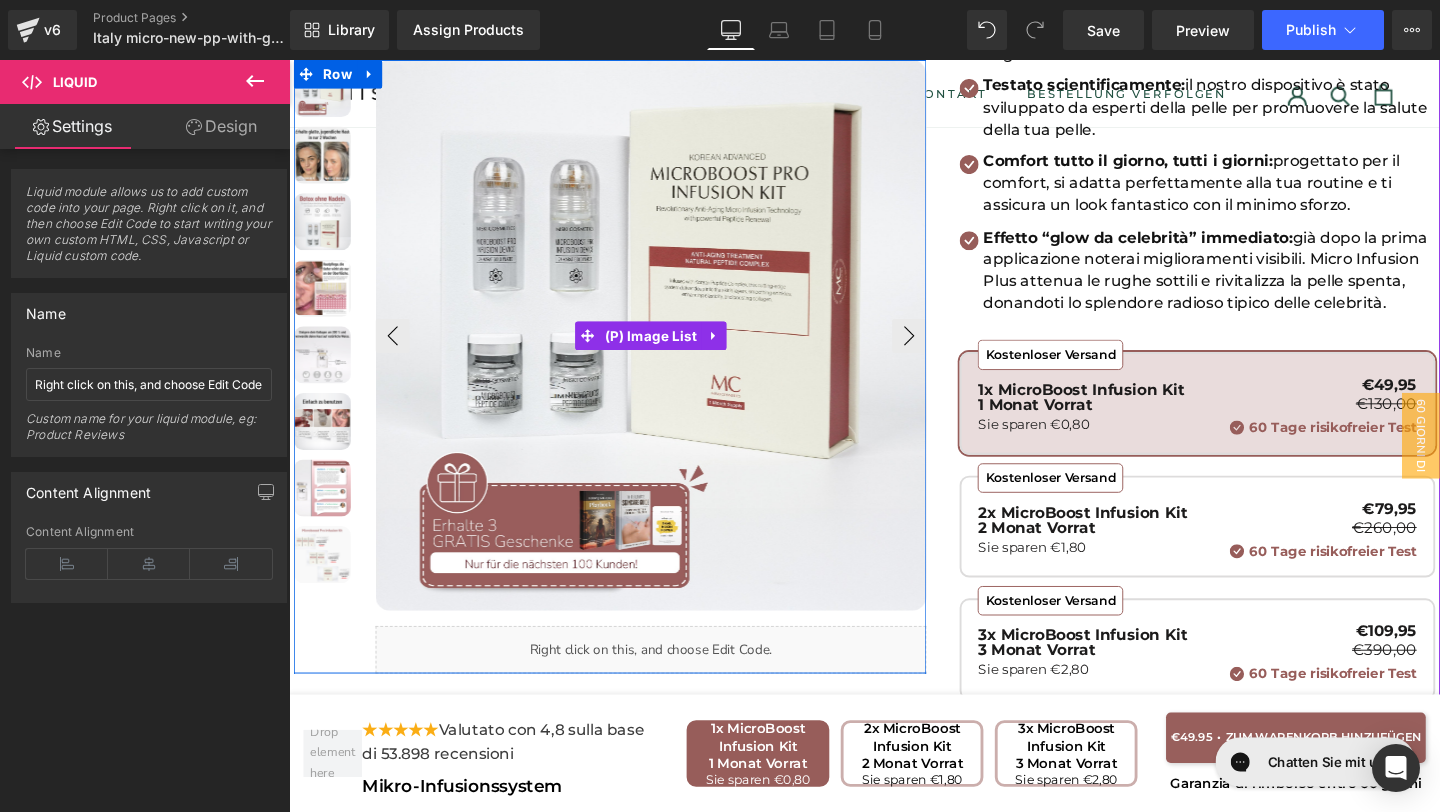 scroll, scrollTop: 408, scrollLeft: 0, axis: vertical 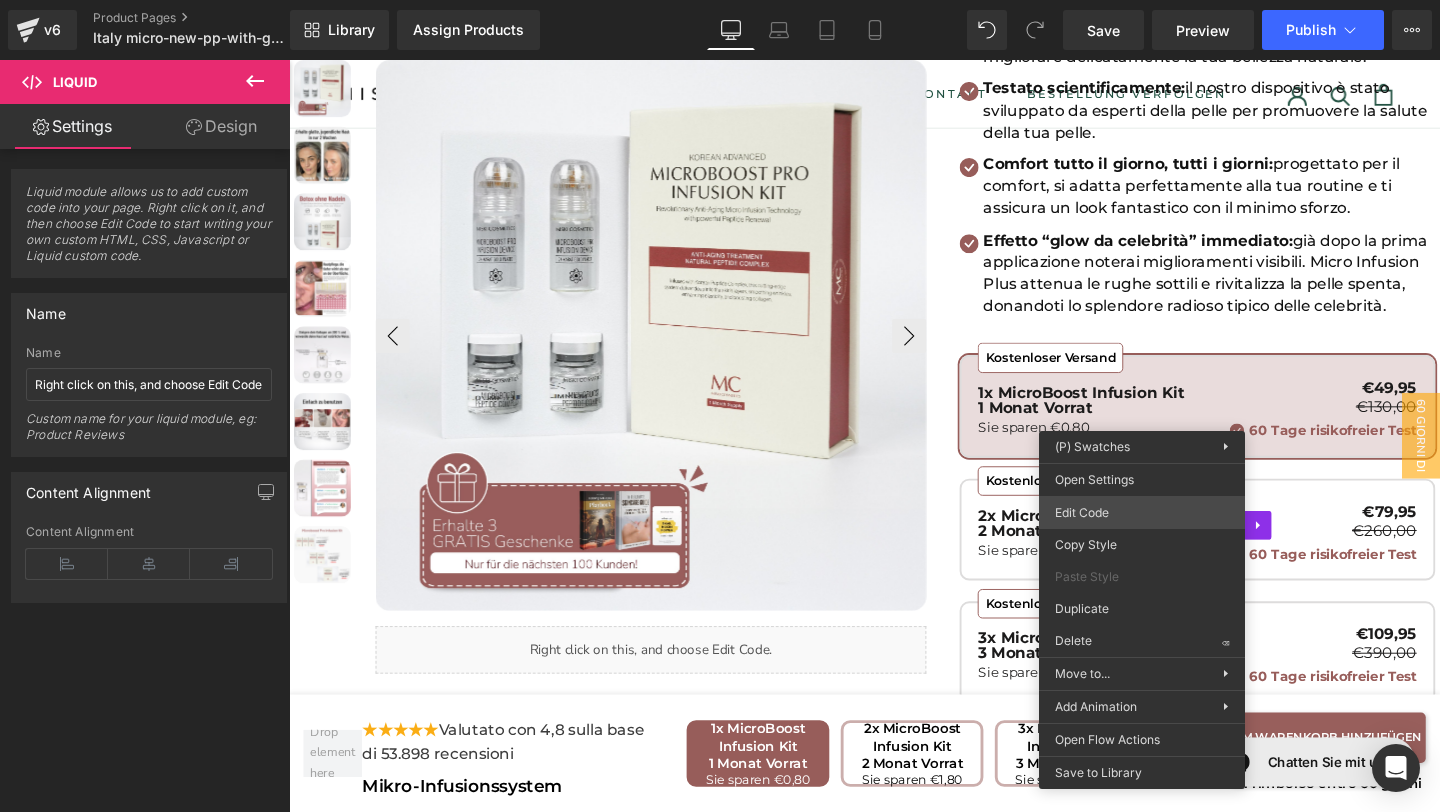 click on "You are previewing how the   will restyle your page. You can not edit Elements in Preset Preview Mode.  v6 Product Pages Italy micro-new-pp-with-gifts Library Assign Products  Product Preview
No product match your search.  Please try another keyword  Manage assigned products Desktop Desktop Laptop Tablet Mobile Save Preview Publish Scheduled View Live Page View with current Template Save Template to Library Schedule Publish Publish Settings Shortcuts  Your page can’t be published   You've reached the maximum number of published pages on your plan  (20/999999).  You need to upgrade your plan or unpublish all your pages to get 1 publish slot.   Unpublish pages   Upgrade plan  Elements Global Style Base Row  rows, columns, layouts, div Heading  headings, titles, h1,h2,h3,h4,h5,h6 Text Block  texts, paragraphs, contents, blocks Image  images, photos, alts, uploads Icon  icons, symbols Button  button, call to action, cta Separator  separators, dividers, horizontal lines Liquid  Banner Parallax  List" at bounding box center (720, 0) 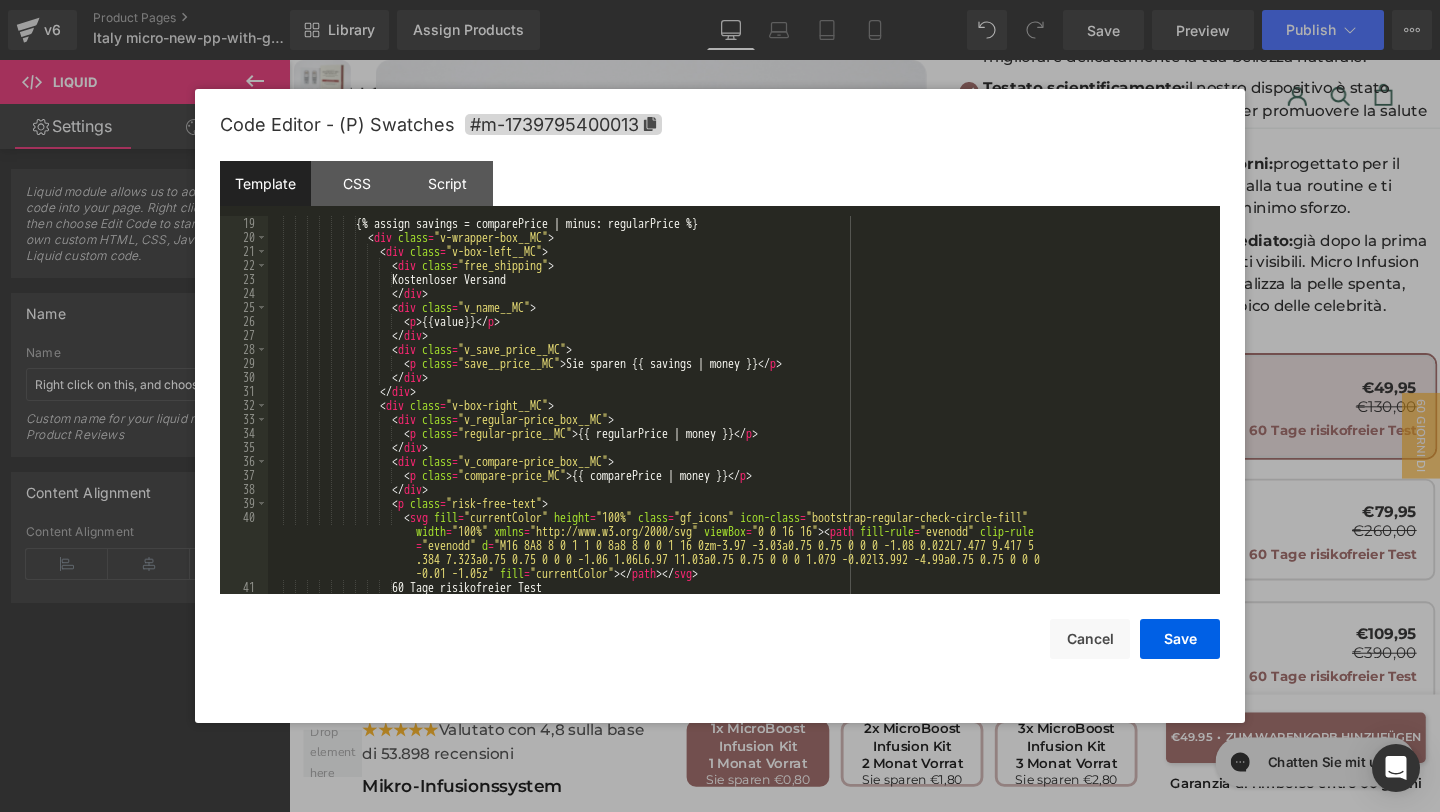scroll, scrollTop: 532, scrollLeft: 0, axis: vertical 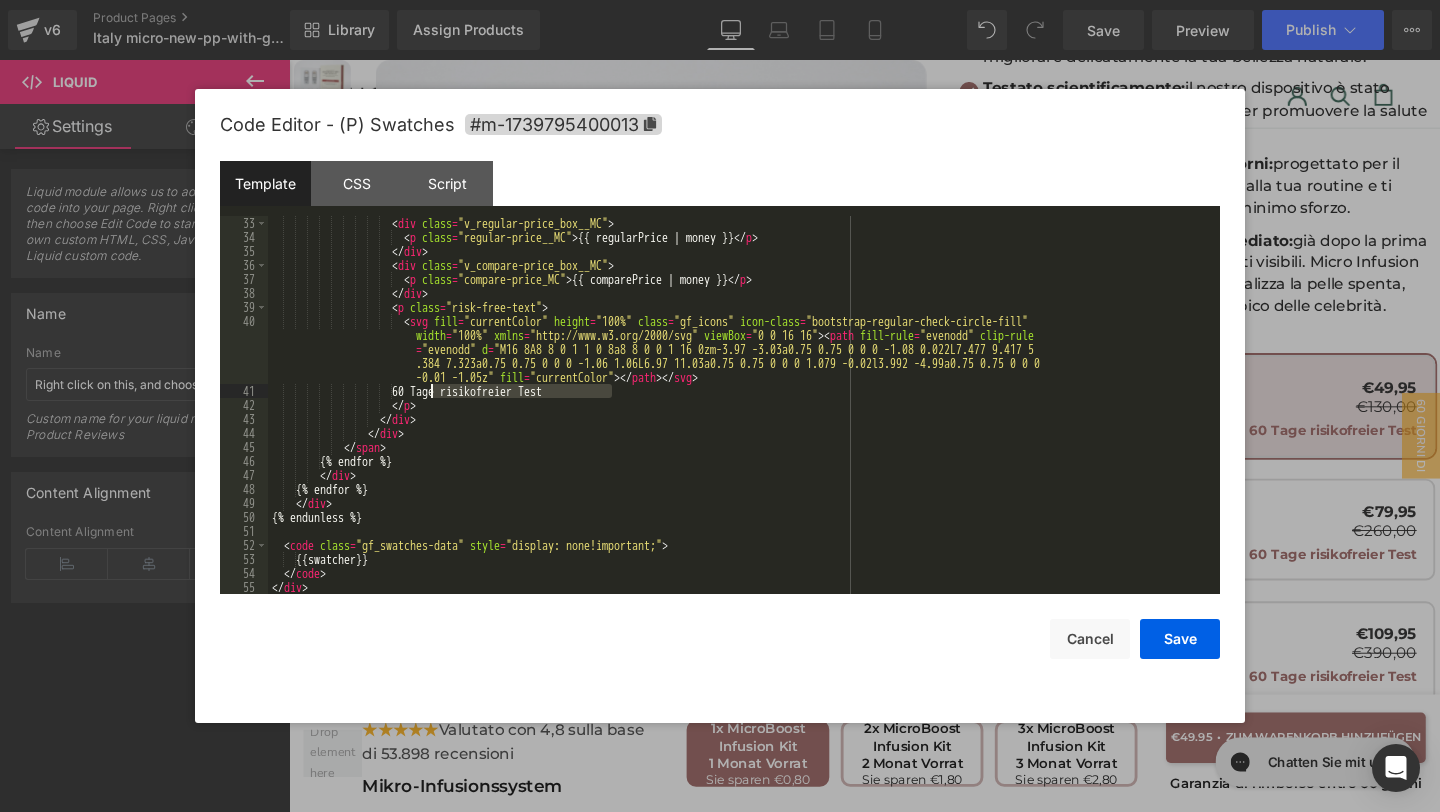drag, startPoint x: 617, startPoint y: 392, endPoint x: 431, endPoint y: 393, distance: 186.00269 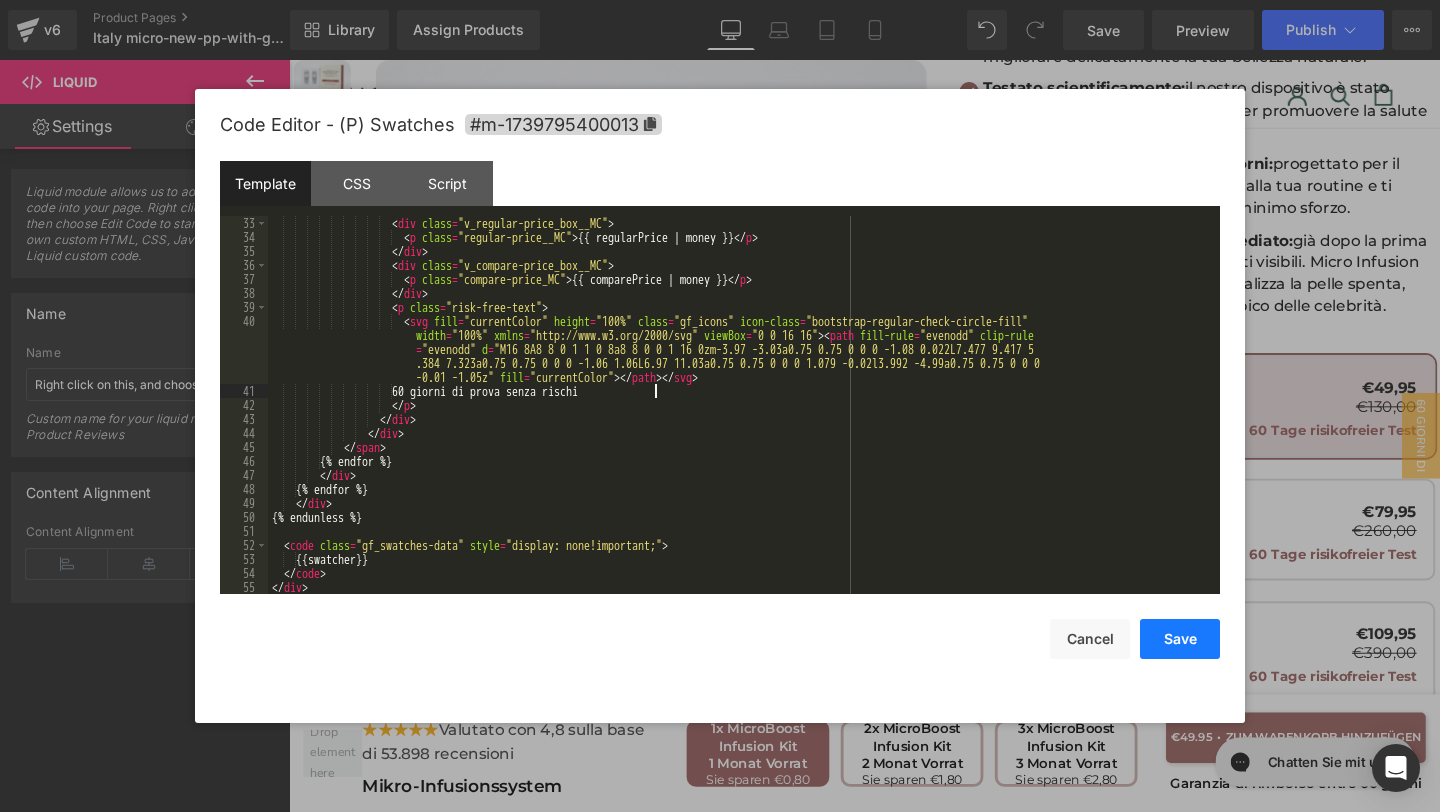 click on "Save" at bounding box center [1180, 639] 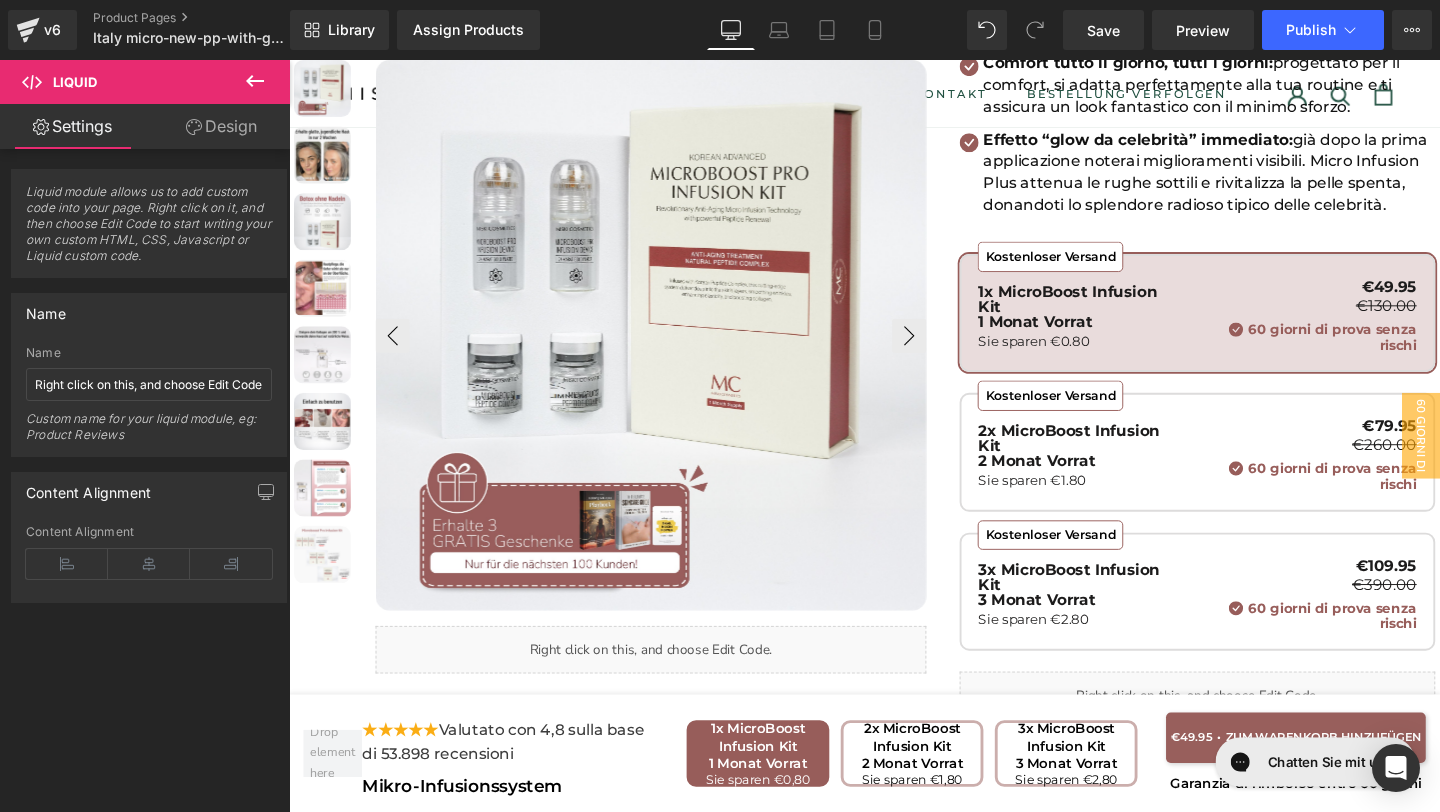 scroll, scrollTop: 510, scrollLeft: 0, axis: vertical 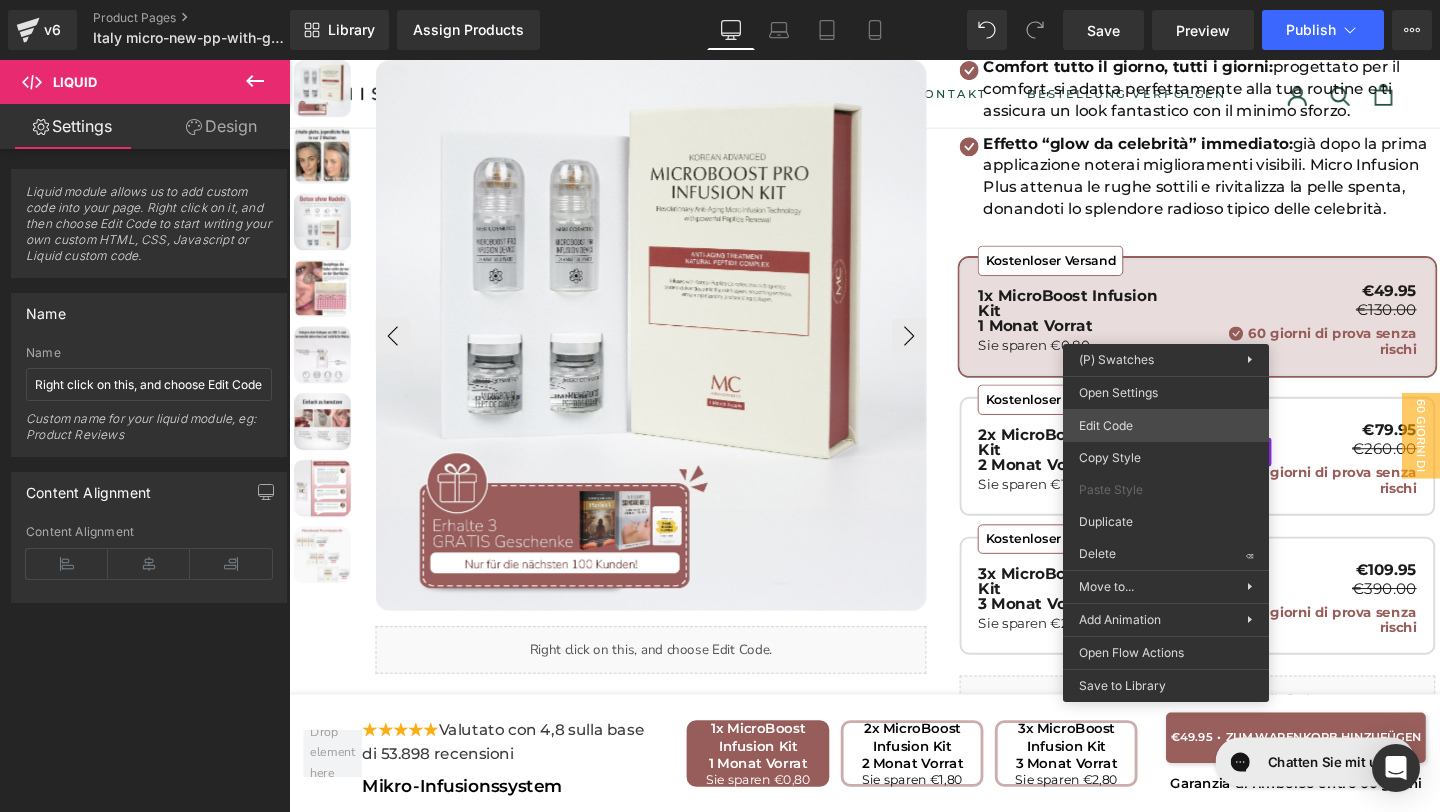 click on "You are previewing how the   will restyle your page. You can not edit Elements in Preset Preview Mode.  v6 Product Pages Italy micro-new-pp-with-gifts Library Assign Products  Product Preview
No product match your search.  Please try another keyword  Manage assigned products Desktop Desktop Laptop Tablet Mobile Save Preview Publish Scheduled View Live Page View with current Template Save Template to Library Schedule Publish Publish Settings Shortcuts  Your page can’t be published   You've reached the maximum number of published pages on your plan  (20/999999).  You need to upgrade your plan or unpublish all your pages to get 1 publish slot.   Unpublish pages   Upgrade plan  Elements Global Style Base Row  rows, columns, layouts, div Heading  headings, titles, h1,h2,h3,h4,h5,h6 Text Block  texts, paragraphs, contents, blocks Image  images, photos, alts, uploads Icon  icons, symbols Button  button, call to action, cta Separator  separators, dividers, horizontal lines Liquid  Banner Parallax  List" at bounding box center [720, 0] 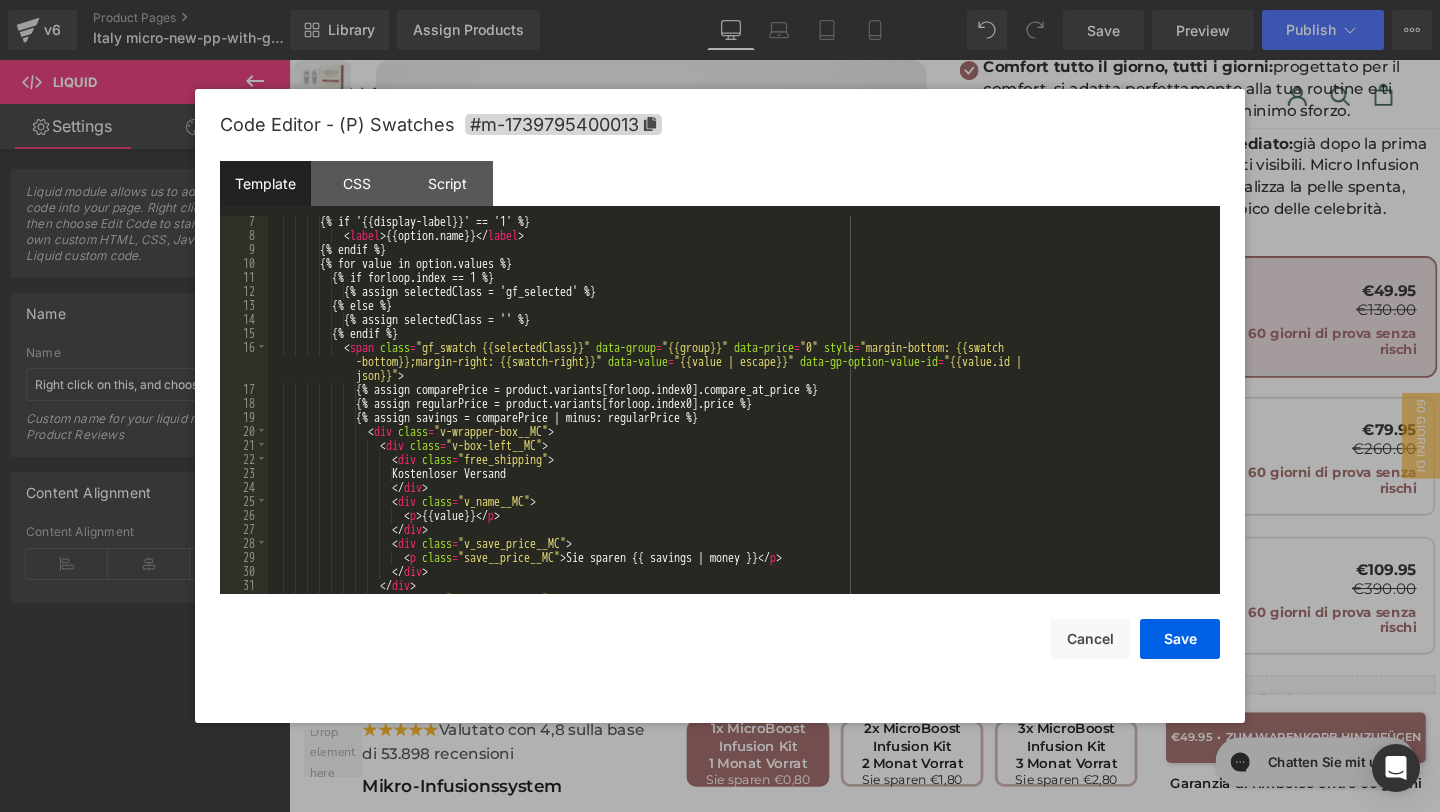 scroll, scrollTop: 147, scrollLeft: 0, axis: vertical 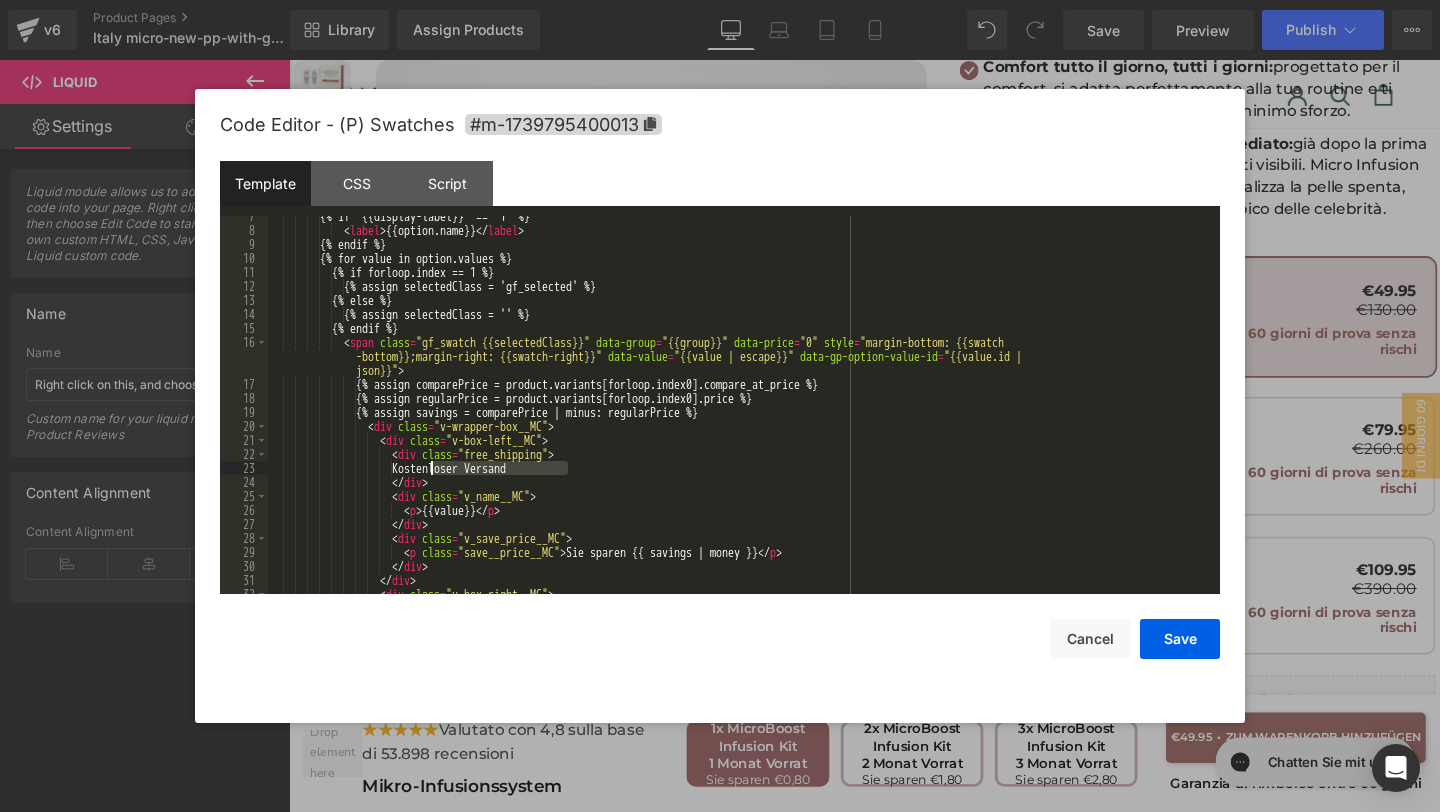 drag, startPoint x: 570, startPoint y: 472, endPoint x: 435, endPoint y: 470, distance: 135.01482 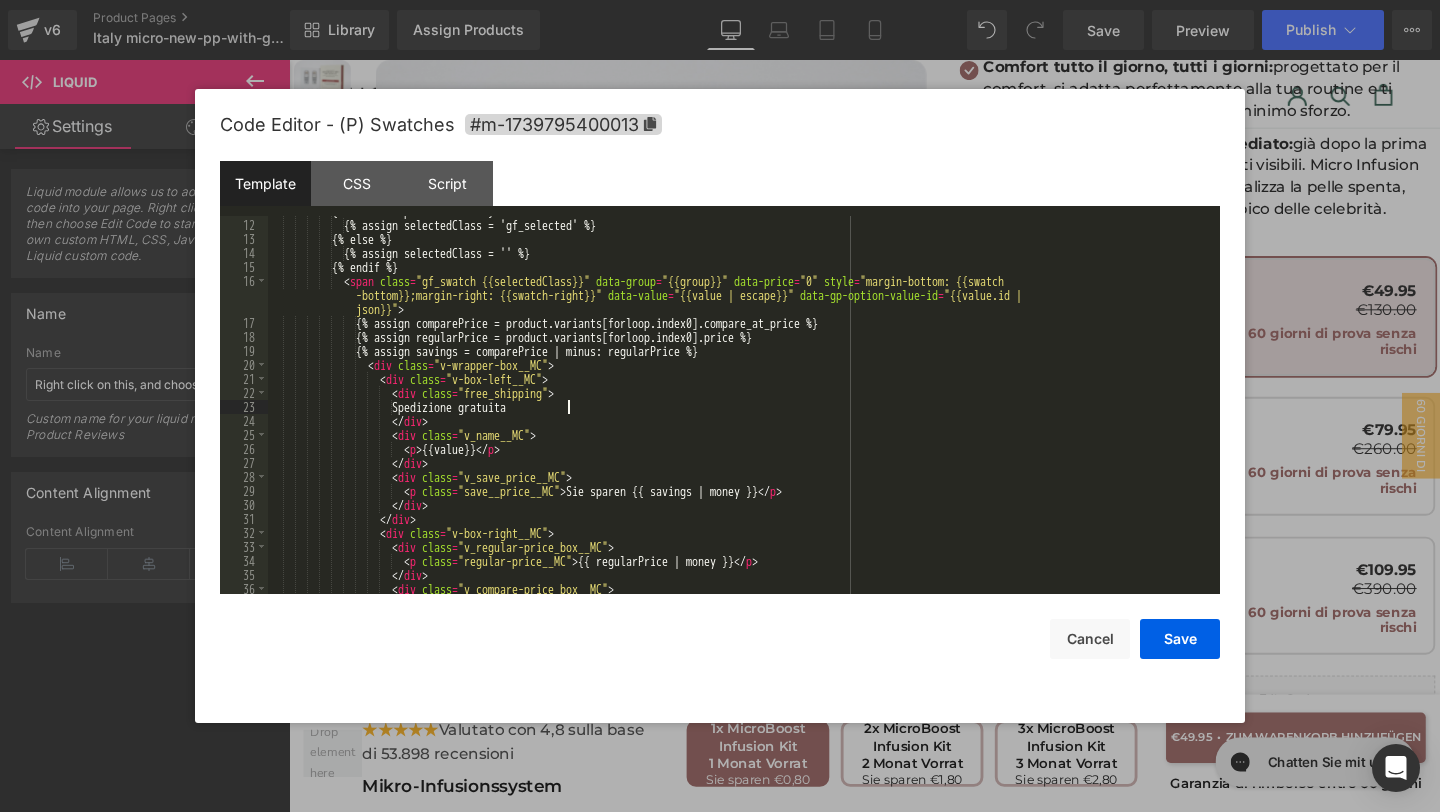 scroll, scrollTop: 222, scrollLeft: 0, axis: vertical 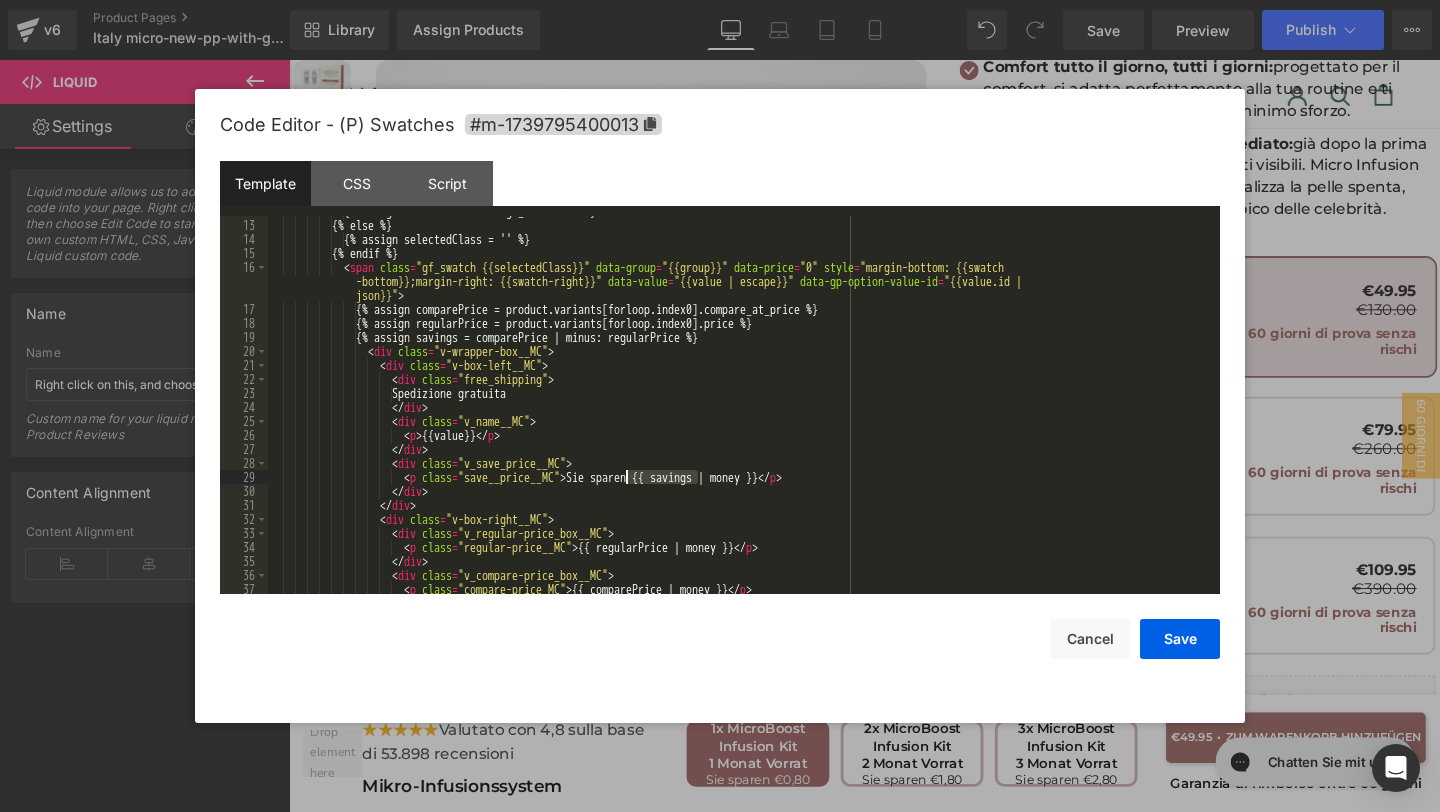drag, startPoint x: 701, startPoint y: 480, endPoint x: 630, endPoint y: 479, distance: 71.00704 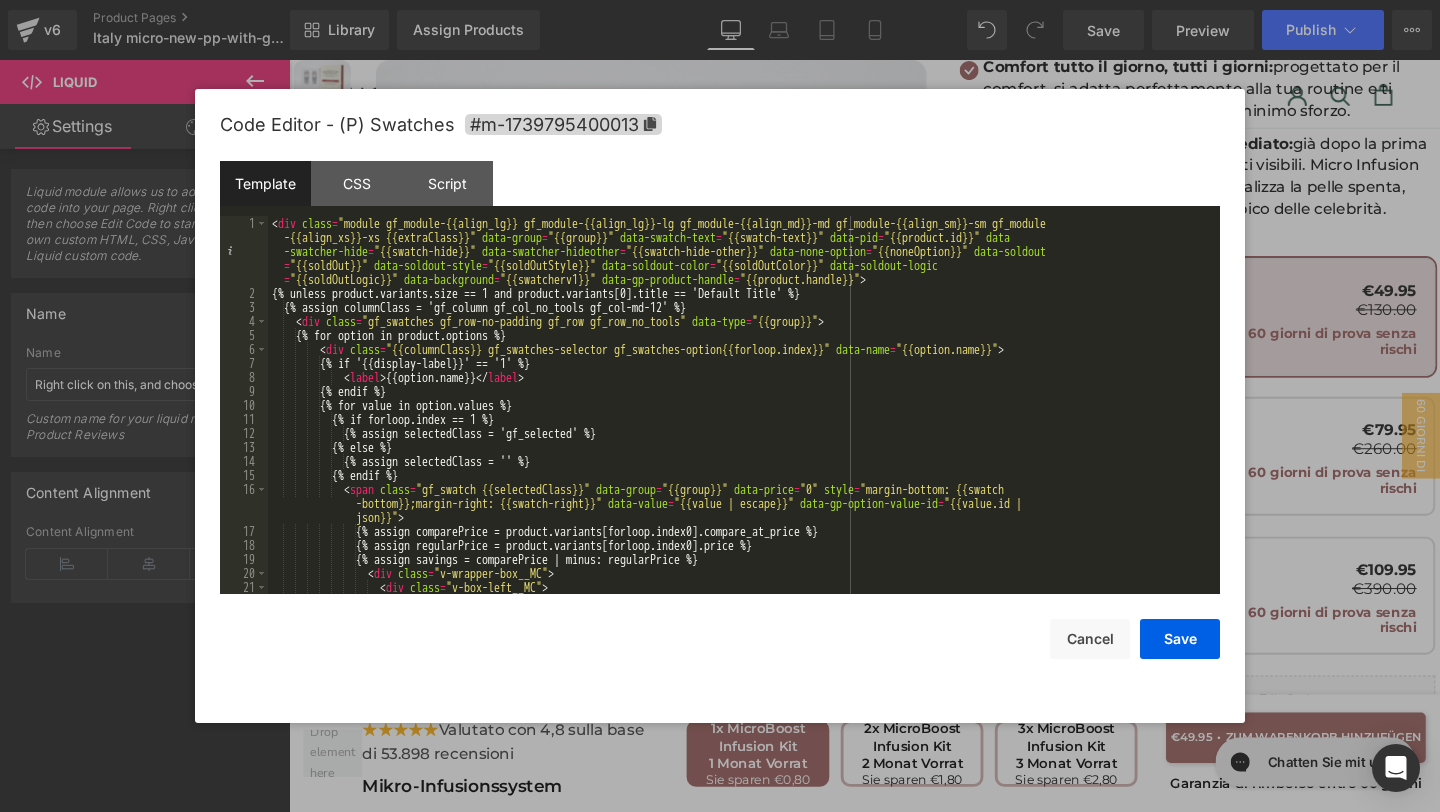 scroll, scrollTop: 0, scrollLeft: 0, axis: both 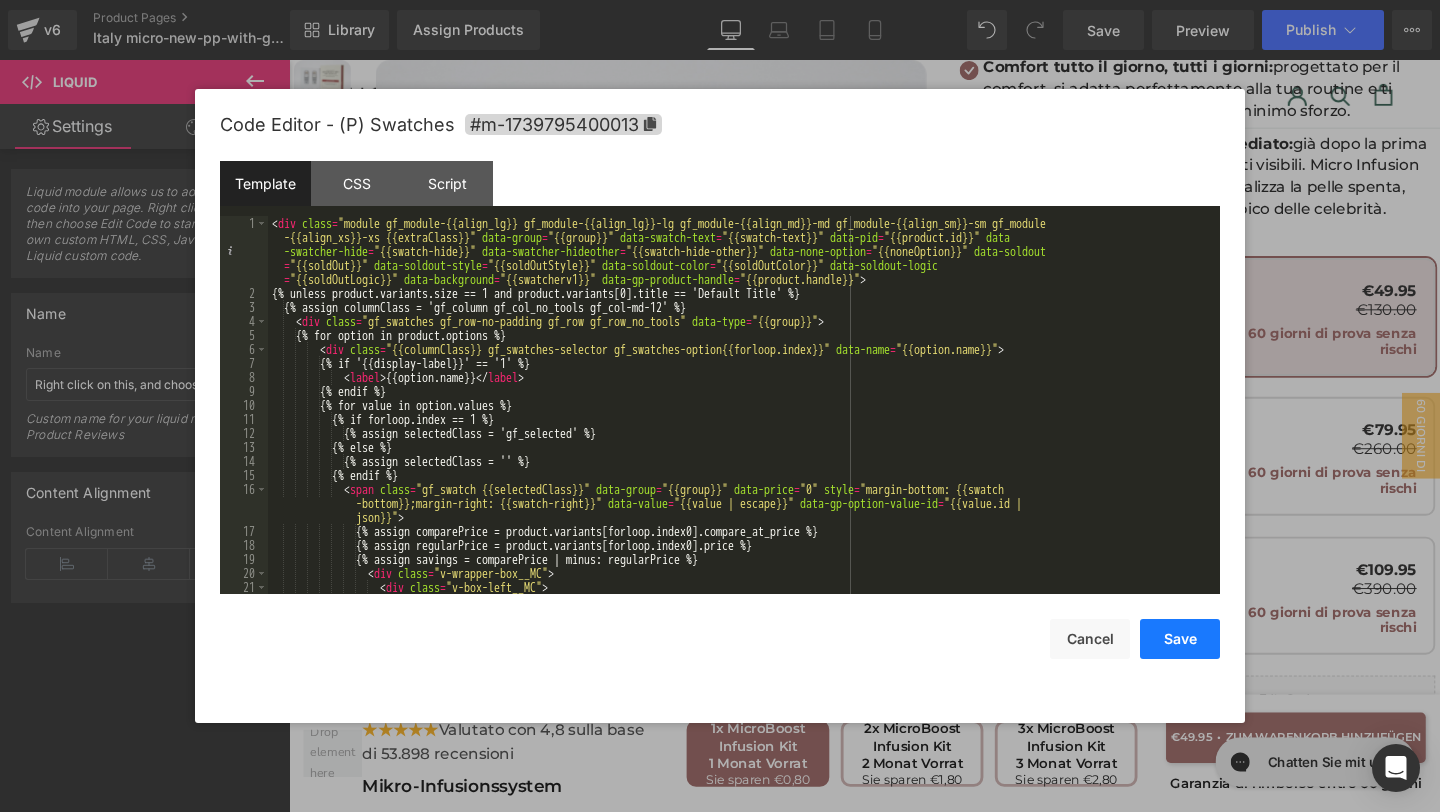 click on "Save" at bounding box center [1180, 639] 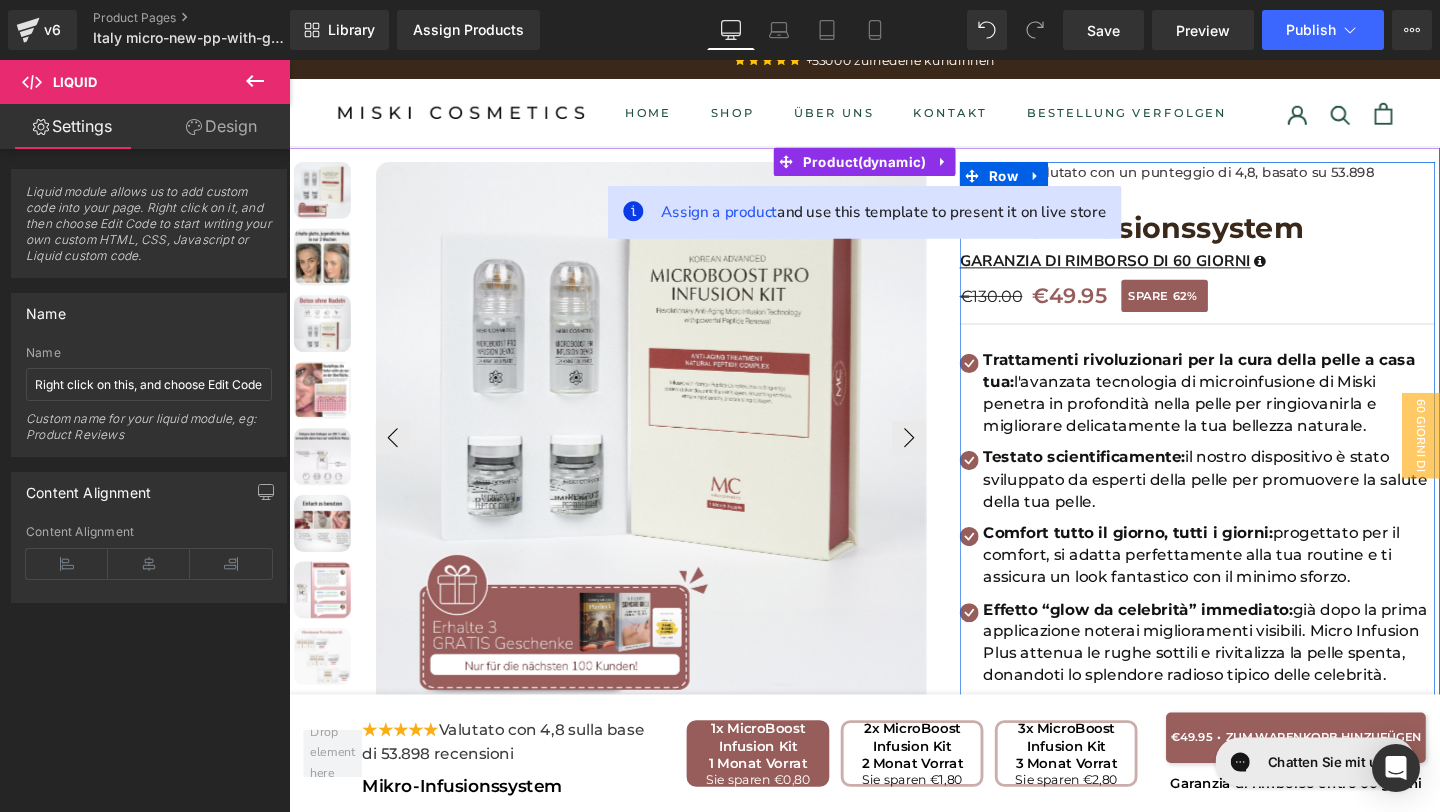 scroll, scrollTop: 21, scrollLeft: 0, axis: vertical 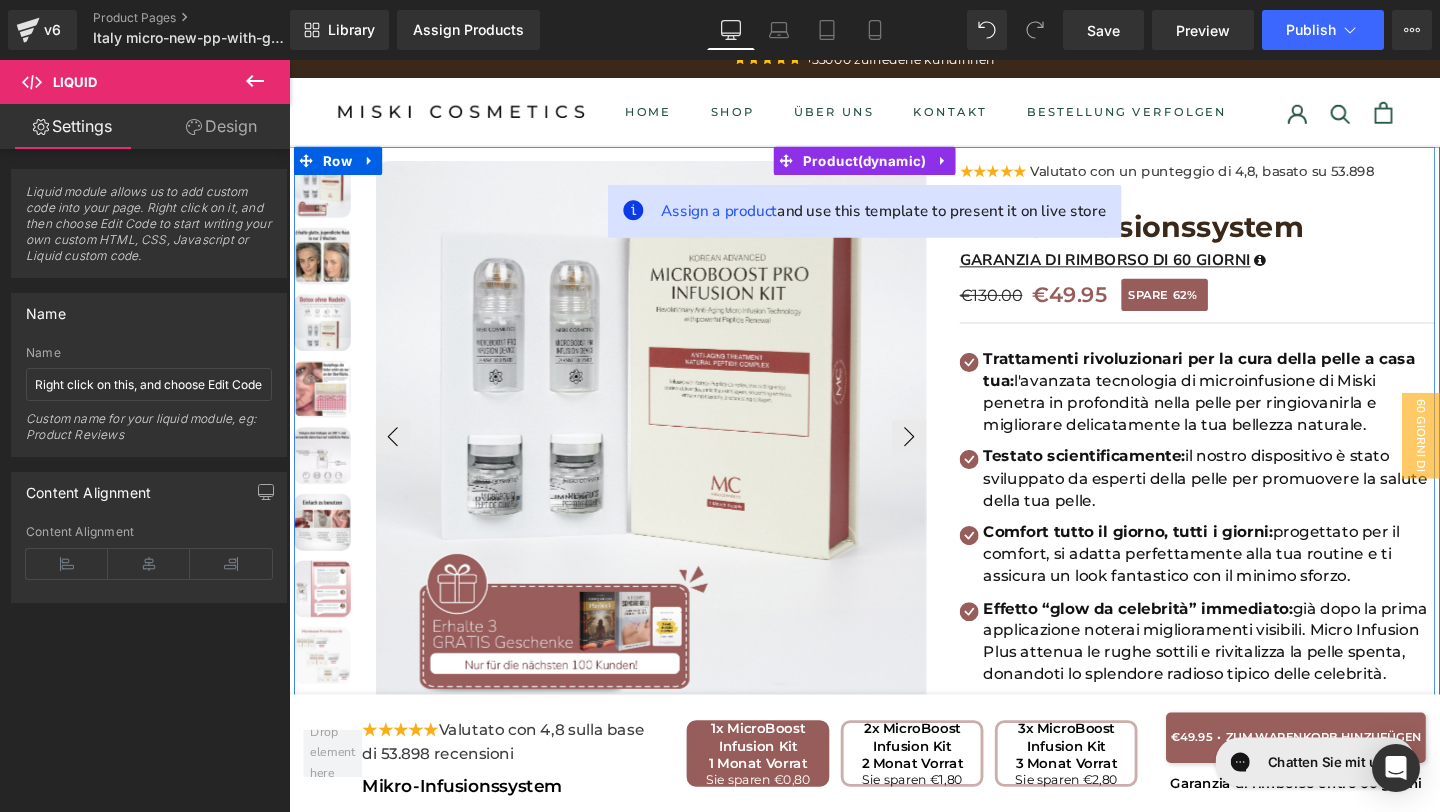 drag, startPoint x: 1051, startPoint y: 117, endPoint x: 972, endPoint y: 402, distance: 295.74652 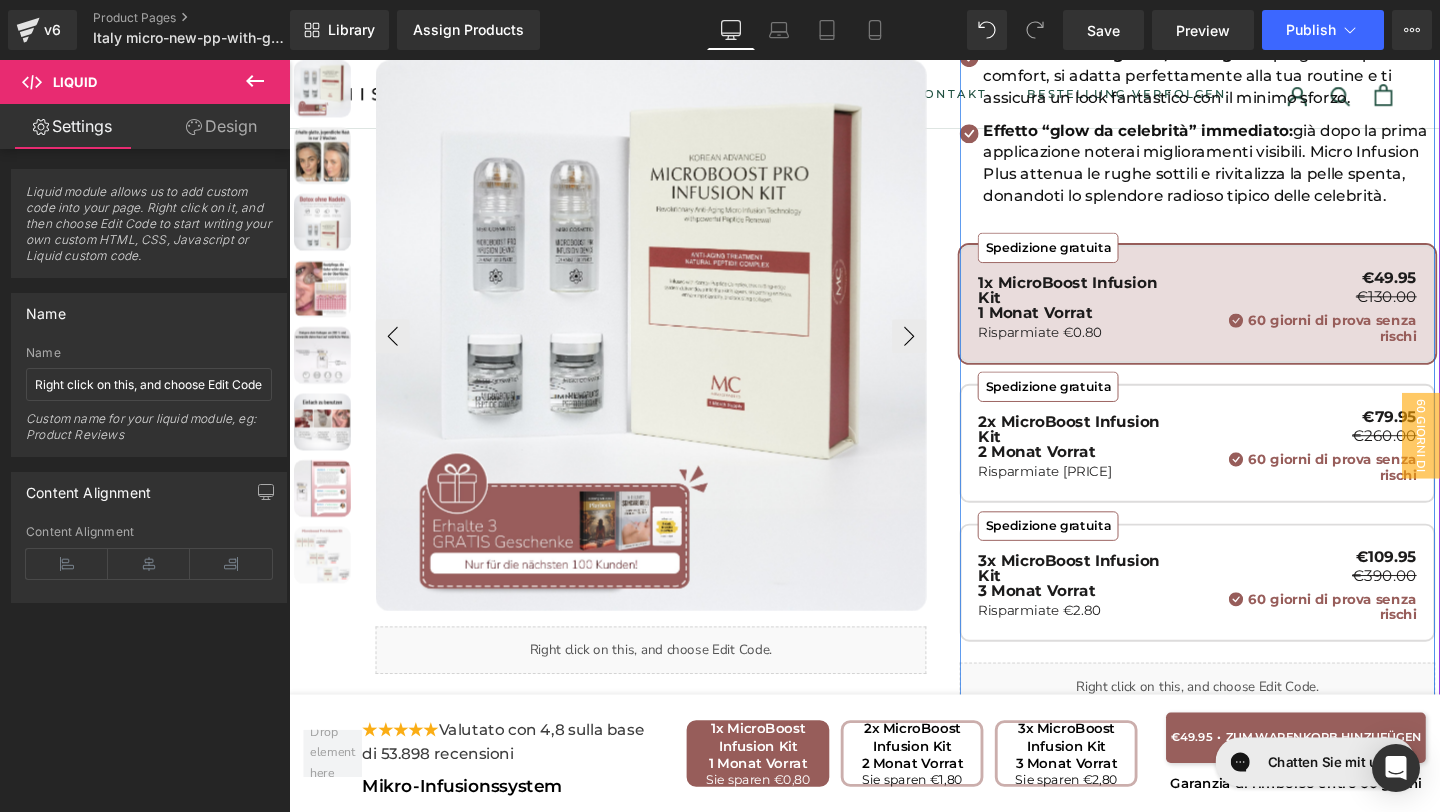scroll, scrollTop: 542, scrollLeft: 0, axis: vertical 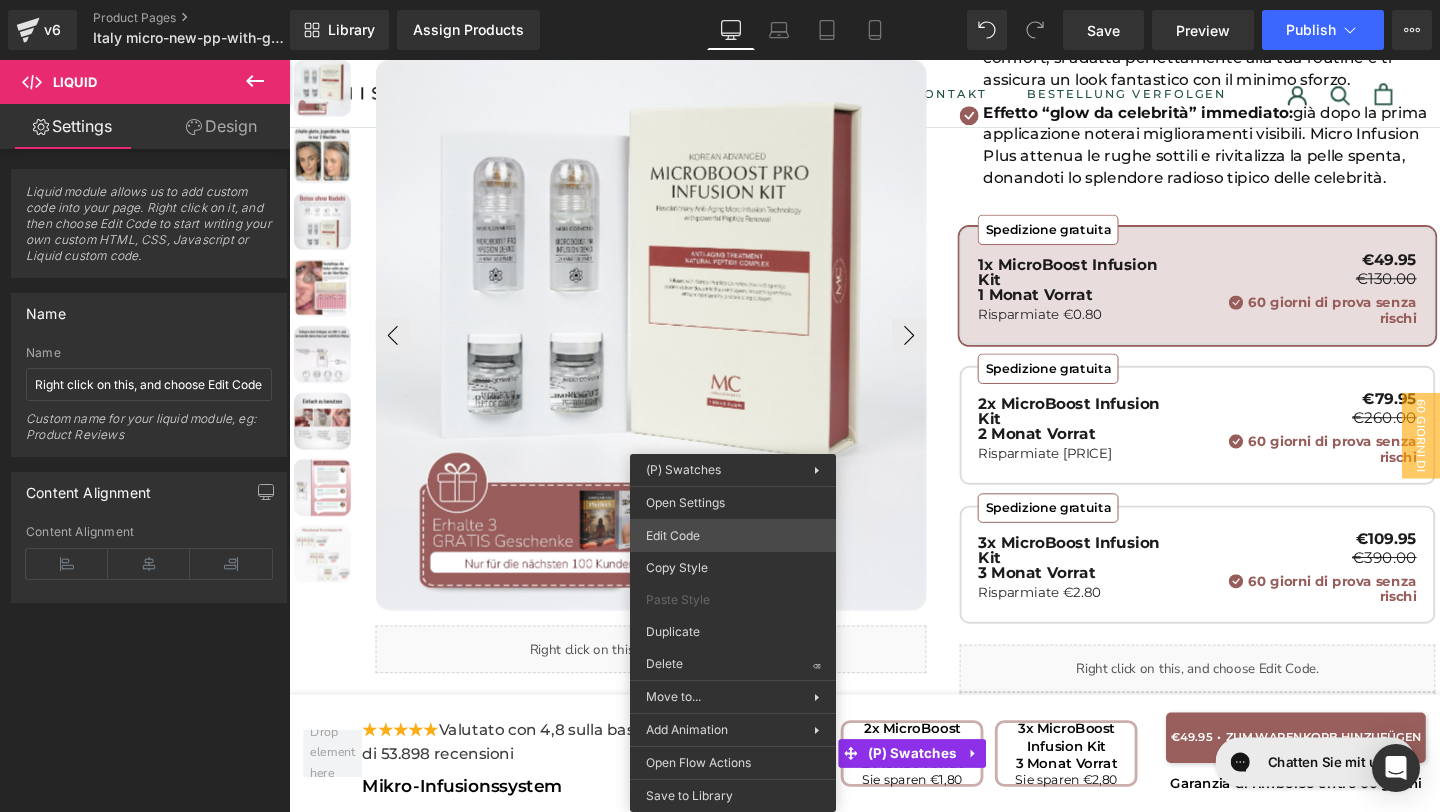 click on "You are previewing how the   will restyle your page. You can not edit Elements in Preset Preview Mode.  v6 Product Pages Italy micro-new-pp-with-gifts Library Assign Products  Product Preview
No product match your search.  Please try another keyword  Manage assigned products Desktop Desktop Laptop Tablet Mobile Save Preview Publish Scheduled View Live Page View with current Template Save Template to Library Schedule Publish Publish Settings Shortcuts  Your page can’t be published   You've reached the maximum number of published pages on your plan  (20/999999).  You need to upgrade your plan or unpublish all your pages to get 1 publish slot.   Unpublish pages   Upgrade plan  Elements Global Style Base Row  rows, columns, layouts, div Heading  headings, titles, h1,h2,h3,h4,h5,h6 Text Block  texts, paragraphs, contents, blocks Image  images, photos, alts, uploads Icon  icons, symbols Button  button, call to action, cta Separator  separators, dividers, horizontal lines Liquid  Banner Parallax  List" at bounding box center (720, 0) 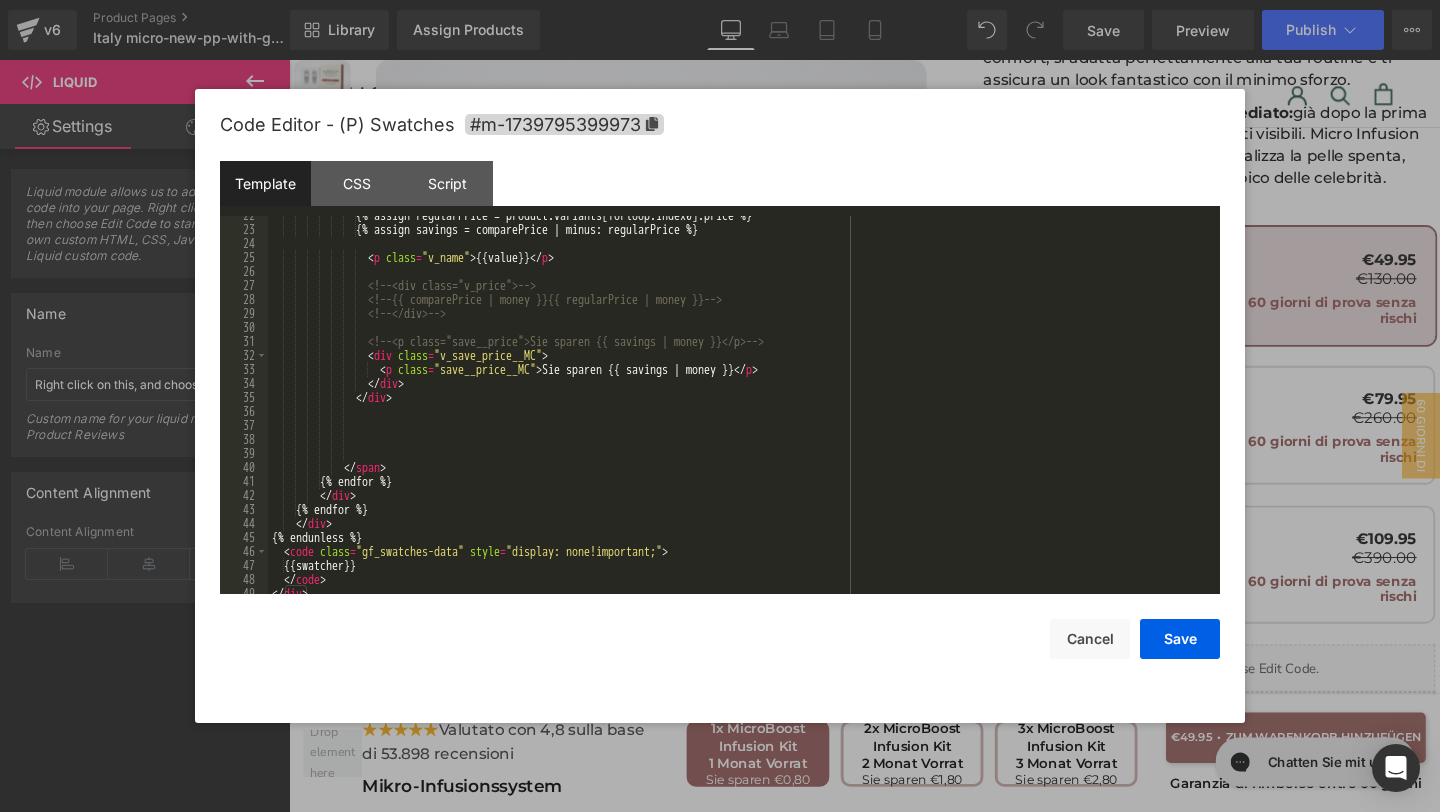 scroll, scrollTop: 375, scrollLeft: 0, axis: vertical 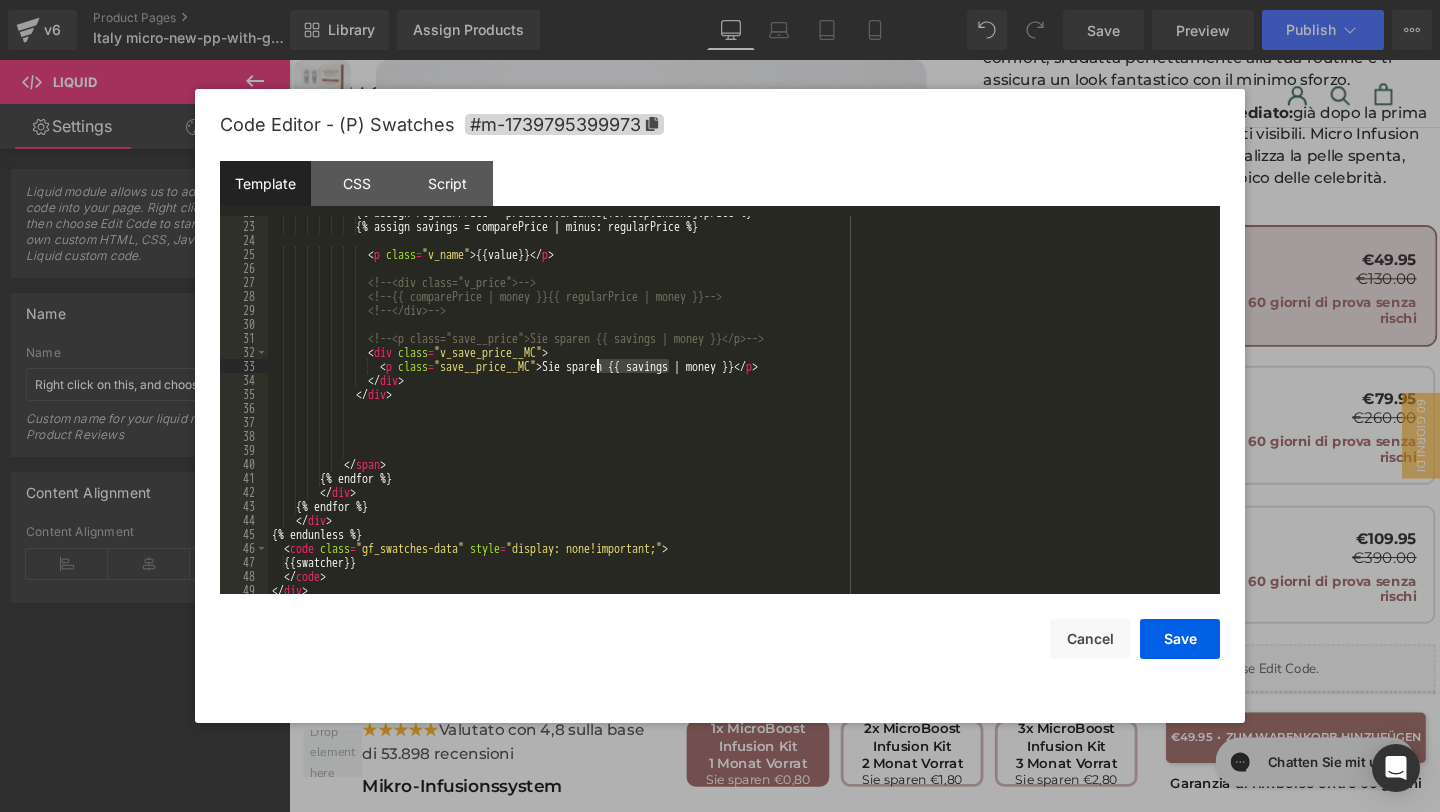 drag, startPoint x: 672, startPoint y: 371, endPoint x: 600, endPoint y: 370, distance: 72.00694 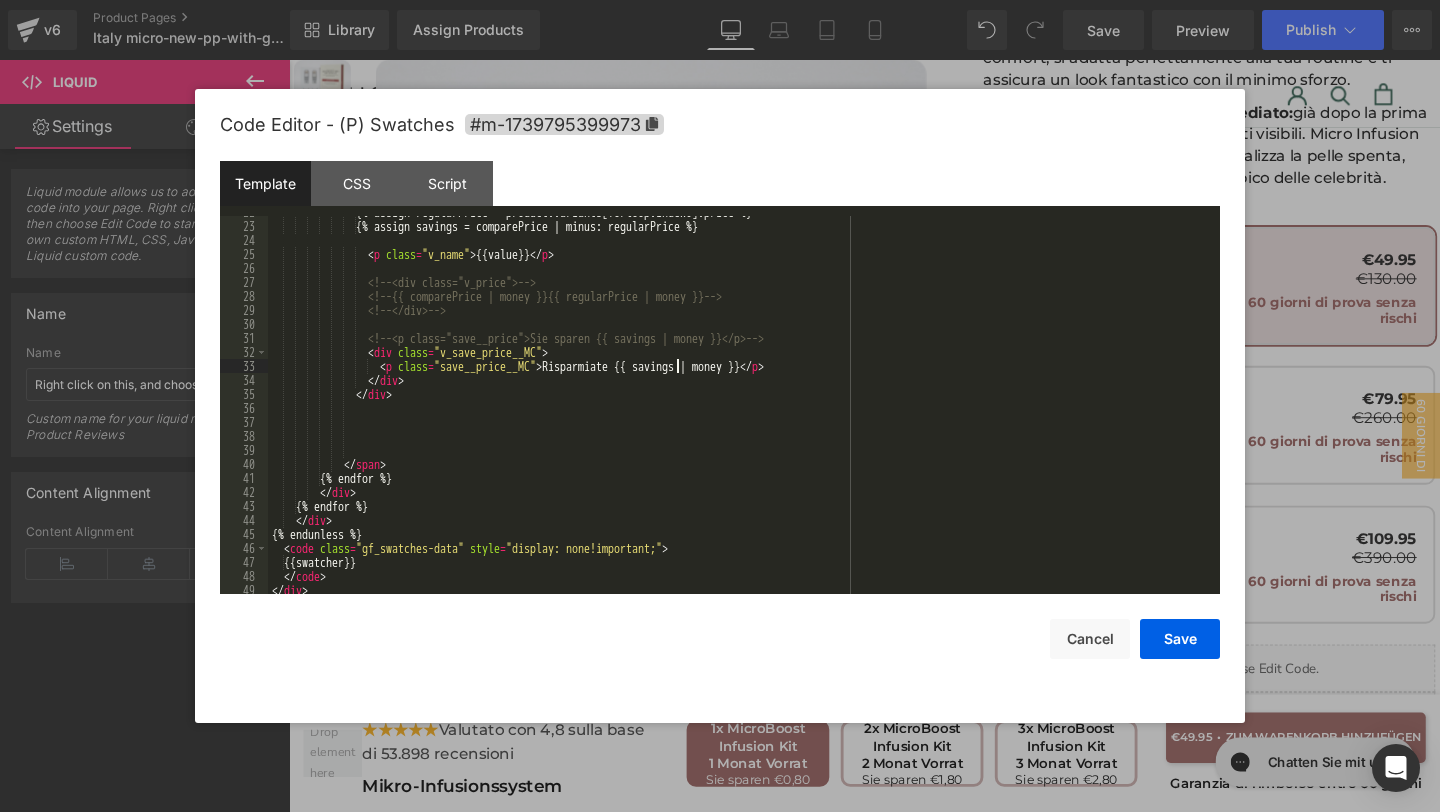 scroll, scrollTop: 378, scrollLeft: 0, axis: vertical 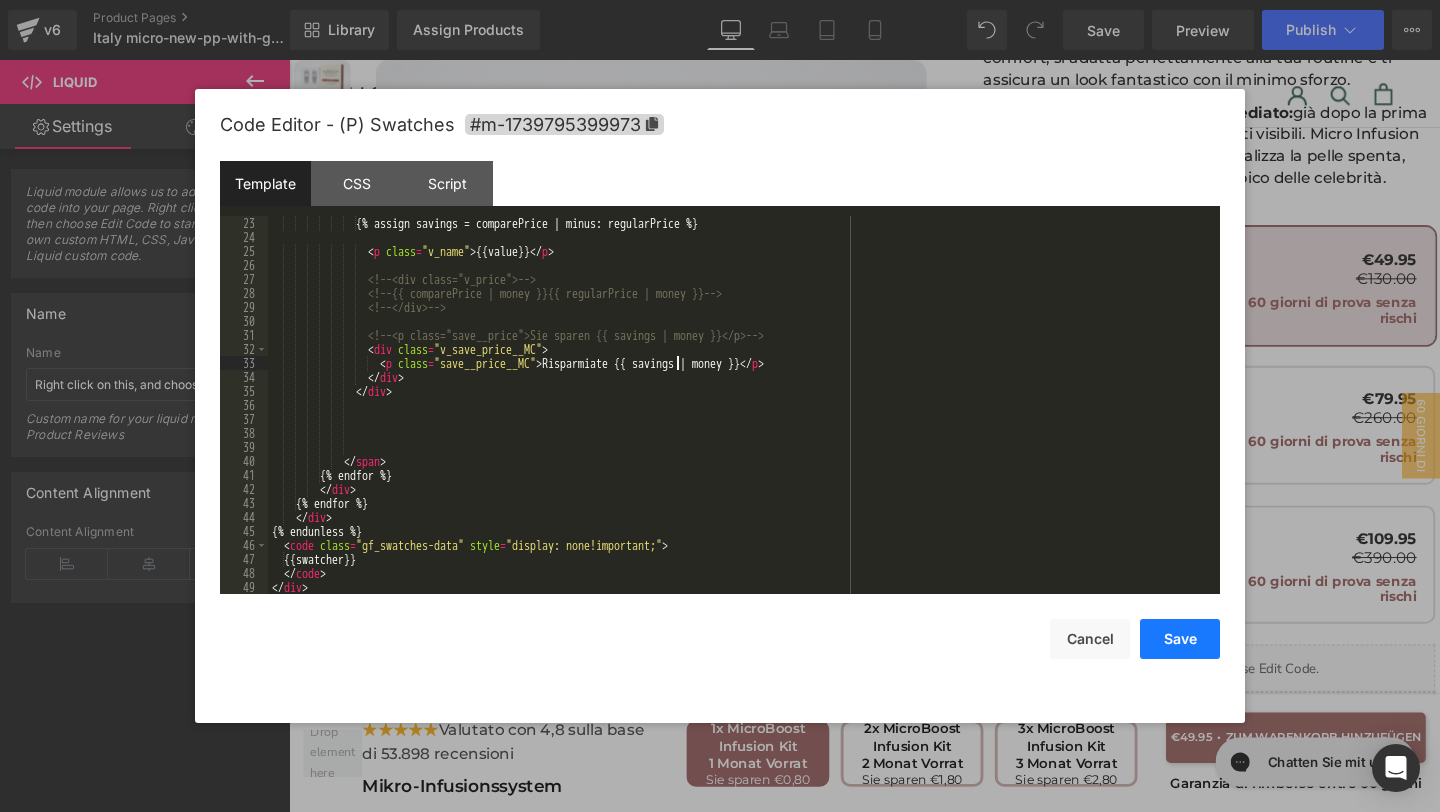 click on "Save" at bounding box center (1180, 639) 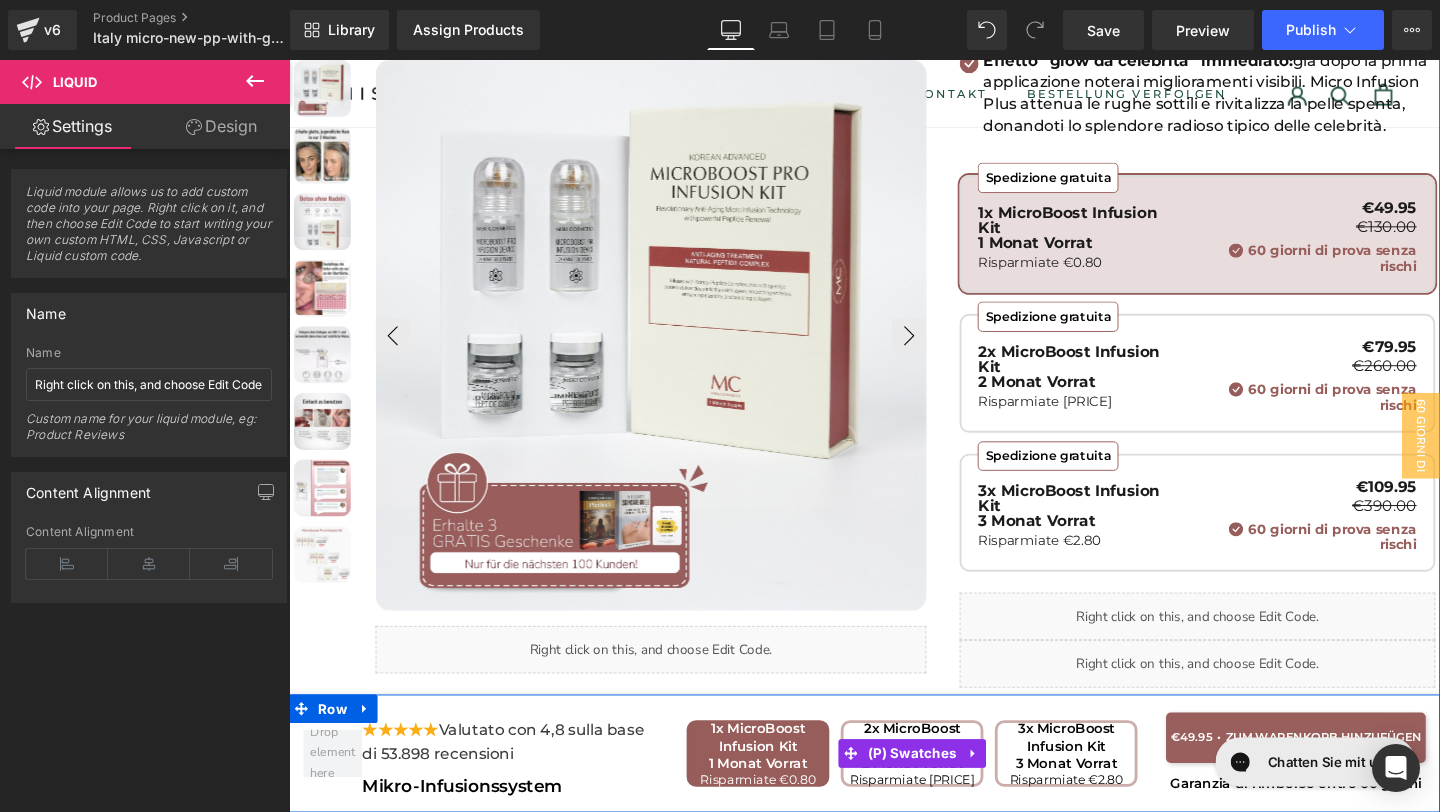 scroll, scrollTop: 611, scrollLeft: 0, axis: vertical 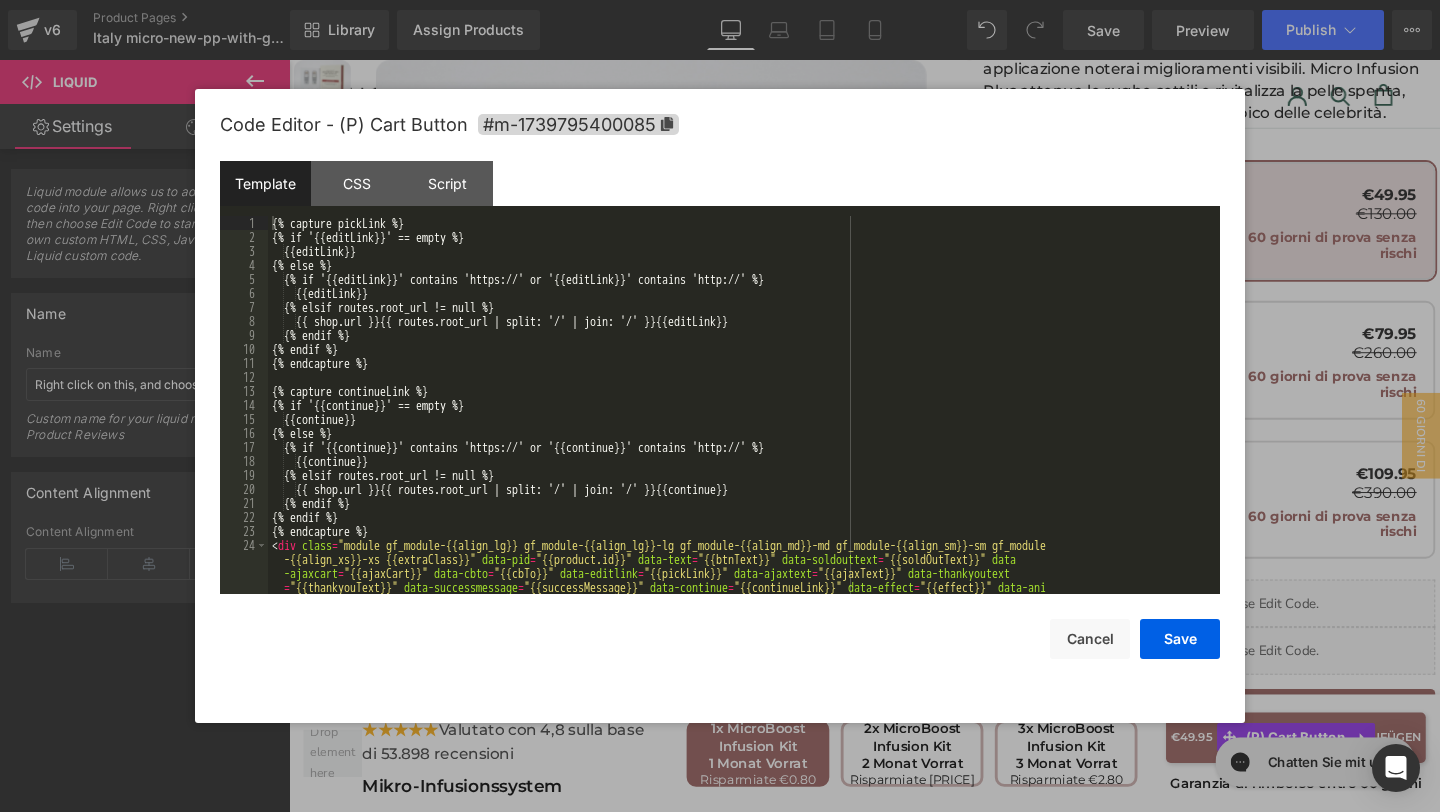 click on "You are previewing how the   will restyle your page. You can not edit Elements in Preset Preview Mode.  v6 Product Pages Italy micro-new-pp-with-gifts Library Assign Products  Product Preview
No product match your search.  Please try another keyword  Manage assigned products Desktop Desktop Laptop Tablet Mobile Save Preview Publish Scheduled View Live Page View with current Template Save Template to Library Schedule Publish Publish Settings Shortcuts  Your page can’t be published   You've reached the maximum number of published pages on your plan  (20/999999).  You need to upgrade your plan or unpublish all your pages to get 1 publish slot.   Unpublish pages   Upgrade plan  Elements Global Style Base Row  rows, columns, layouts, div Heading  headings, titles, h1,h2,h3,h4,h5,h6 Text Block  texts, paragraphs, contents, blocks Image  images, photos, alts, uploads Icon  icons, symbols Button  button, call to action, cta Separator  separators, dividers, horizontal lines Liquid  Banner Parallax  List" at bounding box center [720, 0] 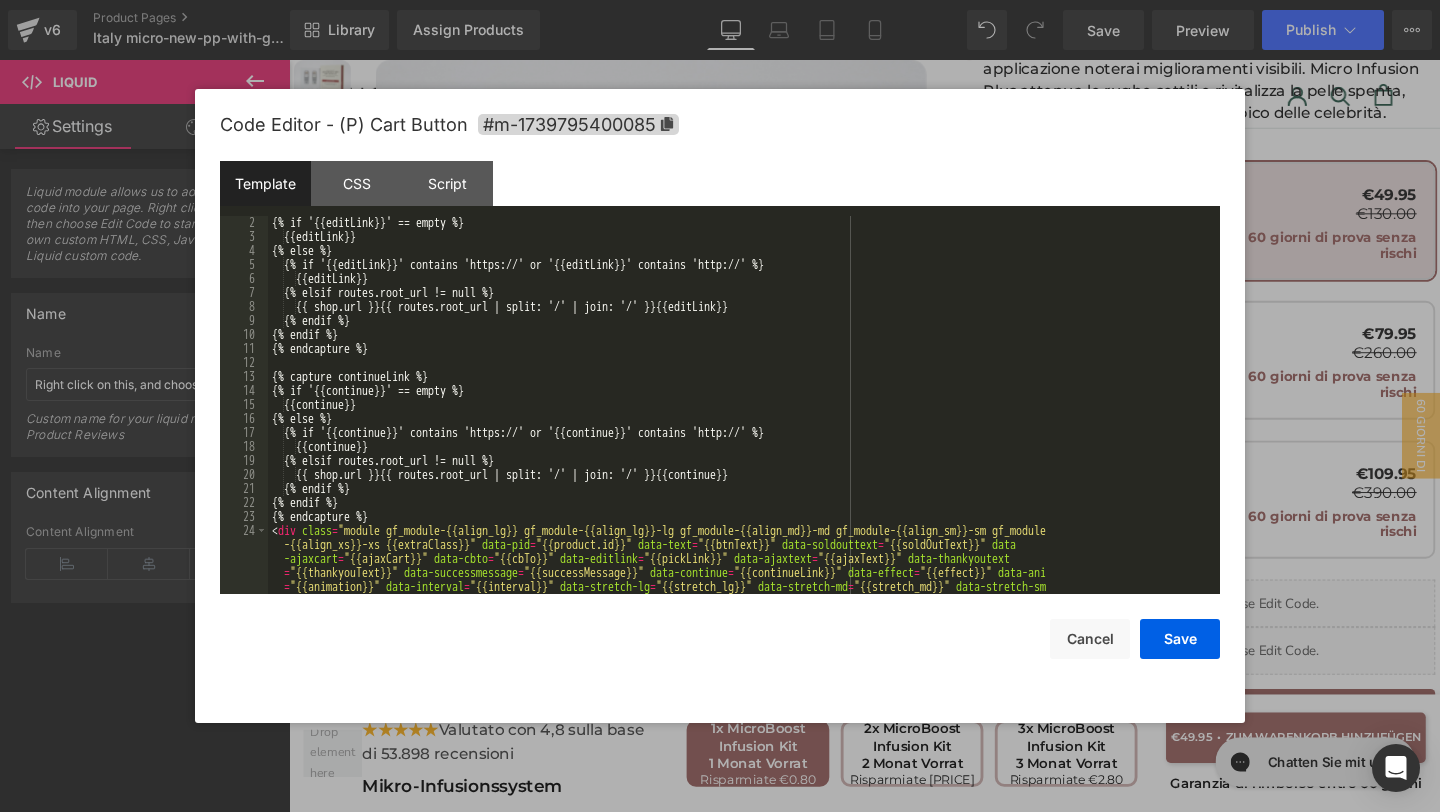 scroll, scrollTop: 238, scrollLeft: 0, axis: vertical 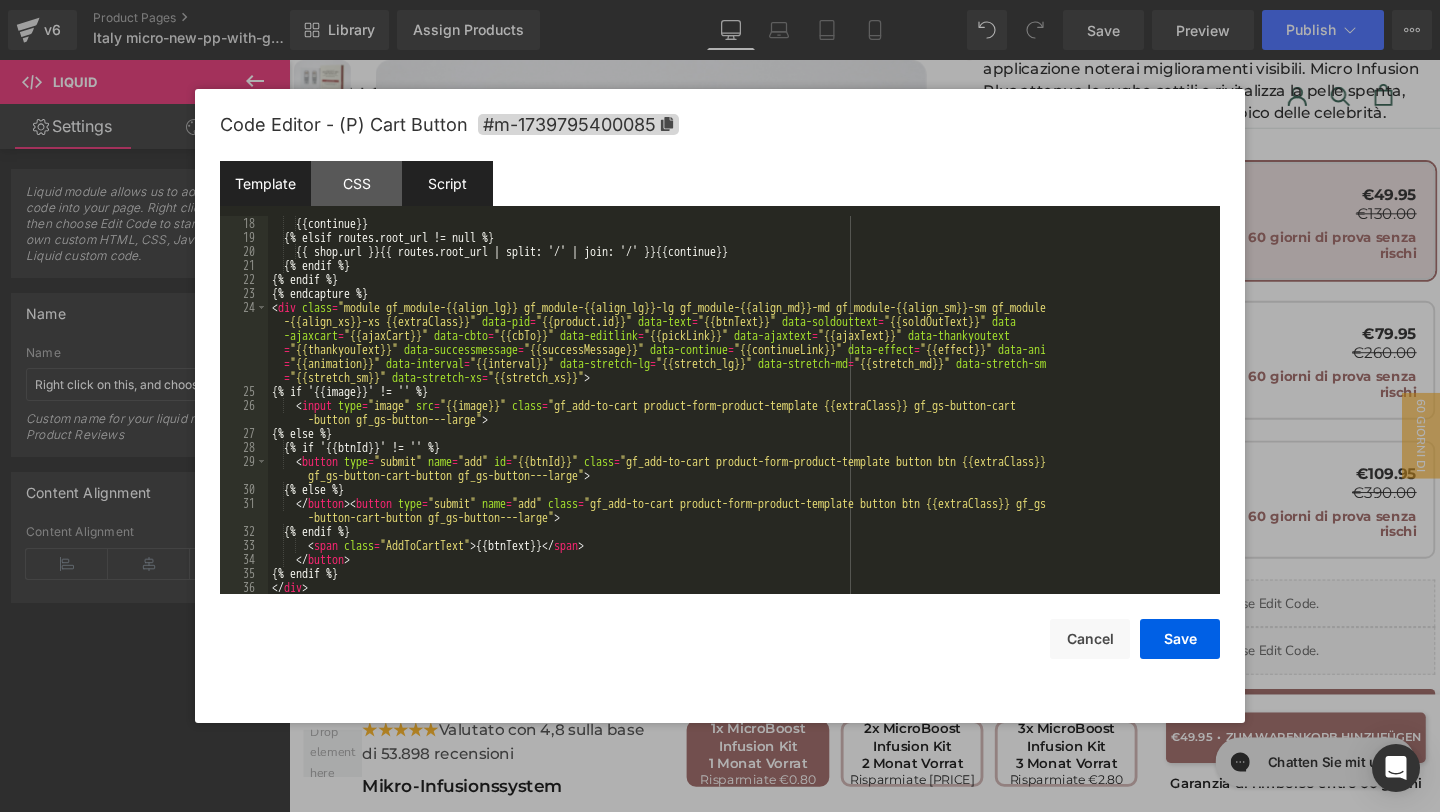 click on "Script" at bounding box center (447, 183) 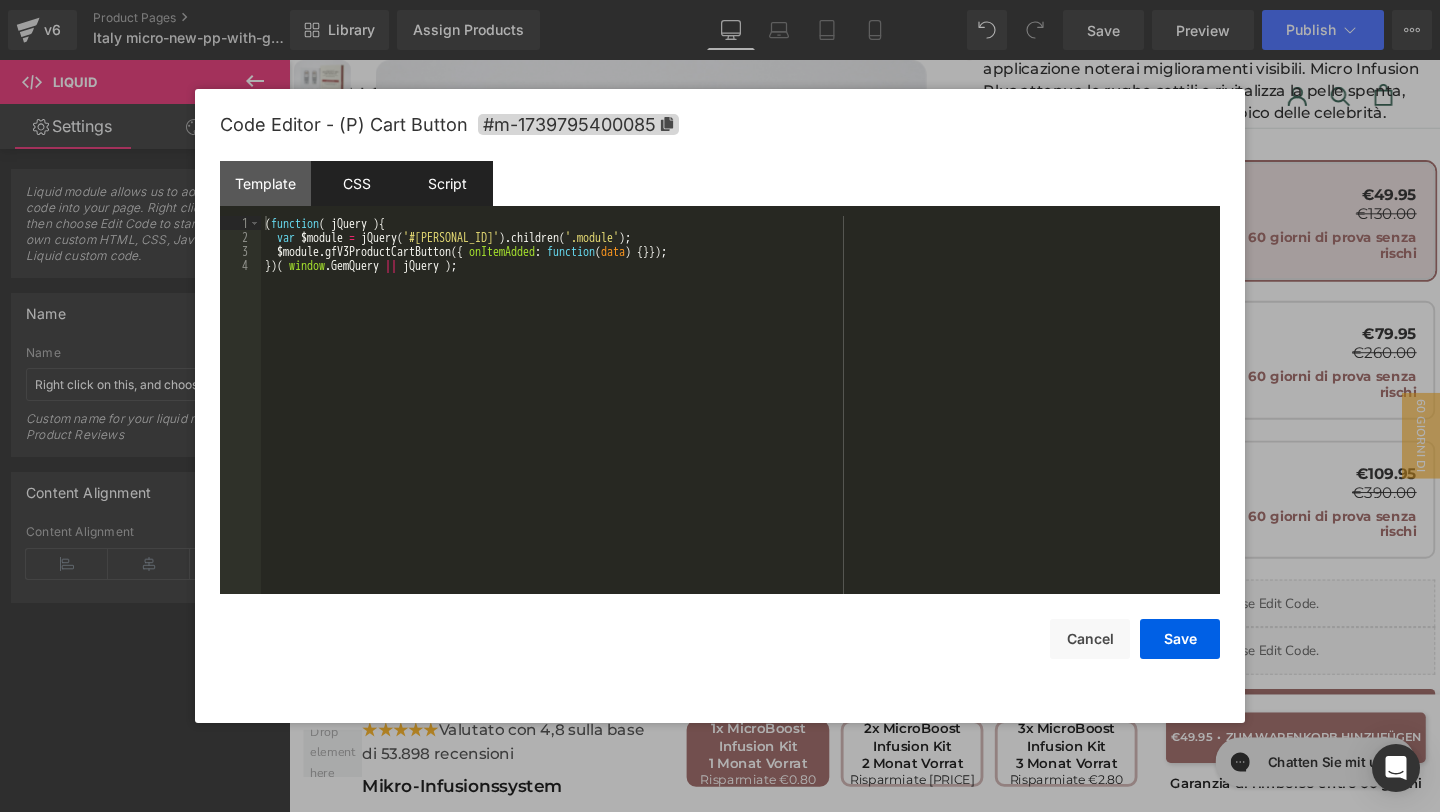 click on "CSS" at bounding box center (356, 183) 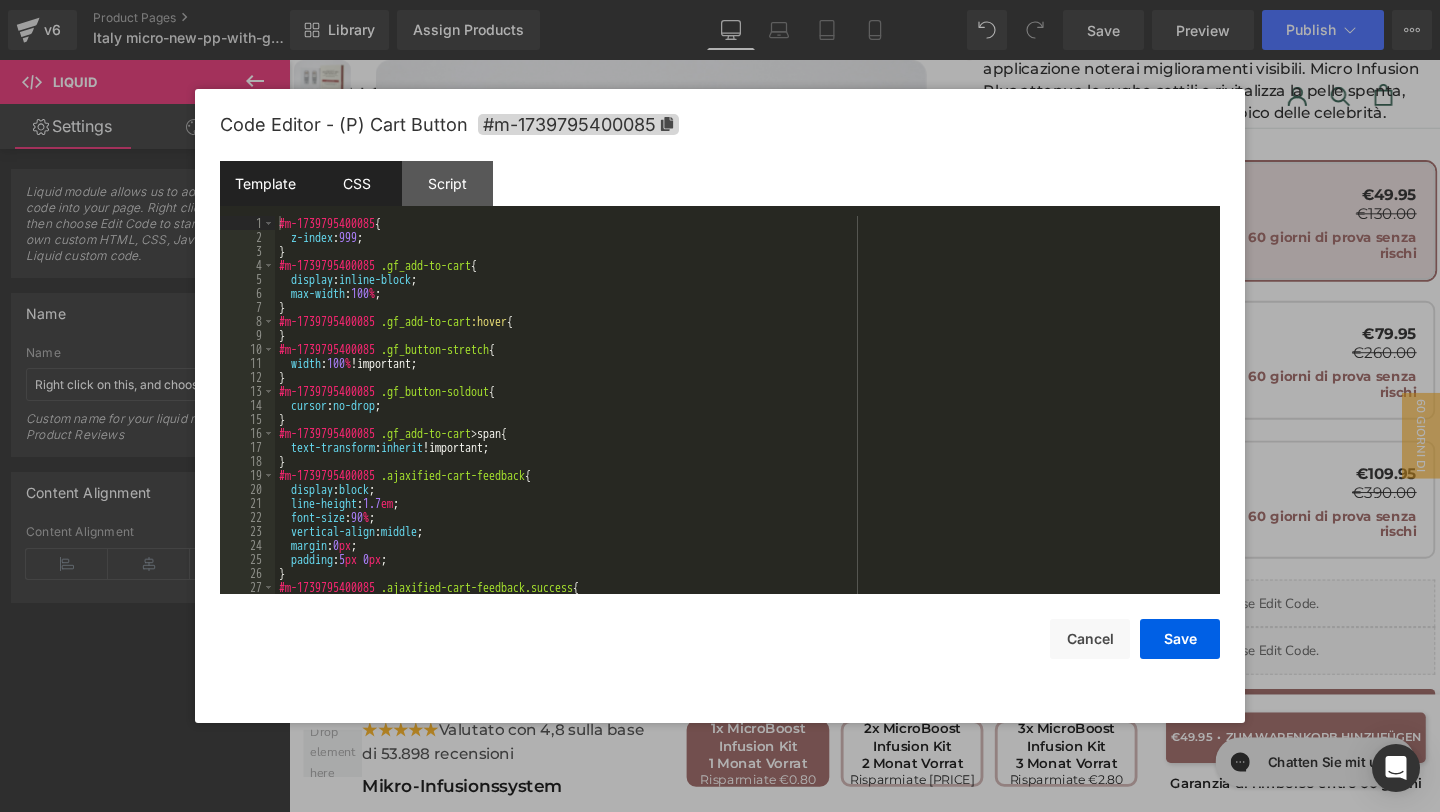 click on "Template" at bounding box center (265, 183) 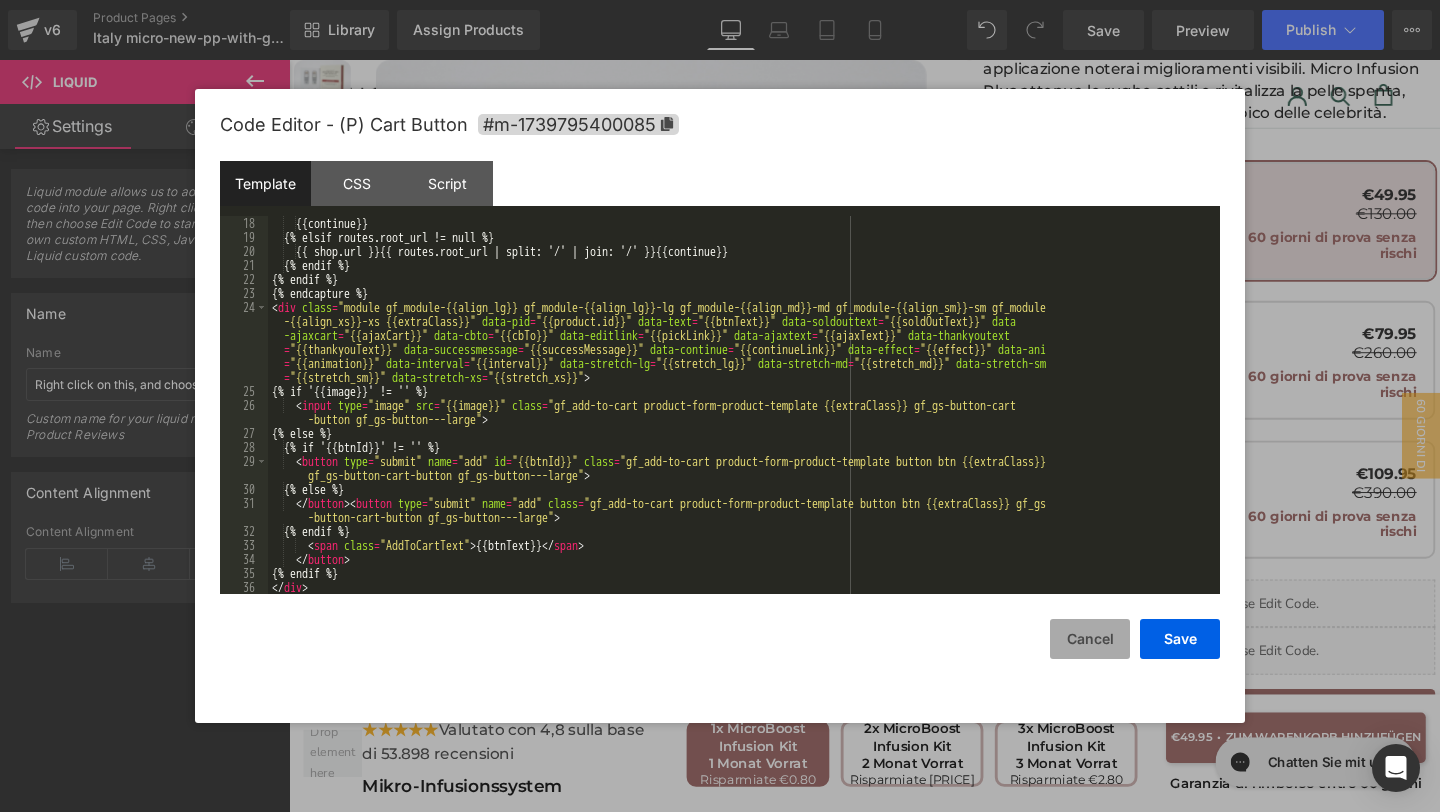 click on "Cancel" at bounding box center (1090, 639) 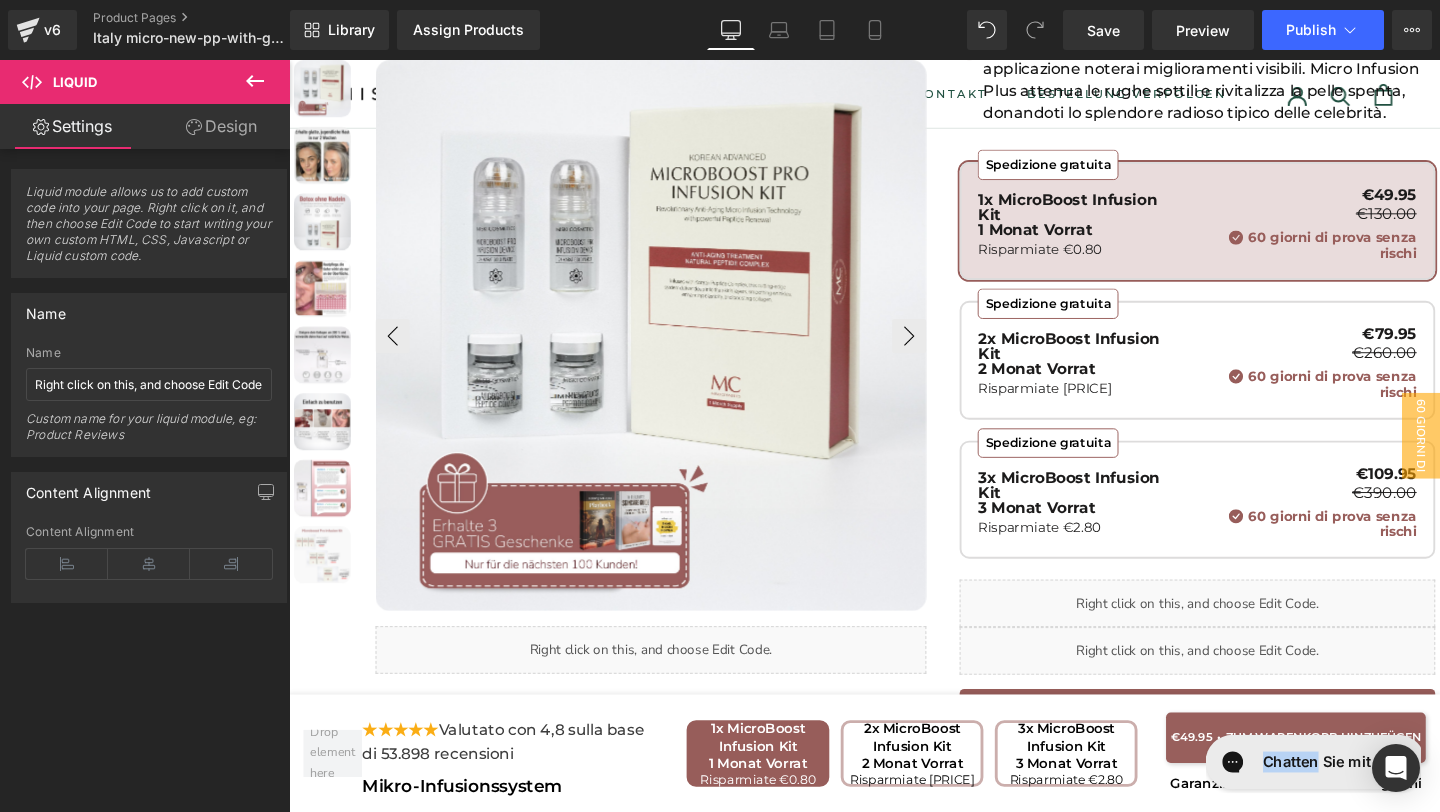 drag, startPoint x: 1271, startPoint y: 761, endPoint x: 1332, endPoint y: 759, distance: 61.03278 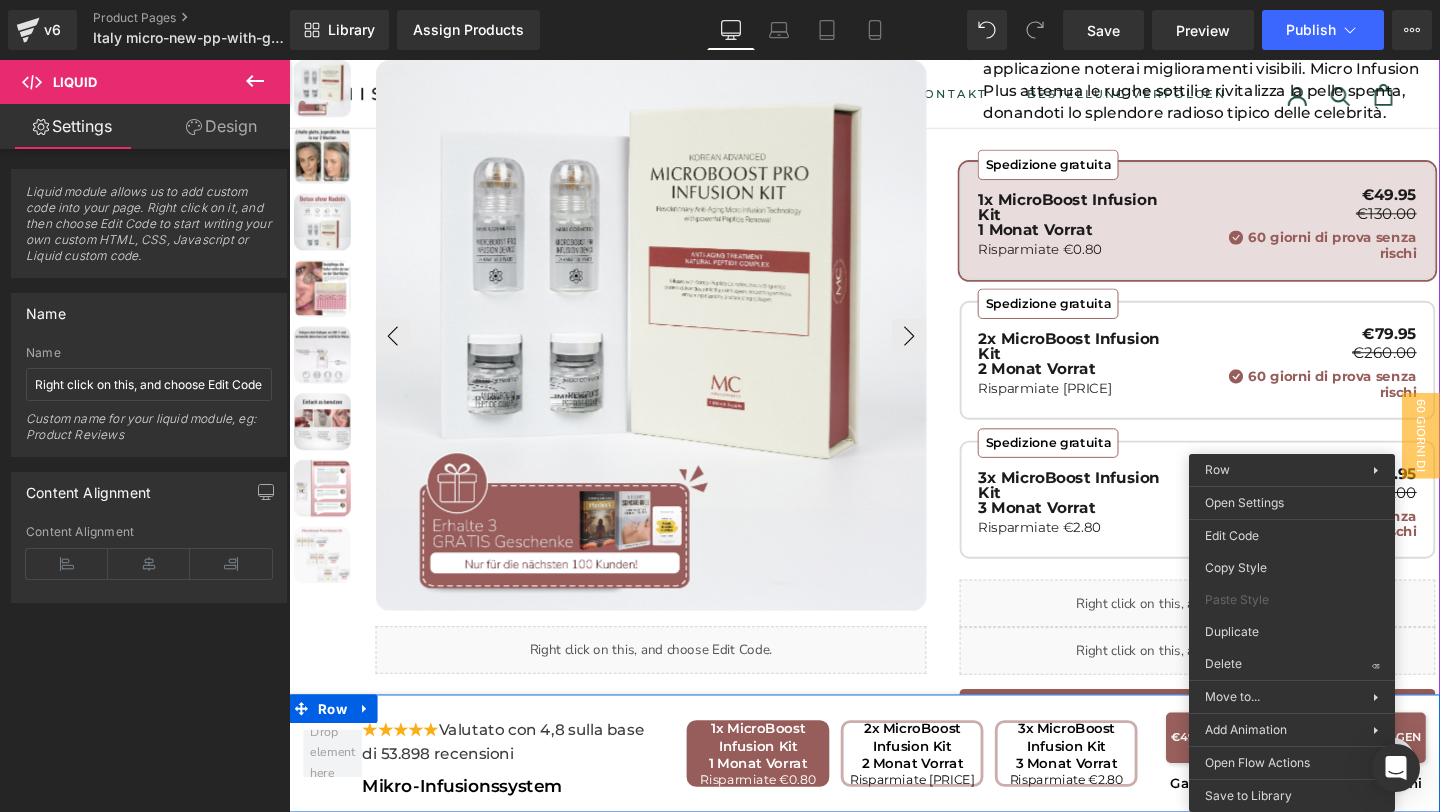 click on "AGGIUNGI AL CARRELLO
(P) Cart Button
€49.95
•
Zum Warenkorb hinzufügen
(P) Price Row         Garanzia di rimborso entro 60 giorni Text Block" at bounding box center [1347, 789] 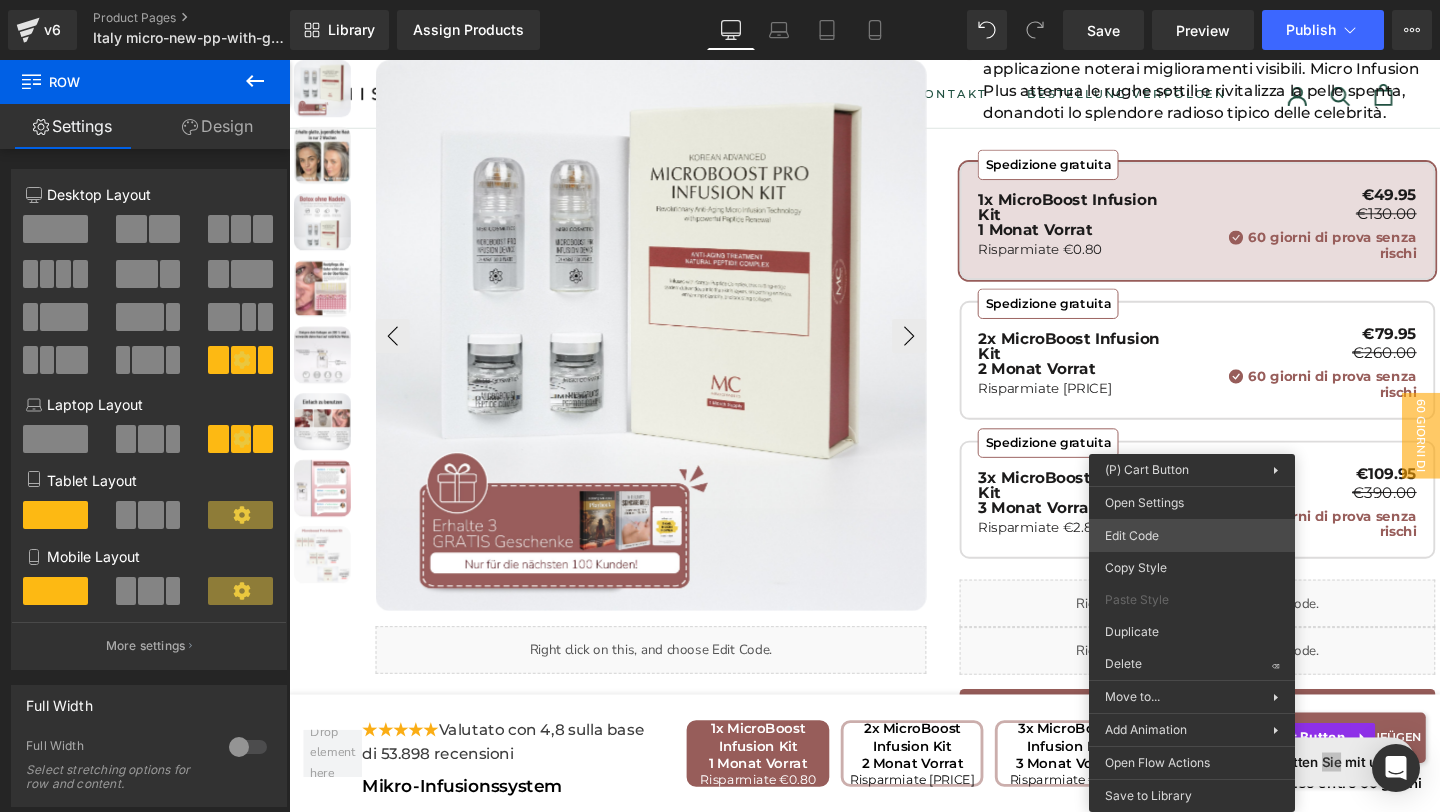 click on "You are previewing how the   will restyle your page. You can not edit Elements in Preset Preview Mode.  v6 Product Pages Italy micro-new-pp-with-gifts Library Assign Products  Product Preview
No product match your search.  Please try another keyword  Manage assigned products Desktop Desktop Laptop Tablet Mobile Save Preview Publish Scheduled View Live Page View with current Template Save Template to Library Schedule Publish Publish Settings Shortcuts  Your page can’t be published   You've reached the maximum number of published pages on your plan  (20/999999).  You need to upgrade your plan or unpublish all your pages to get 1 publish slot.   Unpublish pages   Upgrade plan  Elements Global Style Base Row  rows, columns, layouts, div Heading  headings, titles, h1,h2,h3,h4,h5,h6 Text Block  texts, paragraphs, contents, blocks Image  images, photos, alts, uploads Icon  icons, symbols Button  button, call to action, cta Separator  separators, dividers, horizontal lines Liquid  Banner Parallax  List" at bounding box center (720, 0) 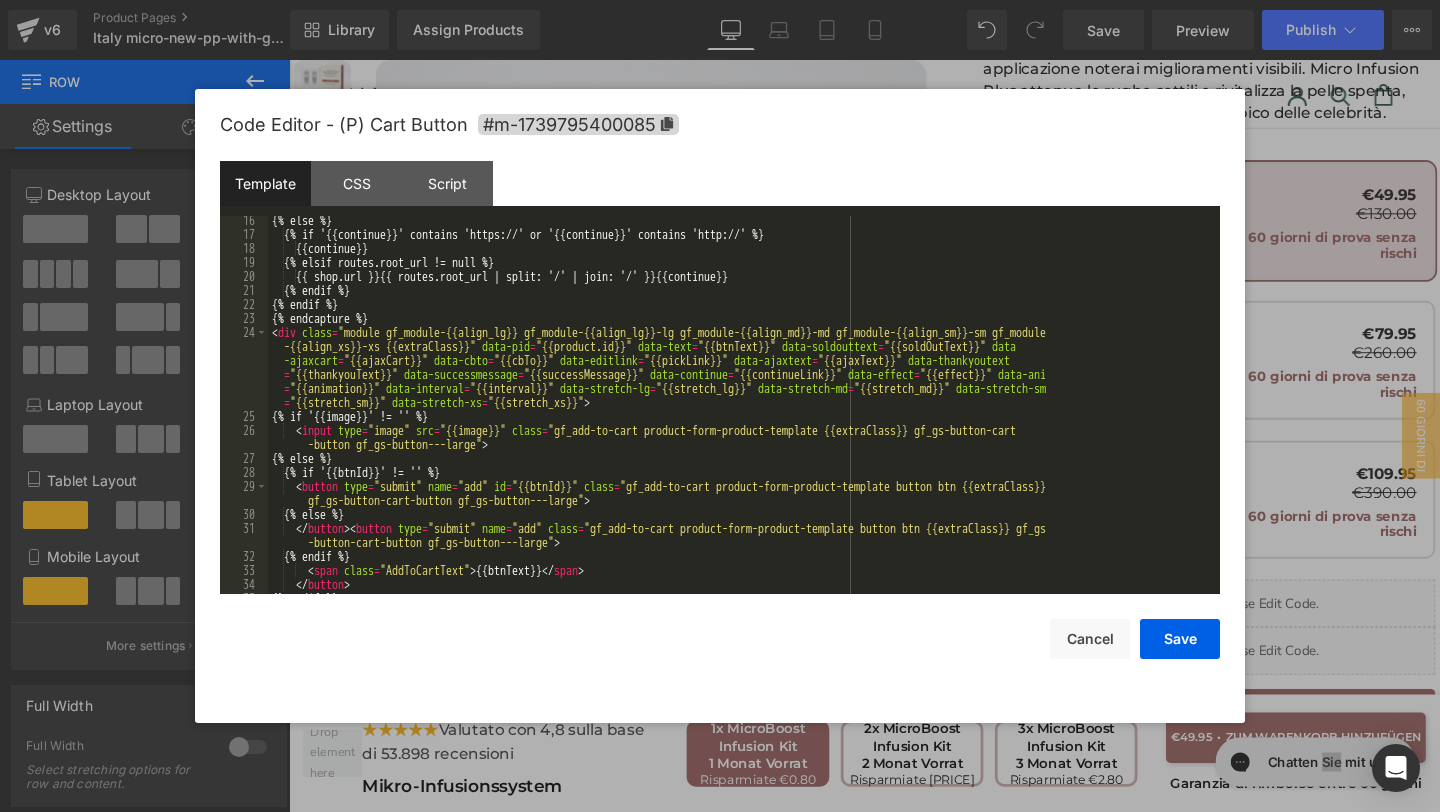scroll, scrollTop: 238, scrollLeft: 0, axis: vertical 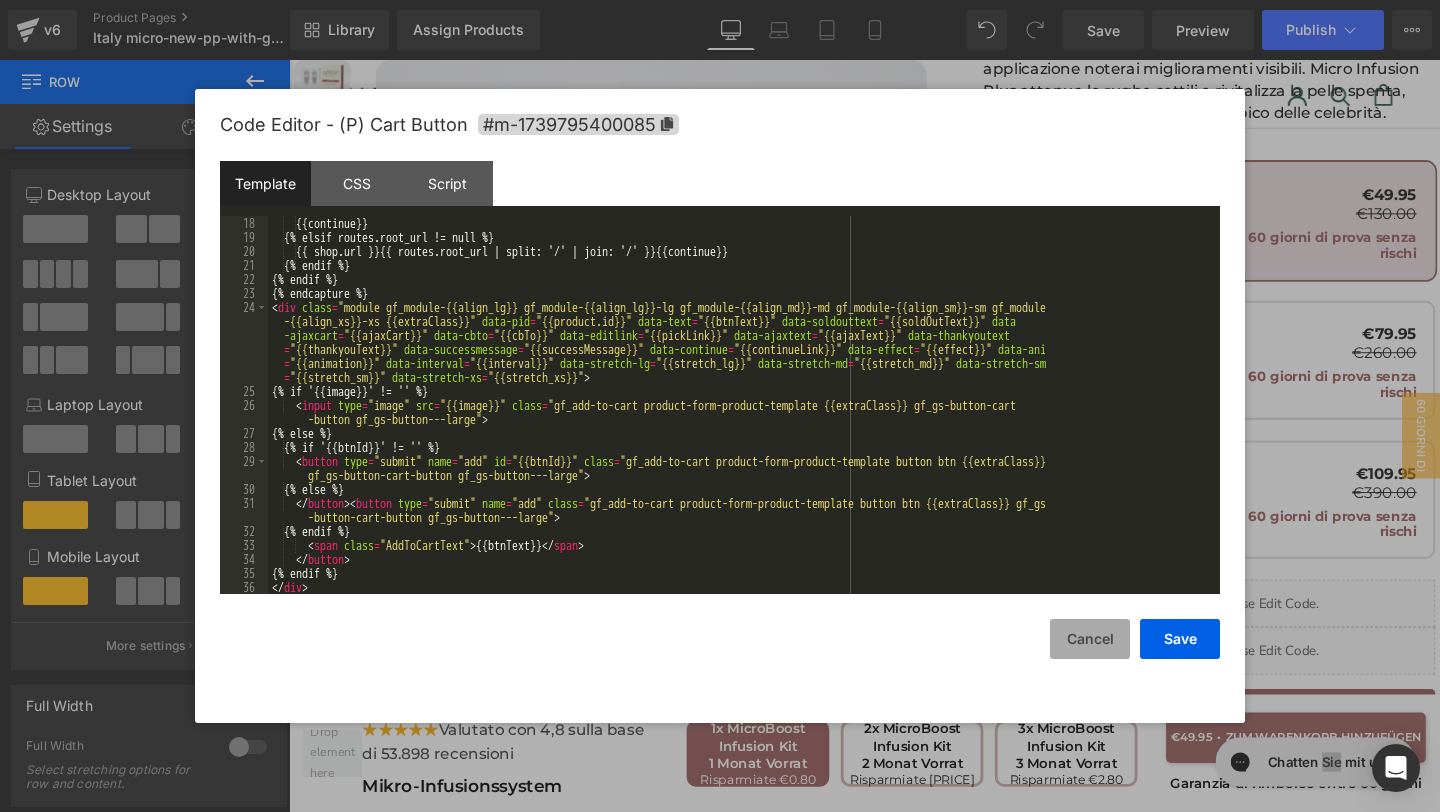 click on "Cancel" at bounding box center (1090, 639) 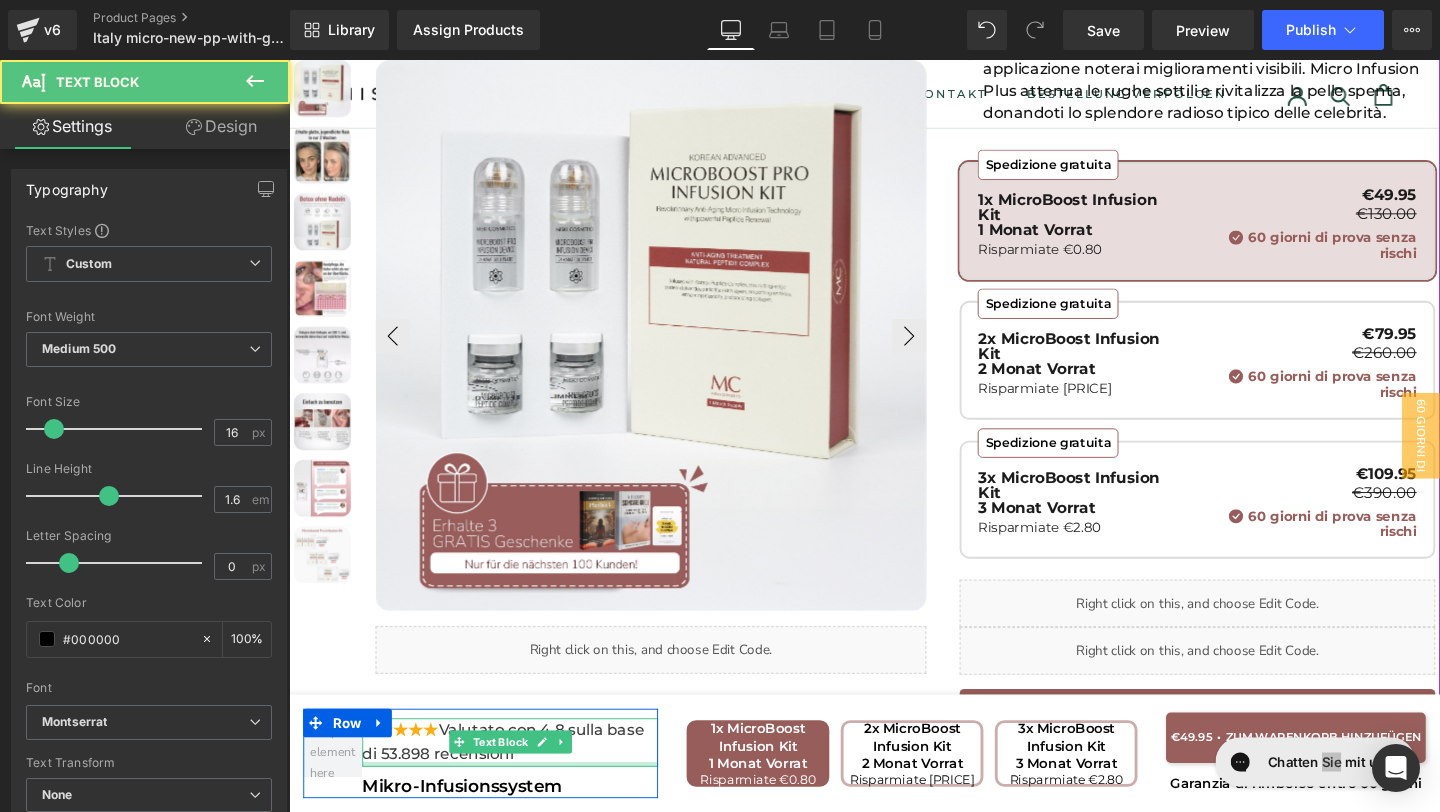 click at bounding box center (521, 800) 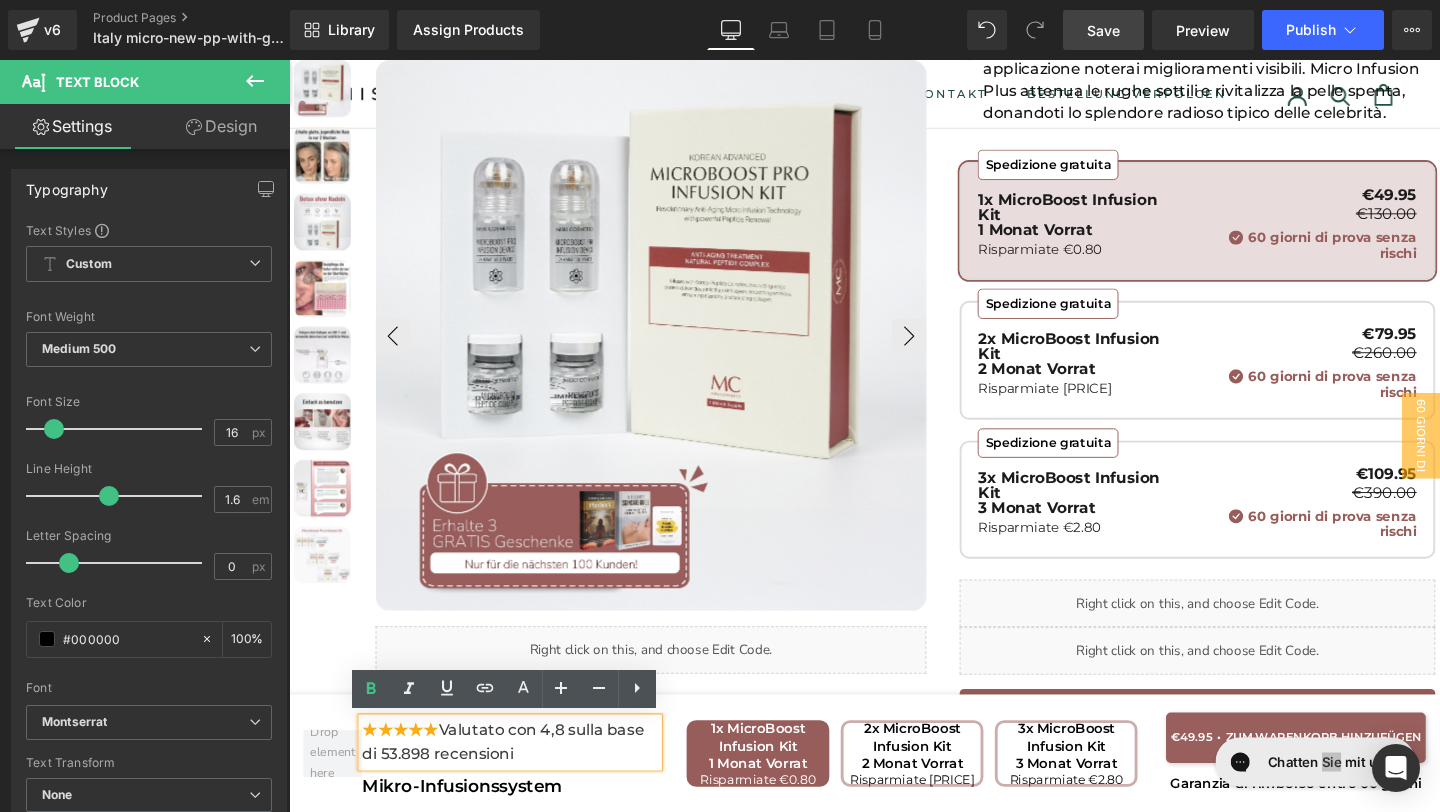 click on "Save" at bounding box center [1103, 30] 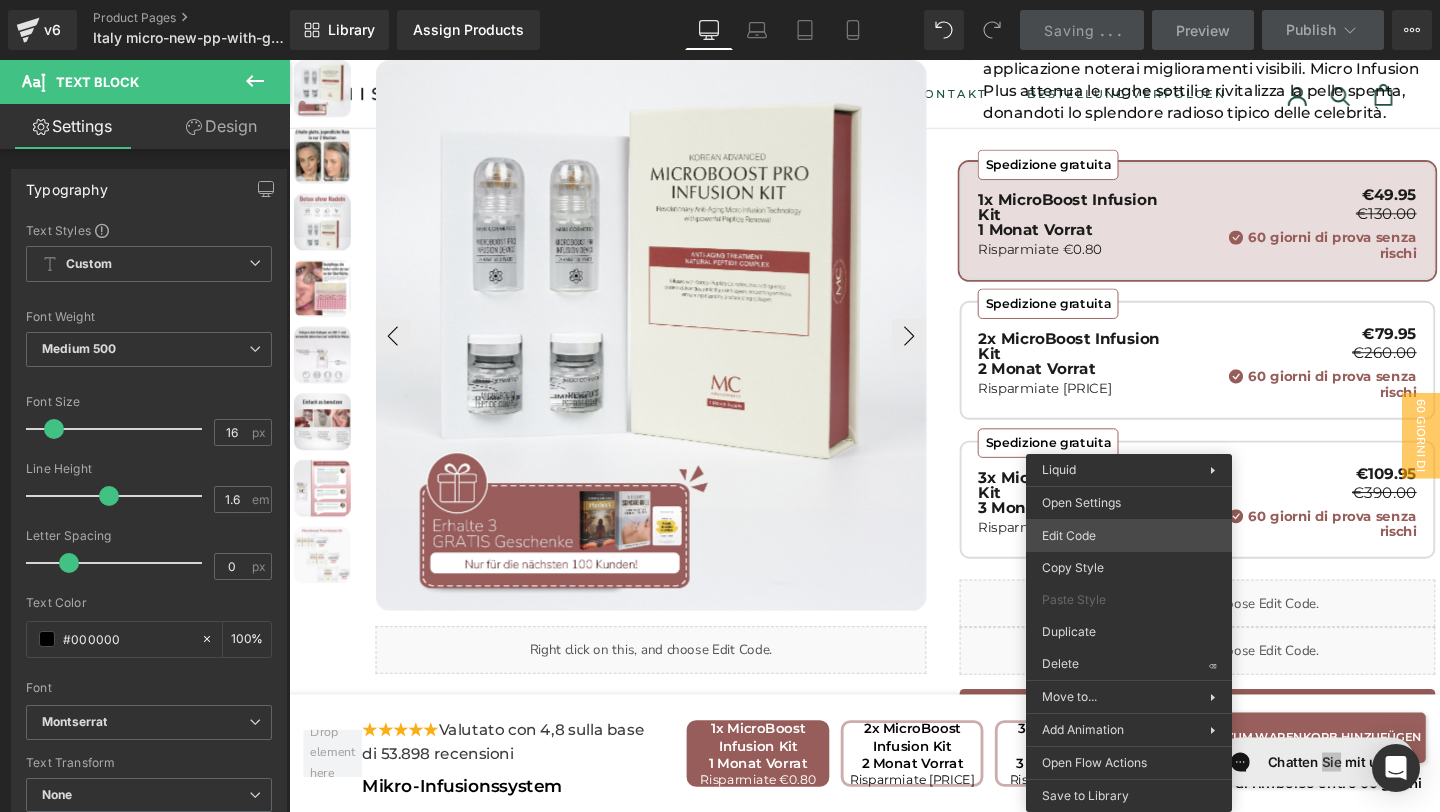 click on "You are previewing how the   will restyle your page. You can not edit Elements in Preset Preview Mode.  v6 Product Pages Italy micro-new-pp-with-gifts Library Assign Products  Product Preview
No product match your search.  Please try another keyword  Manage assigned products Desktop Desktop Laptop Tablet Mobile   Saving   .   .   .   Preview Publish Scheduled View Live Page View with current Template Save Template to Library Schedule Publish Publish Settings Shortcuts  Your page can’t be published   You've reached the maximum number of published pages on your plan  (20/999999).  You need to upgrade your plan or unpublish all your pages to get 1 publish slot.   Unpublish pages   Upgrade plan  Elements Global Style Base Row  rows, columns, layouts, div Heading  headings, titles, h1,h2,h3,h4,h5,h6 Text Block  texts, paragraphs, contents, blocks Image  images, photos, alts, uploads Icon  icons, symbols Button  button, call to action, cta Separator  separators, dividers, horizontal lines Liquid  app" at bounding box center (720, 0) 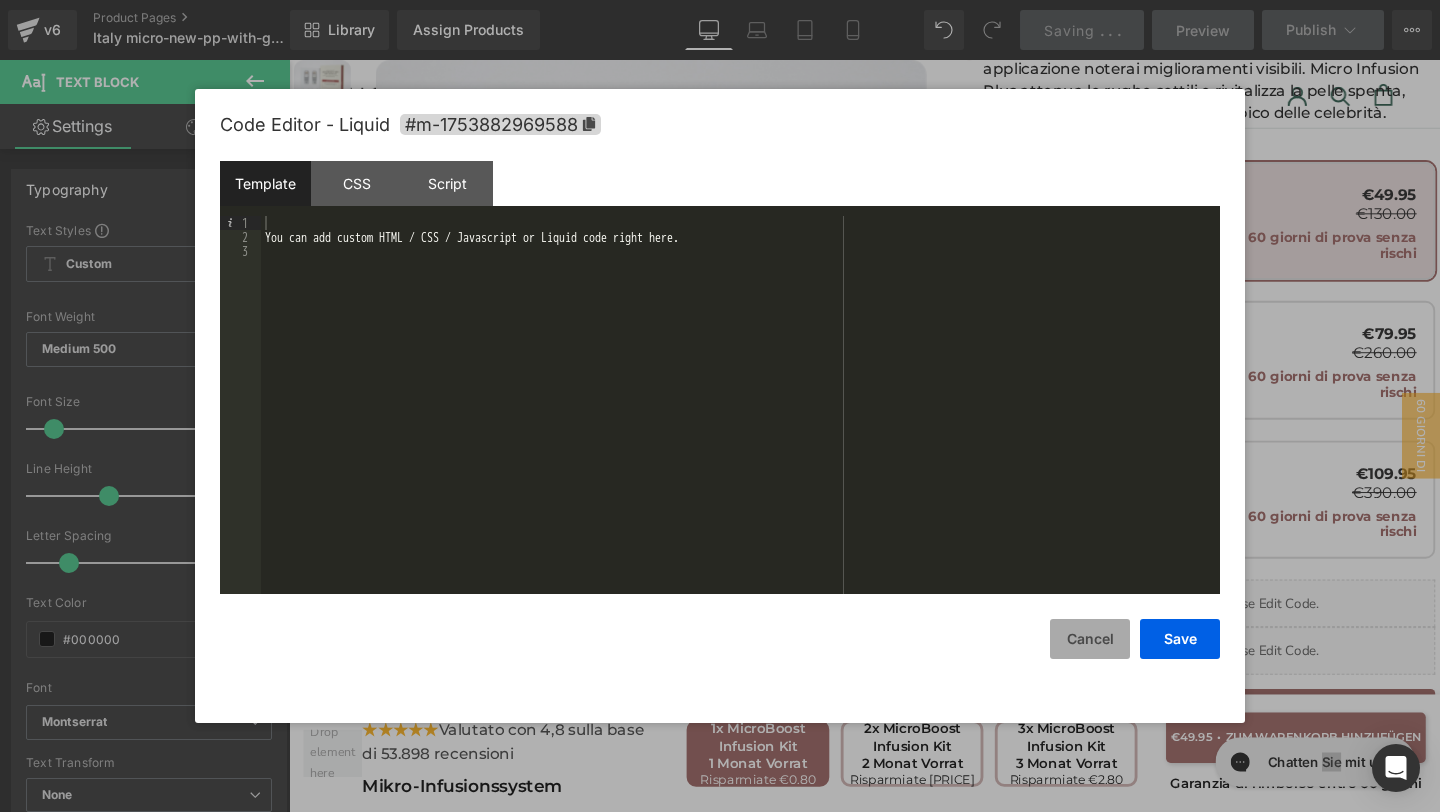 click on "Cancel" at bounding box center (1090, 639) 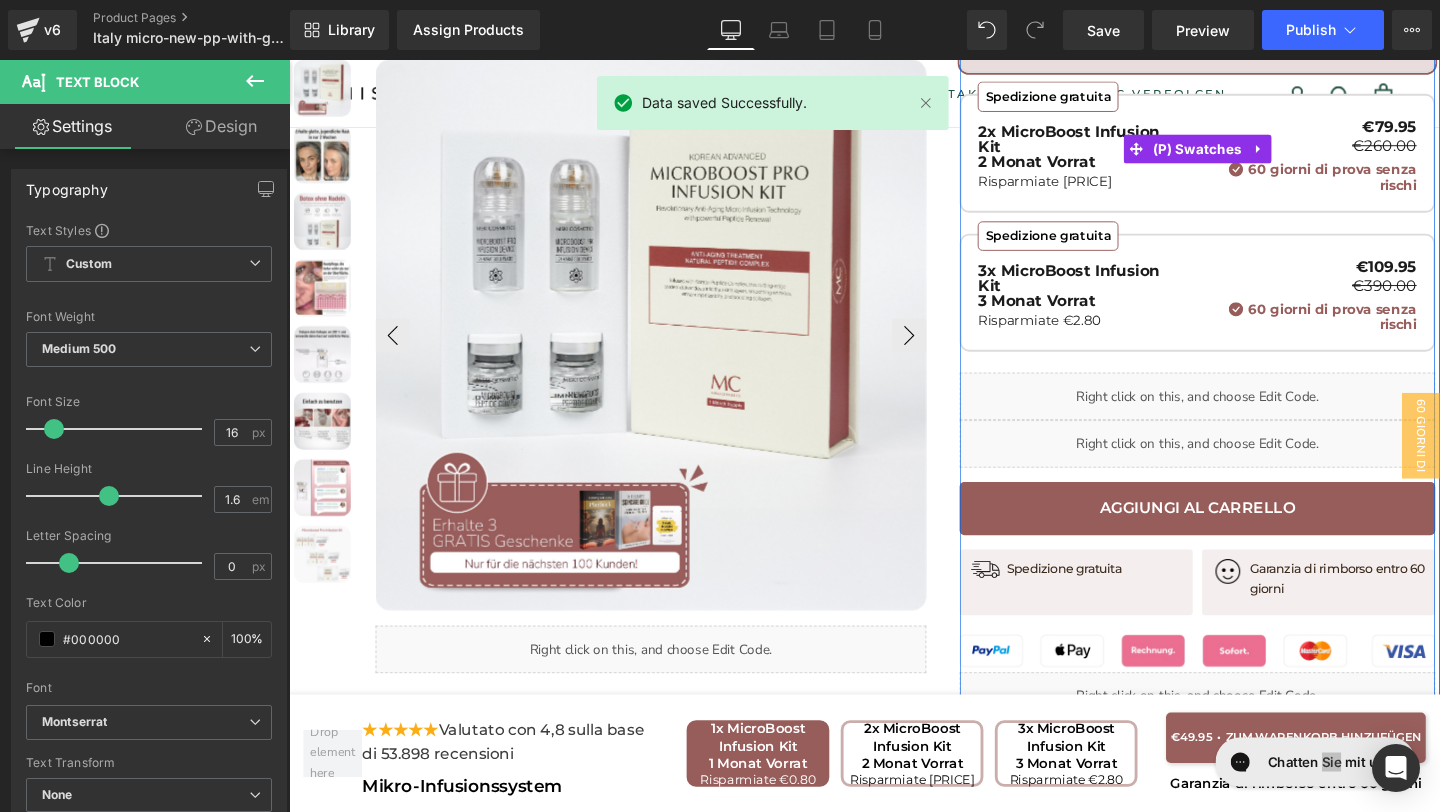 scroll, scrollTop: 839, scrollLeft: 0, axis: vertical 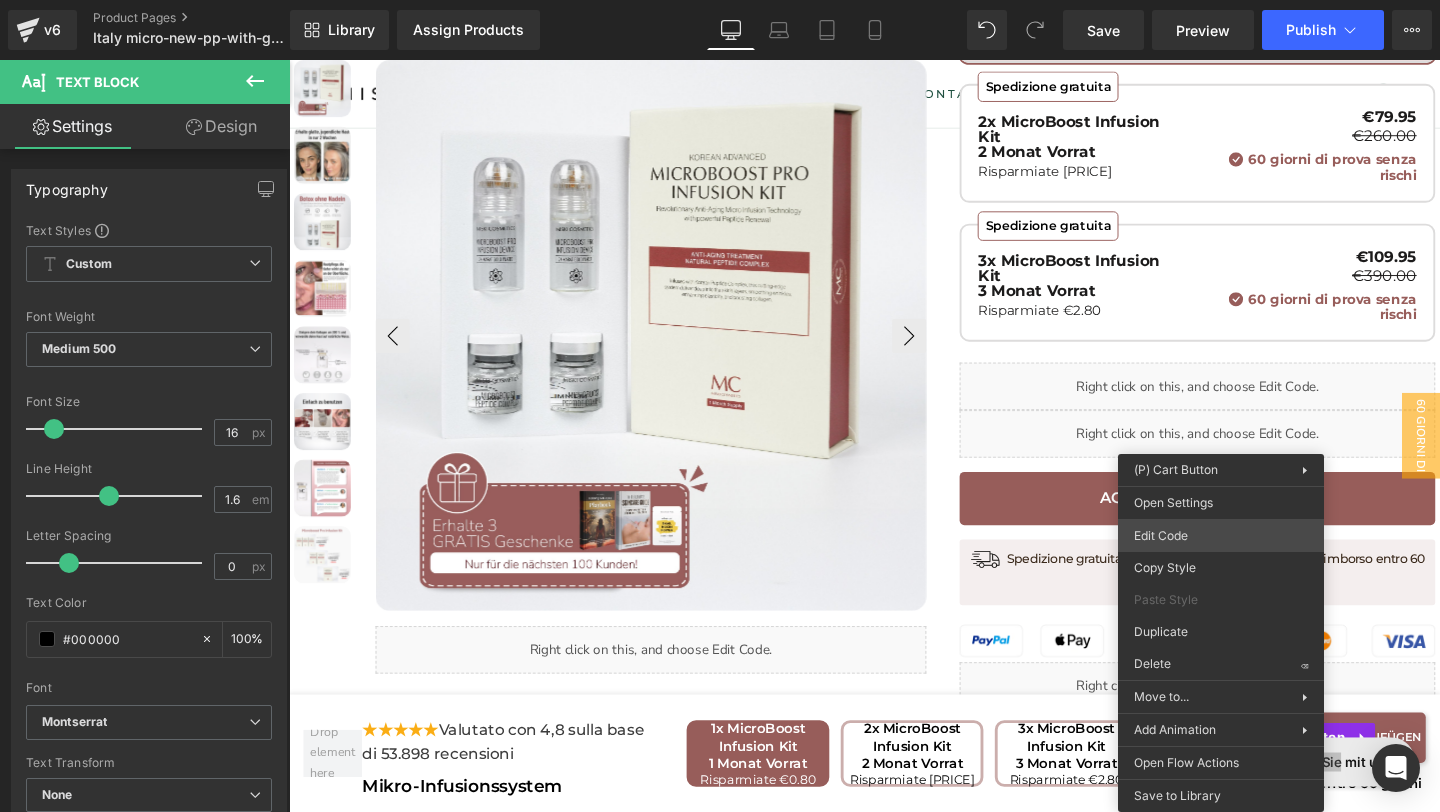 click on "You are previewing how the   will restyle your page. You can not edit Elements in Preset Preview Mode.  v6 Product Pages Italy micro-new-pp-with-gifts Library Assign Products  Product Preview
No product match your search.  Please try another keyword  Manage assigned products Desktop Desktop Laptop Tablet Mobile Save Preview Publish Scheduled View Live Page View with current Template Save Template to Library Schedule Publish Publish Settings Shortcuts  Your page can’t be published   You've reached the maximum number of published pages on your plan  (20/999999).  You need to upgrade your plan or unpublish all your pages to get 1 publish slot.   Unpublish pages   Upgrade plan  Elements Global Style Base Row  rows, columns, layouts, div Heading  headings, titles, h1,h2,h3,h4,h5,h6 Text Block  texts, paragraphs, contents, blocks Image  images, photos, alts, uploads Icon  icons, symbols Button  button, call to action, cta Separator  separators, dividers, horizontal lines Liquid  Banner Parallax  List" at bounding box center [720, 0] 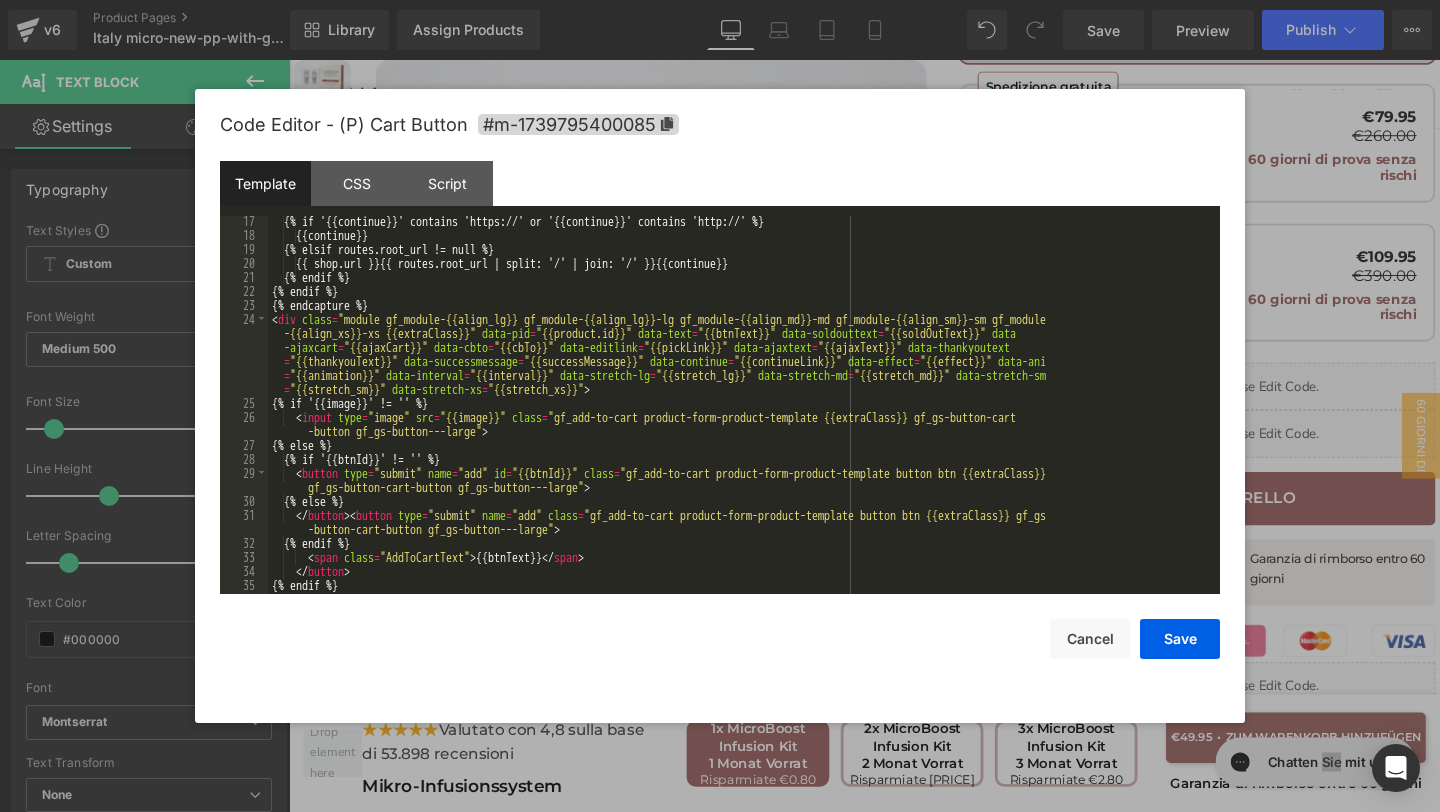 scroll, scrollTop: 238, scrollLeft: 0, axis: vertical 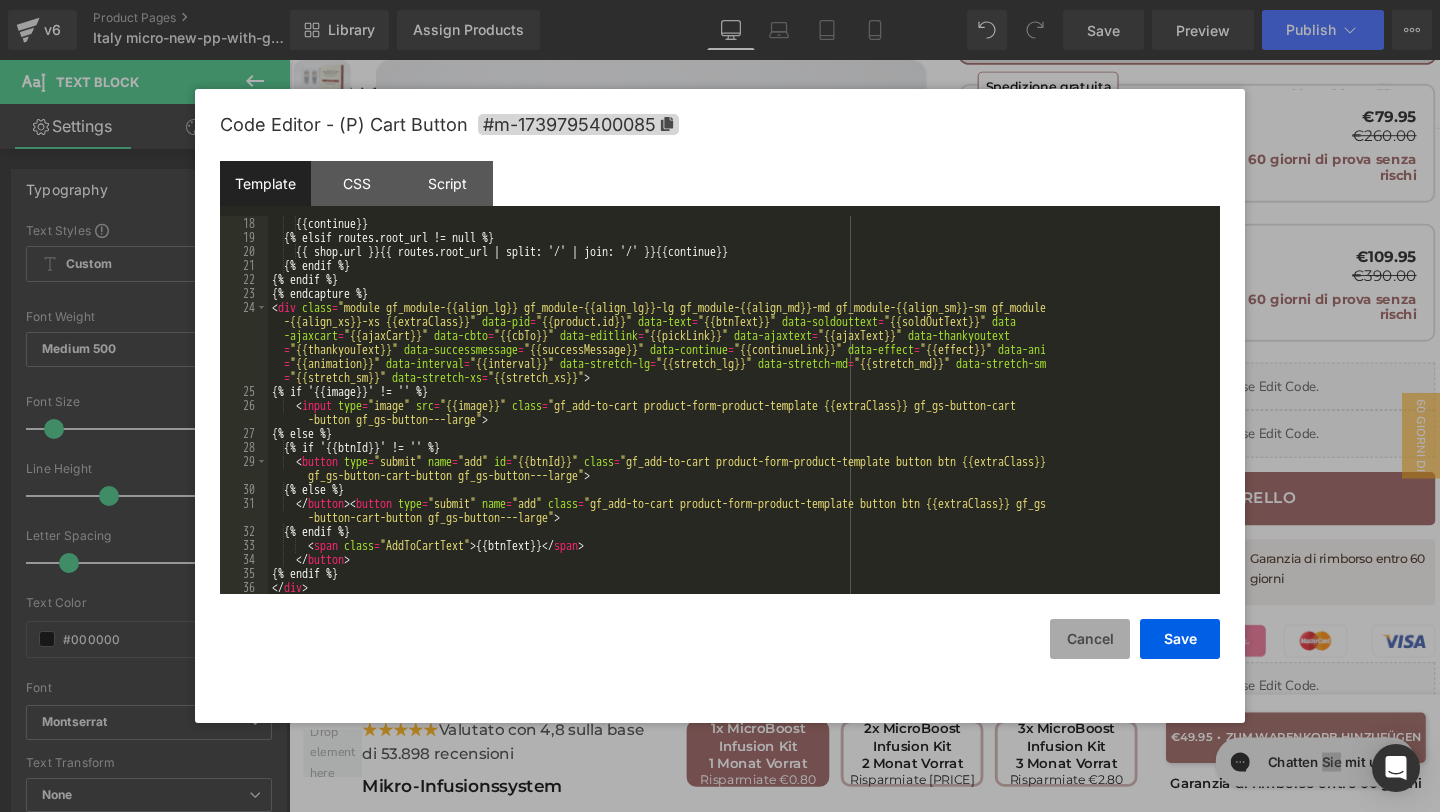 click on "Cancel" at bounding box center (1090, 639) 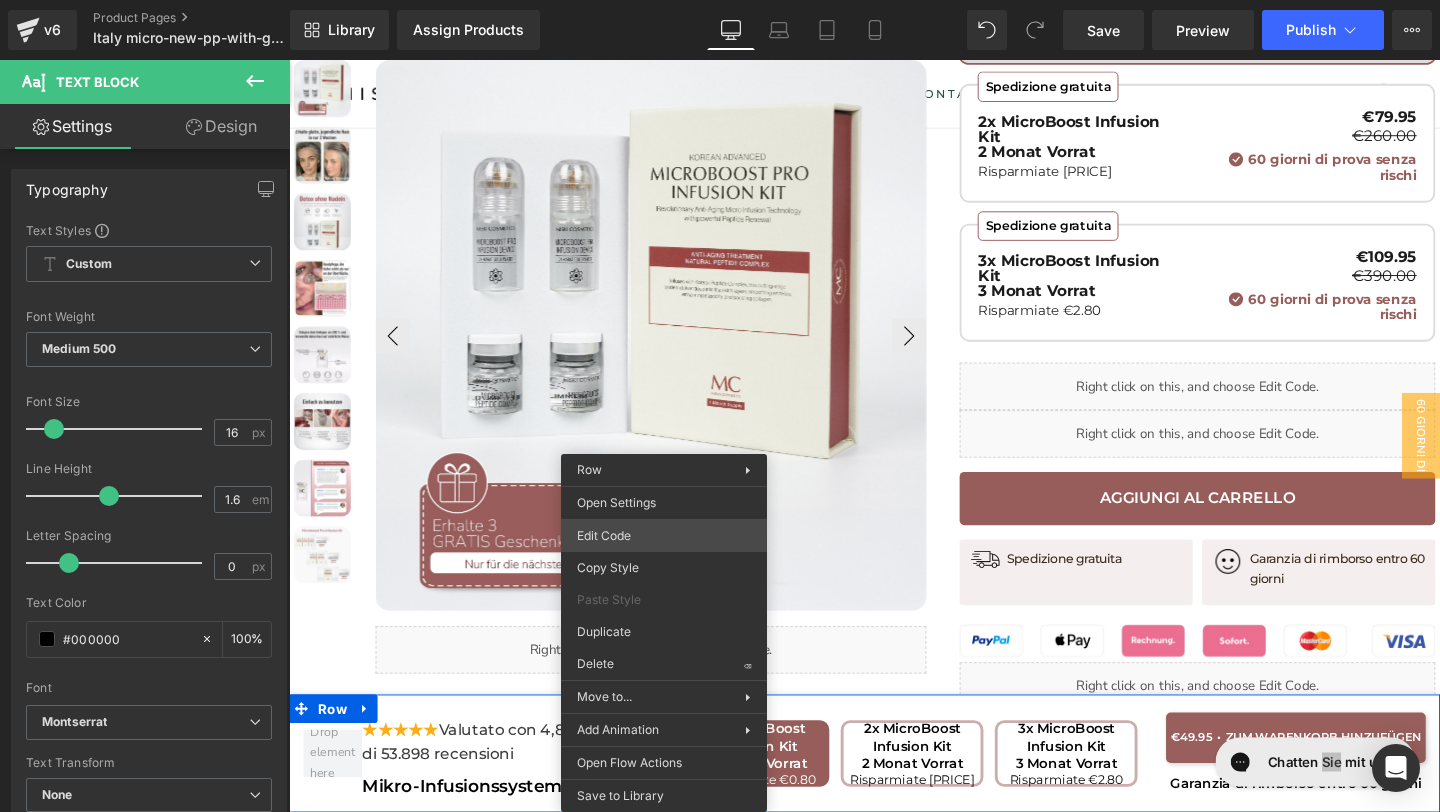 click on "You are previewing how the   will restyle your page. You can not edit Elements in Preset Preview Mode.  v6 Product Pages Italy micro-new-pp-with-gifts Library Assign Products  Product Preview
No product match your search.  Please try another keyword  Manage assigned products Desktop Desktop Laptop Tablet Mobile Save Preview Publish Scheduled View Live Page View with current Template Save Template to Library Schedule Publish Publish Settings Shortcuts  Your page can’t be published   You've reached the maximum number of published pages on your plan  (20/999999).  You need to upgrade your plan or unpublish all your pages to get 1 publish slot.   Unpublish pages   Upgrade plan  Elements Global Style Base Row  rows, columns, layouts, div Heading  headings, titles, h1,h2,h3,h4,h5,h6 Text Block  texts, paragraphs, contents, blocks Image  images, photos, alts, uploads Icon  icons, symbols Button  button, call to action, cta Separator  separators, dividers, horizontal lines Liquid  Banner Parallax  List" at bounding box center [720, 0] 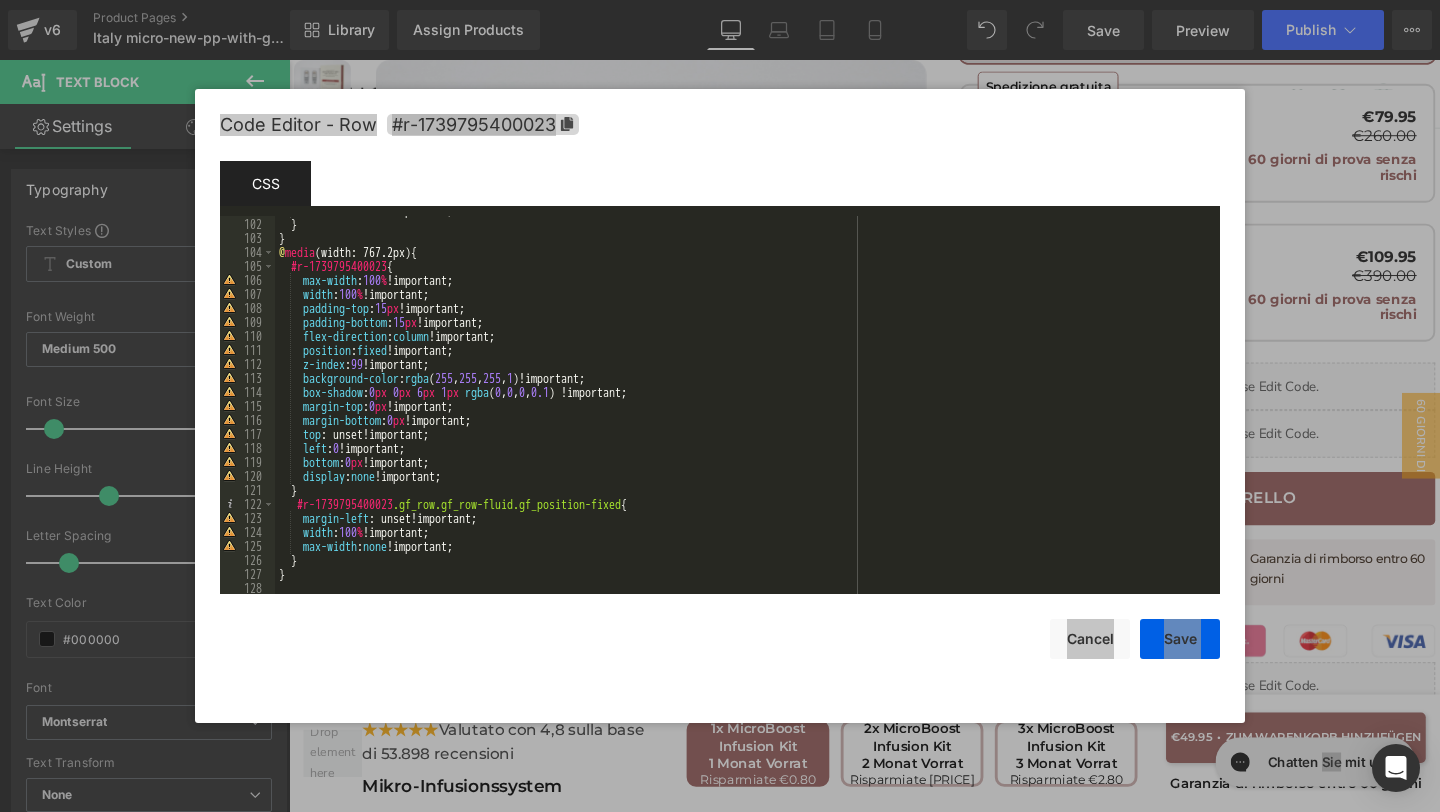 scroll, scrollTop: 1414, scrollLeft: 0, axis: vertical 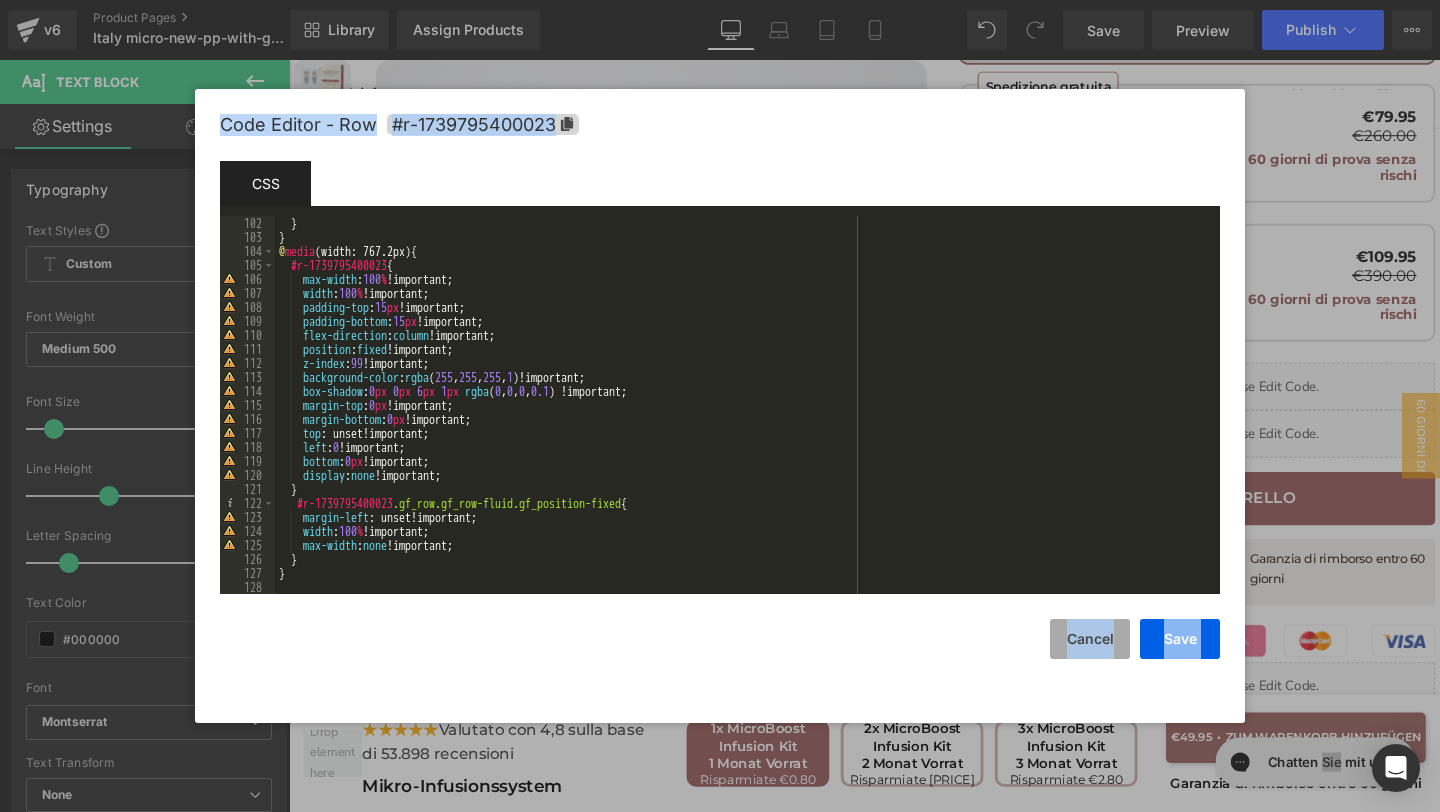 click on "Cancel" at bounding box center (1090, 639) 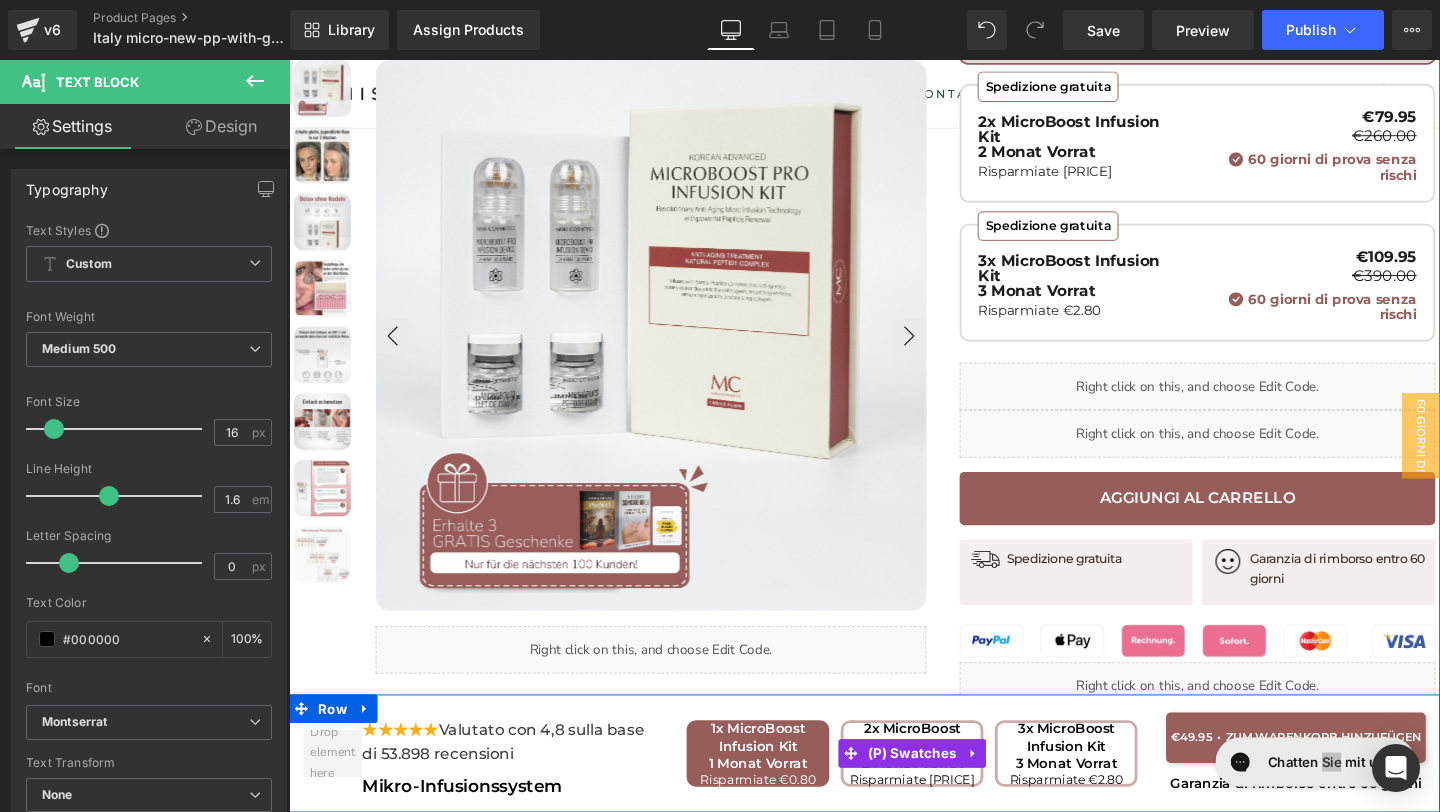 click on "1x MicroBoost Infusion Kit  1 Monat Vorrat" at bounding box center [782, 781] 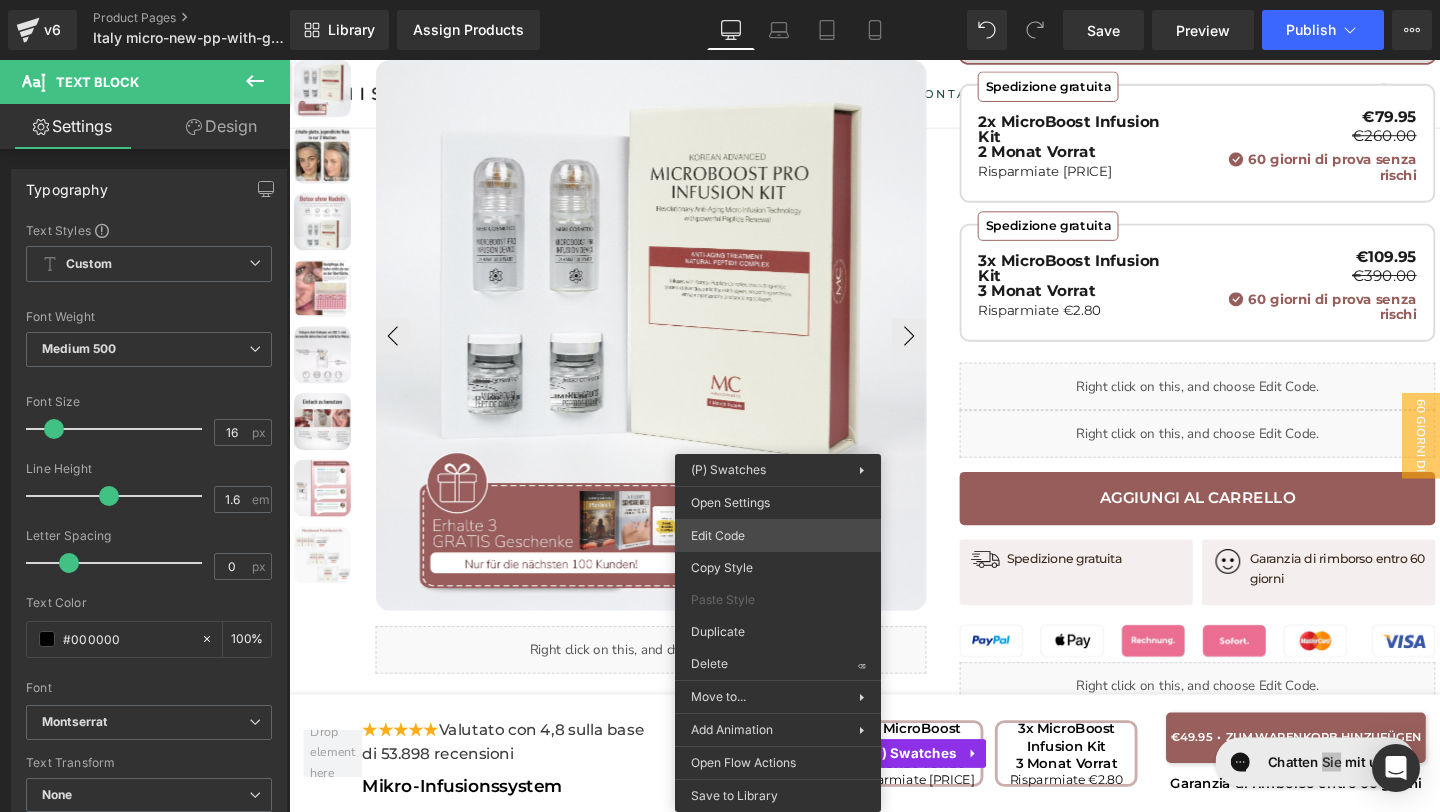 click on "You are previewing how the   will restyle your page. You can not edit Elements in Preset Preview Mode.  v6 Product Pages Italy micro-new-pp-with-gifts Library Assign Products  Product Preview
No product match your search.  Please try another keyword  Manage assigned products Desktop Desktop Laptop Tablet Mobile Save Preview Publish Scheduled View Live Page View with current Template Save Template to Library Schedule Publish Publish Settings Shortcuts  Your page can’t be published   You've reached the maximum number of published pages on your plan  (20/999999).  You need to upgrade your plan or unpublish all your pages to get 1 publish slot.   Unpublish pages   Upgrade plan  Elements Global Style Base Row  rows, columns, layouts, div Heading  headings, titles, h1,h2,h3,h4,h5,h6 Text Block  texts, paragraphs, contents, blocks Image  images, photos, alts, uploads Icon  icons, symbols Button  button, call to action, cta Separator  separators, dividers, horizontal lines Liquid  Banner Parallax  List" at bounding box center (720, 0) 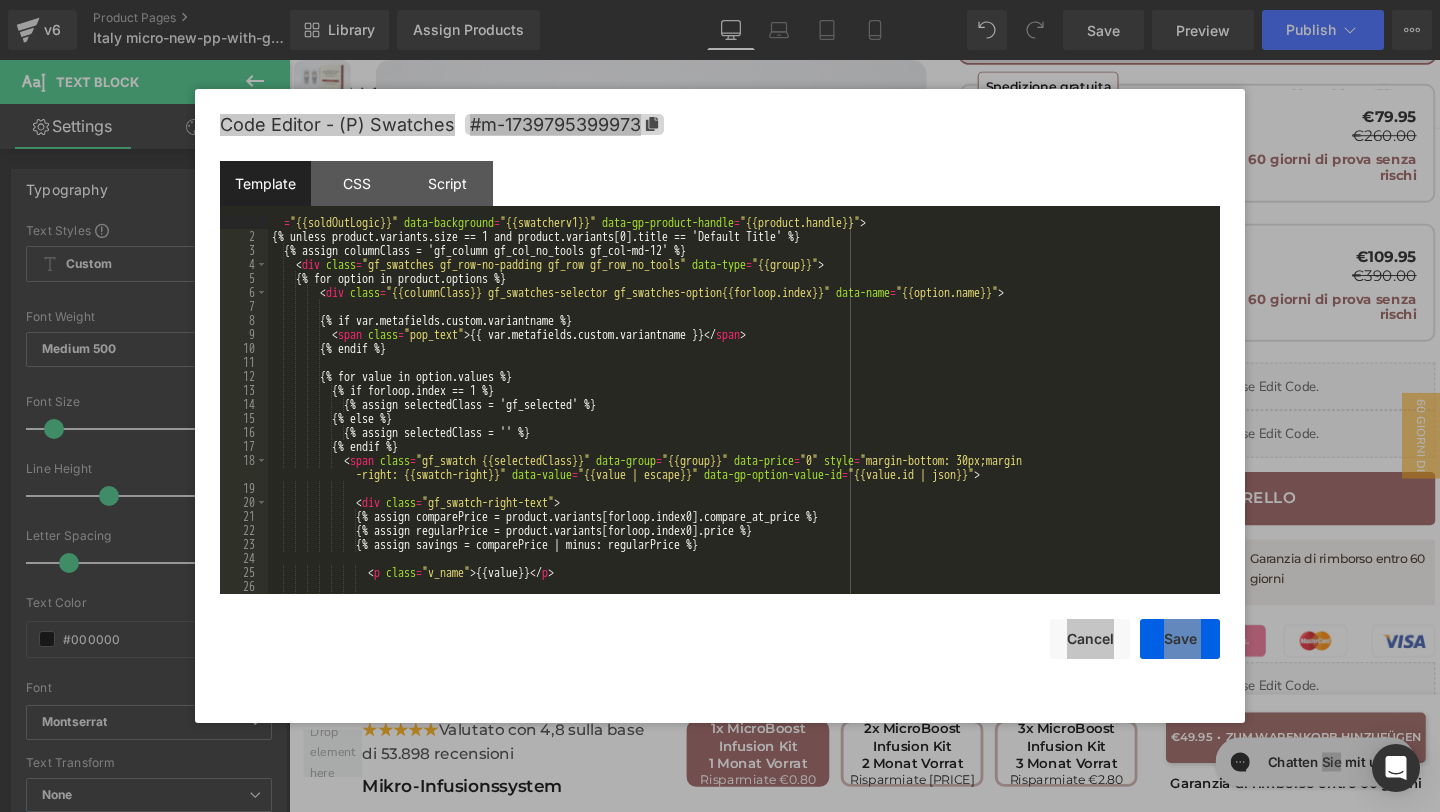 scroll, scrollTop: 0, scrollLeft: 0, axis: both 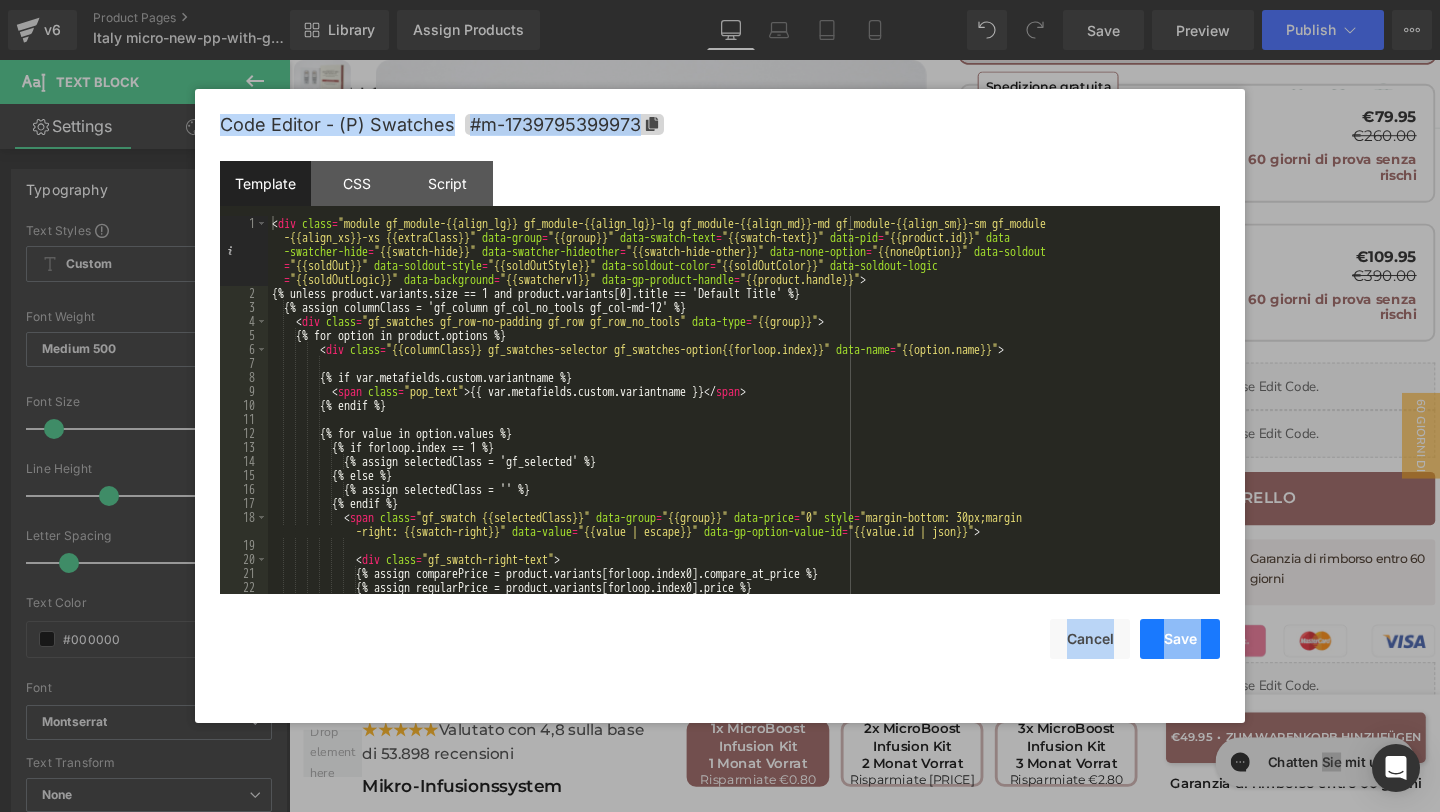 click on "Save" at bounding box center [1180, 639] 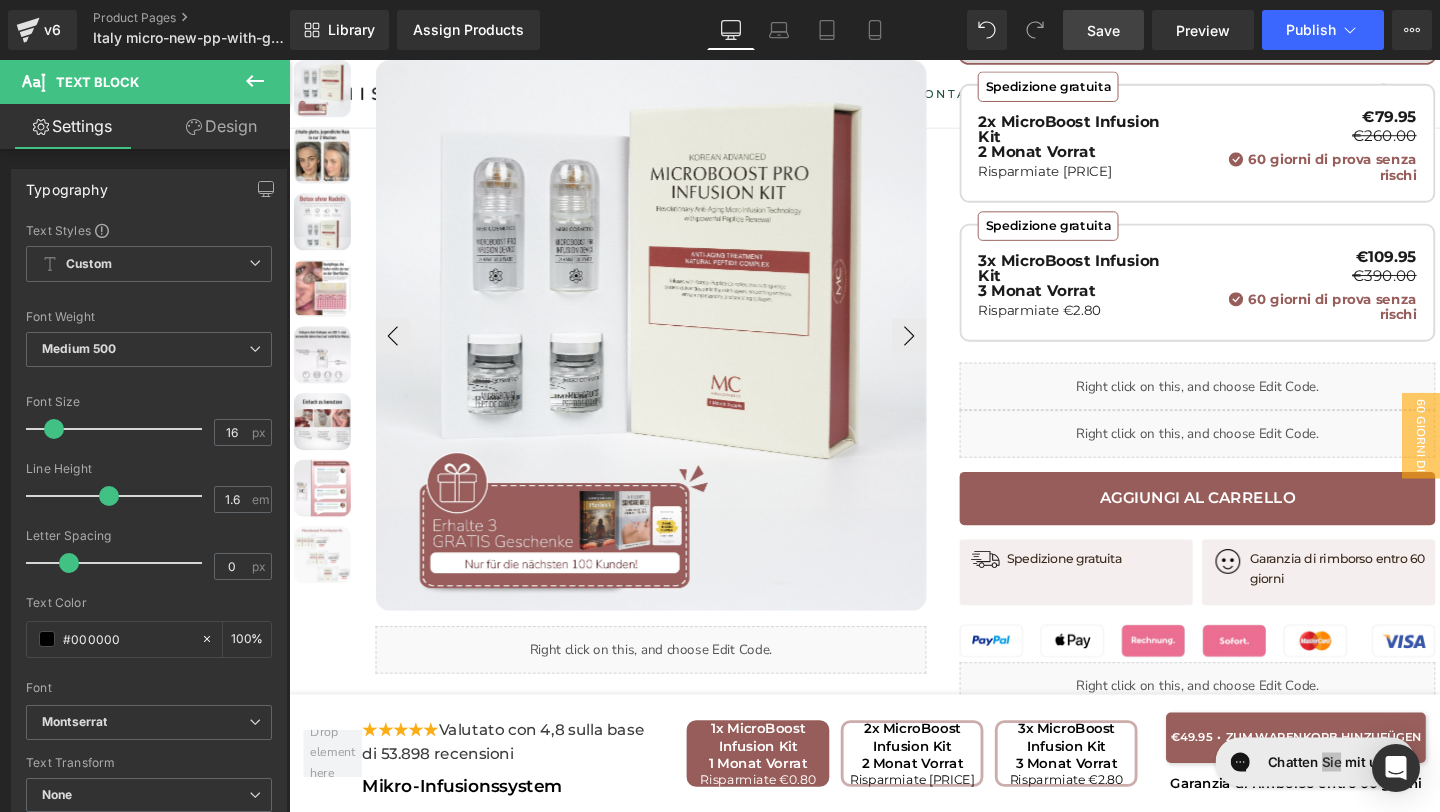 click on "Save" at bounding box center (1103, 30) 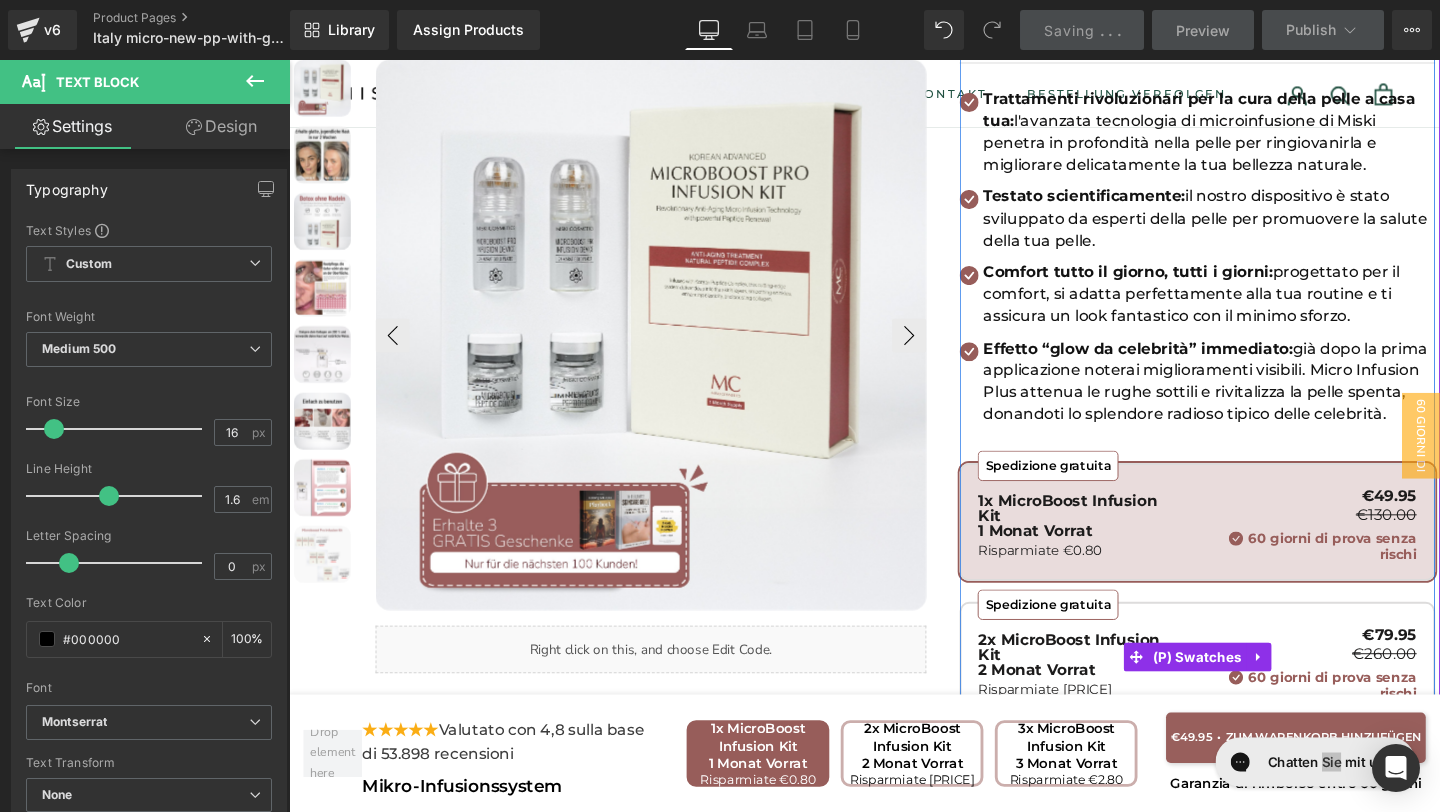 scroll, scrollTop: 0, scrollLeft: 0, axis: both 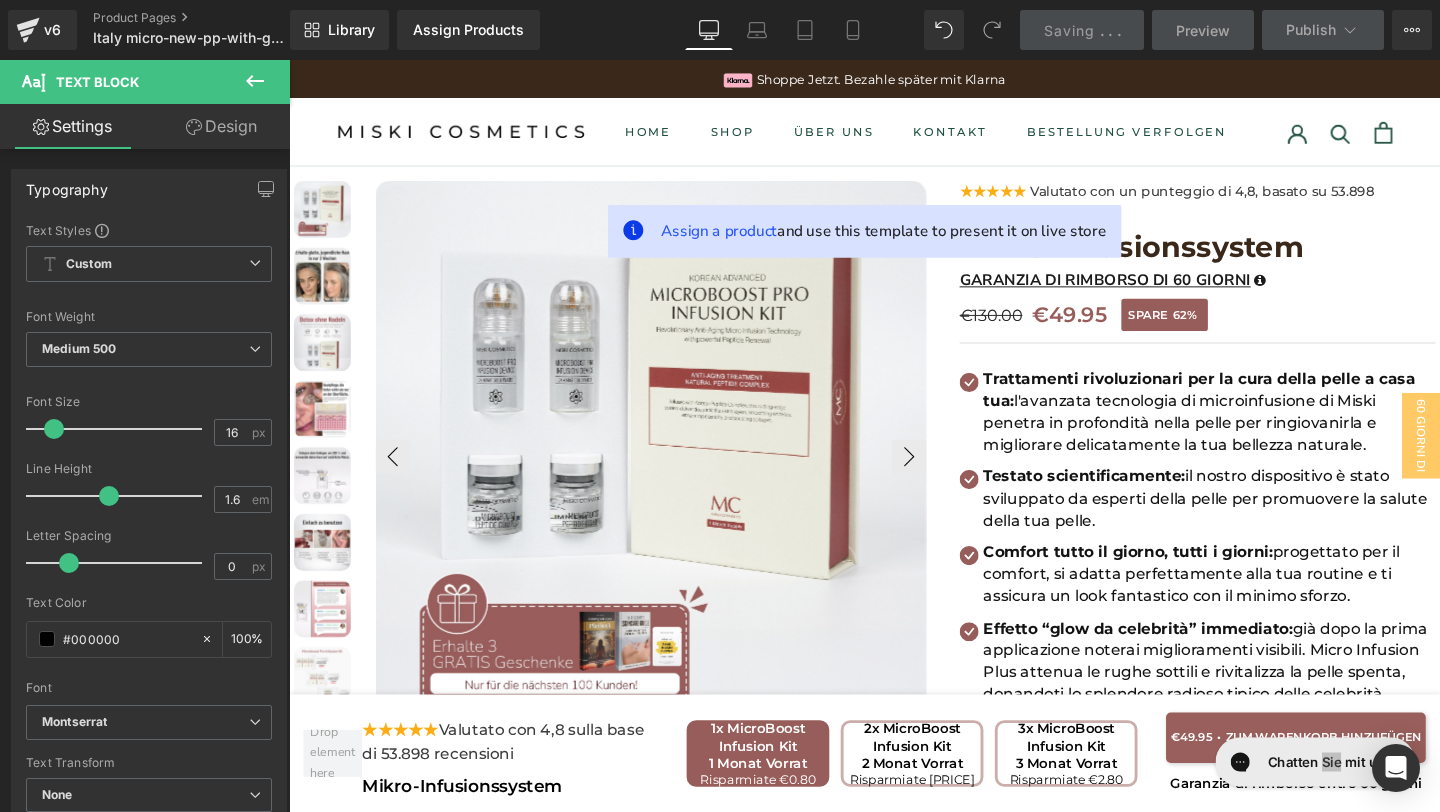 click on "Preview" at bounding box center [1203, 30] 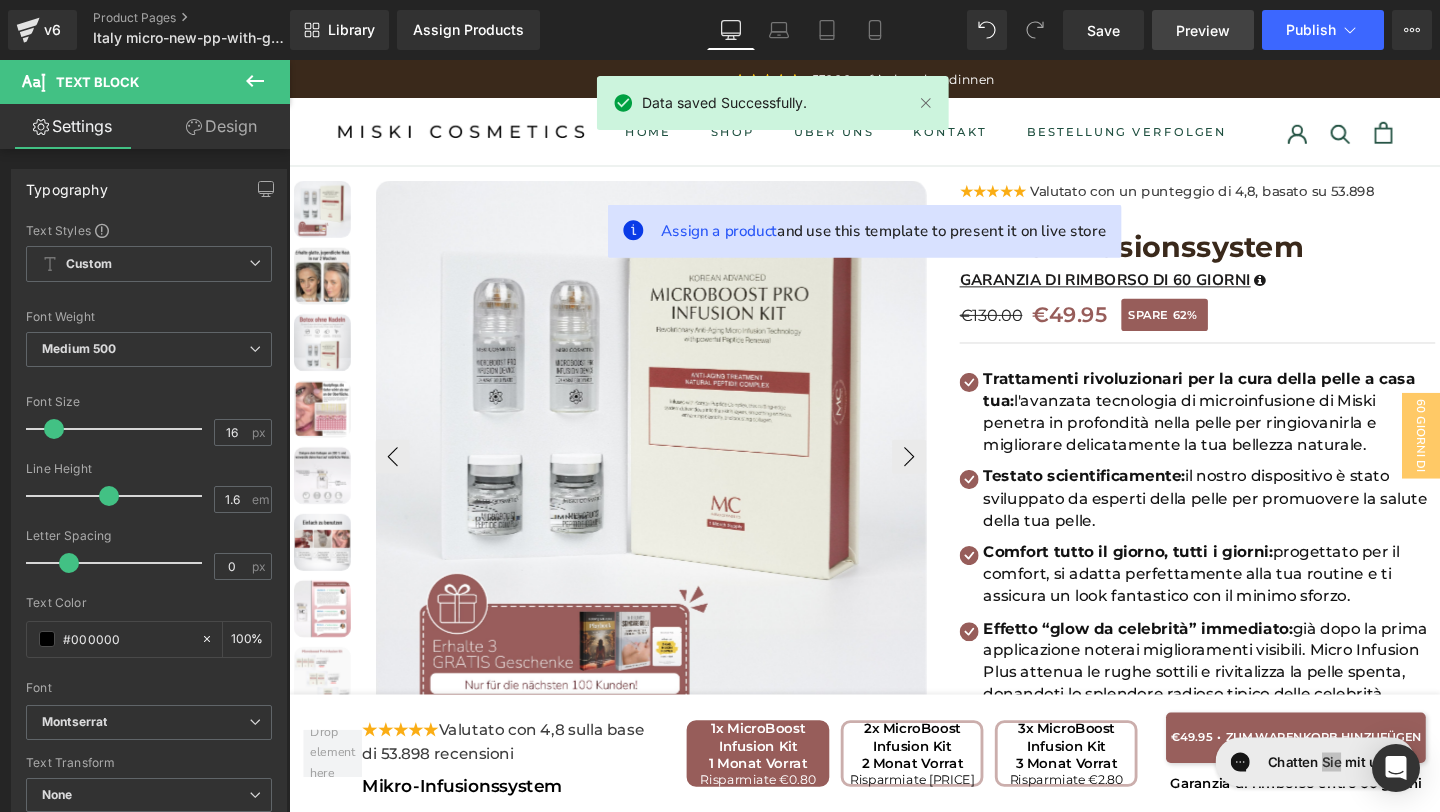 click on "Preview" at bounding box center (1203, 30) 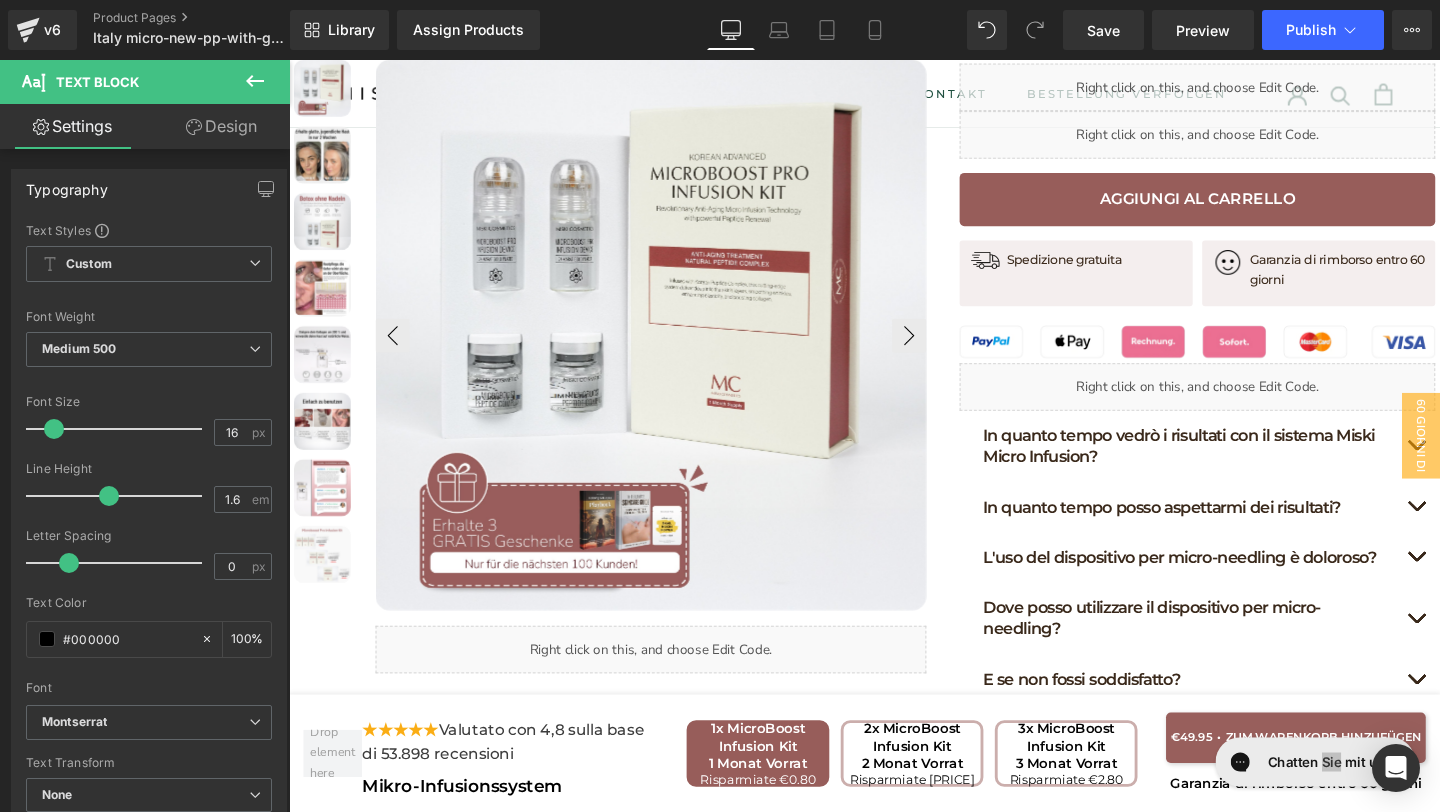 scroll, scrollTop: 1122, scrollLeft: 0, axis: vertical 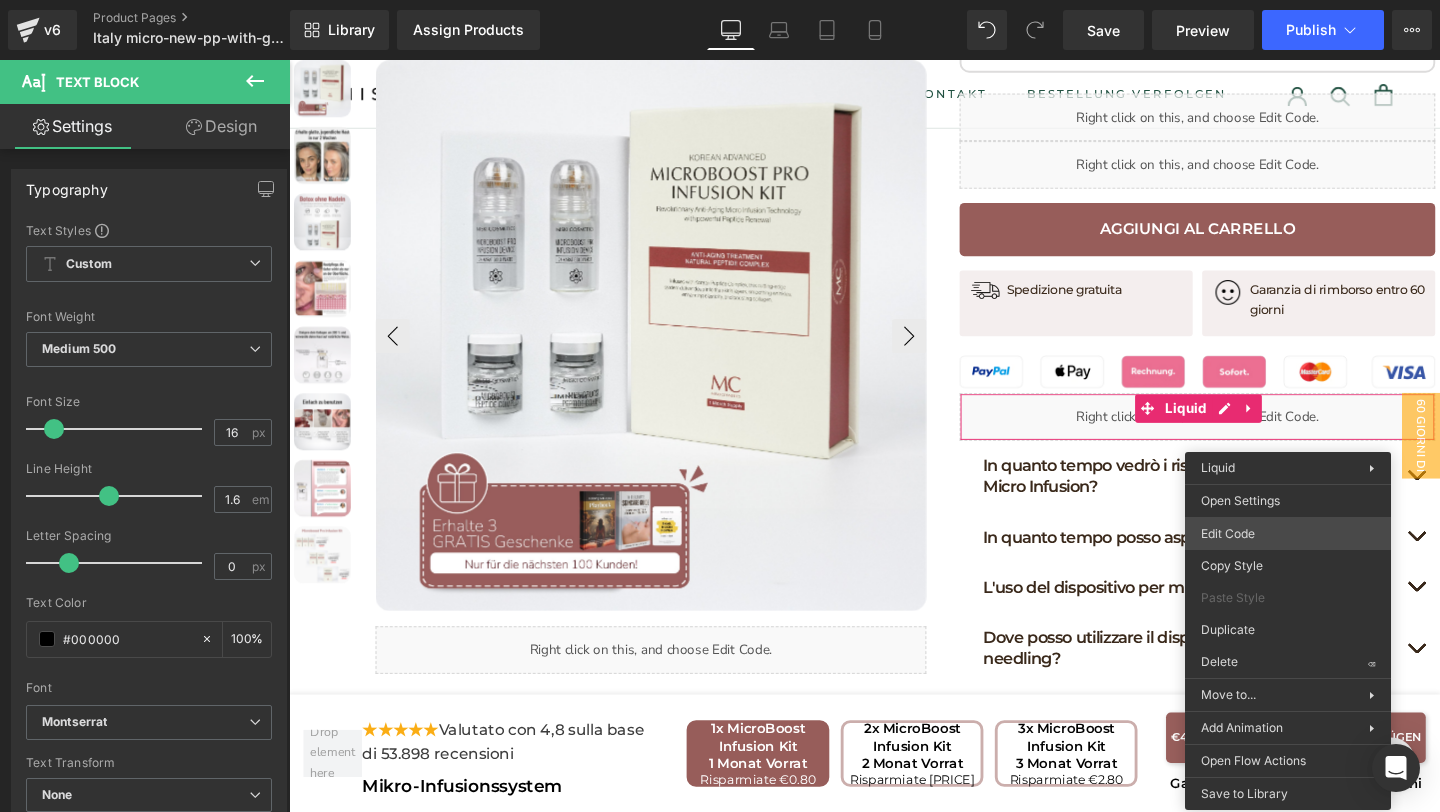 click on "You are previewing how the   will restyle your page. You can not edit Elements in Preset Preview Mode.  v6 Product Pages Italy micro-new-pp-with-gifts Library Assign Products  Product Preview
No product match your search.  Please try another keyword  Manage assigned products Desktop Desktop Laptop Tablet Mobile Save Preview Publish Scheduled View Live Page View with current Template Save Template to Library Schedule Publish Publish Settings Shortcuts  Your page can’t be published   You've reached the maximum number of published pages on your plan  (20/999999).  You need to upgrade your plan or unpublish all your pages to get 1 publish slot.   Unpublish pages   Upgrade plan  Elements Global Style Base Row  rows, columns, layouts, div Heading  headings, titles, h1,h2,h3,h4,h5,h6 Text Block  texts, paragraphs, contents, blocks Image  images, photos, alts, uploads Icon  icons, symbols Button  button, call to action, cta Separator  separators, dividers, horizontal lines Liquid  Banner" at bounding box center (720, 406) 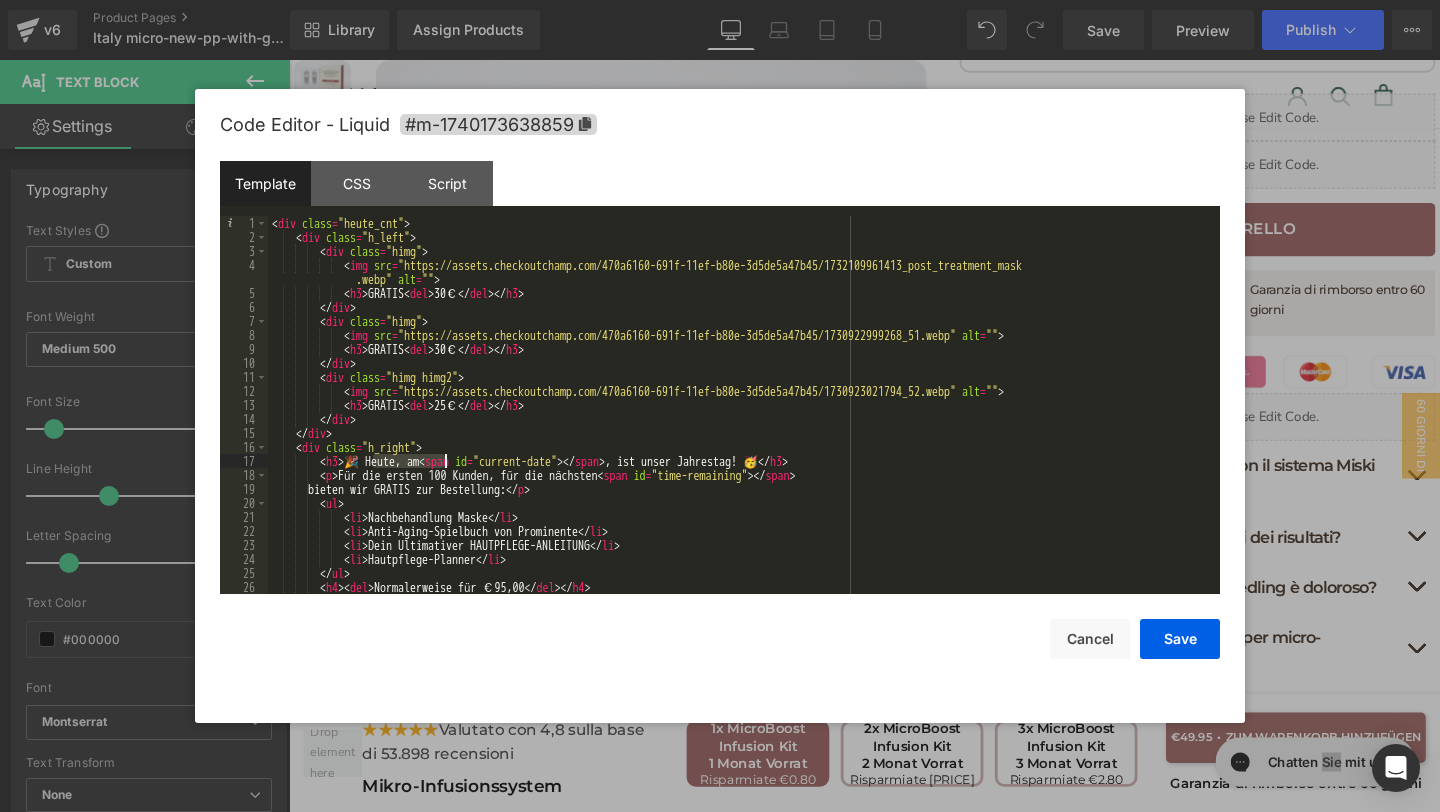 drag, startPoint x: 376, startPoint y: 464, endPoint x: 442, endPoint y: 466, distance: 66.0303 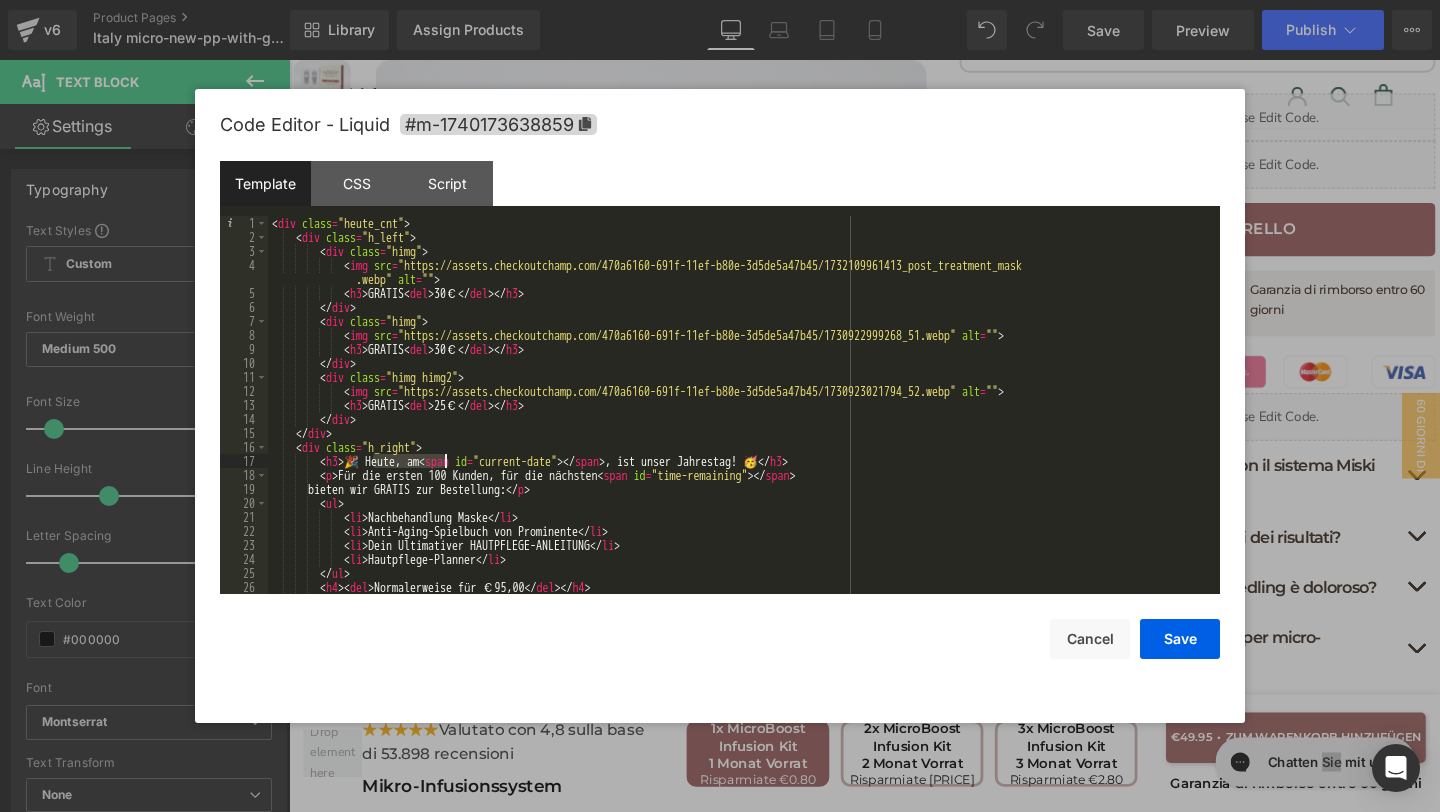 click on "< div   class = "heute_cnt" >       < div   class = "h_left" >             < div   class = "himg" >                   < img   src = "https://assets.checkoutchamp.com/470a6160-691f-11ef-b80e-3d5de5a47b45/1732109961413_post_treatment_mask                .webp"   alt = "" >                   < h3 > GRATIS  < del > 30€ </ del > </ h3 >             </ div >             < div   class = "himg" >                   < img   src = "https://assets.checkoutchamp.com/470a6160-691f-11ef-b80e-3d5de5a47b45/1730922999268_51.webp"   alt = "" >                   < h3 > GRATIS  < del > 30€ </ del > </ h3 >             </ div >             < div   class = "himg himg2" >                   < img   src = "https://assets.checkoutchamp.com/470a6160-691f-11ef-b80e-3d5de5a47b45/1730923021794_52.webp"   alt = "" >                   < h3 > GRATIS  < del > 25€ </ del > </ h3 >             </ div >       </ div >       < div   class = "h_right" >             < h3 > 🎉 Heute, am  < span   id = "current-date" > </ span >" at bounding box center (740, 419) 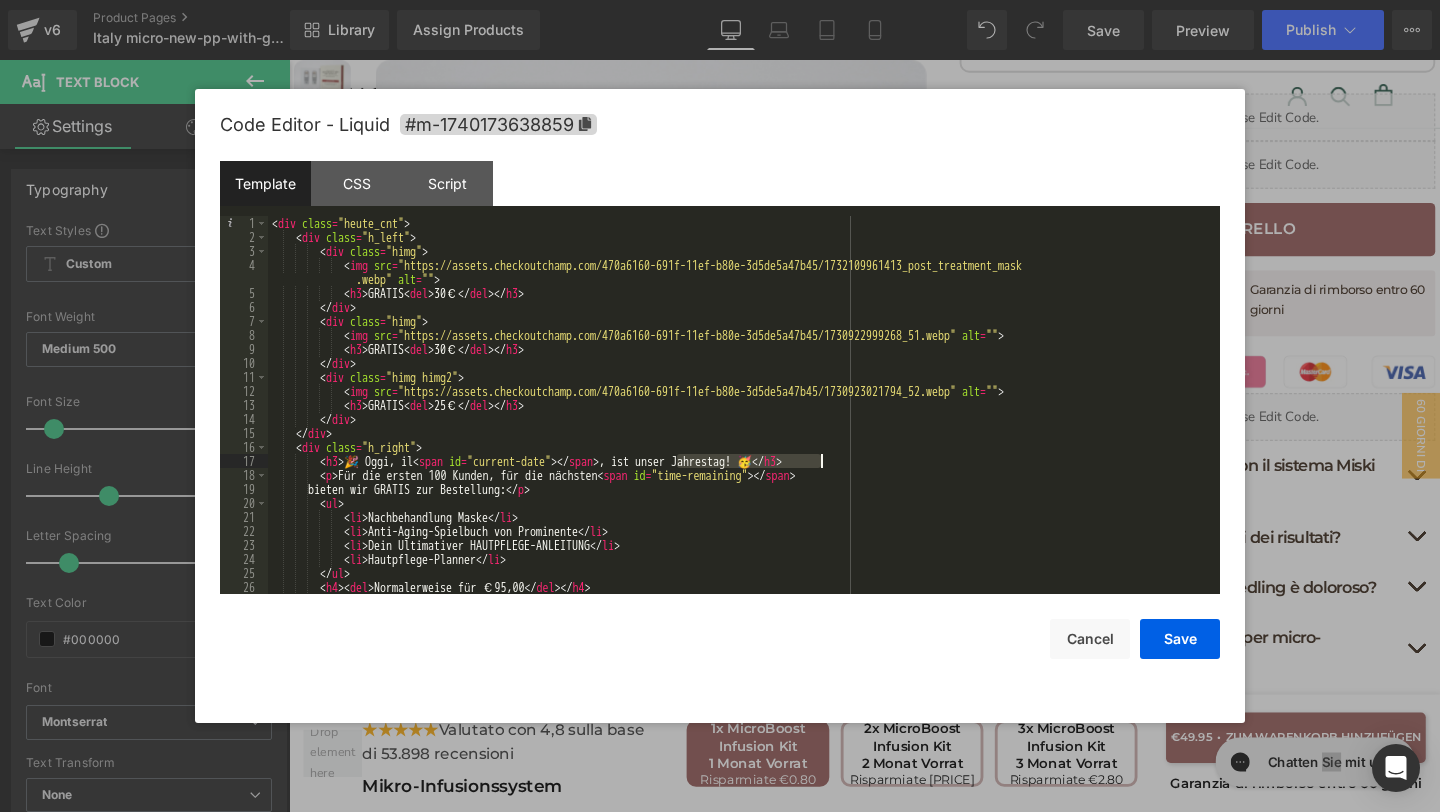 drag, startPoint x: 680, startPoint y: 465, endPoint x: 822, endPoint y: 464, distance: 142.00352 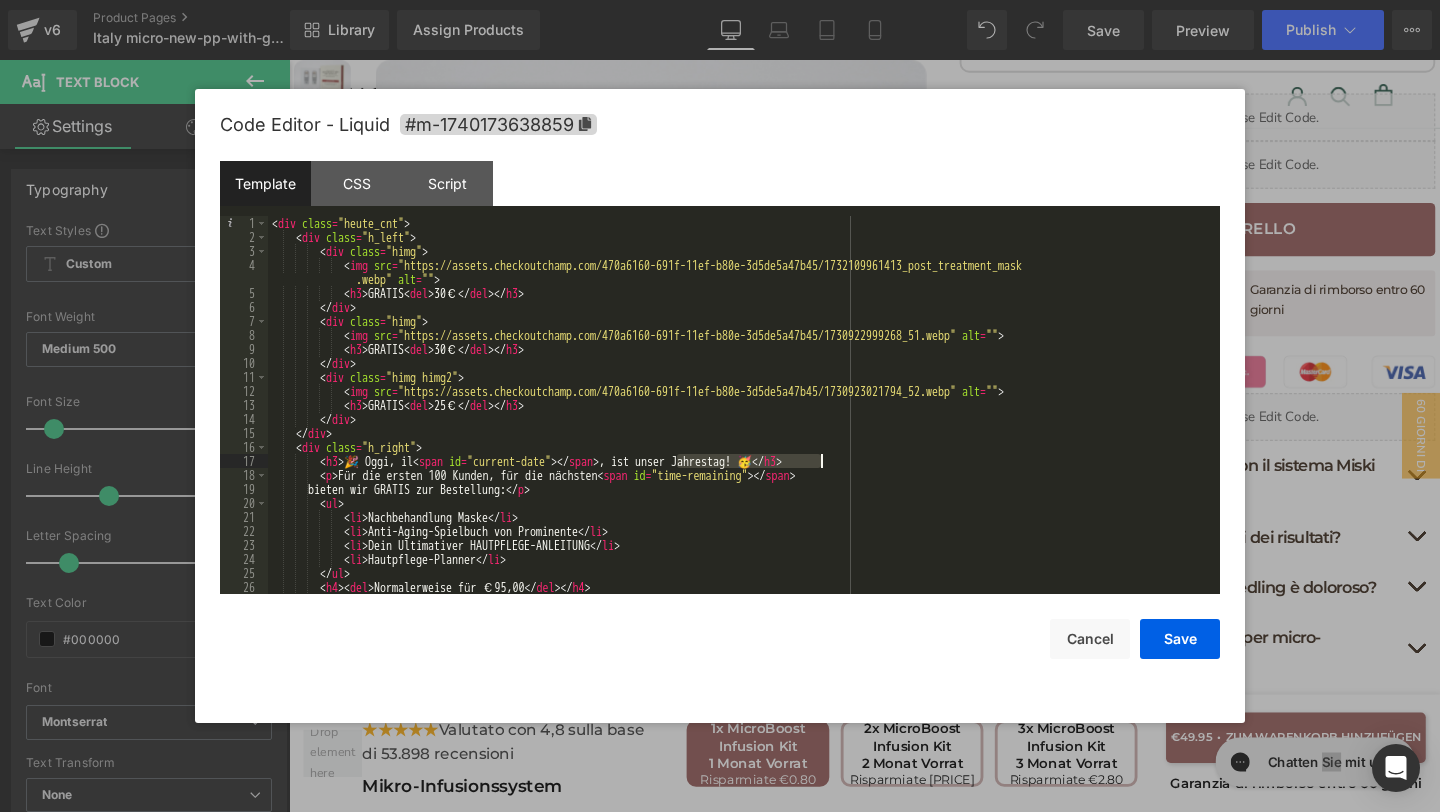 click on "< div   class = "heute_cnt" >       < div   class = "h_left" >             < div   class = "himg" >                   < img   src = "https://assets.checkoutchamp.com/470a6160-691f-11ef-b80e-3d5de5a47b45/1732109961413_post_treatment_mask                .webp"   alt = "" >                   < h3 > GRATIS  < del > 30€ </ del > </ h3 >             </ div >             < div   class = "himg" >                   < img   src = "https://assets.checkoutchamp.com/470a6160-691f-11ef-b80e-3d5de5a47b45/1730922999268_51.webp"   alt = "" >                   < h3 > GRATIS  < del > 30€ </ del > </ h3 >             </ div >             < div   class = "himg himg2" >                   < img   src = "https://assets.checkoutchamp.com/470a6160-691f-11ef-b80e-3d5de5a47b45/1730923021794_52.webp"   alt = "" >                   < h3 > GRATIS  < del > 25€ </ del > </ h3 >             </ div >       </ div >       < div   class = "h_right" >             < h3 > 🎉 Oggi, il  < span   id = "current-date" > </ span > >" at bounding box center (740, 419) 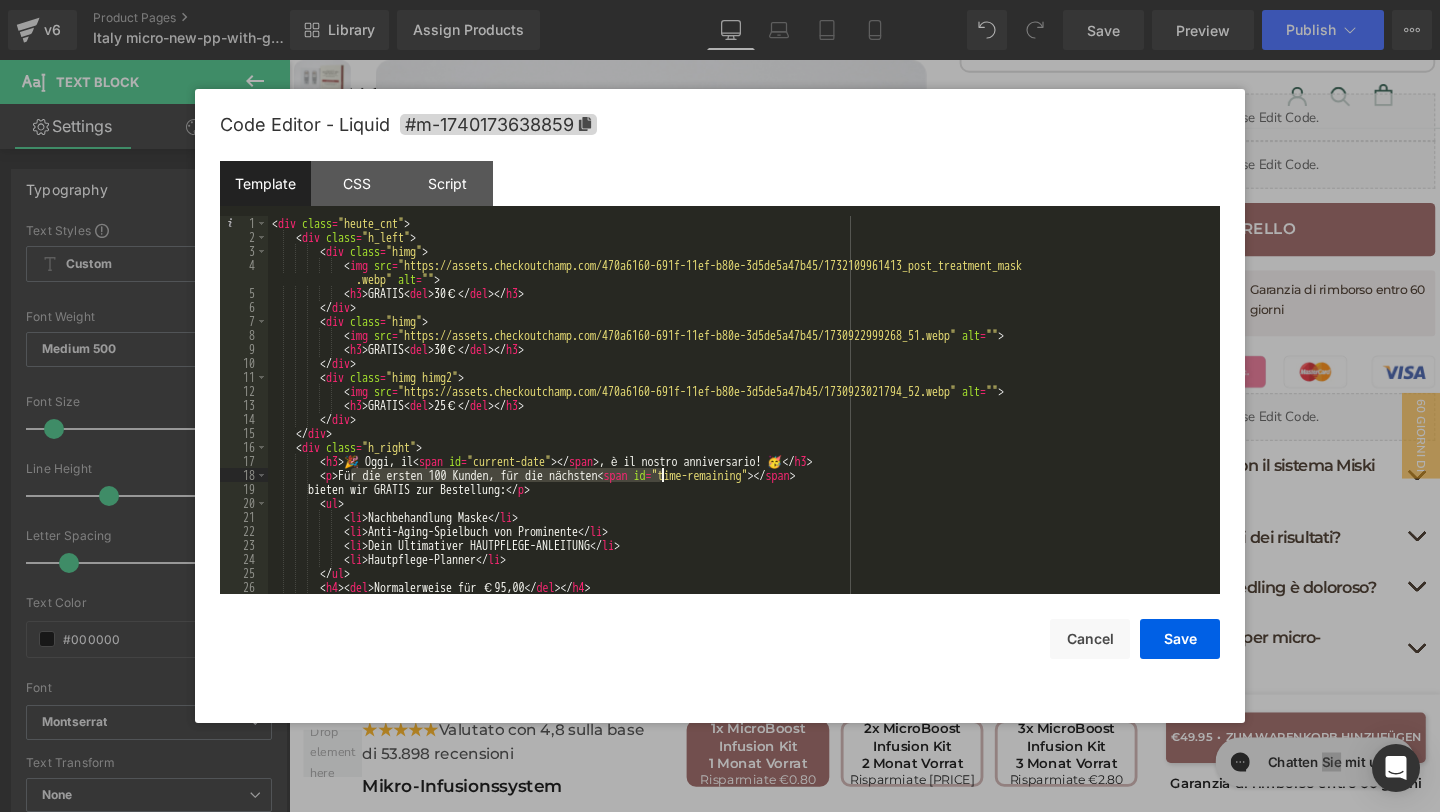 drag, startPoint x: 352, startPoint y: 476, endPoint x: 662, endPoint y: 469, distance: 310.079 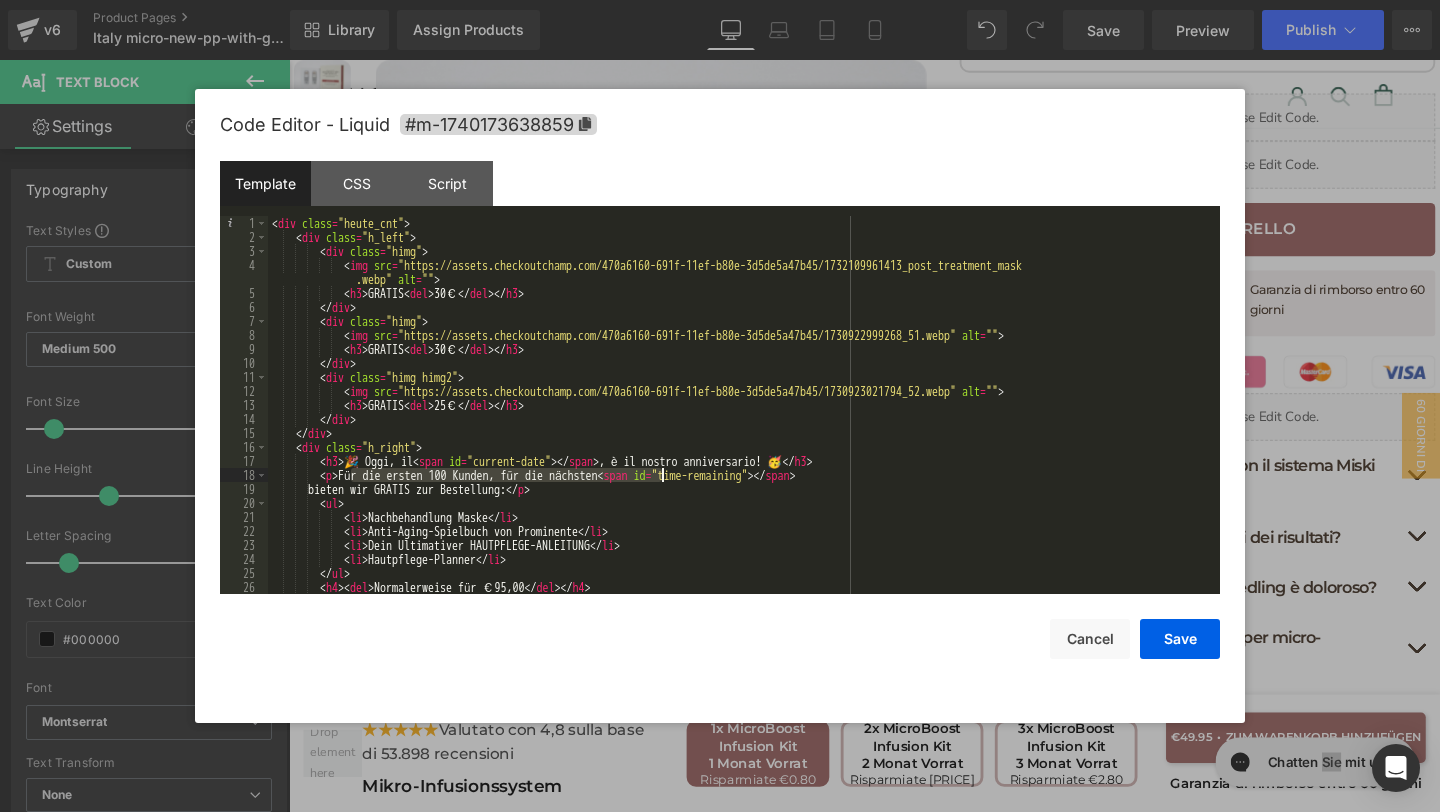 click on "< div   class = "heute_cnt" >       < div   class = "h_left" >             < div   class = "himg" >                   < img   src = "https://assets.checkoutchamp.com/470a6160-691f-11ef-b80e-3d5de5a47b45/1732109961413_post_treatment_mask                .webp"   alt = "" >                   < h3 > GRATIS  < del > 30€ </ del > </ h3 >             </ div >             < div   class = "himg" >                   < img   src = "https://assets.checkoutchamp.com/470a6160-691f-11ef-b80e-3d5de5a47b45/1730922999268_51.webp"   alt = "" >                   < h3 > GRATIS  < del > 30€ </ del > </ h3 >             </ div >             < div   class = "himg himg2" >                   < img   src = "https://assets.checkoutchamp.com/470a6160-691f-11ef-b80e-3d5de5a47b45/1730923021794_52.webp"   alt = "" >                   < h3 > GRATIS  < del > 25€ </ del > </ h3 >             </ div >       </ div >       < div   class = "h_right" >             < h3 > 🎉 Oggi, il  < span   id = "current-date" > </ span > >" at bounding box center (740, 419) 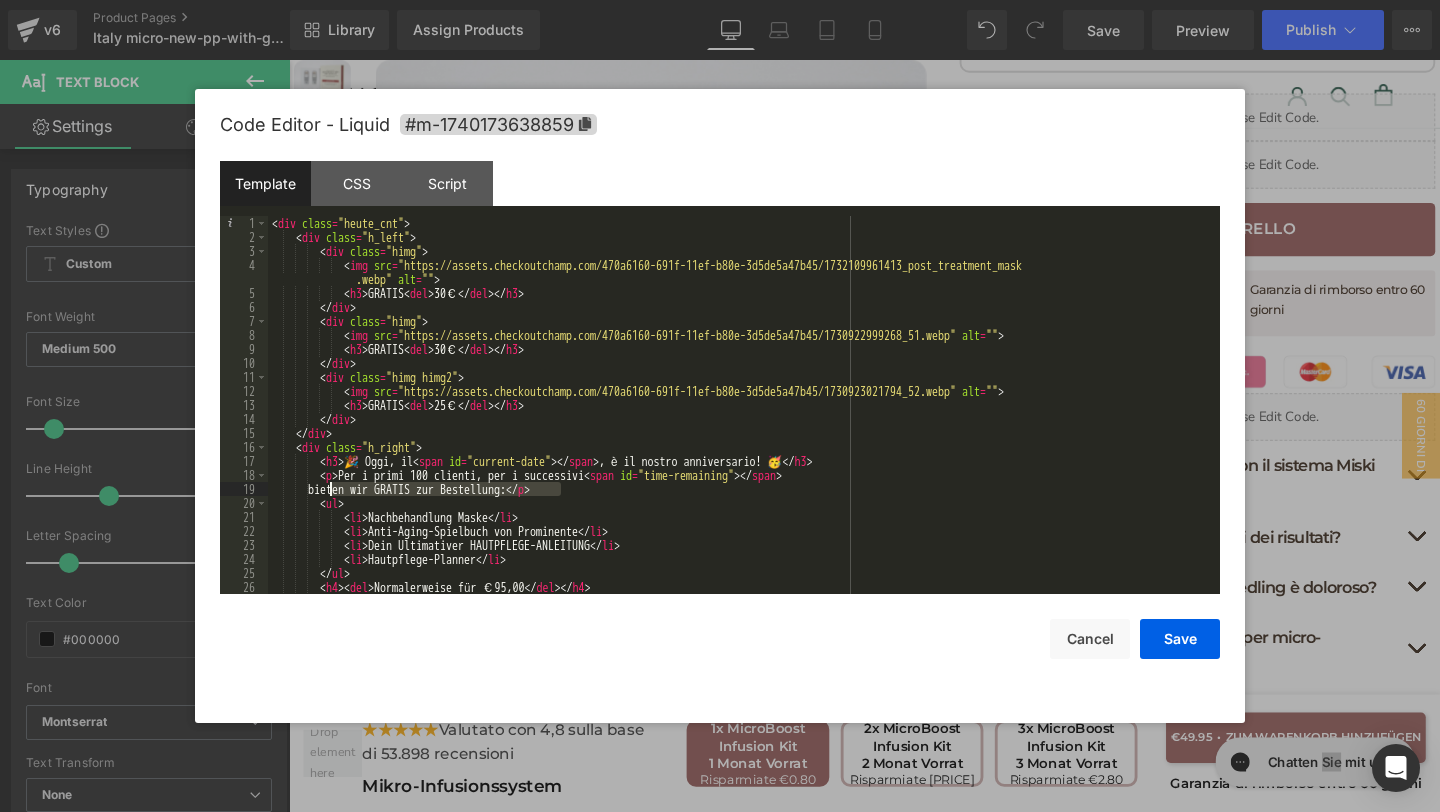 drag, startPoint x: 562, startPoint y: 491, endPoint x: 331, endPoint y: 489, distance: 231.00865 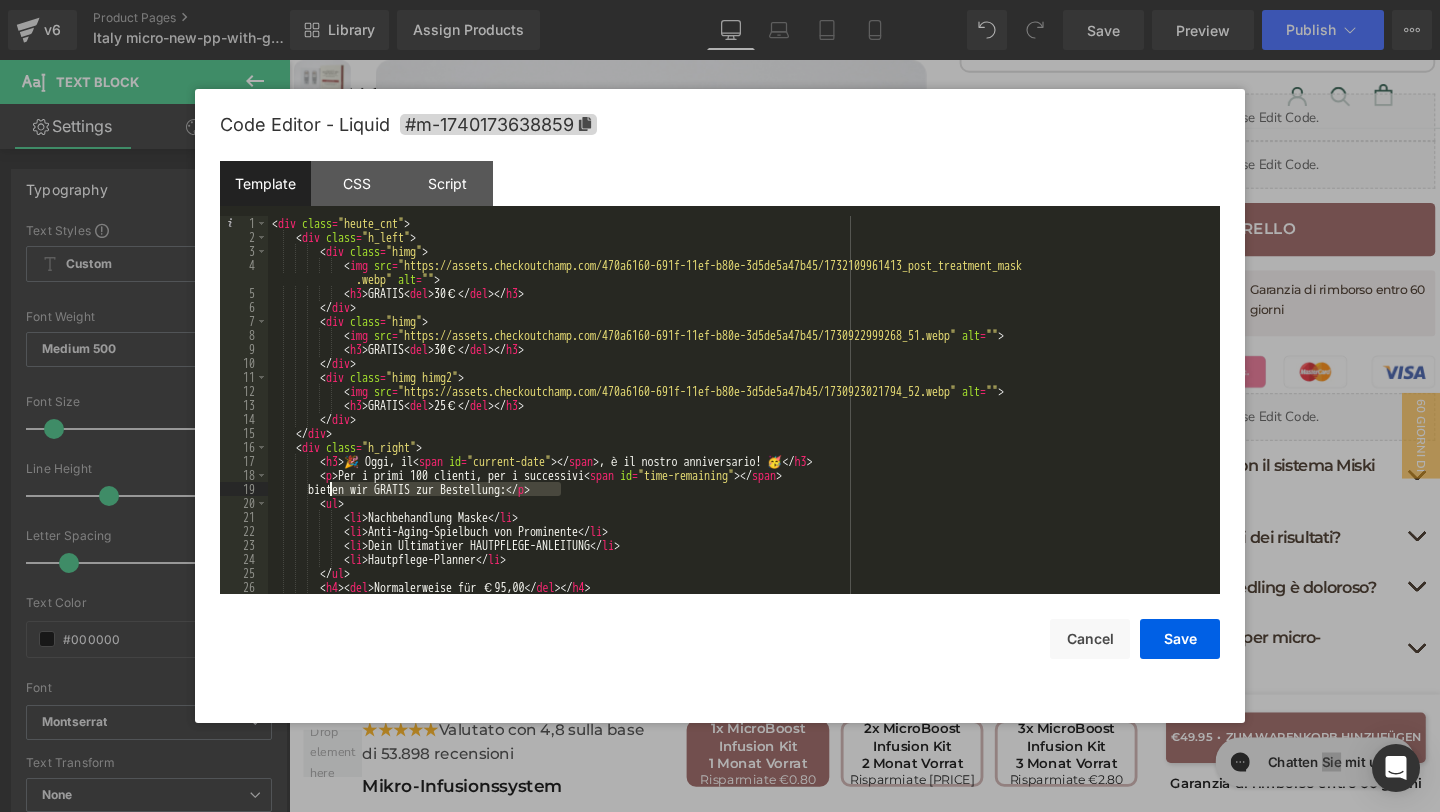 click on "< div   class = "heute_cnt" >       < div   class = "h_left" >             < div   class = "himg" >                   < img   src = "https://assets.checkoutchamp.com/470a6160-691f-11ef-b80e-3d5de5a47b45/1732109961413_post_treatment_mask                .webp"   alt = "" >                   < h3 > GRATIS  < del > 30€ </ del > </ h3 >             </ div >             < div   class = "himg" >                   < img   src = "https://assets.checkoutchamp.com/470a6160-691f-11ef-b80e-3d5de5a47b45/1730922999268_51.webp"   alt = "" >                   < h3 > GRATIS  < del > 30€ </ del > </ h3 >             </ div >             < div   class = "himg himg2" >                   < img   src = "https://assets.checkoutchamp.com/470a6160-691f-11ef-b80e-3d5de5a47b45/1730923021794_52.webp"   alt = "" >                   < h3 > GRATIS  < del > 25€ </ del > </ h3 >             </ div >       </ div >       < div   class = "h_right" >             < h3 > 🎉 Oggi, il  < span   id = "current-date" > </ span > >" at bounding box center (740, 419) 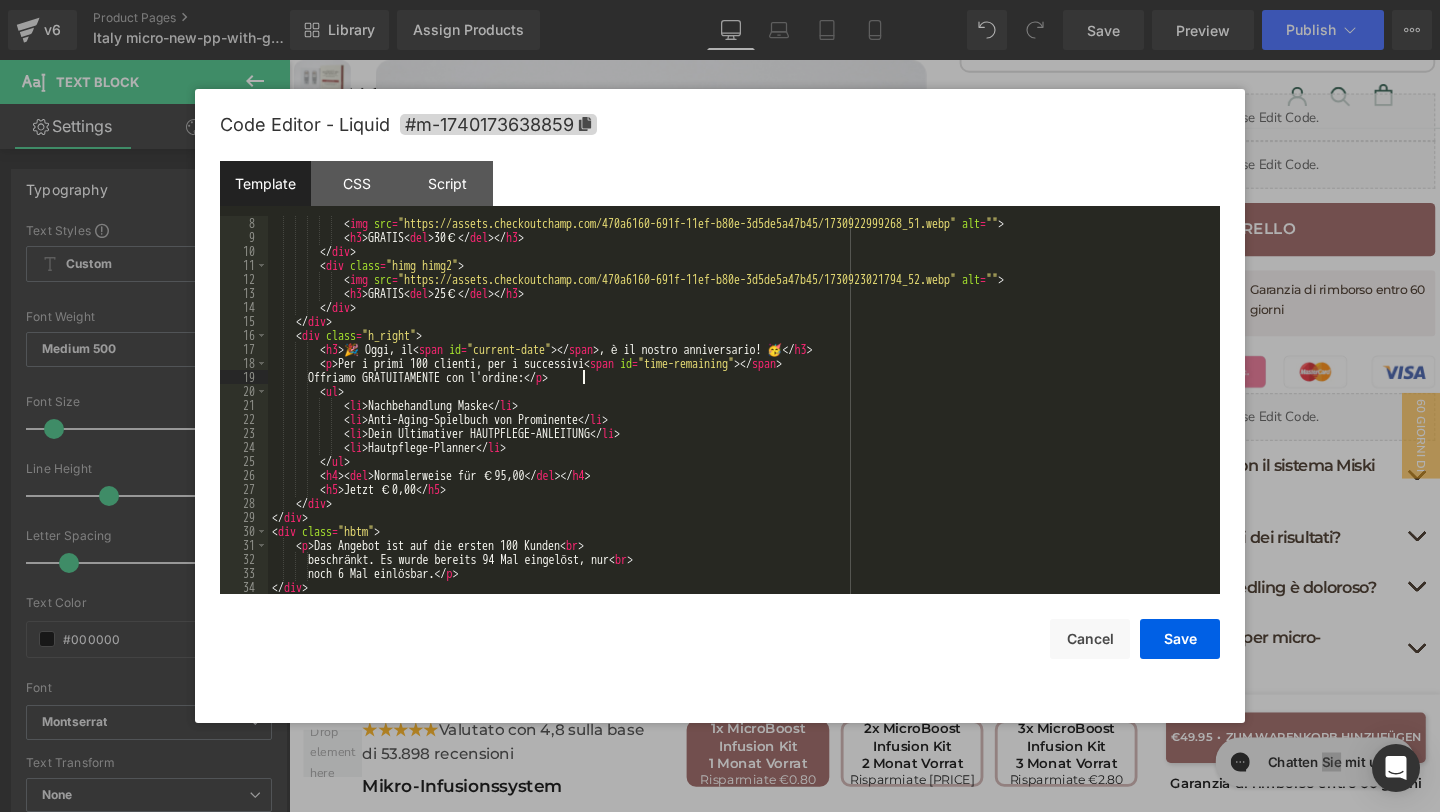 scroll, scrollTop: 112, scrollLeft: 0, axis: vertical 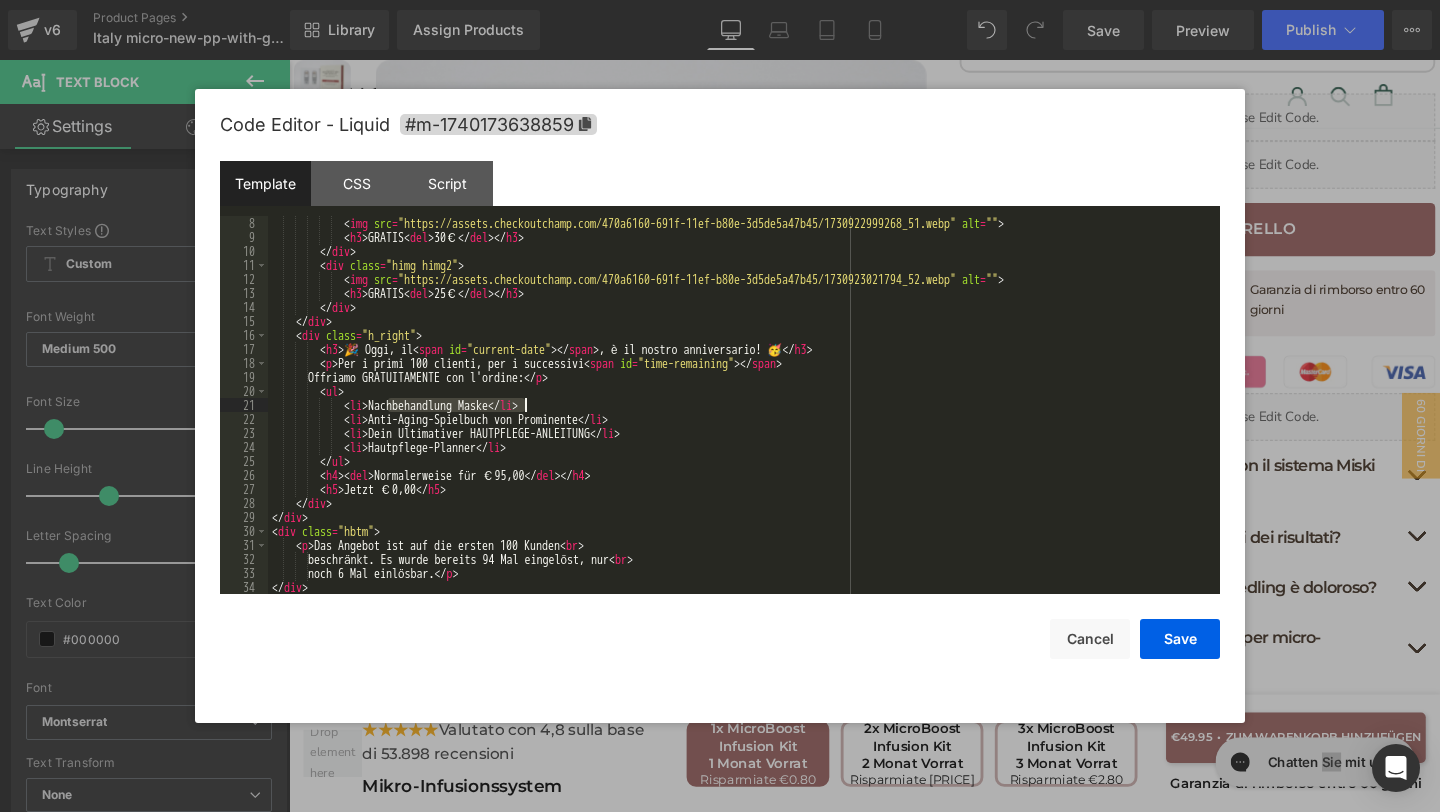 drag, startPoint x: 386, startPoint y: 407, endPoint x: 528, endPoint y: 405, distance: 142.01408 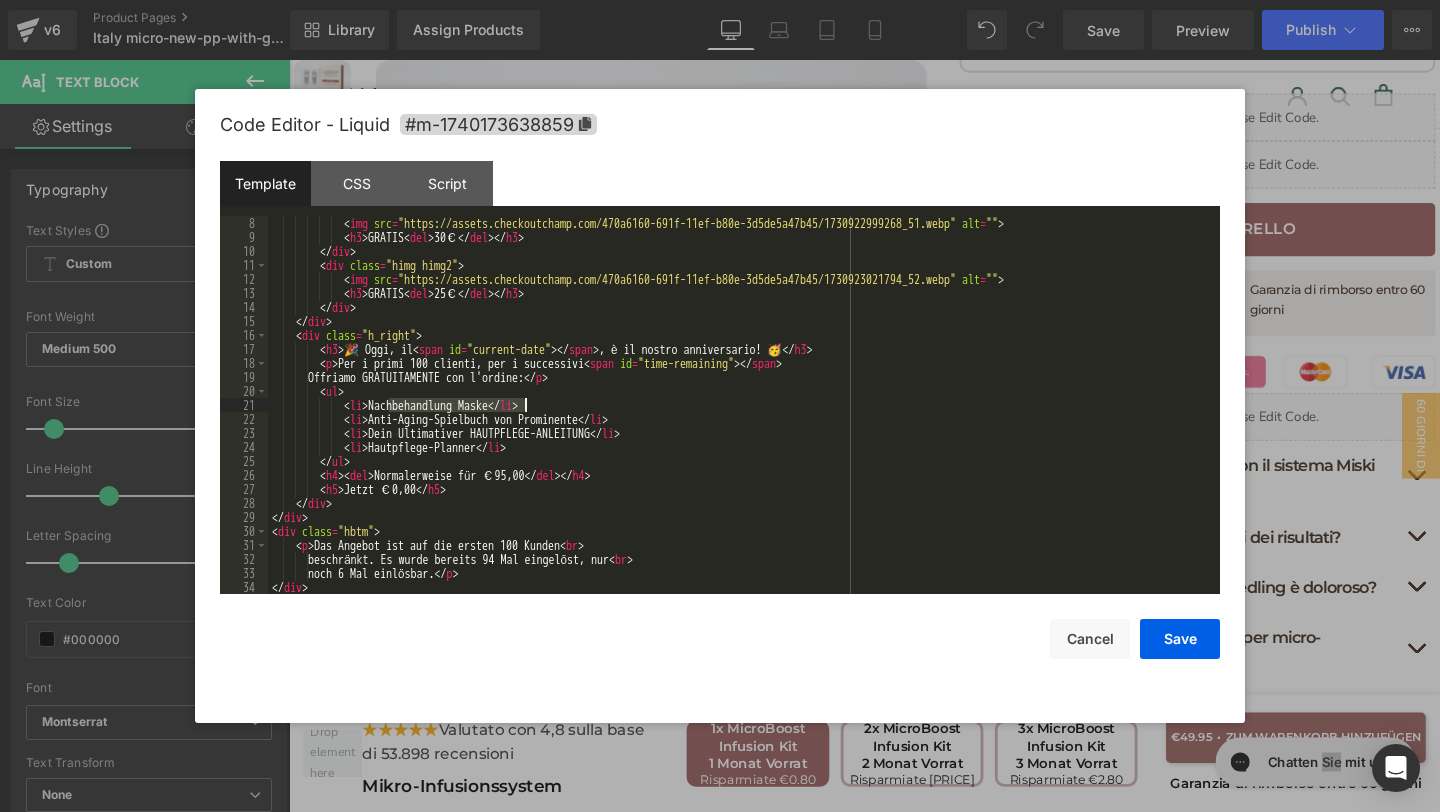click on "< img   src = "https://assets.checkoutchamp.com/470a6160-691f-11ef-b80e-3d5de5a47b45/1730922999268_51.webp"   alt = "" >                   < h3 > GRATIS  < del > 30€ </ del > </ h3 >             </ div >             < div   class = "himg himg2" >                   < img   src = "https://assets.checkoutchamp.com/470a6160-691f-11ef-b80e-3d5de5a47b45/1730923021794_52.webp"   alt = "" >                   < h3 > GRATIS  < del > 25€ </ del > </ h3 >             </ div >       </ div >       < div   class = "h_right" >             < h3 > 🎉 Oggi, il  < span   id = "current-date" > </ span > , è il nostro anniversario! 🥳 </ h3 >             < p > Per i primi 100 clienti, per i successivi   < span   id = "time-remaining" > </ span >            Offriamo GRATUITAMENTE con l'ordine: </ p >             < ul >                   < li > Nachbehandlung Maske </ li >                   < li > Anti-Aging-Spielbuch von Prominente </ li >                   < li > Dein Ultimativer HAUTPFLEGE-ANLEITUNG </" at bounding box center (740, 419) 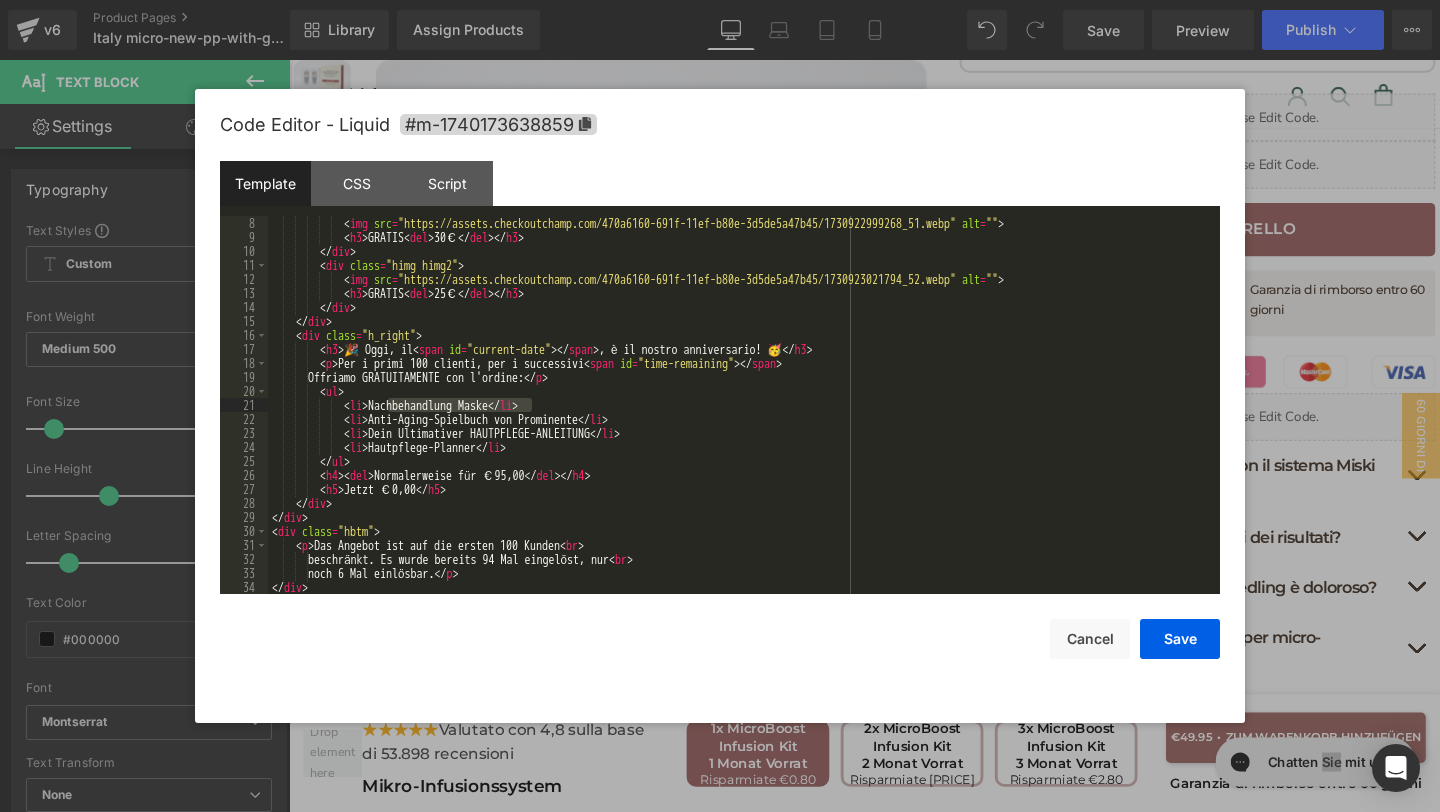 drag, startPoint x: 532, startPoint y: 408, endPoint x: 390, endPoint y: 407, distance: 142.00352 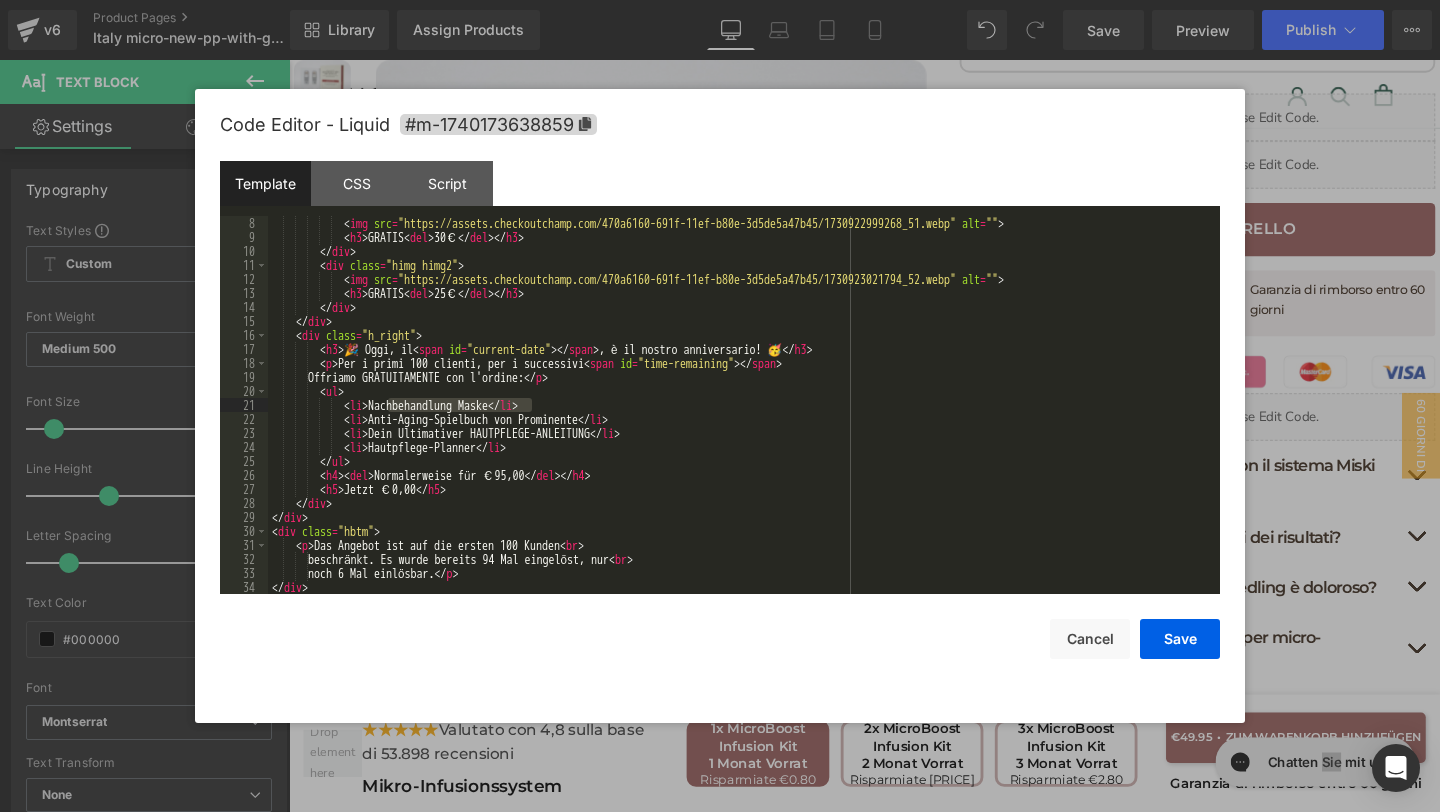 click on "< img   src = "https://assets.checkoutchamp.com/470a6160-691f-11ef-b80e-3d5de5a47b45/1730922999268_51.webp"   alt = "" >                   < h3 > GRATIS  < del > 30€ </ del > </ h3 >             </ div >             < div   class = "himg himg2" >                   < img   src = "https://assets.checkoutchamp.com/470a6160-691f-11ef-b80e-3d5de5a47b45/1730923021794_52.webp"   alt = "" >                   < h3 > GRATIS  < del > 25€ </ del > </ h3 >             </ div >       </ div >       < div   class = "h_right" >             < h3 > 🎉 Oggi, il  < span   id = "current-date" > </ span > , è il nostro anniversario! 🥳 </ h3 >             < p > Per i primi 100 clienti, per i successivi   < span   id = "time-remaining" > </ span >            Offriamo GRATUITAMENTE con l'ordine: </ p >             < ul >                   < li > Nachbehandlung Maske </ li >                   < li > Anti-Aging-Spielbuch von Prominente </ li >                   < li > Dein Ultimativer HAUTPFLEGE-ANLEITUNG </" at bounding box center (740, 419) 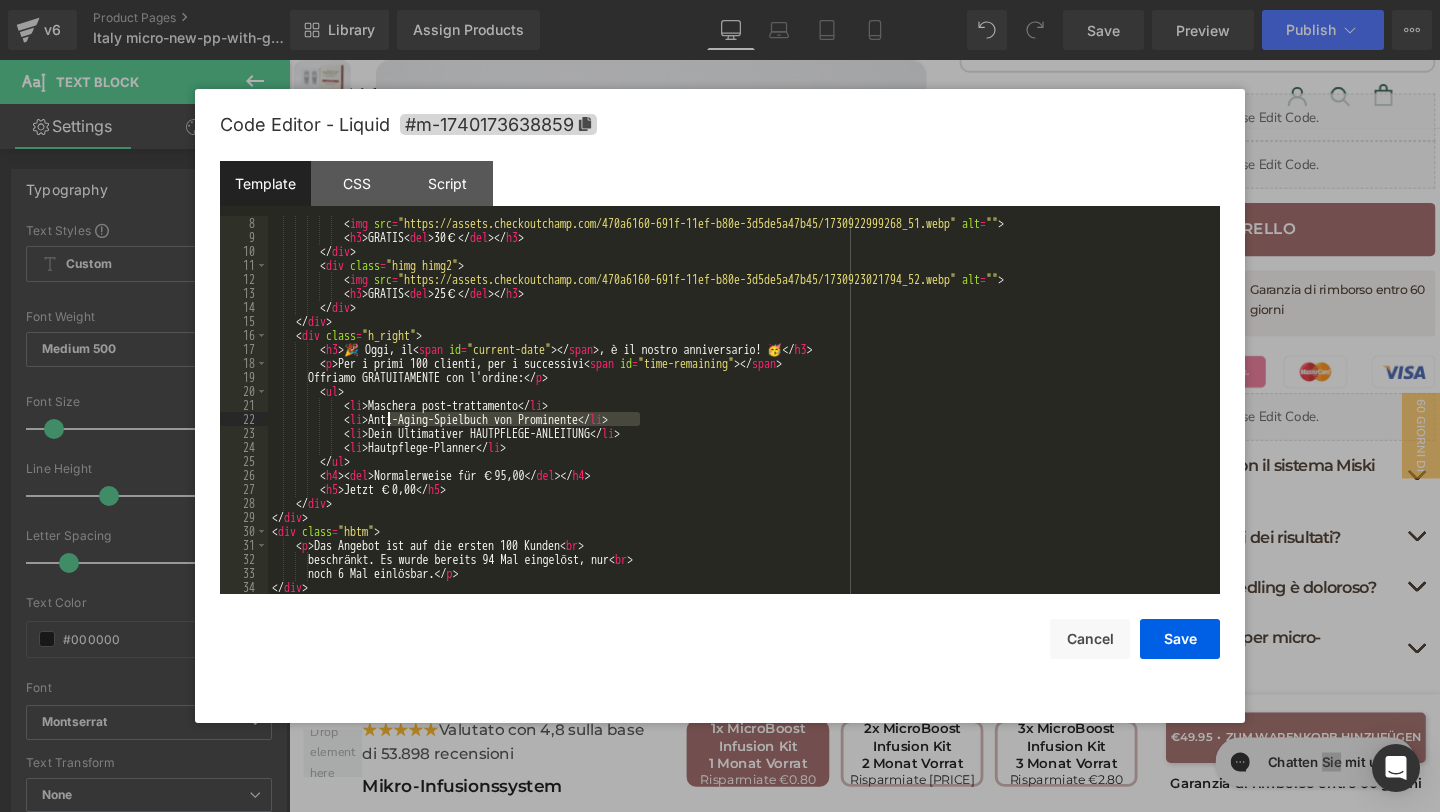 drag, startPoint x: 639, startPoint y: 416, endPoint x: 387, endPoint y: 417, distance: 252.00198 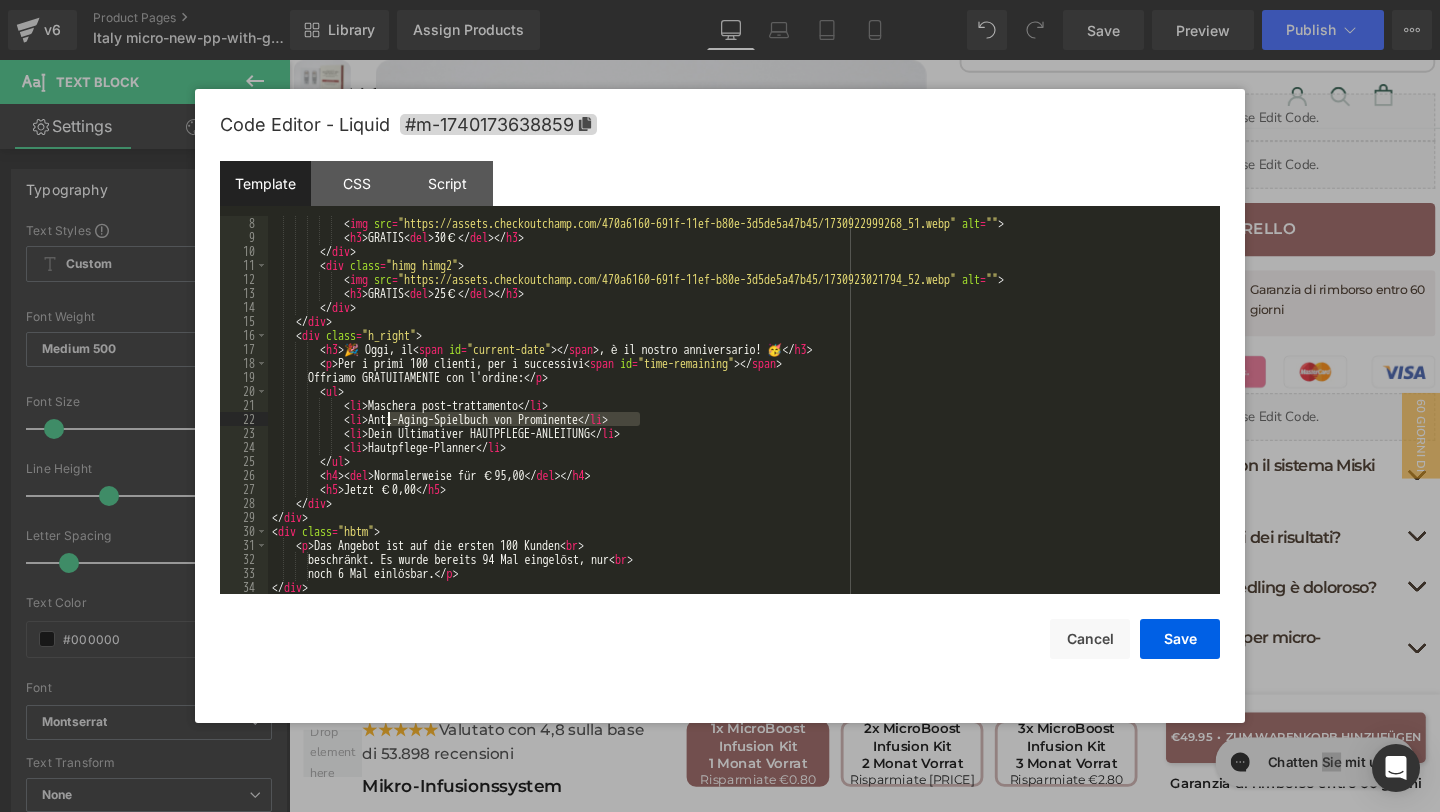 click on "< img   src = "https://assets.checkoutchamp.com/470a6160-691f-11ef-b80e-3d5de5a47b45/1730922999268_51.webp"   alt = "" >                   < h3 > GRATIS  < del > 30€ </ del > </ h3 >             </ div >             < div   class = "himg himg2" >                   < img   src = "https://assets.checkoutchamp.com/470a6160-691f-11ef-b80e-3d5de5a47b45/1730923021794_52.webp"   alt = "" >                   < h3 > GRATIS  < del > 25€ </ del > </ h3 >             </ div >       </ div >       < div   class = "h_right" >             < h3 > 🎉 Oggi, il  < span   id = "current-date" > </ span > , è il nostro anniversario! 🥳 </ h3 >             < p > Per i primi 100 clienti, per i successivi   < span   id = "time-remaining" > </ span >            Offriamo GRATUITAMENTE con l'ordine: </ p >             < ul >                   < li > Maschera post-trattamento </ li >                   < li > Anti-Aging-Spielbuch von Prominente </ li >                   < li > </ li >                   < li > </" at bounding box center (740, 419) 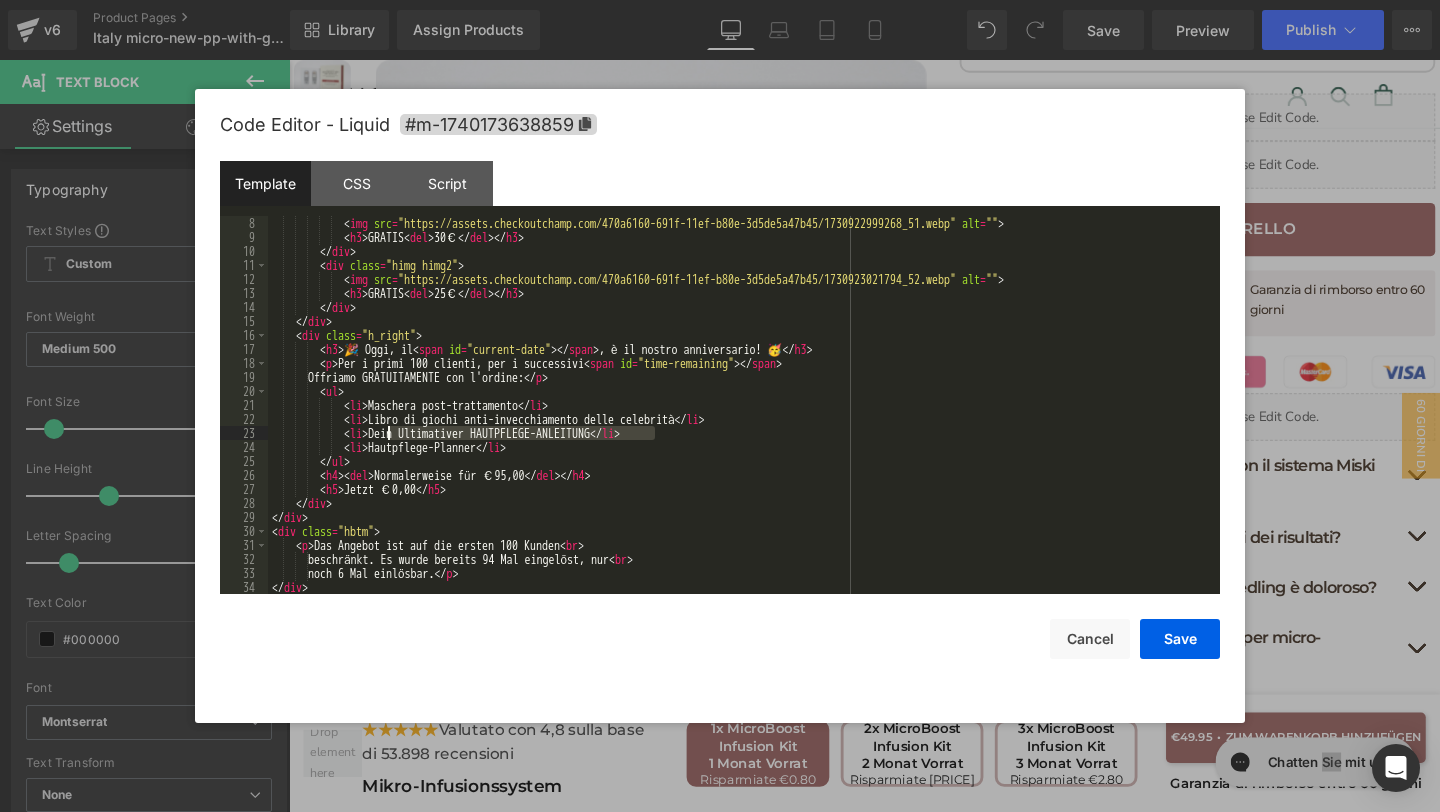 drag, startPoint x: 654, startPoint y: 433, endPoint x: 389, endPoint y: 433, distance: 265 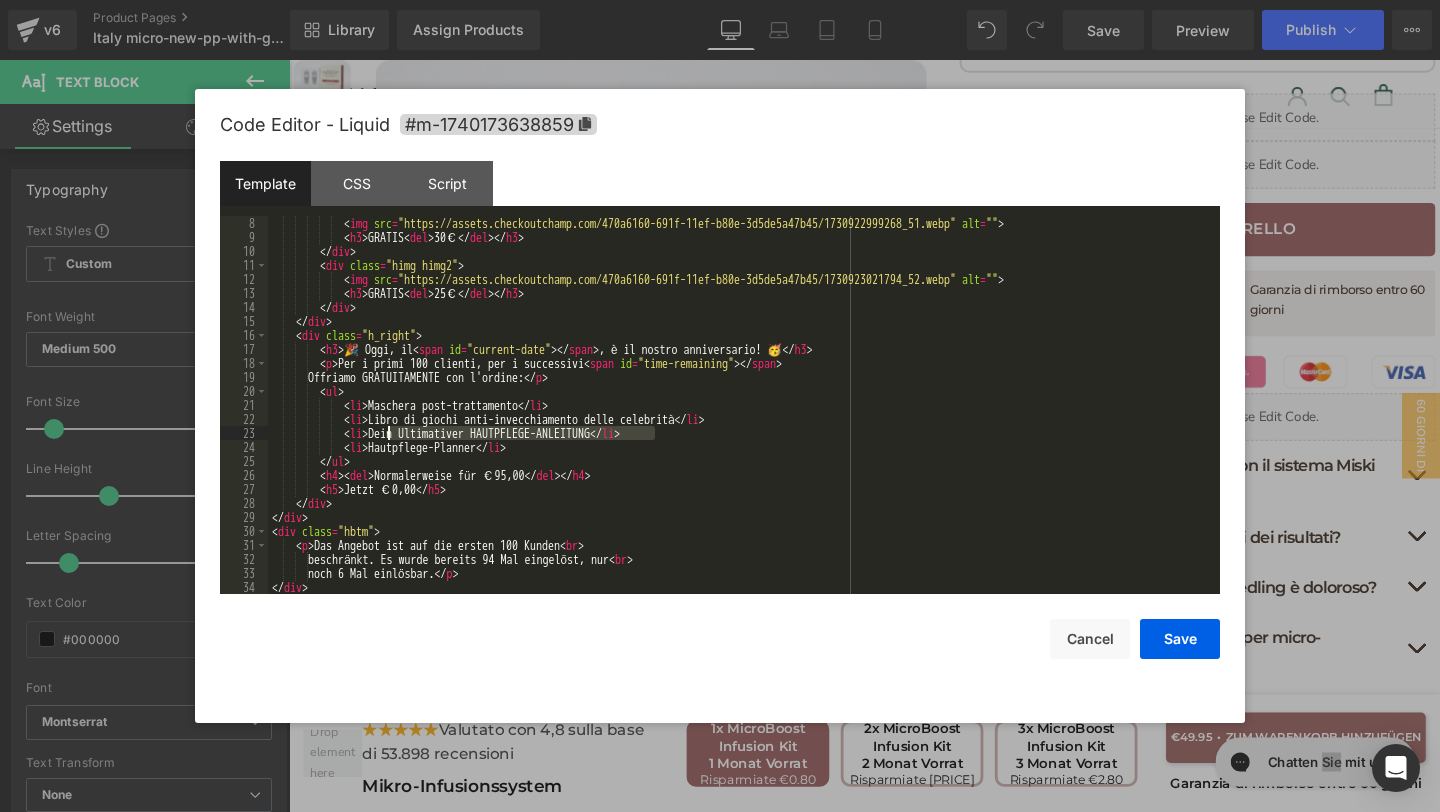 click on "< img   src = "https://assets.checkoutchamp.com/470a6160-691f-11ef-b80e-3d5de5a47b45/1730922999268_51.webp"   alt = "" >                   < h3 > GRATIS  < del > 30€ </ del > </ h3 >             </ div >             < div   class = "himg himg2" >                   < img   src = "https://assets.checkoutchamp.com/470a6160-691f-11ef-b80e-3d5de5a47b45/1730923021794_52.webp"   alt = "" >                   < h3 > GRATIS  < del > 25€ </ del > </ h3 >             </ div >       </ div >       < div   class = "h_right" >             < h3 > 🎉 Oggi, il  < span   id = "current-date" > </ span > , è il nostro anniversario! 🥳 </ h3 >             < p > Per i primi 100 clienti, per i successivi   < span   id = "time-remaining" > </ span >            Offriamo GRATUITAMENTE con l'ordine: </ p >             < ul >                   < li > Maschera post-trattamento </ li >                   < li > Libro di giochi anti-invecchiamento delle celebrità </ li >                   < li > </ li >          <" at bounding box center (740, 419) 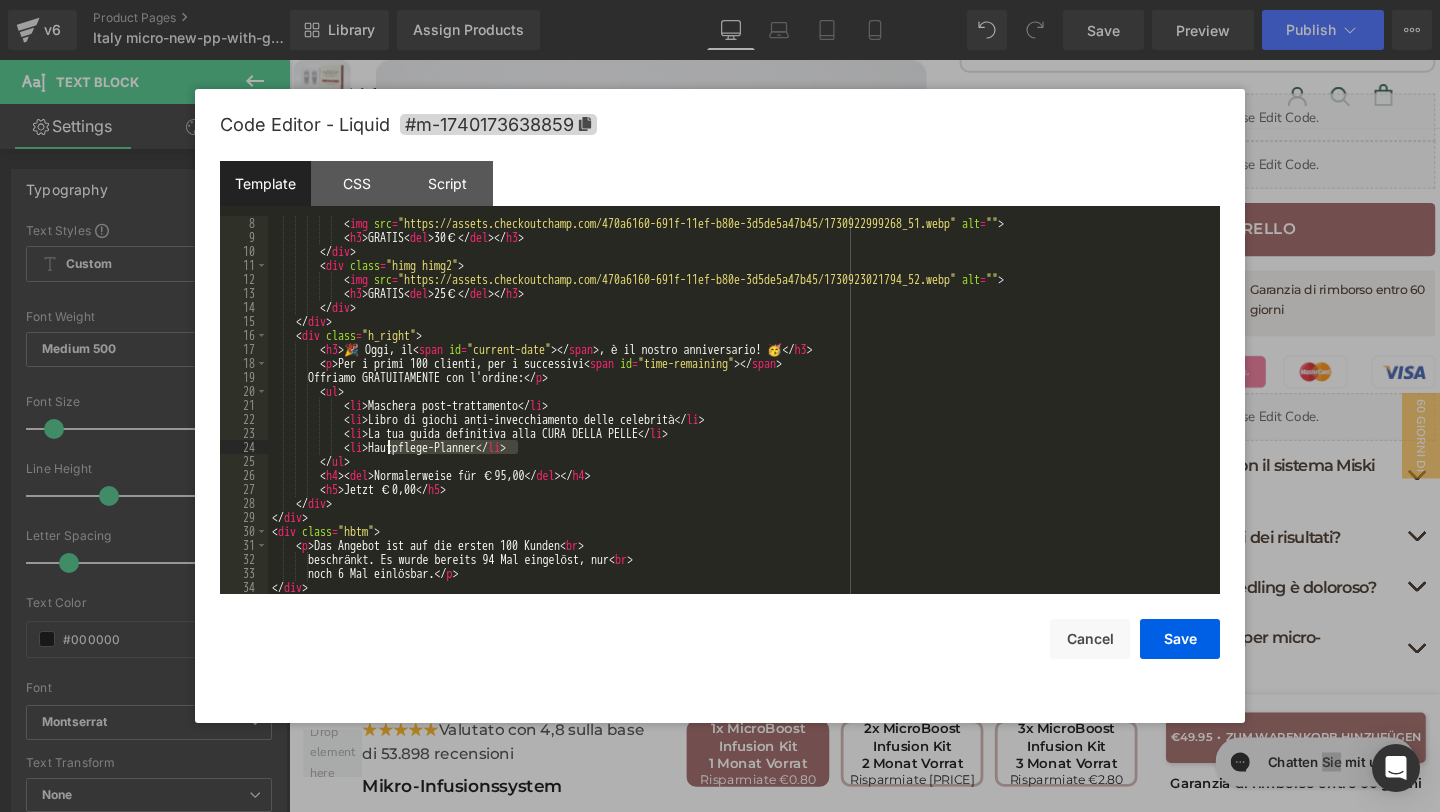 drag, startPoint x: 515, startPoint y: 454, endPoint x: 392, endPoint y: 446, distance: 123.25989 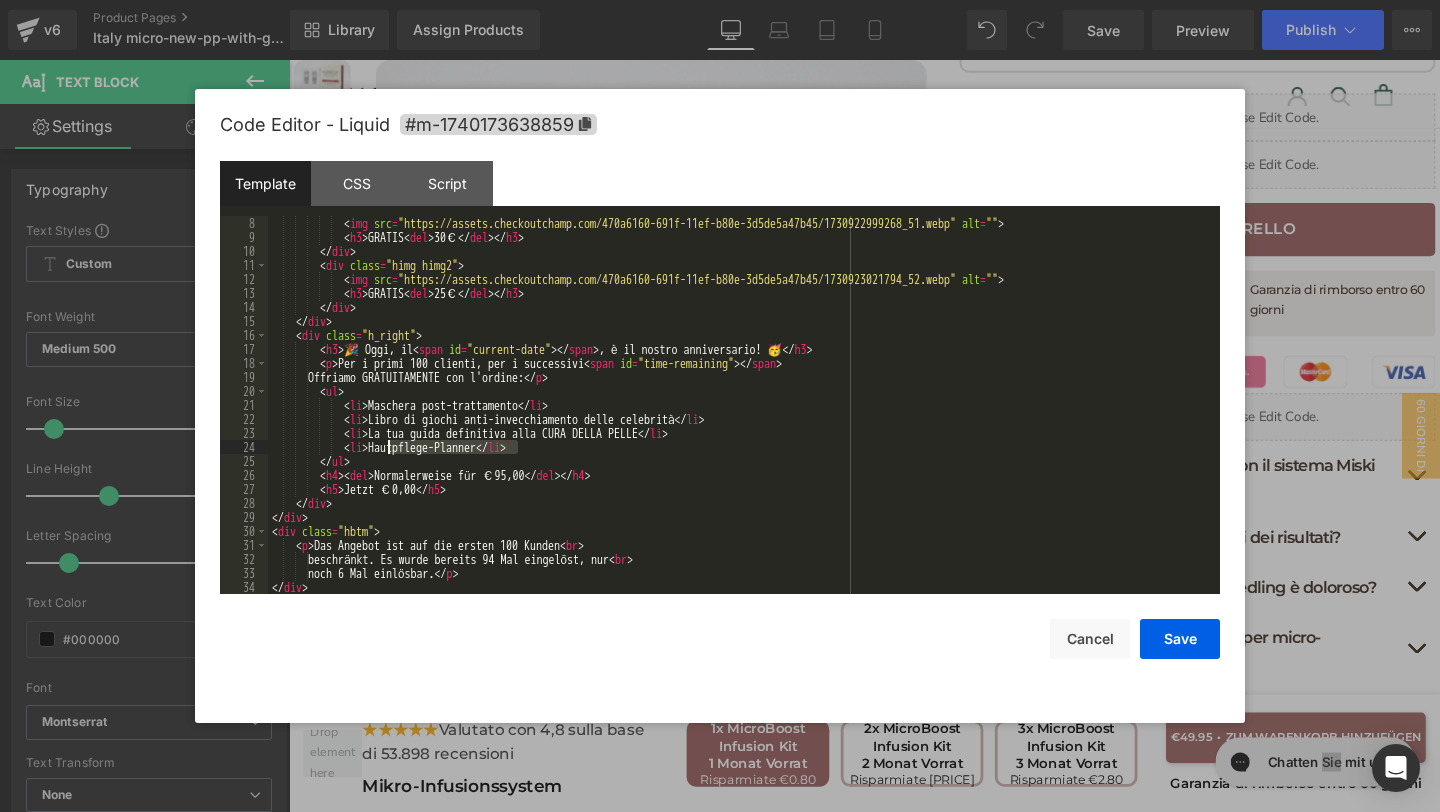click on "< img   src = "https://assets.checkoutchamp.com/470a6160-691f-11ef-b80e-3d5de5a47b45/1730922999268_51.webp"   alt = "" >                   < h3 > GRATIS  < del > 30€ </ del > </ h3 >             </ div >             < div   class = "himg himg2" >                   < img   src = "https://assets.checkoutchamp.com/470a6160-691f-11ef-b80e-3d5de5a47b45/1730923021794_52.webp"   alt = "" >                   < h3 > GRATIS  < del > 25€ </ del > </ h3 >             </ div >       </ div >       < div   class = "h_right" >             < h3 > 🎉 Oggi, il  < span   id = "current-date" > </ span > , è il nostro anniversario! 🥳 </ h3 >             < p > Per i primi 100 clienti, per i successivi   < span   id = "time-remaining" > </ span >            Offriamo GRATUITAMENTE con l'ordine: </ p >             < ul >                   < li > Maschera post-trattamento </ li >                   < li > Libro di giochi anti-invecchiamento delle celebrità </ li >                   < li > </ li >          <" at bounding box center (740, 419) 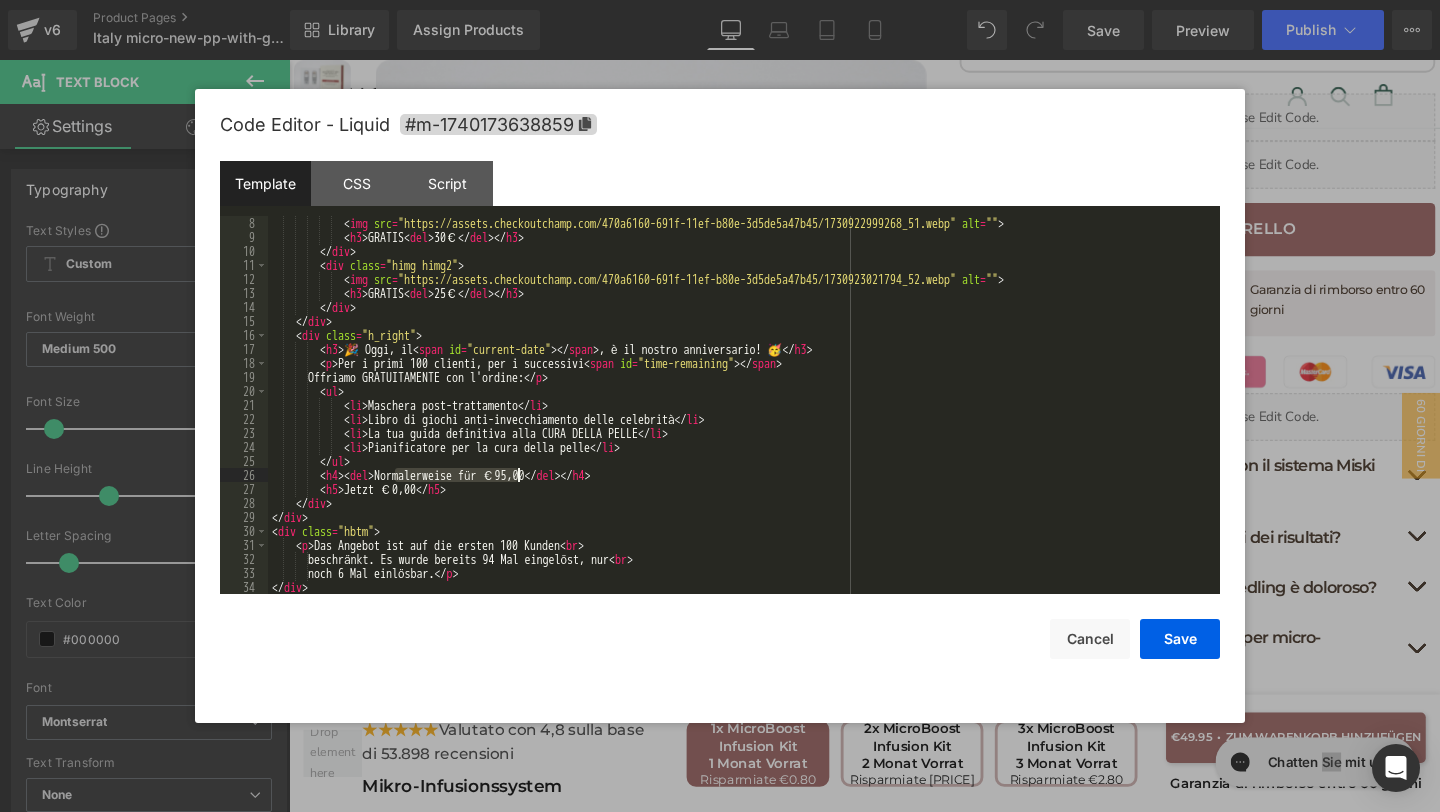 drag, startPoint x: 392, startPoint y: 476, endPoint x: 516, endPoint y: 470, distance: 124.14507 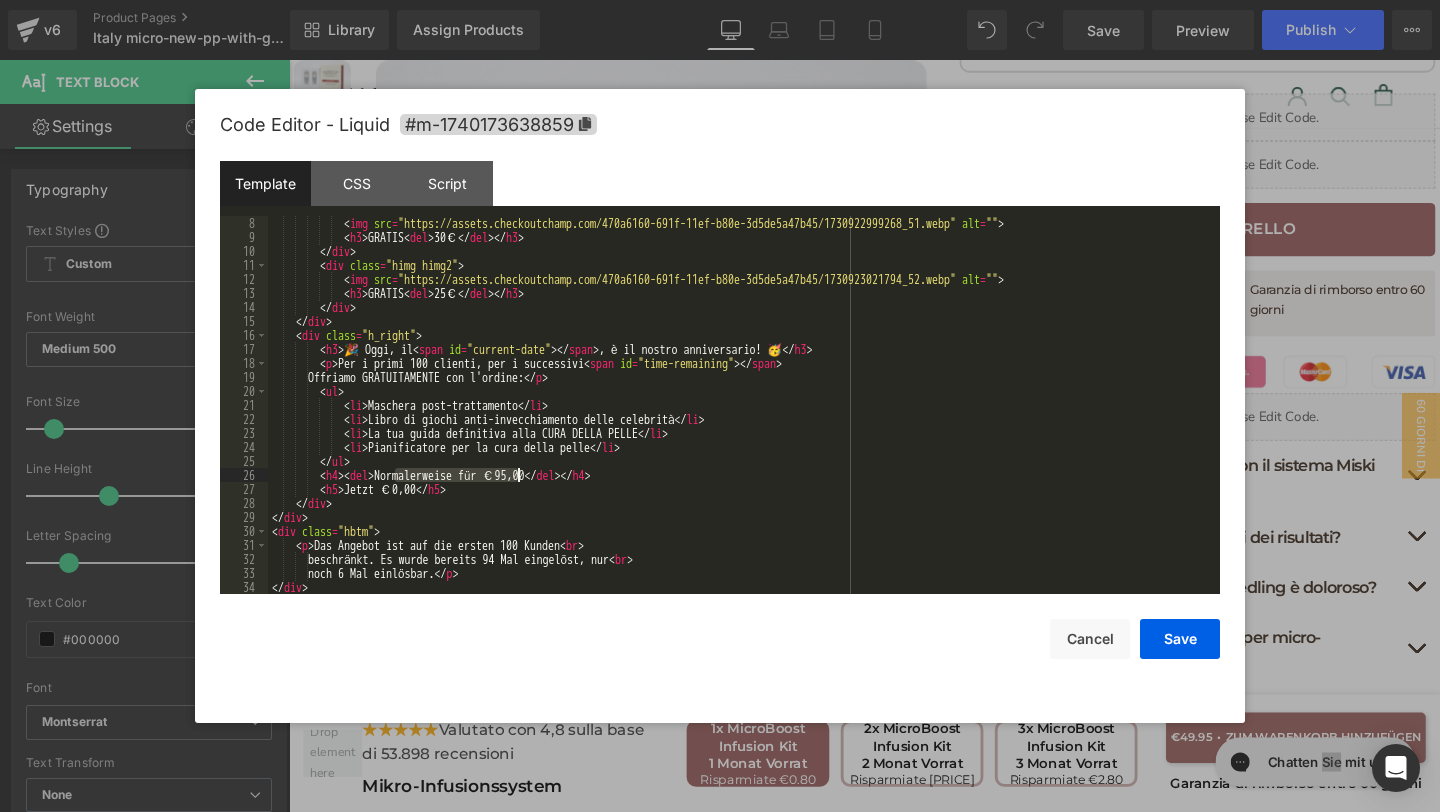 click on "< img   src = "https://assets.checkoutchamp.com/470a6160-691f-11ef-b80e-3d5de5a47b45/1730922999268_51.webp"   alt = "" >                   < h3 > GRATIS  < del > 30€ </ del > </ h3 >             </ div >             < div   class = "himg himg2" >                   < img   src = "https://assets.checkoutchamp.com/470a6160-691f-11ef-b80e-3d5de5a47b45/1730923021794_52.webp"   alt = "" >                   < h3 > GRATIS  < del > 25€ </ del > </ h3 >             </ div >       </ div >       < div   class = "h_right" >             < h3 > 🎉 Oggi, il  < span   id = "current-date" > </ span > , è il nostro anniversario! 🥳 </ h3 >             < p > Per i primi 100 clienti, per i successivi   < span   id = "time-remaining" > </ span >            Offriamo GRATUITAMENTE con l'ordine: </ p >             < ul >                   < li > Maschera post-trattamento </ li >                   < li > Libro di giochi anti-invecchiamento delle celebrità </ li >                   < li > </ li >          <" at bounding box center (740, 419) 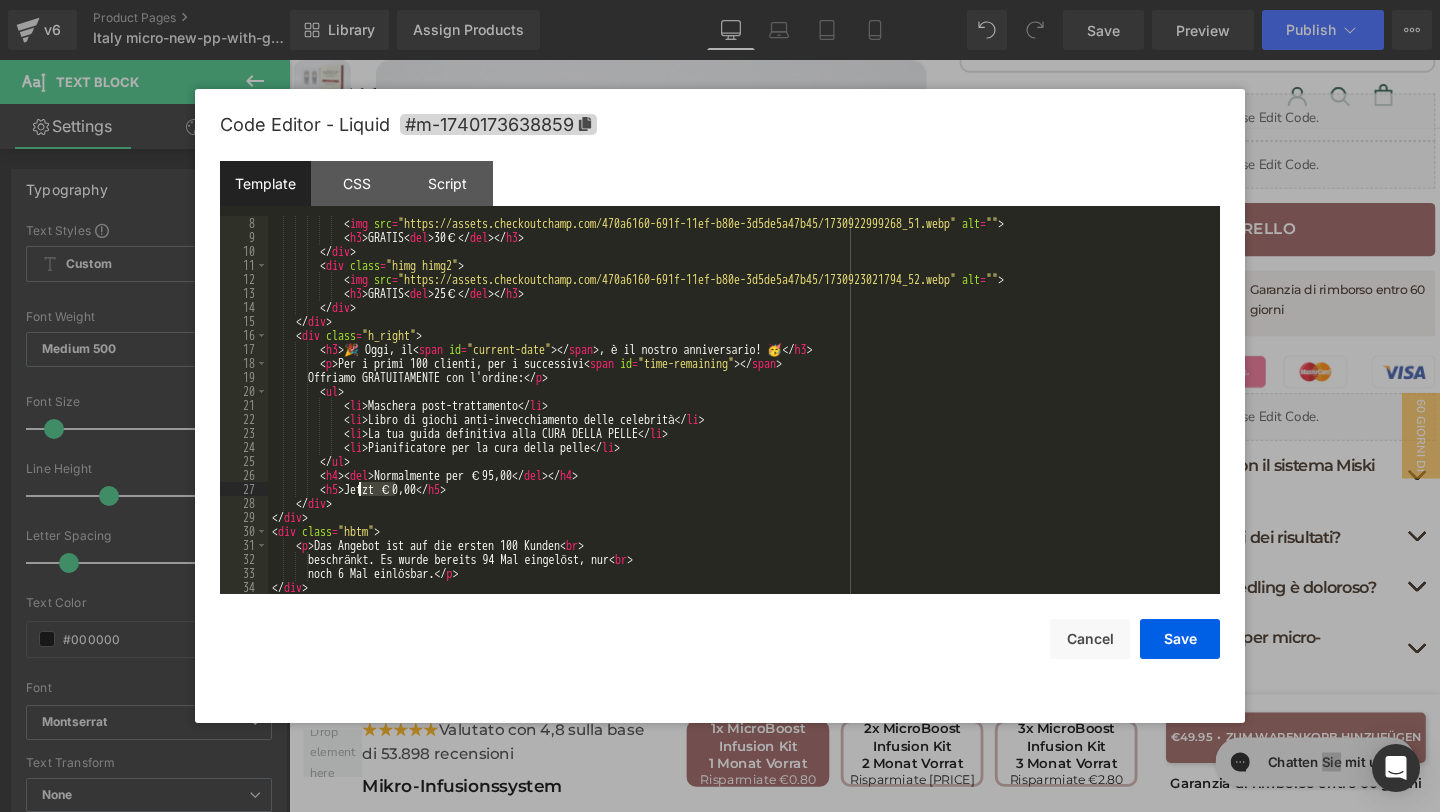 drag, startPoint x: 397, startPoint y: 493, endPoint x: 360, endPoint y: 493, distance: 37 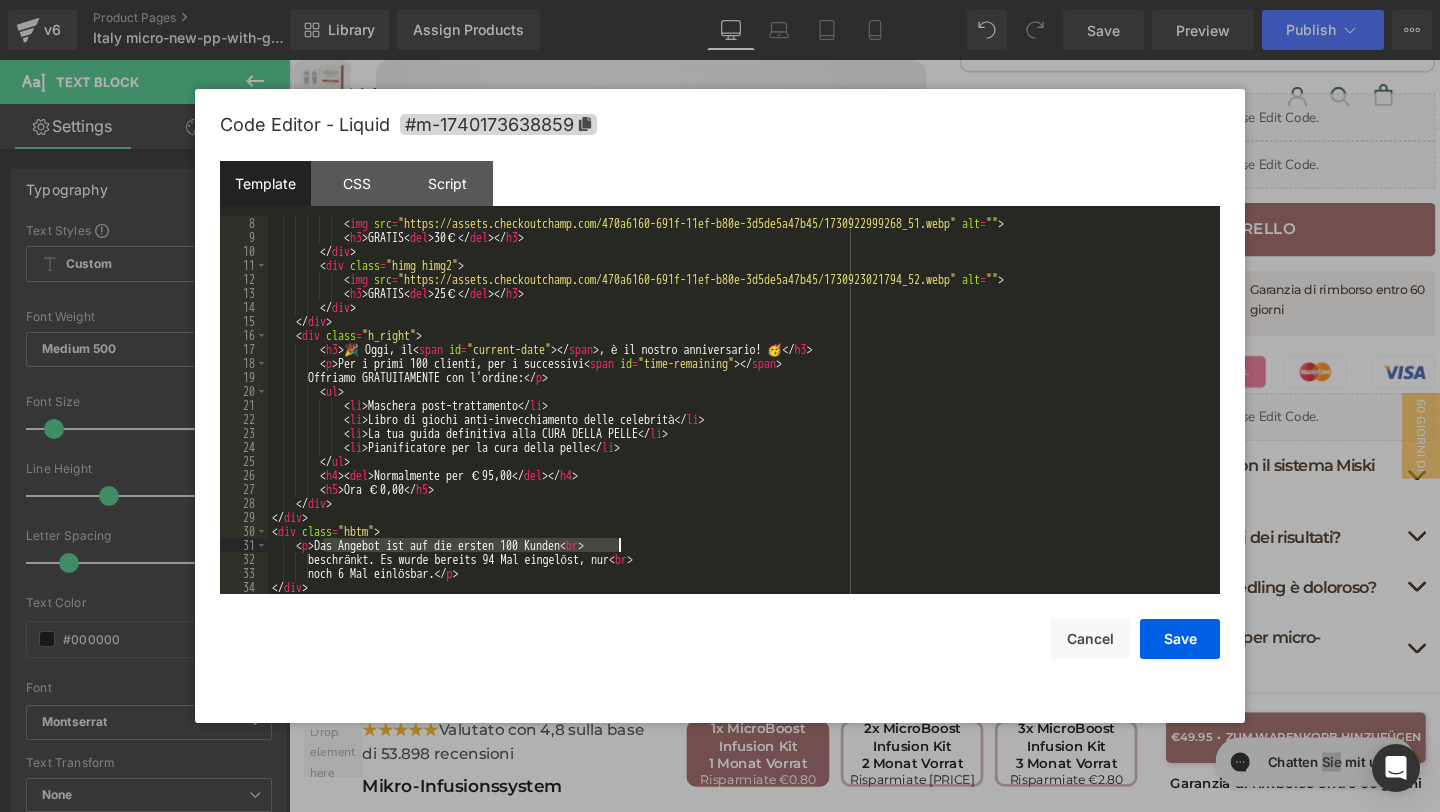 drag, startPoint x: 323, startPoint y: 545, endPoint x: 616, endPoint y: 549, distance: 293.0273 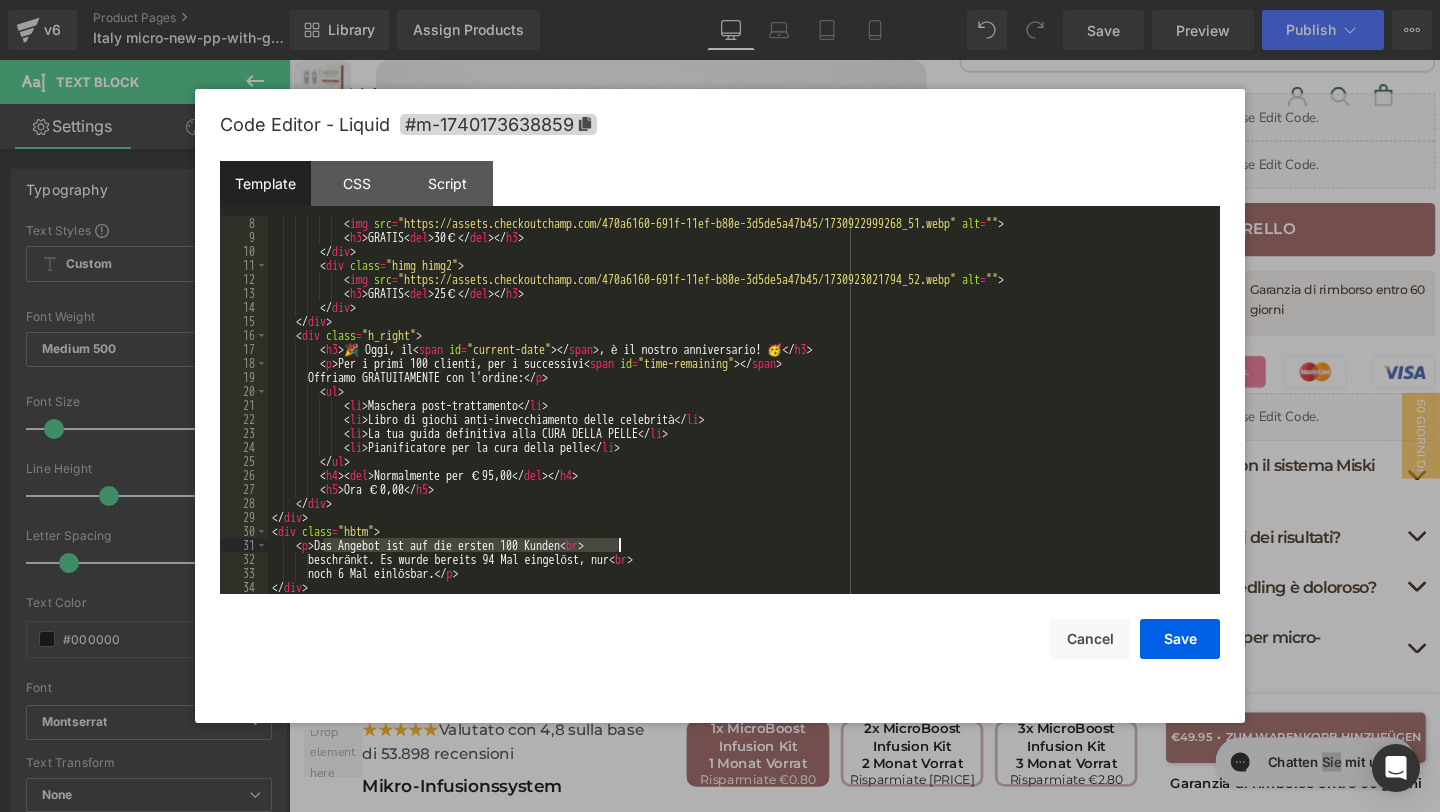 click on "< img   src = "https://assets.checkoutchamp.com/470a6160-691f-11ef-b80e-3d5de5a47b45/1730922999268_51.webp"   alt = "" >                   < h3 > GRATIS  < del > 30€ </ del > </ h3 >             </ div >             < div   class = "himg himg2" >                   < img   src = "https://assets.checkoutchamp.com/470a6160-691f-11ef-b80e-3d5de5a47b45/1730923021794_52.webp"   alt = "" >                   < h3 > GRATIS  < del > 25€ </ del > </ h3 >             </ div >       </ div >       < div   class = "h_right" >             < h3 > 🎉 Oggi, il  < span   id = "current-date" > </ span > , è il nostro anniversario! 🥳 </ h3 >             < p > Per i primi 100 clienti, per i successivi   < span   id = "time-remaining" > </ span >            Offriamo GRATUITAMENTE con l'ordine: </ p >             < ul >                   < li > Maschera post-trattamento </ li >                   < li > Libro di giochi anti-invecchiamento delle celebrità </ li >                   < li > </ li >          <" at bounding box center (740, 419) 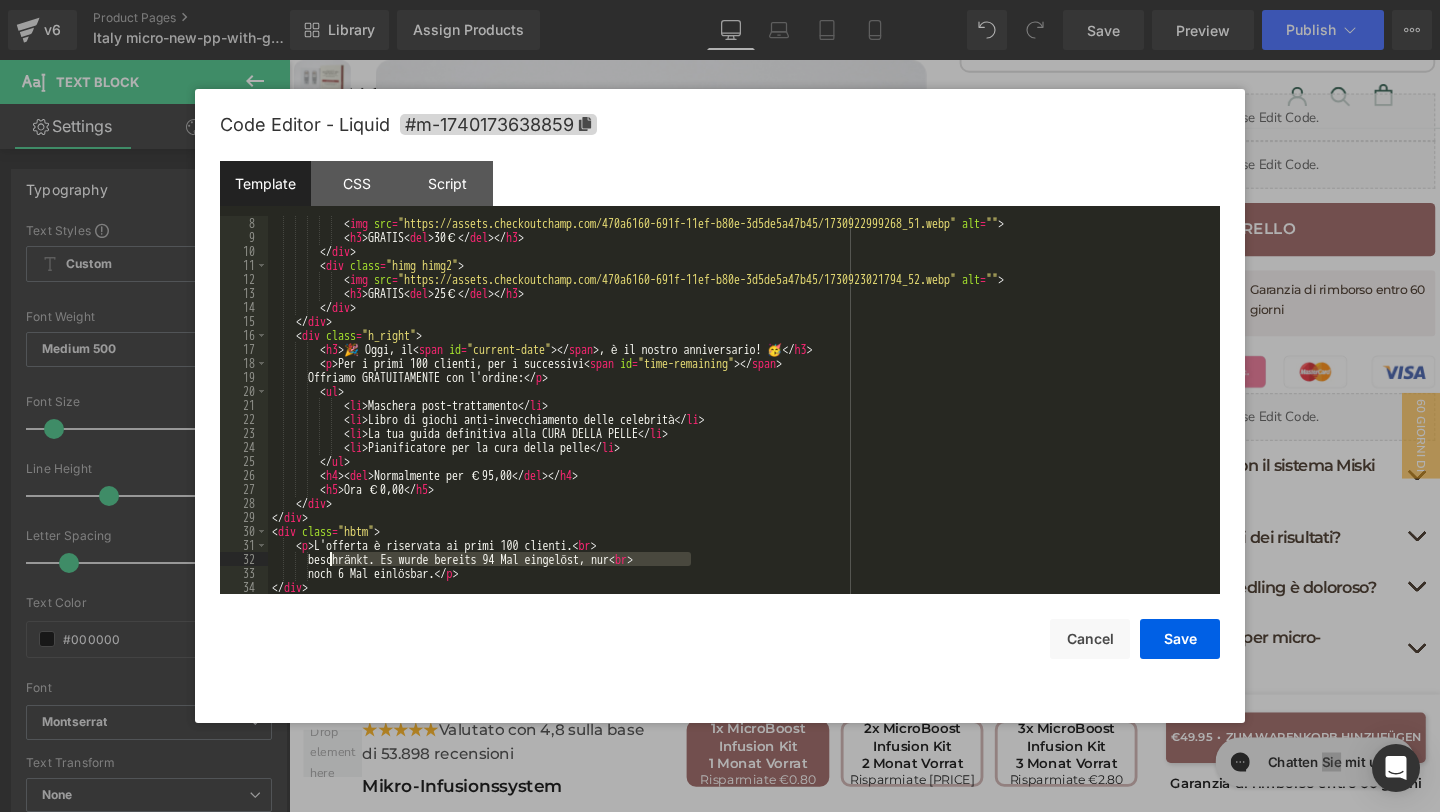 drag, startPoint x: 689, startPoint y: 553, endPoint x: 331, endPoint y: 559, distance: 358.05026 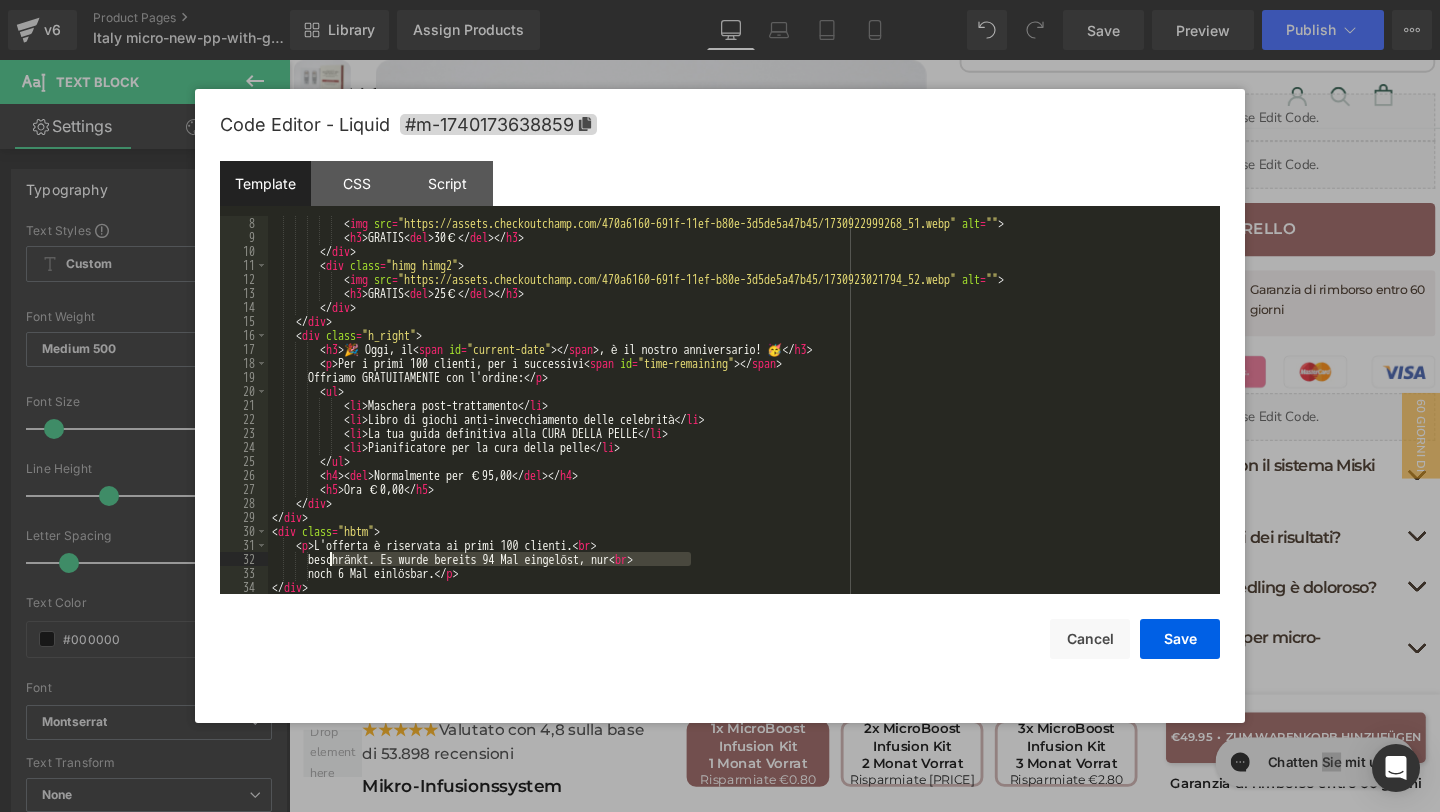 click on "< img   src = "https://assets.checkoutchamp.com/470a6160-691f-11ef-b80e-3d5de5a47b45/1730922999268_51.webp"   alt = "" >                   < h3 > GRATIS  < del > 30€ </ del > </ h3 >             </ div >             < div   class = "himg himg2" >                   < img   src = "https://assets.checkoutchamp.com/470a6160-691f-11ef-b80e-3d5de5a47b45/1730923021794_52.webp"   alt = "" >                   < h3 > GRATIS  < del > 25€ </ del > </ h3 >             </ div >       </ div >       < div   class = "h_right" >             < h3 > 🎉 Oggi, il  < span   id = "current-date" > </ span > , è il nostro anniversario! 🥳 </ h3 >             < p > Per i primi 100 clienti, per i successivi   < span   id = "time-remaining" > </ span >            Offriamo GRATUITAMENTE con l'ordine: </ p >             < ul >                   < li > Maschera post-trattamento </ li >                   < li > Libro di giochi anti-invecchiamento delle celebrità </ li >                   < li > </ li >          <" at bounding box center [740, 419] 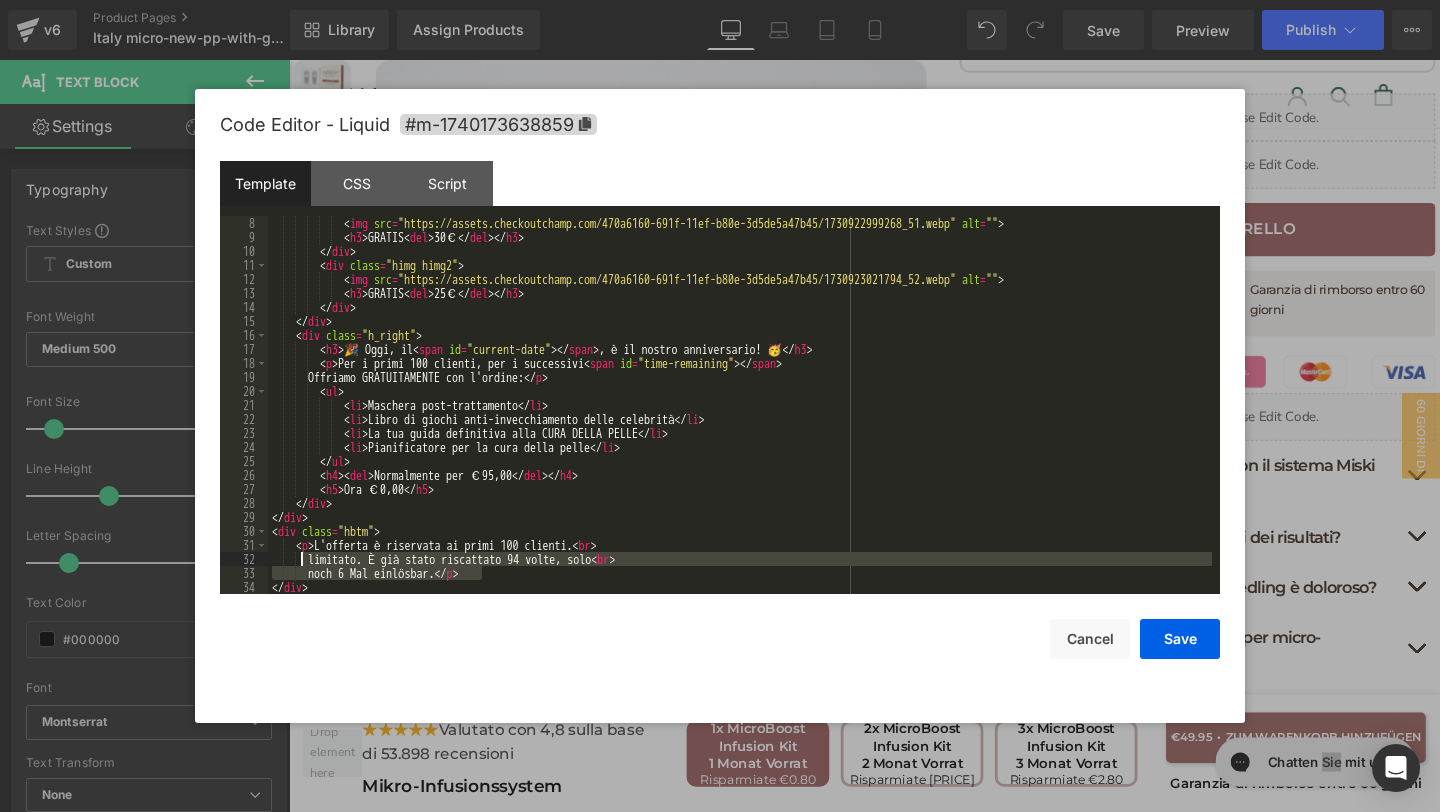 drag, startPoint x: 480, startPoint y: 576, endPoint x: 304, endPoint y: 565, distance: 176.34341 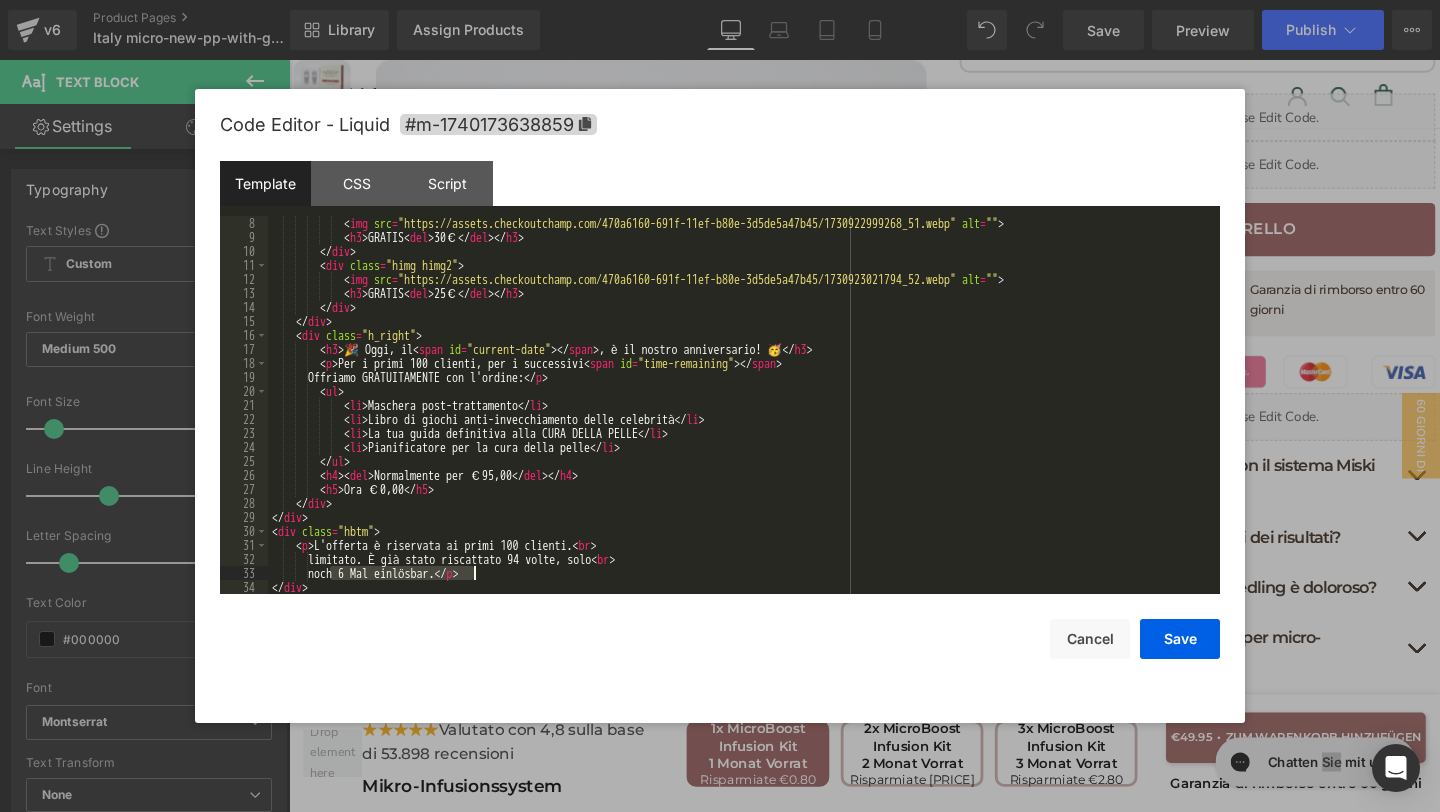 drag, startPoint x: 329, startPoint y: 575, endPoint x: 477, endPoint y: 570, distance: 148.08444 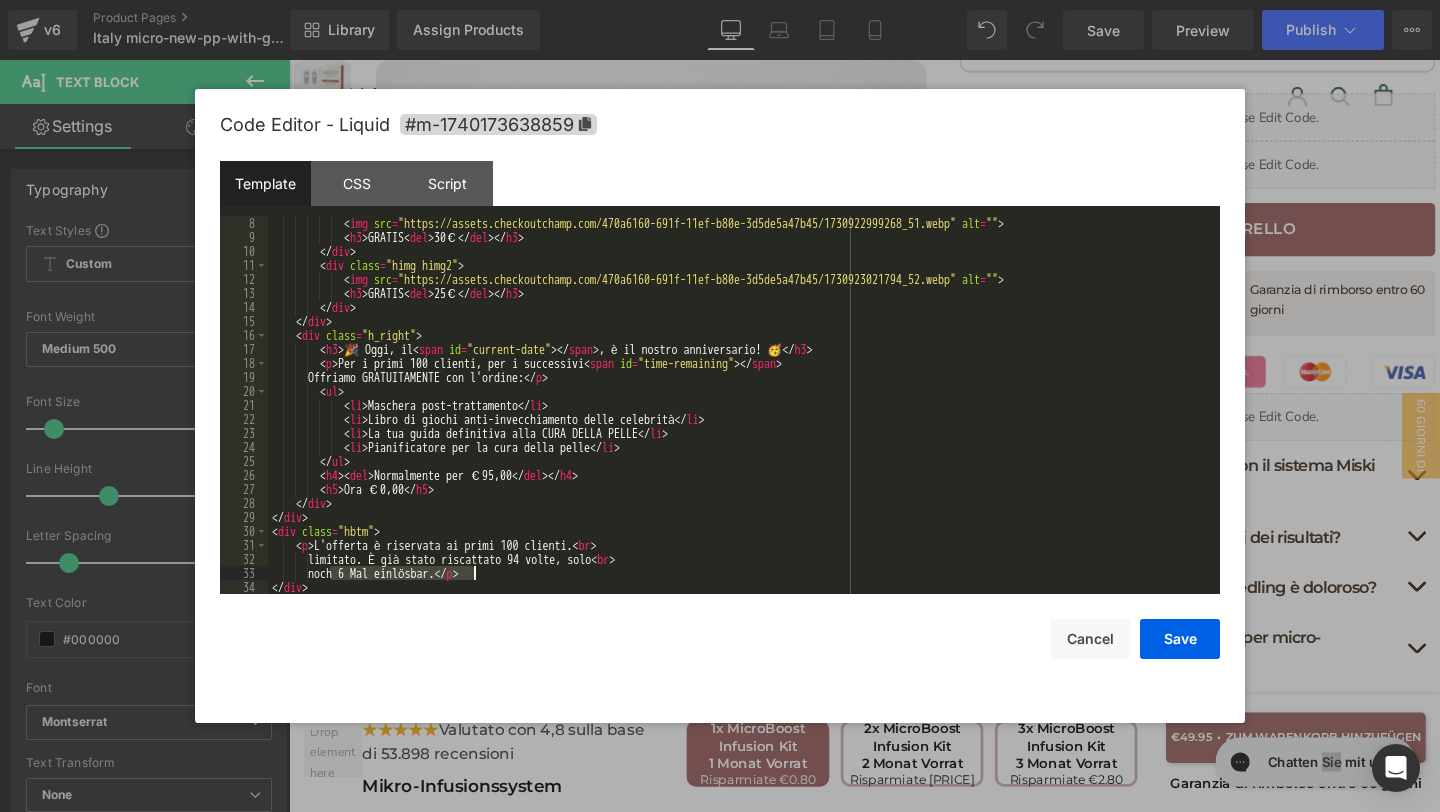 click on "< img   src = "https://assets.checkoutchamp.com/470a6160-691f-11ef-b80e-3d5de5a47b45/1730922999268_51.webp"   alt = "" >                   < h3 > GRATIS  < del > 30€ </ del > </ h3 >             </ div >             < div   class = "himg himg2" >                   < img   src = "https://assets.checkoutchamp.com/470a6160-691f-11ef-b80e-3d5de5a47b45/1730923021794_52.webp"   alt = "" >                   < h3 > GRATIS  < del > 25€ </ del > </ h3 >             </ div >       </ div >       < div   class = "h_right" >             < h3 > 🎉 Oggi, il  < span   id = "current-date" > </ span > , è il nostro anniversario! 🥳 </ h3 >             < p > Per i primi 100 clienti, per i successivi   < span   id = "time-remaining" > </ span >            Offriamo GRATUITAMENTE con l'ordine: </ p >             < ul >                   < li > Maschera post-trattamento </ li >                   < li > Libro di giochi anti-invecchiamento delle celebrità </ li >                   < li > </ li >          <" at bounding box center [740, 419] 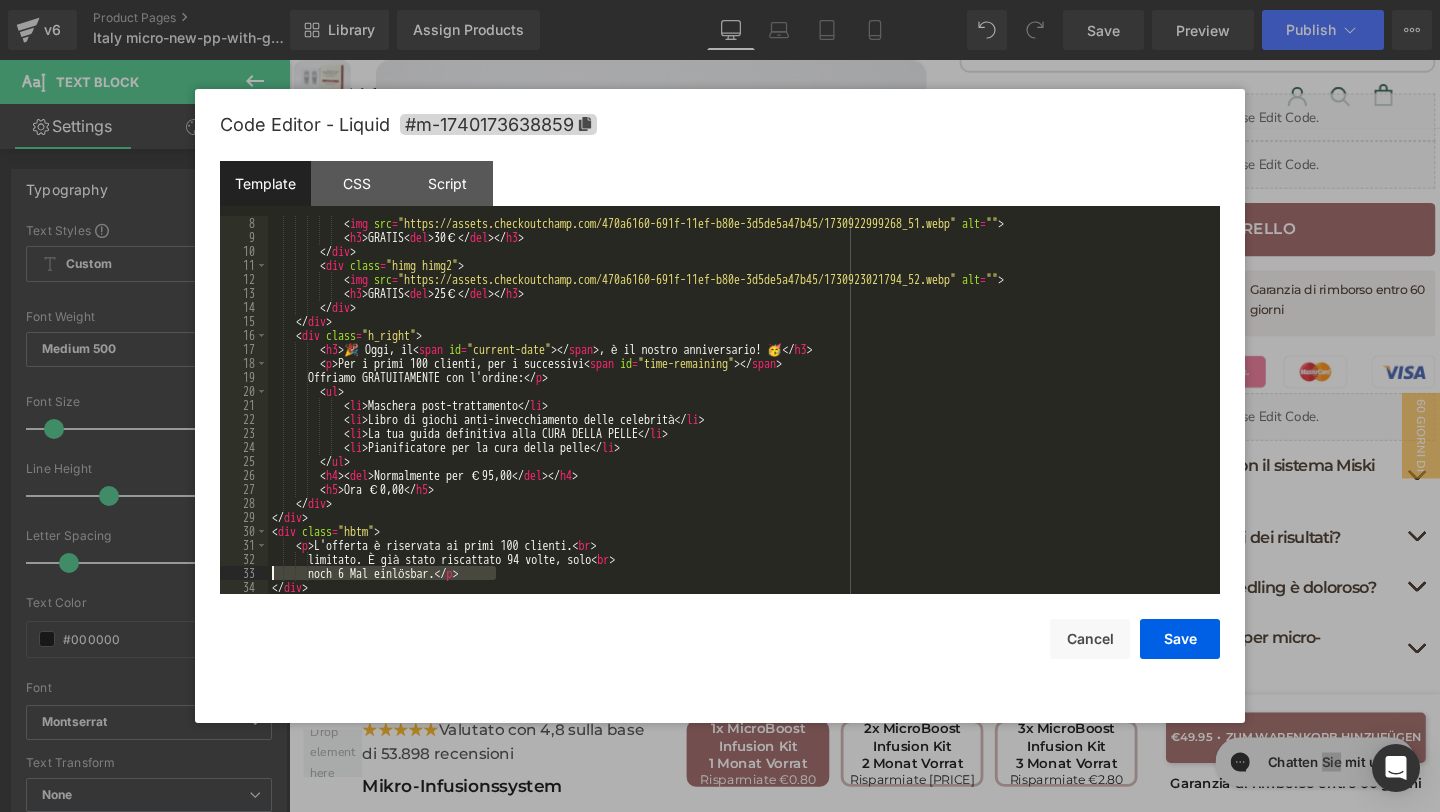 drag, startPoint x: 478, startPoint y: 570, endPoint x: 316, endPoint y: 571, distance: 162.00308 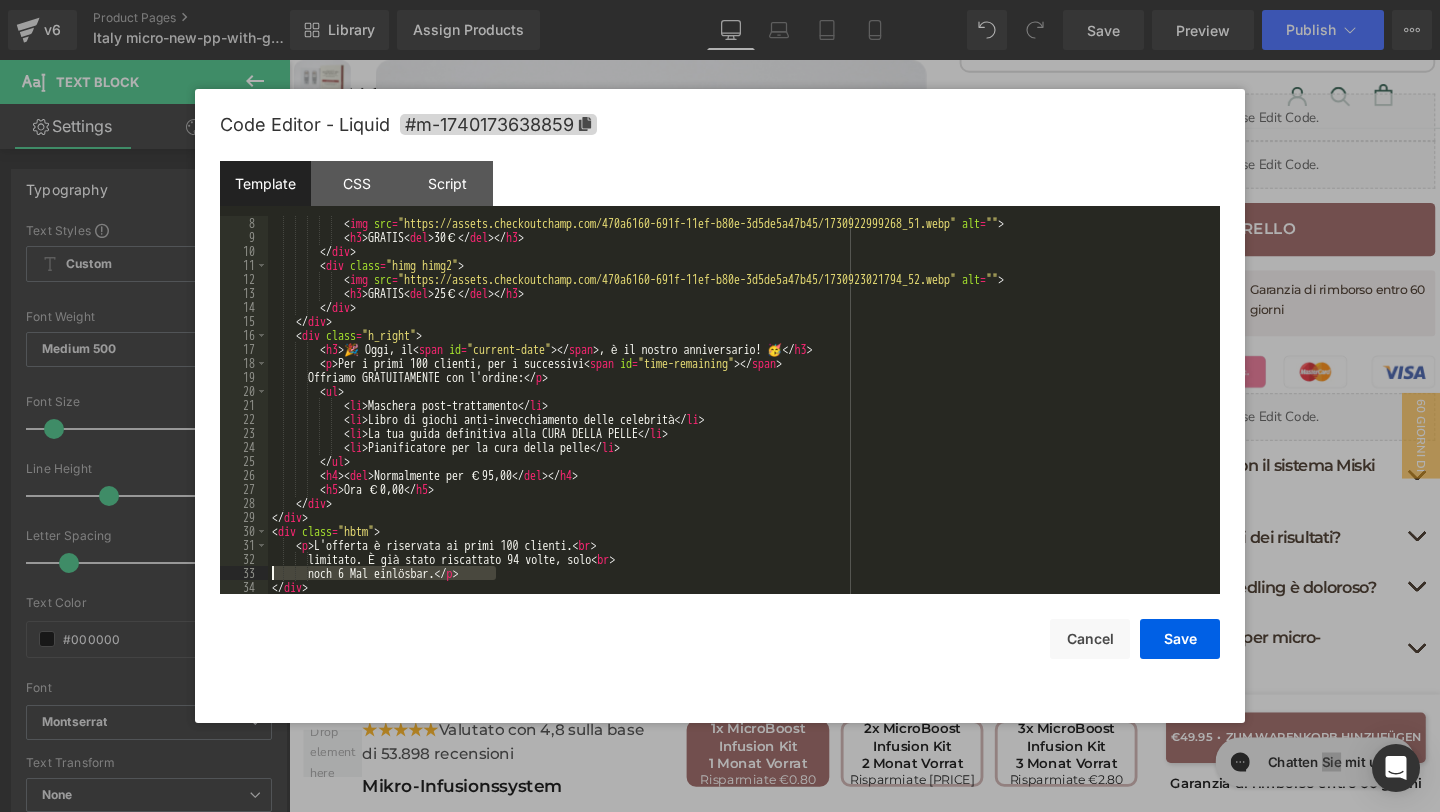 click on "< img   src = "https://assets.checkoutchamp.com/470a6160-691f-11ef-b80e-3d5de5a47b45/1730922999268_51.webp"   alt = "" >                   < h3 > GRATIS  < del > 30€ </ del > </ h3 >             </ div >             < div   class = "himg himg2" >                   < img   src = "https://assets.checkoutchamp.com/470a6160-691f-11ef-b80e-3d5de5a47b45/1730923021794_52.webp"   alt = "" >                   < h3 > GRATIS  < del > 25€ </ del > </ h3 >             </ div >       </ div >       < div   class = "h_right" >             < h3 > 🎉 Oggi, il  < span   id = "current-date" > </ span > , è il nostro anniversario! 🥳 </ h3 >             < p > Per i primi 100 clienti, per i successivi   < span   id = "time-remaining" > </ span >            Offriamo GRATUITAMENTE con l'ordine: </ p >             < ul >                   < li > Maschera post-trattamento </ li >                   < li > Libro di giochi anti-invecchiamento delle celebrità </ li >                   < li > </ li >          <" at bounding box center [740, 419] 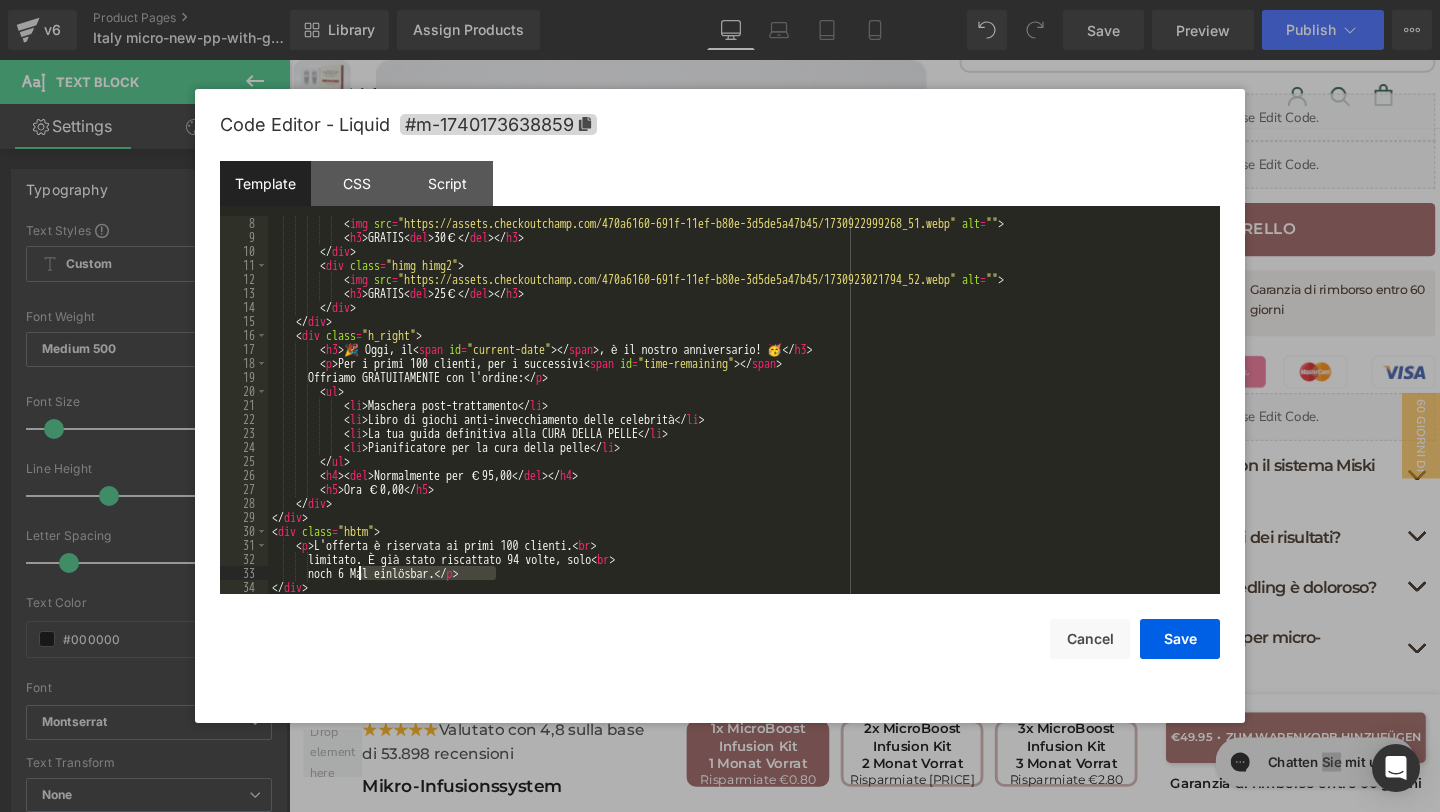 drag, startPoint x: 480, startPoint y: 572, endPoint x: 361, endPoint y: 569, distance: 119.03781 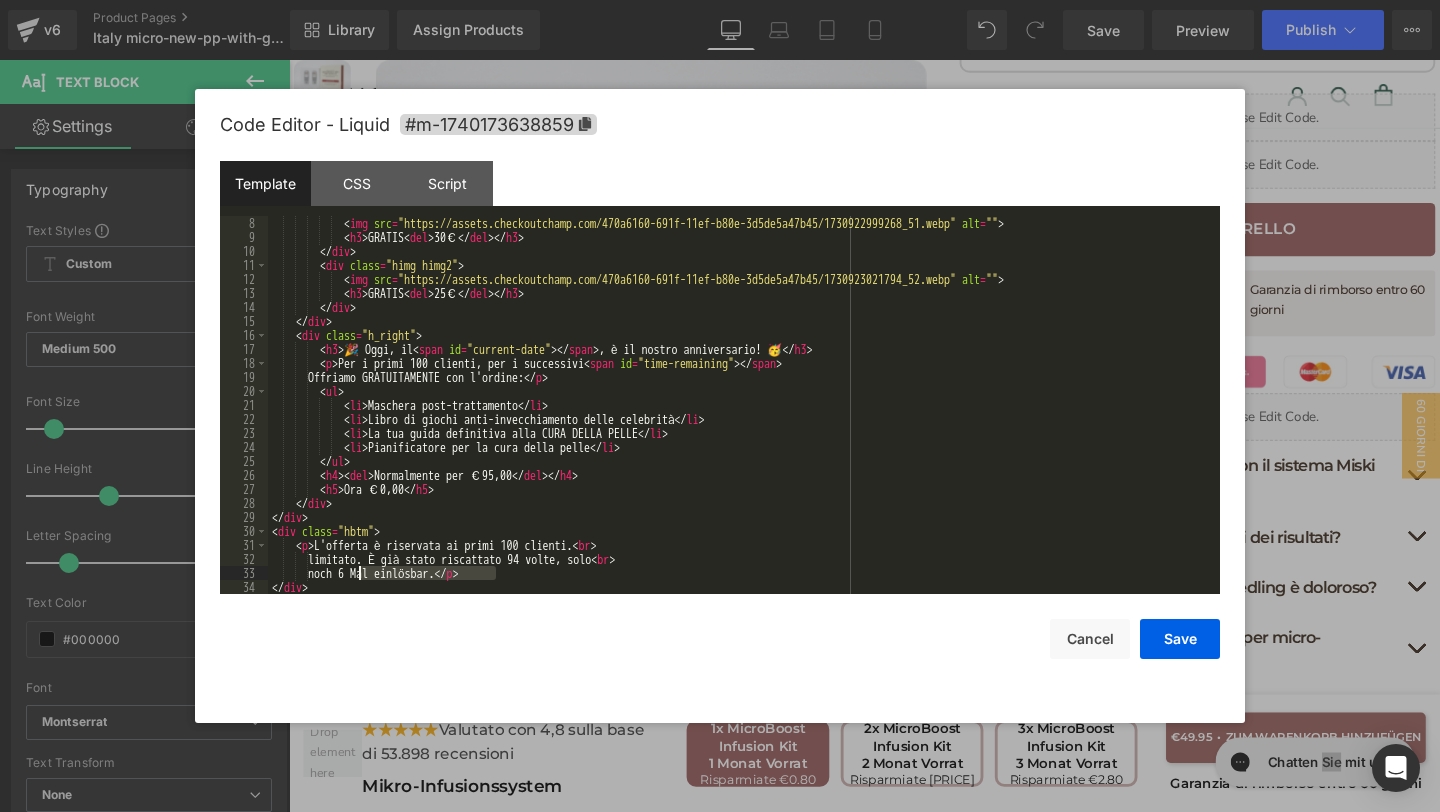 click on "< img   src = "https://assets.checkoutchamp.com/470a6160-691f-11ef-b80e-3d5de5a47b45/1730922999268_51.webp"   alt = "" >                   < h3 > GRATIS  < del > 30€ </ del > </ h3 >             </ div >             < div   class = "himg himg2" >                   < img   src = "https://assets.checkoutchamp.com/470a6160-691f-11ef-b80e-3d5de5a47b45/1730923021794_52.webp"   alt = "" >                   < h3 > GRATIS  < del > 25€ </ del > </ h3 >             </ div >       </ div >       < div   class = "h_right" >             < h3 > 🎉 Oggi, il  < span   id = "current-date" > </ span > , è il nostro anniversario! 🥳 </ h3 >             < p > Per i primi 100 clienti, per i successivi   < span   id = "time-remaining" > </ span >            Offriamo GRATUITAMENTE con l'ordine: </ p >             < ul >                   < li > Maschera post-trattamento </ li >                   < li > Libro di giochi anti-invecchiamento delle celebrità </ li >                   < li > </ li >          <" at bounding box center (740, 419) 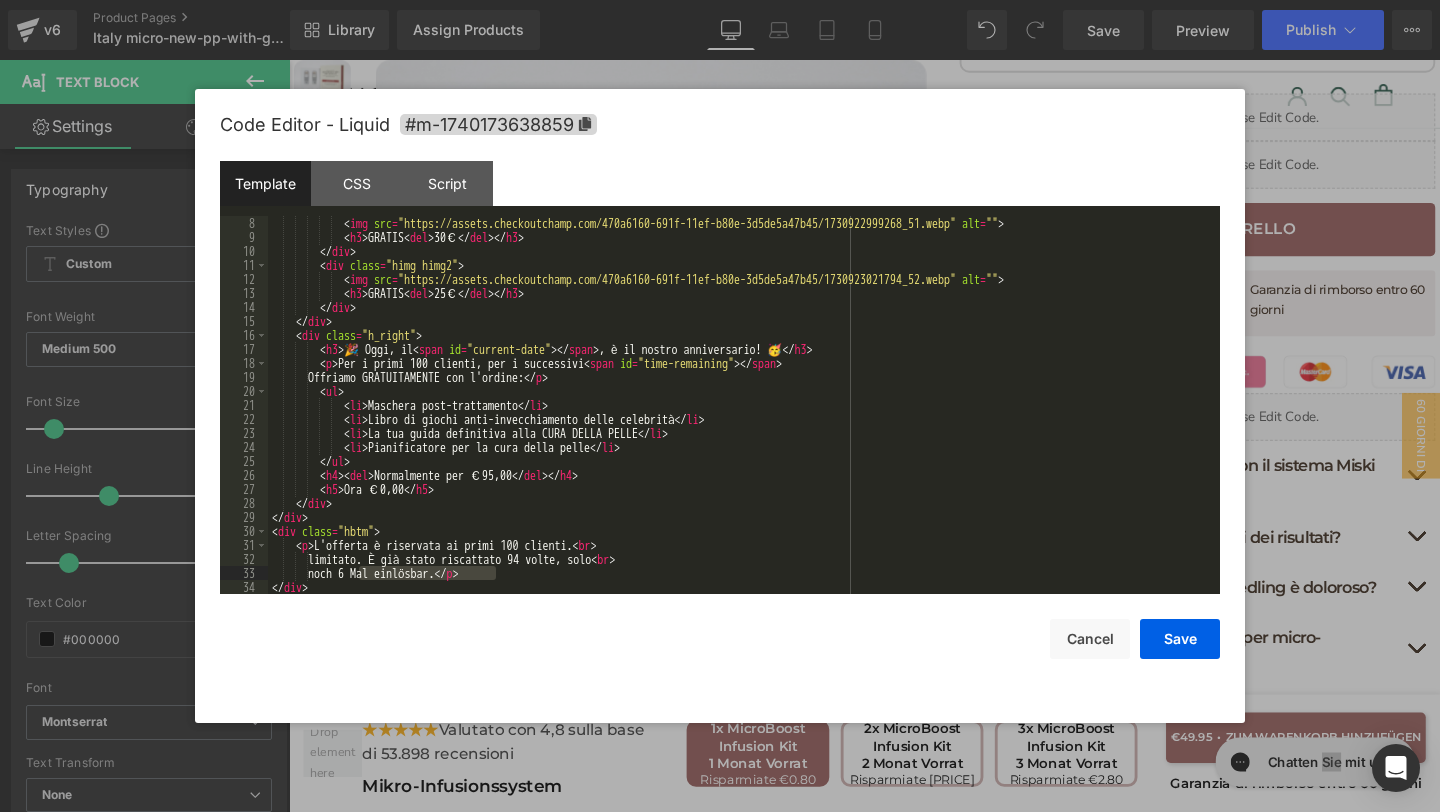 click on "< img   src = "https://assets.checkoutchamp.com/470a6160-691f-11ef-b80e-3d5de5a47b45/1730922999268_51.webp"   alt = "" >                   < h3 > GRATIS  < del > 30€ </ del > </ h3 >             </ div >             < div   class = "himg himg2" >                   < img   src = "https://assets.checkoutchamp.com/470a6160-691f-11ef-b80e-3d5de5a47b45/1730923021794_52.webp"   alt = "" >                   < h3 > GRATIS  < del > 25€ </ del > </ h3 >             </ div >       </ div >       < div   class = "h_right" >             < h3 > 🎉 Oggi, il  < span   id = "current-date" > </ span > , è il nostro anniversario! 🥳 </ h3 >             < p > Per i primi 100 clienti, per i successivi   < span   id = "time-remaining" > </ span >            Offriamo GRATUITAMENTE con l'ordine: </ p >             < ul >                   < li > Maschera post-trattamento </ li >                   < li > Libro di giochi anti-invecchiamento delle celebrità </ li >                   < li > </ li >          <" at bounding box center (740, 419) 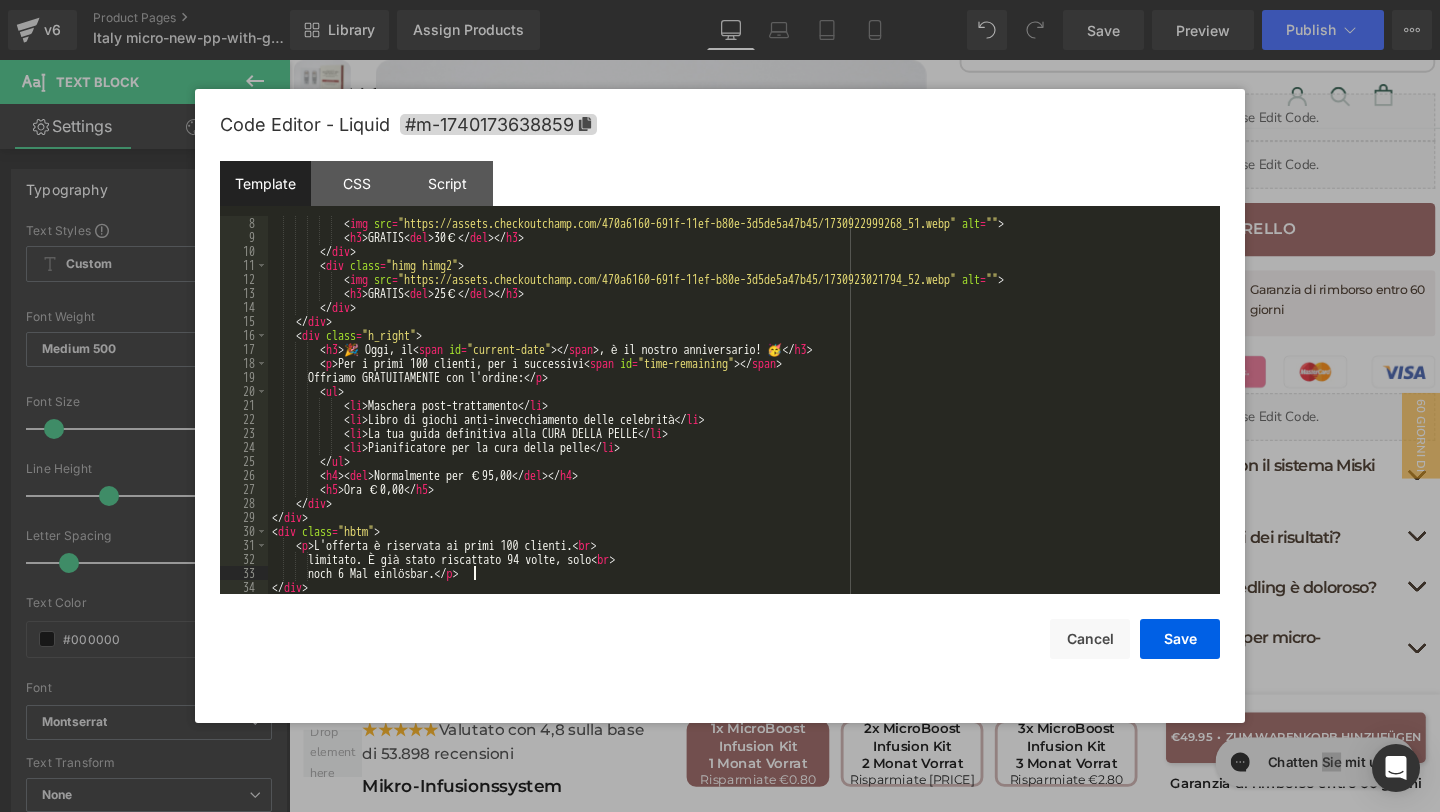 click on "< img   src = "https://assets.checkoutchamp.com/470a6160-691f-11ef-b80e-3d5de5a47b45/1730922999268_51.webp"   alt = "" >                   < h3 > GRATIS  < del > 30€ </ del > </ h3 >             </ div >             < div   class = "himg himg2" >                   < img   src = "https://assets.checkoutchamp.com/470a6160-691f-11ef-b80e-3d5de5a47b45/1730923021794_52.webp"   alt = "" >                   < h3 > GRATIS  < del > 25€ </ del > </ h3 >             </ div >       </ div >       < div   class = "h_right" >             < h3 > 🎉 Oggi, il  < span   id = "current-date" > </ span > , è il nostro anniversario! 🥳 </ h3 >             < p > Per i primi 100 clienti, per i successivi   < span   id = "time-remaining" > </ span >            Offriamo GRATUITAMENTE con l'ordine: </ p >             < ul >                   < li > Maschera post-trattamento </ li >                   < li > Libro di giochi anti-invecchiamento delle celebrità </ li >                   < li > </ li >          <" at bounding box center (740, 419) 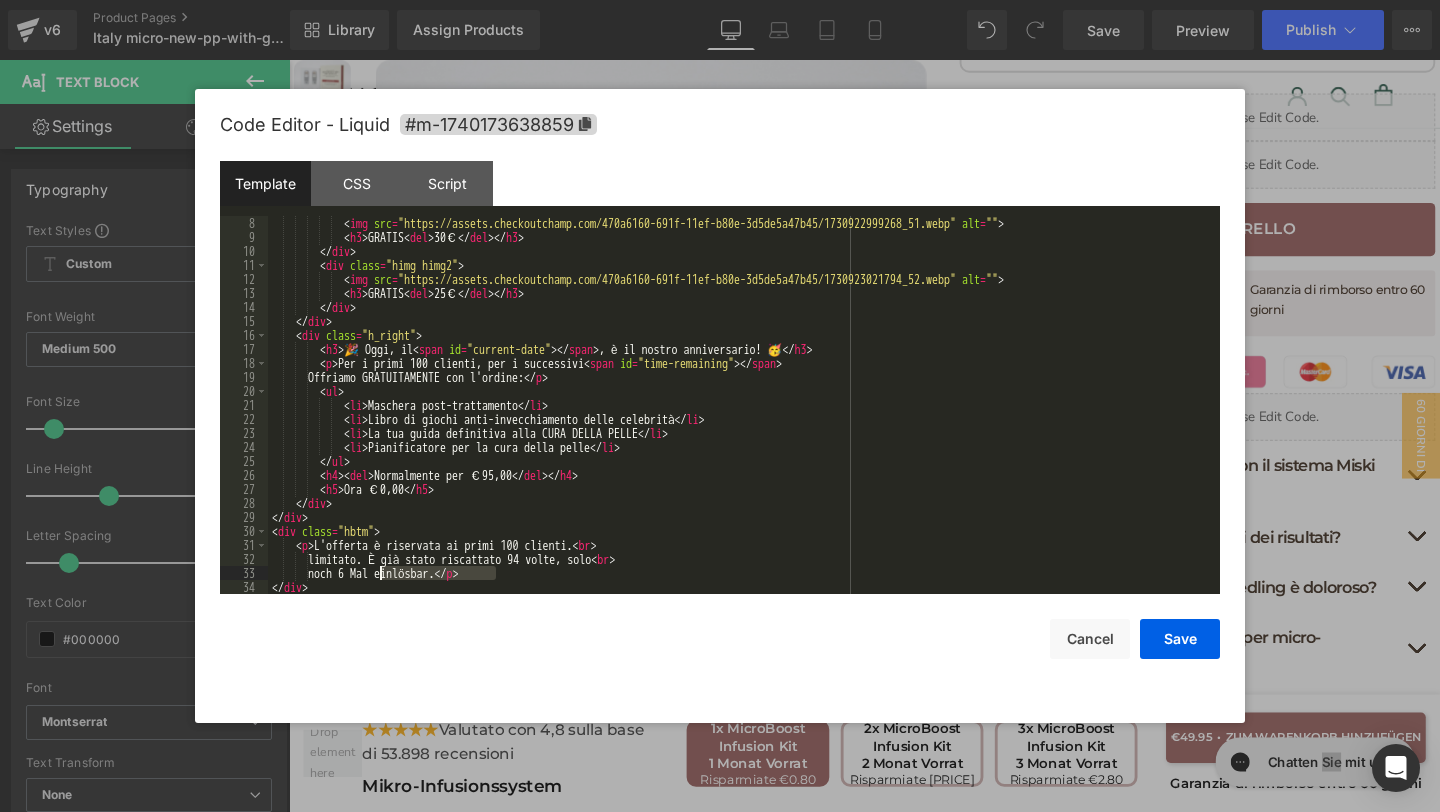 drag, startPoint x: 480, startPoint y: 570, endPoint x: 382, endPoint y: 570, distance: 98 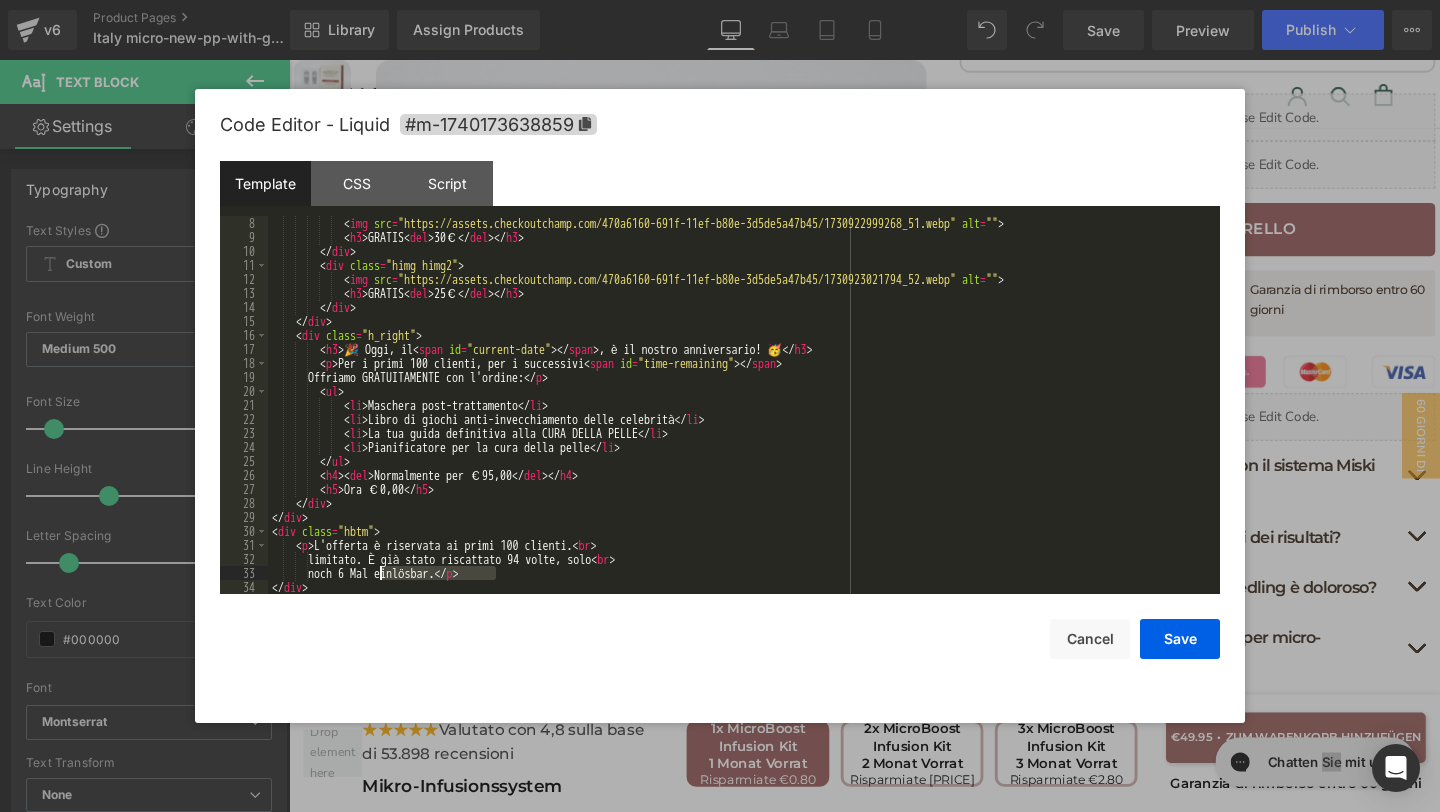 click on "< img   src = "https://assets.checkoutchamp.com/470a6160-691f-11ef-b80e-3d5de5a47b45/1730922999268_51.webp"   alt = "" >                   < h3 > GRATIS  < del > 30€ </ del > </ h3 >             </ div >             < div   class = "himg himg2" >                   < img   src = "https://assets.checkoutchamp.com/470a6160-691f-11ef-b80e-3d5de5a47b45/1730923021794_52.webp"   alt = "" >                   < h3 > GRATIS  < del > 25€ </ del > </ h3 >             </ div >       </ div >       < div   class = "h_right" >             < h3 > 🎉 Oggi, il  < span   id = "current-date" > </ span > , è il nostro anniversario! 🥳 </ h3 >             < p > Per i primi 100 clienti, per i successivi   < span   id = "time-remaining" > </ span >            Offriamo GRATUITAMENTE con l'ordine: </ p >             < ul >                   < li > Maschera post-trattamento </ li >                   < li > Libro di giochi anti-invecchiamento delle celebrità </ li >                   < li > </ li >          <" at bounding box center [740, 419] 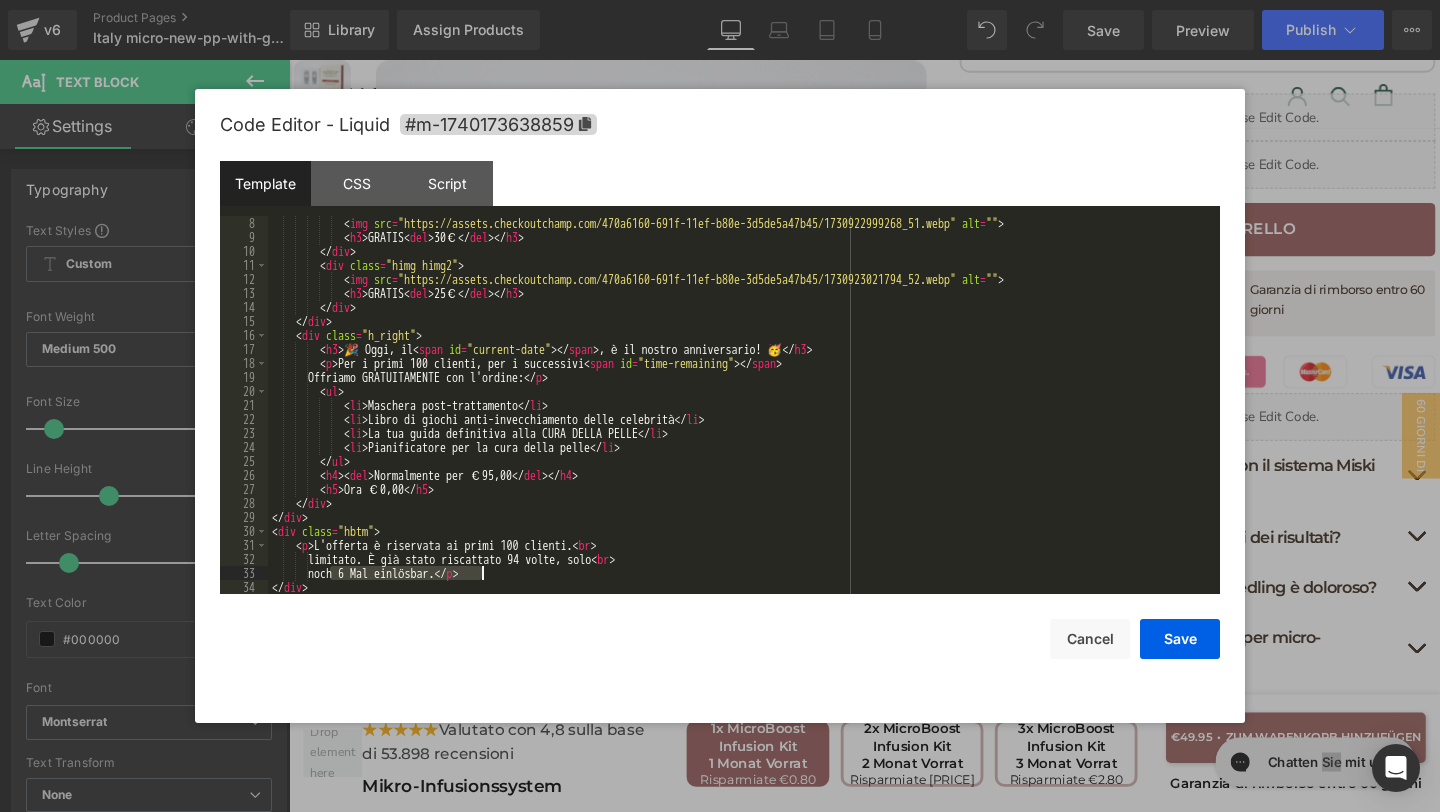 drag, startPoint x: 333, startPoint y: 573, endPoint x: 479, endPoint y: 575, distance: 146.0137 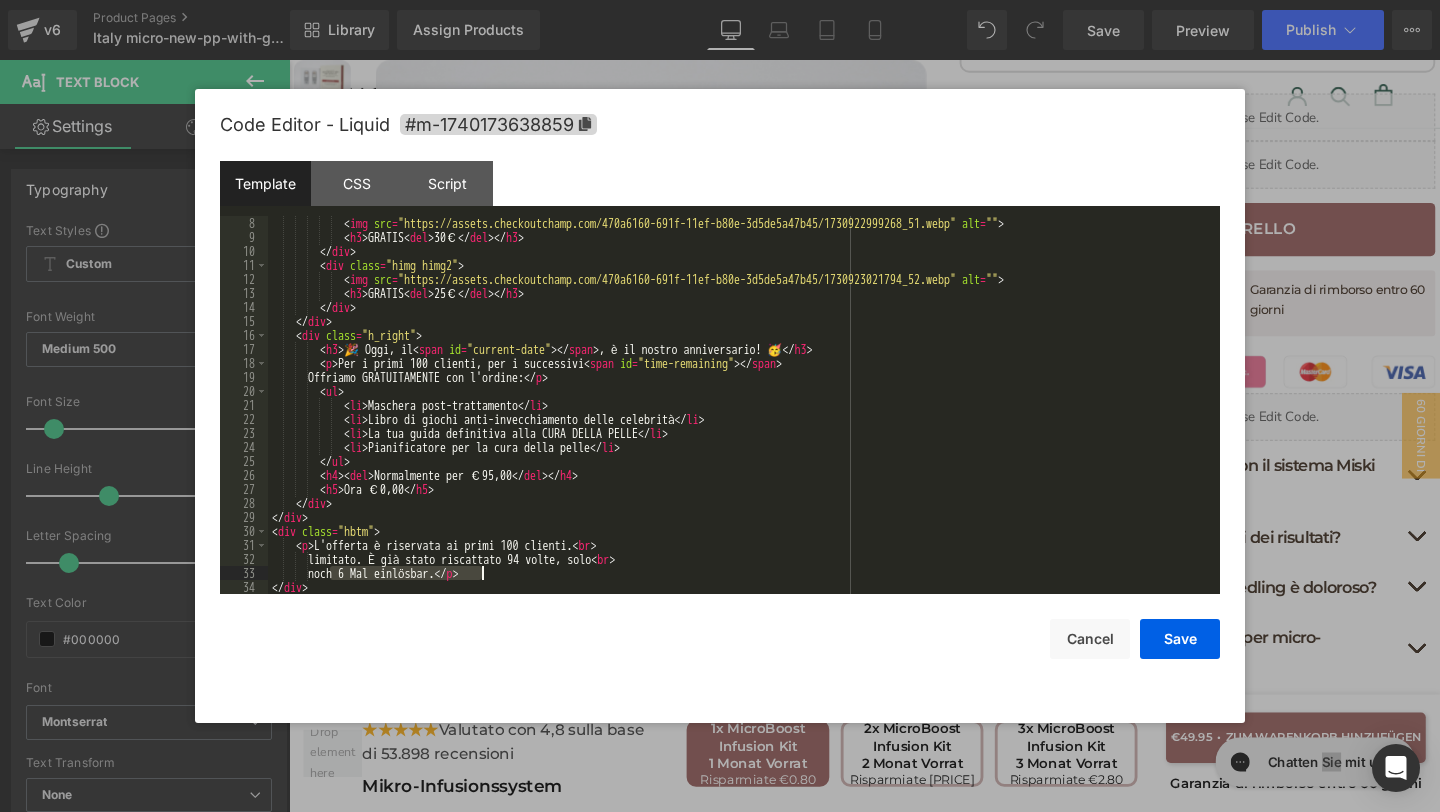 click on "< img   src = "https://assets.checkoutchamp.com/470a6160-691f-11ef-b80e-3d5de5a47b45/1730922999268_51.webp"   alt = "" >                   < h3 > GRATIS  < del > 30€ </ del > </ h3 >             </ div >             < div   class = "himg himg2" >                   < img   src = "https://assets.checkoutchamp.com/470a6160-691f-11ef-b80e-3d5de5a47b45/1730923021794_52.webp"   alt = "" >                   < h3 > GRATIS  < del > 25€ </ del > </ h3 >             </ div >       </ div >       < div   class = "h_right" >             < h3 > 🎉 Oggi, il  < span   id = "current-date" > </ span > , è il nostro anniversario! 🥳 </ h3 >             < p > Per i primi 100 clienti, per i successivi   < span   id = "time-remaining" > </ span >            Offriamo GRATUITAMENTE con l'ordine: </ p >             < ul >                   < li > Maschera post-trattamento </ li >                   < li > Libro di giochi anti-invecchiamento delle celebrità </ li >                   < li > </ li >          <" at bounding box center [740, 419] 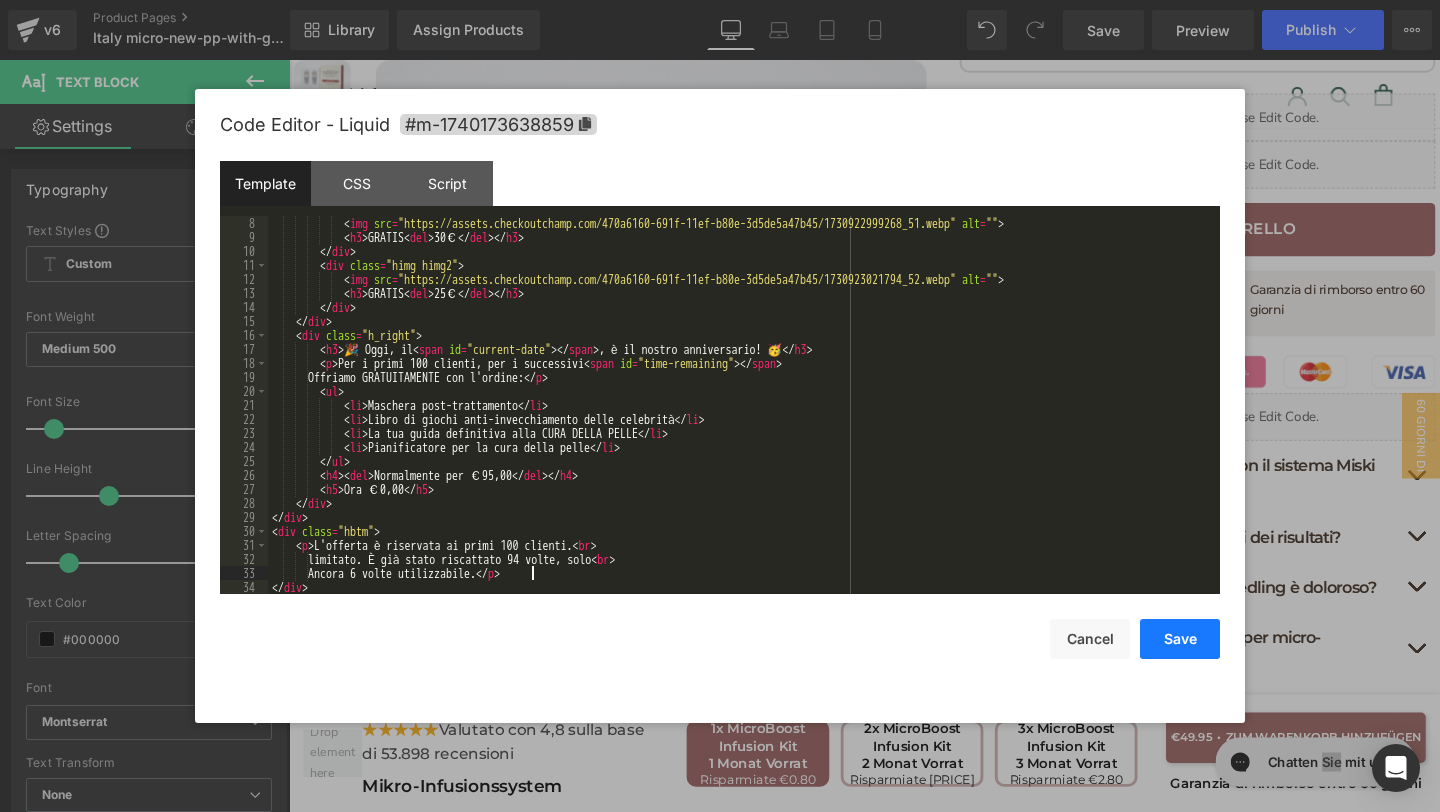 click on "Save" at bounding box center [1180, 639] 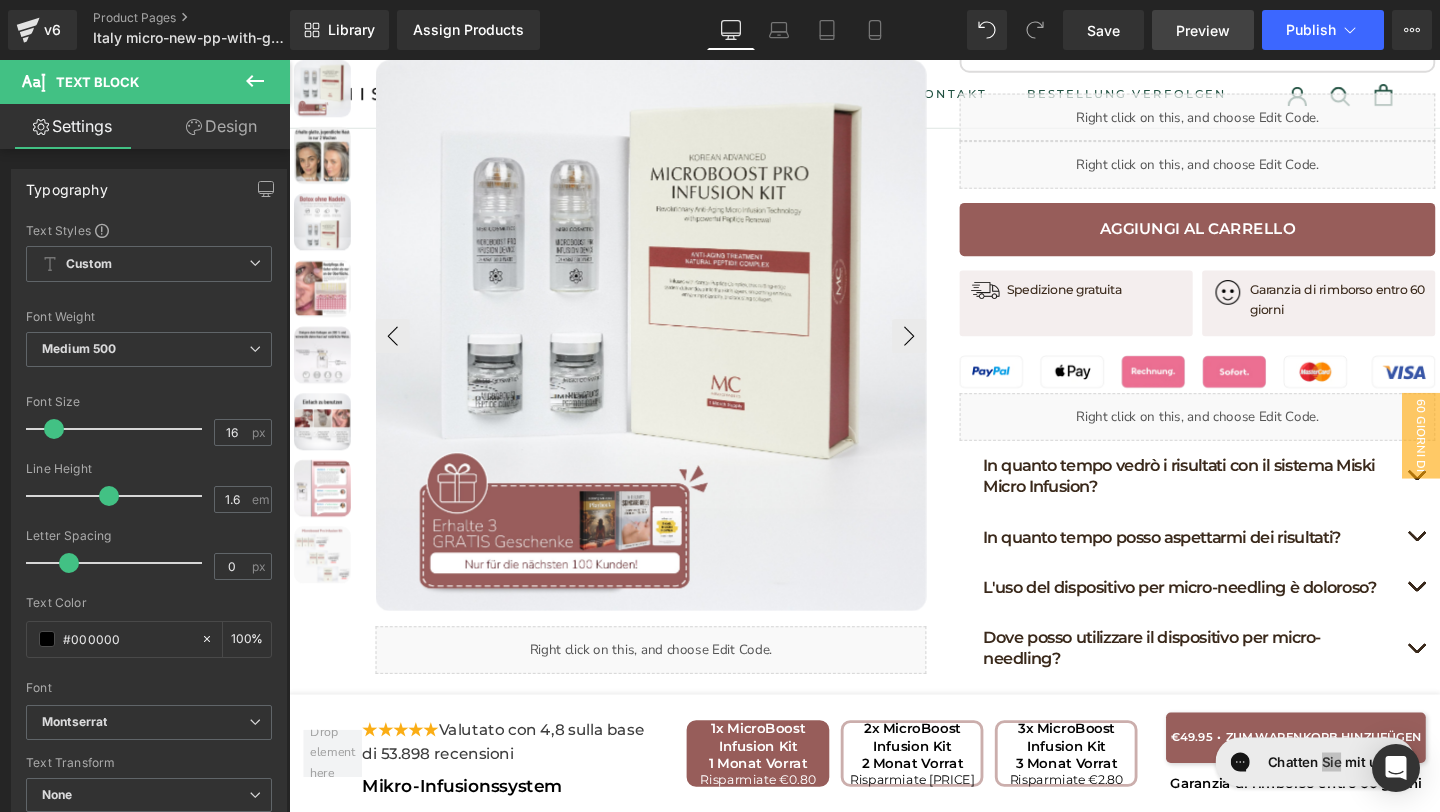 click on "Preview" at bounding box center [1203, 30] 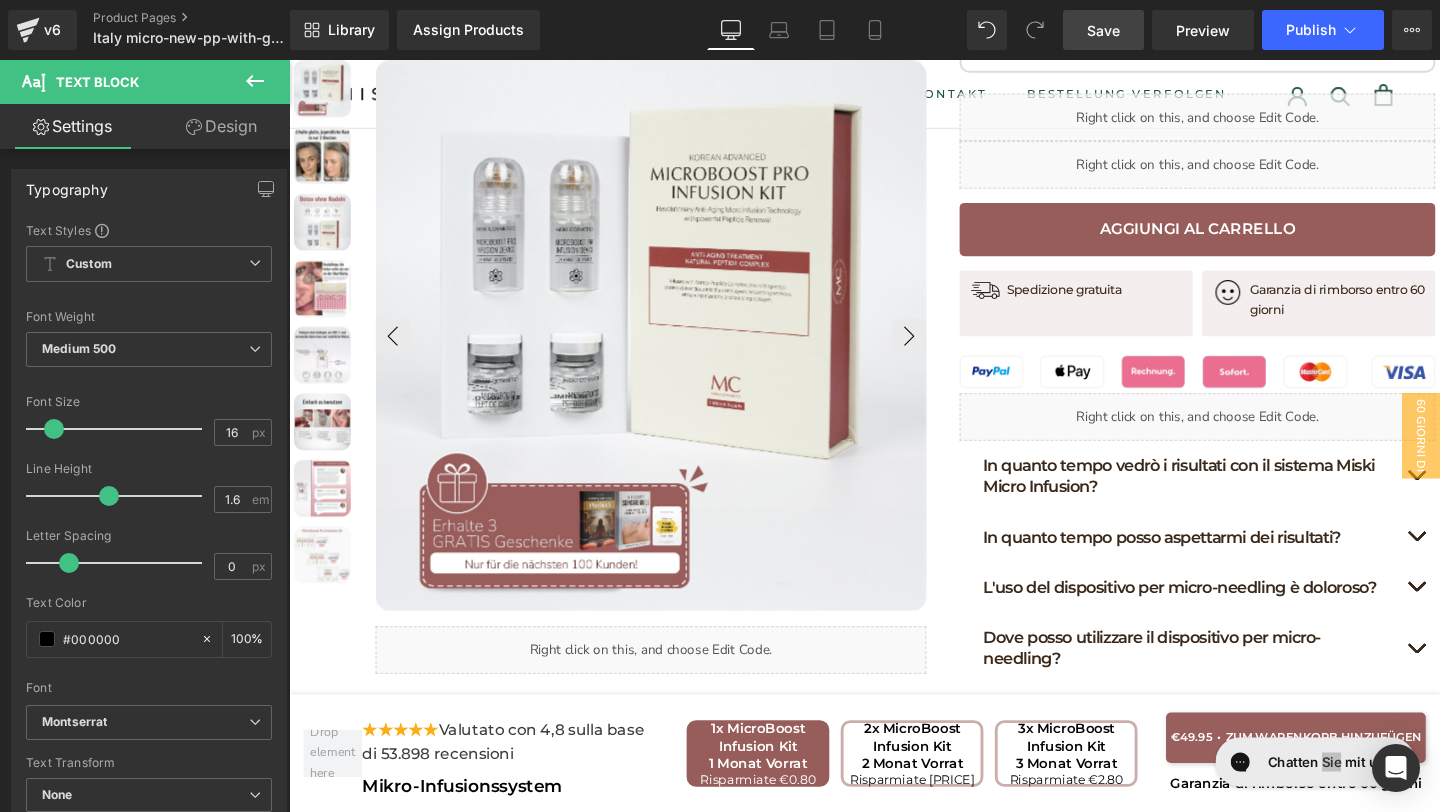 click on "Save" at bounding box center [1103, 30] 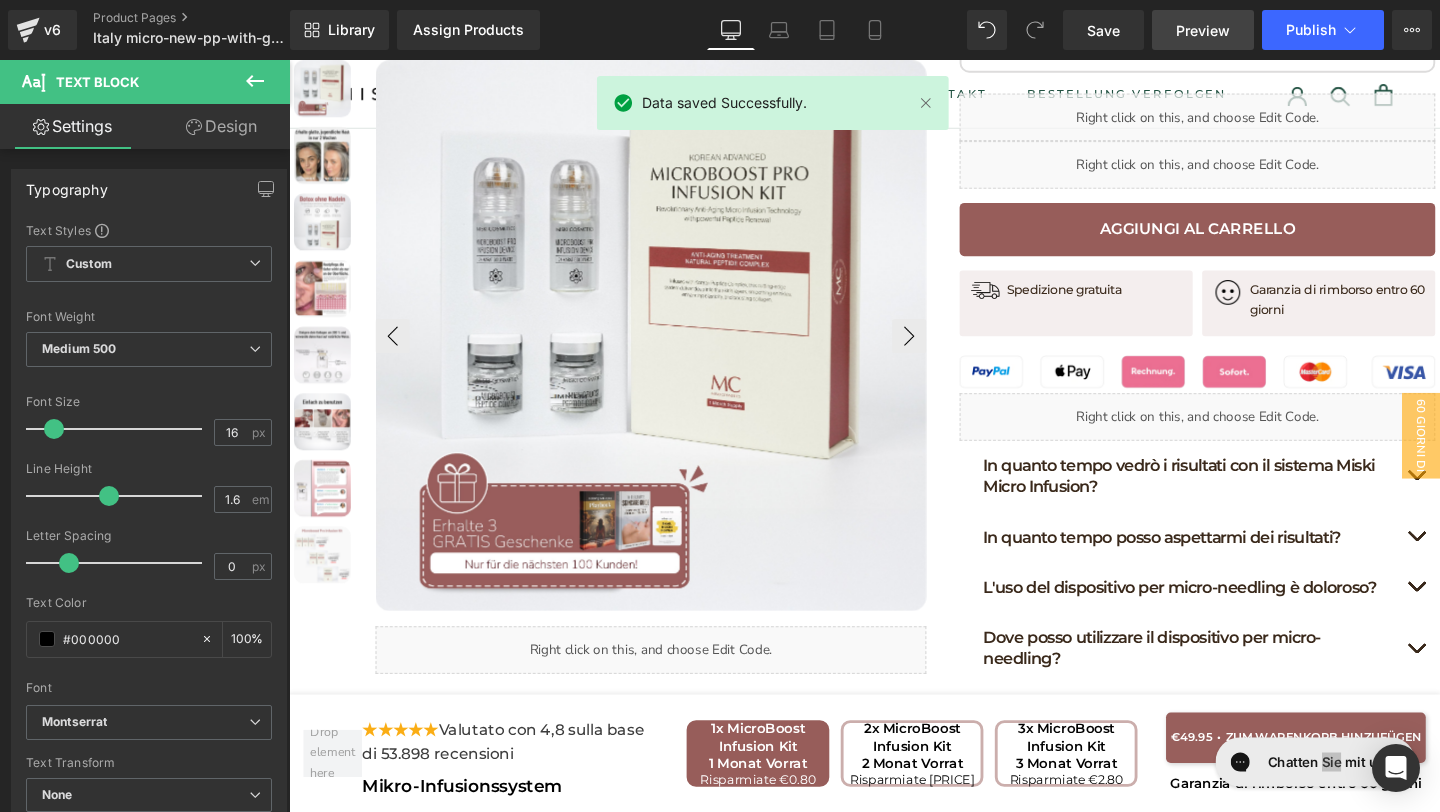 click on "Preview" at bounding box center (1203, 30) 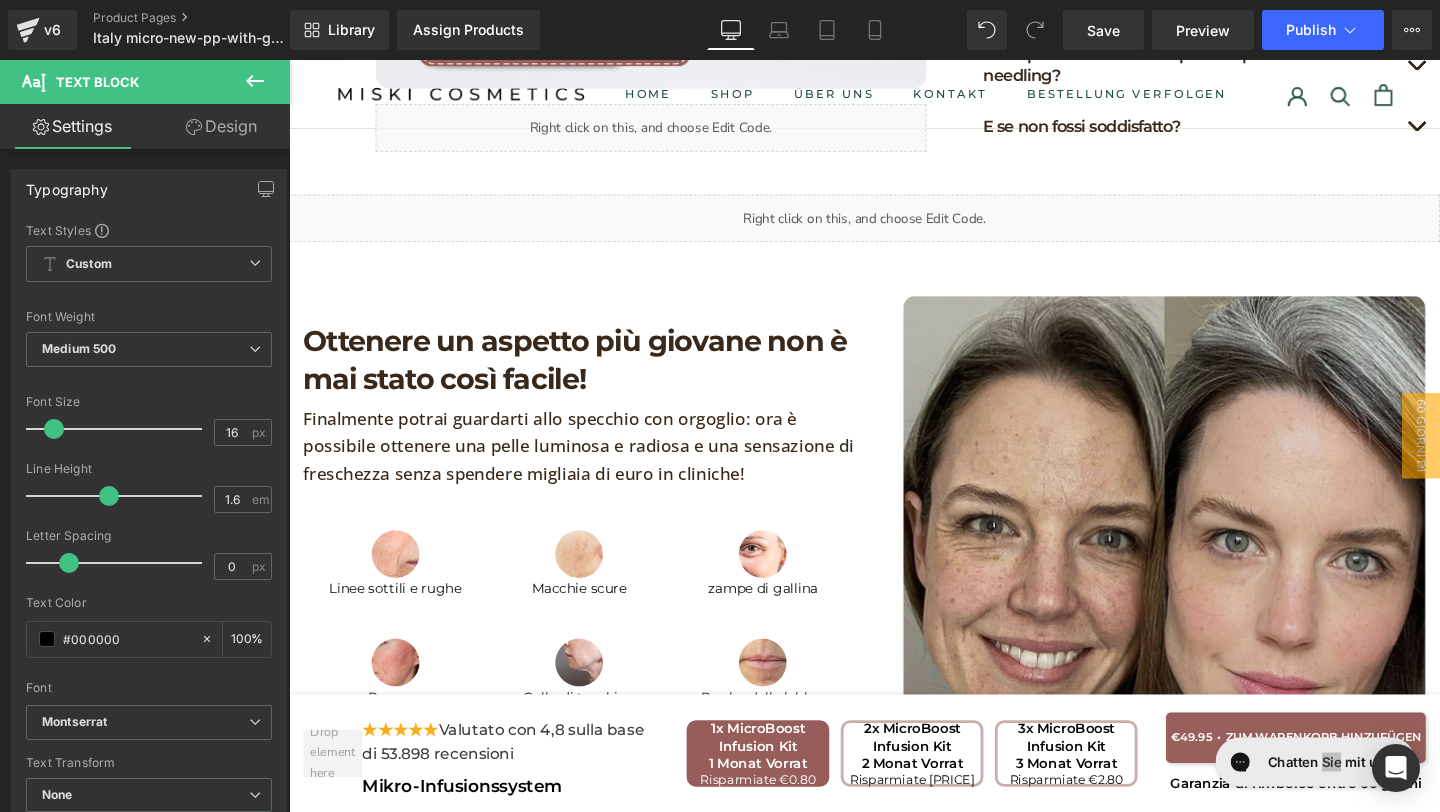 scroll, scrollTop: 1731, scrollLeft: 0, axis: vertical 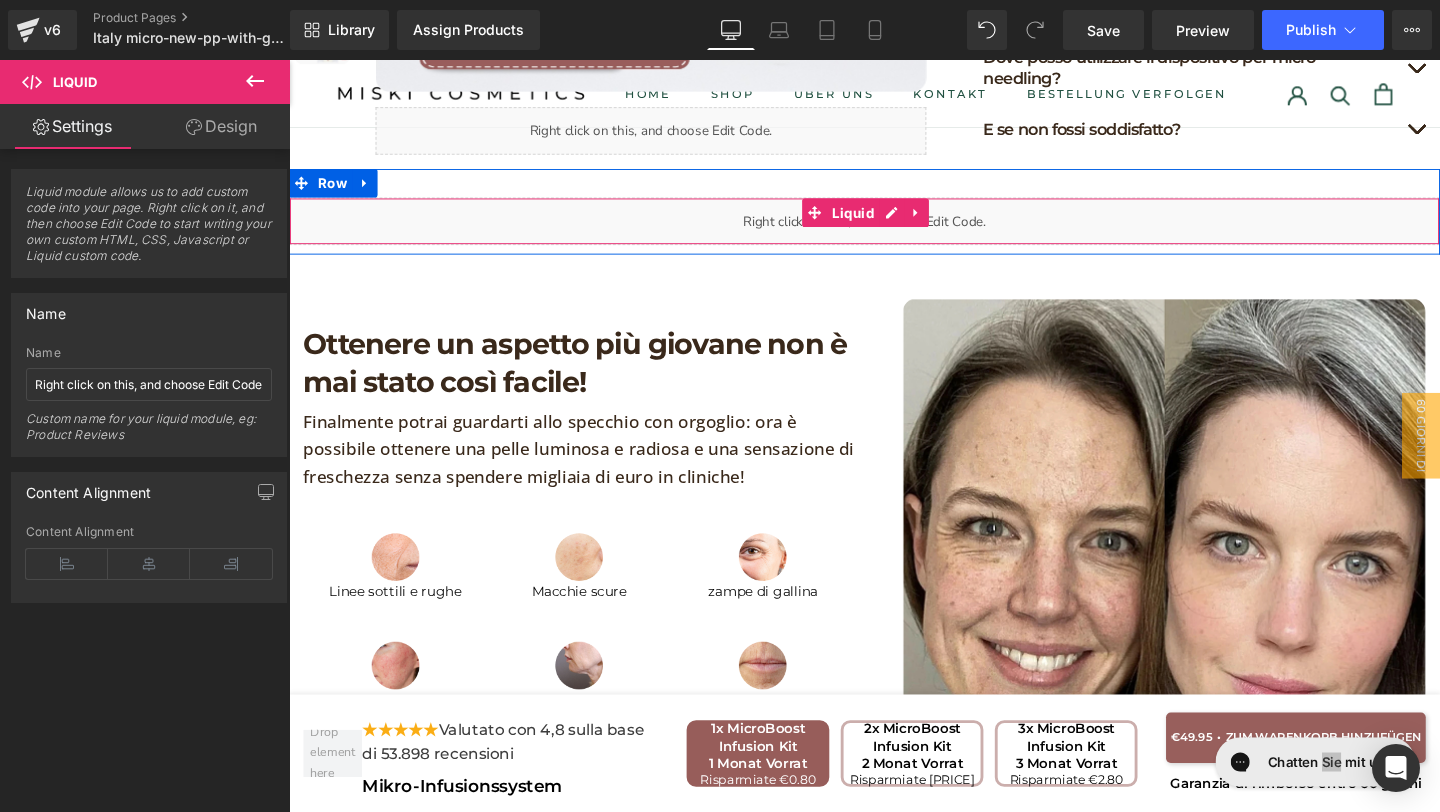 click on "Liquid" at bounding box center [894, 230] 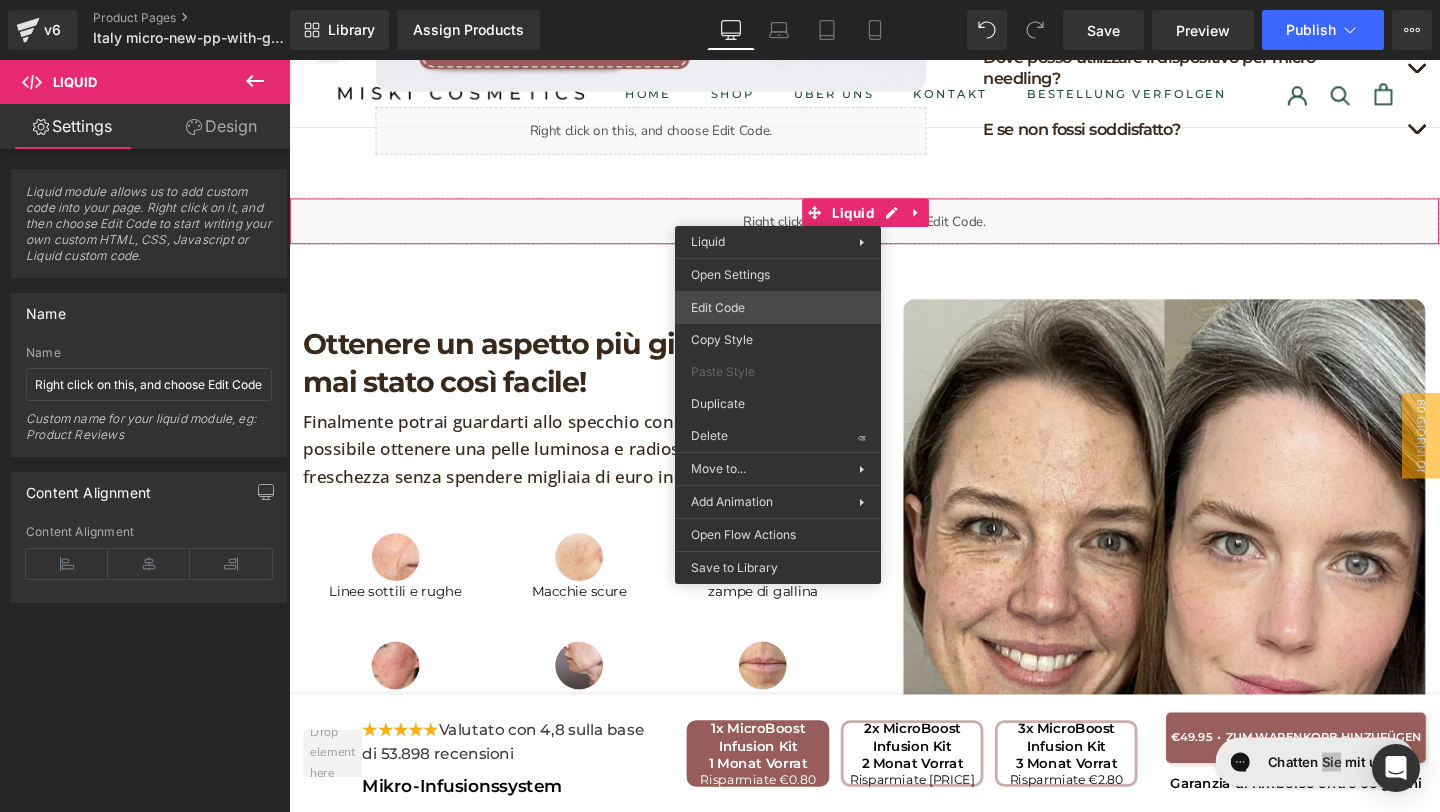 click on "You are previewing how the   will restyle your page. You can not edit Elements in Preset Preview Mode.  v6 Product Pages Italy micro-new-pp-with-gifts Library Assign Products  Product Preview
No product match your search.  Please try another keyword  Manage assigned products Desktop Desktop Laptop Tablet Mobile Save Preview Publish Scheduled View Live Page View with current Template Save Template to Library Schedule Publish Publish Settings Shortcuts  Your page can’t be published   You've reached the maximum number of published pages on your plan  (20/999999).  You need to upgrade your plan or unpublish all your pages to get 1 publish slot.   Unpublish pages   Upgrade plan  Elements Global Style Base Row  rows, columns, layouts, div Heading  headings, titles, h1,h2,h3,h4,h5,h6 Text Block  texts, paragraphs, contents, blocks Image  images, photos, alts, uploads Icon  icons, symbols Button  button, call to action, cta Separator  separators, dividers, horizontal lines Liquid  Banner Parallax  List" at bounding box center (720, 0) 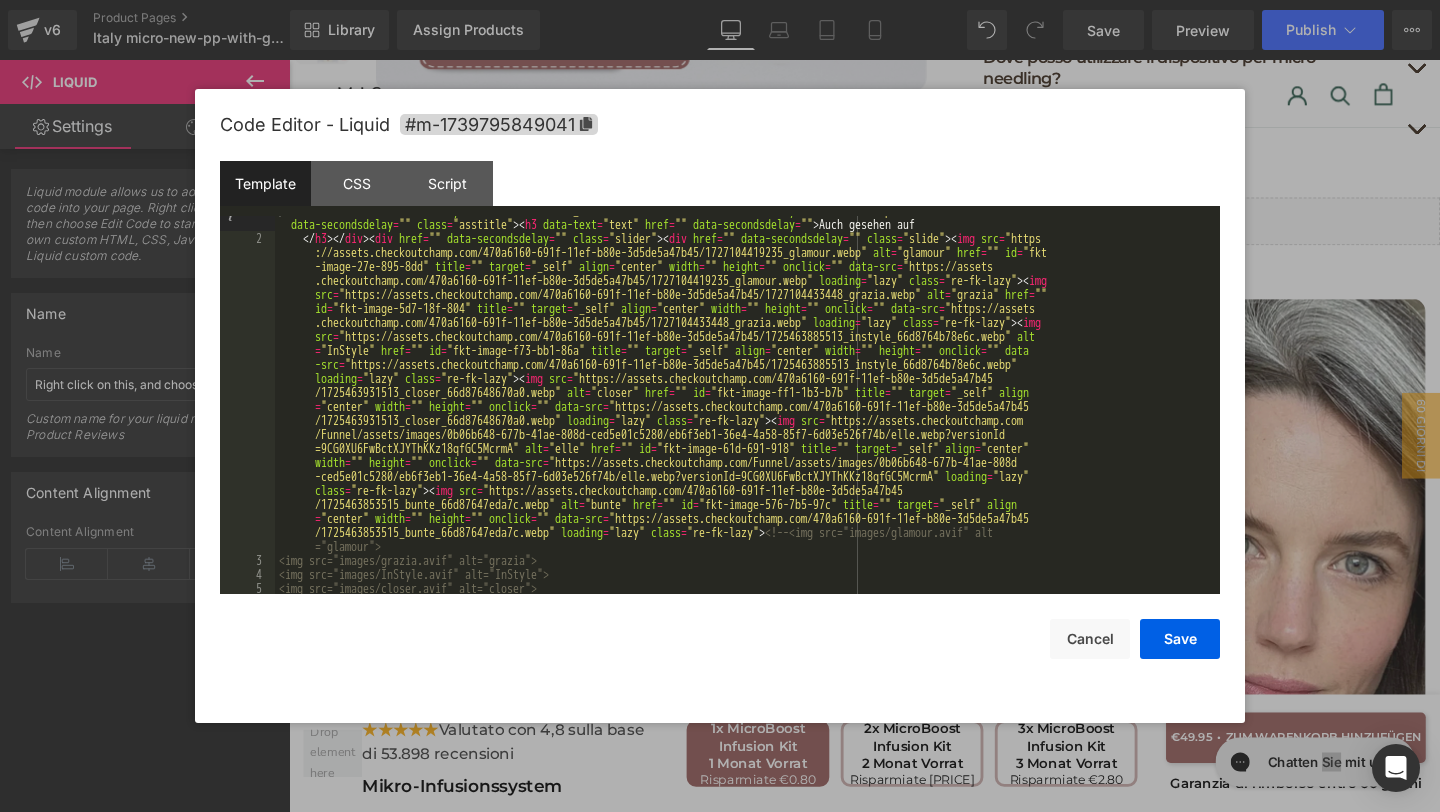 scroll, scrollTop: 0, scrollLeft: 0, axis: both 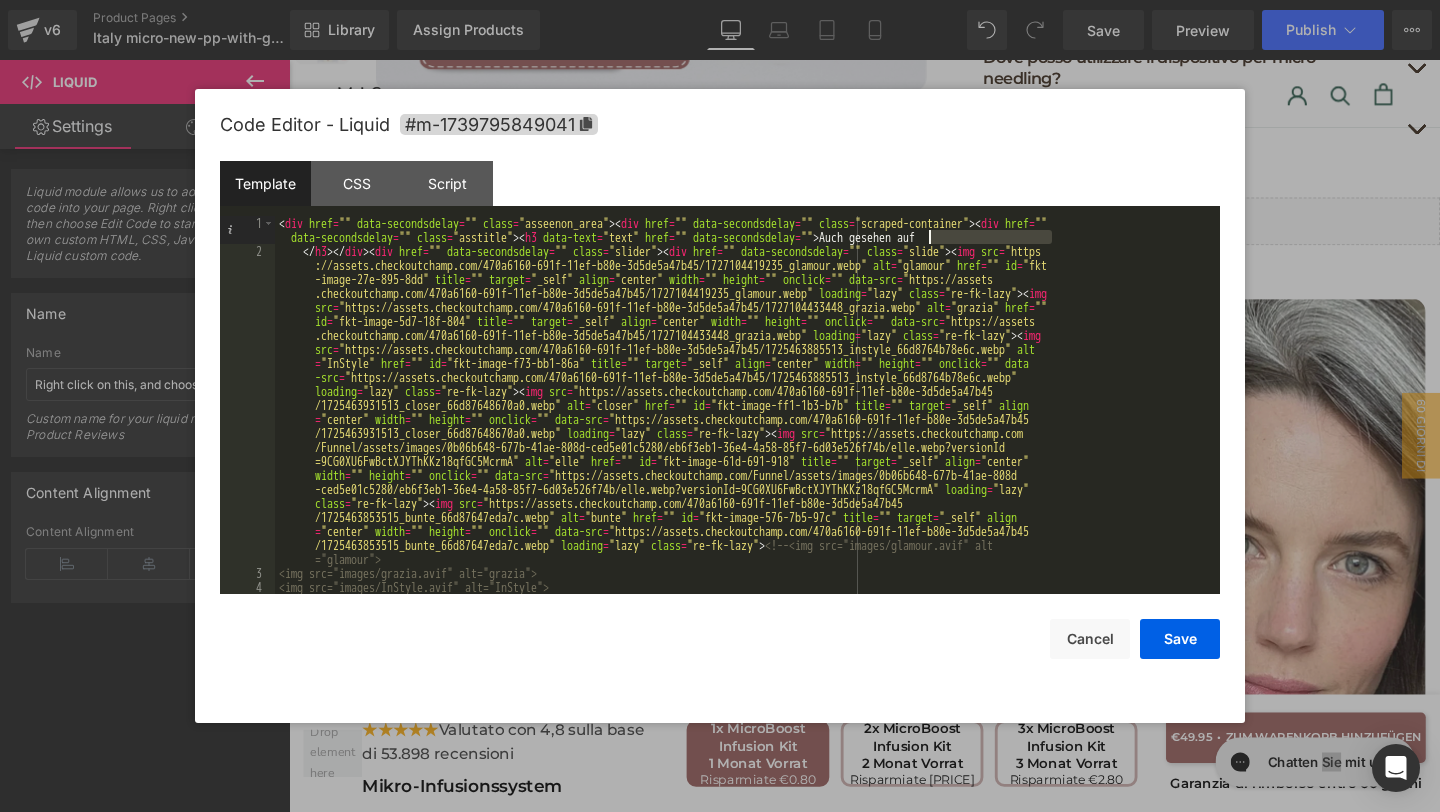 drag, startPoint x: 1050, startPoint y: 234, endPoint x: 933, endPoint y: 238, distance: 117.06836 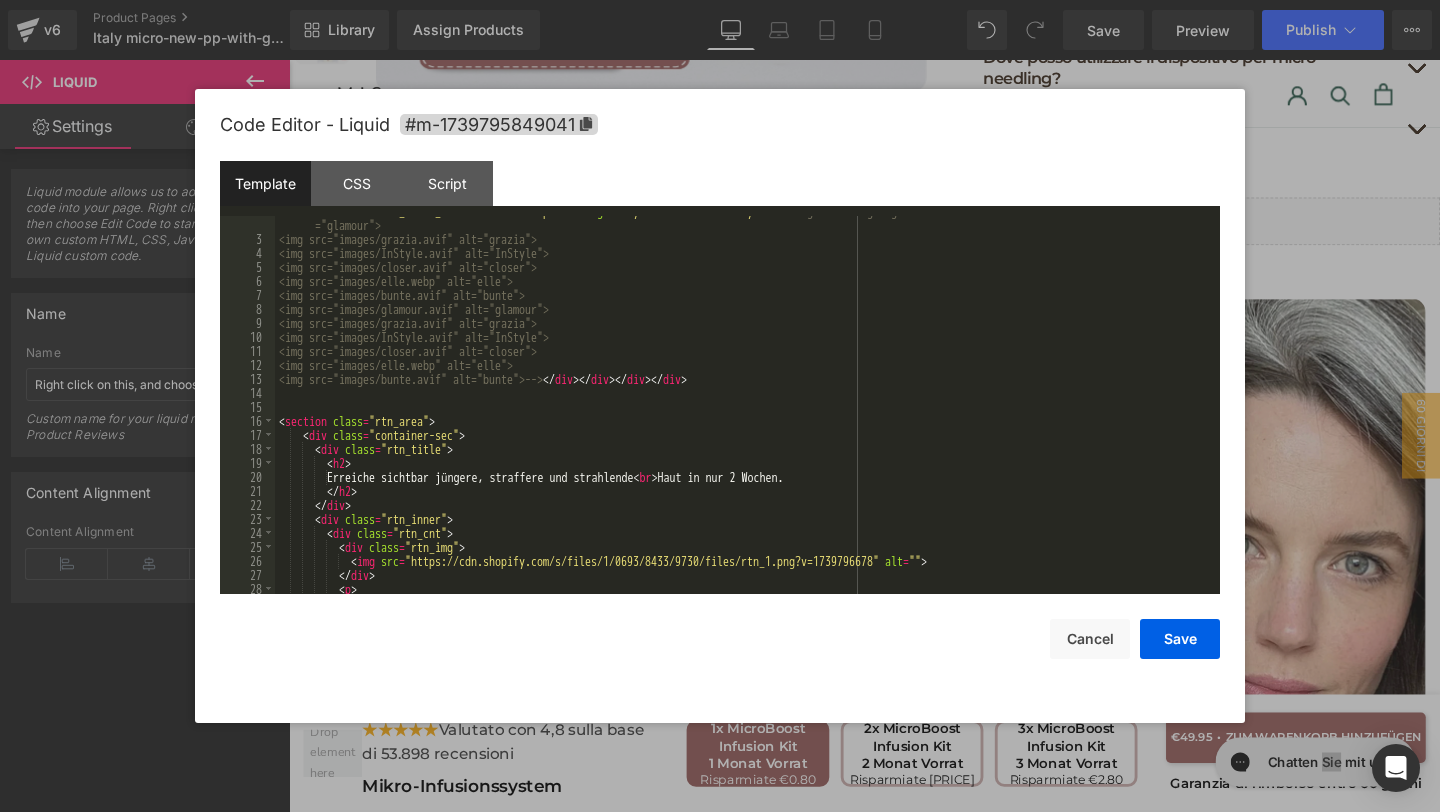 scroll, scrollTop: 334, scrollLeft: 0, axis: vertical 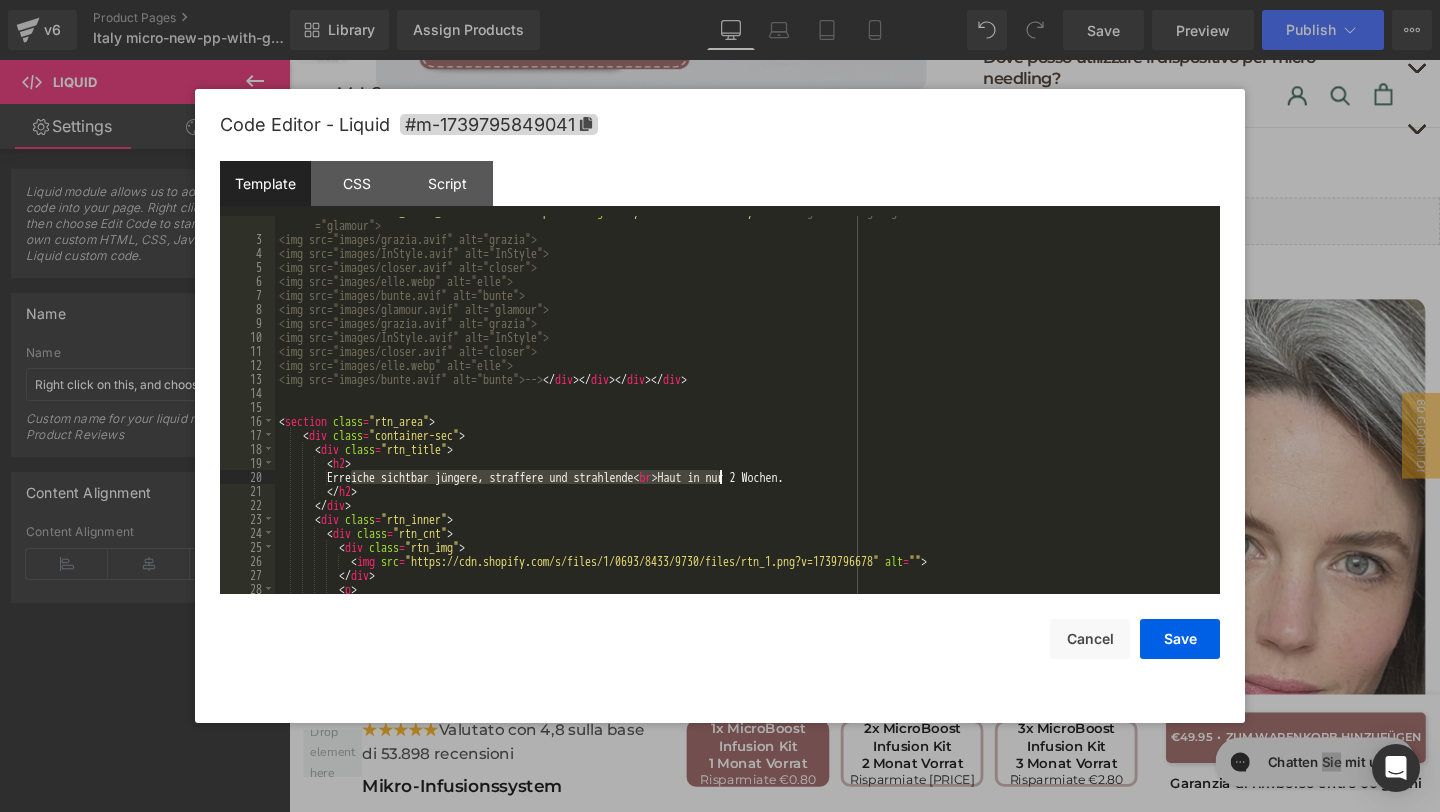 drag, startPoint x: 352, startPoint y: 480, endPoint x: 717, endPoint y: 483, distance: 365.01233 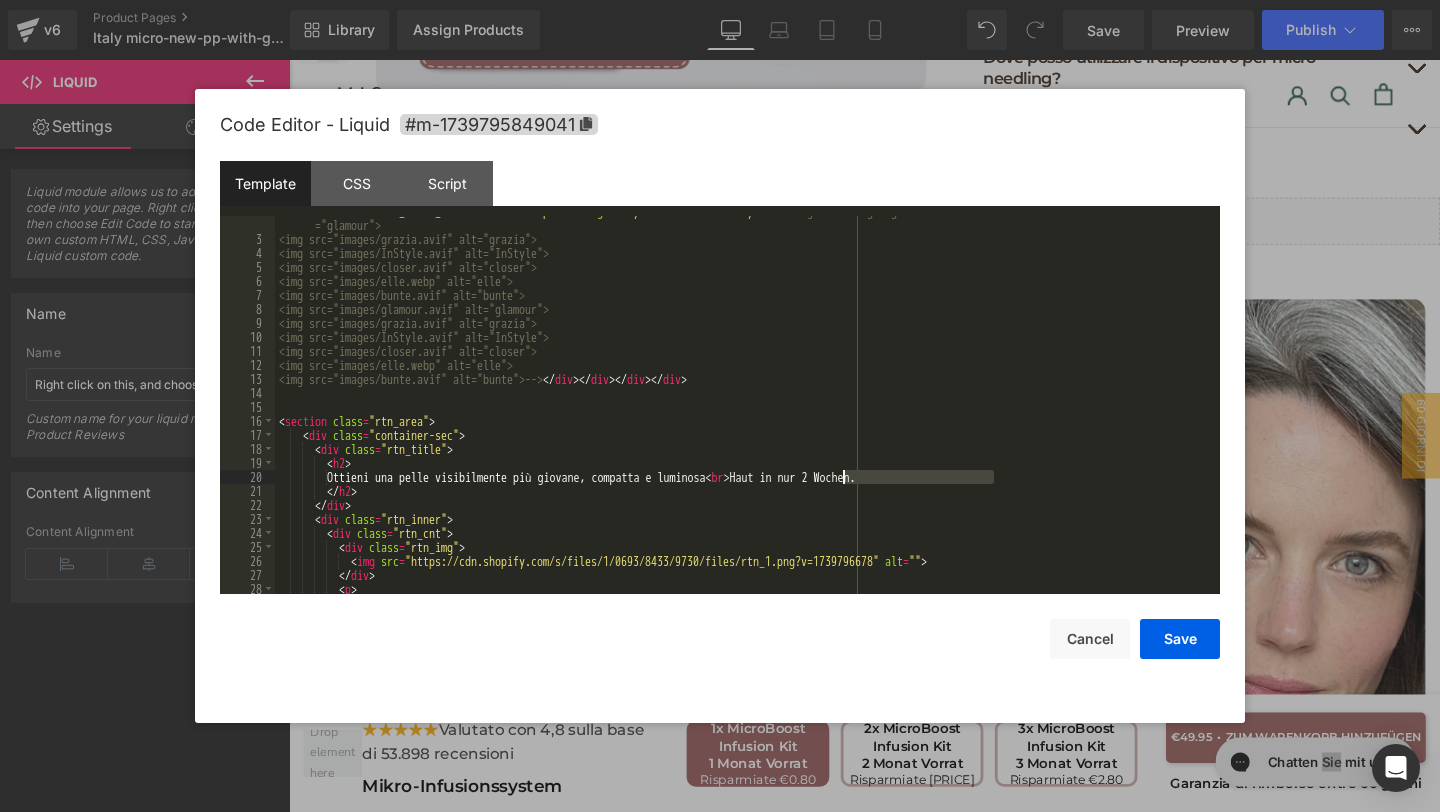 drag, startPoint x: 997, startPoint y: 475, endPoint x: 843, endPoint y: 475, distance: 154 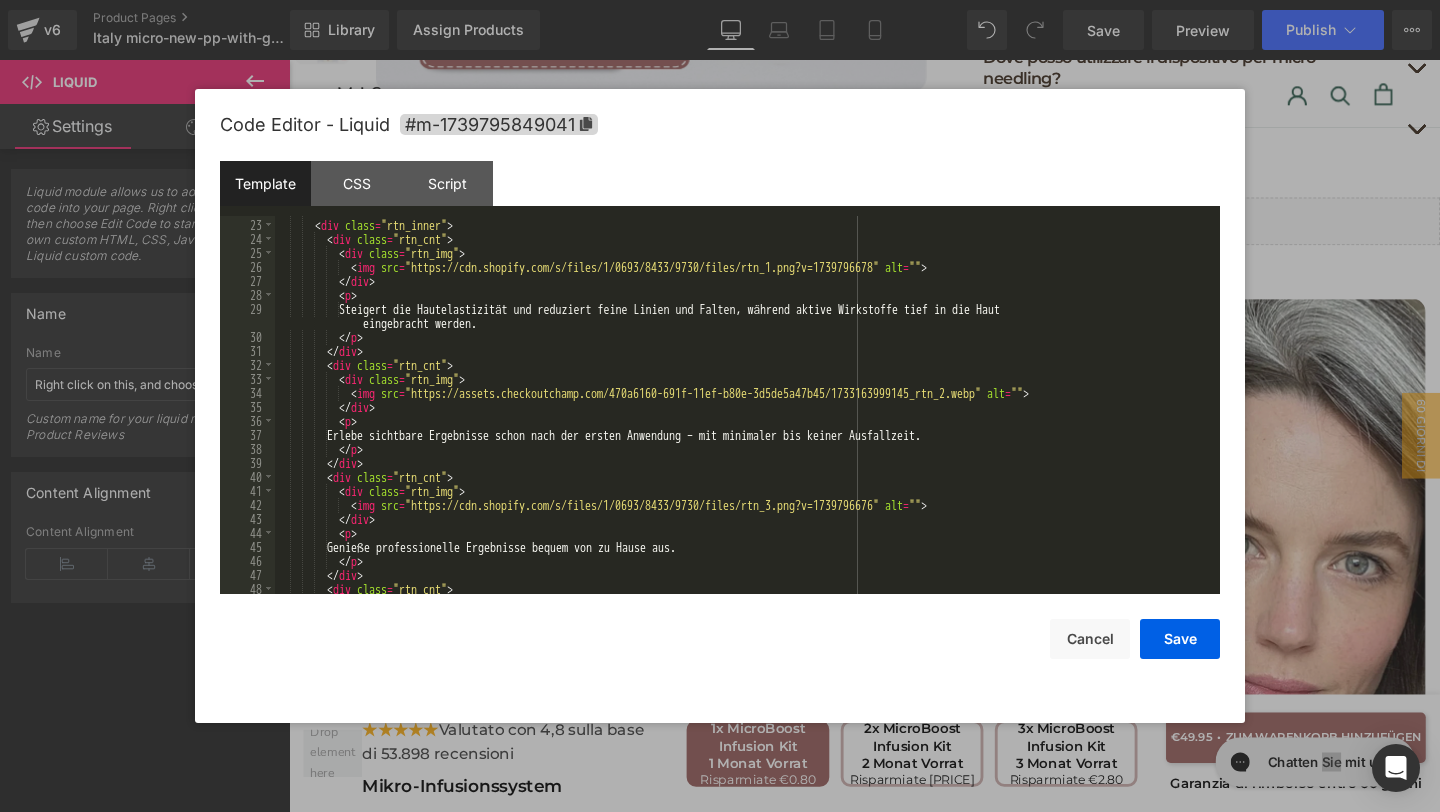 scroll, scrollTop: 631, scrollLeft: 0, axis: vertical 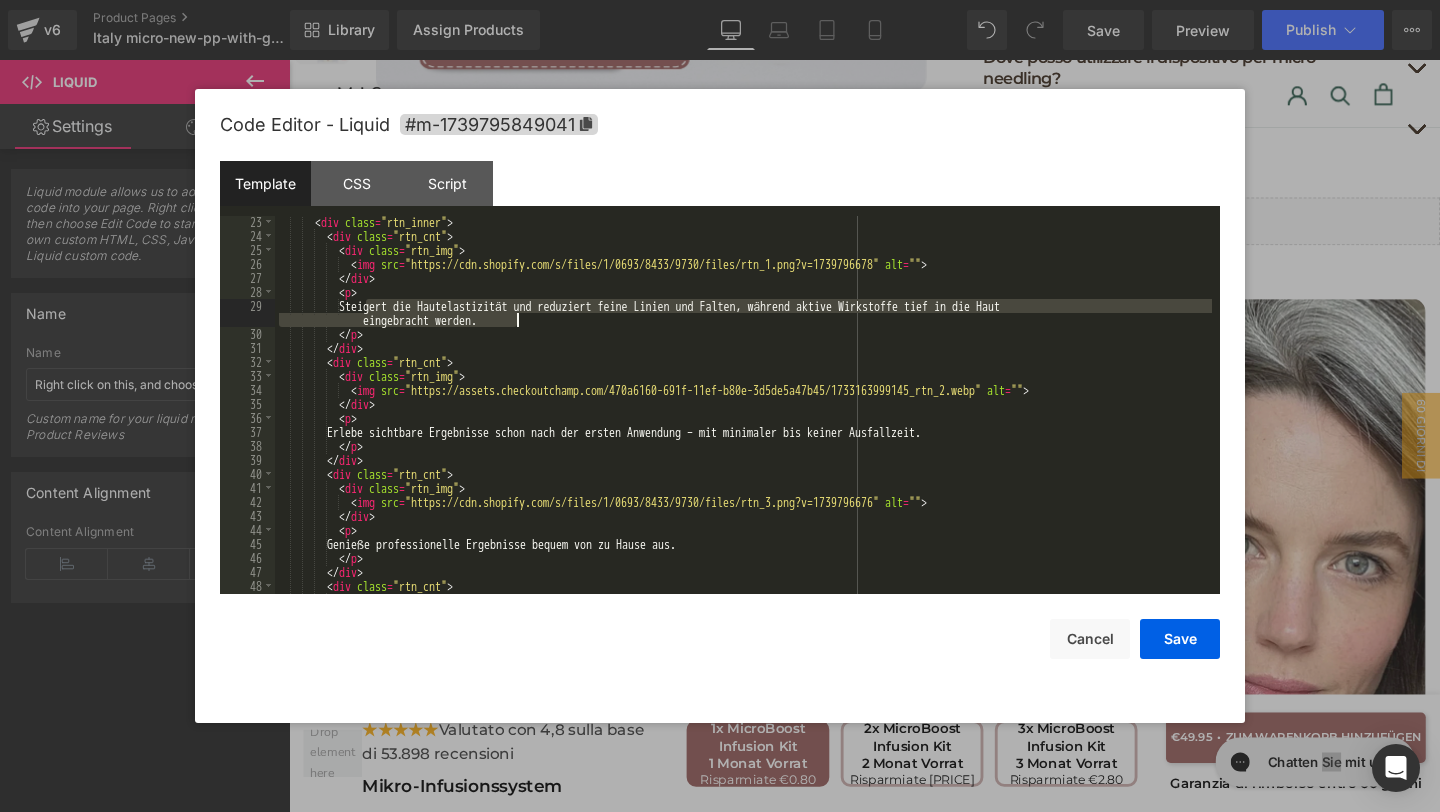 drag, startPoint x: 366, startPoint y: 308, endPoint x: 518, endPoint y: 323, distance: 152.73834 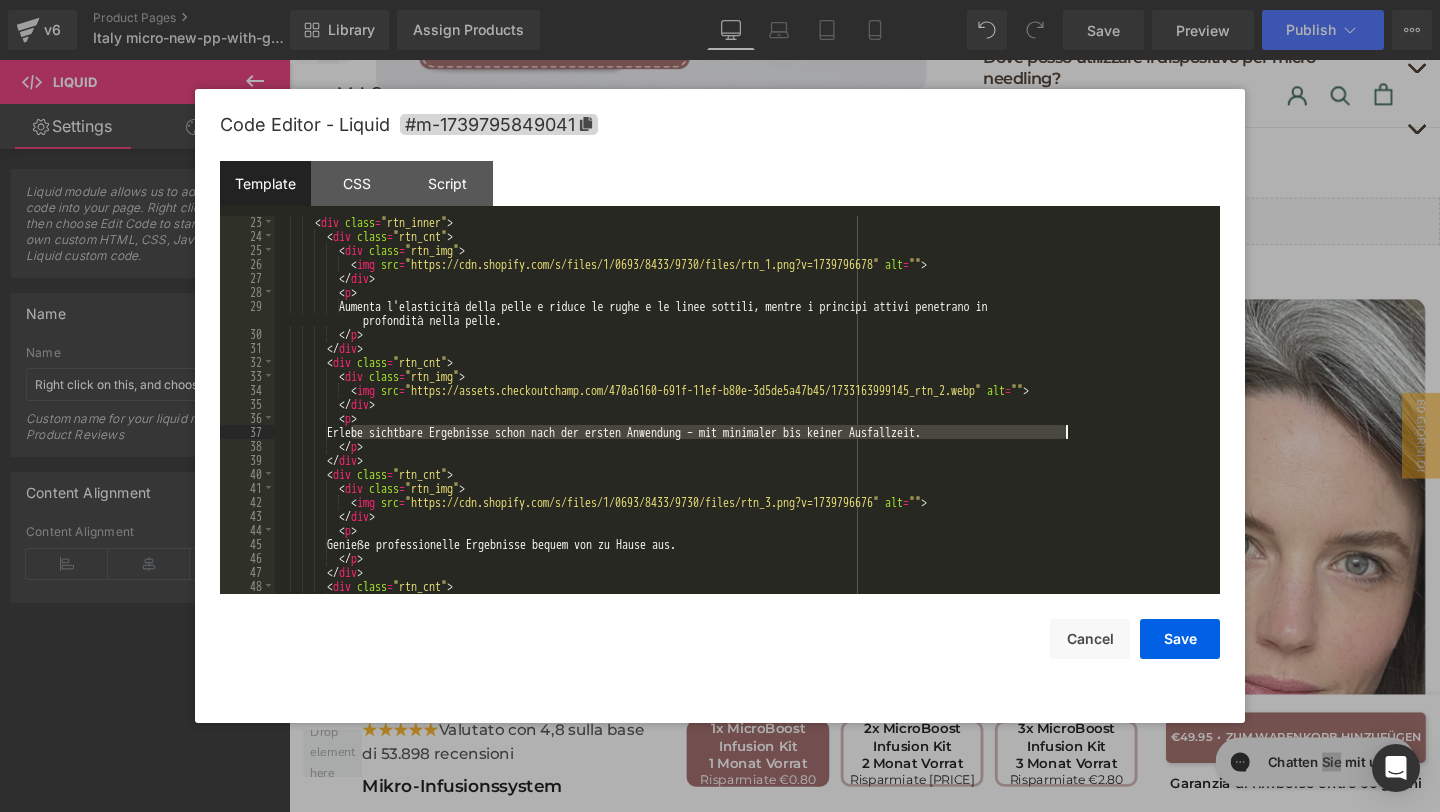 drag, startPoint x: 352, startPoint y: 428, endPoint x: 1065, endPoint y: 433, distance: 713.0175 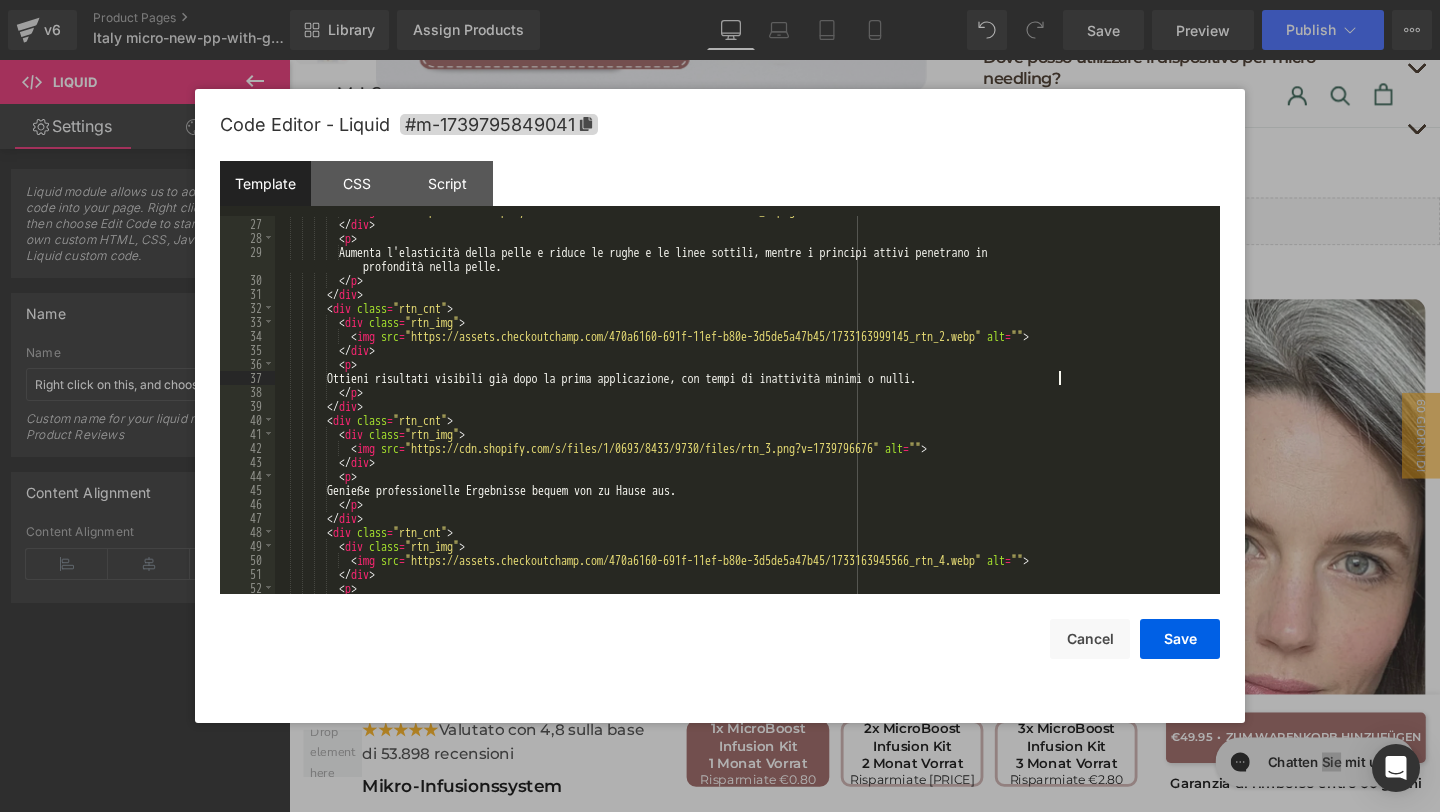 scroll, scrollTop: 685, scrollLeft: 0, axis: vertical 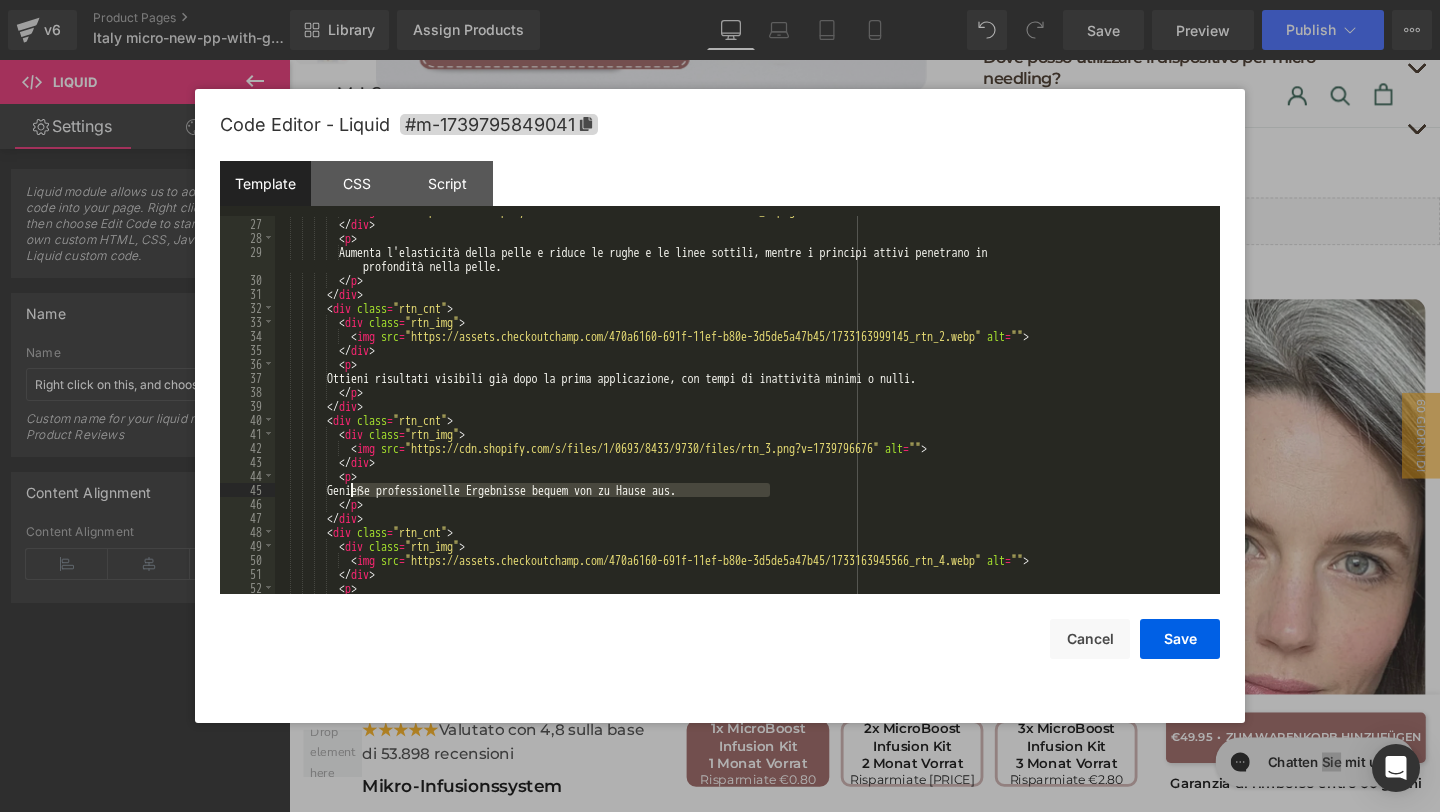 drag, startPoint x: 776, startPoint y: 495, endPoint x: 352, endPoint y: 489, distance: 424.04245 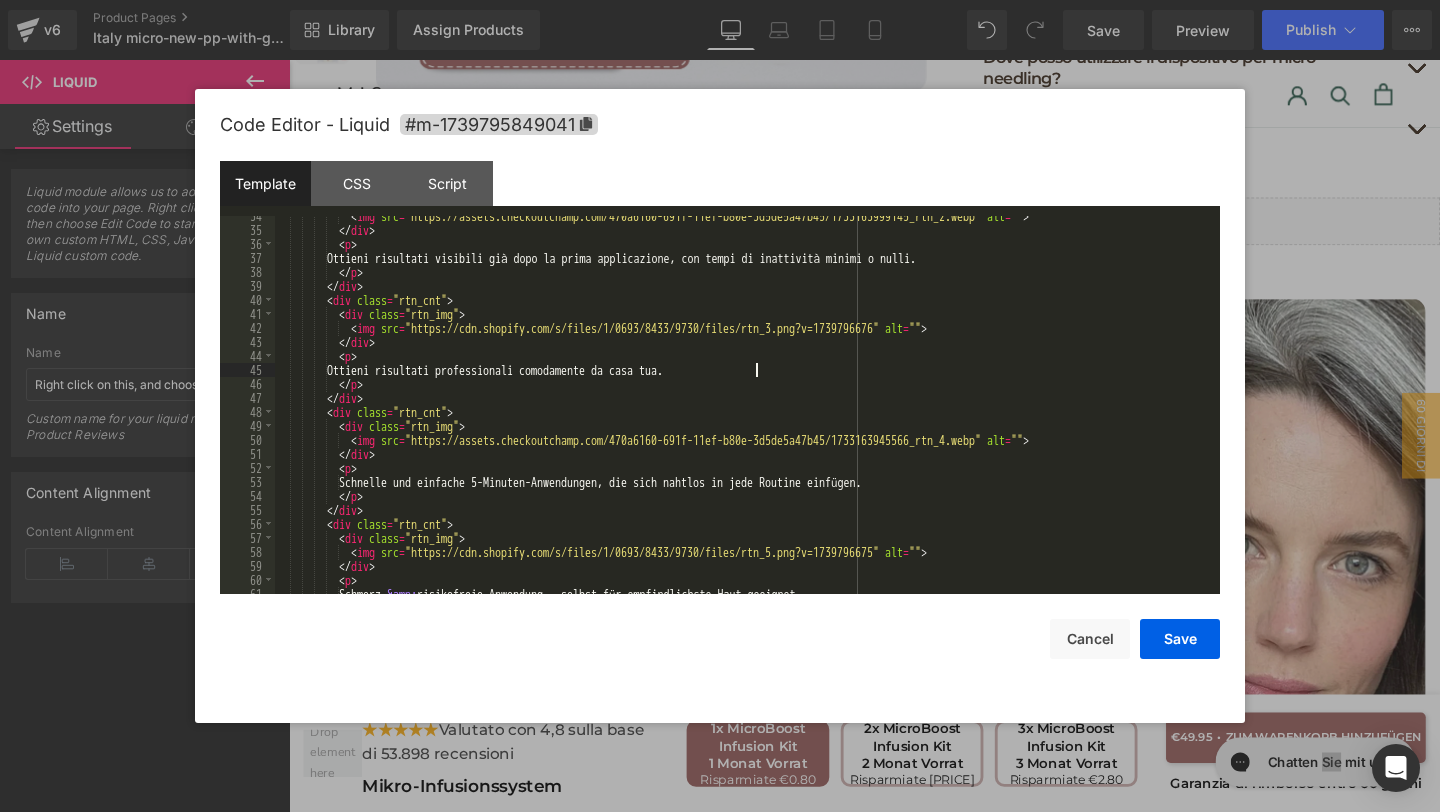 scroll, scrollTop: 900, scrollLeft: 0, axis: vertical 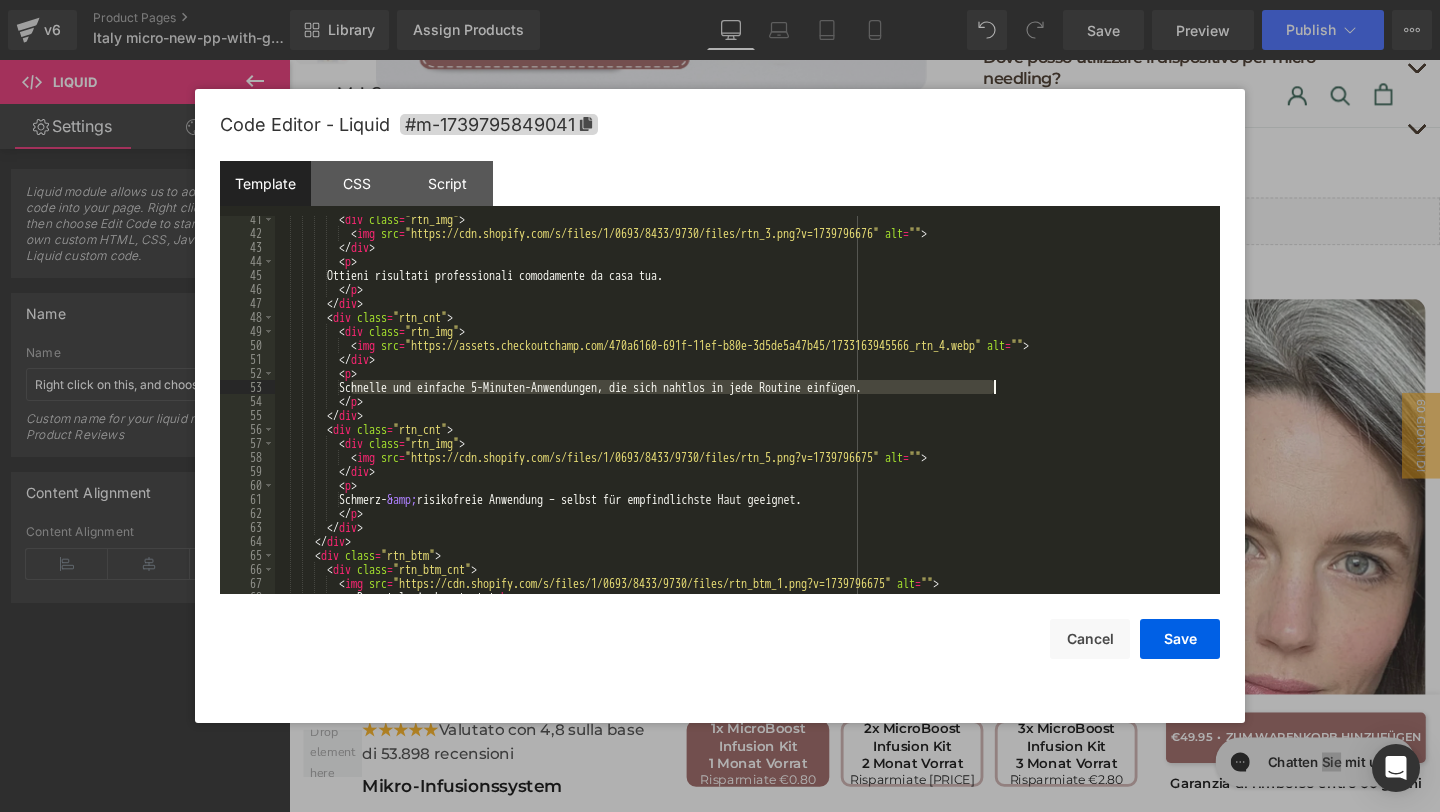 drag, startPoint x: 362, startPoint y: 387, endPoint x: 1004, endPoint y: 387, distance: 642 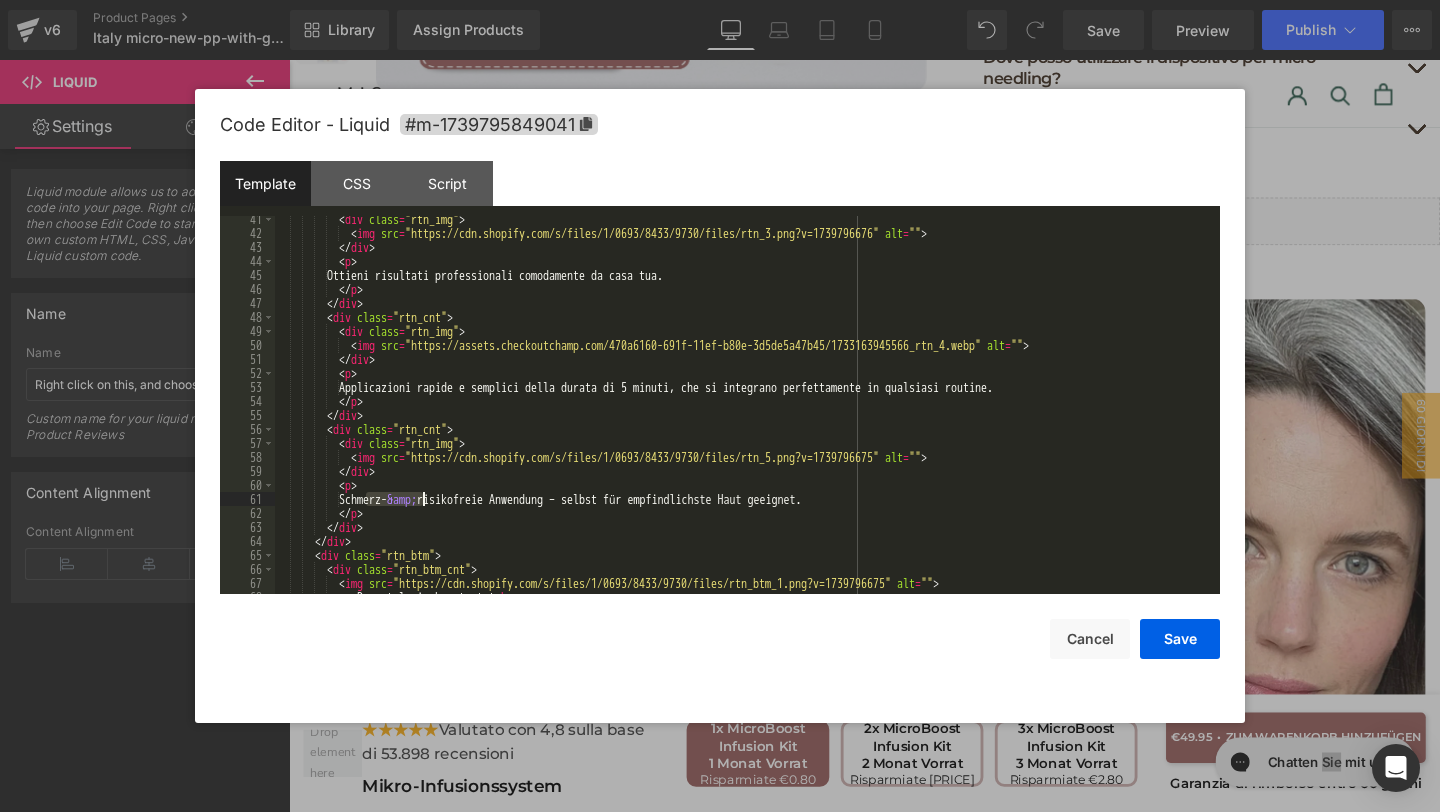 drag, startPoint x: 365, startPoint y: 501, endPoint x: 425, endPoint y: 501, distance: 60 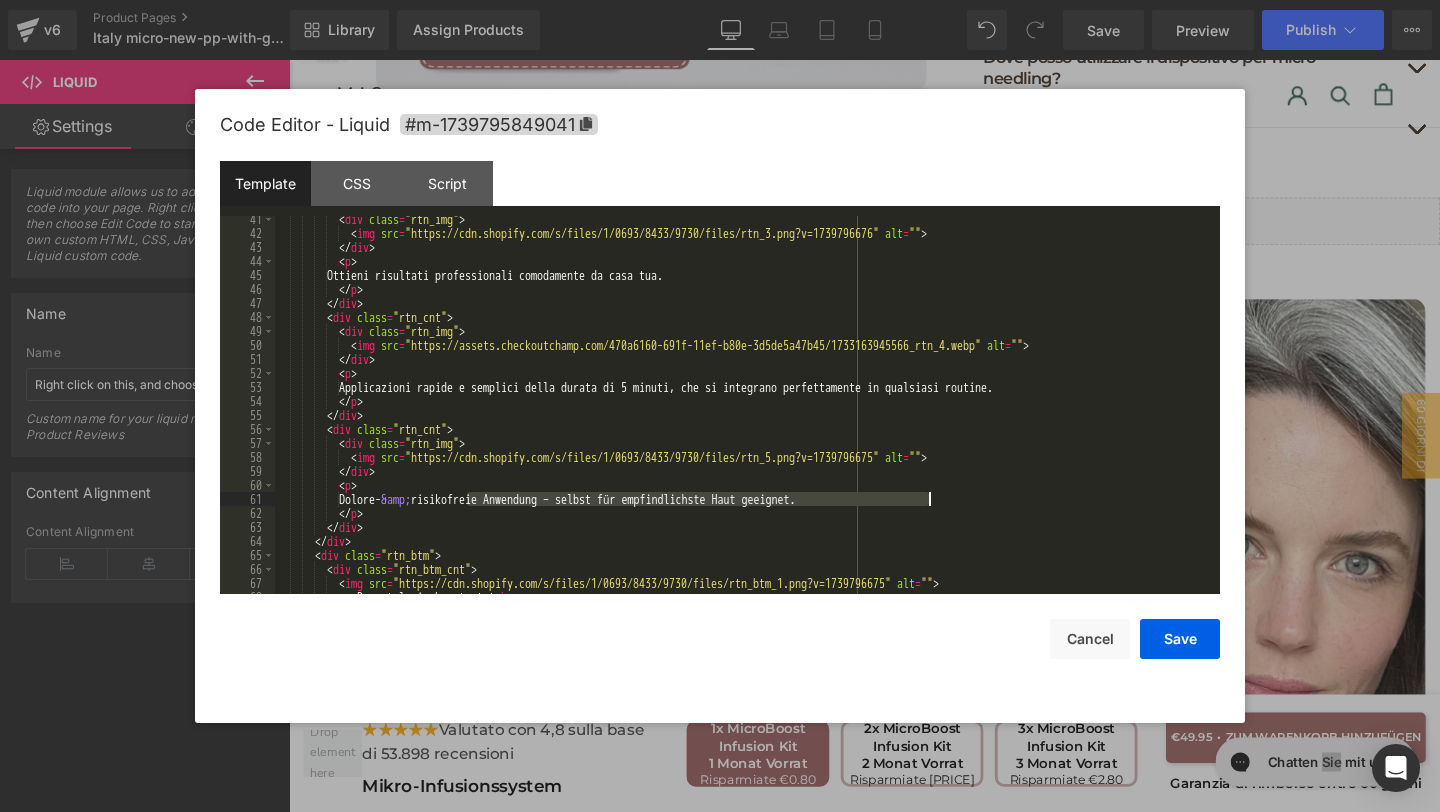 drag, startPoint x: 465, startPoint y: 493, endPoint x: 927, endPoint y: 499, distance: 462.03897 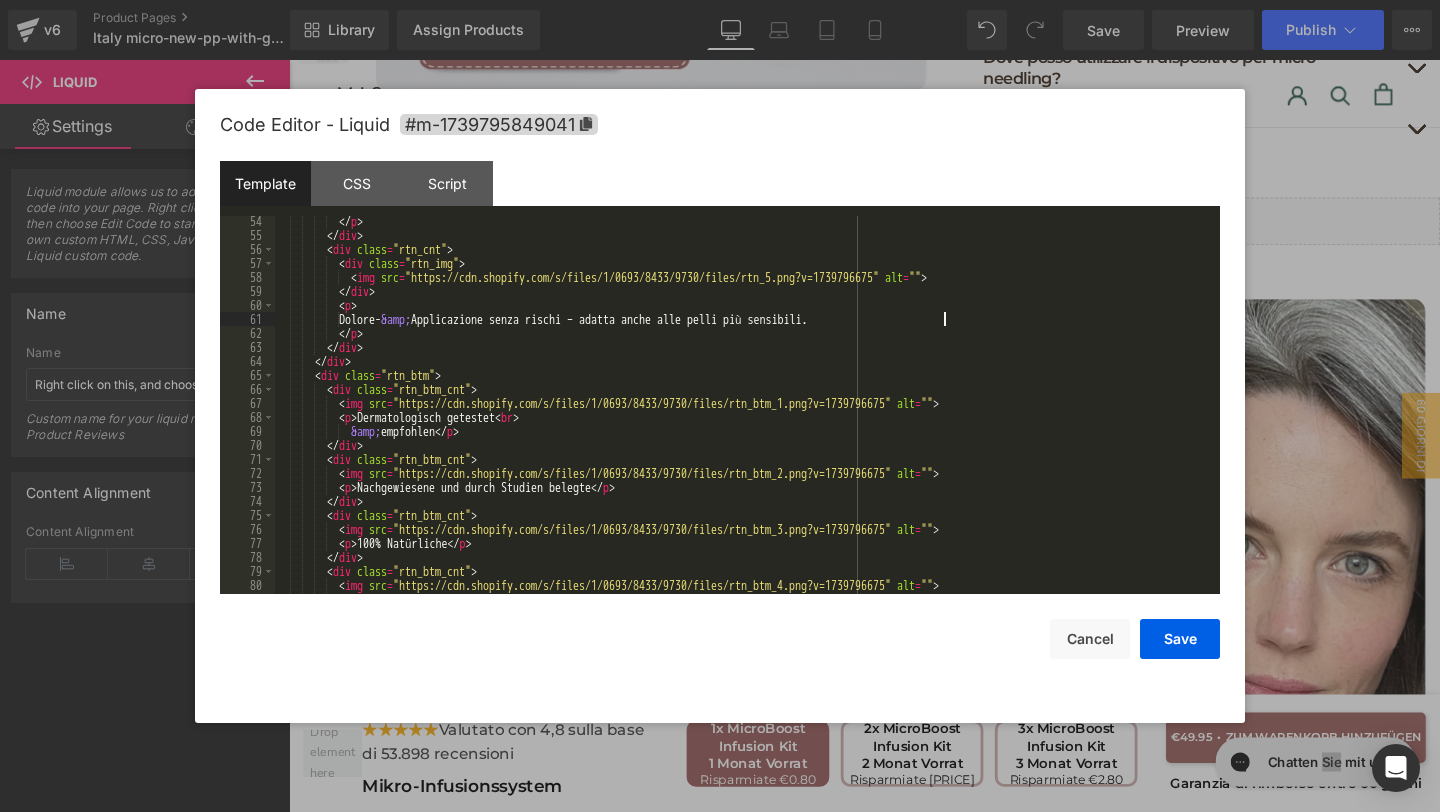 scroll, scrollTop: 1089, scrollLeft: 0, axis: vertical 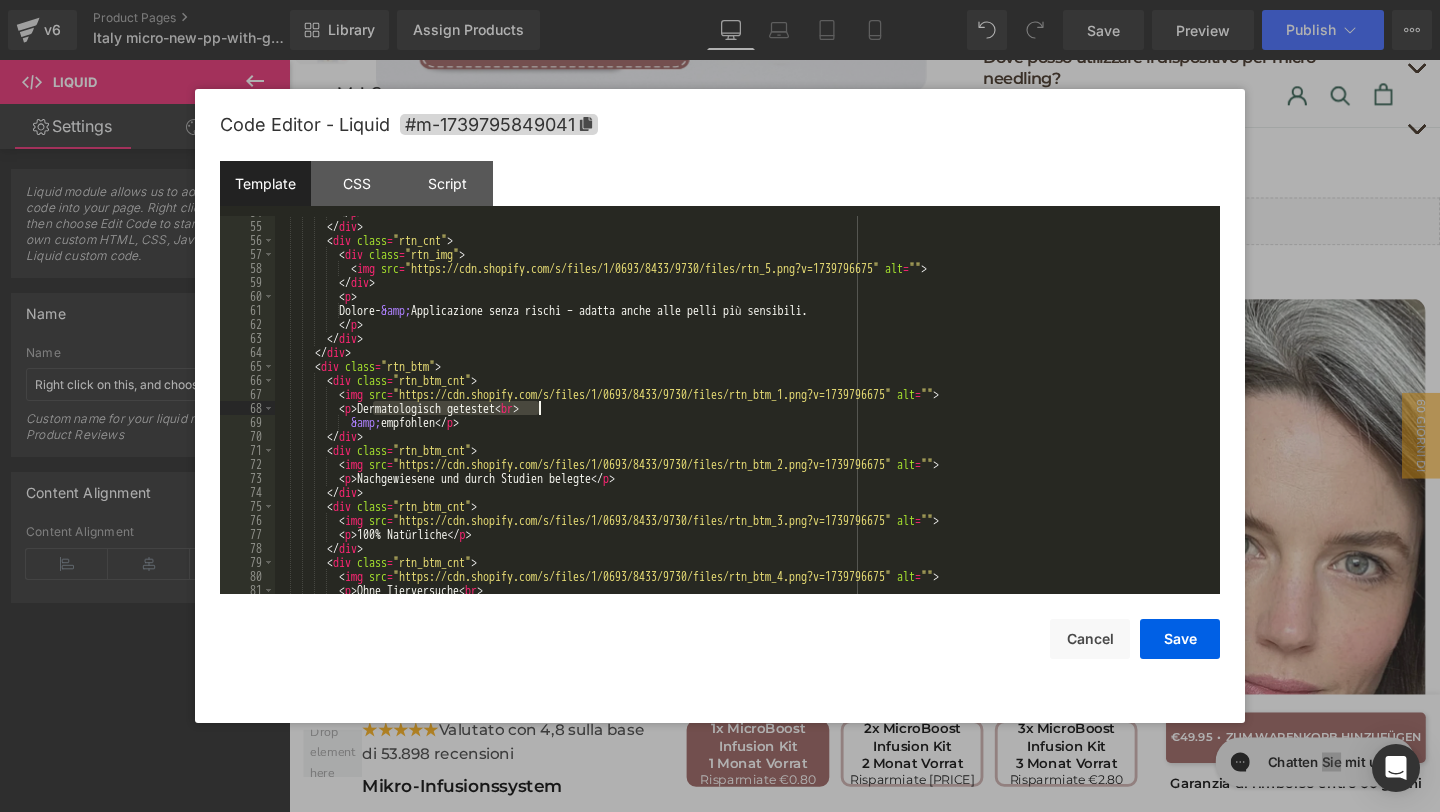 drag, startPoint x: 375, startPoint y: 406, endPoint x: 538, endPoint y: 405, distance: 163.00307 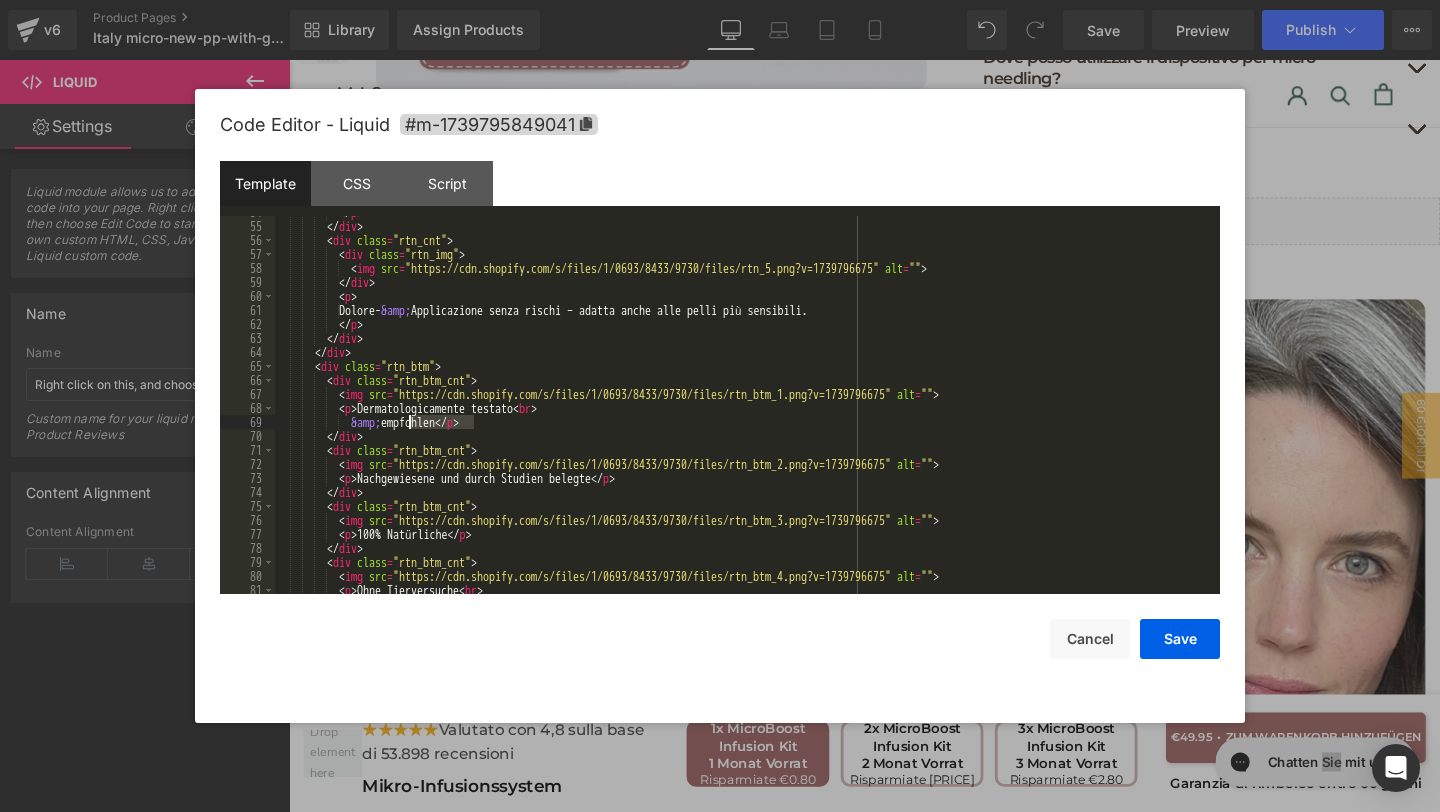 drag, startPoint x: 474, startPoint y: 425, endPoint x: 409, endPoint y: 428, distance: 65.06919 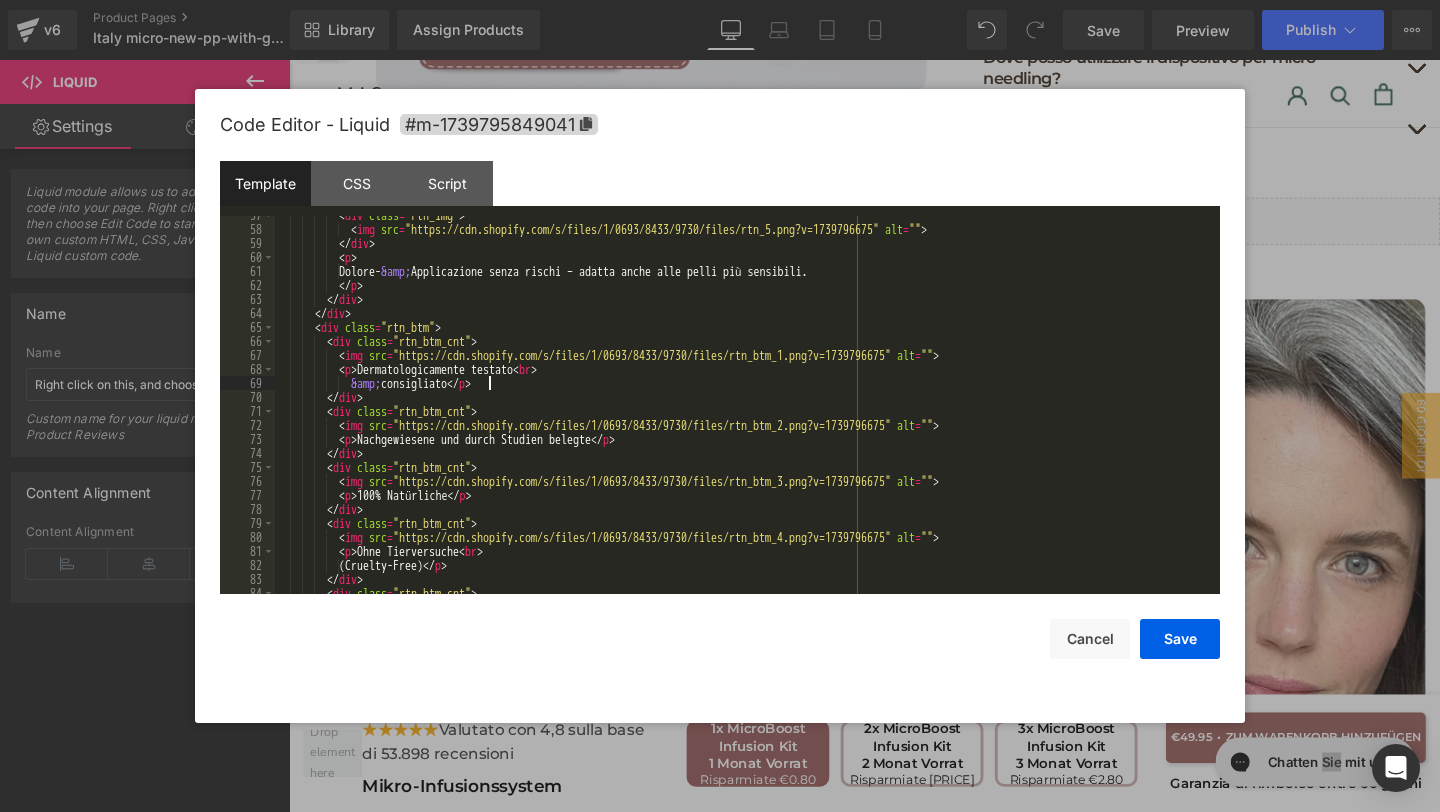 scroll, scrollTop: 1128, scrollLeft: 0, axis: vertical 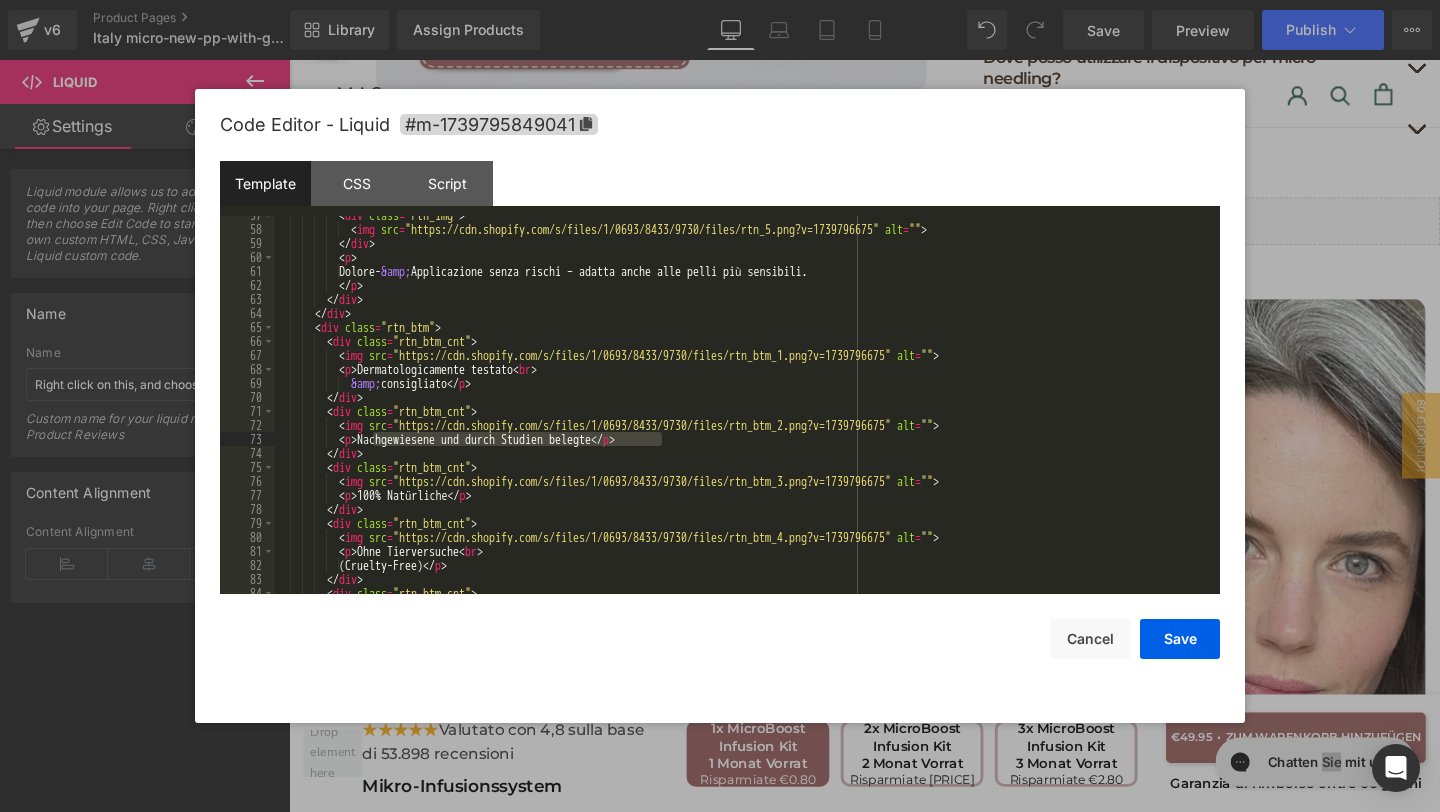 drag, startPoint x: 659, startPoint y: 436, endPoint x: 373, endPoint y: 443, distance: 286.08566 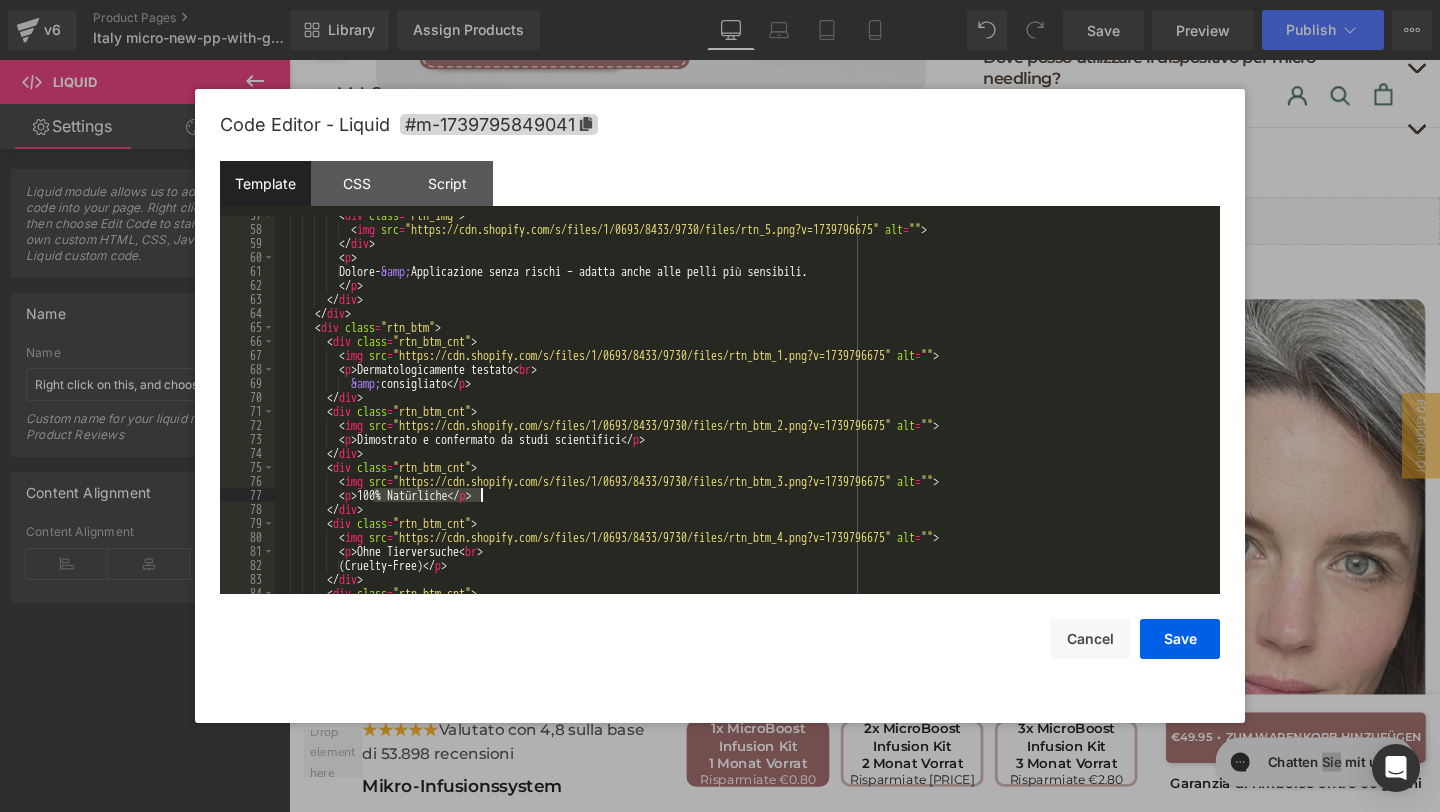 drag, startPoint x: 374, startPoint y: 499, endPoint x: 478, endPoint y: 500, distance: 104.00481 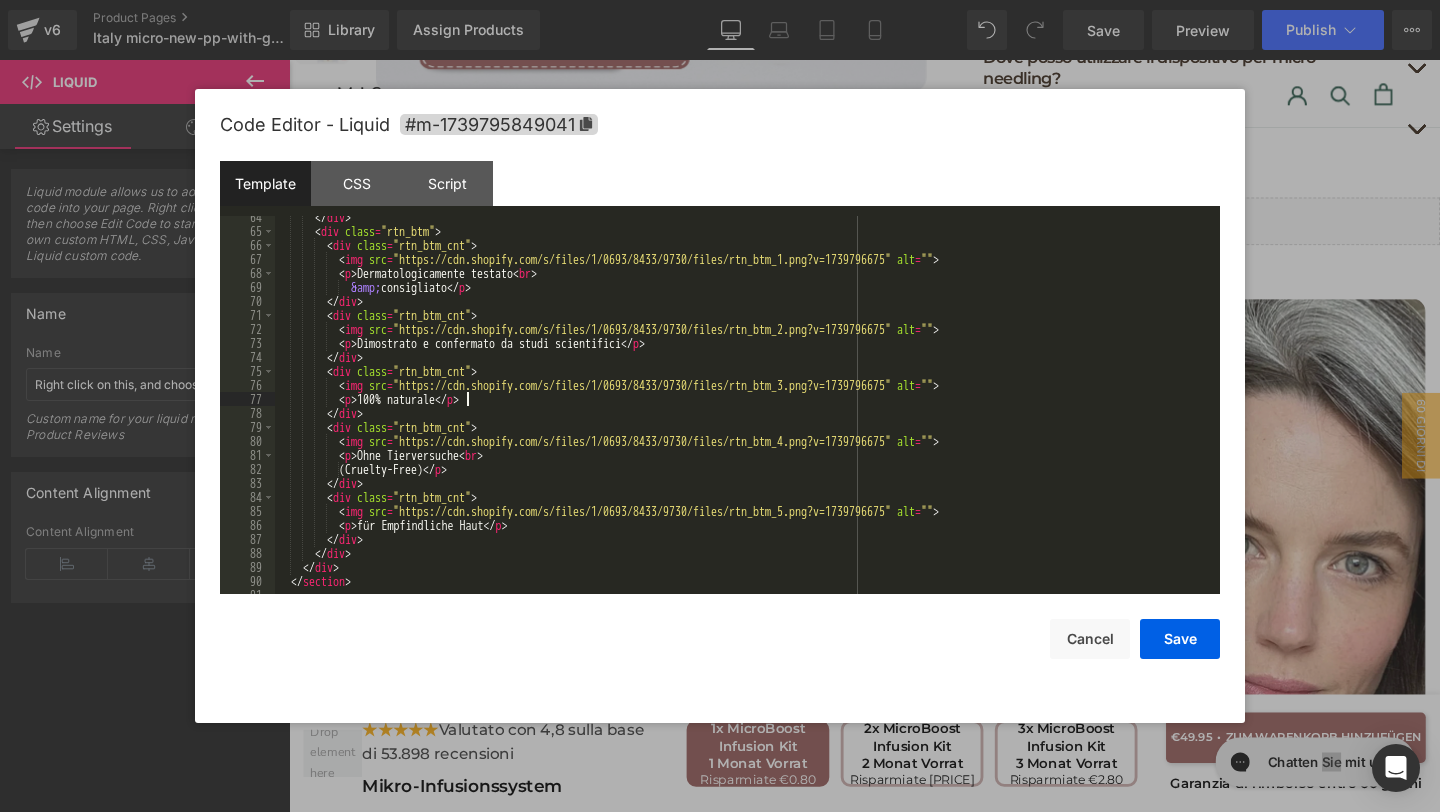 scroll, scrollTop: 1246, scrollLeft: 0, axis: vertical 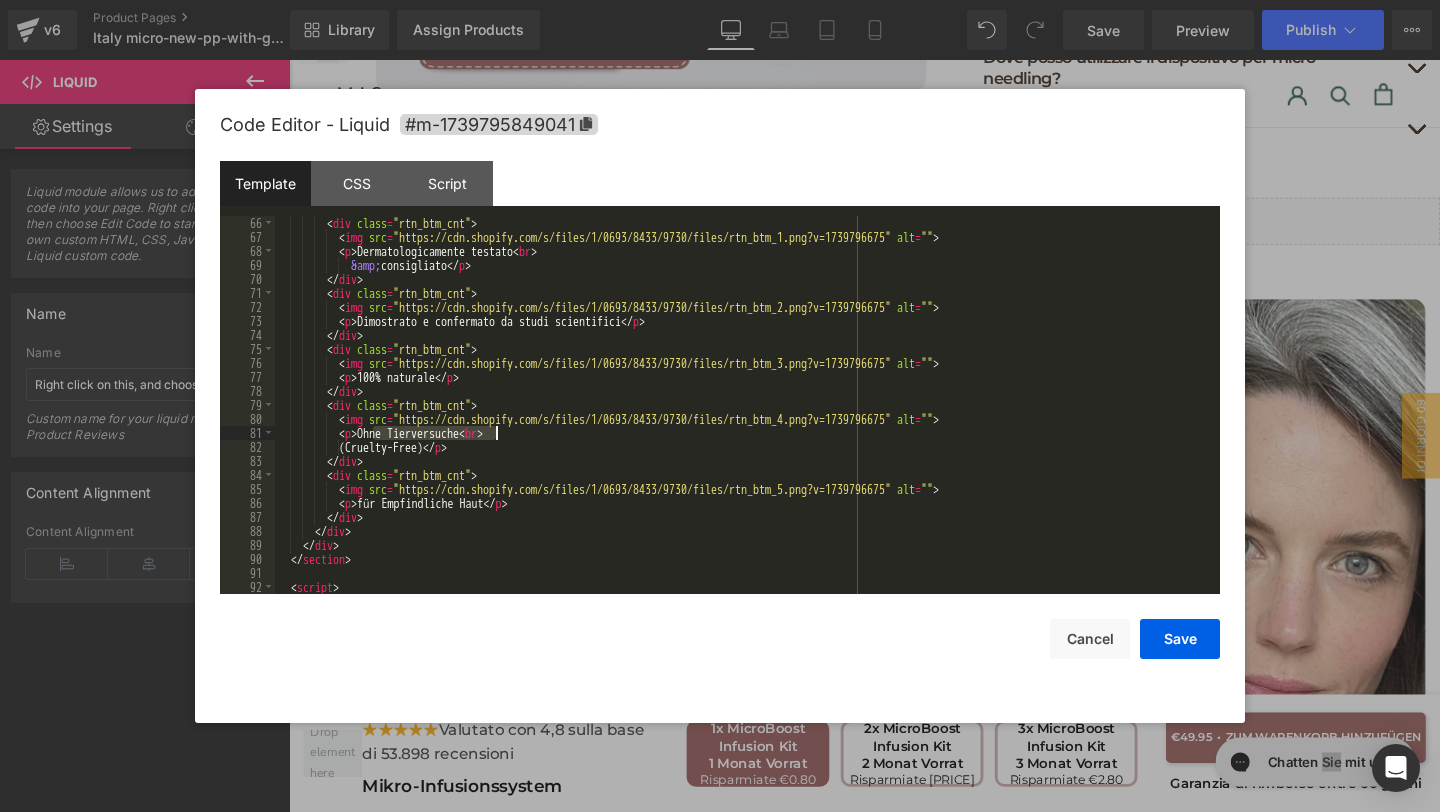 drag, startPoint x: 376, startPoint y: 434, endPoint x: 495, endPoint y: 433, distance: 119.0042 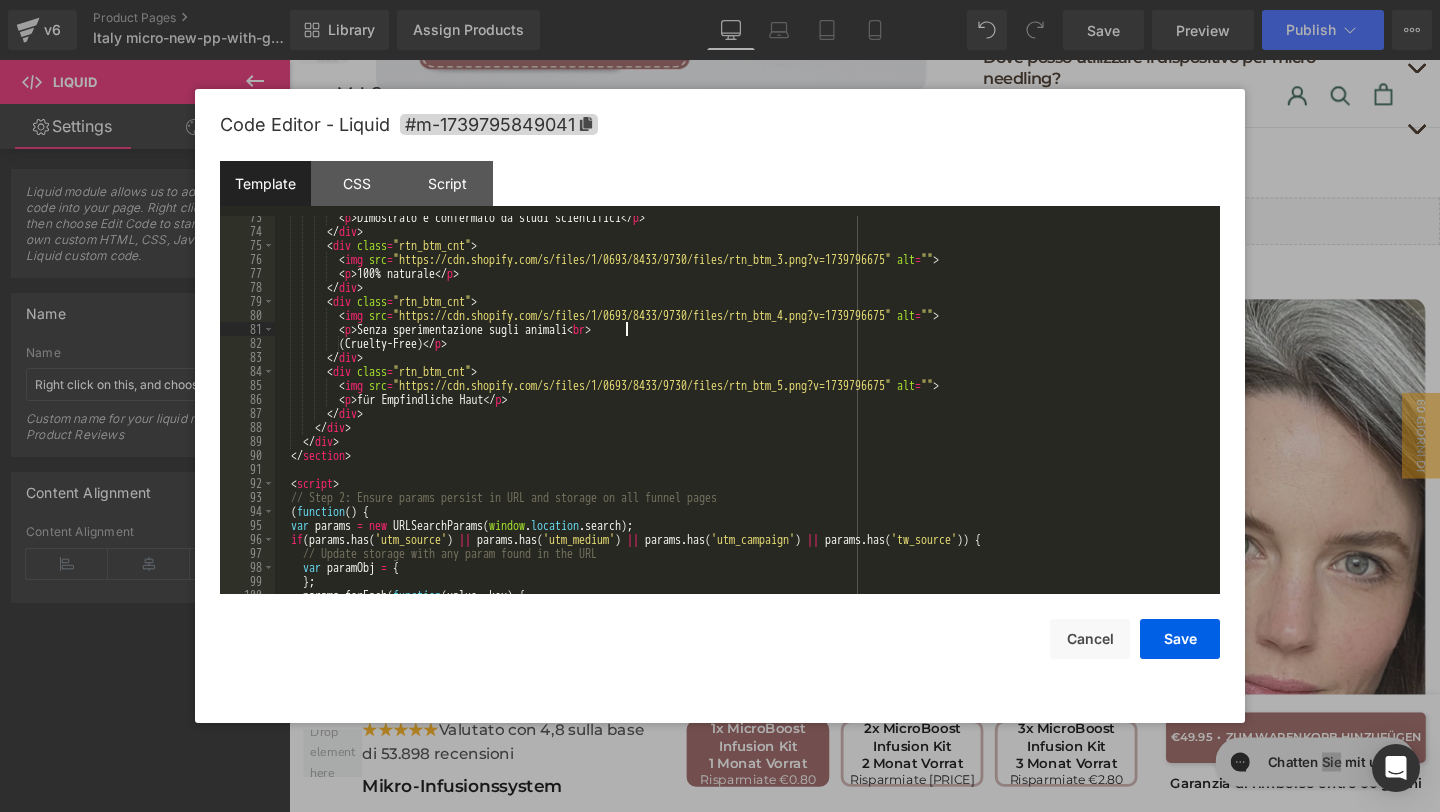 scroll, scrollTop: 1386, scrollLeft: 0, axis: vertical 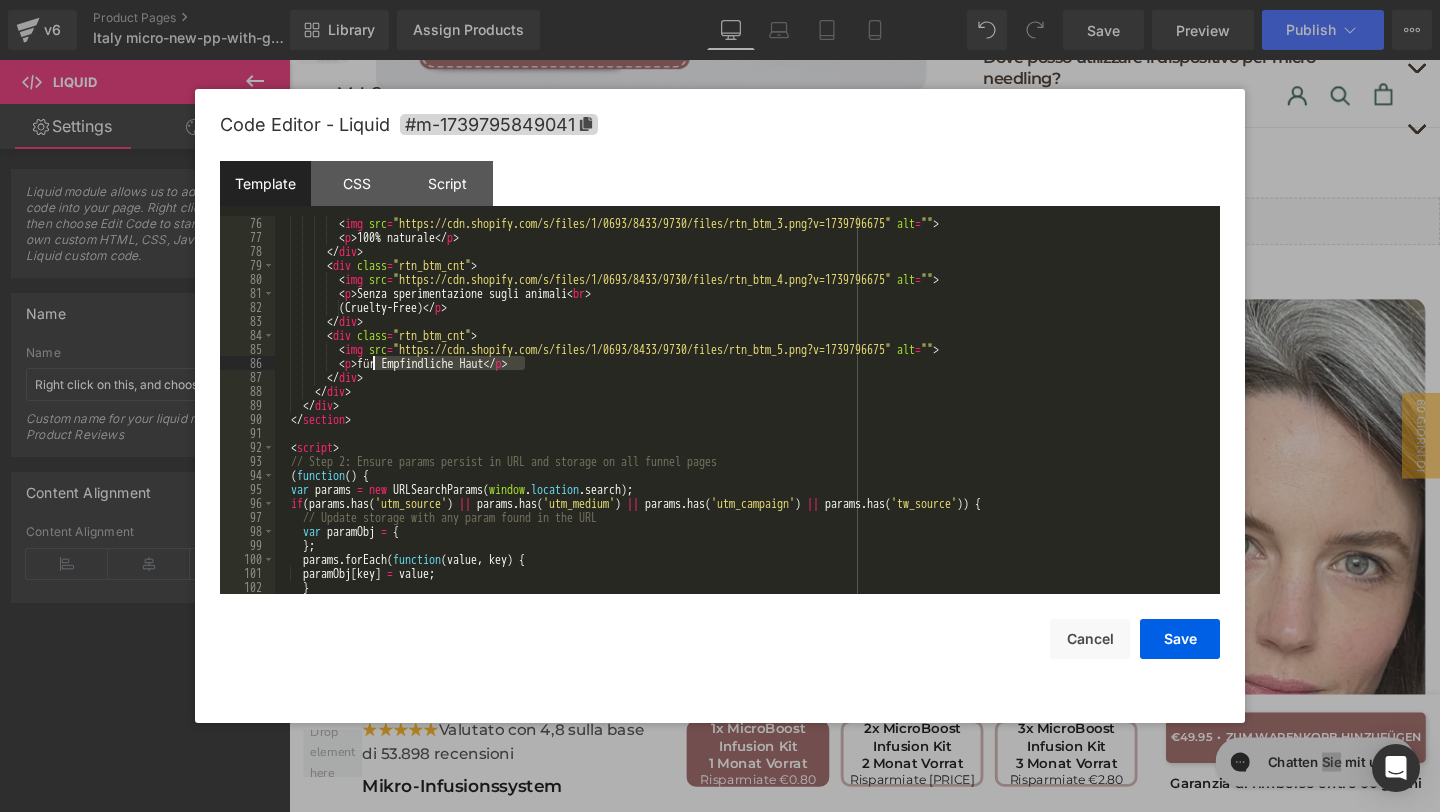 drag, startPoint x: 526, startPoint y: 366, endPoint x: 377, endPoint y: 362, distance: 149.05368 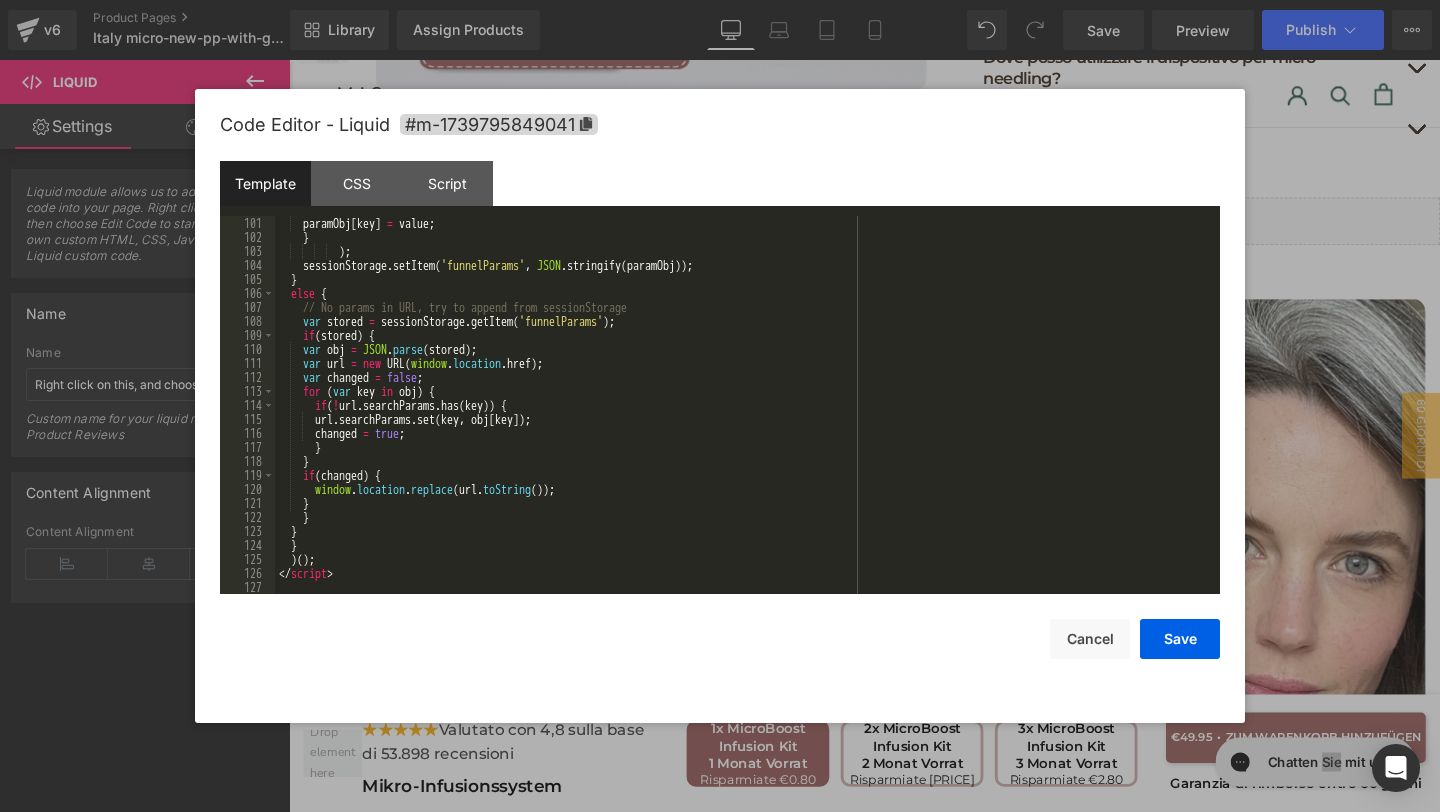scroll, scrollTop: 1736, scrollLeft: 0, axis: vertical 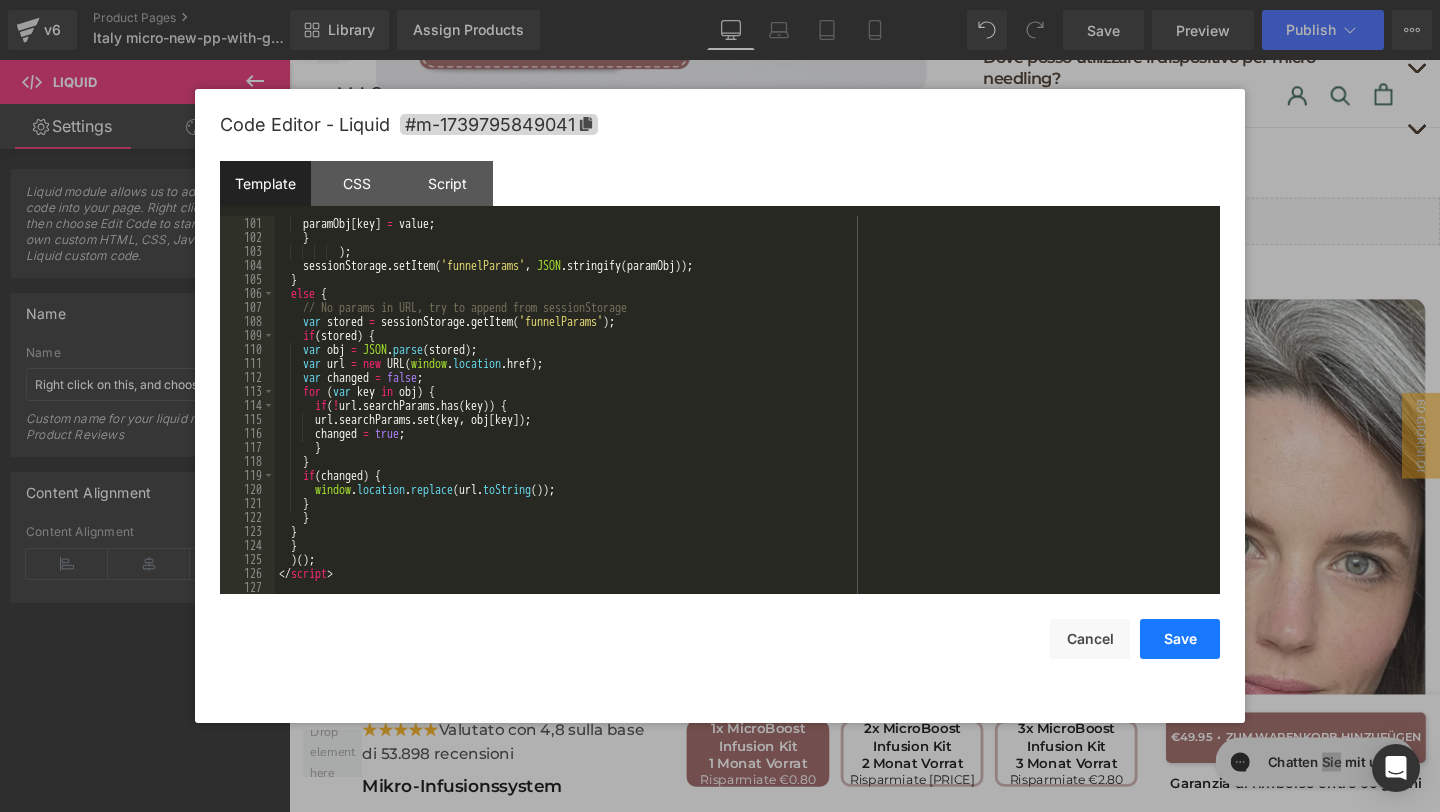 click on "Save" at bounding box center (1180, 639) 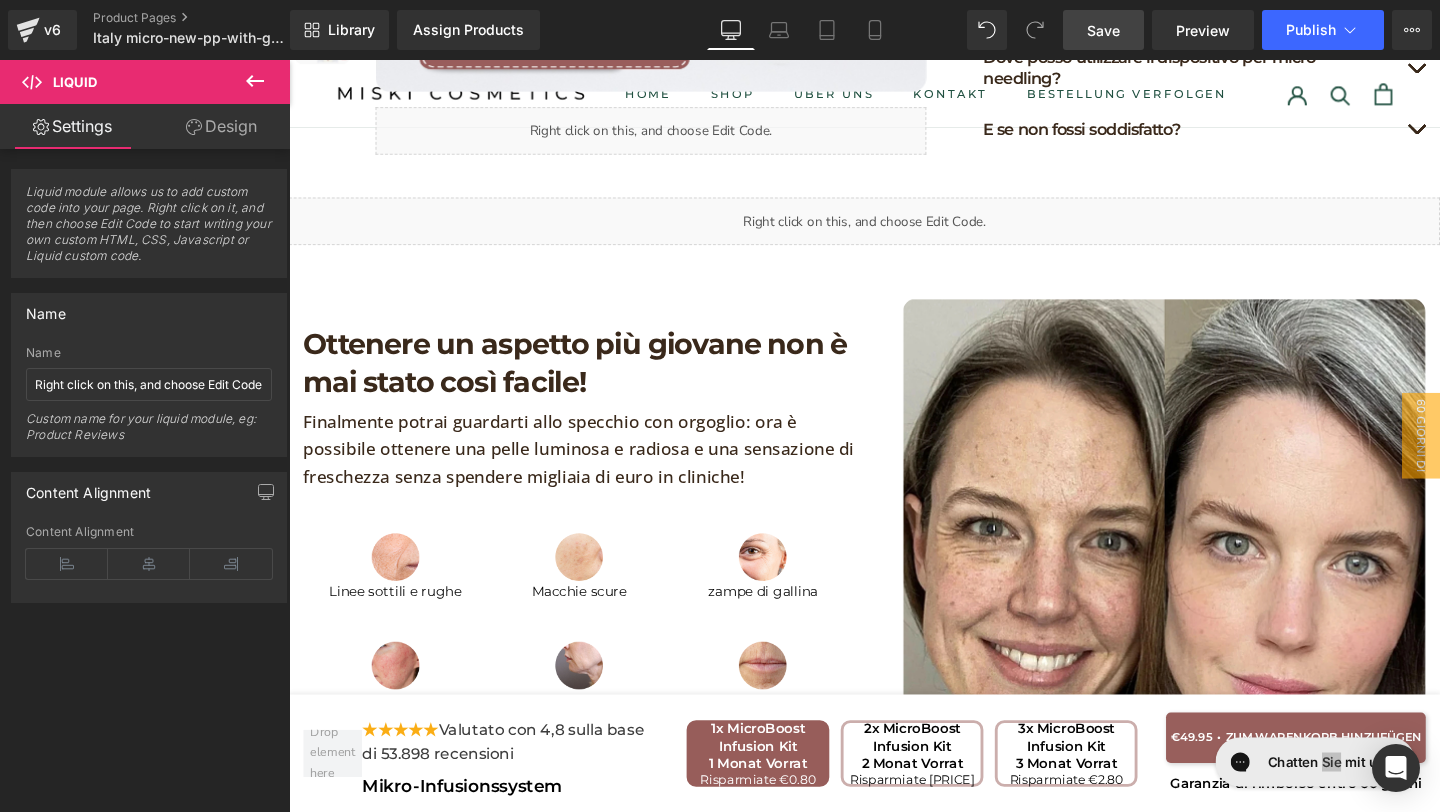 drag, startPoint x: 1097, startPoint y: 38, endPoint x: 838, endPoint y: 206, distance: 308.7151 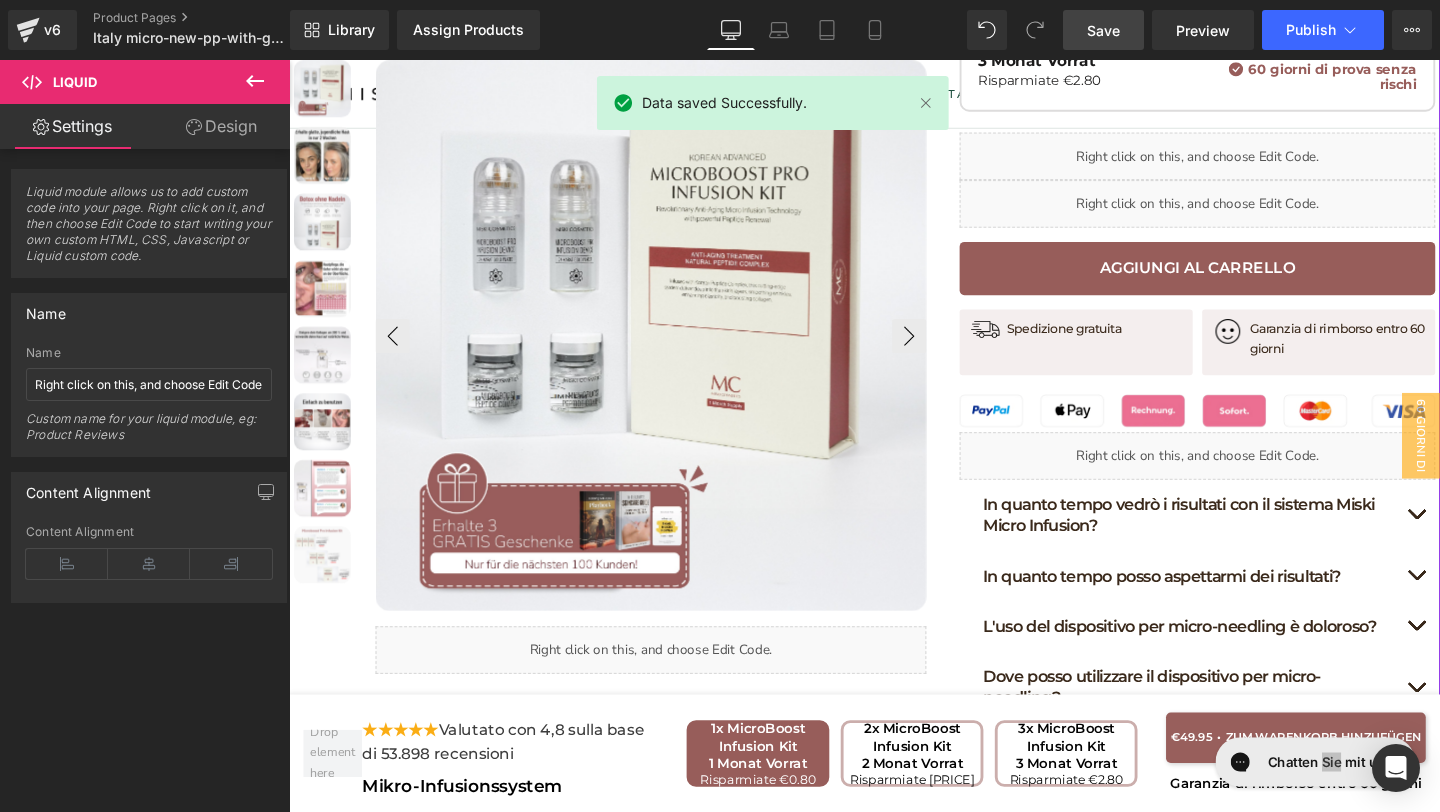 scroll, scrollTop: 1105, scrollLeft: 0, axis: vertical 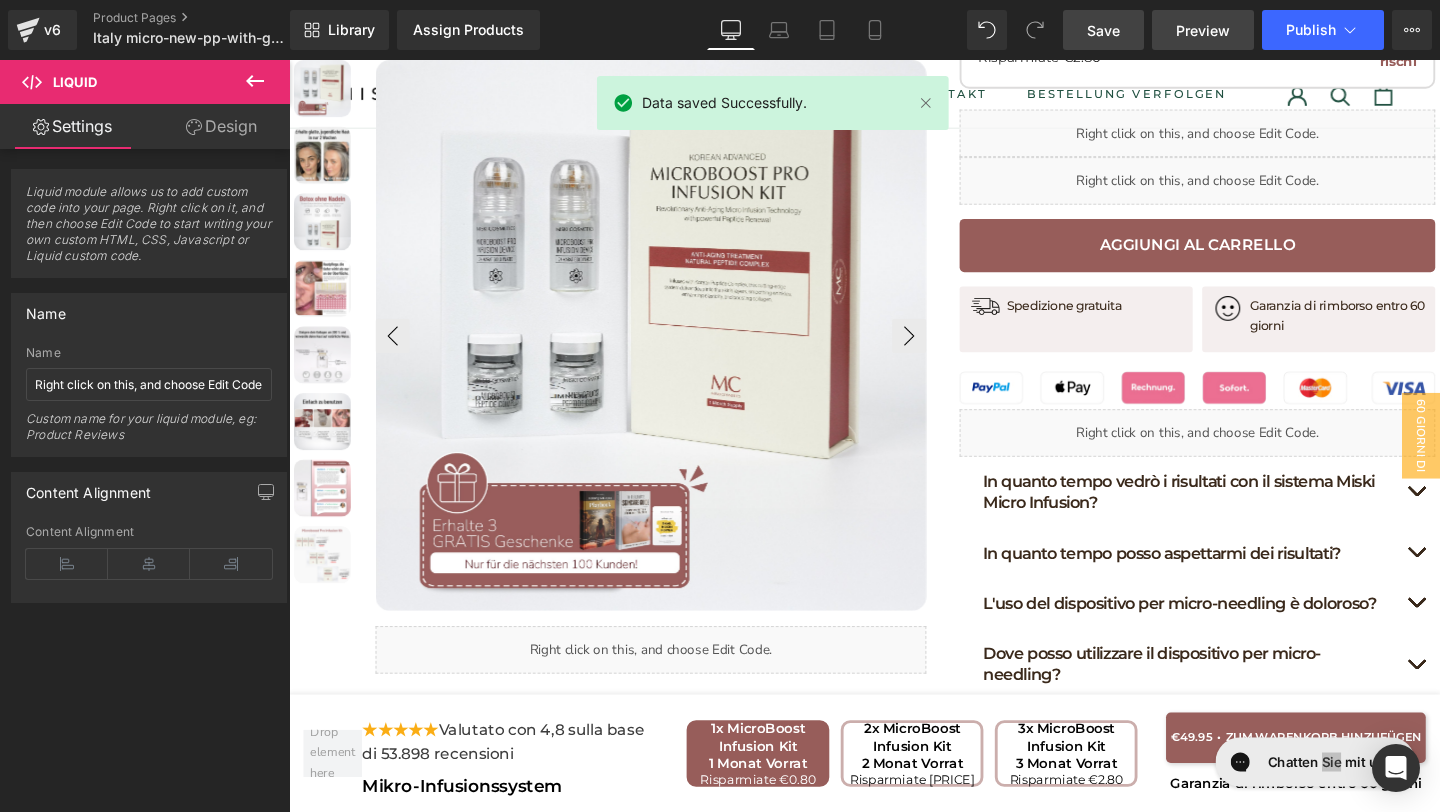 click on "Preview" at bounding box center [1203, 30] 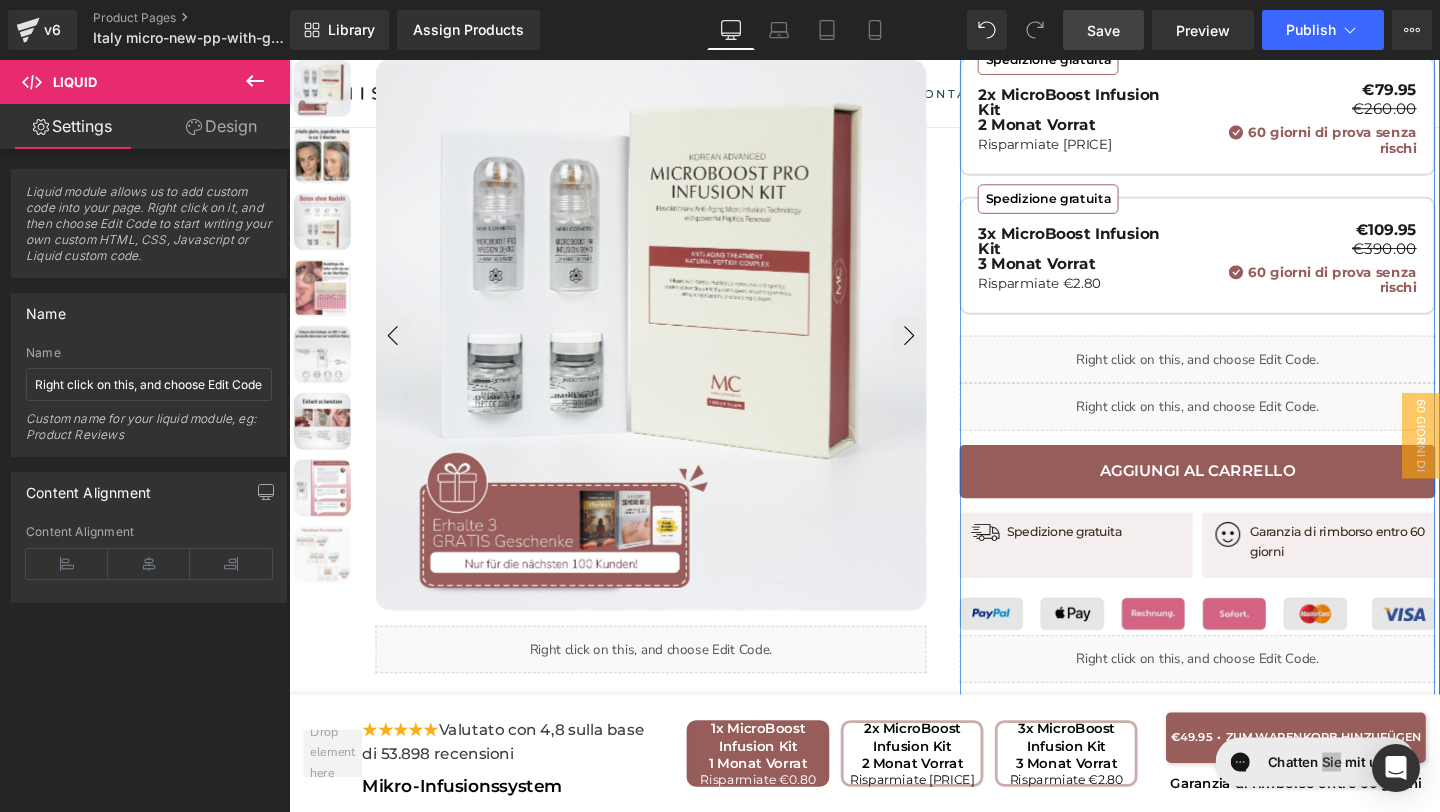 scroll, scrollTop: 824, scrollLeft: 0, axis: vertical 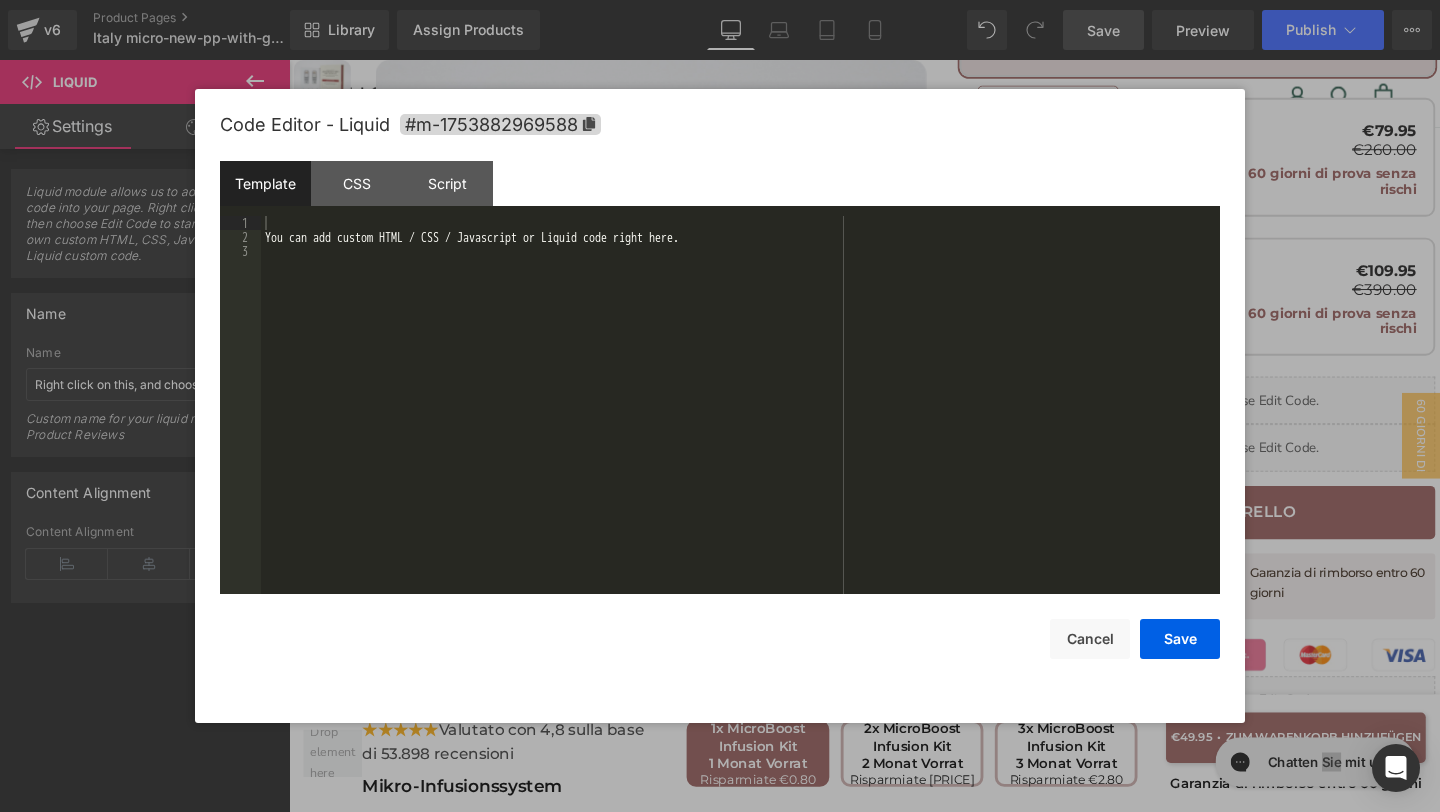 click on "You are previewing how the   will restyle your page. You can not edit Elements in Preset Preview Mode.  v6 Product Pages Italy micro-new-pp-with-gifts Library Assign Products  Product Preview
No product match your search.  Please try another keyword  Manage assigned products Desktop Desktop Laptop Tablet Mobile Save Preview Publish Scheduled View Live Page View with current Template Save Template to Library Schedule Publish Publish Settings Shortcuts  Your page can’t be published   You've reached the maximum number of published pages on your plan  (20/999999).  You need to upgrade your plan or unpublish all your pages to get 1 publish slot.   Unpublish pages   Upgrade plan  Elements Global Style Base Row  rows, columns, layouts, div Heading  headings, titles, h1,h2,h3,h4,h5,h6 Text Block  texts, paragraphs, contents, blocks Image  images, photos, alts, uploads Icon  icons, symbols Button  button, call to action, cta Separator  separators, dividers, horizontal lines Liquid  Banner Parallax  List" at bounding box center [720, 0] 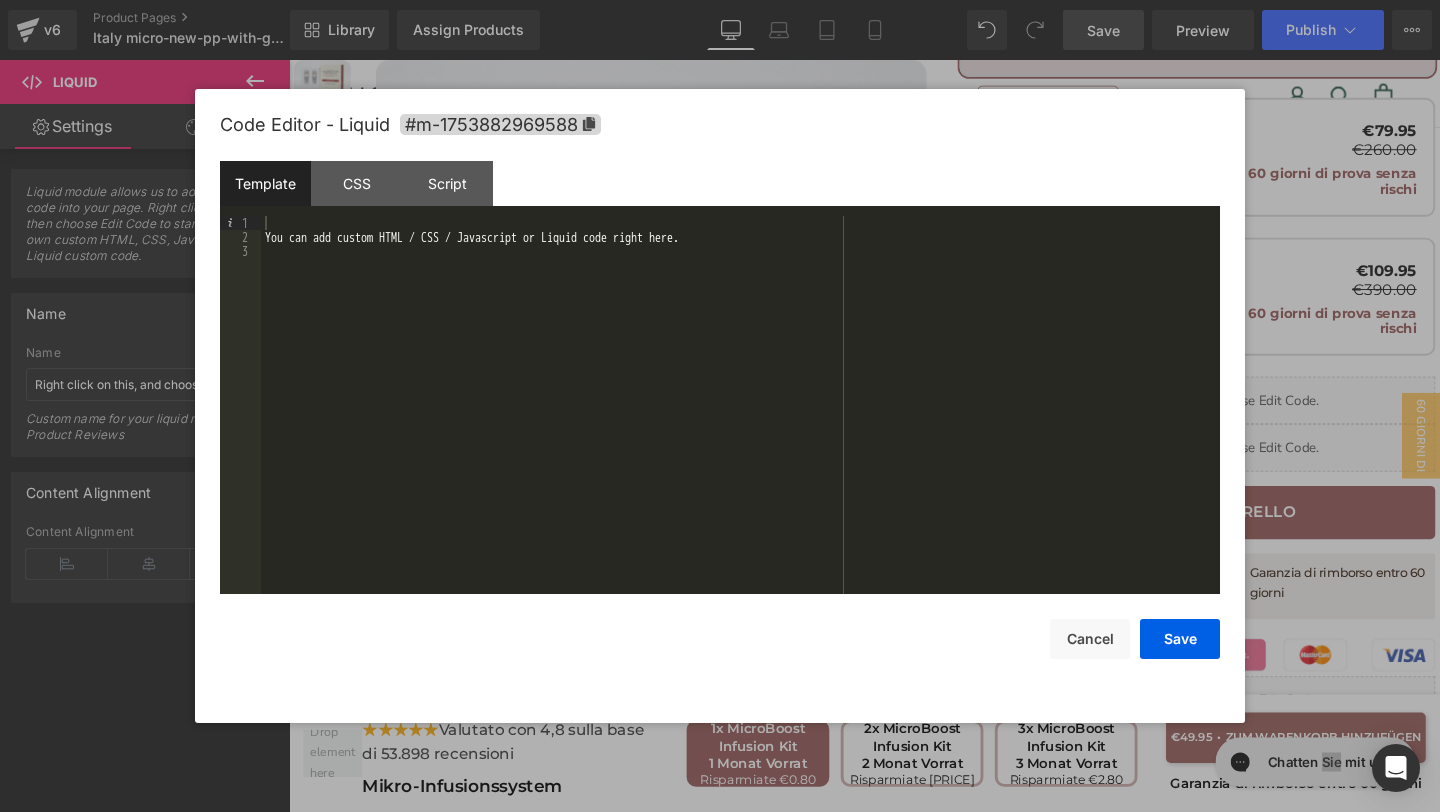 click on "You can add custom HTML / CSS / Javascript or Liquid code right here." at bounding box center (740, 419) 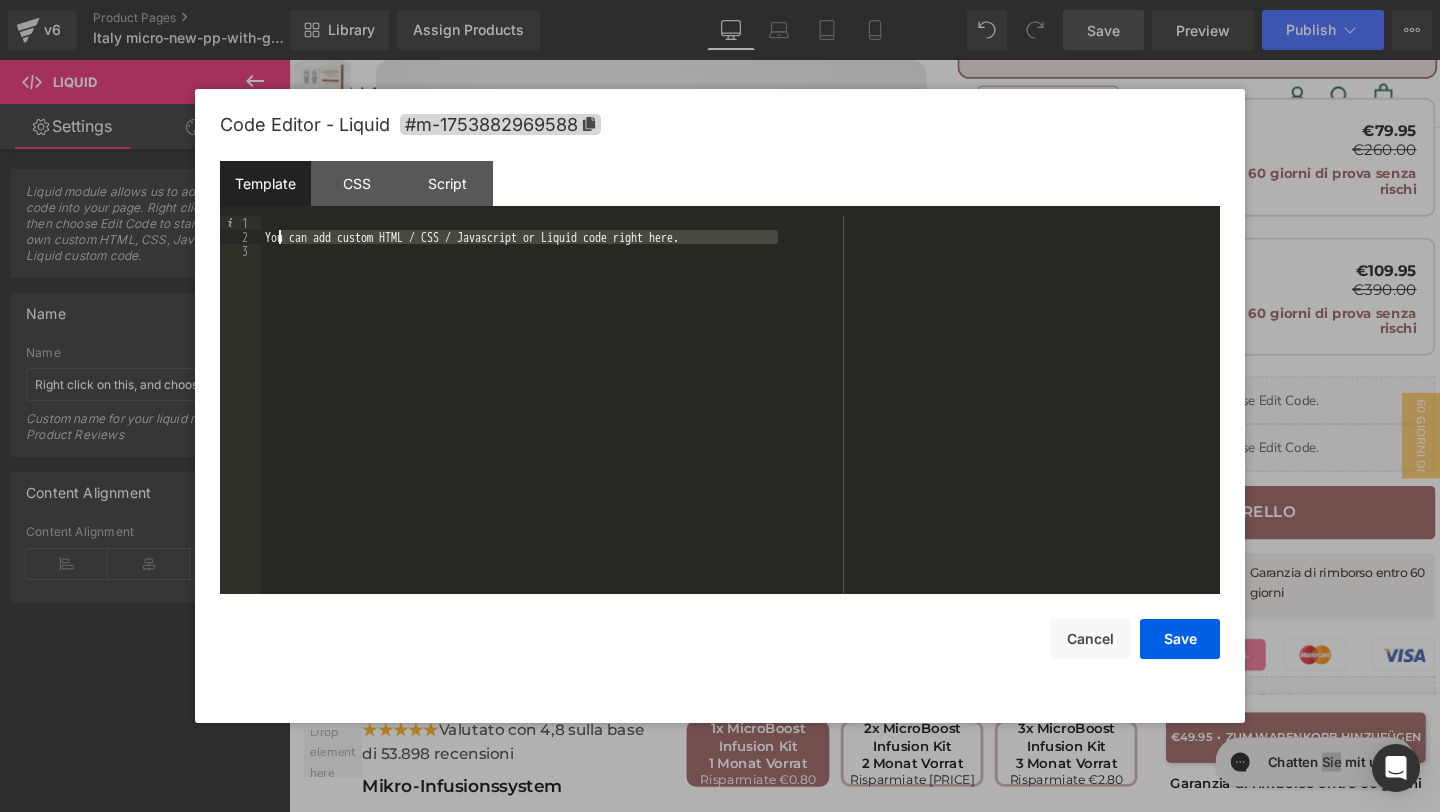 drag, startPoint x: 780, startPoint y: 240, endPoint x: 282, endPoint y: 231, distance: 498.08133 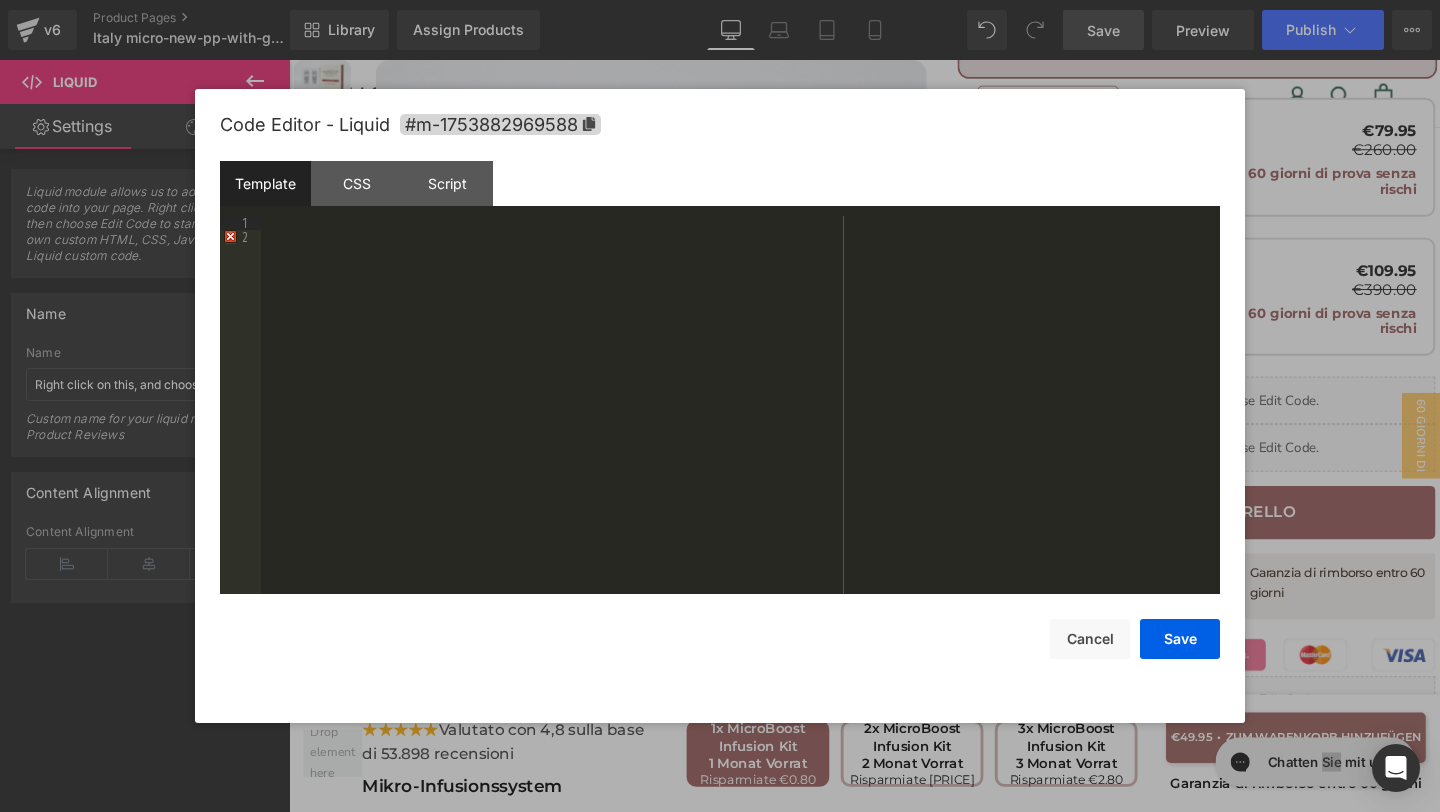 type 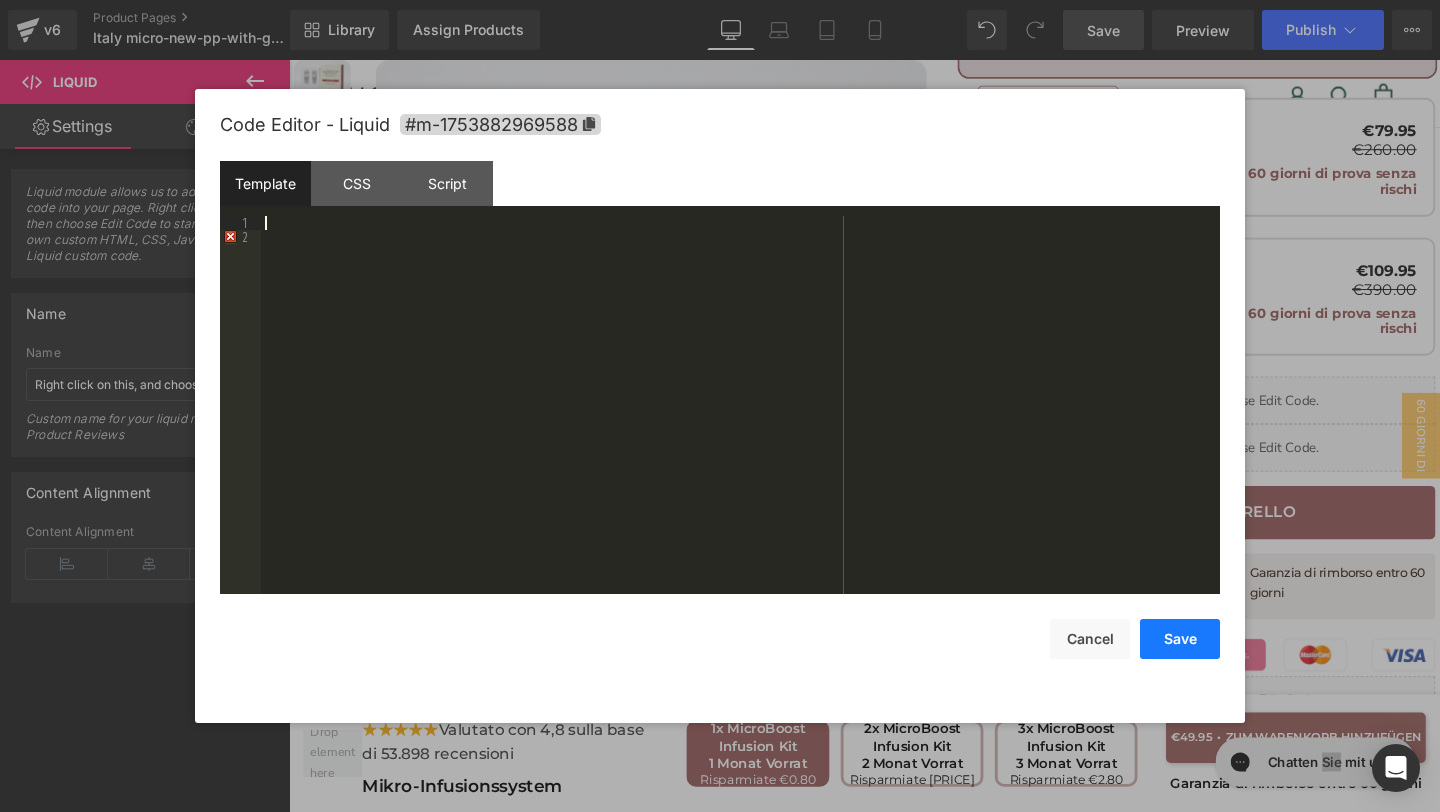 click on "Save" at bounding box center [1180, 639] 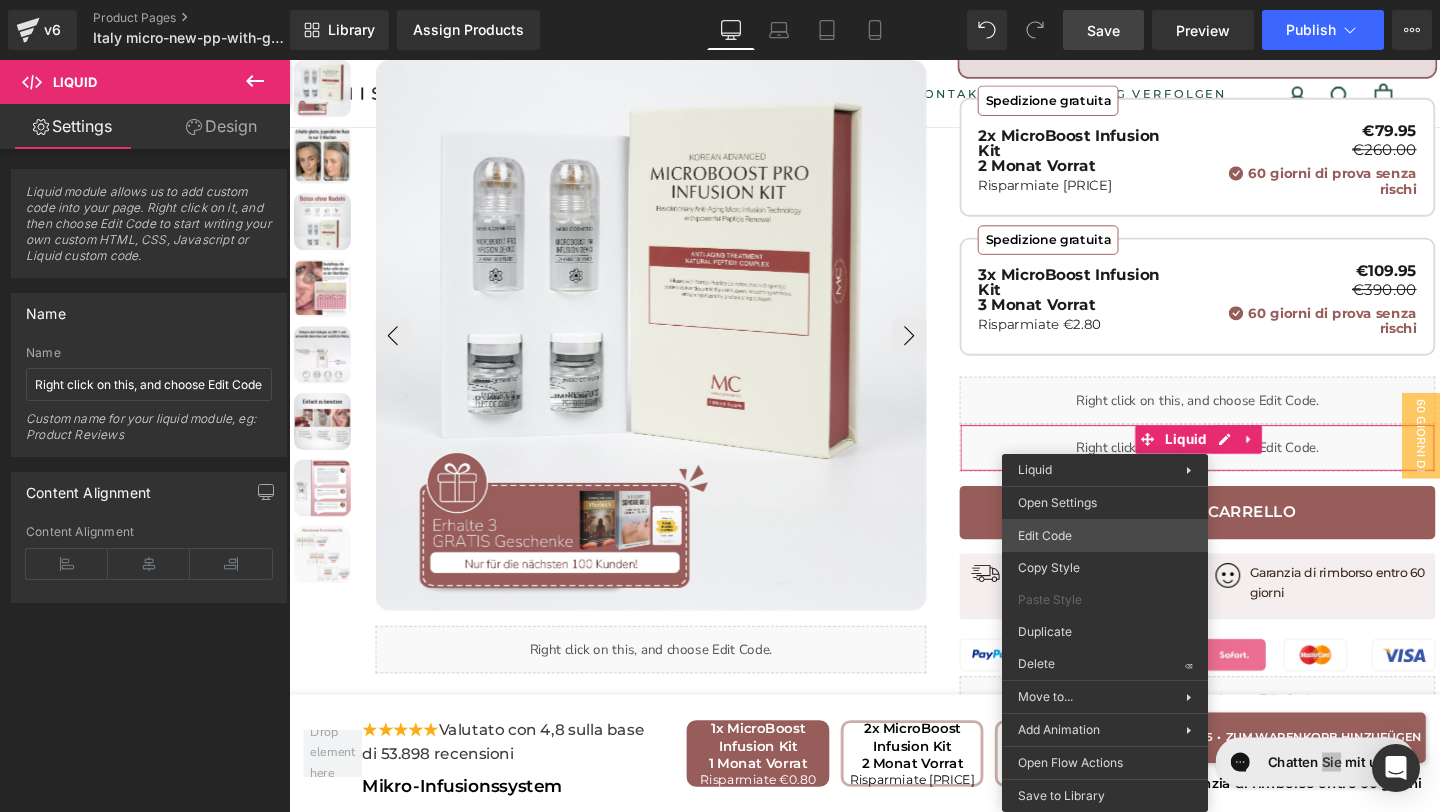 click on "You are previewing how the   will restyle your page. You can not edit Elements in Preset Preview Mode.  v6 Product Pages Italy micro-new-pp-with-gifts Library Assign Products  Product Preview
No product match your search.  Please try another keyword  Manage assigned products Desktop Desktop Laptop Tablet Mobile Save Preview Publish Scheduled View Live Page View with current Template Save Template to Library Schedule Publish Publish Settings Shortcuts  Your page can’t be published   You've reached the maximum number of published pages on your plan  (20/999999).  You need to upgrade your plan or unpublish all your pages to get 1 publish slot.   Unpublish pages   Upgrade plan  Elements Global Style Base Row  rows, columns, layouts, div Heading  headings, titles, h1,h2,h3,h4,h5,h6 Text Block  texts, paragraphs, contents, blocks Image  images, photos, alts, uploads Icon  icons, symbols Button  button, call to action, cta Separator  separators, dividers, horizontal lines Liquid  Banner Parallax  List" at bounding box center (720, 0) 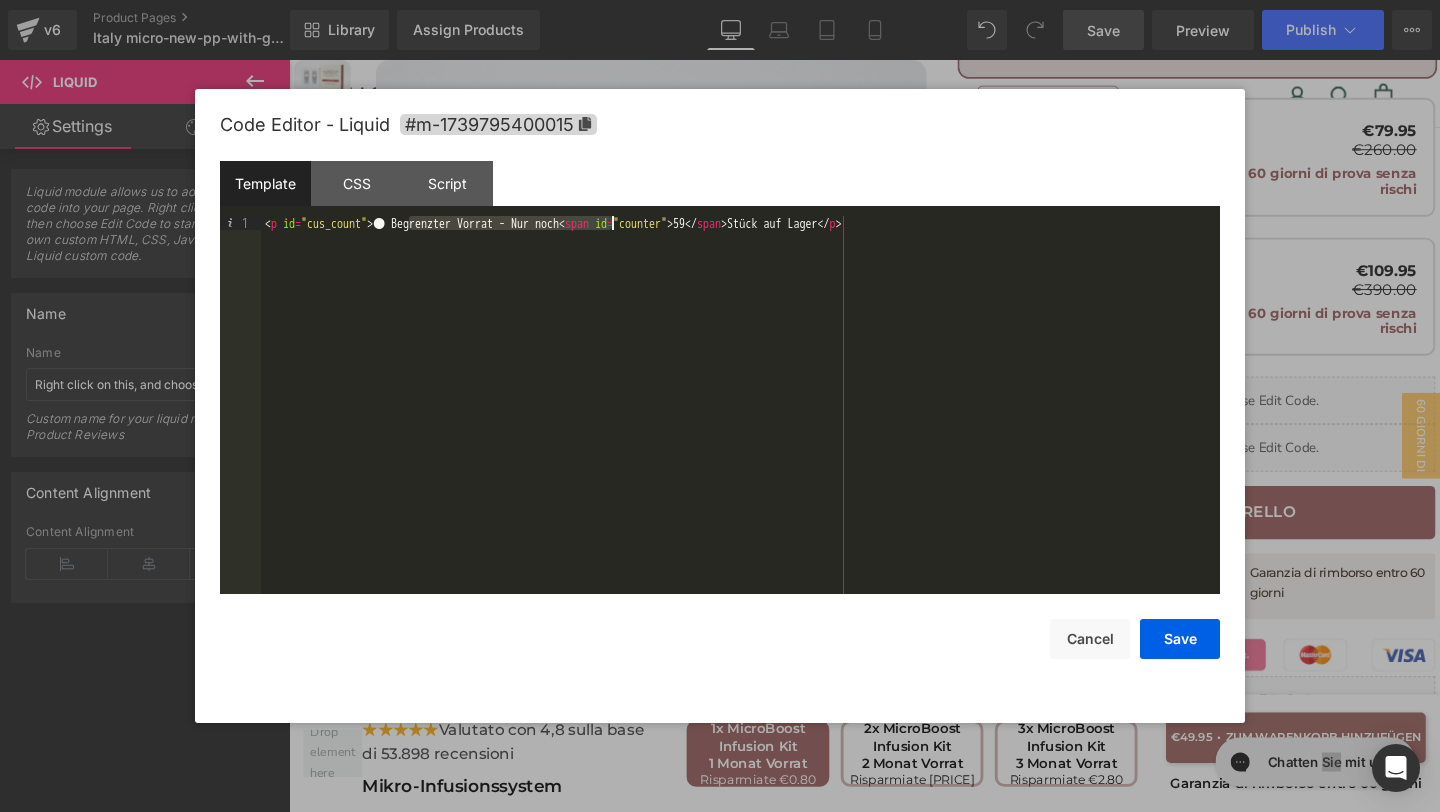 drag, startPoint x: 408, startPoint y: 223, endPoint x: 610, endPoint y: 224, distance: 202.00247 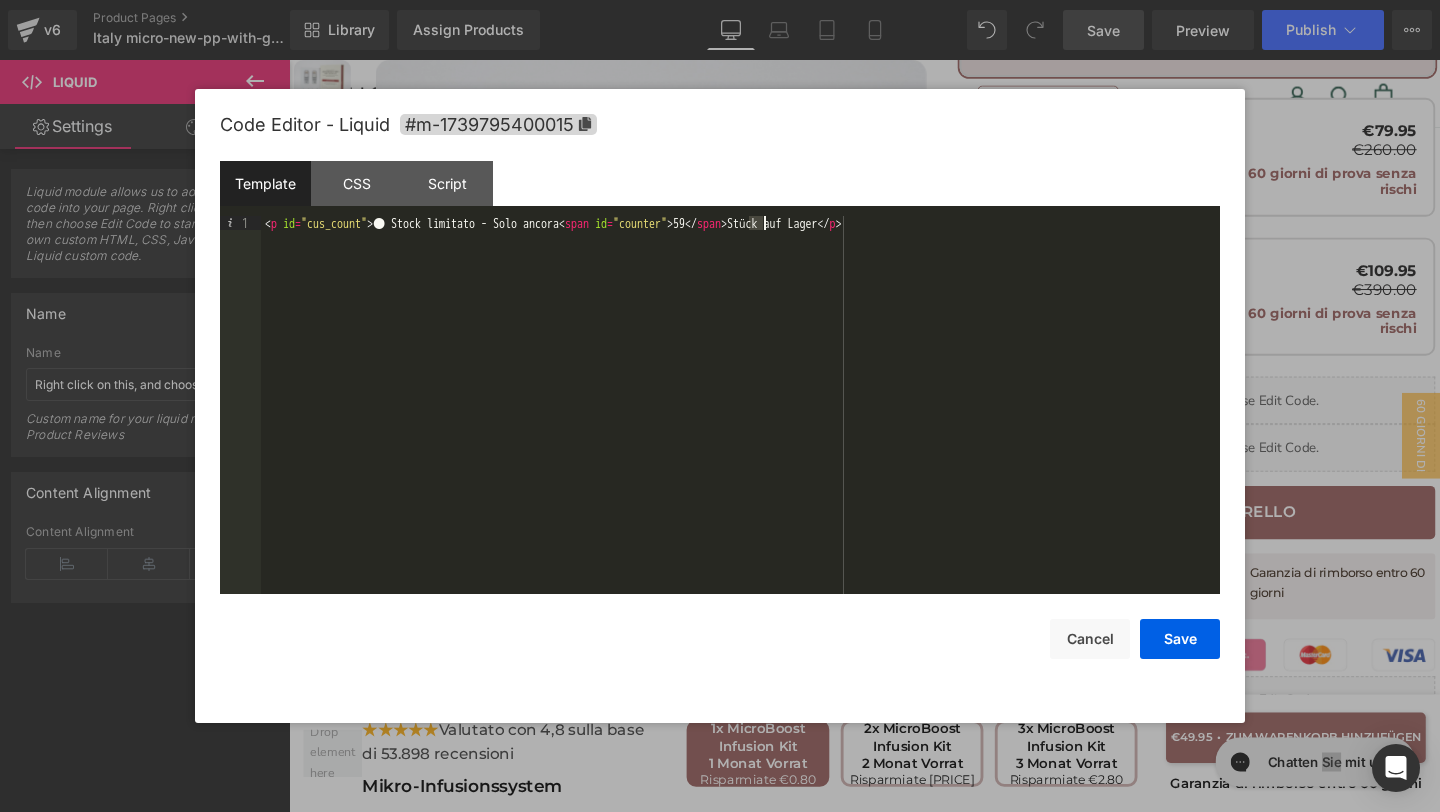 click on "< p   id = "cus_count" > ● Stock limitato - Solo ancora < span   id = "counter" > 59 </ span > Stück auf Lager </ p >" at bounding box center (740, 419) 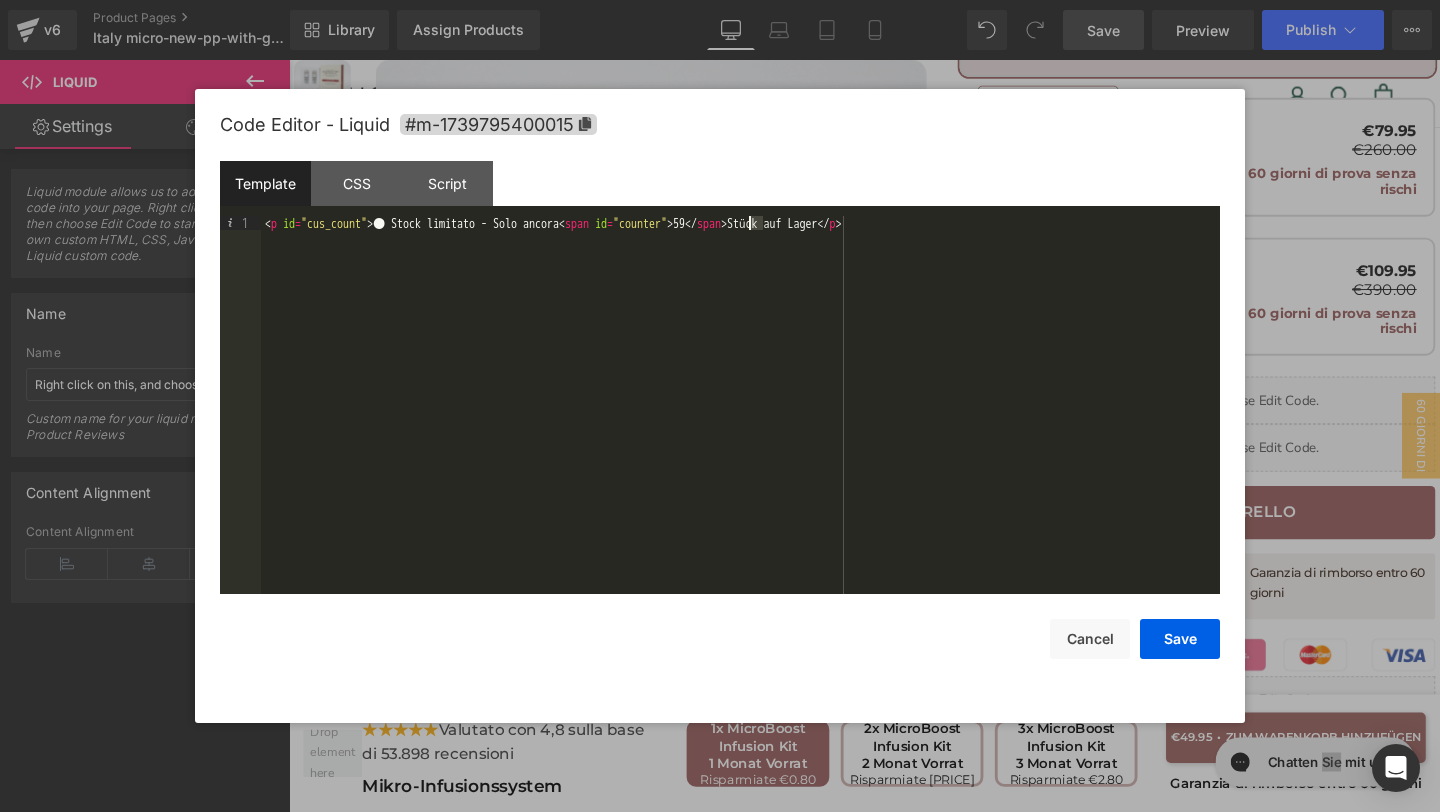 drag, startPoint x: 765, startPoint y: 223, endPoint x: 752, endPoint y: 223, distance: 13 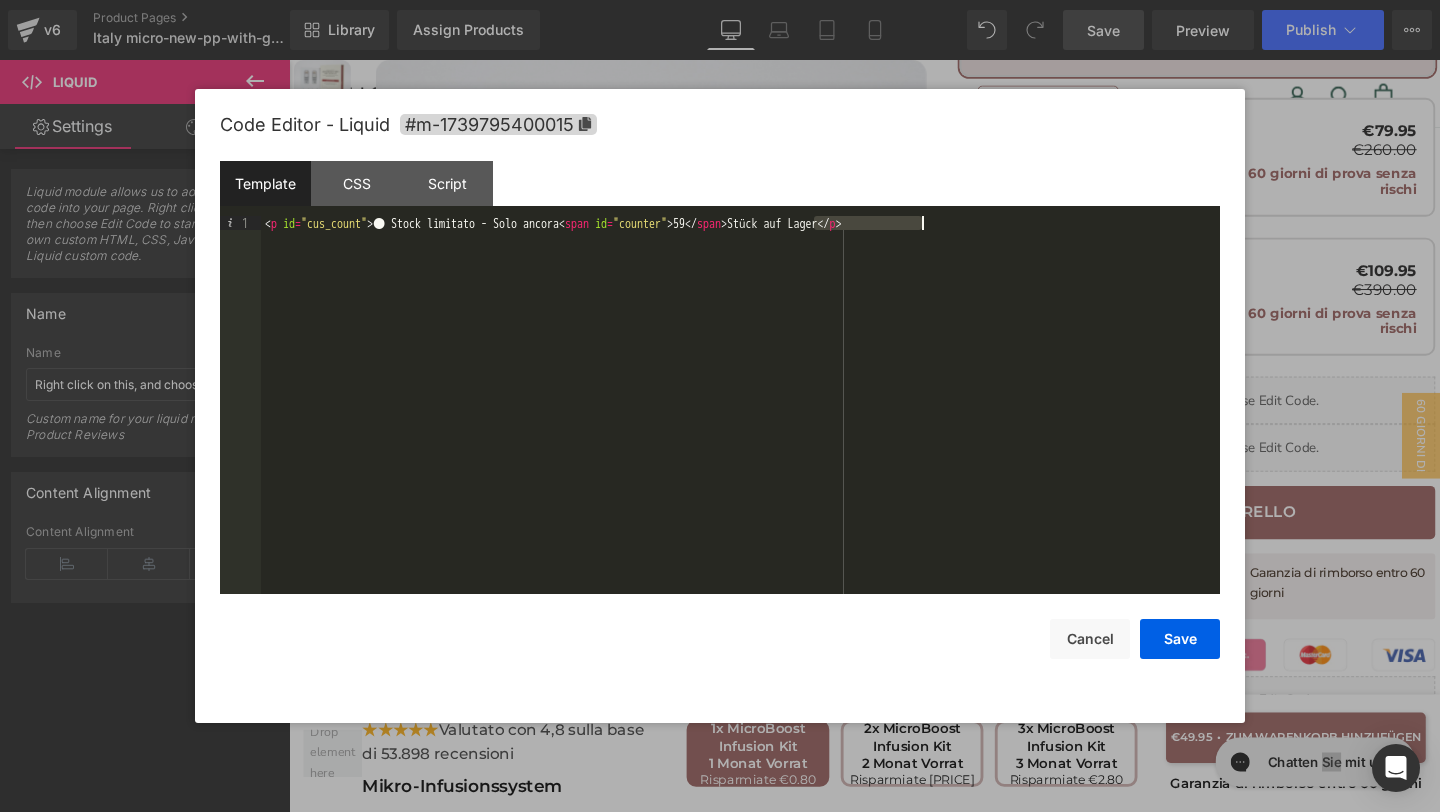drag, startPoint x: 816, startPoint y: 224, endPoint x: 926, endPoint y: 227, distance: 110.0409 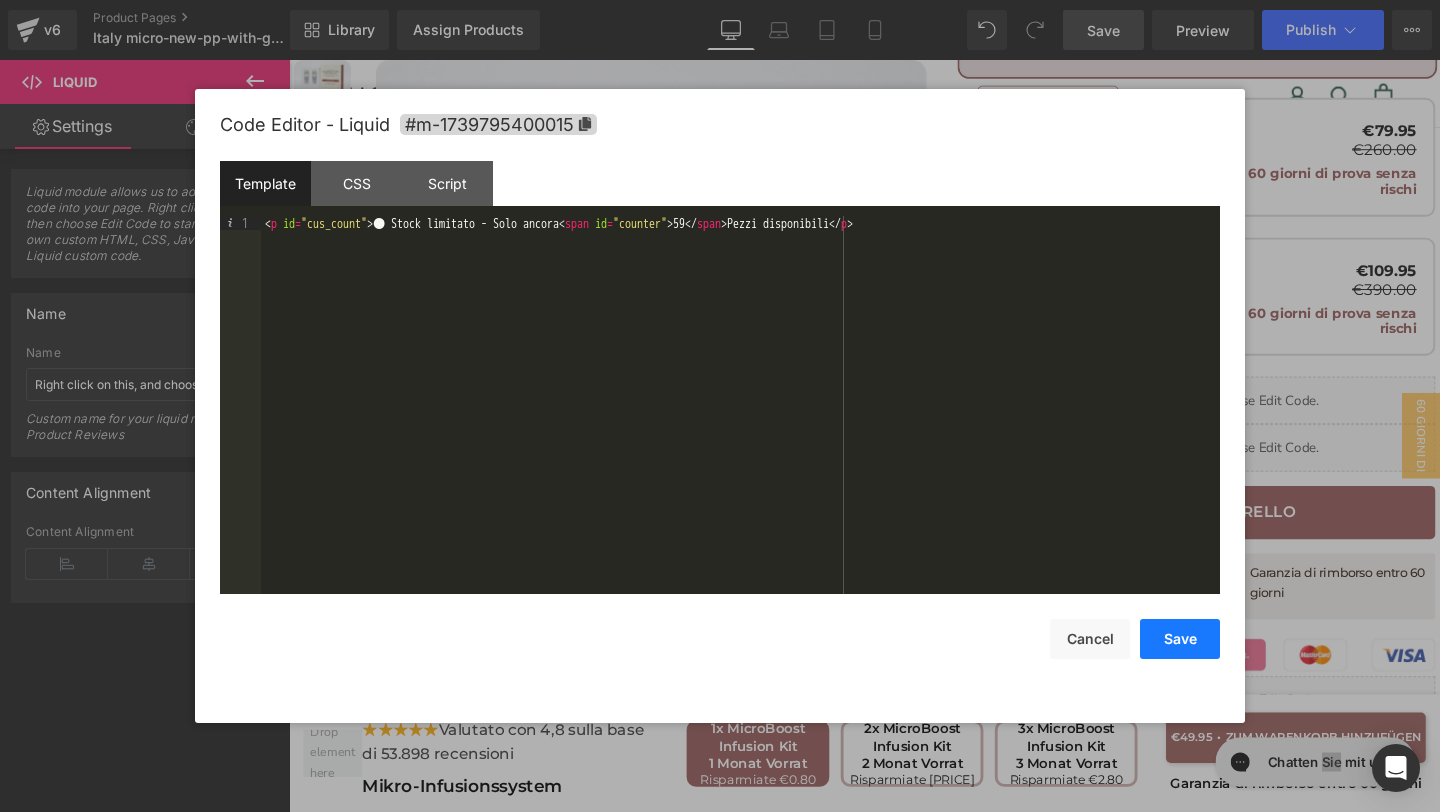 click on "Save" at bounding box center (1180, 639) 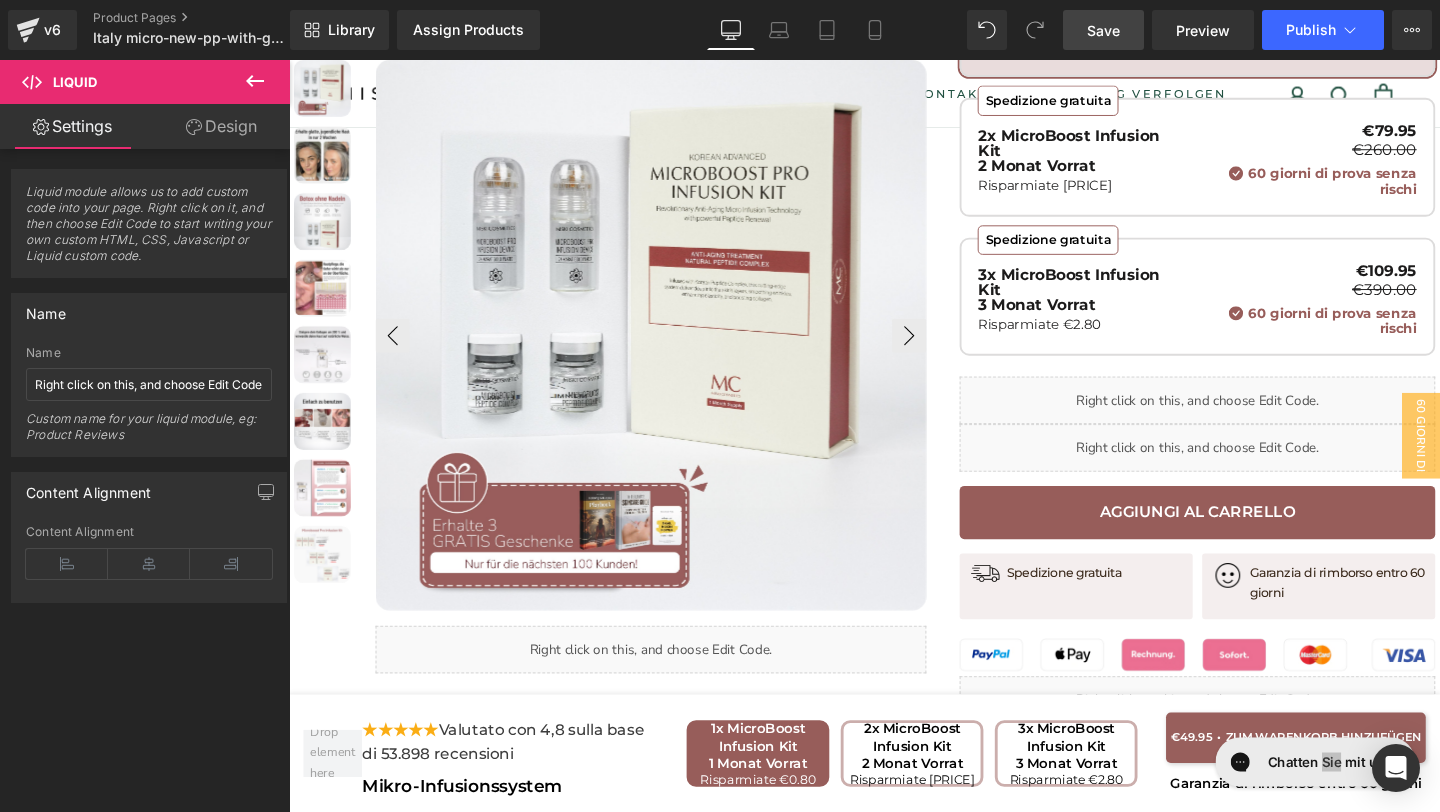 click on "Save" at bounding box center (1103, 30) 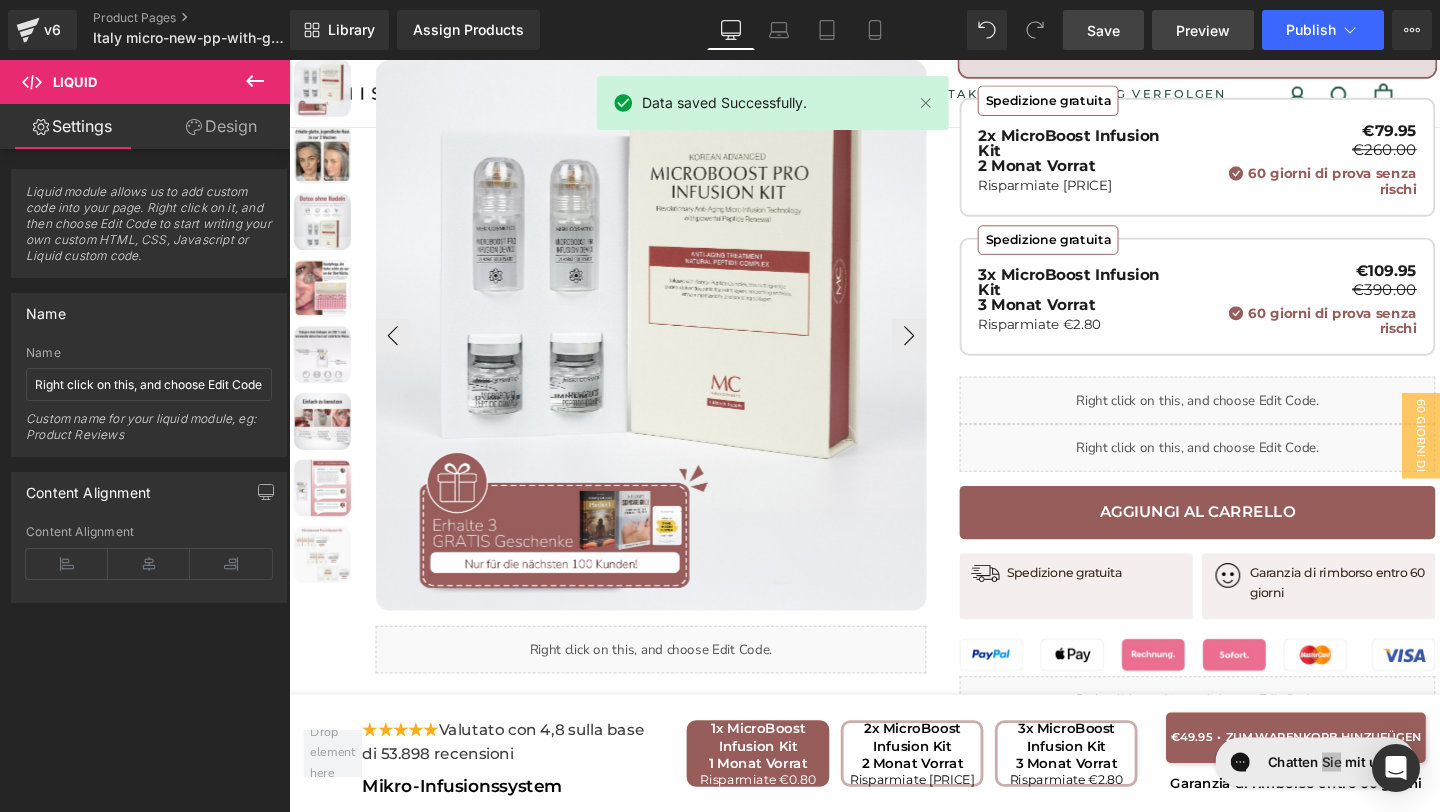 click on "Preview" at bounding box center [1203, 30] 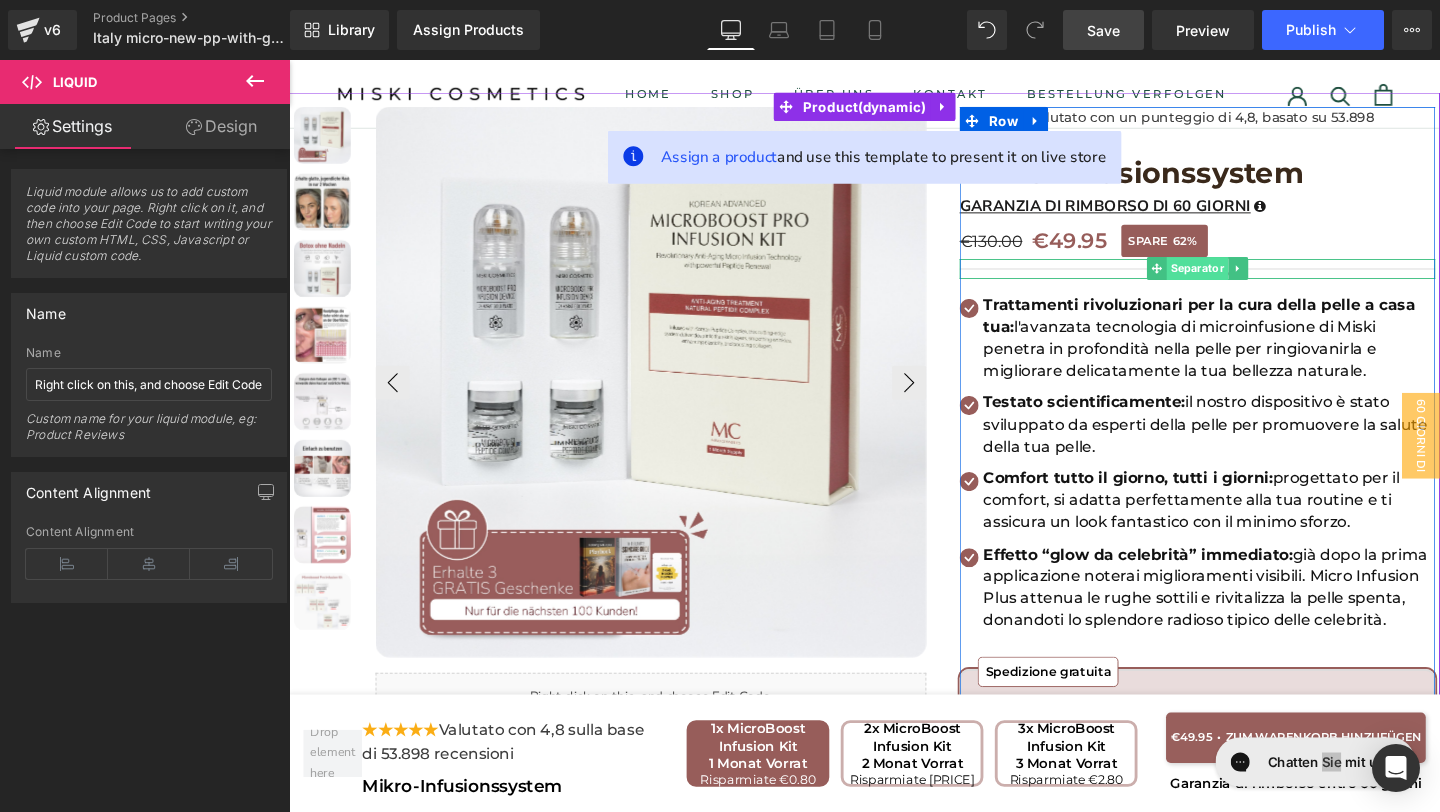 scroll, scrollTop: 0, scrollLeft: 0, axis: both 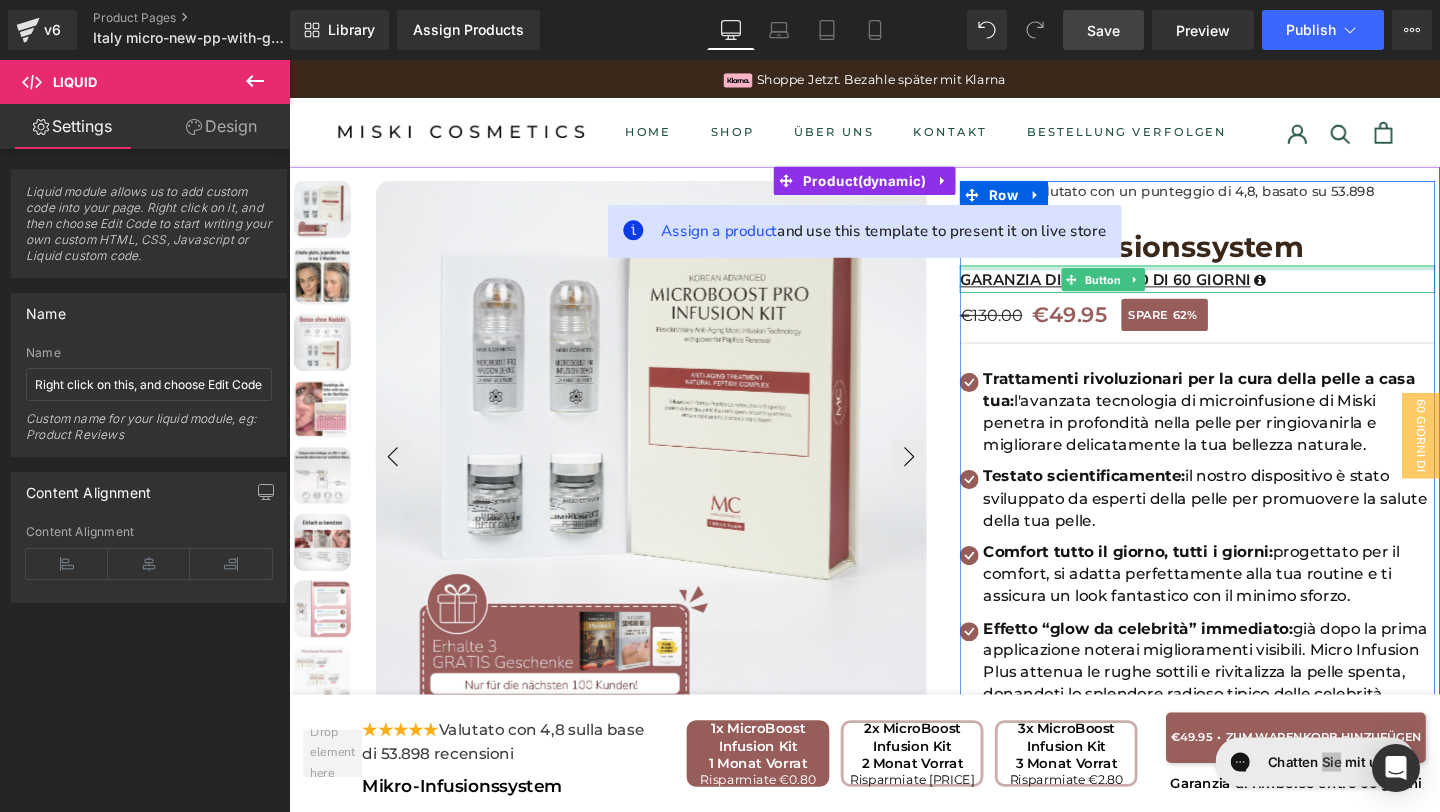 click at bounding box center [1244, 278] 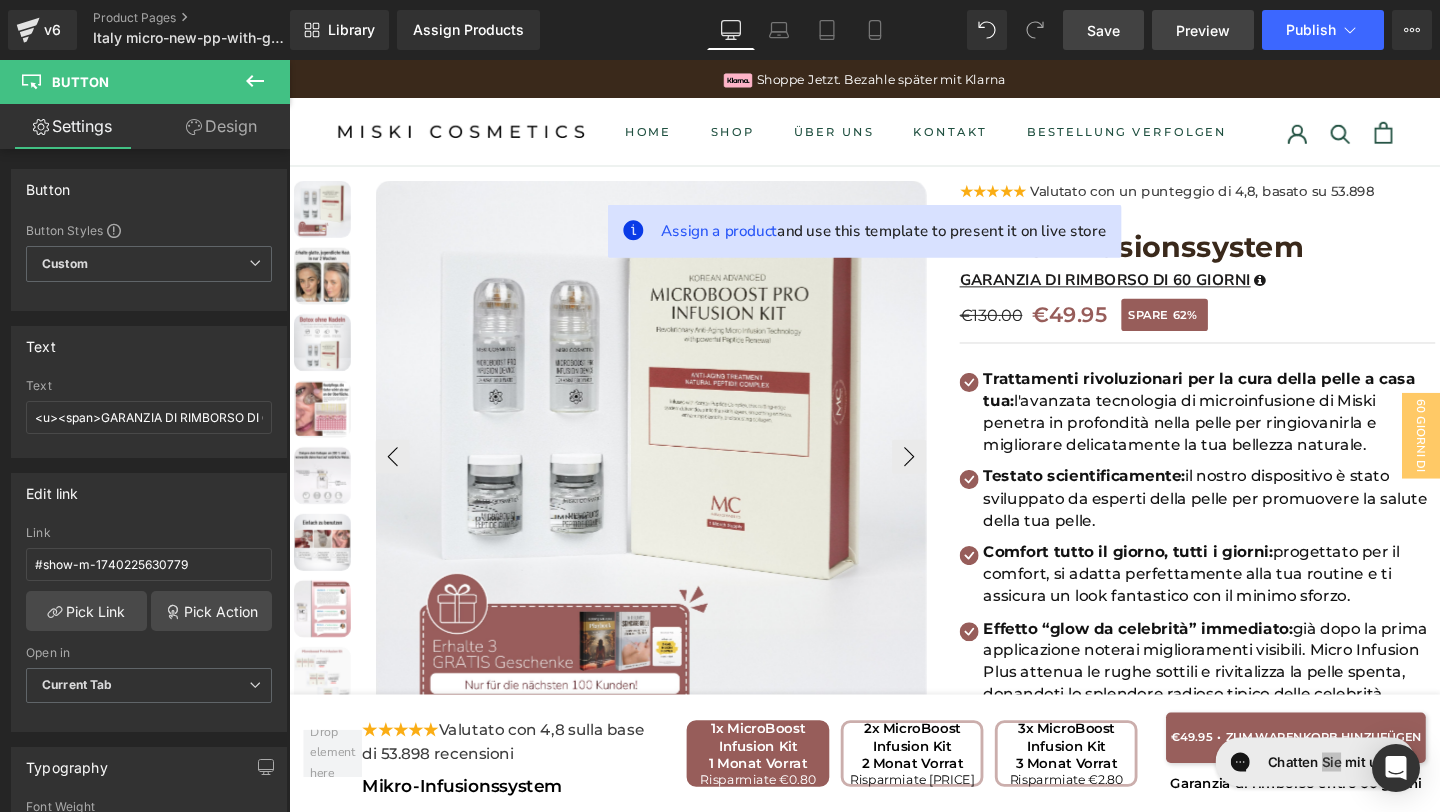 click on "Preview" at bounding box center (1203, 30) 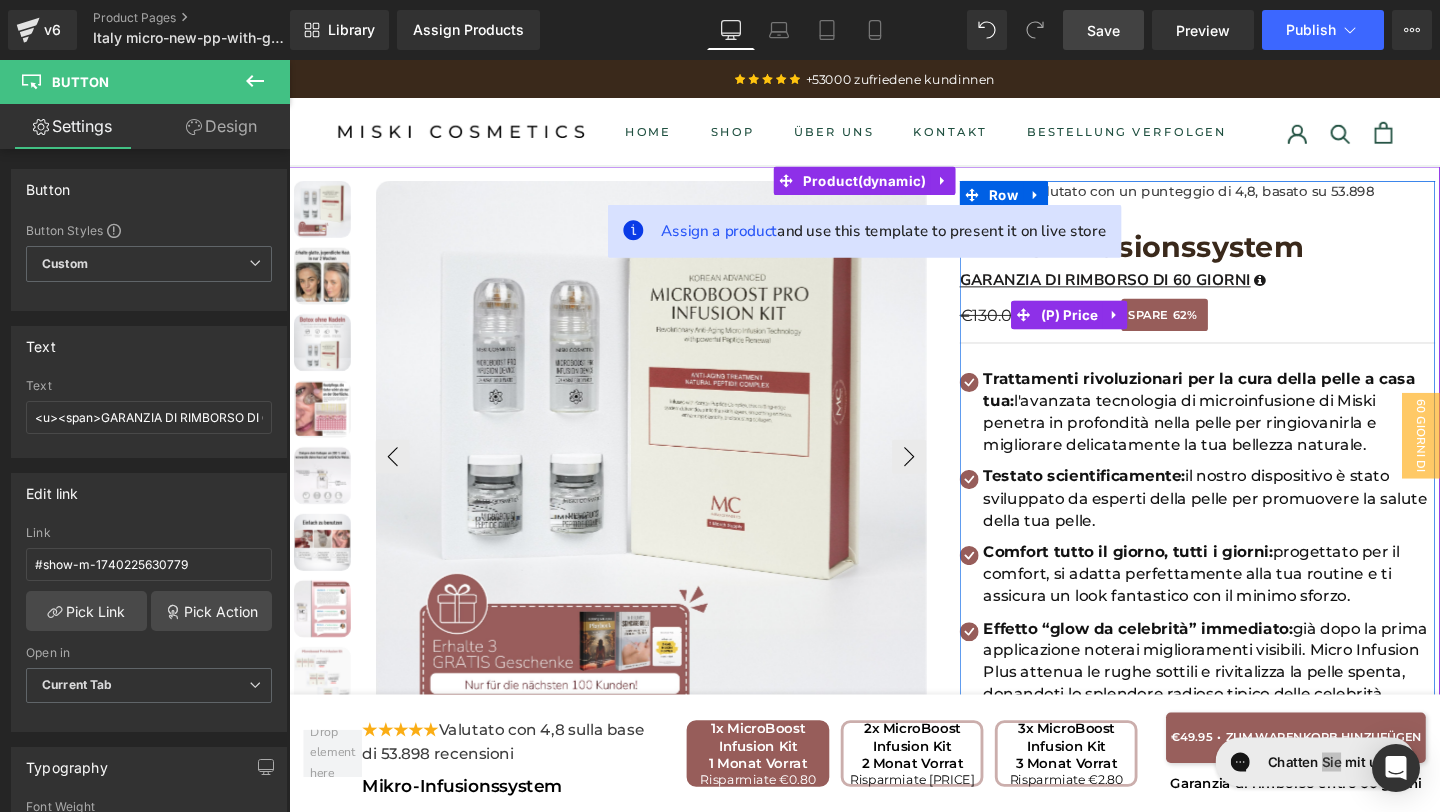 click on "SPARE" at bounding box center (1192, 328) 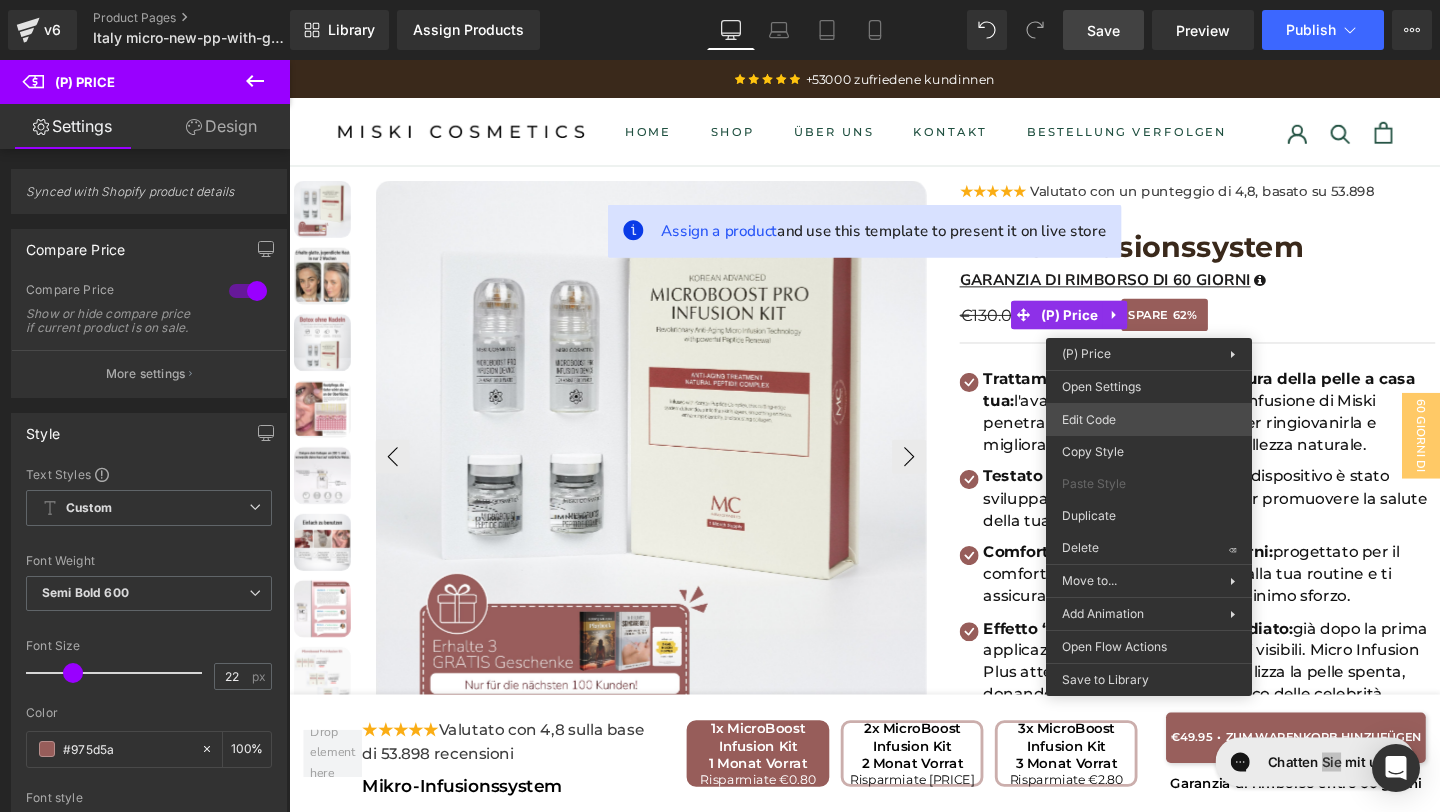 click on "You are previewing how the   will restyle your page. You can not edit Elements in Preset Preview Mode.  v6 Product Pages Italy micro-new-pp-with-gifts Library Assign Products  Product Preview
No product match your search.  Please try another keyword  Manage assigned products Desktop Desktop Laptop Tablet Mobile Save Preview Publish Scheduled View Live Page View with current Template Save Template to Library Schedule Publish Publish Settings Shortcuts  Your page can’t be published   You've reached the maximum number of published pages on your plan  (20/999999).  You need to upgrade your plan or unpublish all your pages to get 1 publish slot.   Unpublish pages   Upgrade plan  Elements Global Style Base Row  rows, columns, layouts, div Heading  headings, titles, h1,h2,h3,h4,h5,h6 Text Block  texts, paragraphs, contents, blocks Image  images, photos, alts, uploads Icon  icons, symbols Button  button, call to action, cta Separator  separators, dividers, horizontal lines Liquid  Banner Parallax  List" at bounding box center (720, 0) 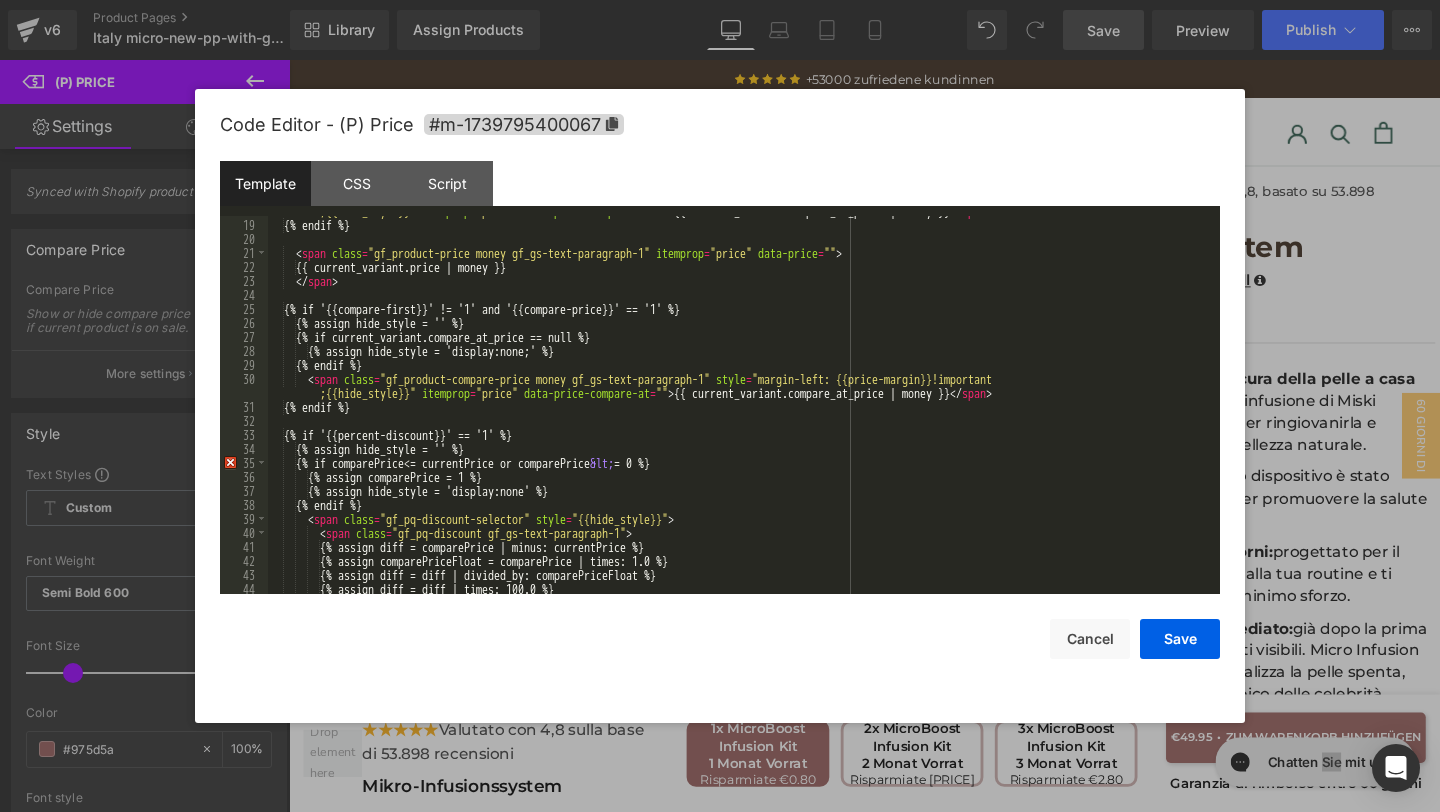 scroll, scrollTop: 448, scrollLeft: 0, axis: vertical 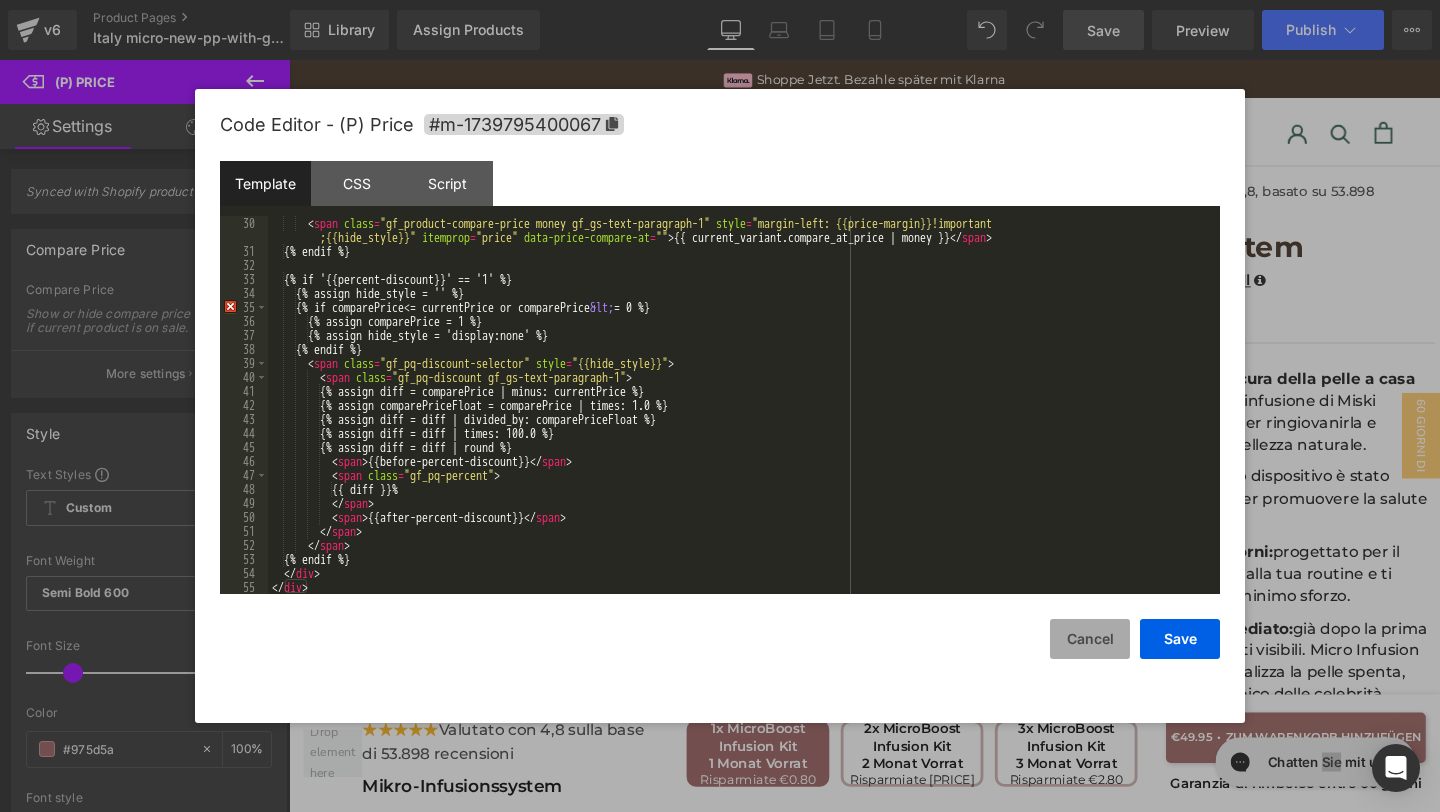 click on "Cancel" at bounding box center (1090, 639) 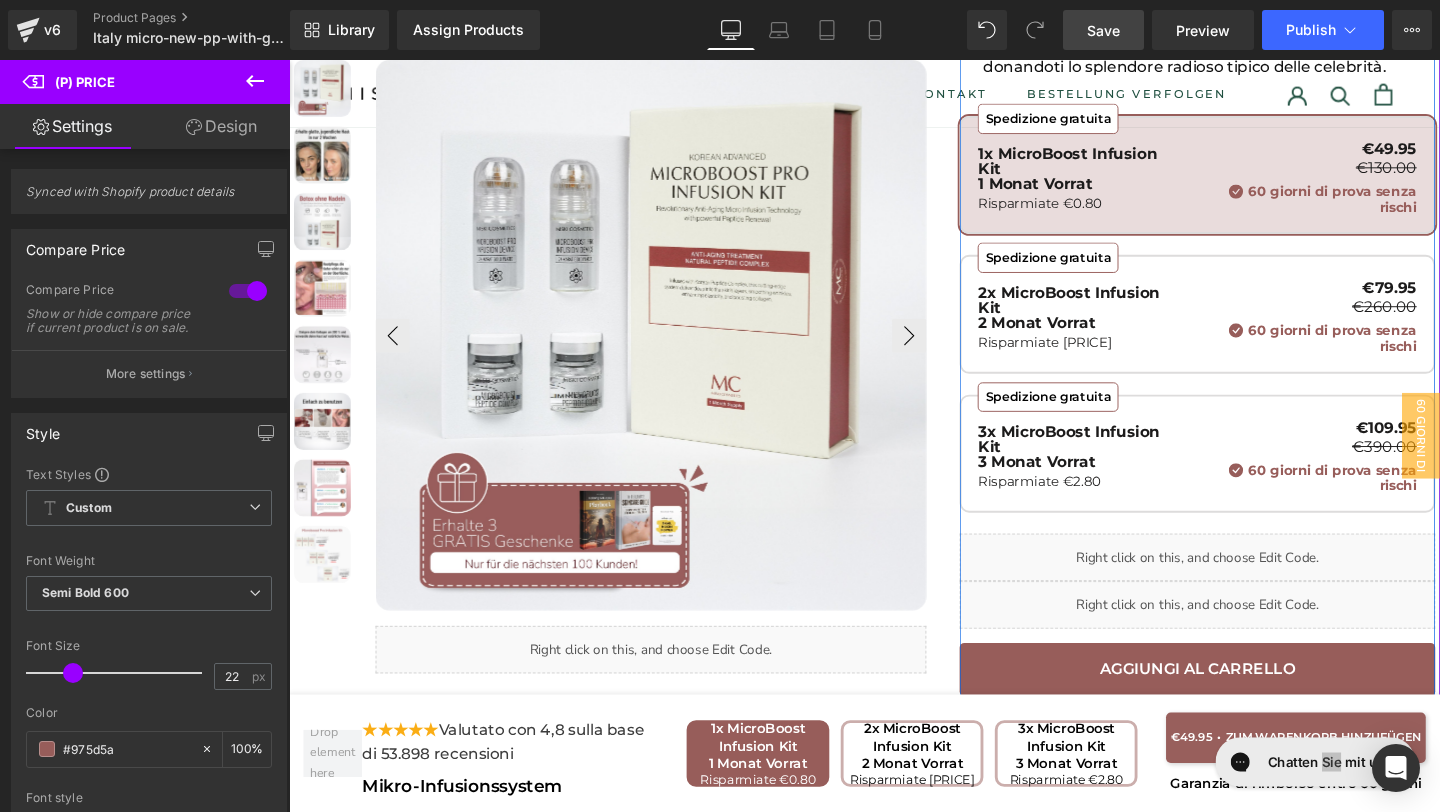 scroll, scrollTop: 694, scrollLeft: 0, axis: vertical 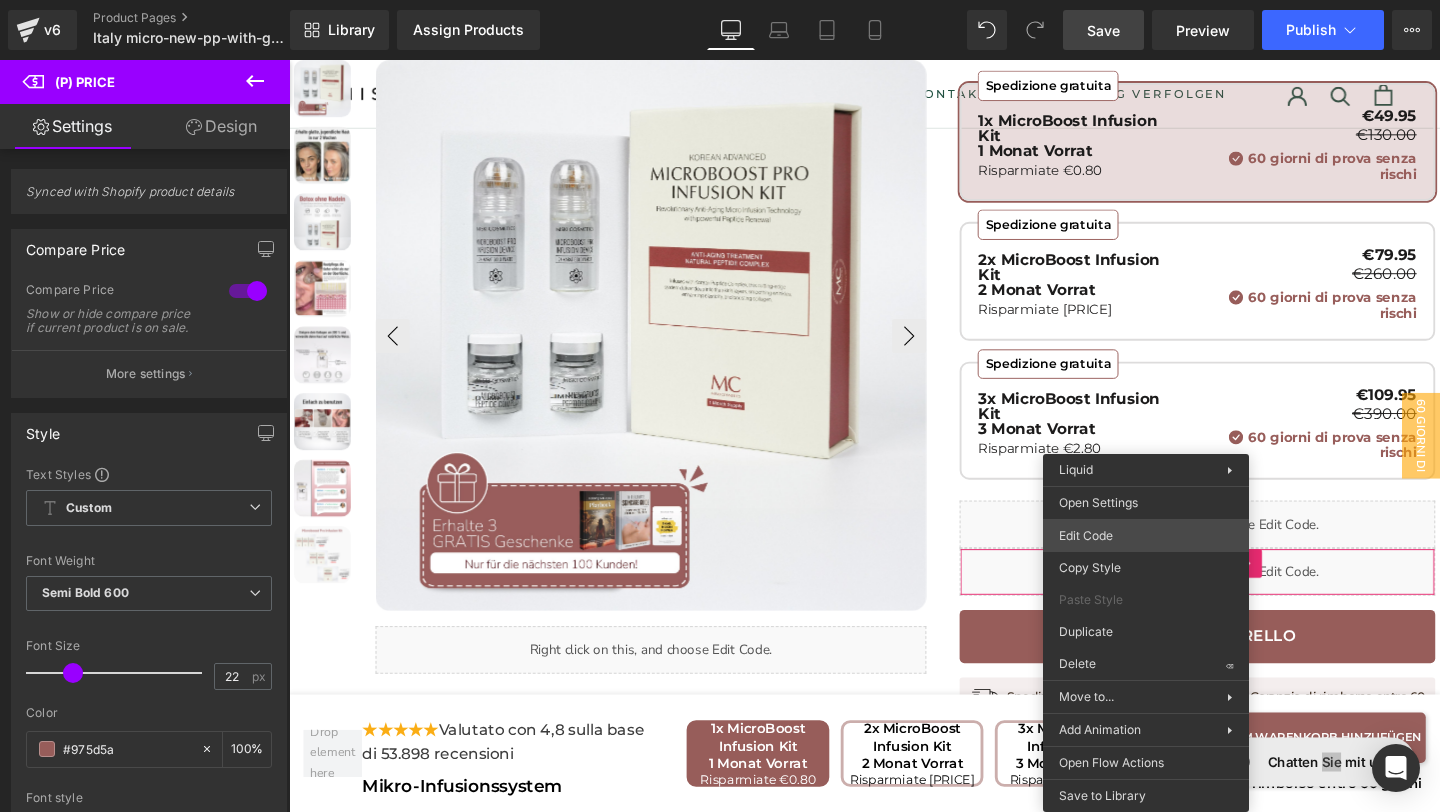 click on "You are previewing how the   will restyle your page. You can not edit Elements in Preset Preview Mode.  v6 Product Pages Italy micro-new-pp-with-gifts Library Assign Products  Product Preview
No product match your search.  Please try another keyword  Manage assigned products Desktop Desktop Laptop Tablet Mobile Save Preview Publish Scheduled View Live Page View with current Template Save Template to Library Schedule Publish Publish Settings Shortcuts  Your page can’t be published   You've reached the maximum number of published pages on your plan  (20/999999).  You need to upgrade your plan or unpublish all your pages to get 1 publish slot.   Unpublish pages   Upgrade plan  Elements Global Style Base Row  rows, columns, layouts, div Heading  headings, titles, h1,h2,h3,h4,h5,h6 Text Block  texts, paragraphs, contents, blocks Image  images, photos, alts, uploads Icon  icons, symbols Button  button, call to action, cta Separator  separators, dividers, horizontal lines Liquid  Banner Parallax  List" at bounding box center (720, 0) 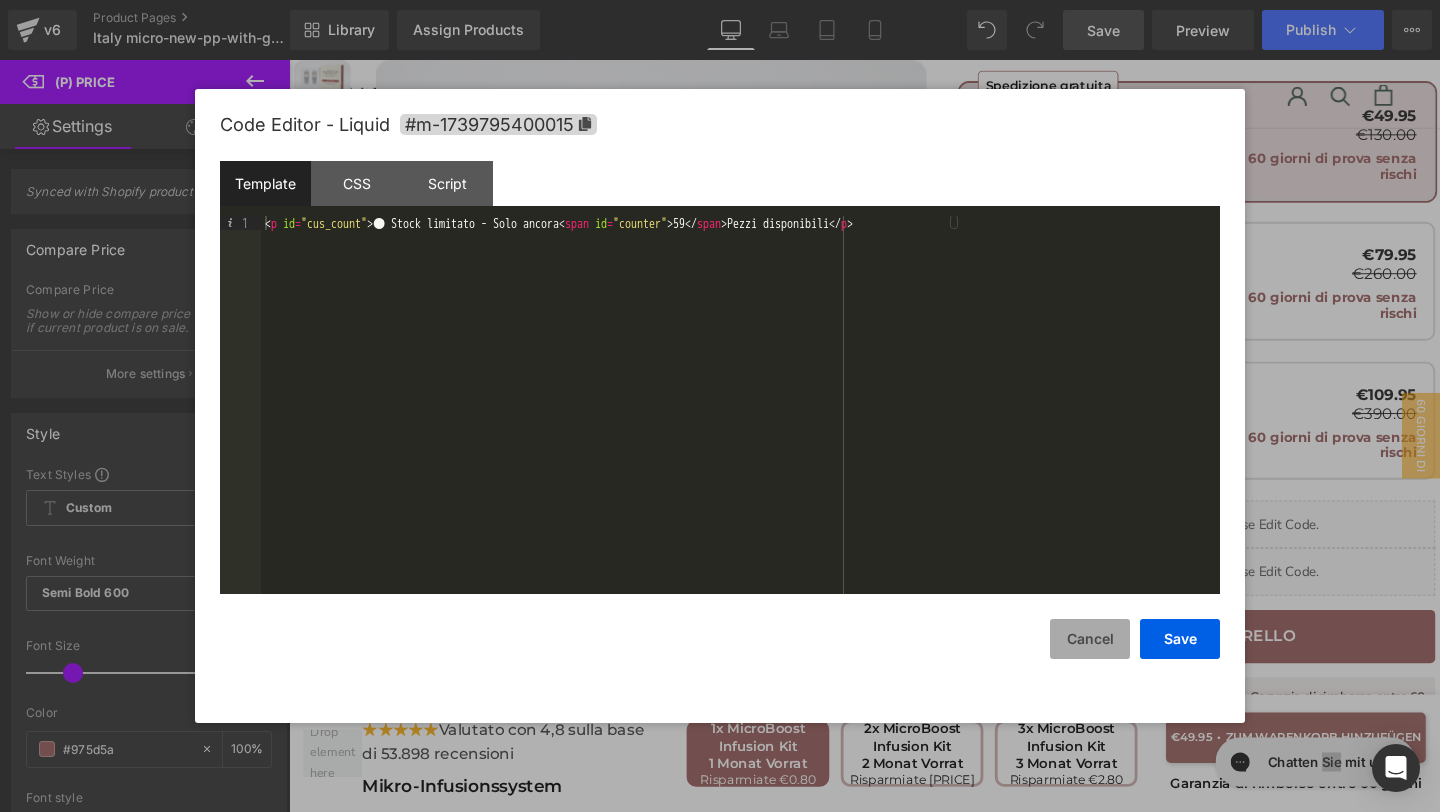 click on "Cancel" at bounding box center [1090, 639] 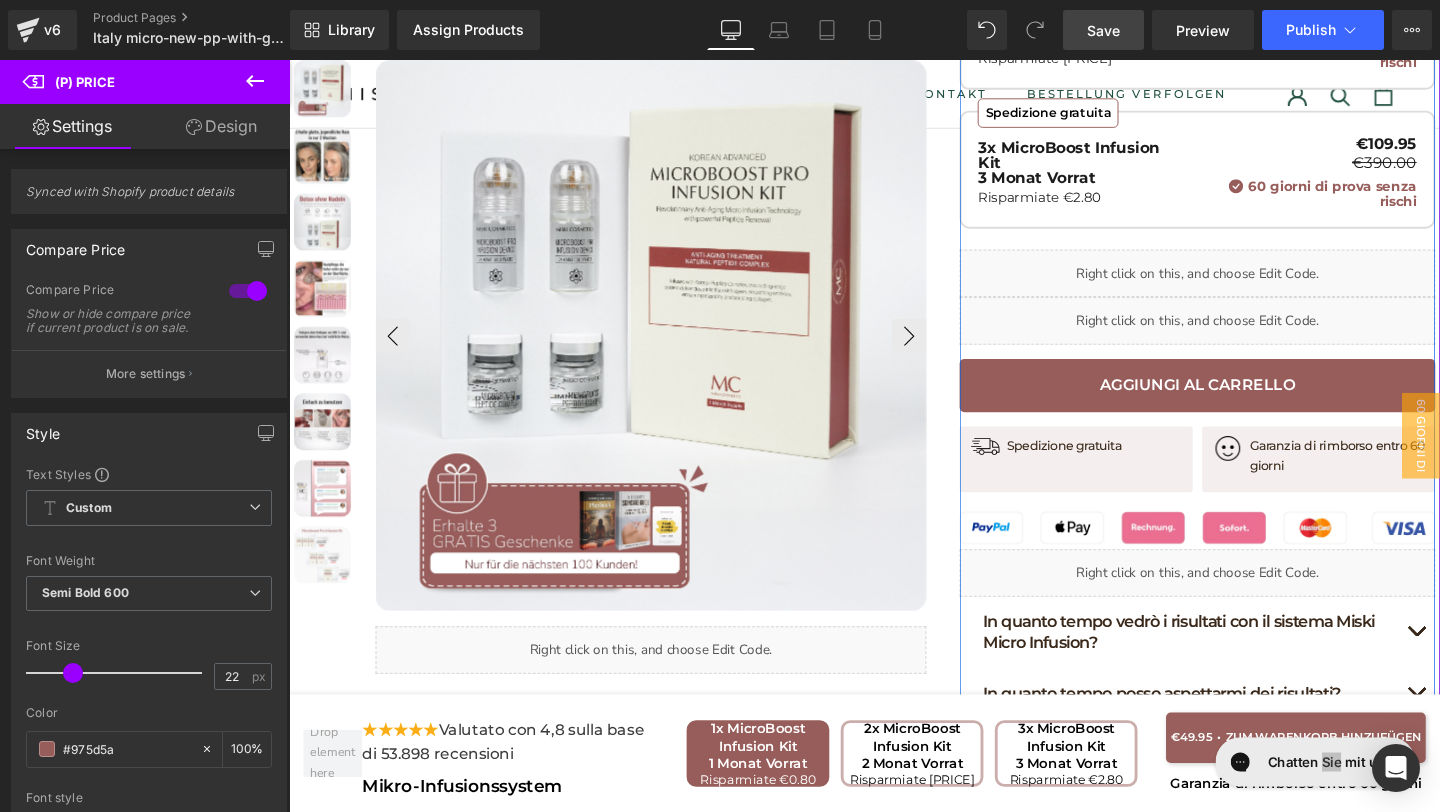 scroll, scrollTop: 1000, scrollLeft: 0, axis: vertical 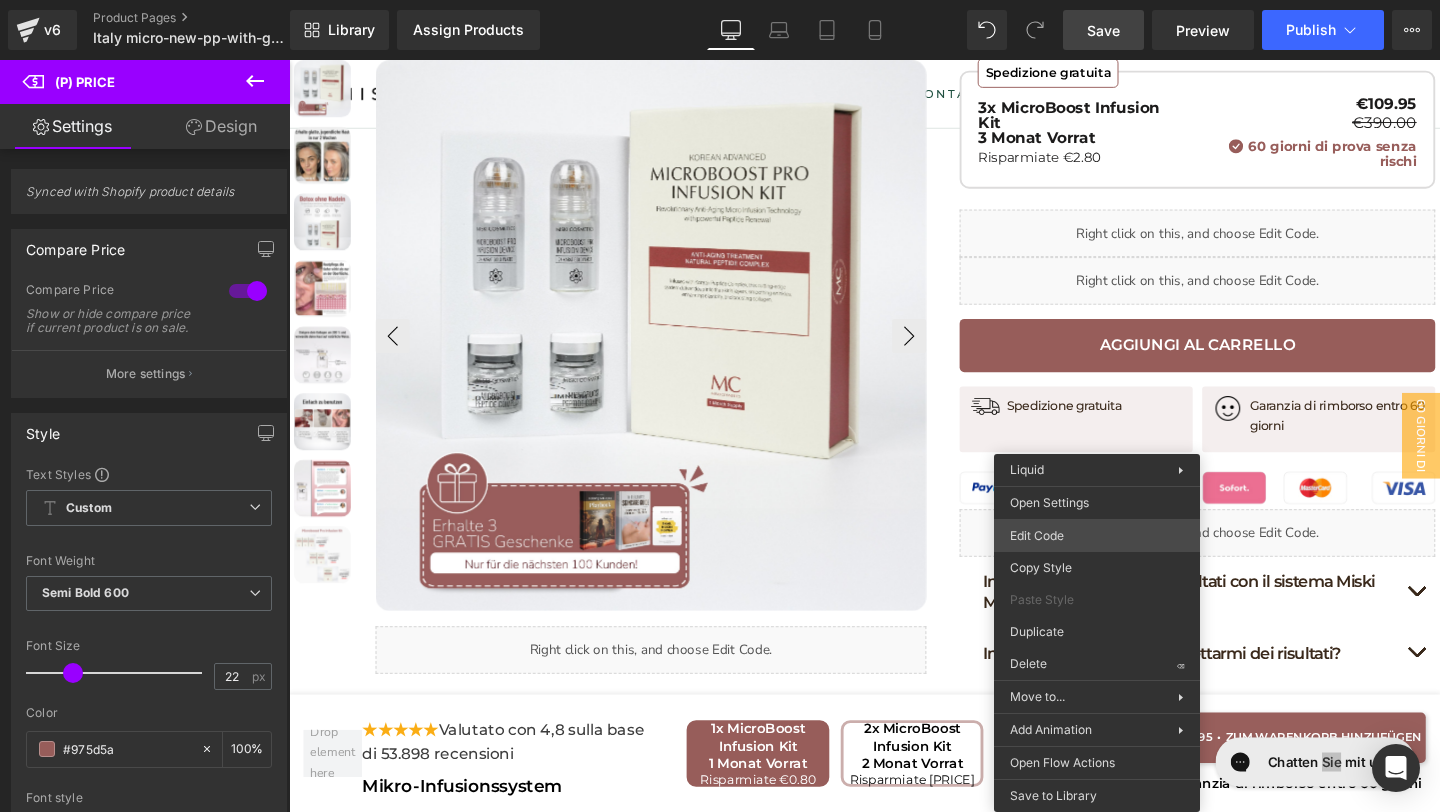 click on "You are previewing how the   will restyle your page. You can not edit Elements in Preset Preview Mode.  v6 Product Pages Italy micro-new-pp-with-gifts Library Assign Products  Product Preview
No product match your search.  Please try another keyword  Manage assigned products Desktop Desktop Laptop Tablet Mobile Save Preview Publish Scheduled View Live Page View with current Template Save Template to Library Schedule Publish Publish Settings Shortcuts  Your page can’t be published   You've reached the maximum number of published pages on your plan  (20/999999).  You need to upgrade your plan or unpublish all your pages to get 1 publish slot.   Unpublish pages   Upgrade plan  Elements Global Style Base Row  rows, columns, layouts, div Heading  headings, titles, h1,h2,h3,h4,h5,h6 Text Block  texts, paragraphs, contents, blocks Image  images, photos, alts, uploads Icon  icons, symbols Button  button, call to action, cta Separator  separators, dividers, horizontal lines Liquid  Banner Parallax  List" at bounding box center (720, 0) 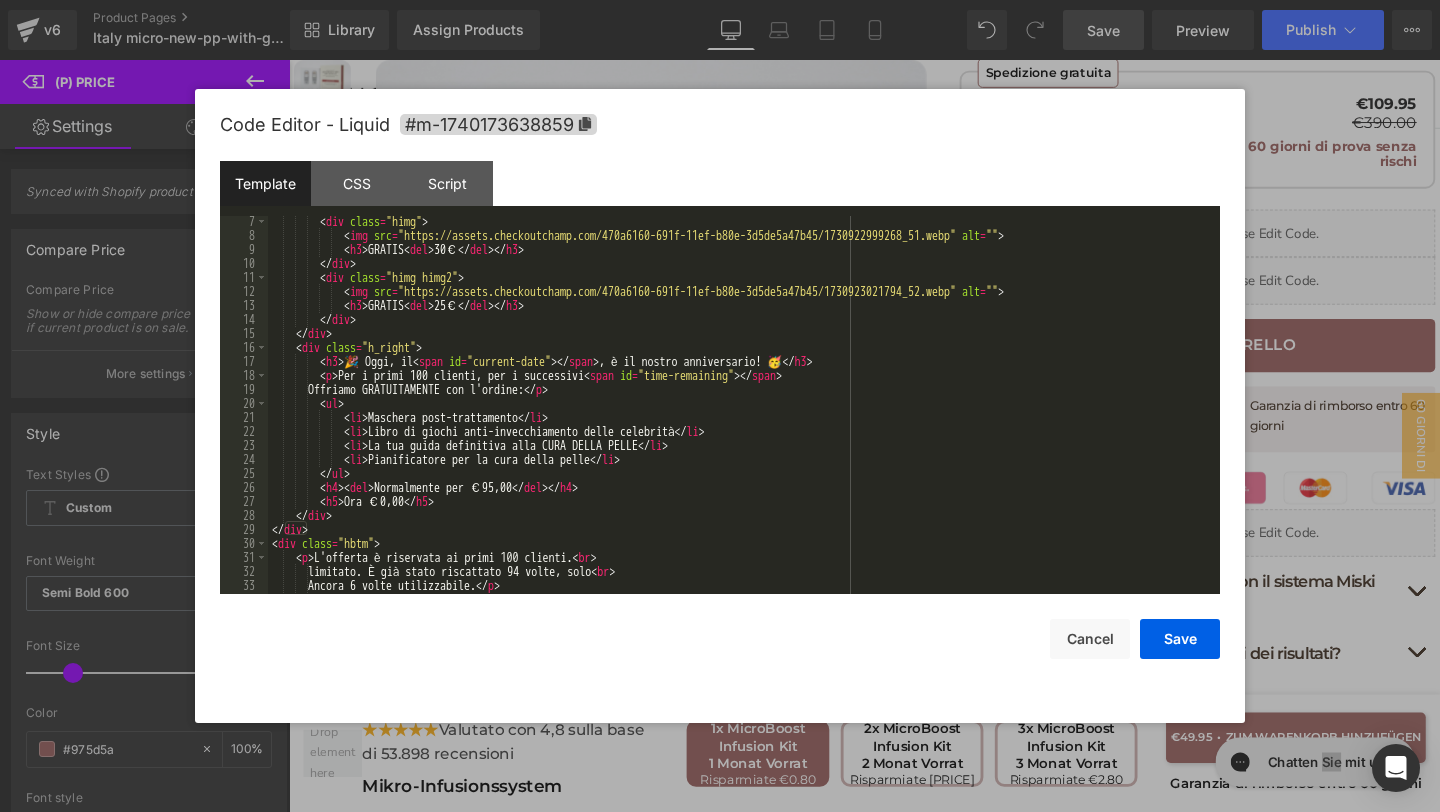 scroll, scrollTop: 0, scrollLeft: 0, axis: both 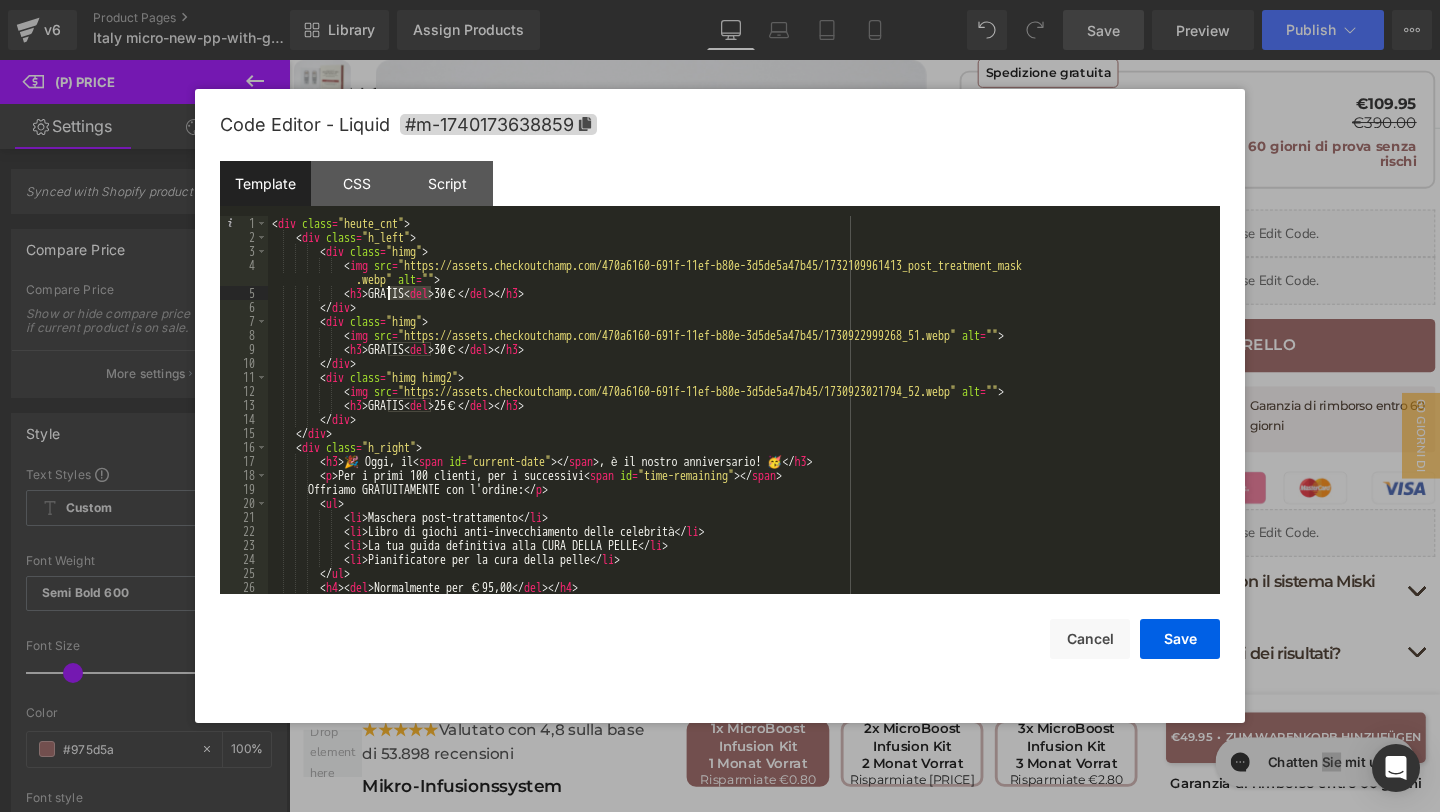 drag, startPoint x: 430, startPoint y: 296, endPoint x: 394, endPoint y: 295, distance: 36.013885 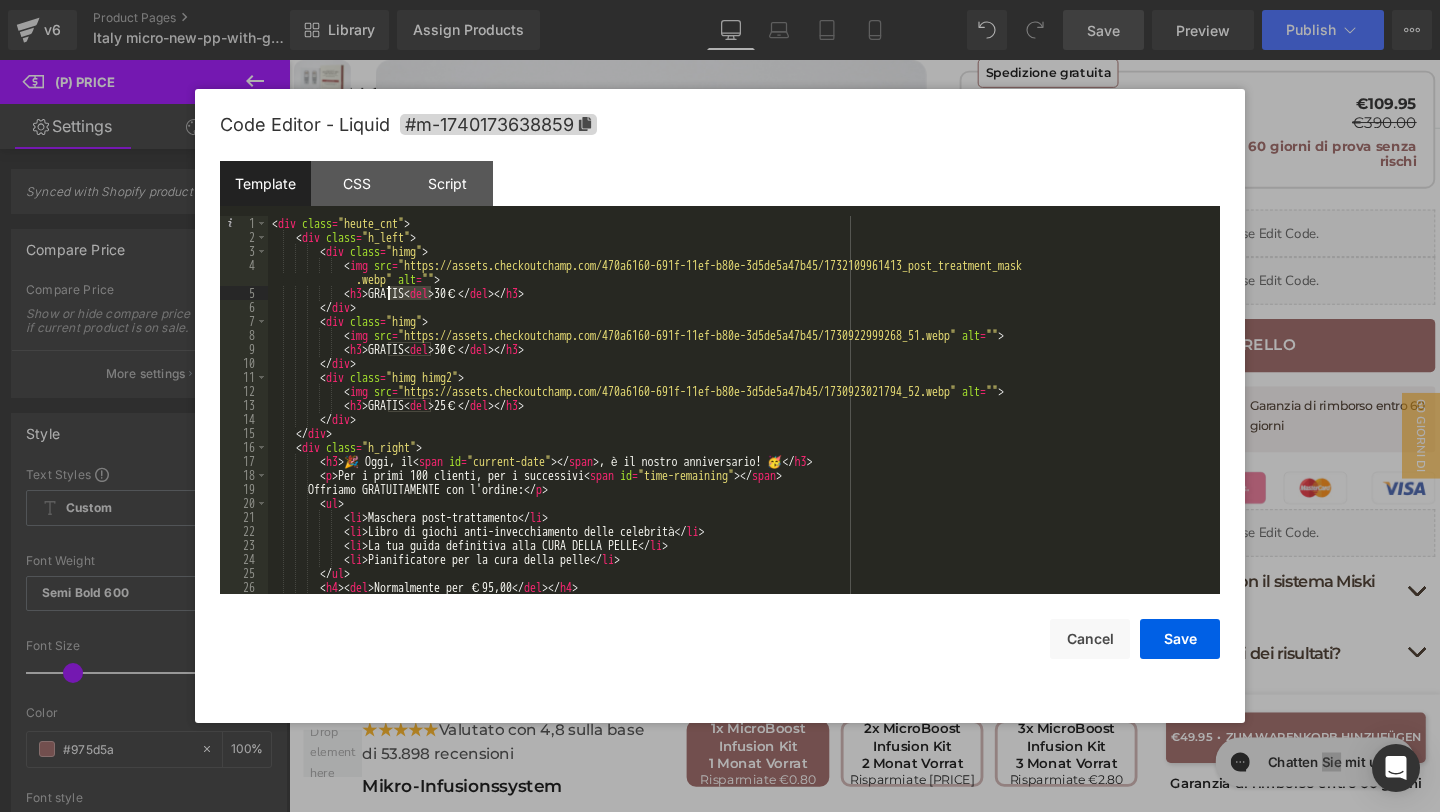 click on "< div   class = "heute_cnt" >       < div   class = "h_left" >             < div   class = "himg" >                   < img   src = "https://assets.checkoutchamp.com/470a6160-691f-11ef-b80e-3d5de5a47b45/1732109961413_post_treatment_mask                .webp"   alt = "" >                   < h3 > GRATIS  < del > 30€ </ del > </ h3 >             </ div >             < div   class = "himg" >                   < img   src = "https://assets.checkoutchamp.com/470a6160-691f-11ef-b80e-3d5de5a47b45/1730922999268_51.webp"   alt = "" >                   < h3 > GRATIS  < del > 30€ </ del > </ h3 >             </ div >             < div   class = "himg himg2" >                   < img   src = "https://assets.checkoutchamp.com/470a6160-691f-11ef-b80e-3d5de5a47b45/1730923021794_52.webp"   alt = "" >                   < h3 > GRATIS  < del > 25€ </ del > </ h3 >             </ div >       </ div >       < div   class = "h_right" >             < h3 > 🎉 Oggi, il  < span   id = "current-date" > </ span > >" at bounding box center [740, 419] 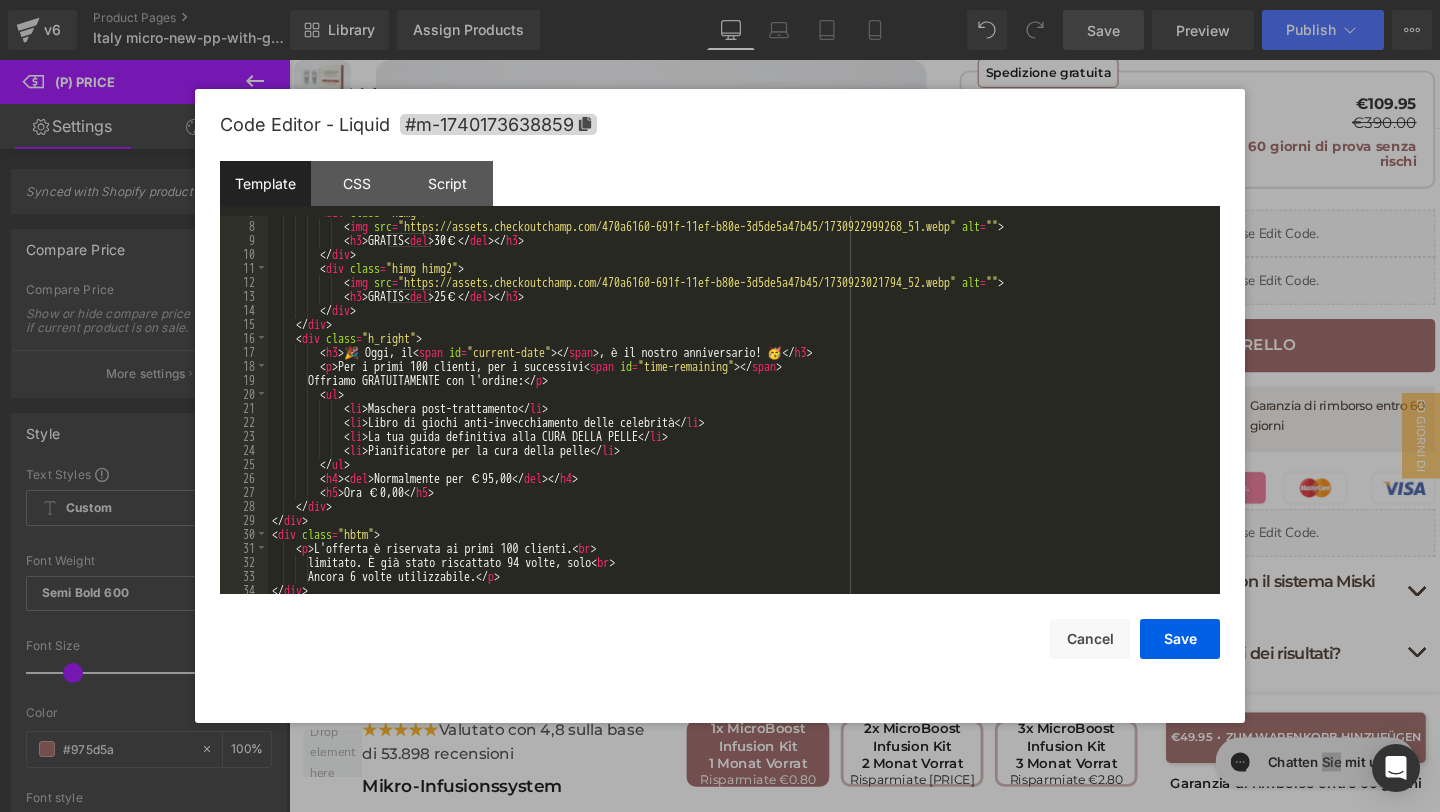scroll, scrollTop: 112, scrollLeft: 0, axis: vertical 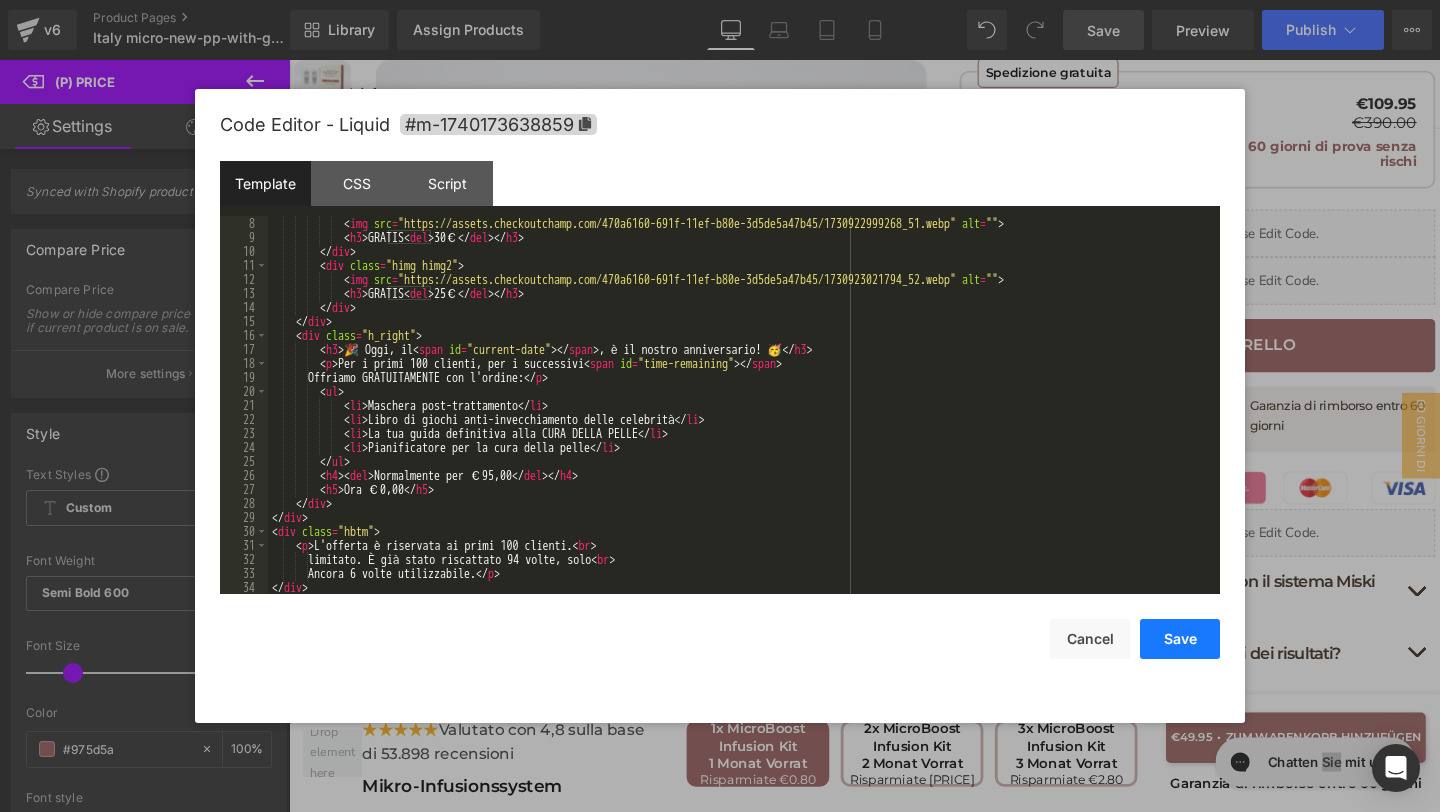 click on "Save" at bounding box center [1180, 639] 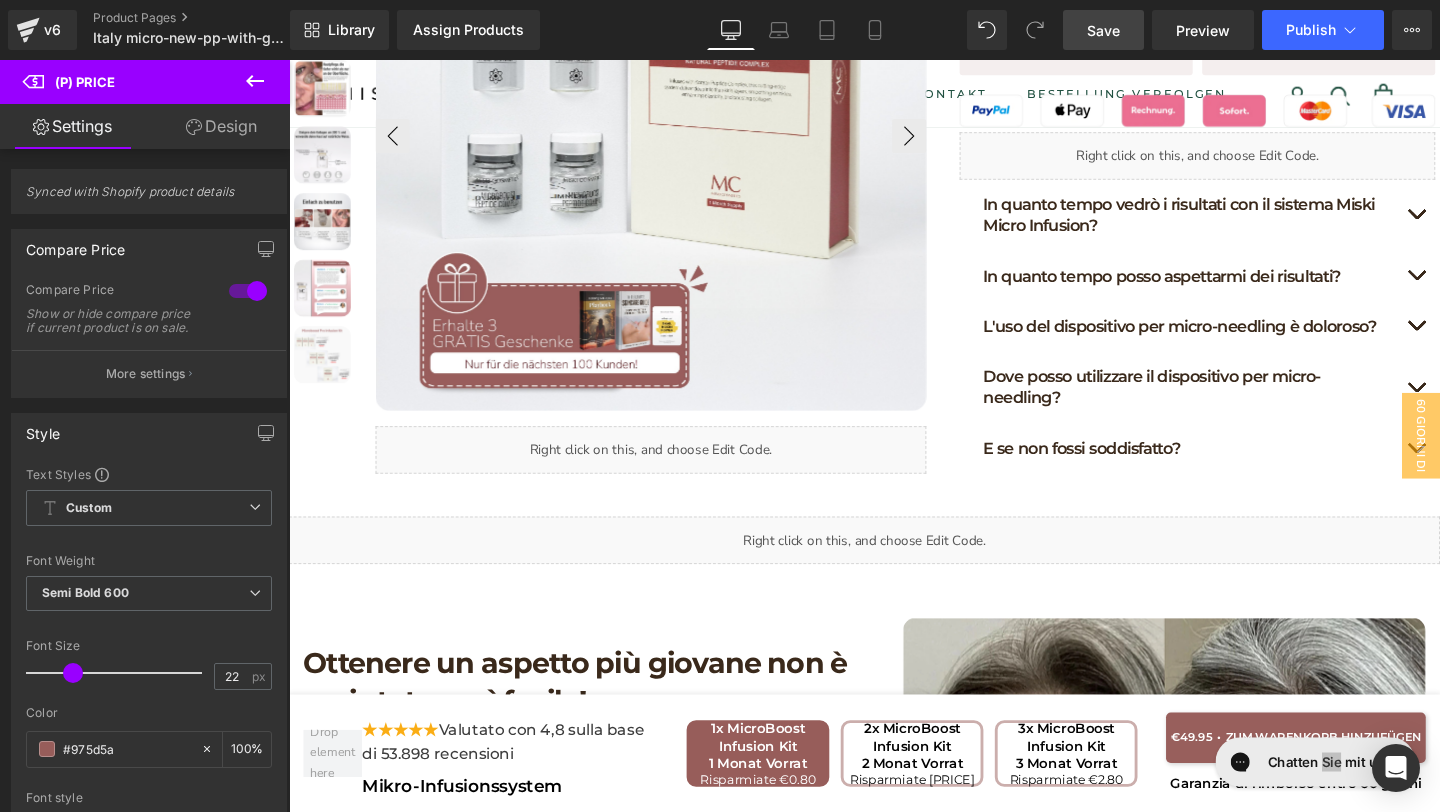 scroll, scrollTop: 1407, scrollLeft: 0, axis: vertical 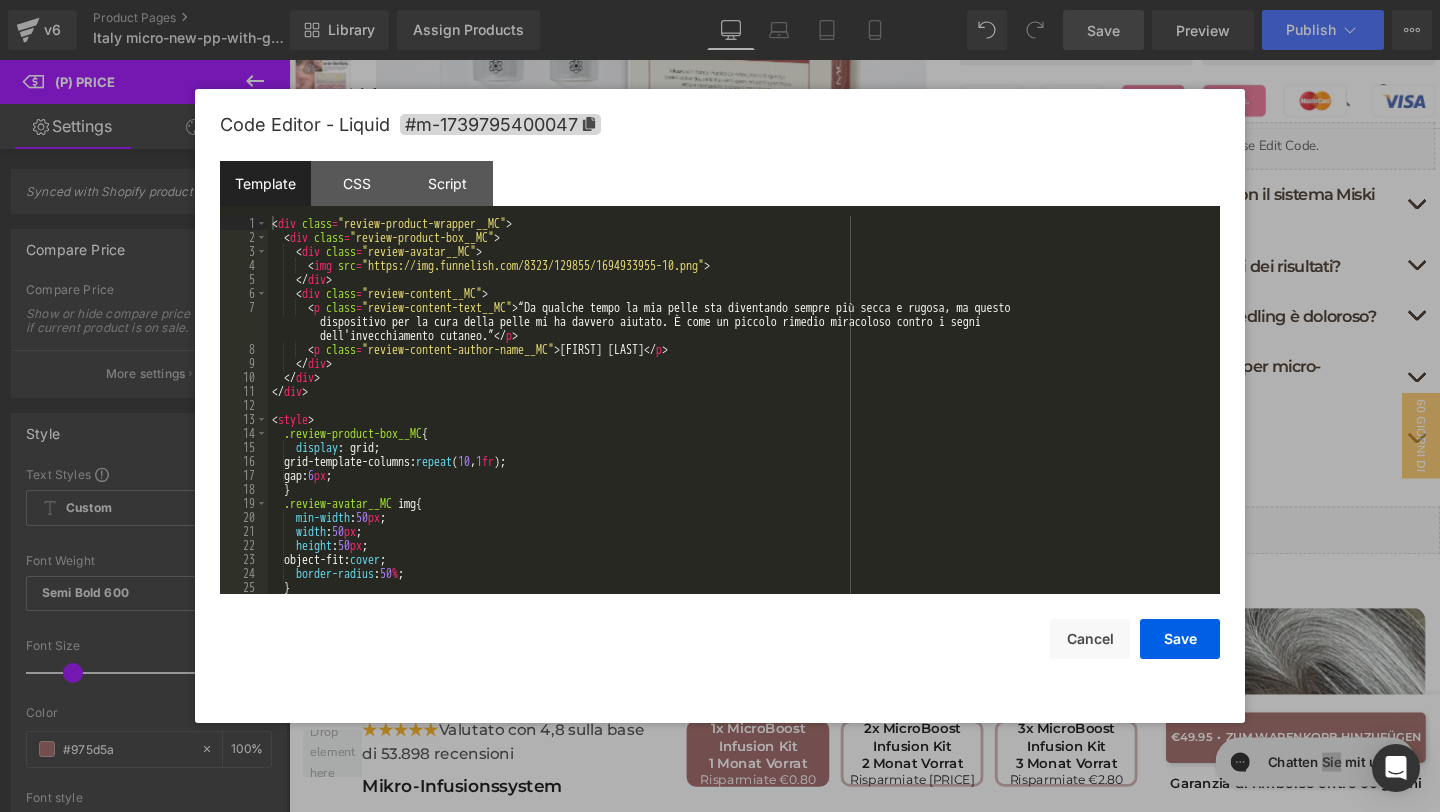 click on "You are previewing how the   will restyle your page. You can not edit Elements in Preset Preview Mode.  v6 Product Pages Italy micro-new-pp-with-gifts Library Assign Products  Product Preview
No product match your search.  Please try another keyword  Manage assigned products Desktop Desktop Laptop Tablet Mobile Save Preview Publish Scheduled View Live Page View with current Template Save Template to Library Schedule Publish Publish Settings Shortcuts  Your page can’t be published   You've reached the maximum number of published pages on your plan  (20/999999).  You need to upgrade your plan or unpublish all your pages to get 1 publish slot.   Unpublish pages   Upgrade plan  Elements Global Style Base Row  rows, columns, layouts, div Heading  headings, titles, h1,h2,h3,h4,h5,h6 Text Block  texts, paragraphs, contents, blocks Image  images, photos, alts, uploads Icon  icons, symbols Button  button, call to action, cta Separator  separators, dividers, horizontal lines Liquid  Banner Parallax  List" at bounding box center [720, 0] 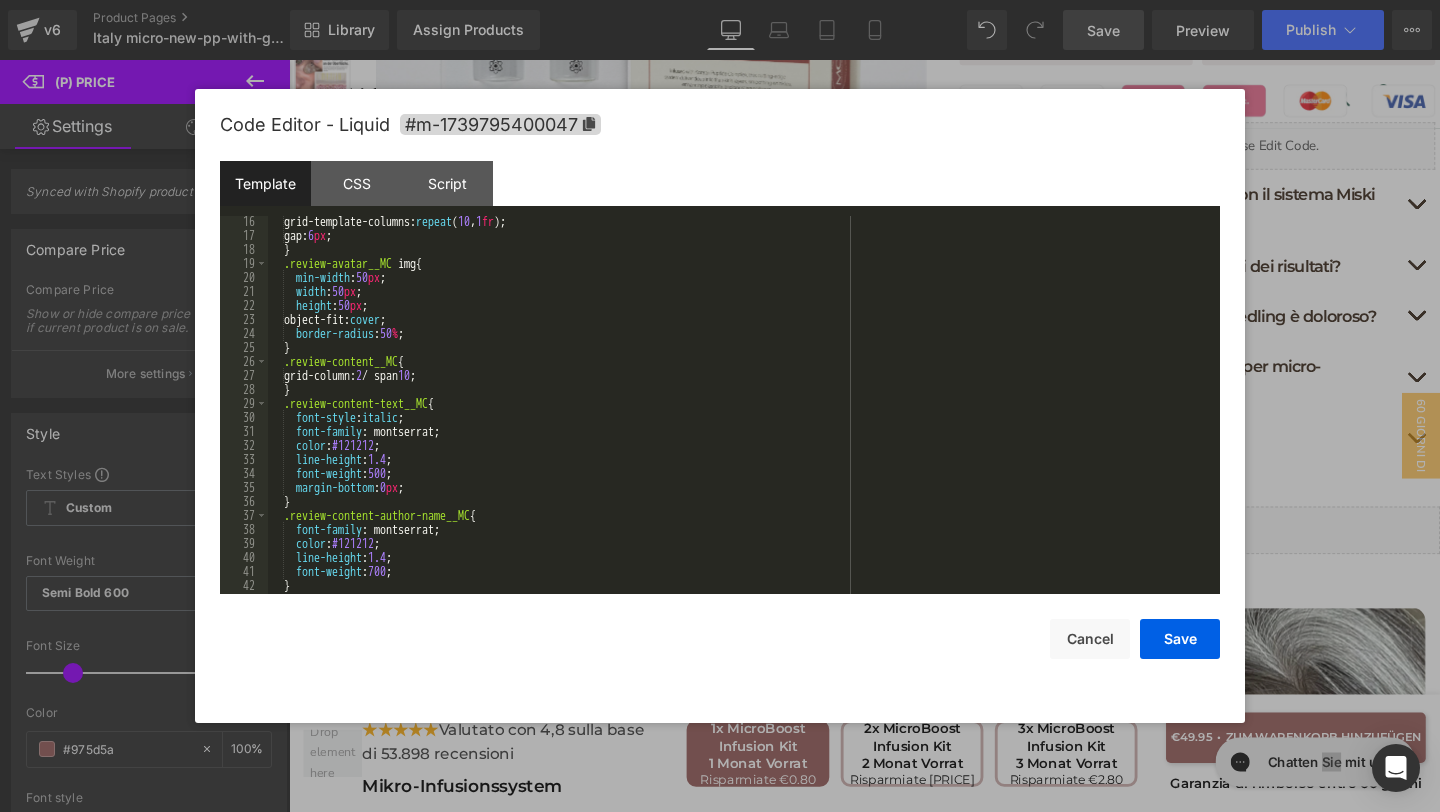 scroll, scrollTop: 252, scrollLeft: 0, axis: vertical 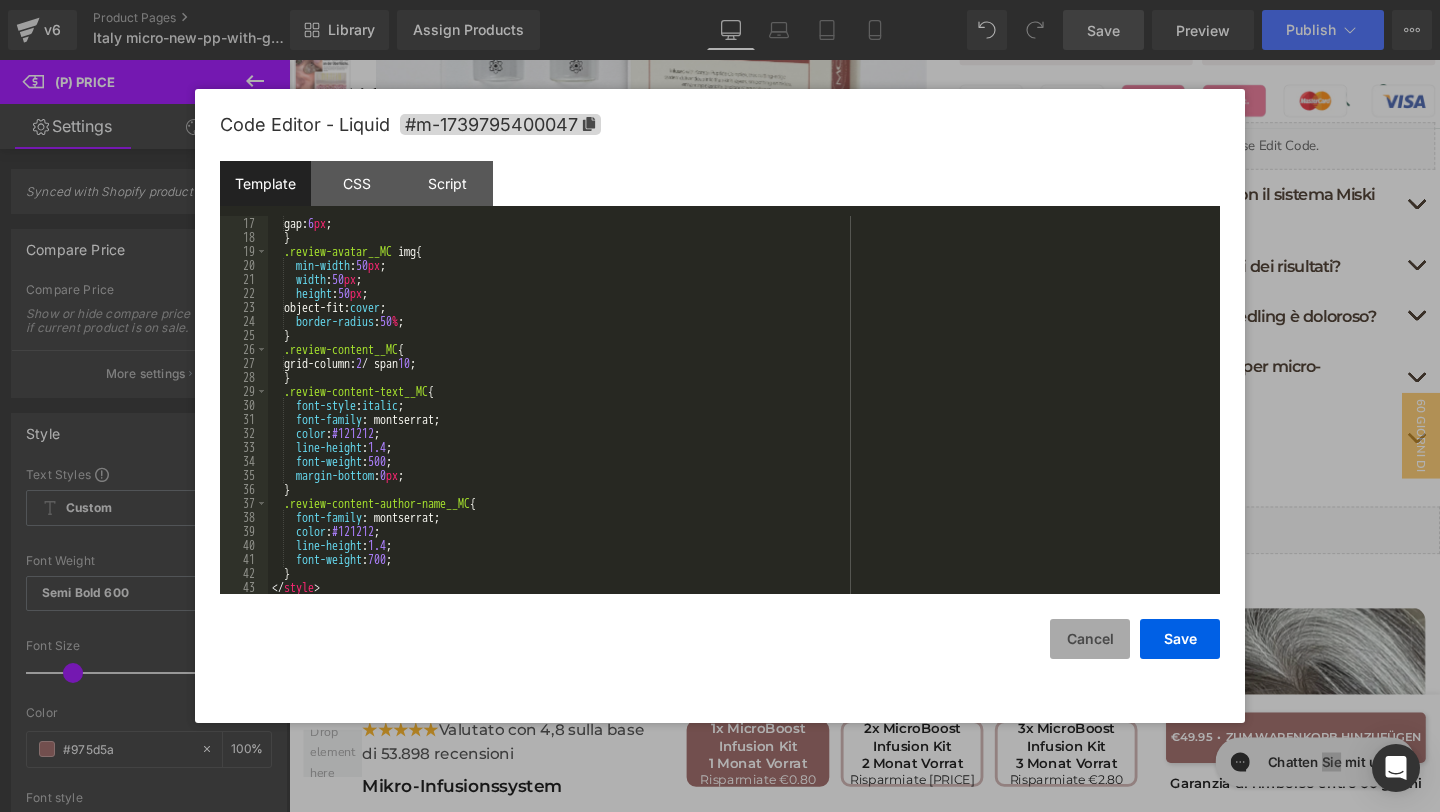 click on "Cancel" at bounding box center (1090, 639) 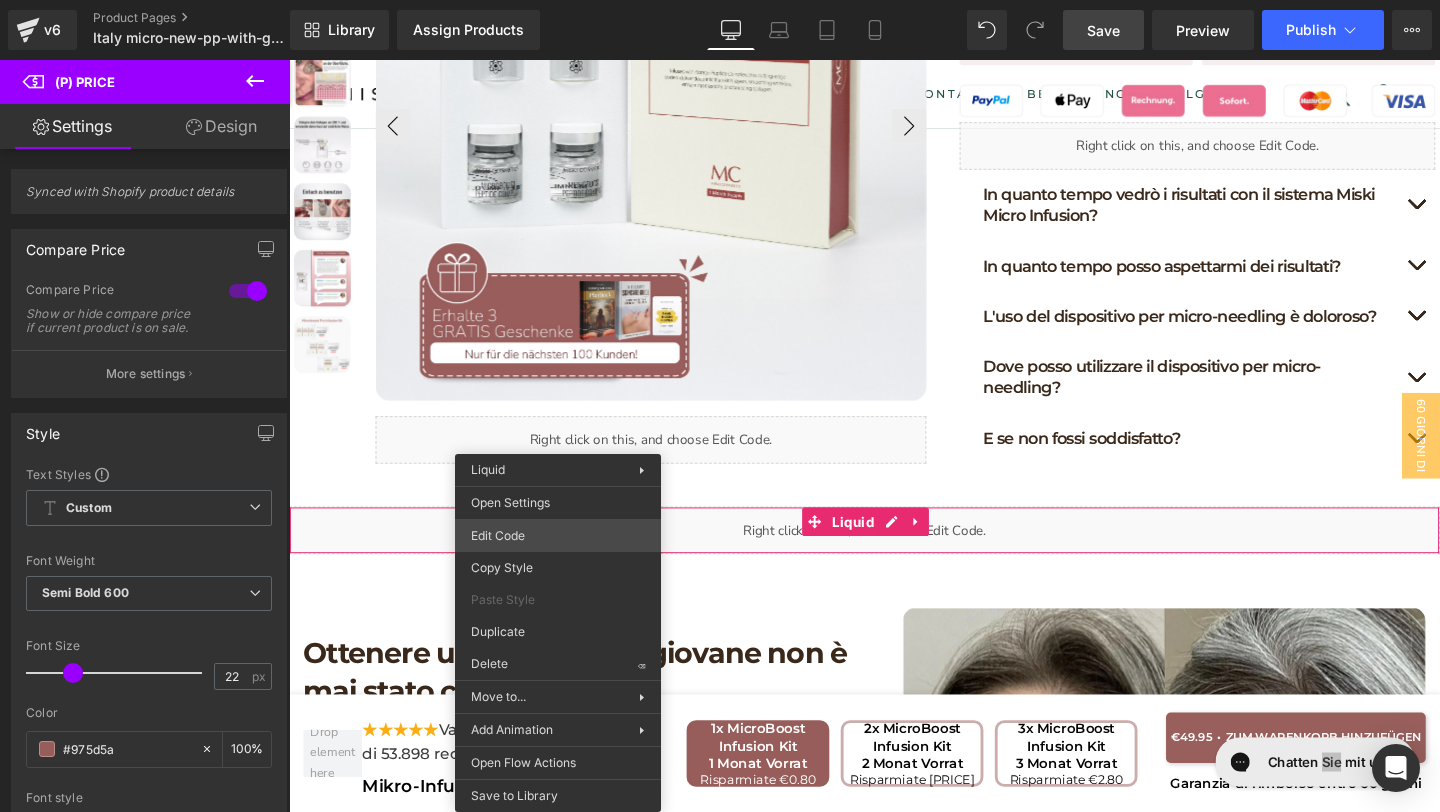click on "You are previewing how the   will restyle your page. You can not edit Elements in Preset Preview Mode.  v6 Product Pages Italy micro-new-pp-with-gifts Library Assign Products  Product Preview
No product match your search.  Please try another keyword  Manage assigned products Desktop Desktop Laptop Tablet Mobile Save Preview Publish Scheduled View Live Page View with current Template Save Template to Library Schedule Publish Publish Settings Shortcuts  Your page can’t be published   You've reached the maximum number of published pages on your plan  (20/999999).  You need to upgrade your plan or unpublish all your pages to get 1 publish slot.   Unpublish pages   Upgrade plan  Elements Global Style Base Row  rows, columns, layouts, div Heading  headings, titles, h1,h2,h3,h4,h5,h6 Text Block  texts, paragraphs, contents, blocks Image  images, photos, alts, uploads Icon  icons, symbols Button  button, call to action, cta Separator  separators, dividers, horizontal lines Liquid  Banner Parallax  List" at bounding box center [720, 0] 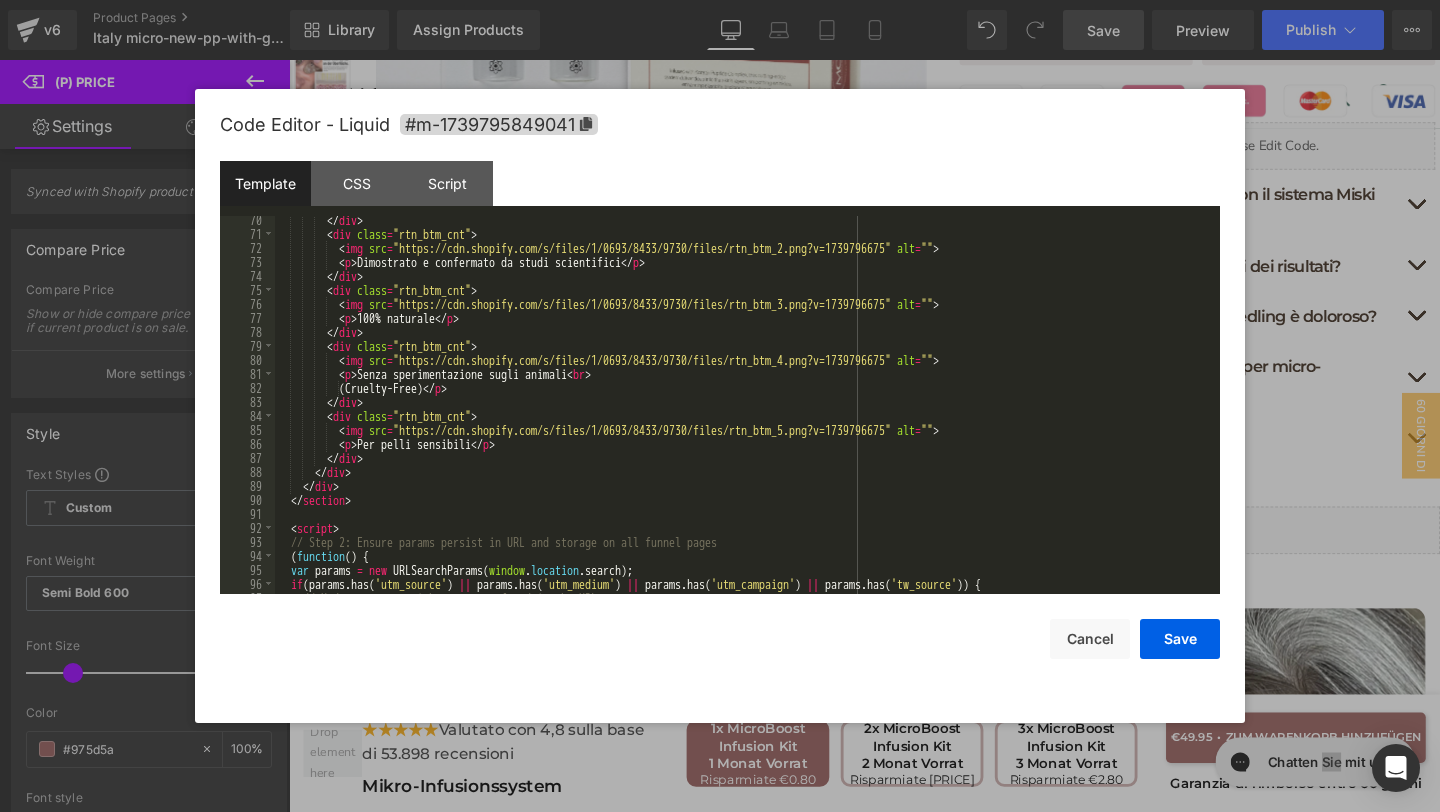scroll, scrollTop: 1302, scrollLeft: 0, axis: vertical 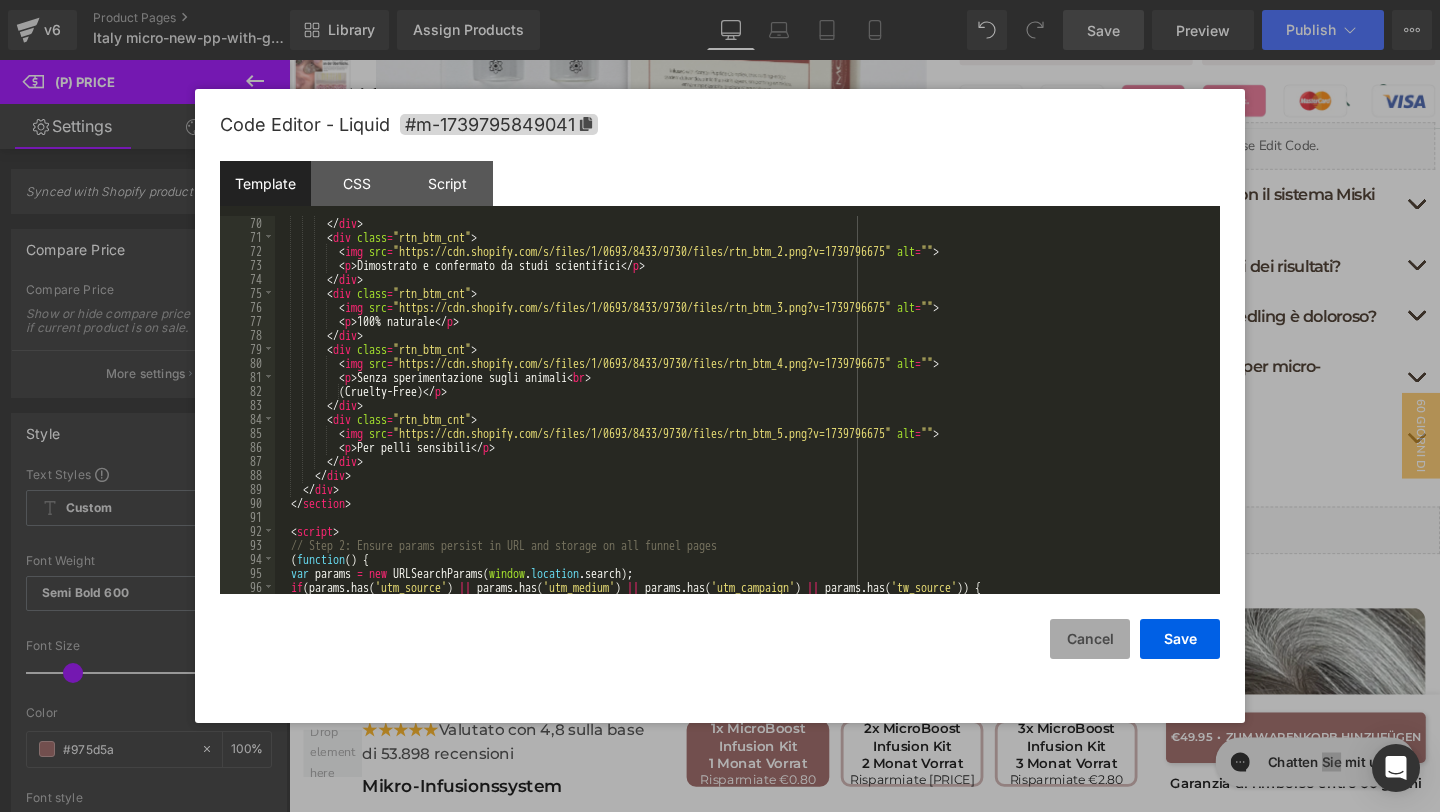 click on "Cancel" at bounding box center [1090, 639] 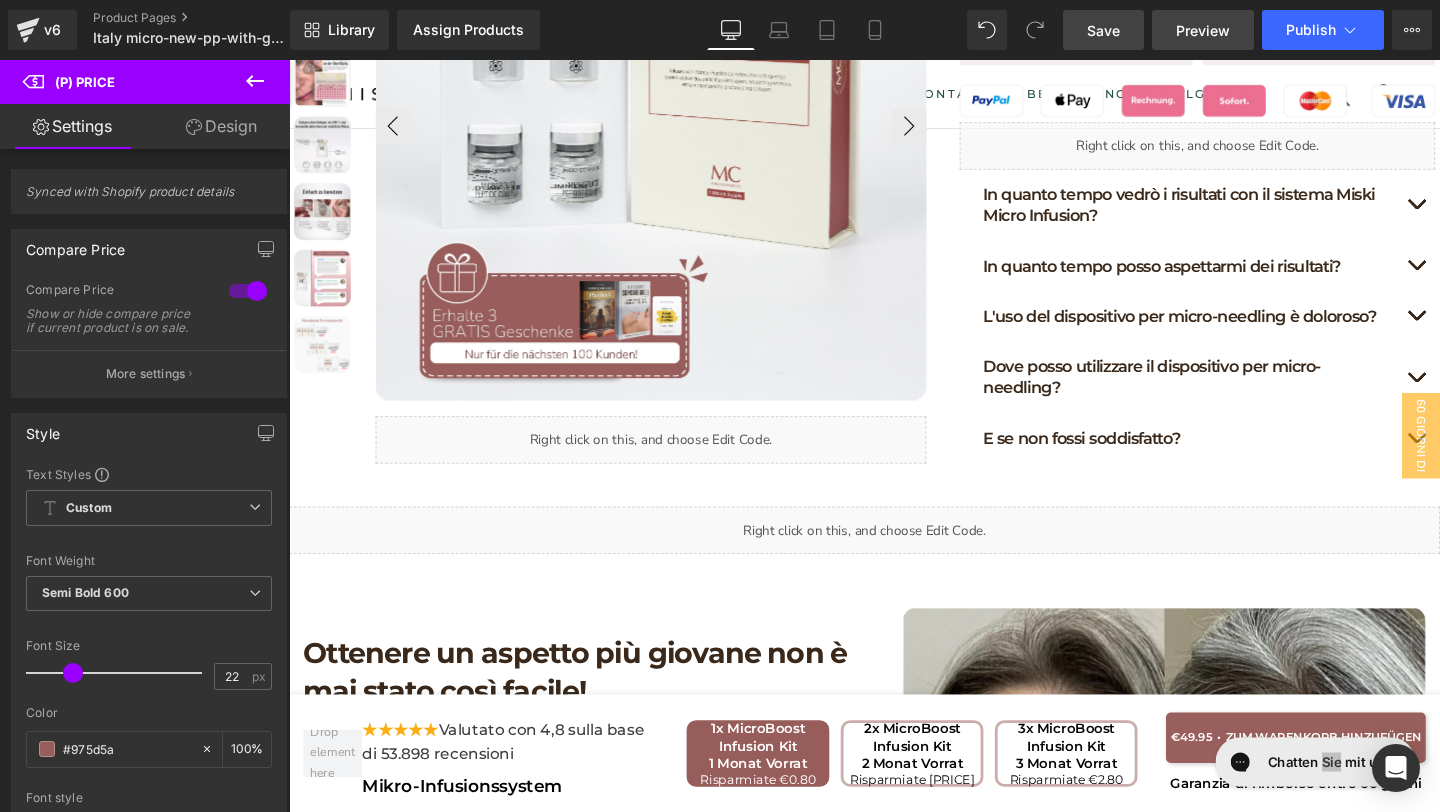 click on "Preview" at bounding box center (1203, 30) 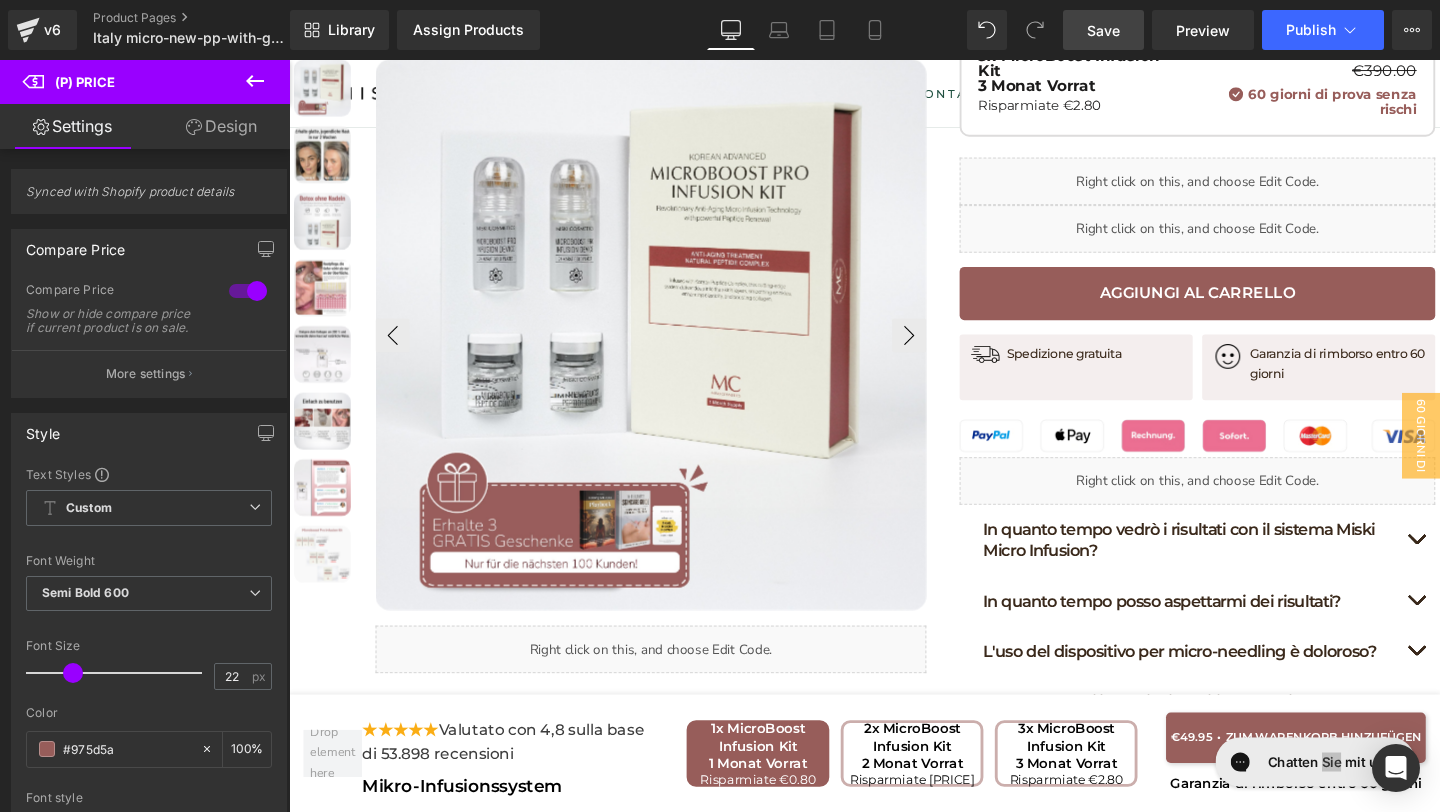 scroll, scrollTop: 944, scrollLeft: 0, axis: vertical 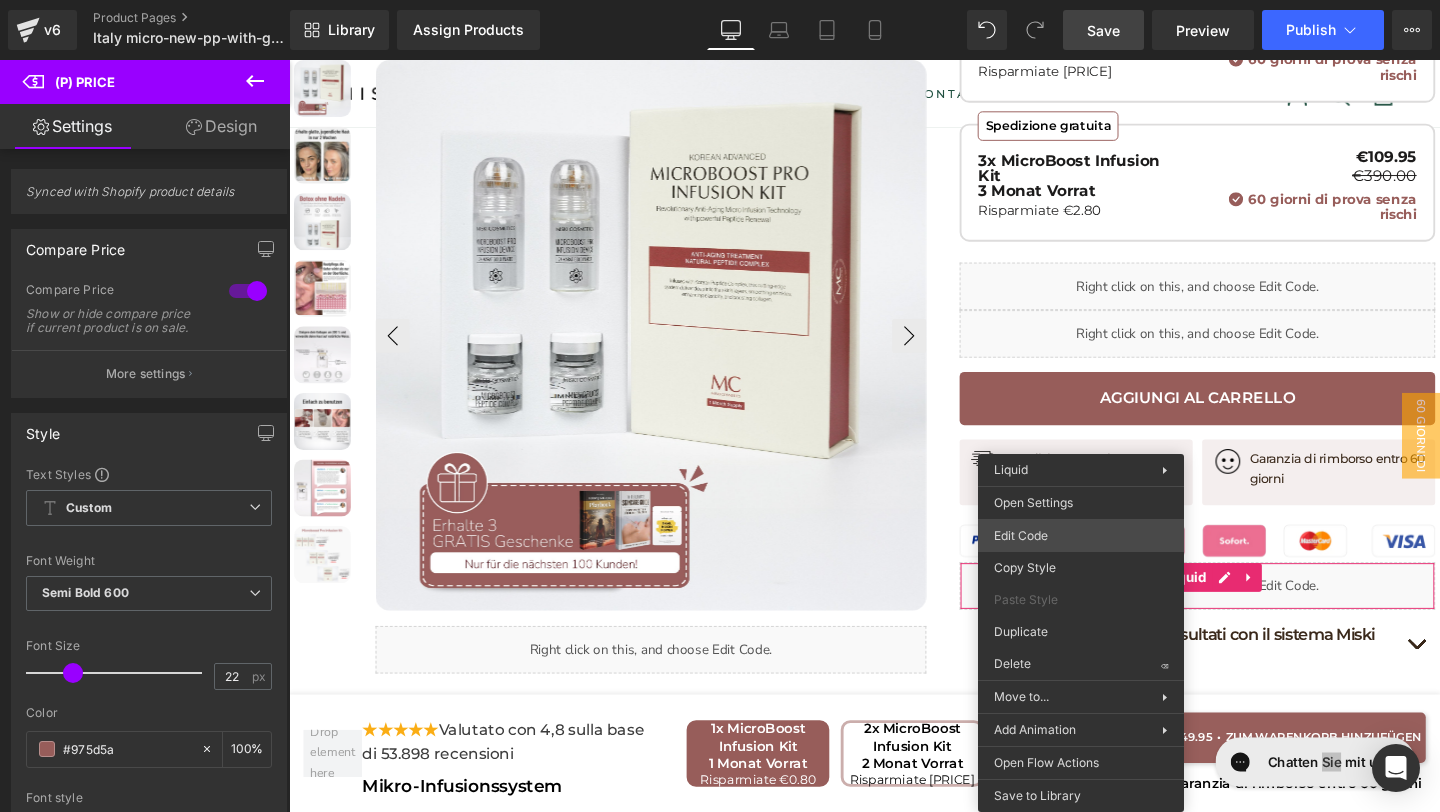 click on "You are previewing how the   will restyle your page. You can not edit Elements in Preset Preview Mode.  v6 Product Pages Italy micro-new-pp-with-gifts Library Assign Products  Product Preview
No product match your search.  Please try another keyword  Manage assigned products Desktop Desktop Laptop Tablet Mobile Save Preview Publish Scheduled View Live Page View with current Template Save Template to Library Schedule Publish Publish Settings Shortcuts  Your page can’t be published   You've reached the maximum number of published pages on your plan  (20/999999).  You need to upgrade your plan or unpublish all your pages to get 1 publish slot.   Unpublish pages   Upgrade plan  Elements Global Style Base Row  rows, columns, layouts, div Heading  headings, titles, h1,h2,h3,h4,h5,h6 Text Block  texts, paragraphs, contents, blocks Image  images, photos, alts, uploads Icon  icons, symbols Button  button, call to action, cta Separator  separators, dividers, horizontal lines Liquid  Banner Parallax  List" at bounding box center (720, 0) 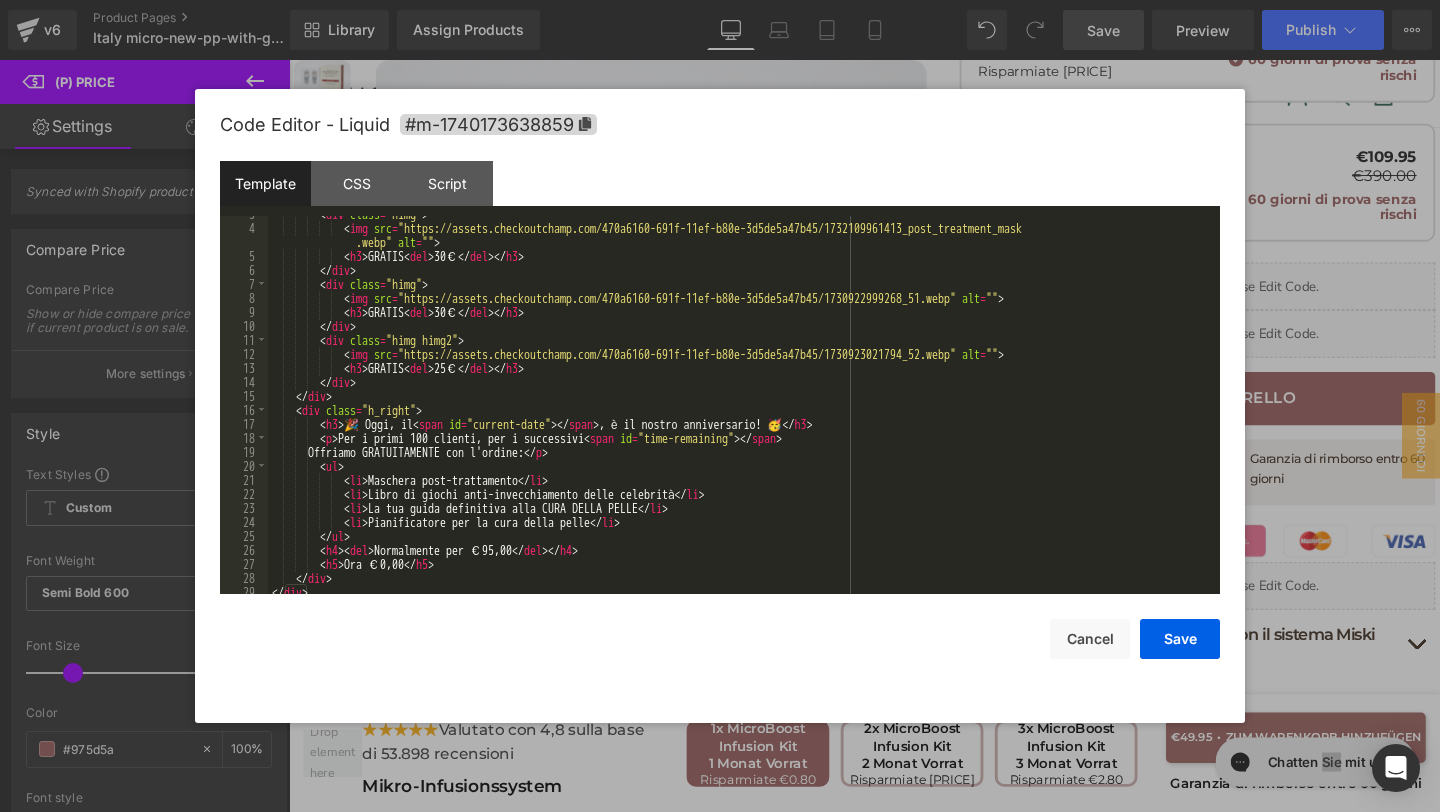 scroll, scrollTop: 0, scrollLeft: 0, axis: both 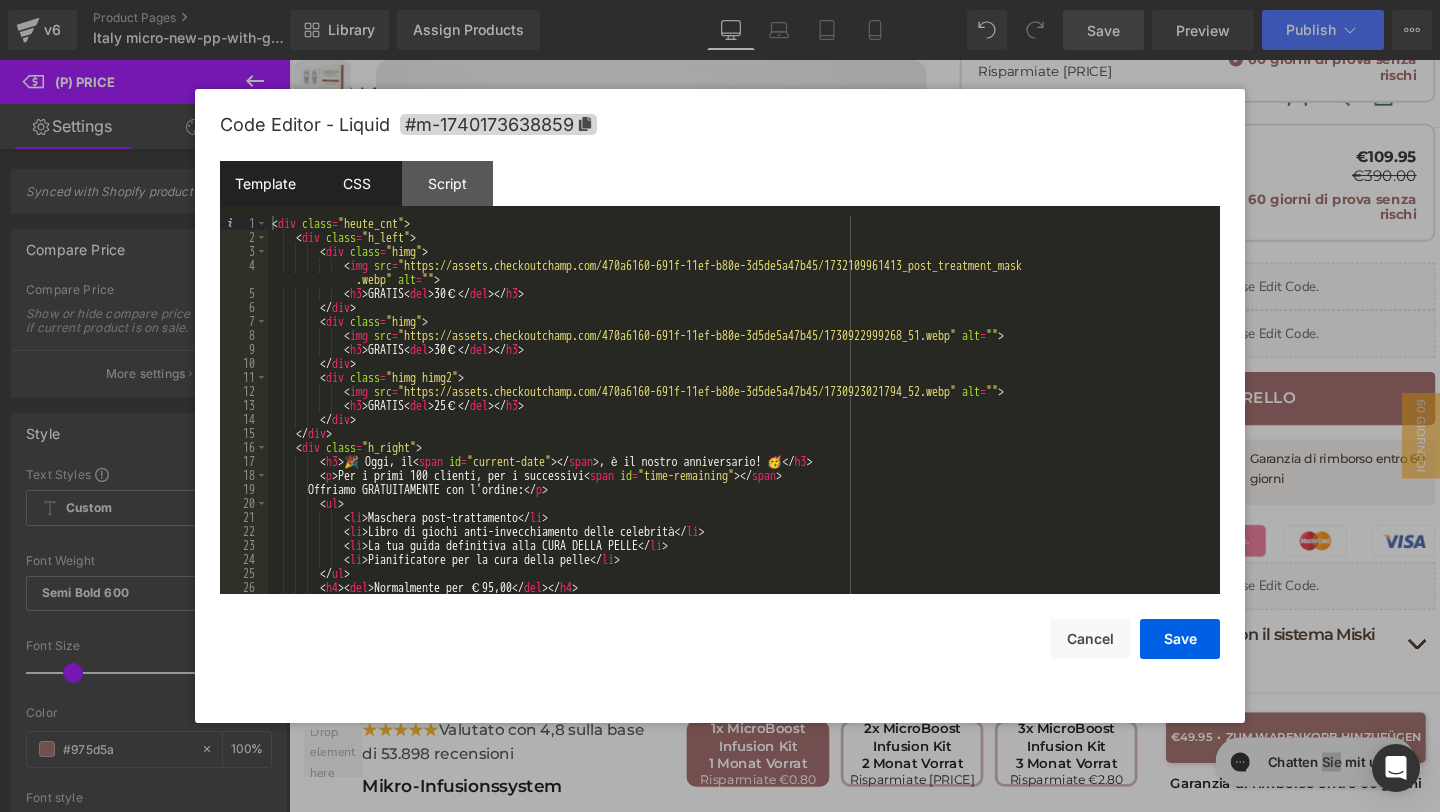 click on "CSS" at bounding box center (356, 183) 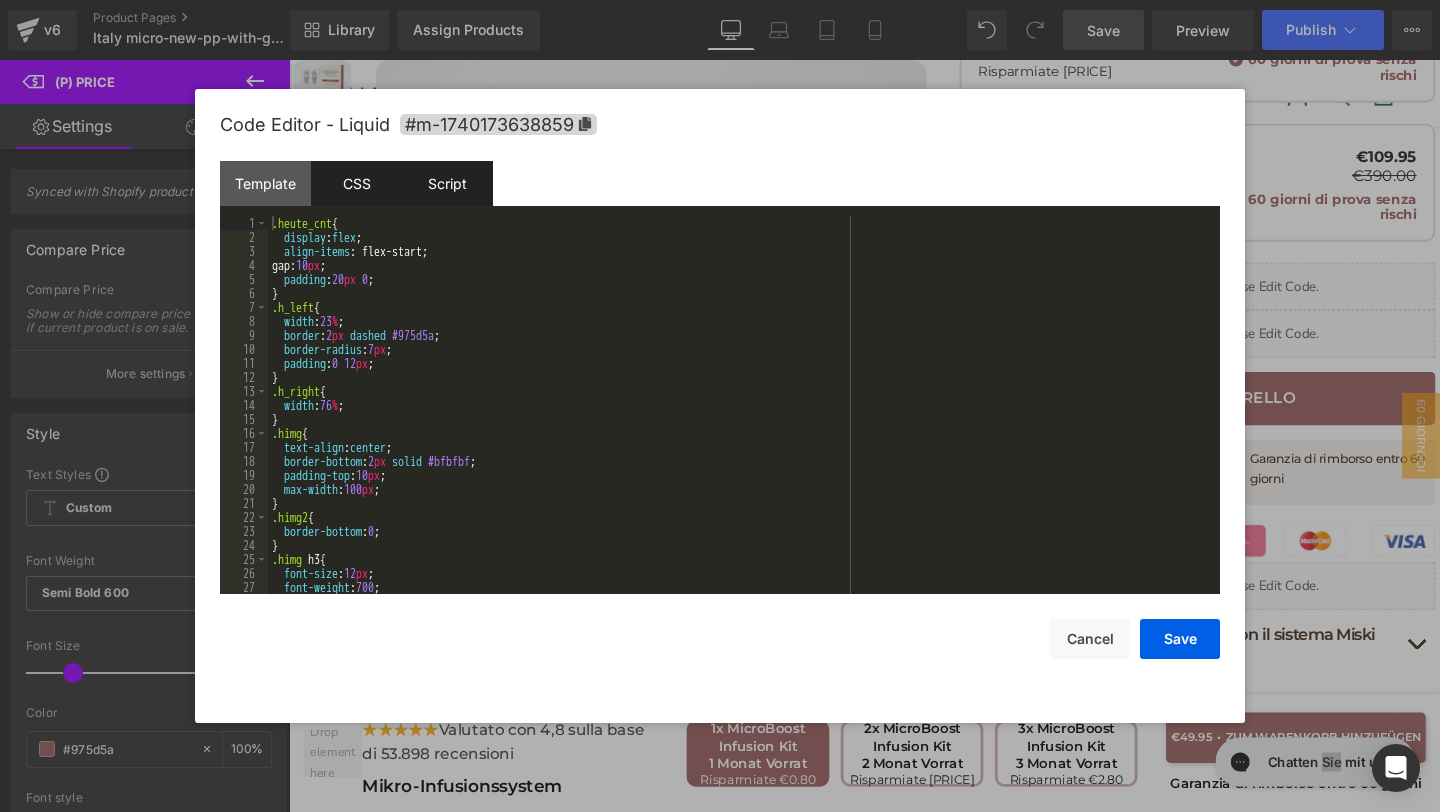 click on "Script" at bounding box center [447, 183] 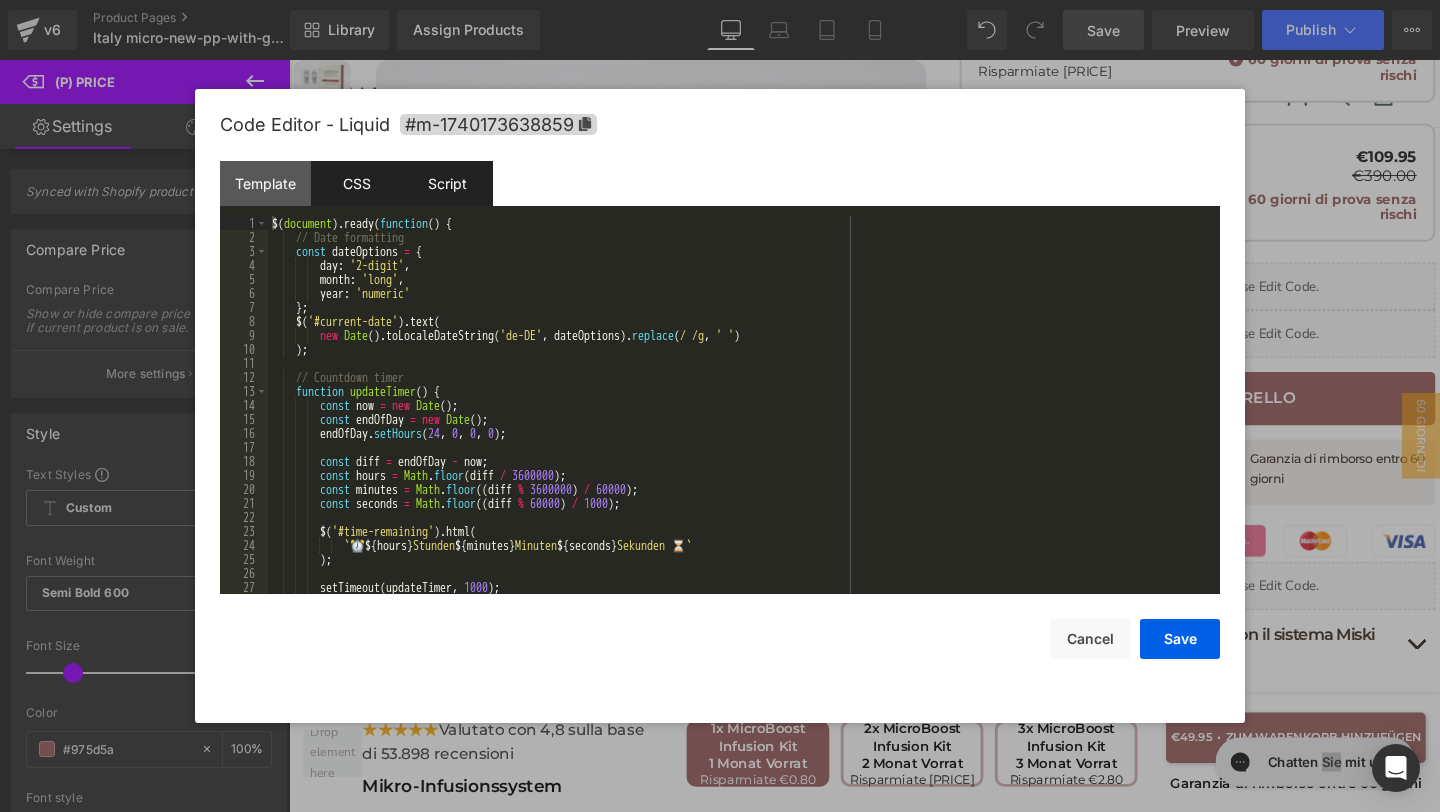 click on "CSS" at bounding box center (356, 183) 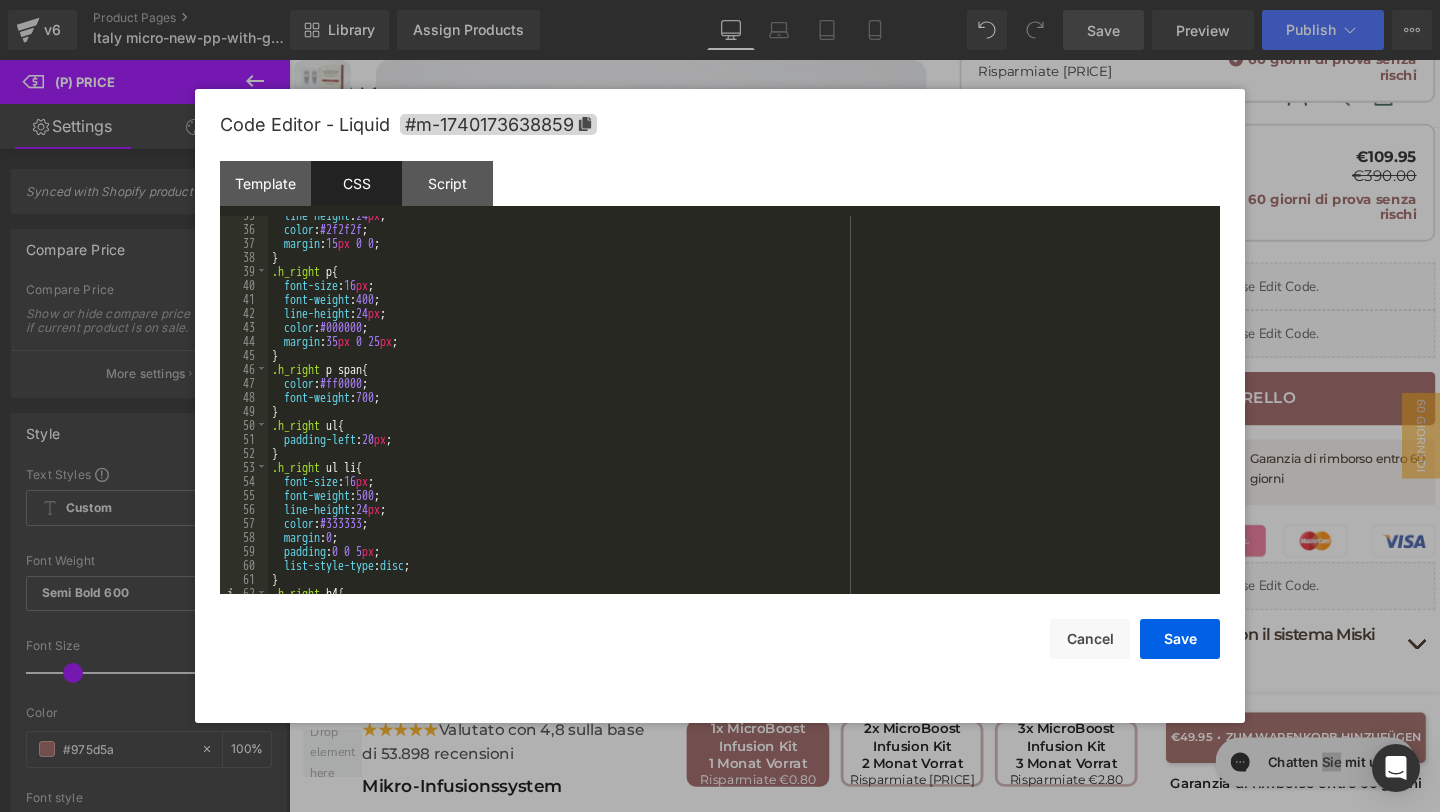 scroll, scrollTop: 882, scrollLeft: 0, axis: vertical 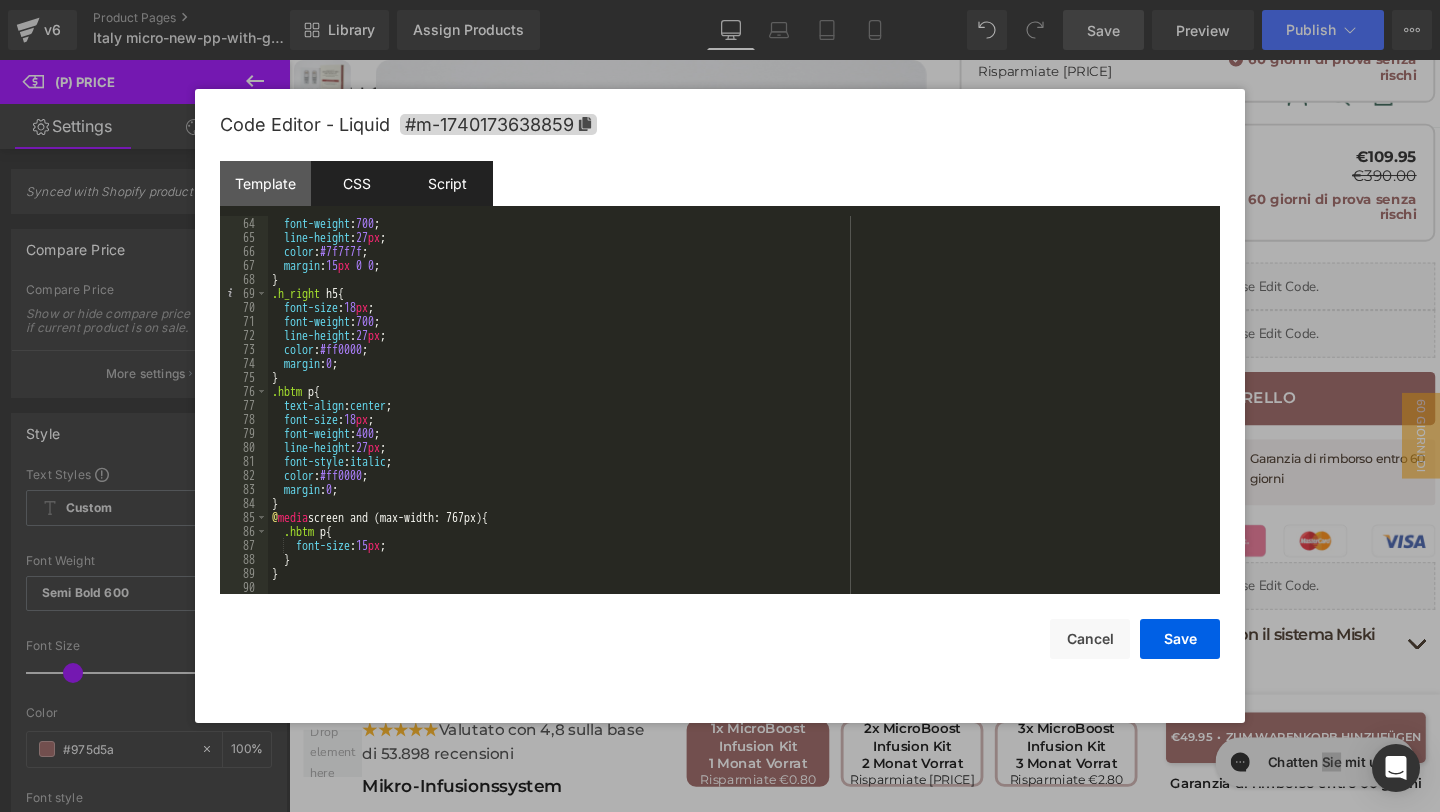 click on "Script" at bounding box center [447, 183] 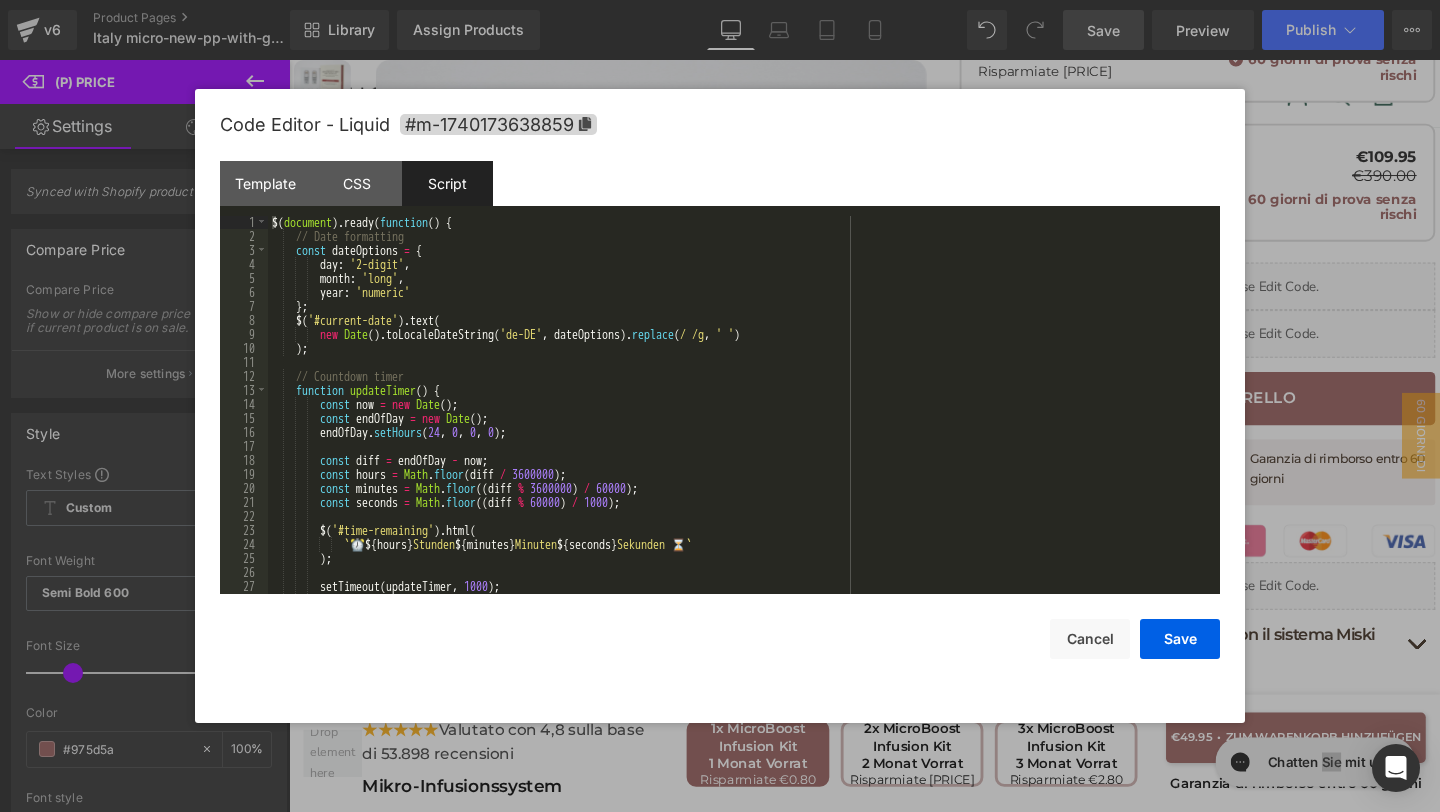 scroll, scrollTop: 56, scrollLeft: 0, axis: vertical 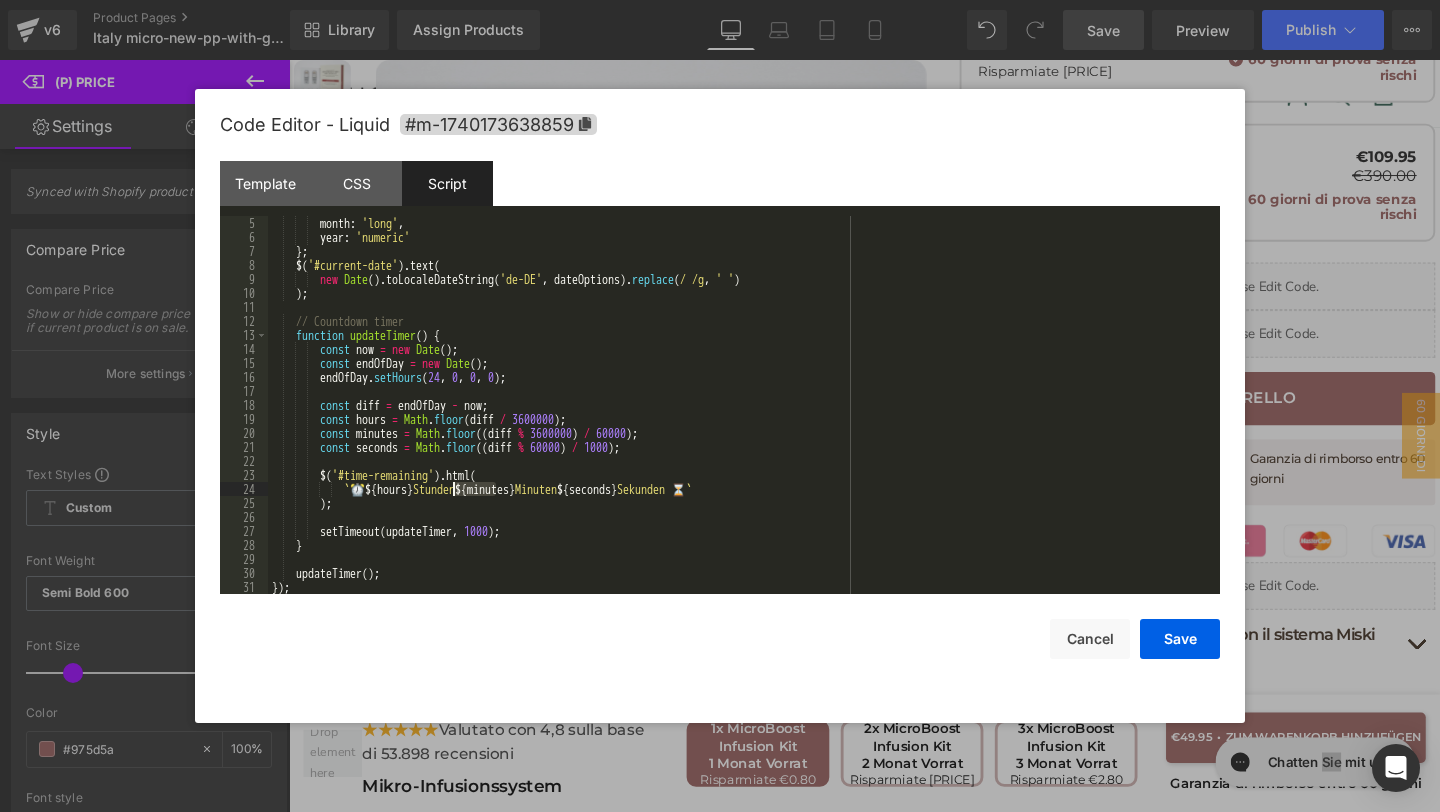 drag, startPoint x: 499, startPoint y: 490, endPoint x: 452, endPoint y: 490, distance: 47 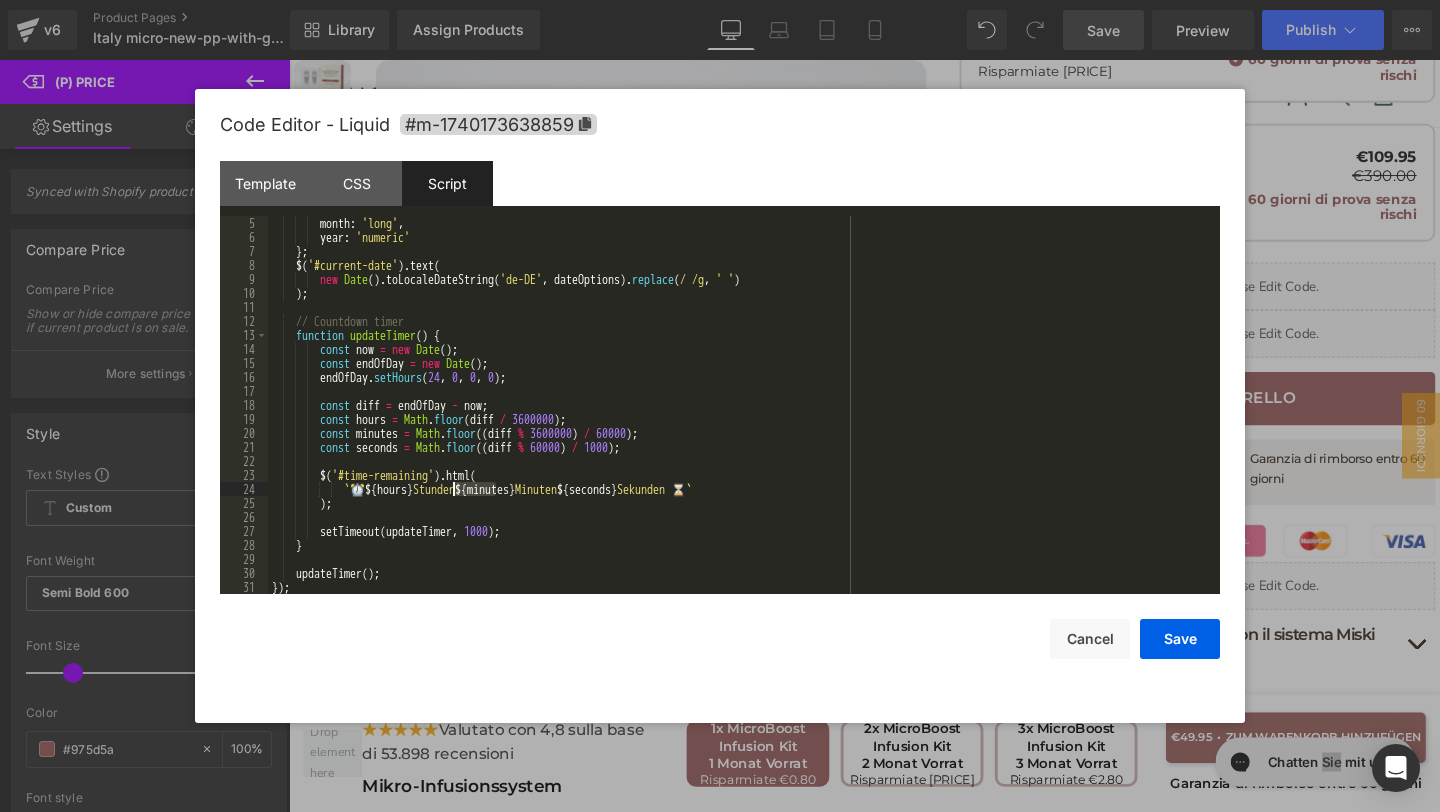click on "month :   'long' ,               year :   'numeric'         } ;       $ ( '#current-date' ) . text (             new   Date ( ) . toLocaleDateString ( 'de-DE' ,   dateOptions ) . replace ( / /g ,   ' ' )       ) ;       // Countdown timer       function   updateTimer ( )   {             const   now   =   new   Date ( ) ;             const   endOfDay   =   new   Date ( ) ;             endOfDay . setHours ( 24 ,   0 ,   0 ,   0 ) ;                         const   diff   =   endOfDay   -   now ;             const   hours   =   Math . floor ( diff   /   3600000 ) ;             const   minutes   =   Math . floor (( diff   %   3600000 )   /   60000 ) ;             const   seconds   =   Math . floor (( diff   %   60000 )   /   1000 ) ;                         $ ( '#time-remaining' ) . html (                   ` ⏰  ${ hours }  Stunden  ${ minutes }  Minuten  ${ seconds }  Sekunden ⏳ `             ) ;                         setTimeout ( updateTimer ,   1000 ) ;       }             updateTimer ( ) ; })" at bounding box center (740, 419) 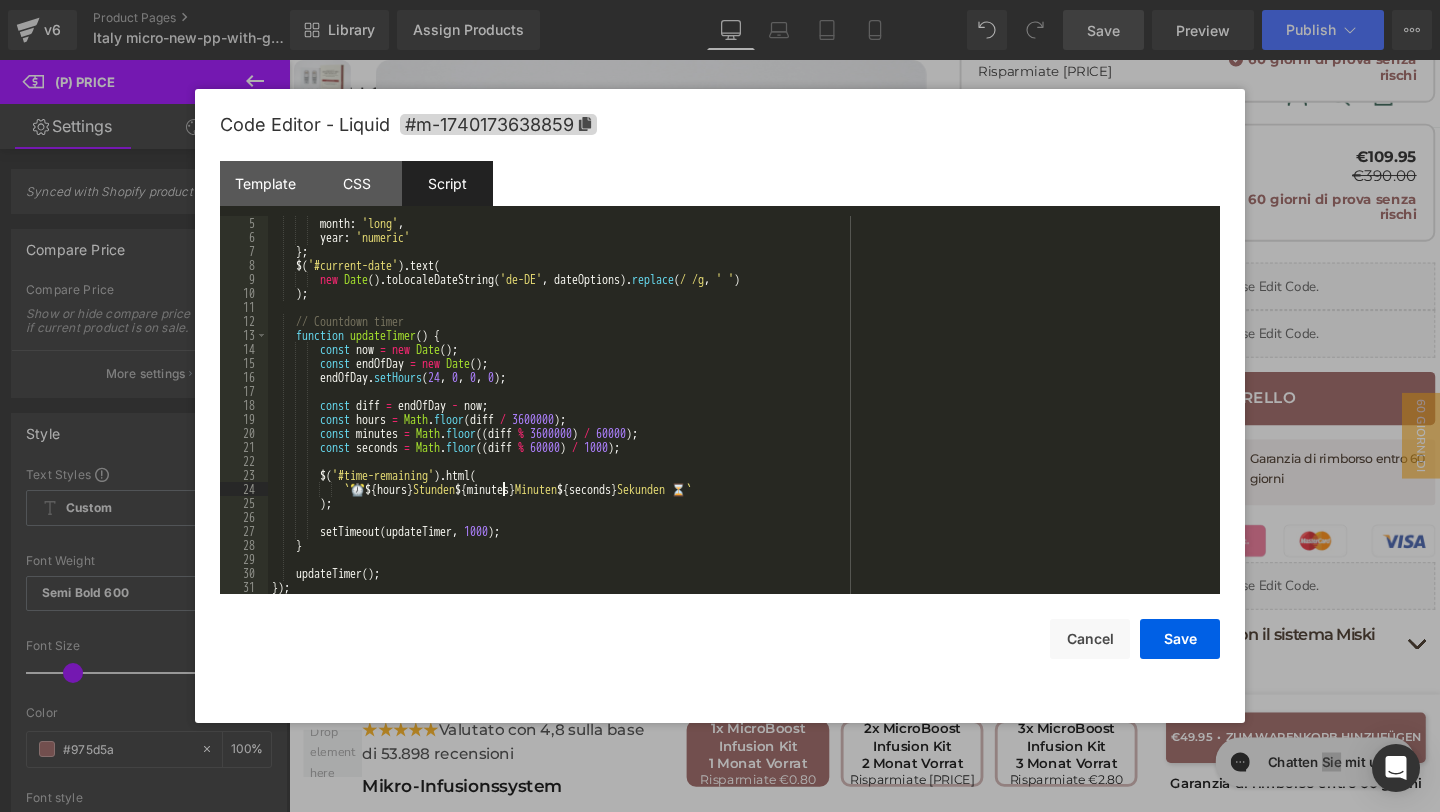 click on "month :   'long' ,               year :   'numeric'         } ;       $ ( '#current-date' ) . text (             new   Date ( ) . toLocaleDateString ( 'de-DE' ,   dateOptions ) . replace ( / /g ,   ' ' )       ) ;       // Countdown timer       function   updateTimer ( )   {             const   now   =   new   Date ( ) ;             const   endOfDay   =   new   Date ( ) ;             endOfDay . setHours ( 24 ,   0 ,   0 ,   0 ) ;                         const   diff   =   endOfDay   -   now ;             const   hours   =   Math . floor ( diff   /   3600000 ) ;             const   minutes   =   Math . floor (( diff   %   3600000 )   /   60000 ) ;             const   seconds   =   Math . floor (( diff   %   60000 )   /   1000 ) ;                         $ ( '#time-remaining' ) . html (                   ` ⏰  ${ hours }  Stunden  ${ minutes }  Minuten  ${ seconds }  Sekunden ⏳ `             ) ;                         setTimeout ( updateTimer ,   1000 ) ;       }             updateTimer ( ) ; })" at bounding box center (740, 419) 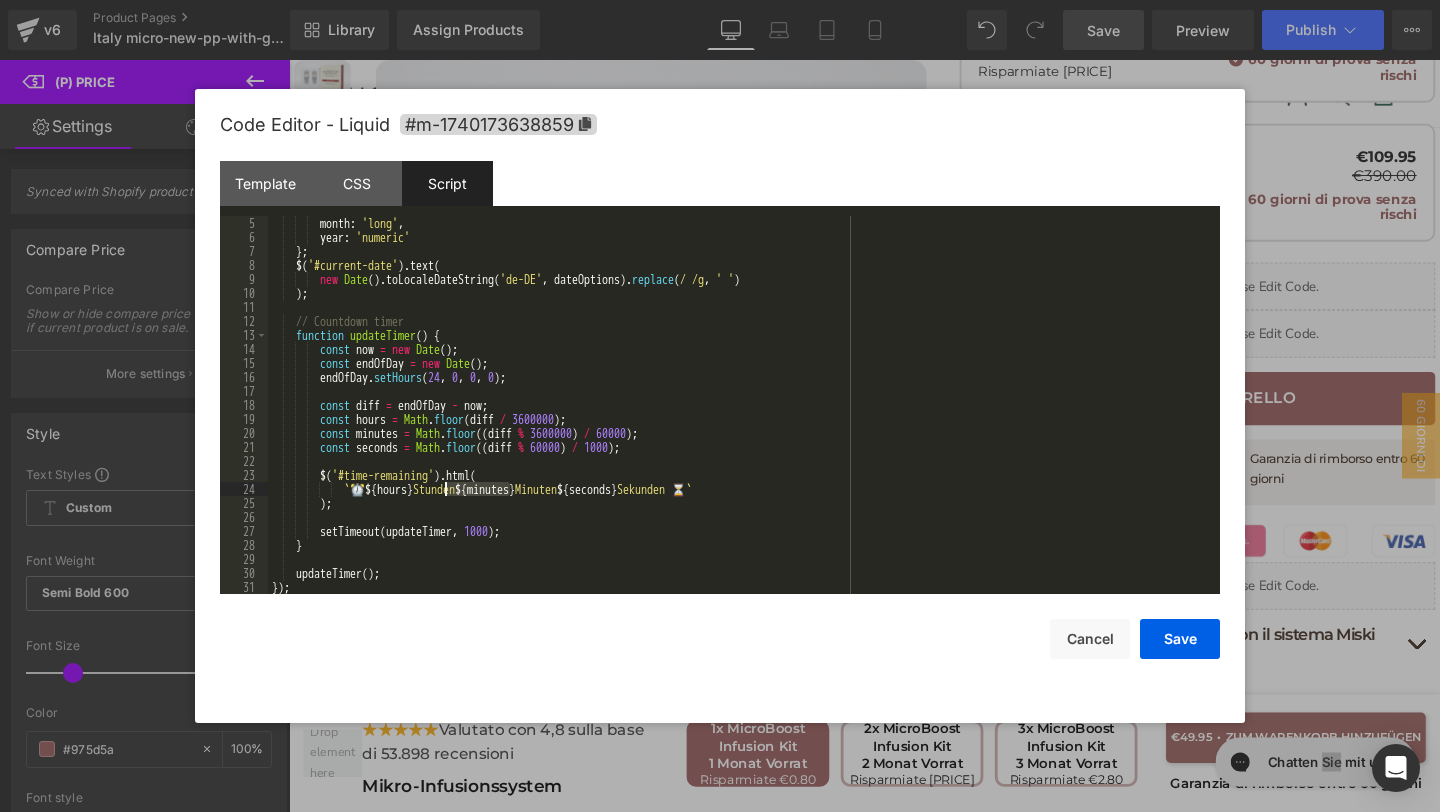 drag, startPoint x: 500, startPoint y: 489, endPoint x: 465, endPoint y: 491, distance: 35.057095 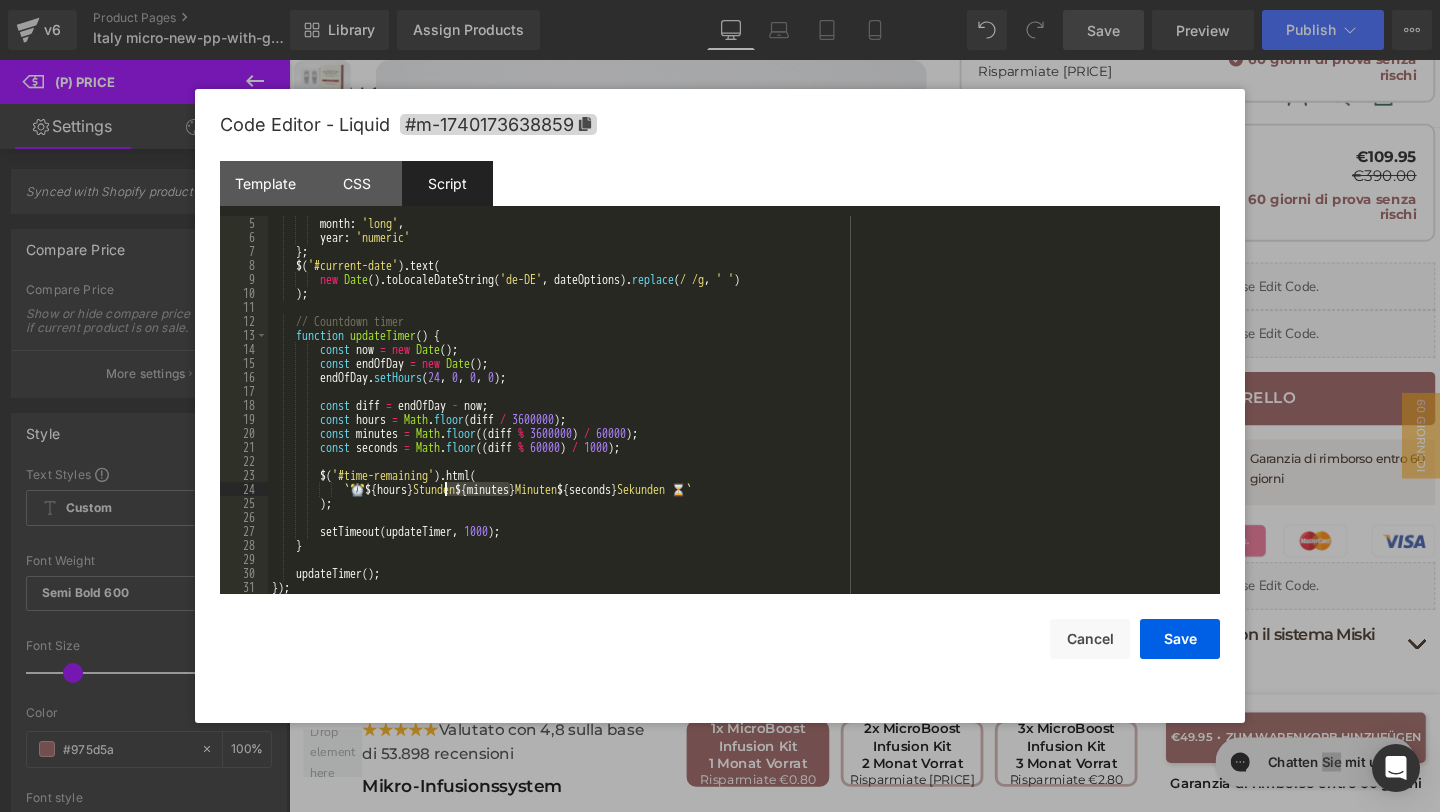 click on "month :   'long' ,               year :   'numeric'         } ;       $ ( '#current-date' ) . text (             new   Date ( ) . toLocaleDateString ( 'de-DE' ,   dateOptions ) . replace ( / /g ,   ' ' )       ) ;       // Countdown timer       function   updateTimer ( )   {             const   now   =   new   Date ( ) ;             const   endOfDay   =   new   Date ( ) ;             endOfDay . setHours ( 24 ,   0 ,   0 ,   0 ) ;                         const   diff   =   endOfDay   -   now ;             const   hours   =   Math . floor ( diff   /   3600000 ) ;             const   minutes   =   Math . floor (( diff   %   3600000 )   /   60000 ) ;             const   seconds   =   Math . floor (( diff   %   60000 )   /   1000 ) ;                         $ ( '#time-remaining' ) . html (                   ` ⏰  ${ hours }  Stunden  ${ minutes }  Minuten  ${ seconds }  Sekunden ⏳ `             ) ;                         setTimeout ( updateTimer ,   1000 ) ;       }             updateTimer ( ) ; })" at bounding box center [740, 419] 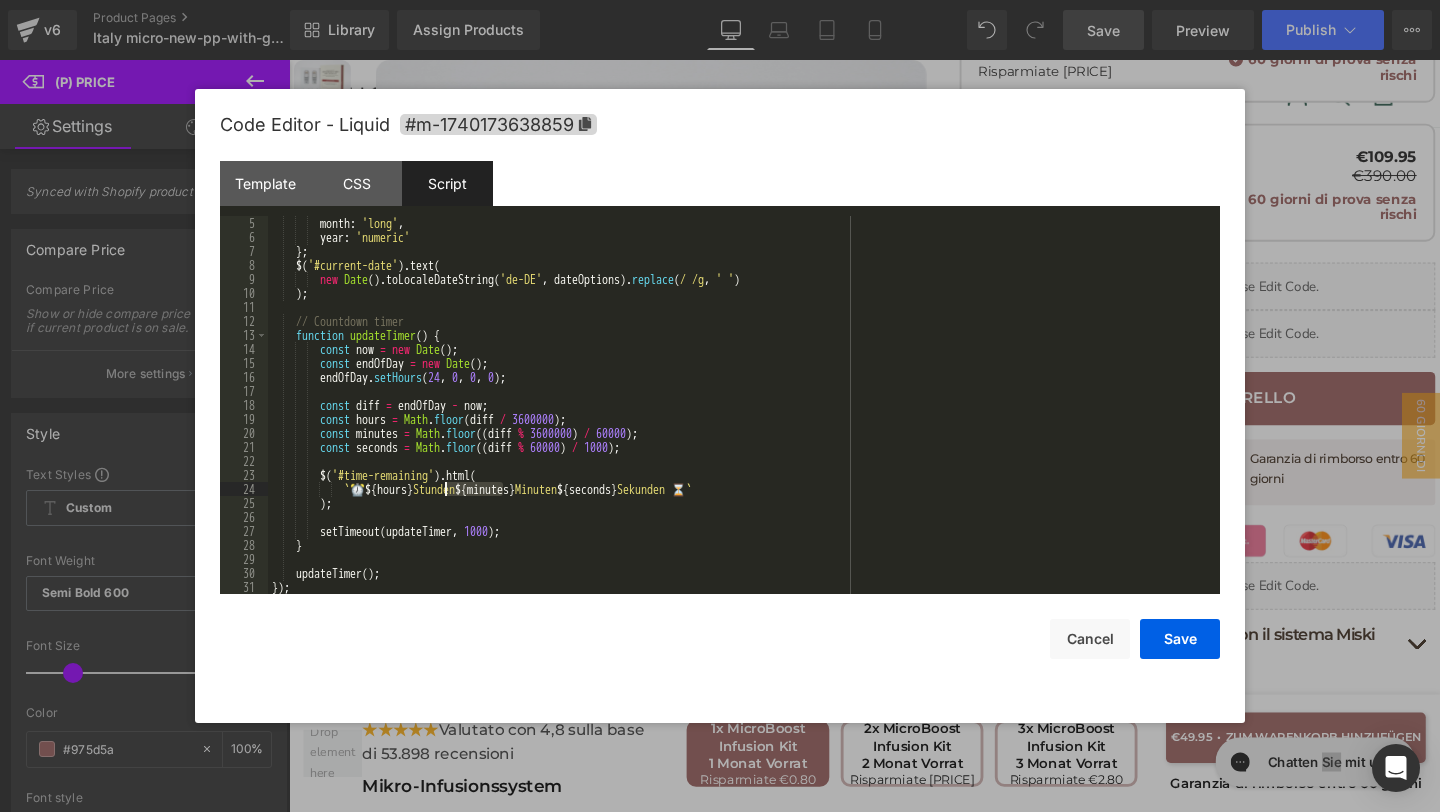 drag, startPoint x: 502, startPoint y: 494, endPoint x: 450, endPoint y: 496, distance: 52.03845 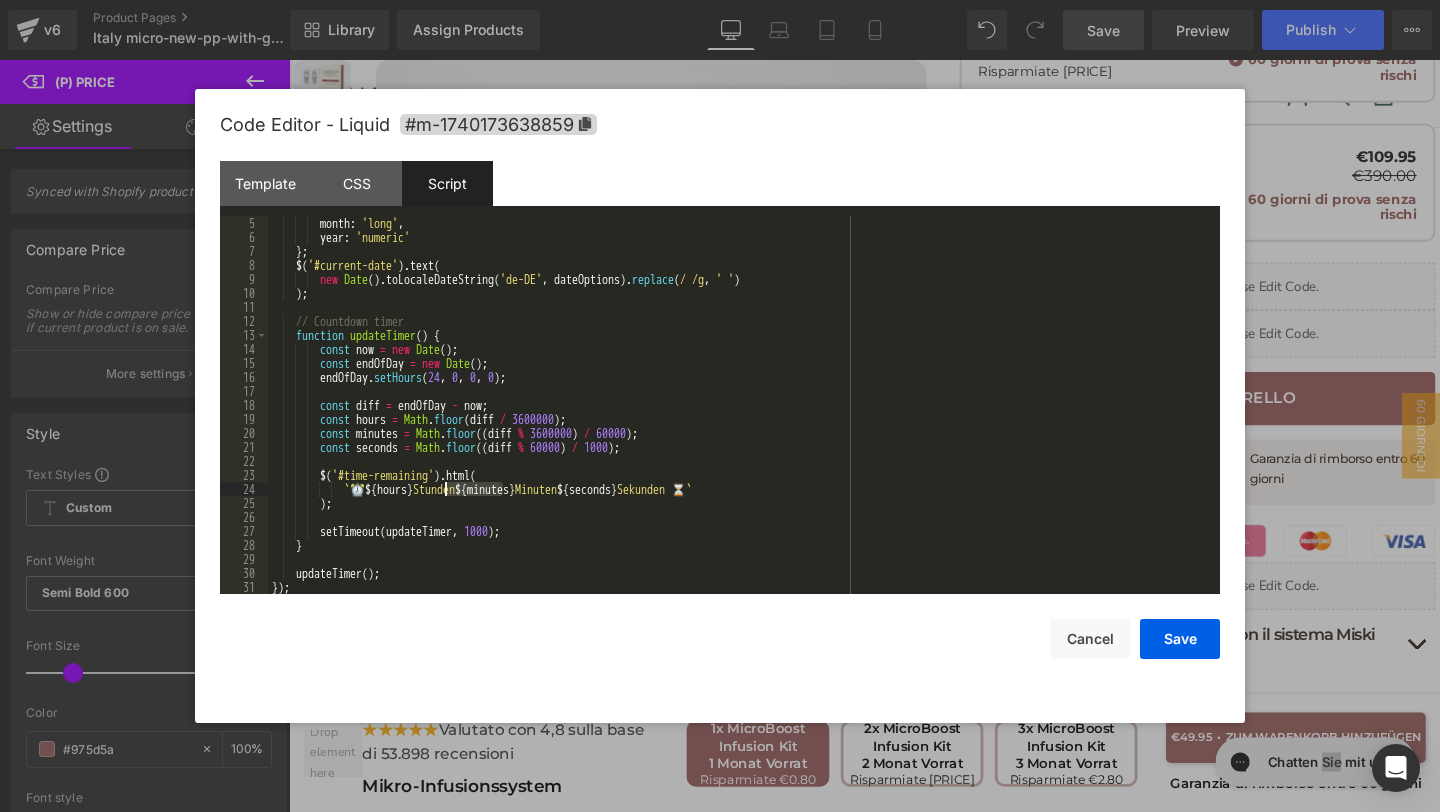 click on "month :   'long' ,               year :   'numeric'         } ;       $ ( '#current-date' ) . text (             new   Date ( ) . toLocaleDateString ( 'de-DE' ,   dateOptions ) . replace ( / /g ,   ' ' )       ) ;       // Countdown timer       function   updateTimer ( )   {             const   now   =   new   Date ( ) ;             const   endOfDay   =   new   Date ( ) ;             endOfDay . setHours ( 24 ,   0 ,   0 ,   0 ) ;                         const   diff   =   endOfDay   -   now ;             const   hours   =   Math . floor ( diff   /   3600000 ) ;             const   minutes   =   Math . floor (( diff   %   3600000 )   /   60000 ) ;             const   seconds   =   Math . floor (( diff   %   60000 )   /   1000 ) ;                         $ ( '#time-remaining' ) . html (                   ` ⏰  ${ hours }  Stunden  ${ minutes }  Minuten  ${ seconds }  Sekunden ⏳ `             ) ;                         setTimeout ( updateTimer ,   1000 ) ;       }             updateTimer ( ) ; })" at bounding box center [740, 419] 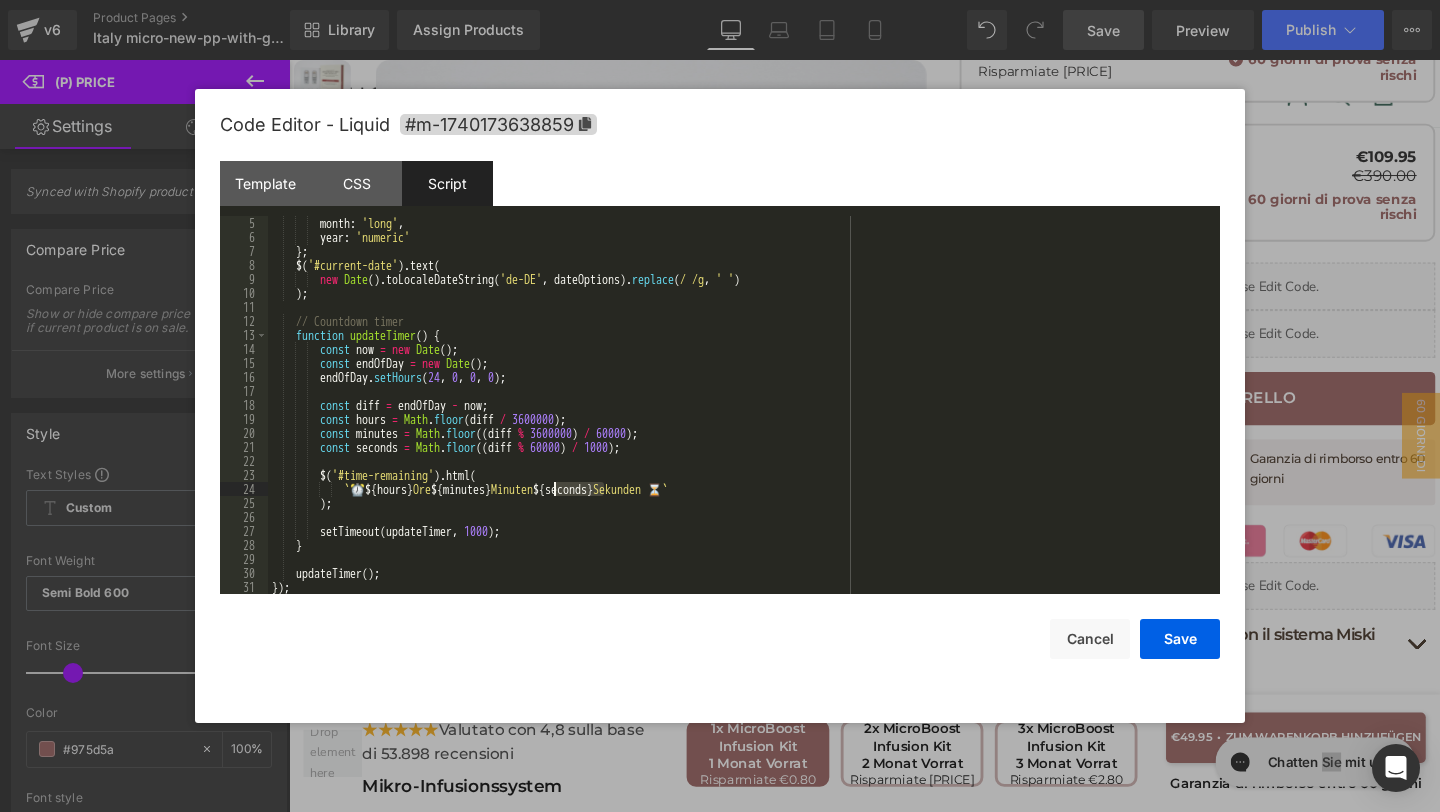 drag, startPoint x: 602, startPoint y: 492, endPoint x: 556, endPoint y: 492, distance: 46 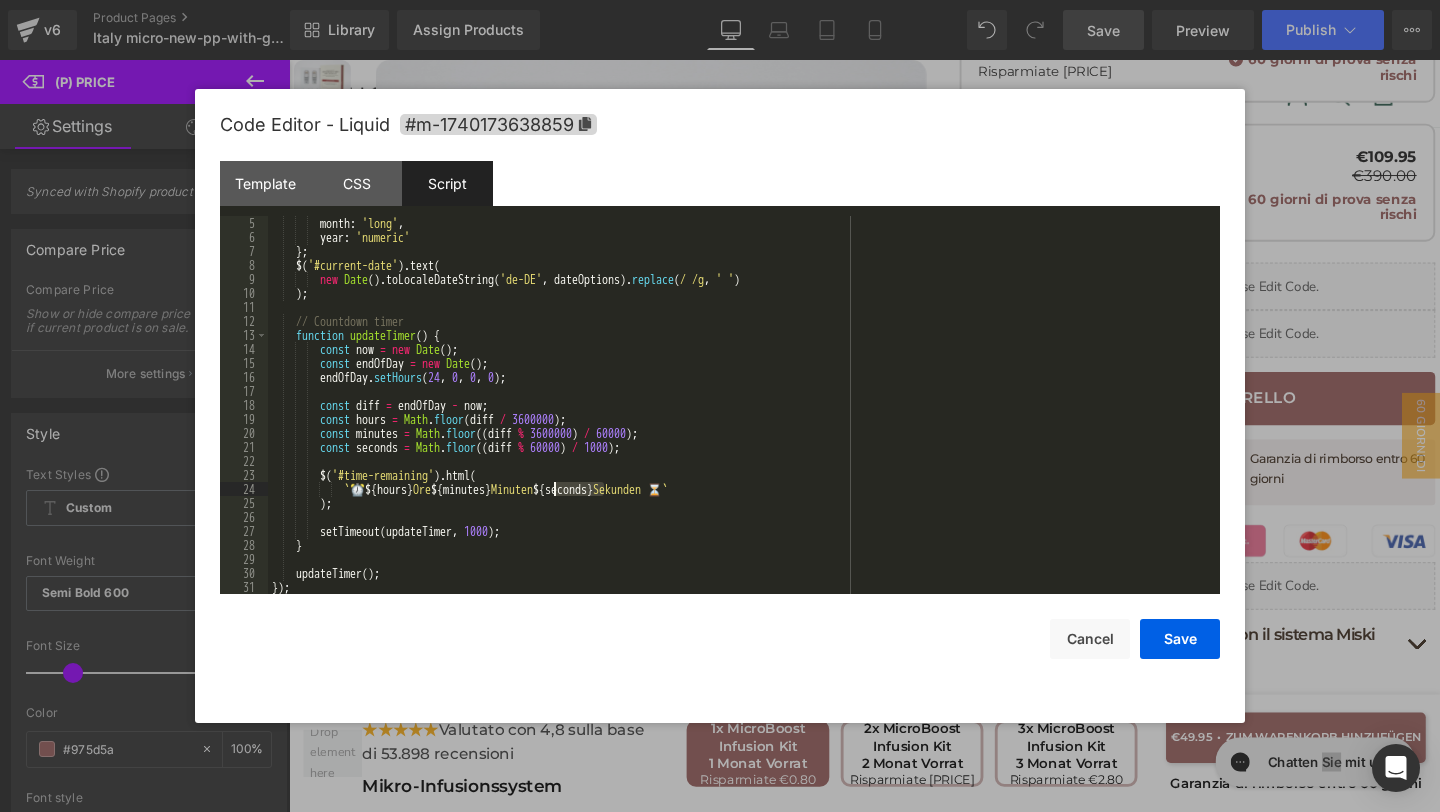 click on "month :   'long' ,               year :   'numeric'         } ;       $ ( '#current-date' ) . text (             new   Date ( ) . toLocaleDateString ( 'de-DE' ,   dateOptions ) . replace ( / /g ,   ' ' )       ) ;       // Countdown timer       function   updateTimer ( )   {             const   now   =   new   Date ( ) ;             const   endOfDay   =   new   Date ( ) ;             endOfDay . setHours ( 24 ,   0 ,   0 ,   0 ) ;                         const   diff   =   endOfDay   -   now ;             const   hours   =   Math . floor ( diff   /   3600000 ) ;             const   minutes   =   Math . floor (( diff   %   3600000 )   /   60000 ) ;             const   seconds   =   Math . floor (( diff   %   60000 )   /   1000 ) ;                         $ ( '#time-remaining' ) . html (                   ` ⏰  ${ hours }  Ore ${ minutes }  Minuten  ${ seconds }  Sekunden ⏳ `             ) ;                         setTimeout ( updateTimer ,   1000 ) ;       }             updateTimer ( ) ; }) ;" at bounding box center (740, 419) 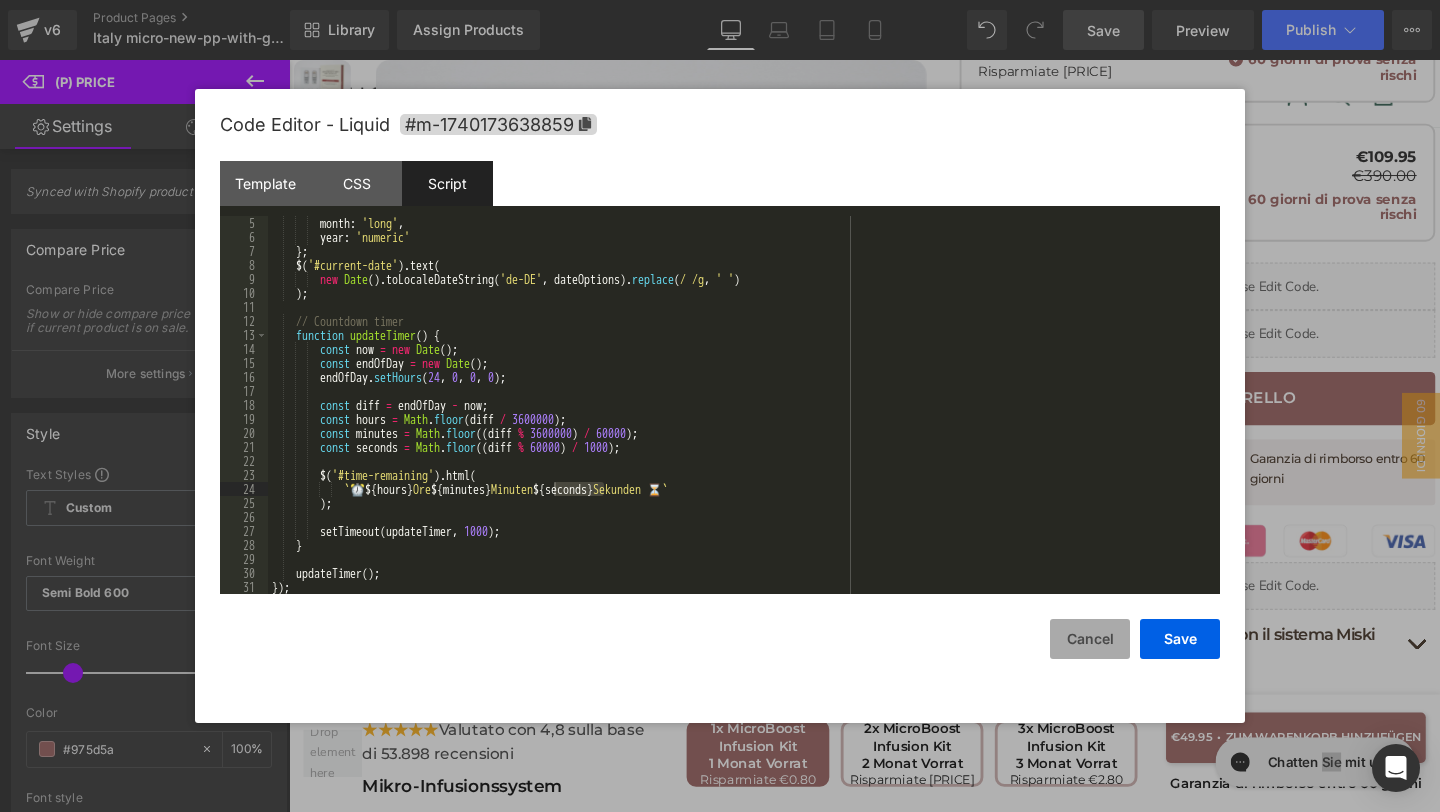 click on "Cancel" at bounding box center [1090, 639] 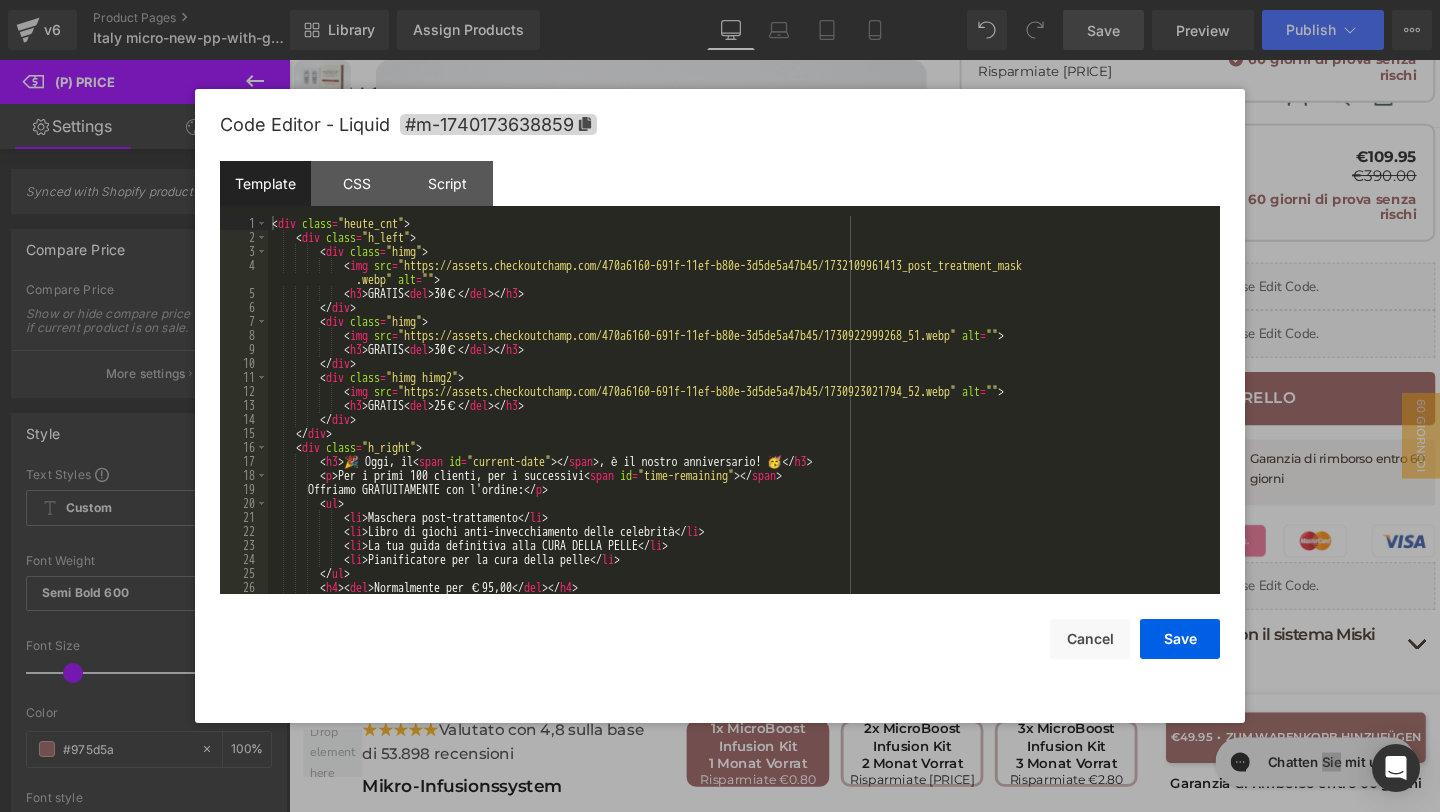 click on "You are previewing how the   will restyle your page. You can not edit Elements in Preset Preview Mode.  v6 Product Pages Italy micro-new-pp-with-gifts Library Assign Products  Product Preview
No product match your search.  Please try another keyword  Manage assigned products Desktop Desktop Laptop Tablet Mobile Save Preview Publish Scheduled View Live Page View with current Template Save Template to Library Schedule Publish Publish Settings Shortcuts  Your page can’t be published   You've reached the maximum number of published pages on your plan  (20/999999).  You need to upgrade your plan or unpublish all your pages to get 1 publish slot.   Unpublish pages   Upgrade plan  Elements Global Style Base Row  rows, columns, layouts, div Heading  headings, titles, h1,h2,h3,h4,h5,h6 Text Block  texts, paragraphs, contents, blocks Image  images, photos, alts, uploads Icon  icons, symbols Button  button, call to action, cta Separator  separators, dividers, horizontal lines Liquid  Banner Parallax  List" at bounding box center [720, 0] 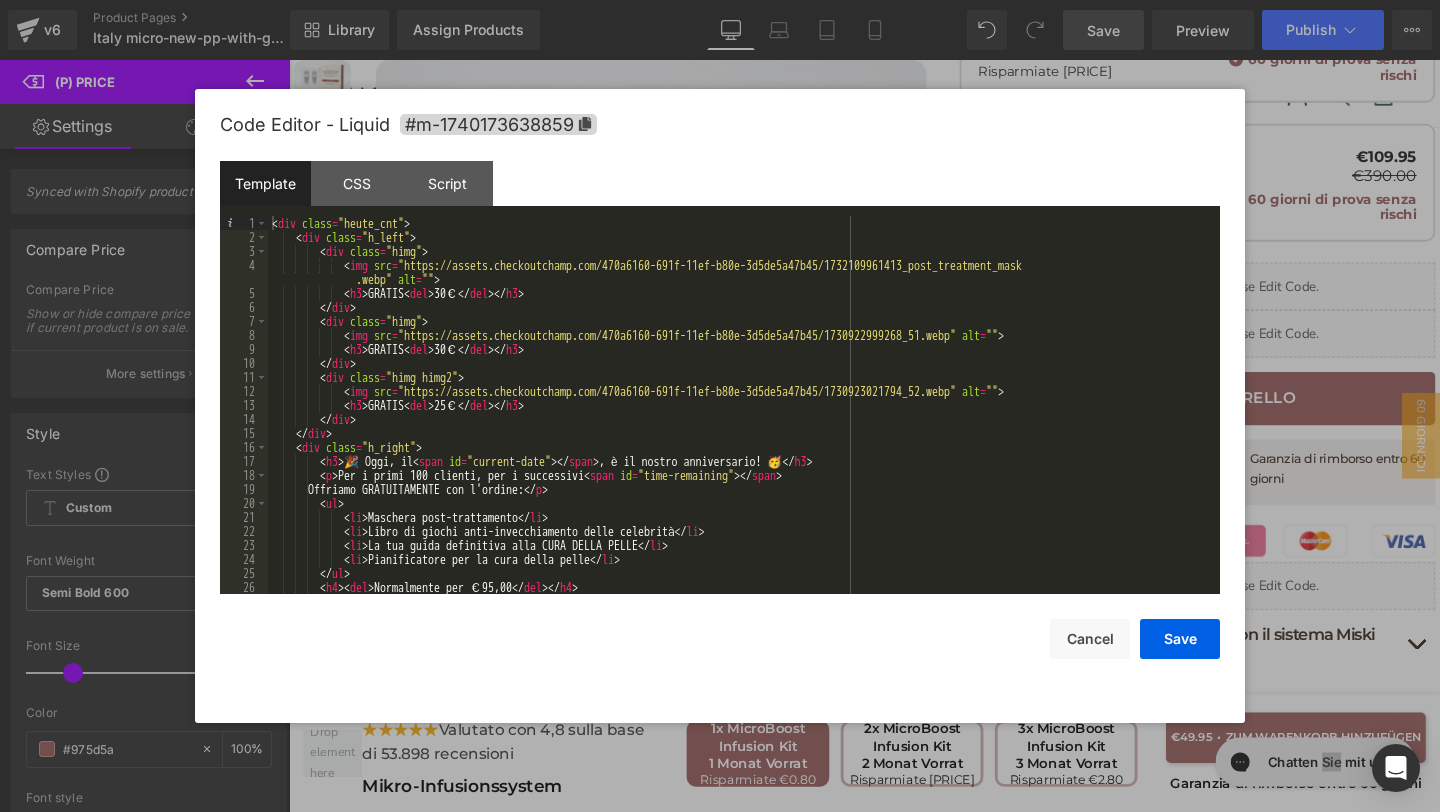 click on "Code Editor - Liquid #m-1740173638859" at bounding box center [720, 125] 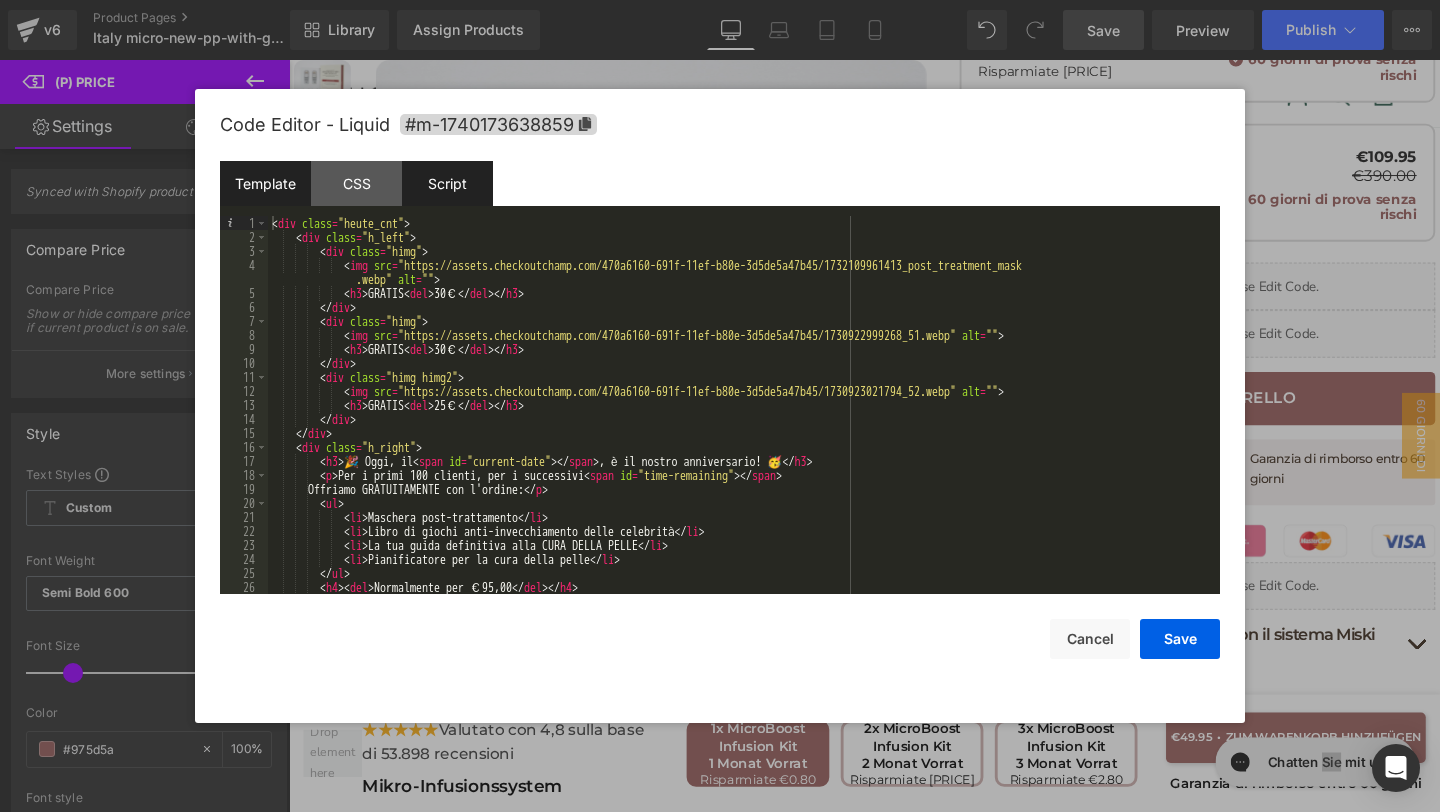 click on "Script" at bounding box center [447, 183] 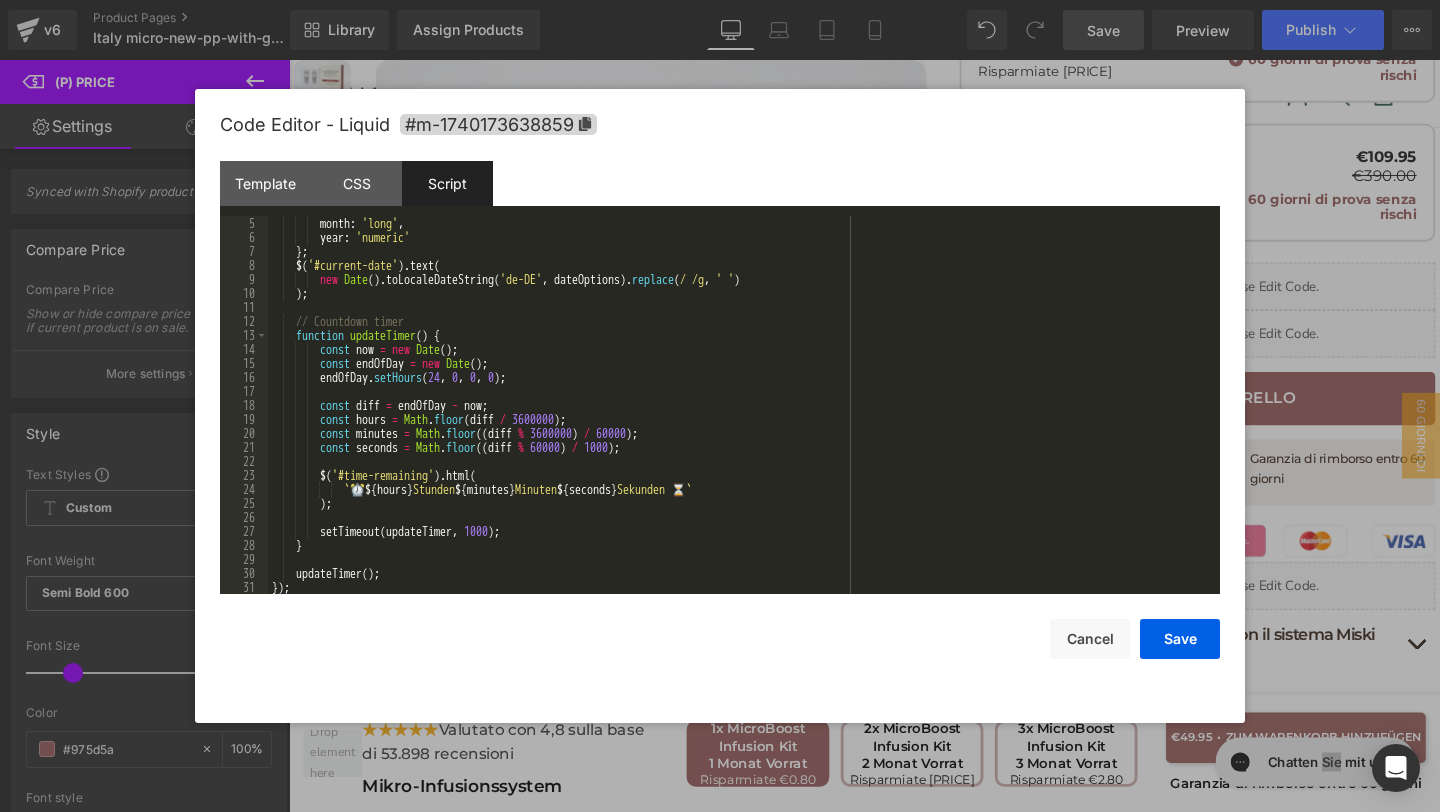 scroll, scrollTop: 56, scrollLeft: 0, axis: vertical 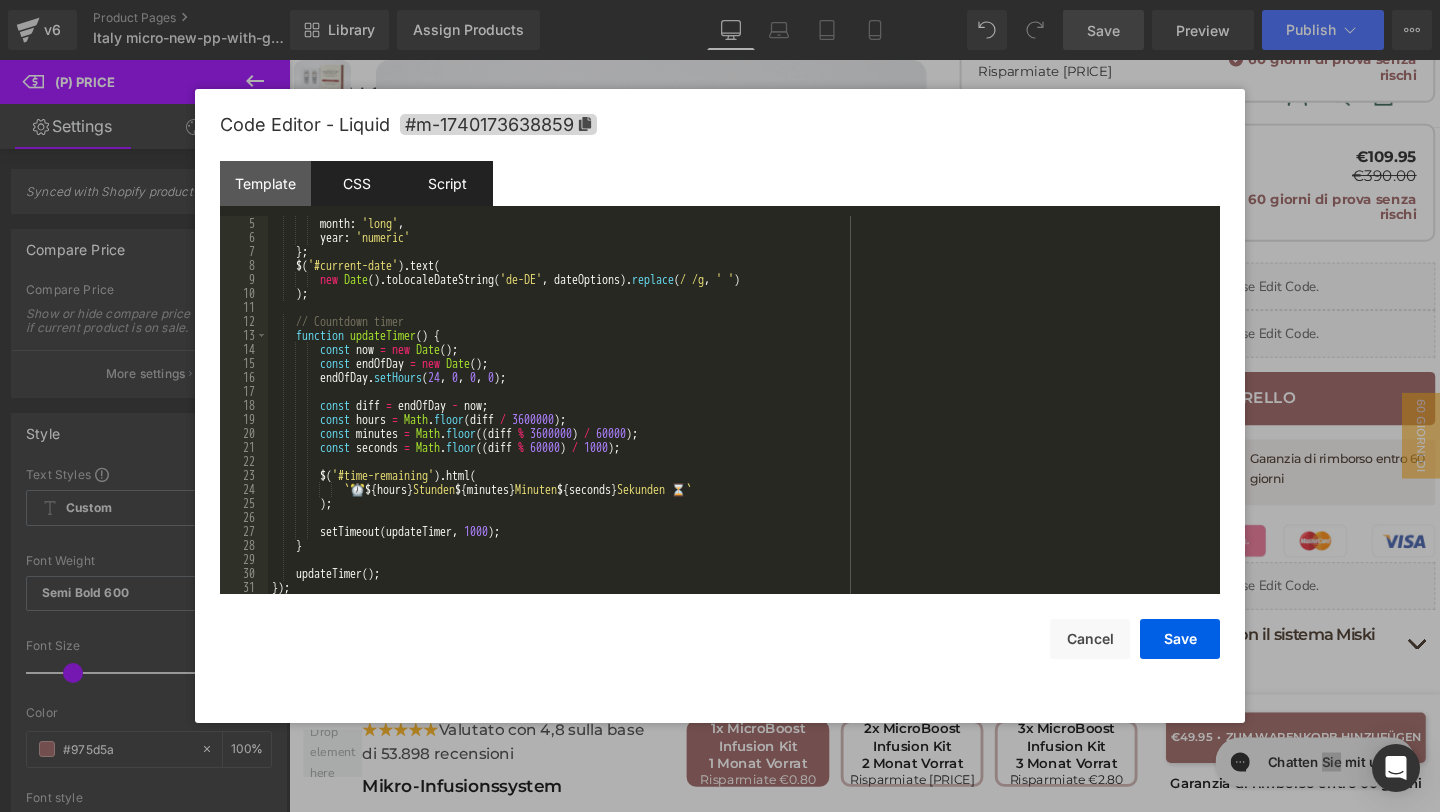 click on "CSS" at bounding box center [356, 183] 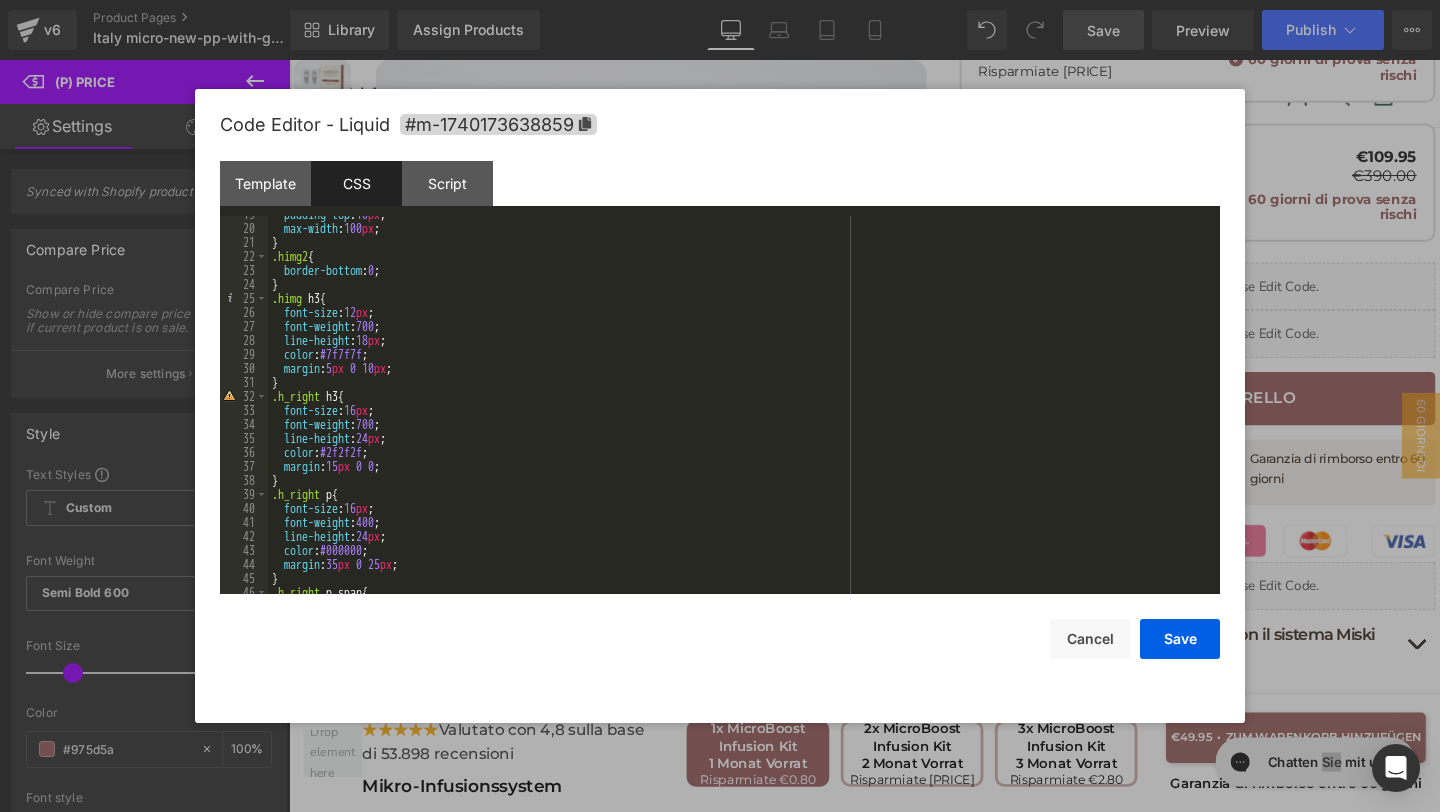 scroll, scrollTop: 882, scrollLeft: 0, axis: vertical 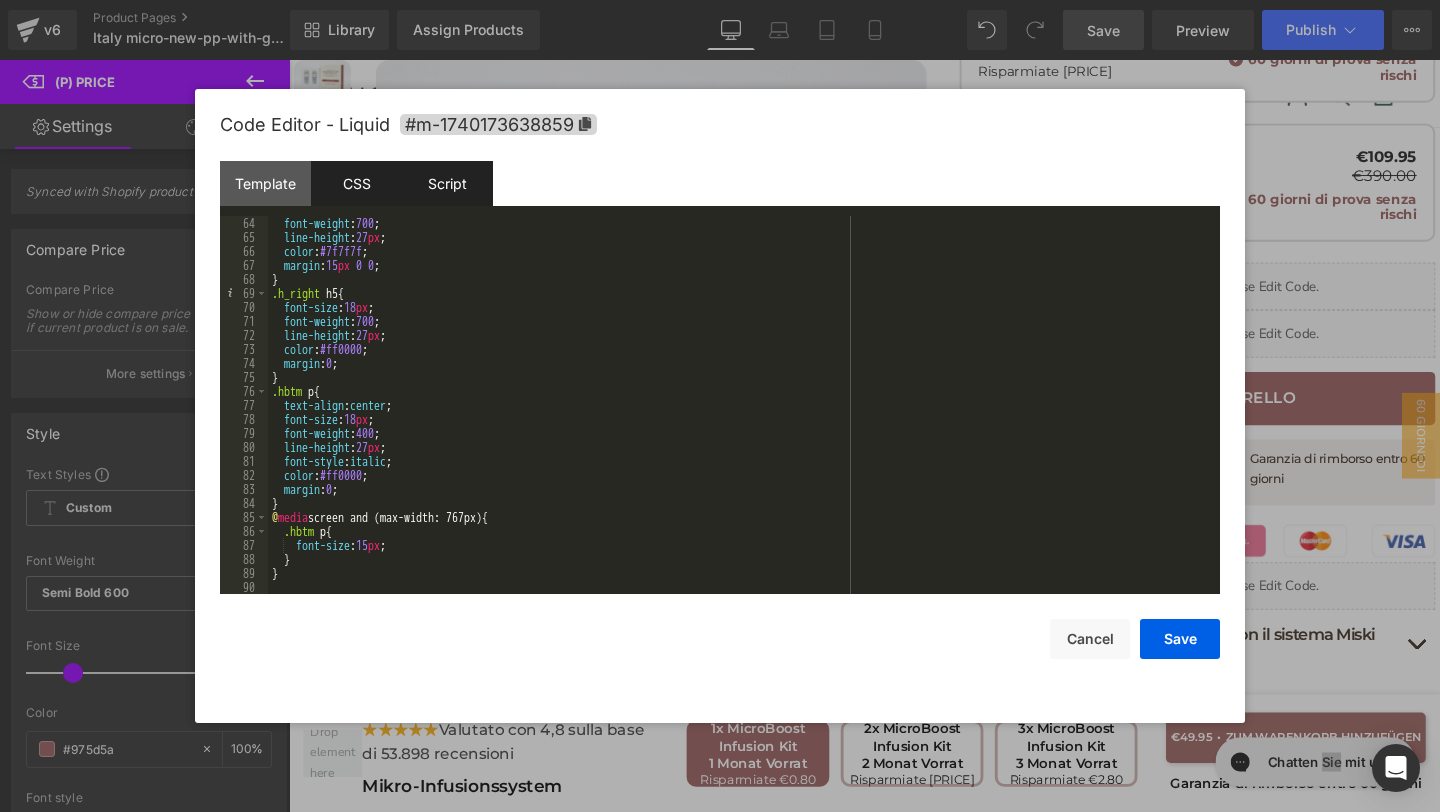 click on "Script" at bounding box center (447, 183) 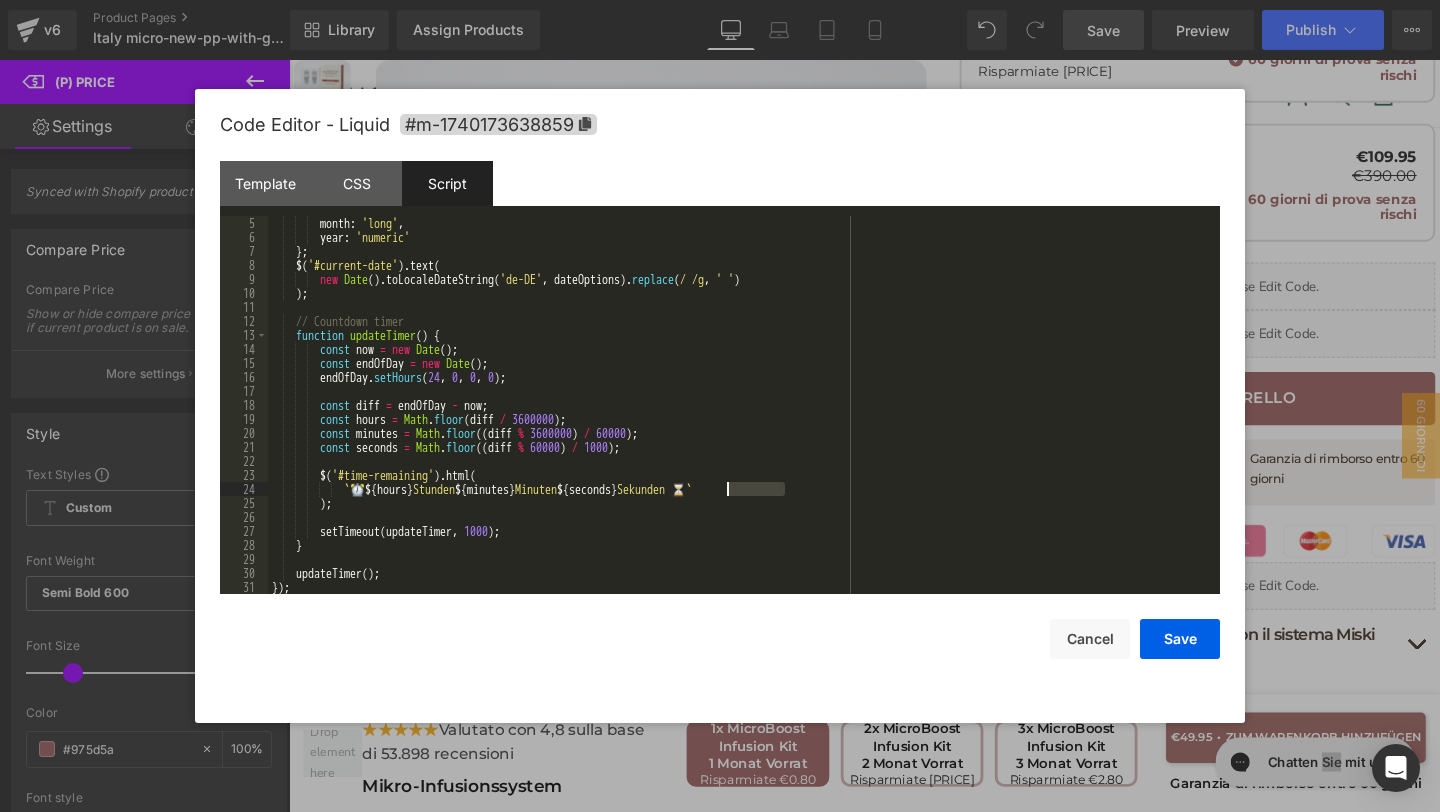 drag, startPoint x: 783, startPoint y: 491, endPoint x: 725, endPoint y: 491, distance: 58 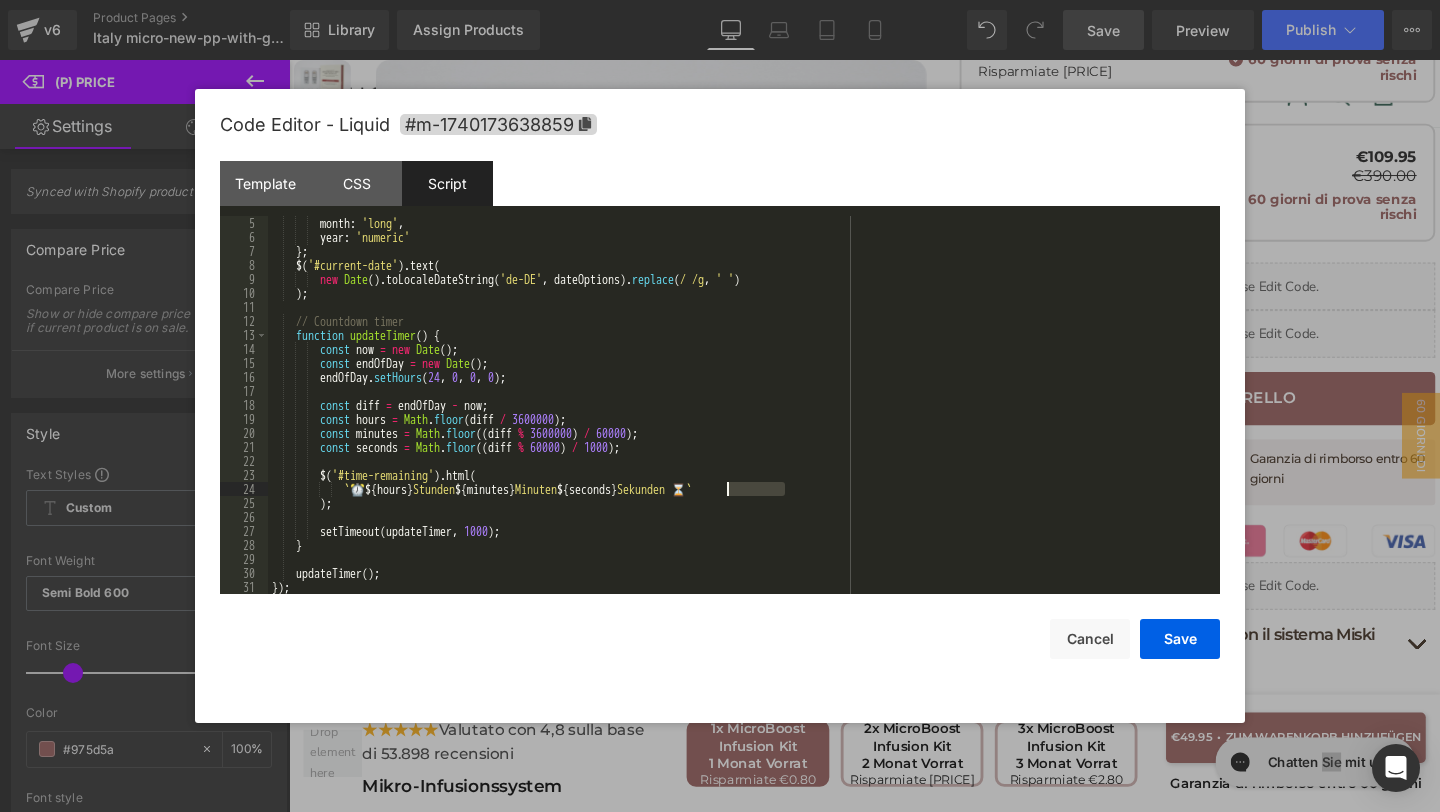 click on "month :   'long' ,               year :   'numeric'         } ;       $ ( '#current-date' ) . text (             new   Date ( ) . toLocaleDateString ( 'de-DE' ,   dateOptions ) . replace ( / /g ,   ' ' )       ) ;       // Countdown timer       function   updateTimer ( )   {             const   now   =   new   Date ( ) ;             const   endOfDay   =   new   Date ( ) ;             endOfDay . setHours ( 24 ,   0 ,   0 ,   0 ) ;                         const   diff   =   endOfDay   -   now ;             const   hours   =   Math . floor ( diff   /   3600000 ) ;             const   minutes   =   Math . floor (( diff   %   3600000 )   /   60000 ) ;             const   seconds   =   Math . floor (( diff   %   60000 )   /   1000 ) ;                         $ ( '#time-remaining' ) . html (                   ` ⏰  ${ hours }  Stunden  ${ minutes }  Minuten  ${ seconds }  Sekunden ⏳ `             ) ;                         setTimeout ( updateTimer ,   1000 ) ;       }             updateTimer ( ) ; })" at bounding box center (740, 419) 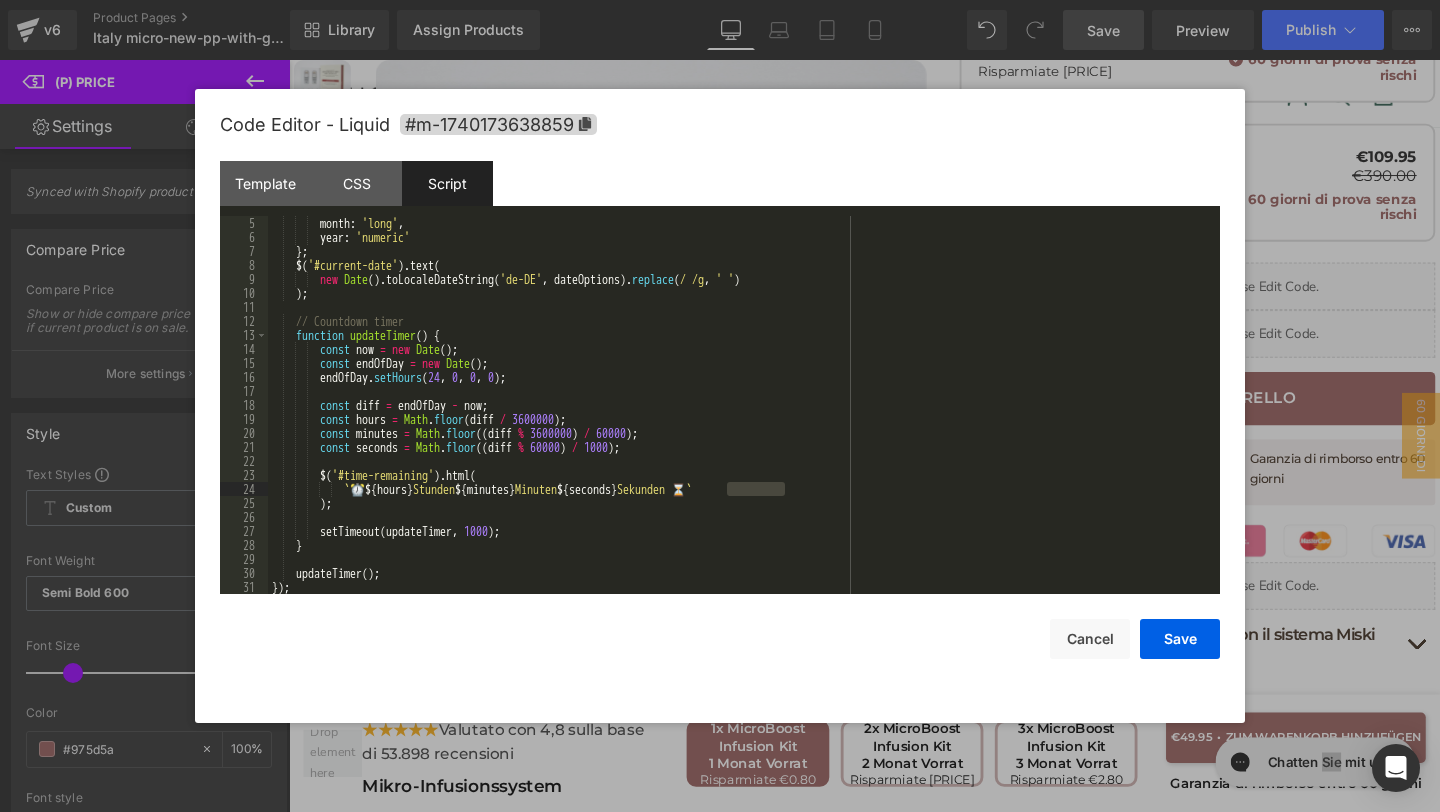 click on "month :   'long' ,               year :   'numeric'         } ;       $ ( '#current-date' ) . text (             new   Date ( ) . toLocaleDateString ( 'de-DE' ,   dateOptions ) . replace ( / /g ,   ' ' )       ) ;       // Countdown timer       function   updateTimer ( )   {             const   now   =   new   Date ( ) ;             const   endOfDay   =   new   Date ( ) ;             endOfDay . setHours ( 24 ,   0 ,   0 ,   0 ) ;                         const   diff   =   endOfDay   -   now ;             const   hours   =   Math . floor ( diff   /   3600000 ) ;             const   minutes   =   Math . floor (( diff   %   3600000 )   /   60000 ) ;             const   seconds   =   Math . floor (( diff   %   60000 )   /   1000 ) ;                         $ ( '#time-remaining' ) . html (                   ` ⏰  ${ hours }  Stunden  ${ minutes }  Minuten  ${ seconds }  Sekunden ⏳ `             ) ;                         setTimeout ( updateTimer ,   1000 ) ;       }             updateTimer ( ) ; })" at bounding box center [740, 419] 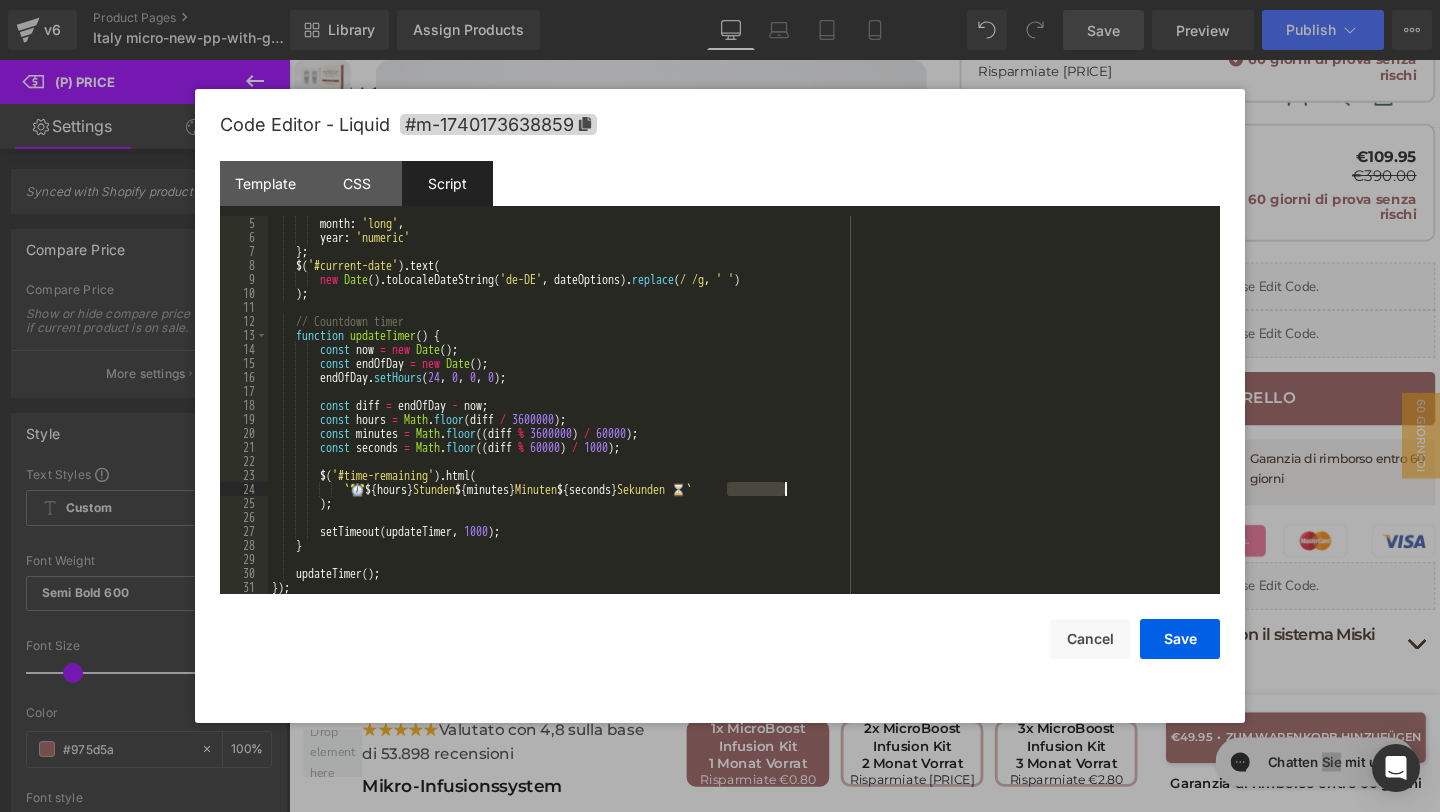drag, startPoint x: 724, startPoint y: 491, endPoint x: 781, endPoint y: 493, distance: 57.035076 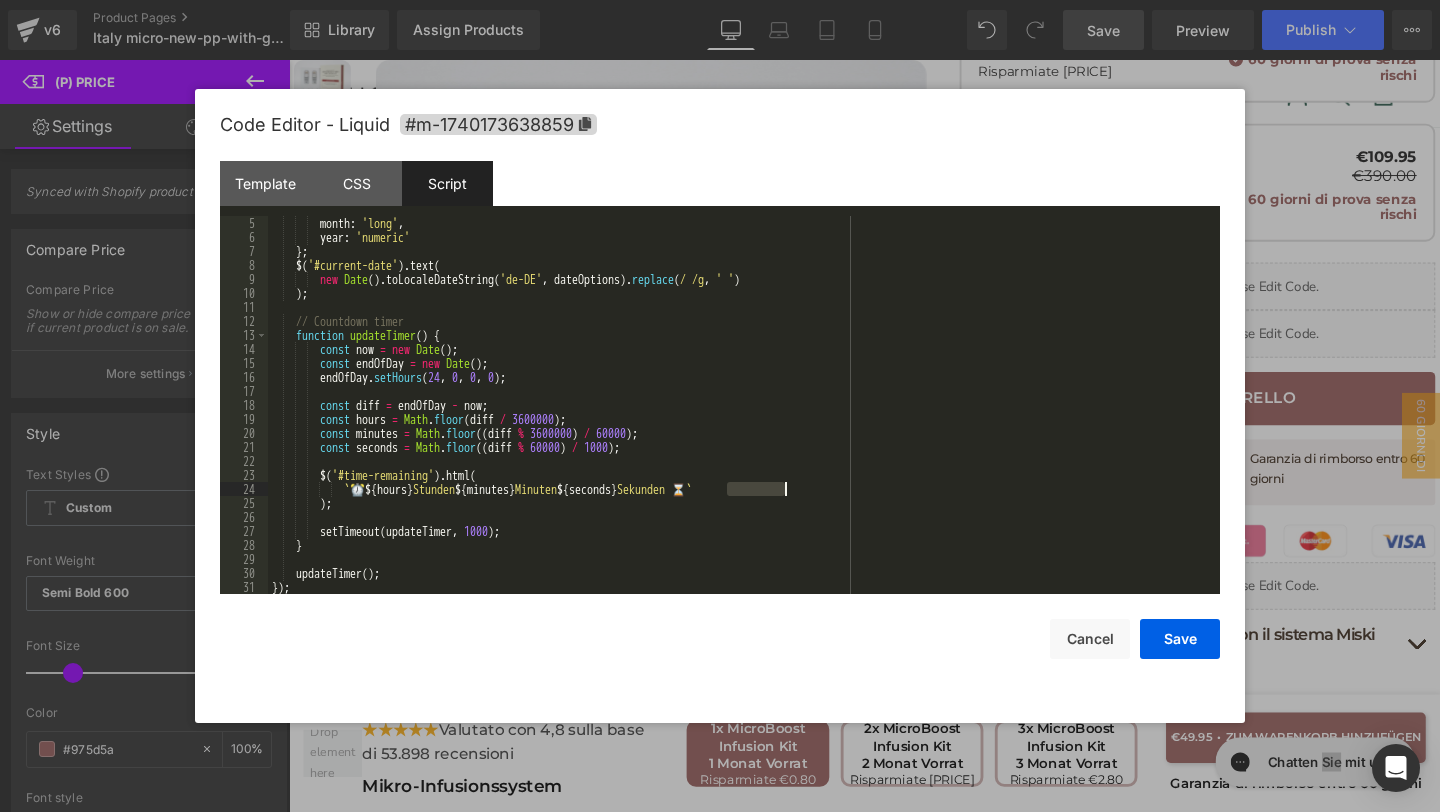click on "month :   'long' ,               year :   'numeric'         } ;       $ ( '#current-date' ) . text (             new   Date ( ) . toLocaleDateString ( 'de-DE' ,   dateOptions ) . replace ( / /g ,   ' ' )       ) ;       // Countdown timer       function   updateTimer ( )   {             const   now   =   new   Date ( ) ;             const   endOfDay   =   new   Date ( ) ;             endOfDay . setHours ( 24 ,   0 ,   0 ,   0 ) ;                         const   diff   =   endOfDay   -   now ;             const   hours   =   Math . floor ( diff   /   3600000 ) ;             const   minutes   =   Math . floor (( diff   %   3600000 )   /   60000 ) ;             const   seconds   =   Math . floor (( diff   %   60000 )   /   1000 ) ;                         $ ( '#time-remaining' ) . html (                   ` ⏰  ${ hours }  Stunden  ${ minutes }  Minuten  ${ seconds }  Sekunden ⏳ `             ) ;                         setTimeout ( updateTimer ,   1000 ) ;       }             updateTimer ( ) ; })" at bounding box center (740, 419) 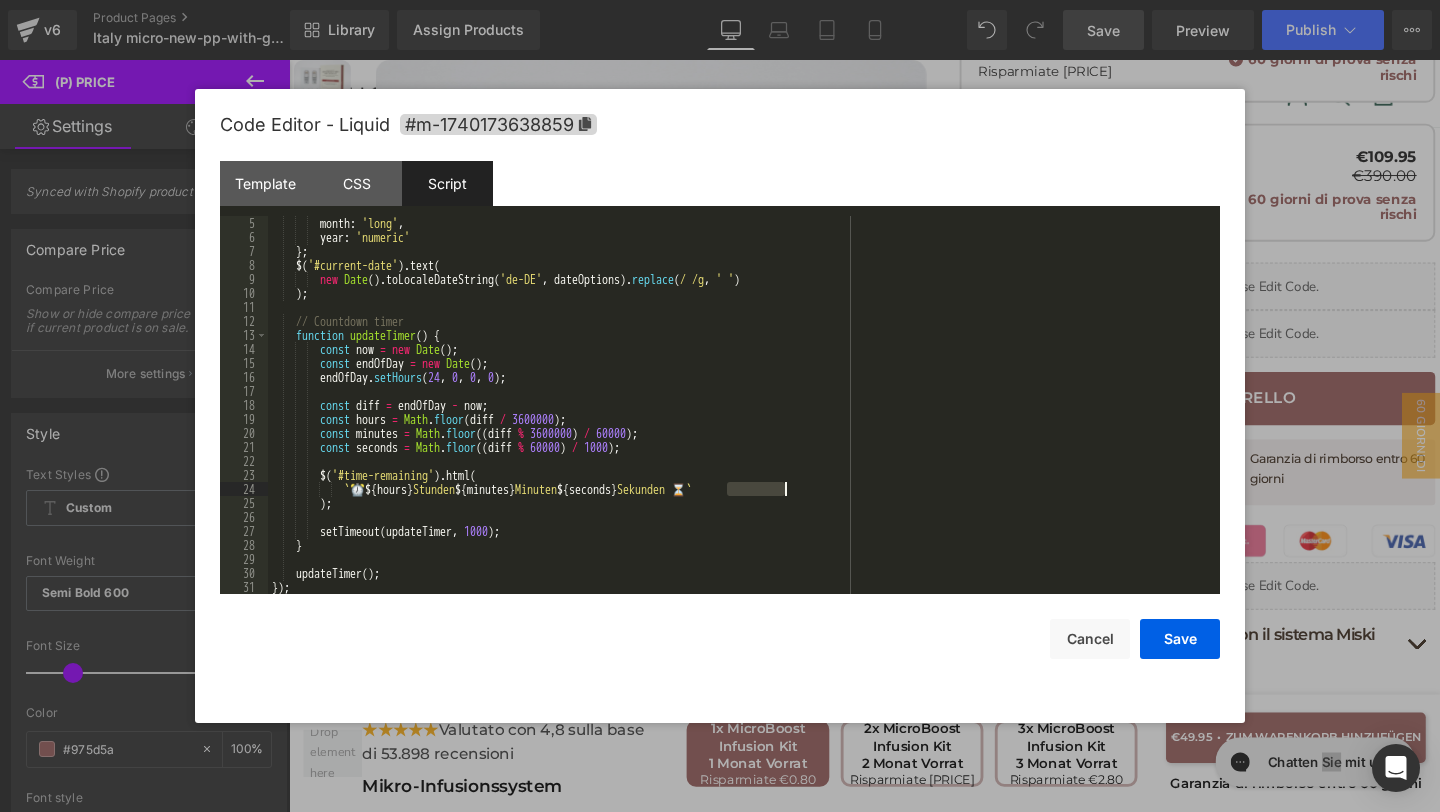 click on "month :   'long' ,               year :   'numeric'         } ;       $ ( '#current-date' ) . text (             new   Date ( ) . toLocaleDateString ( 'de-DE' ,   dateOptions ) . replace ( / /g ,   ' ' )       ) ;       // Countdown timer       function   updateTimer ( )   {             const   now   =   new   Date ( ) ;             const   endOfDay   =   new   Date ( ) ;             endOfDay . setHours ( 24 ,   0 ,   0 ,   0 ) ;                         const   diff   =   endOfDay   -   now ;             const   hours   =   Math . floor ( diff   /   3600000 ) ;             const   minutes   =   Math . floor (( diff   %   3600000 )   /   60000 ) ;             const   seconds   =   Math . floor (( diff   %   60000 )   /   1000 ) ;                         $ ( '#time-remaining' ) . html (                   ` ⏰  ${ hours }  Stunden  ${ minutes }  Minuten  ${ seconds }  Sekunden ⏳ `             ) ;                         setTimeout ( updateTimer ,   1000 ) ;       }             updateTimer ( ) ; })" at bounding box center [740, 419] 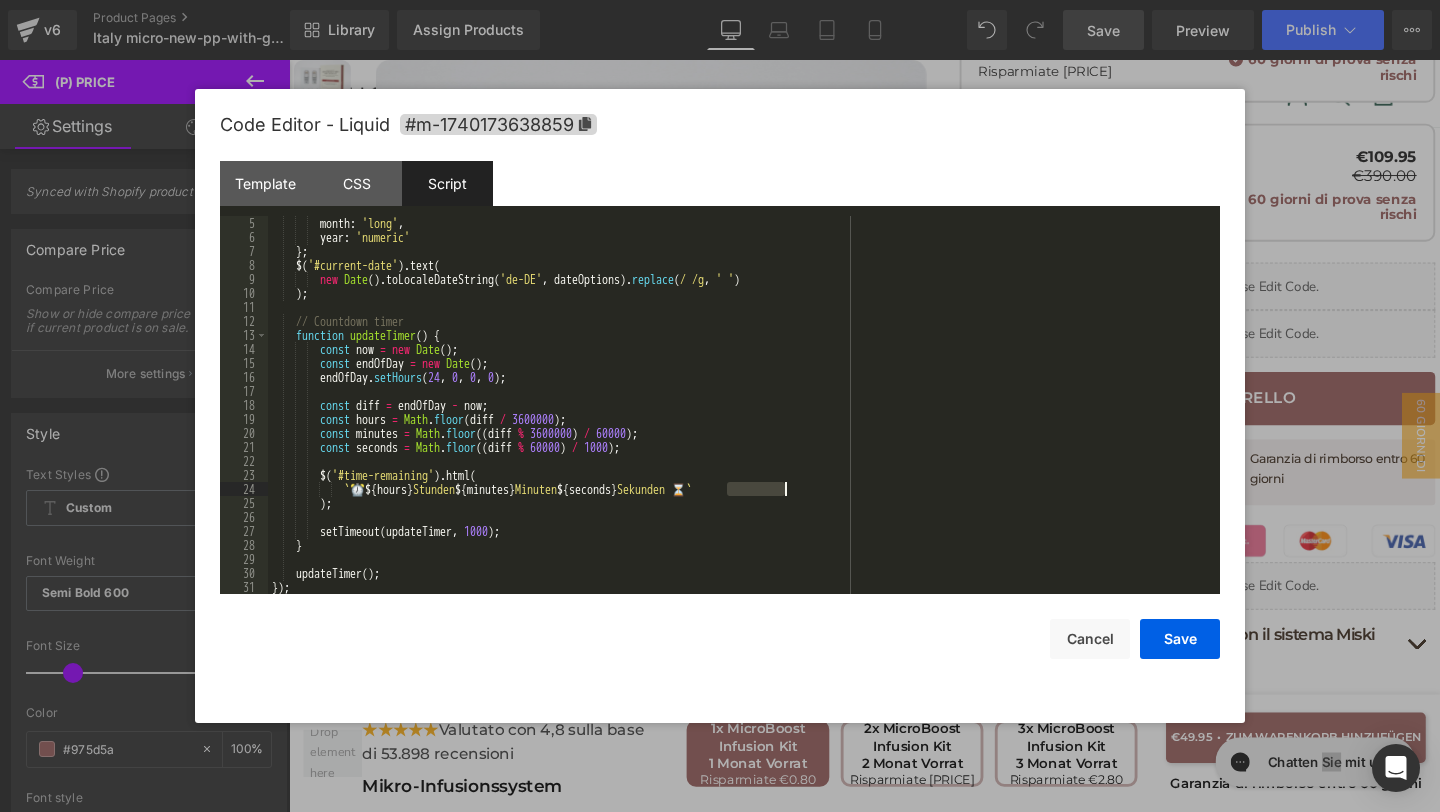 click on "month :   'long' ,               year :   'numeric'         } ;       $ ( '#current-date' ) . text (             new   Date ( ) . toLocaleDateString ( 'de-DE' ,   dateOptions ) . replace ( / /g ,   ' ' )       ) ;       // Countdown timer       function   updateTimer ( )   {             const   now   =   new   Date ( ) ;             const   endOfDay   =   new   Date ( ) ;             endOfDay . setHours ( 24 ,   0 ,   0 ,   0 ) ;                         const   diff   =   endOfDay   -   now ;             const   hours   =   Math . floor ( diff   /   3600000 ) ;             const   minutes   =   Math . floor (( diff   %   3600000 )   /   60000 ) ;             const   seconds   =   Math . floor (( diff   %   60000 )   /   1000 ) ;                         $ ( '#time-remaining' ) . html (                   ` ⏰  ${ hours }  Stunden  ${ minutes }  Minuten  ${ seconds }  Sekunden ⏳ `             ) ;                         setTimeout ( updateTimer ,   1000 ) ;       }             updateTimer ( ) ; })" at bounding box center [740, 419] 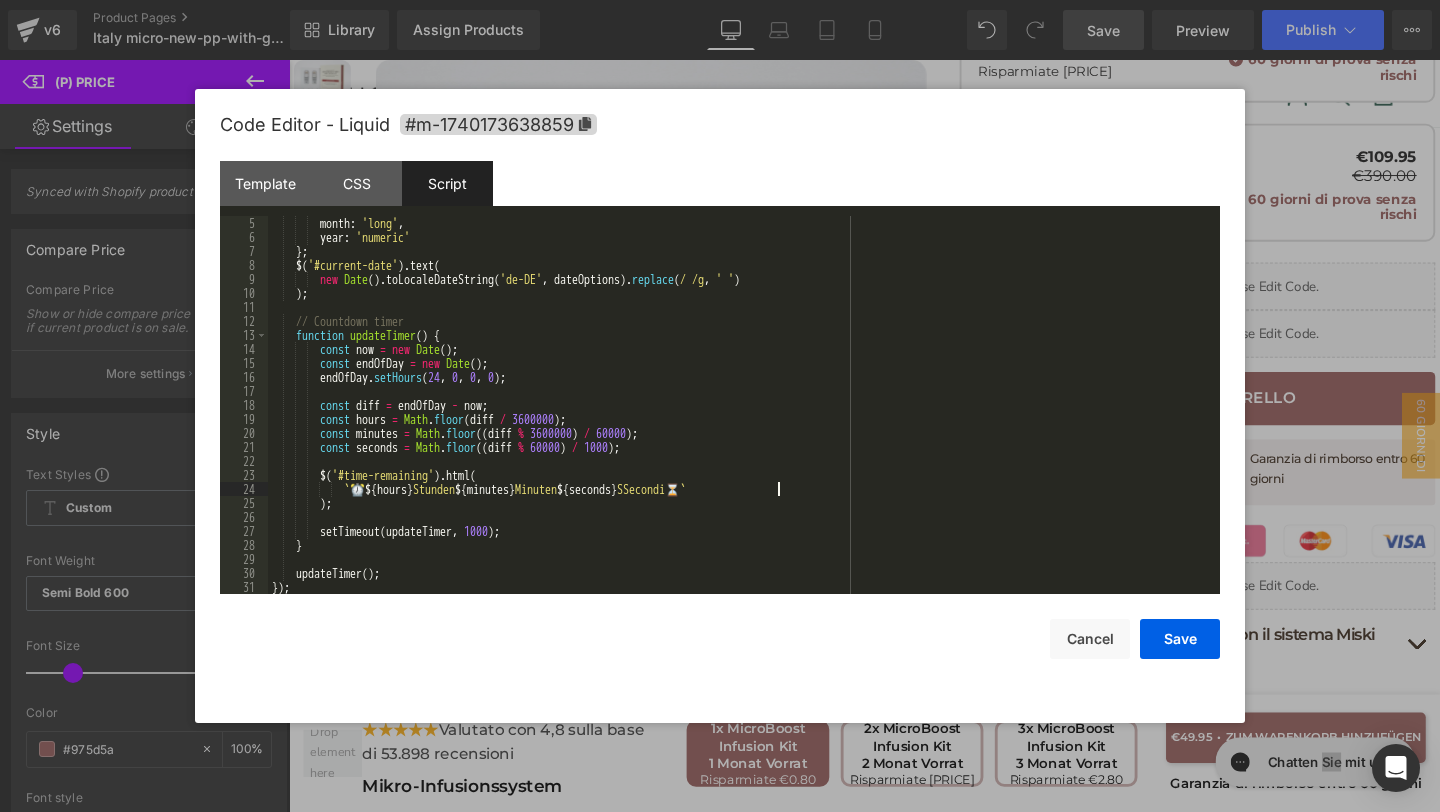 click on "month :   'long' ,               year :   'numeric'         } ;       $ ( '#current-date' ) . text (             new   Date ( ) . toLocaleDateString ( 'de-DE' ,   dateOptions ) . replace ( / /g ,   ' ' )       ) ;       // Countdown timer       function   updateTimer ( )   {             const   now   =   new   Date ( ) ;             const   endOfDay   =   new   Date ( ) ;             endOfDay . setHours ( 24 ,   0 ,   0 ,   0 ) ;                         const   diff   =   endOfDay   -   now ;             const   hours   =   Math . floor ( diff   /   3600000 ) ;             const   minutes   =   Math . floor (( diff   %   3600000 )   /   60000 ) ;             const   seconds   =   Math . floor (( diff   %   60000 )   /   1000 ) ;                         $ ( '#time-remaining' ) . html (                   ` ⏰  ${ hours }  Stunden  ${ minutes }  Minuten  ${ seconds }  SSecondi⏳ `             ) ;                         setTimeout ( updateTimer ,   1000 ) ;       }             updateTimer ( ) ; })" at bounding box center [740, 419] 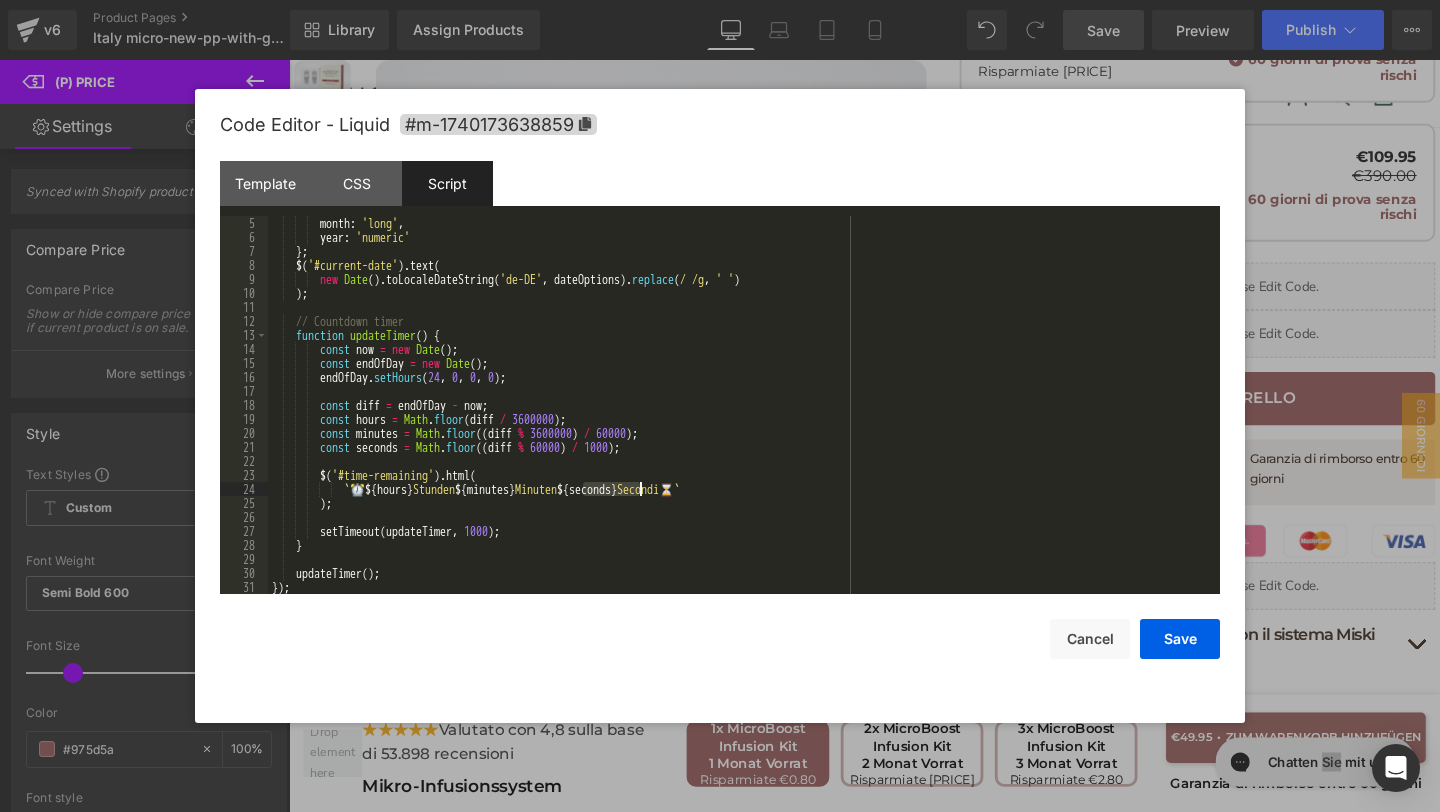 drag, startPoint x: 584, startPoint y: 490, endPoint x: 637, endPoint y: 493, distance: 53.08484 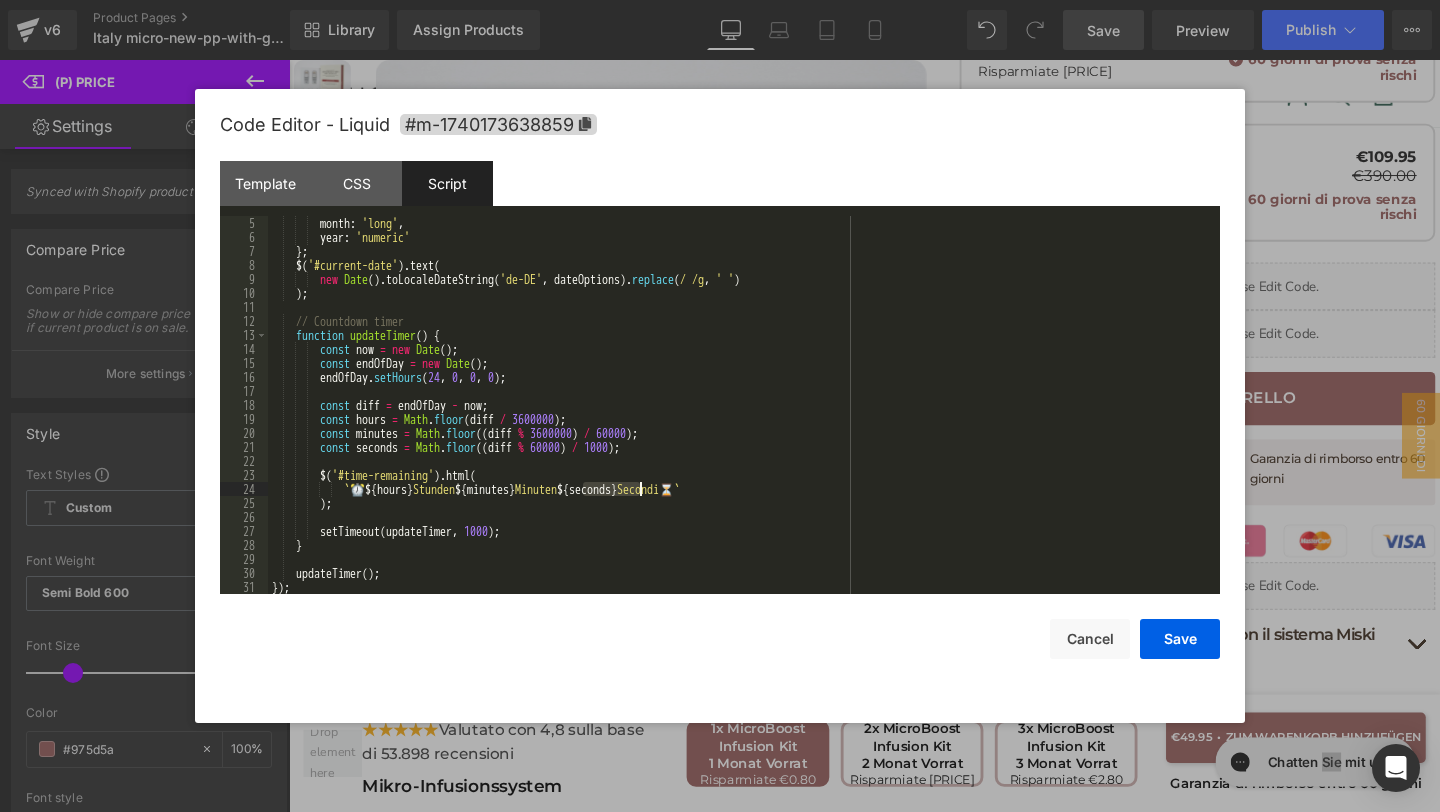 click on "month :   'long' ,               year :   'numeric'         } ;       $ ( '#current-date' ) . text (             new   Date ( ) . toLocaleDateString ( 'de-DE' ,   dateOptions ) . replace ( / /g ,   ' ' )       ) ;       // Countdown timer       function   updateTimer ( )   {             const   now   =   new   Date ( ) ;             const   endOfDay   =   new   Date ( ) ;             endOfDay . setHours ( 24 ,   0 ,   0 ,   0 ) ;                         const   diff   =   endOfDay   -   now ;             const   hours   =   Math . floor ( diff   /   3600000 ) ;             const   minutes   =   Math . floor (( diff   %   3600000 )   /   60000 ) ;             const   seconds   =   Math . floor (( diff   %   60000 )   /   1000 ) ;                         $ ( '#time-remaining' ) . html (                   ` ⏰  ${ hours }  Stunden  ${ minutes }  Minuten  ${ seconds }  Secondi⏳ `             ) ;                         setTimeout ( updateTimer ,   1000 ) ;       }             updateTimer ( ) ; }) ;" at bounding box center (740, 419) 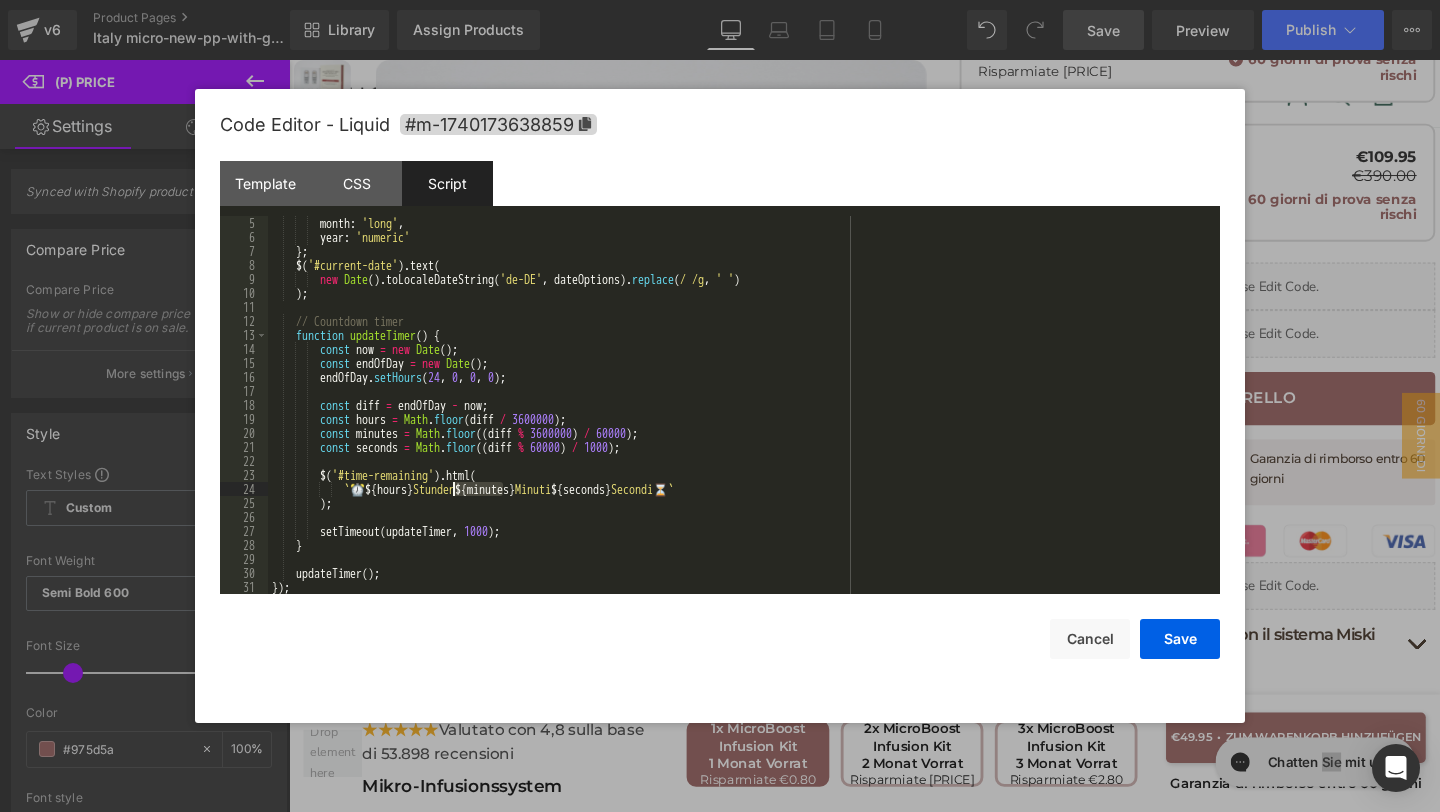 drag, startPoint x: 502, startPoint y: 486, endPoint x: 451, endPoint y: 490, distance: 51.156624 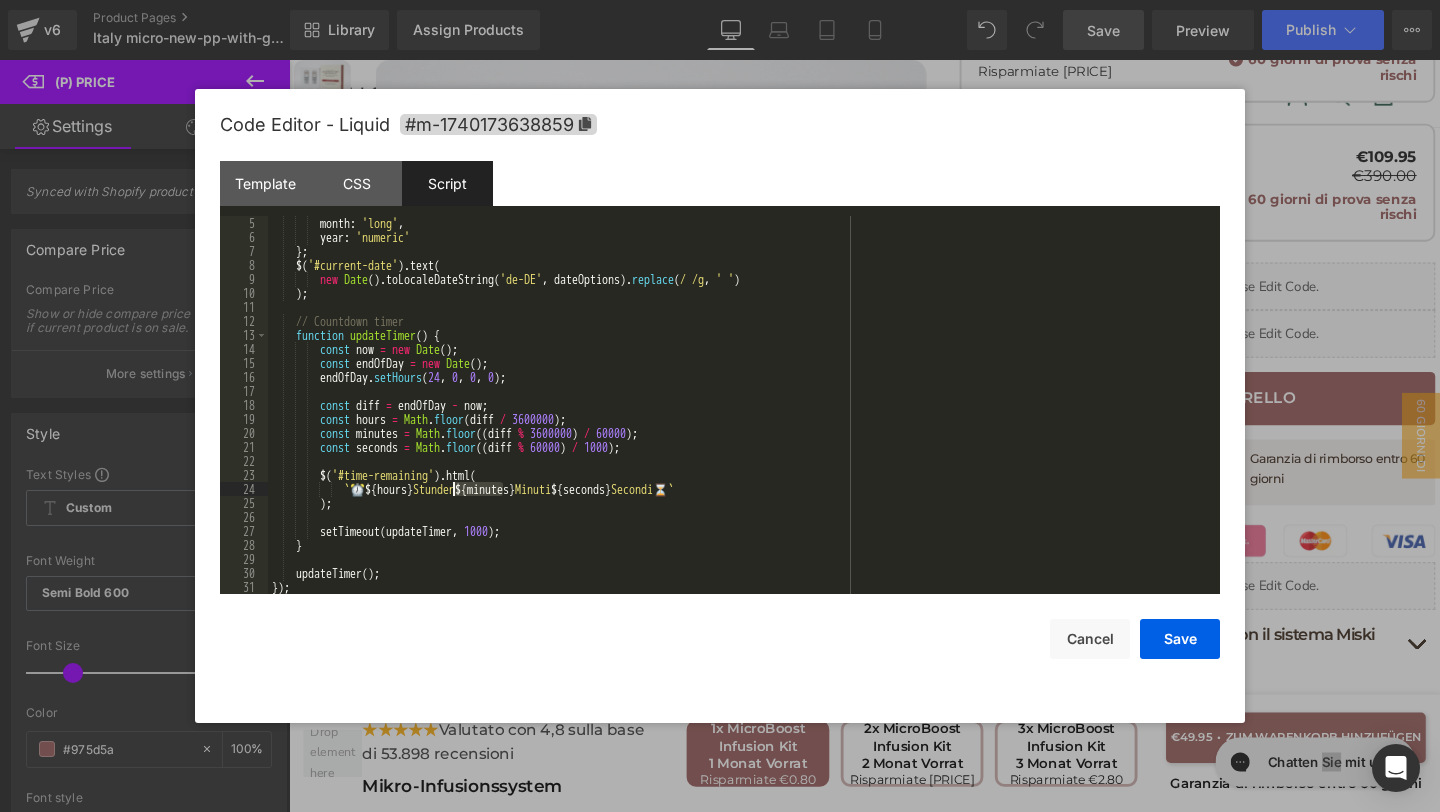 click on "month :   'long' ,               year :   'numeric'         } ;       $ ( '#current-date' ) . text (             new   Date ( ) . toLocaleDateString ( 'de-DE' ,   dateOptions ) . replace ( / /g ,   ' ' )       ) ;       // Countdown timer       function   updateTimer ( )   {             const   now   =   new   Date ( ) ;             const   endOfDay   =   new   Date ( ) ;             endOfDay . setHours ( 24 ,   0 ,   0 ,   0 ) ;                         const   diff   =   endOfDay   -   now ;             const   hours   =   Math . floor ( diff   /   3600000 ) ;             const   minutes   =   Math . floor (( diff   %   3600000 )   /   60000 ) ;             const   seconds   =   Math . floor (( diff   %   60000 )   /   1000 ) ;                         $ ( '#time-remaining' ) . html (                   ` ⏰  ${ hours }  Stunden  ${ minutes }  Minuti ${ seconds }  Secondi⏳ `             ) ;                         setTimeout ( updateTimer ,   1000 ) ;       }             updateTimer ( ) ; }) ;" at bounding box center [740, 419] 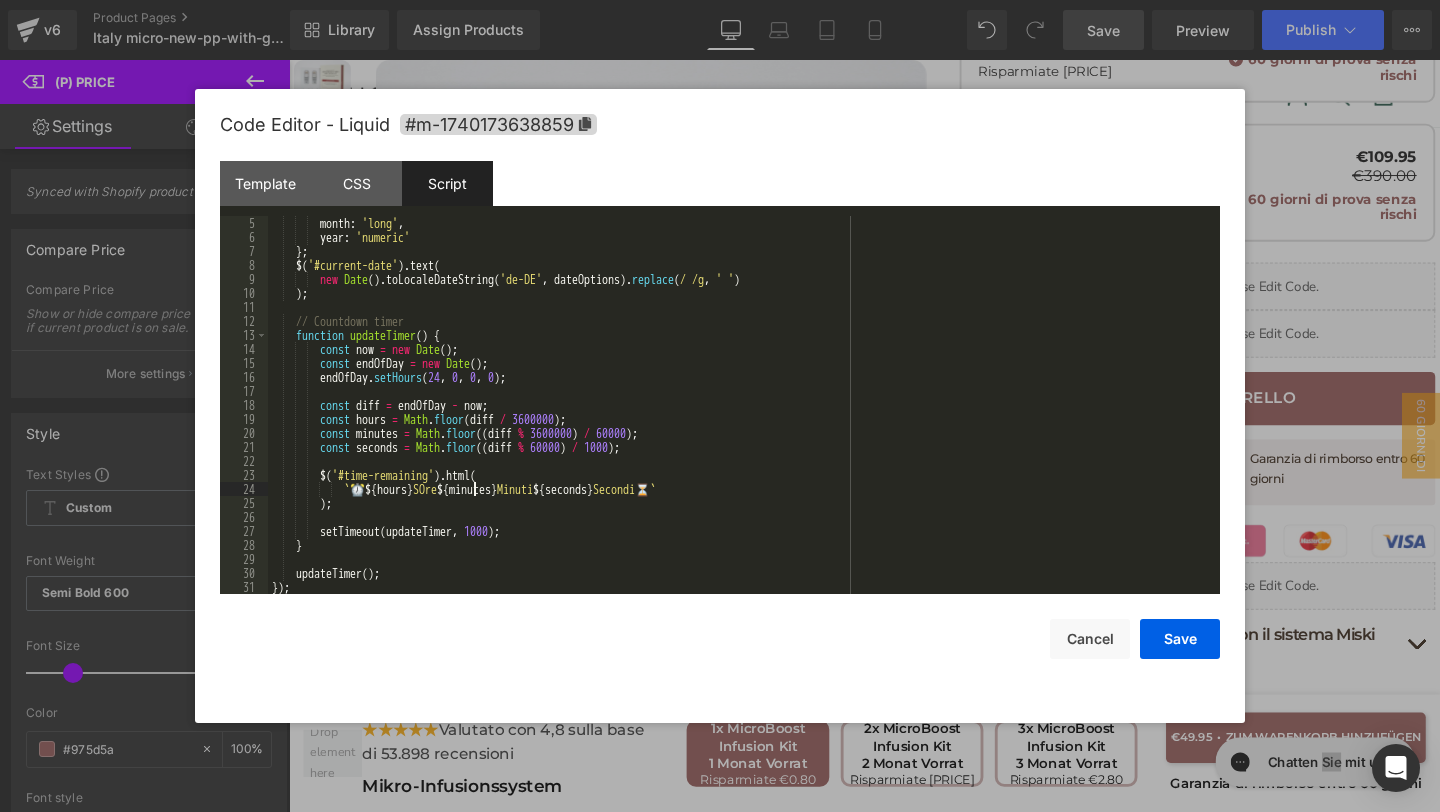 drag, startPoint x: 458, startPoint y: 492, endPoint x: 462, endPoint y: 551, distance: 59.135437 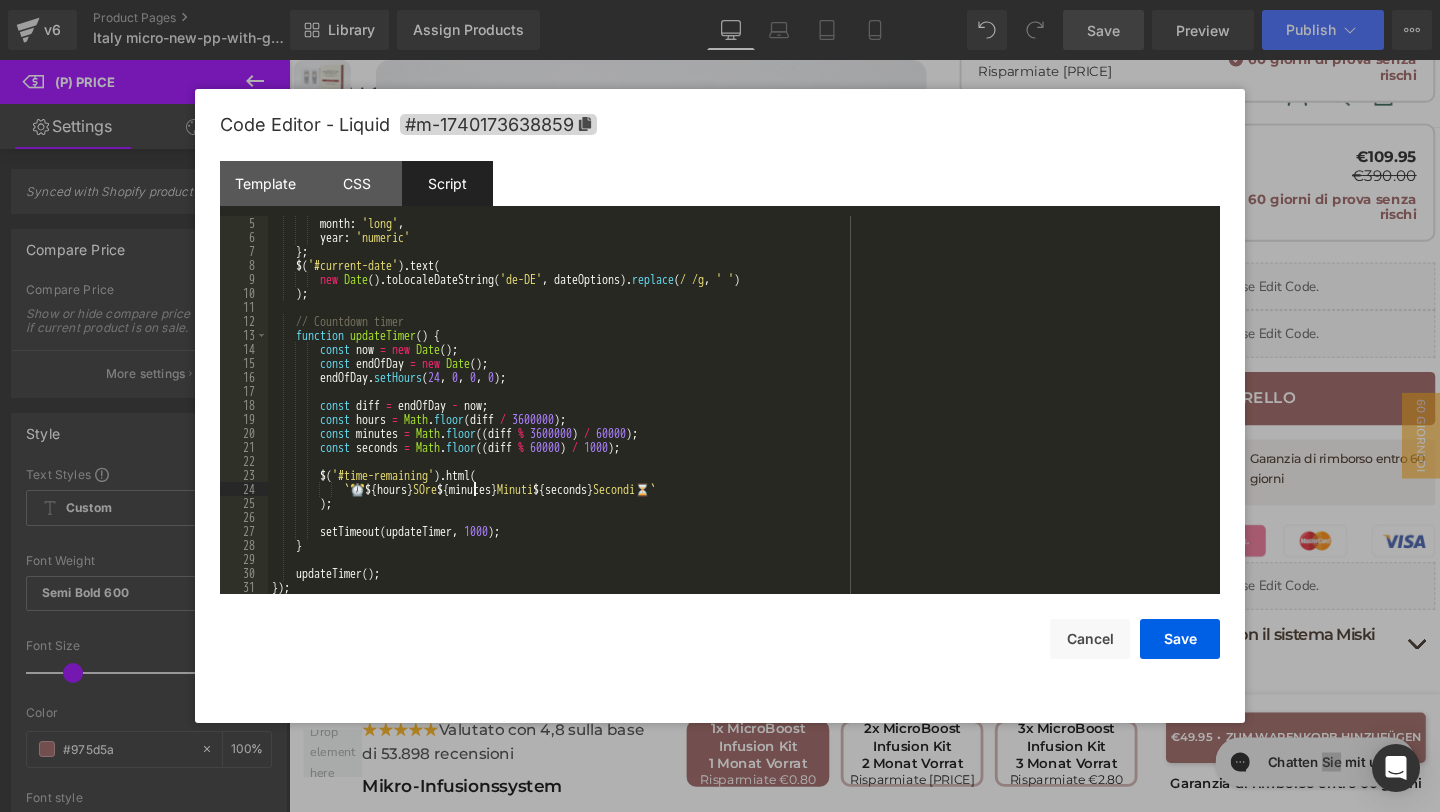 click on "month :   'long' ,               year :   'numeric'         } ;       $ ( '#current-date' ) . text (             new   Date ( ) . toLocaleDateString ( 'de-DE' ,   dateOptions ) . replace ( / /g ,   ' ' )       ) ;       // Countdown timer       function   updateTimer ( )   {             const   now   =   new   Date ( ) ;             const   endOfDay   =   new   Date ( ) ;             endOfDay . setHours ( 24 ,   0 ,   0 ,   0 ) ;                         const   diff   =   endOfDay   -   now ;             const   hours   =   Math . floor ( diff   /   3600000 ) ;             const   minutes   =   Math . floor (( diff   %   3600000 )   /   60000 ) ;             const   seconds   =   Math . floor (( diff   %   60000 )   /   1000 ) ;                         $ ( '#time-remaining' ) . html (                   ` ⏰  ${ hours }  SOre ${ minutes }  Minuti ${ seconds }  Secondi⏳ `             ) ;                         setTimeout ( updateTimer ,   1000 ) ;       }             updateTimer ( ) ; }) ;" at bounding box center (740, 419) 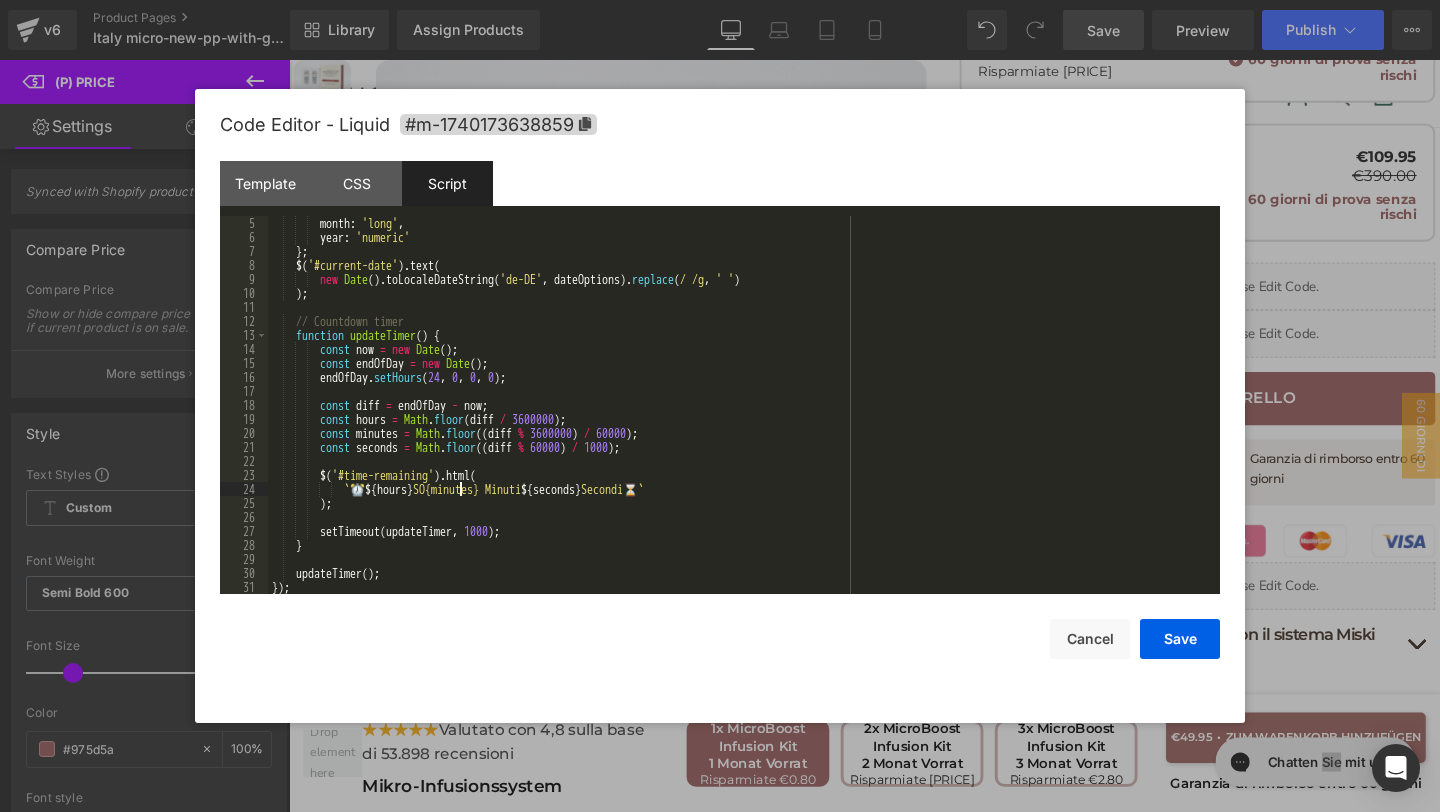 type 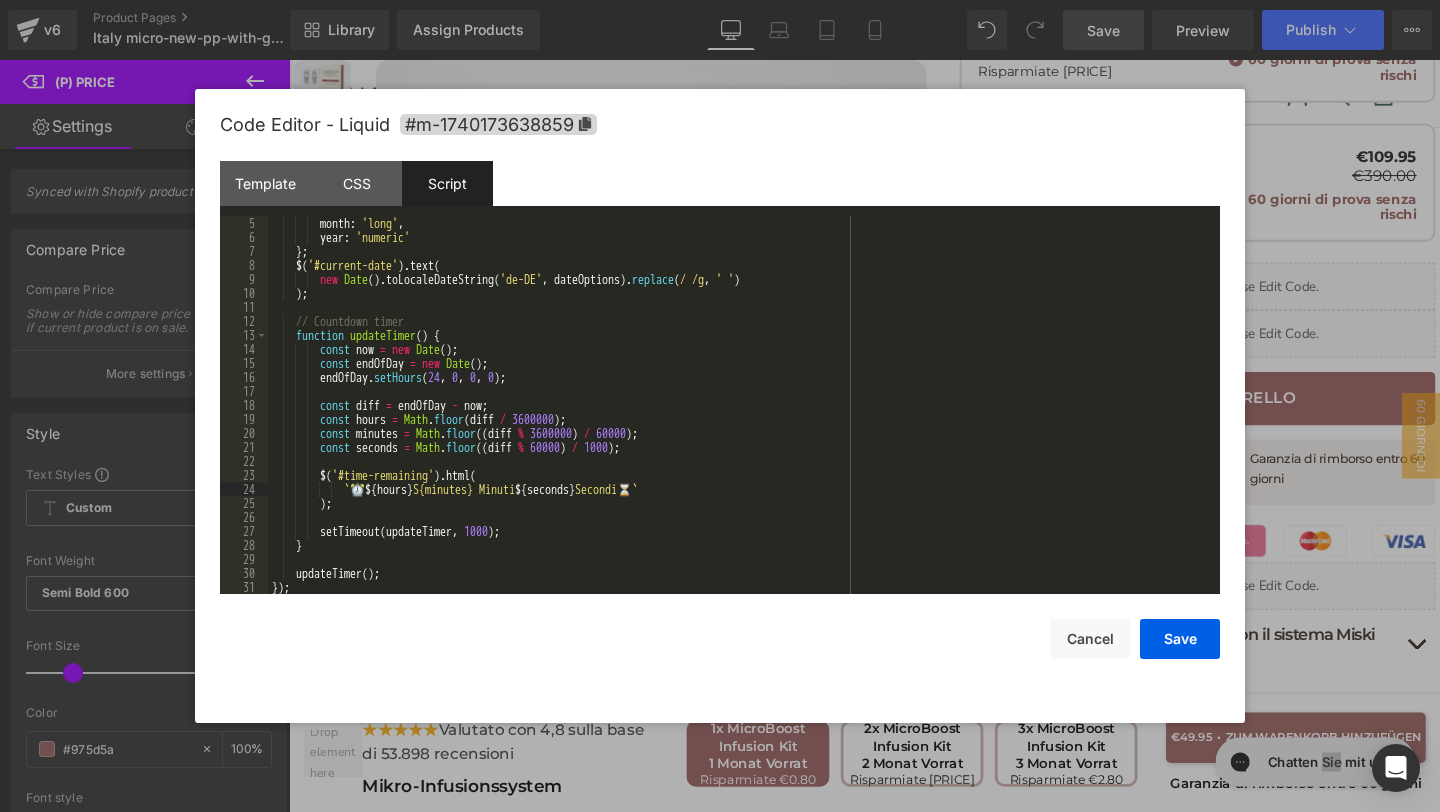 click on "month :   'long' ,               year :   'numeric'         } ;       $ ( '#current-date' ) . text (             new   Date ( ) . toLocaleDateString ( 'de-DE' ,   dateOptions ) . replace ( / /g ,   ' ' )       ) ;       // Countdown timer       function   updateTimer ( )   {             const   now   =   new   Date ( ) ;             const   endOfDay   =   new   Date ( ) ;             endOfDay . setHours ( 24 ,   0 ,   0 ,   0 ) ;                         const   diff   =   endOfDay   -   now ;             const   hours   =   Math . floor ( diff   /   3600000 ) ;             const   minutes   =   Math . floor (( diff   %   3600000 )   /   60000 ) ;             const   seconds   =   Math . floor (( diff   %   60000 )   /   1000 ) ;                         $ ( '#time-remaining' ) . html (                   ` ⏰  ${ hours }  S{minutes} Minuti ${ seconds }  Secondi⏳ `             ) ;                         setTimeout ( updateTimer ,   1000 ) ;       }             updateTimer ( ) ; }) ;" at bounding box center (740, 419) 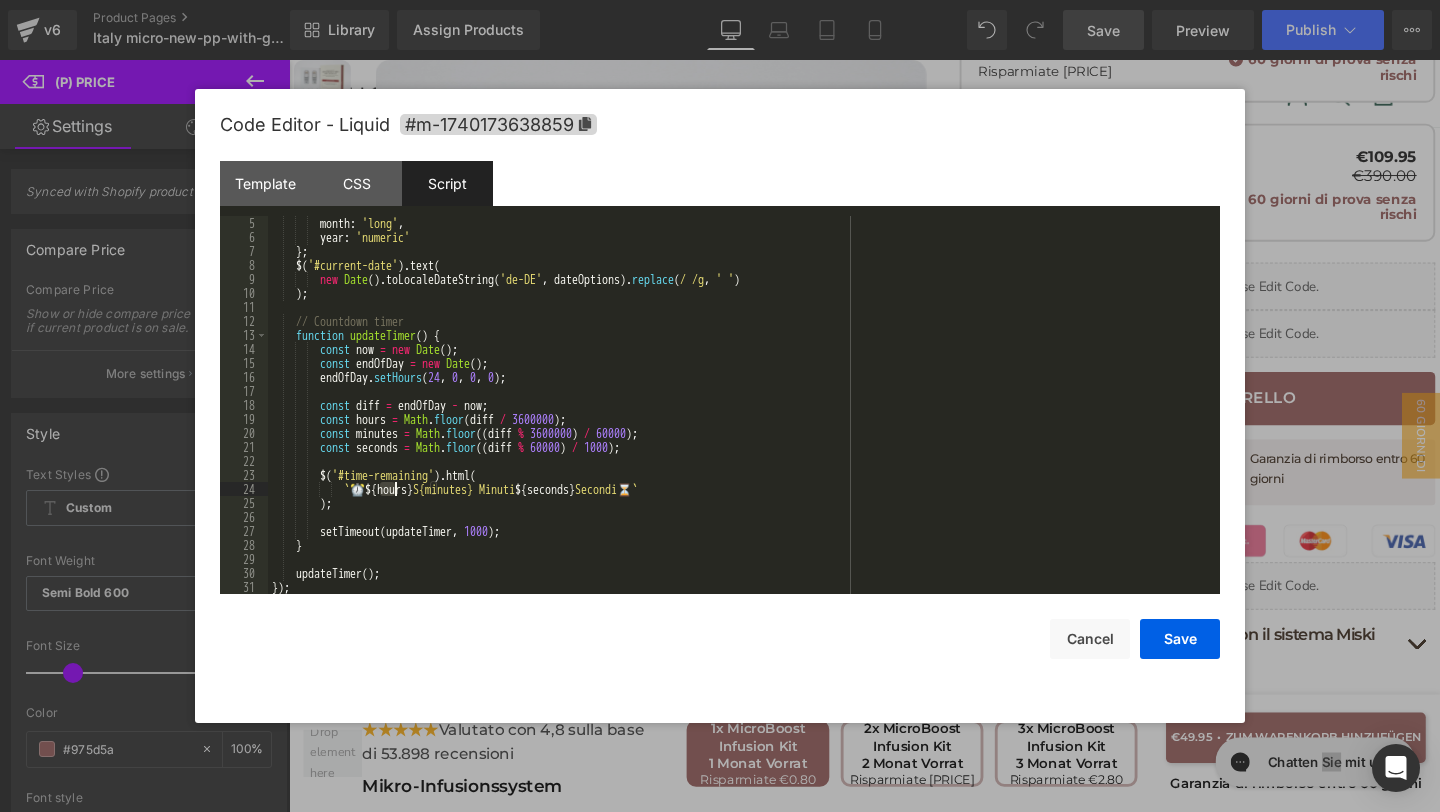 click on "month :   'long' ,               year :   'numeric'         } ;       $ ( '#current-date' ) . text (             new   Date ( ) . toLocaleDateString ( 'de-DE' ,   dateOptions ) . replace ( / /g ,   ' ' )       ) ;       // Countdown timer       function   updateTimer ( )   {             const   now   =   new   Date ( ) ;             const   endOfDay   =   new   Date ( ) ;             endOfDay . setHours ( 24 ,   0 ,   0 ,   0 ) ;                         const   diff   =   endOfDay   -   now ;             const   hours   =   Math . floor ( diff   /   3600000 ) ;             const   minutes   =   Math . floor (( diff   %   3600000 )   /   60000 ) ;             const   seconds   =   Math . floor (( diff   %   60000 )   /   1000 ) ;                         $ ( '#time-remaining' ) . html (                   ` ⏰  ${ hours }  S{minutes} Minuti ${ seconds }  Secondi⏳ `             ) ;                         setTimeout ( updateTimer ,   1000 ) ;       }             updateTimer ( ) ; }) ;" at bounding box center [740, 419] 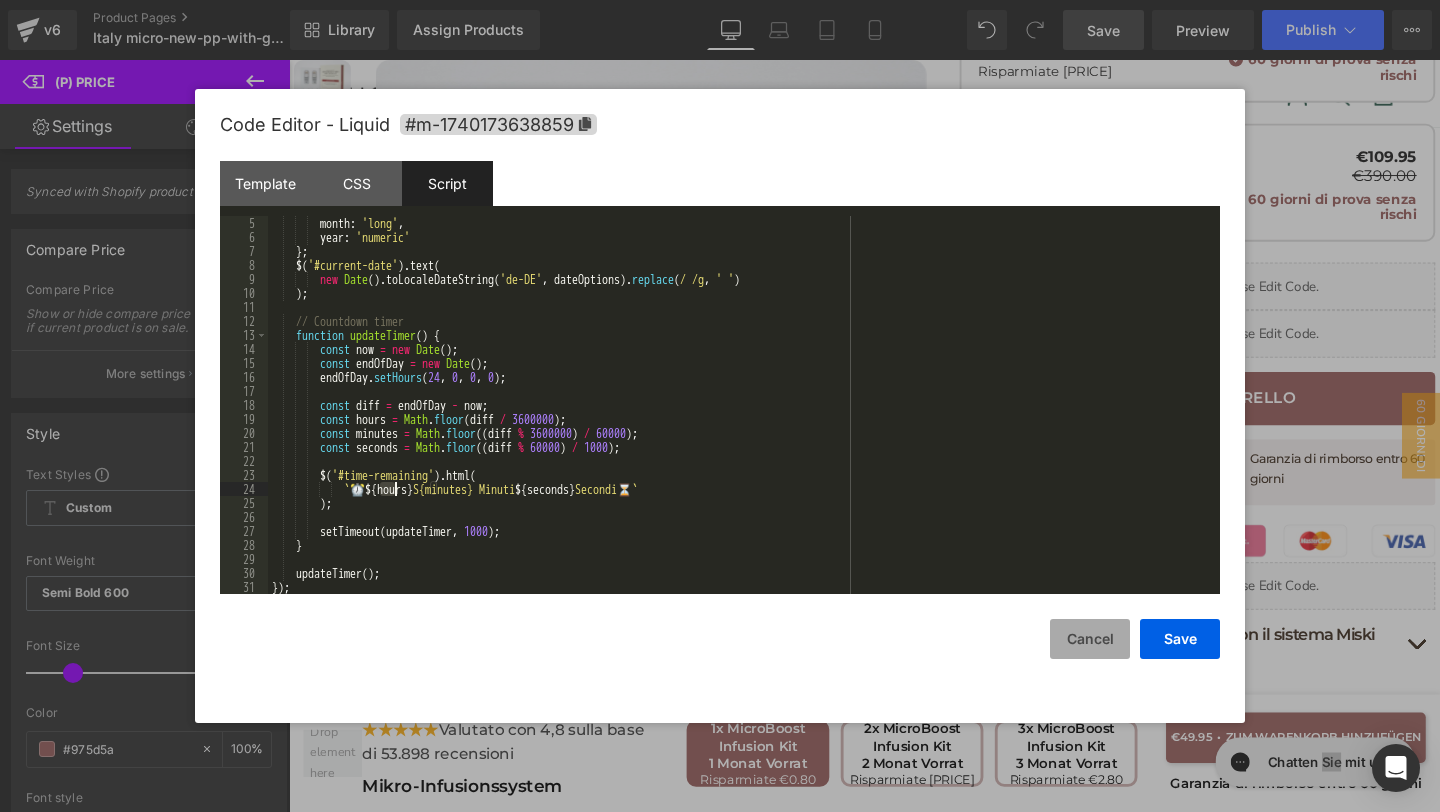 click on "Cancel" at bounding box center (1090, 639) 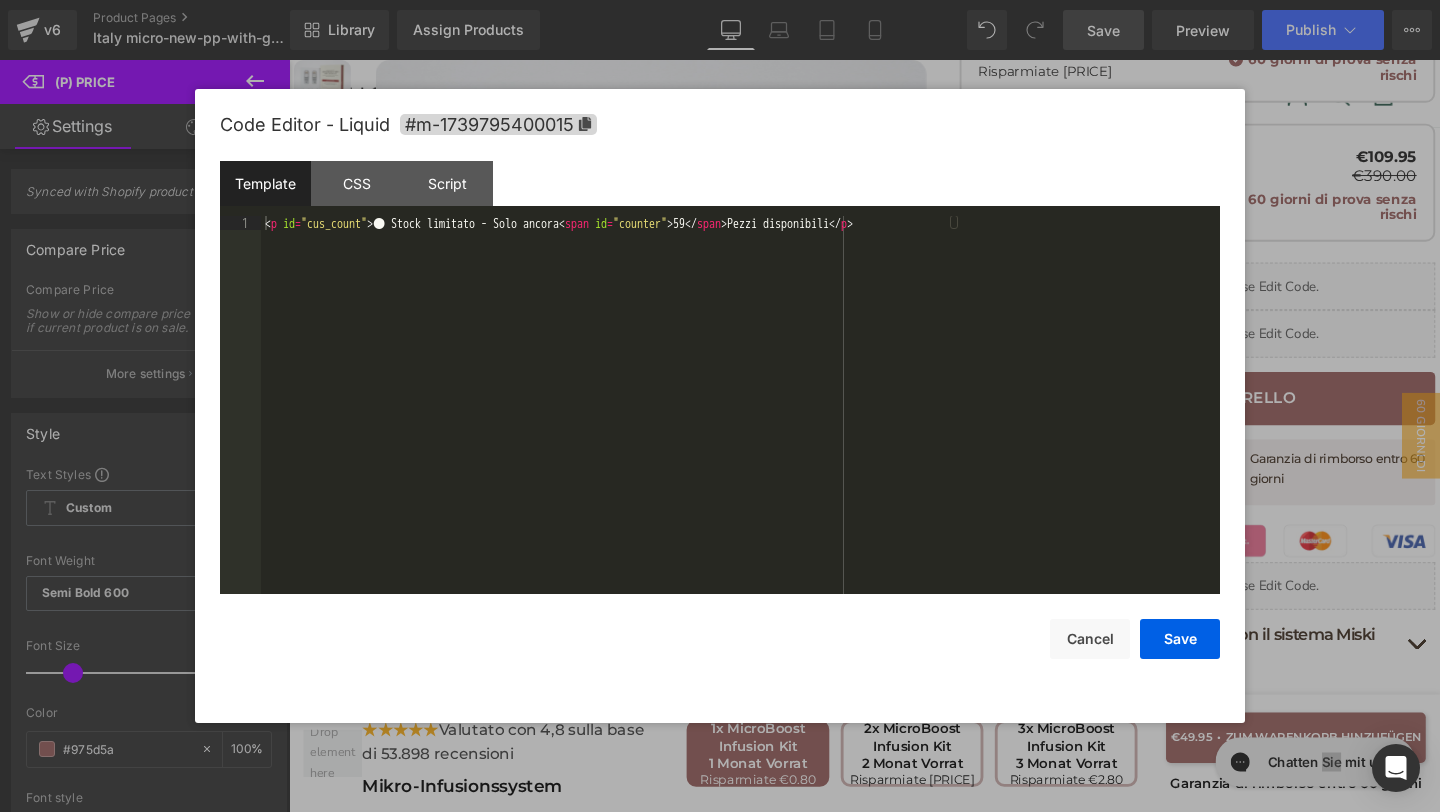 click on "You are previewing how the   will restyle your page. You can not edit Elements in Preset Preview Mode.  v6 Product Pages Italy micro-new-pp-with-gifts Library Assign Products  Product Preview
No product match your search.  Please try another keyword  Manage assigned products Desktop Desktop Laptop Tablet Mobile Save Preview Publish Scheduled View Live Page View with current Template Save Template to Library Schedule Publish Publish Settings Shortcuts  Your page can’t be published   You've reached the maximum number of published pages on your plan  (20/999999).  You need to upgrade your plan or unpublish all your pages to get 1 publish slot.   Unpublish pages   Upgrade plan  Elements Global Style Base Row  rows, columns, layouts, div Heading  headings, titles, h1,h2,h3,h4,h5,h6 Text Block  texts, paragraphs, contents, blocks Image  images, photos, alts, uploads Icon  icons, symbols Button  button, call to action, cta Separator  separators, dividers, horizontal lines Liquid  Banner Parallax  List" at bounding box center [720, 0] 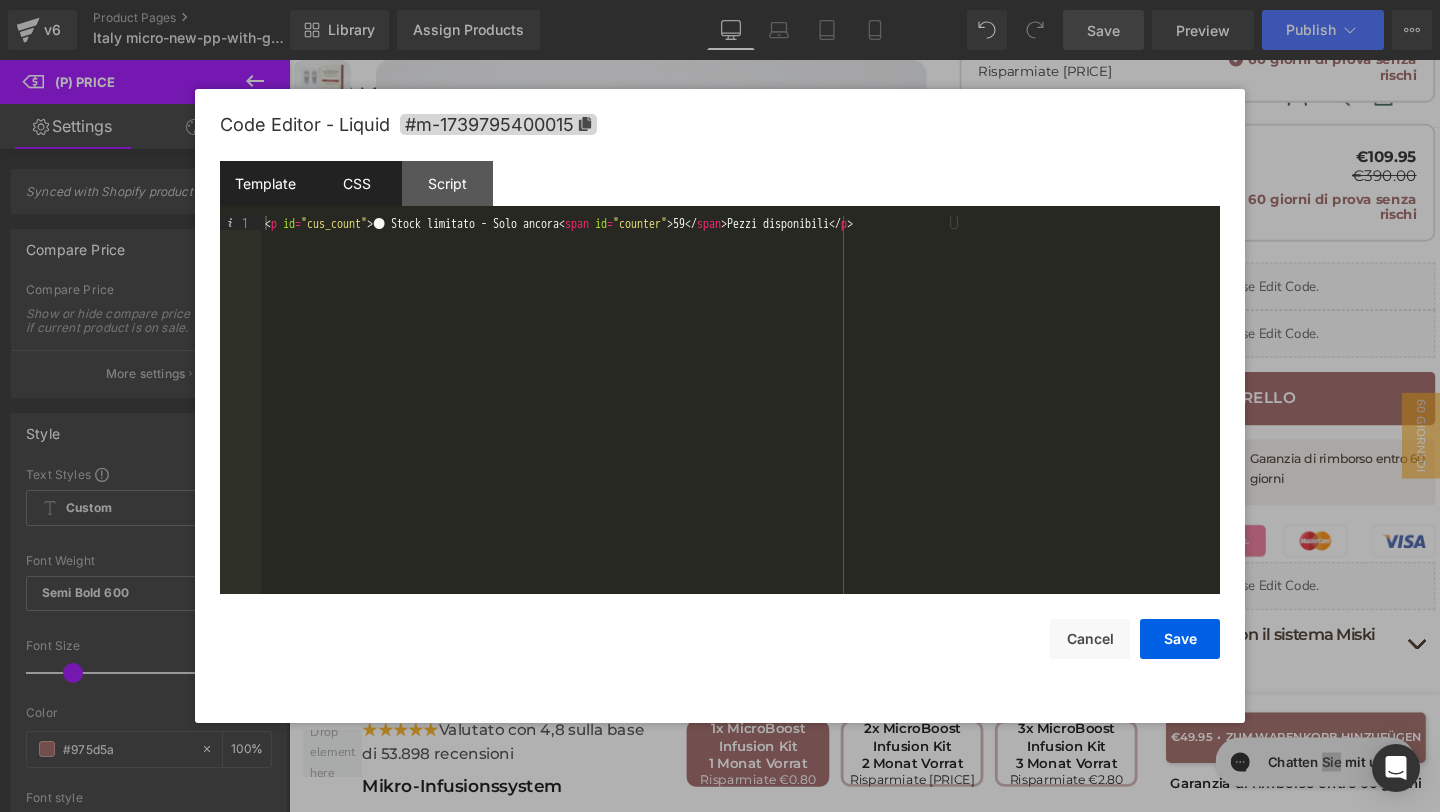 click on "CSS" at bounding box center [356, 183] 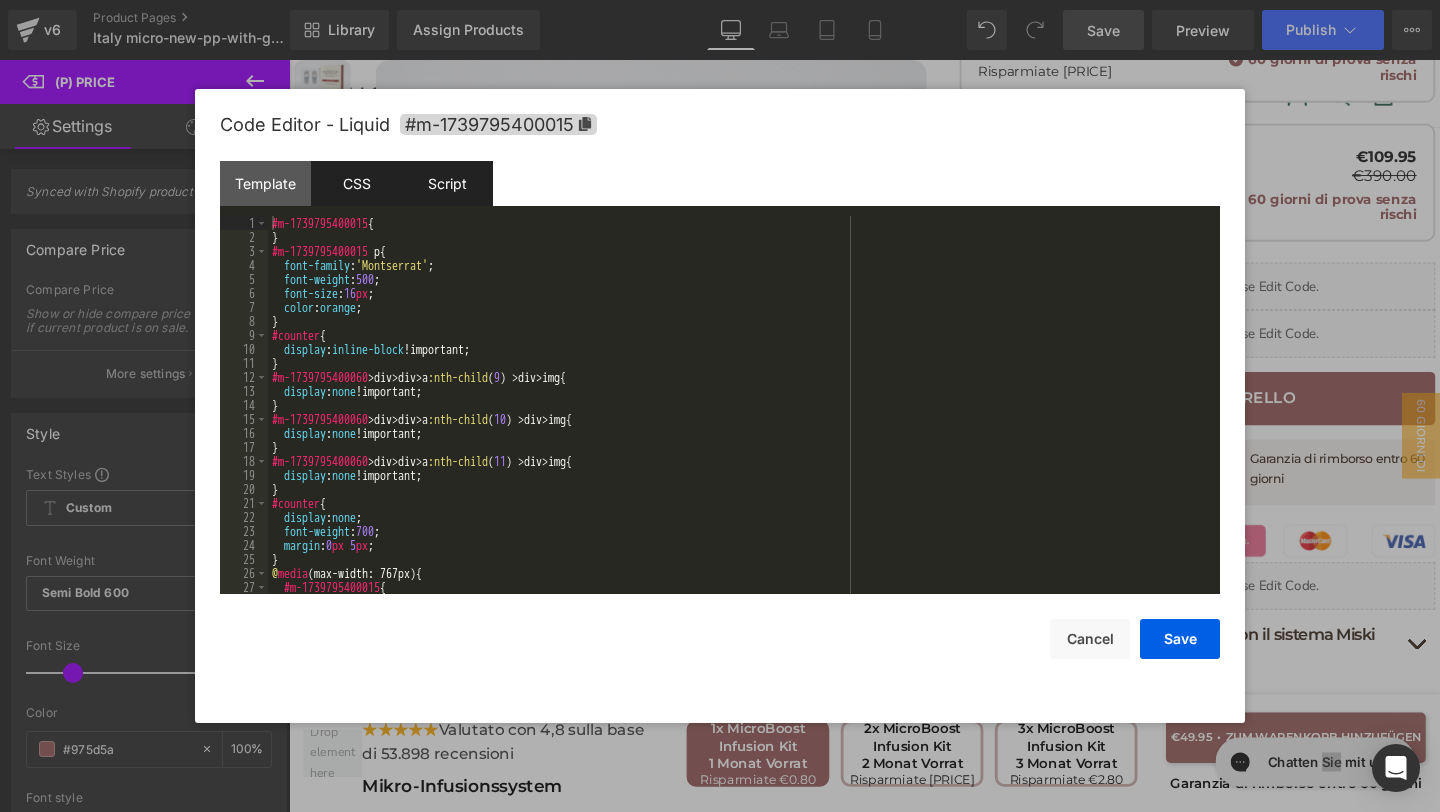 click on "Script" at bounding box center [447, 183] 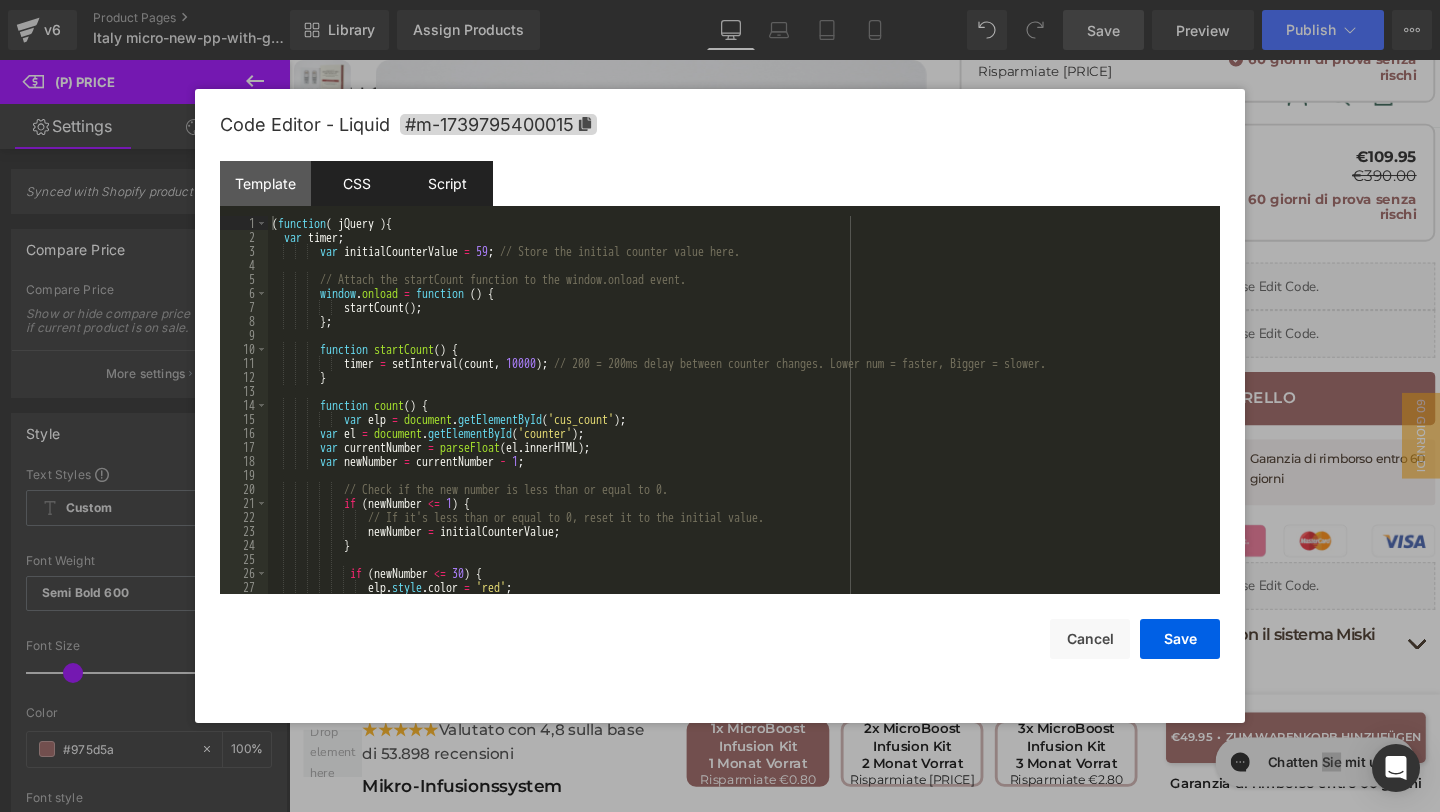 click on "CSS" at bounding box center [356, 183] 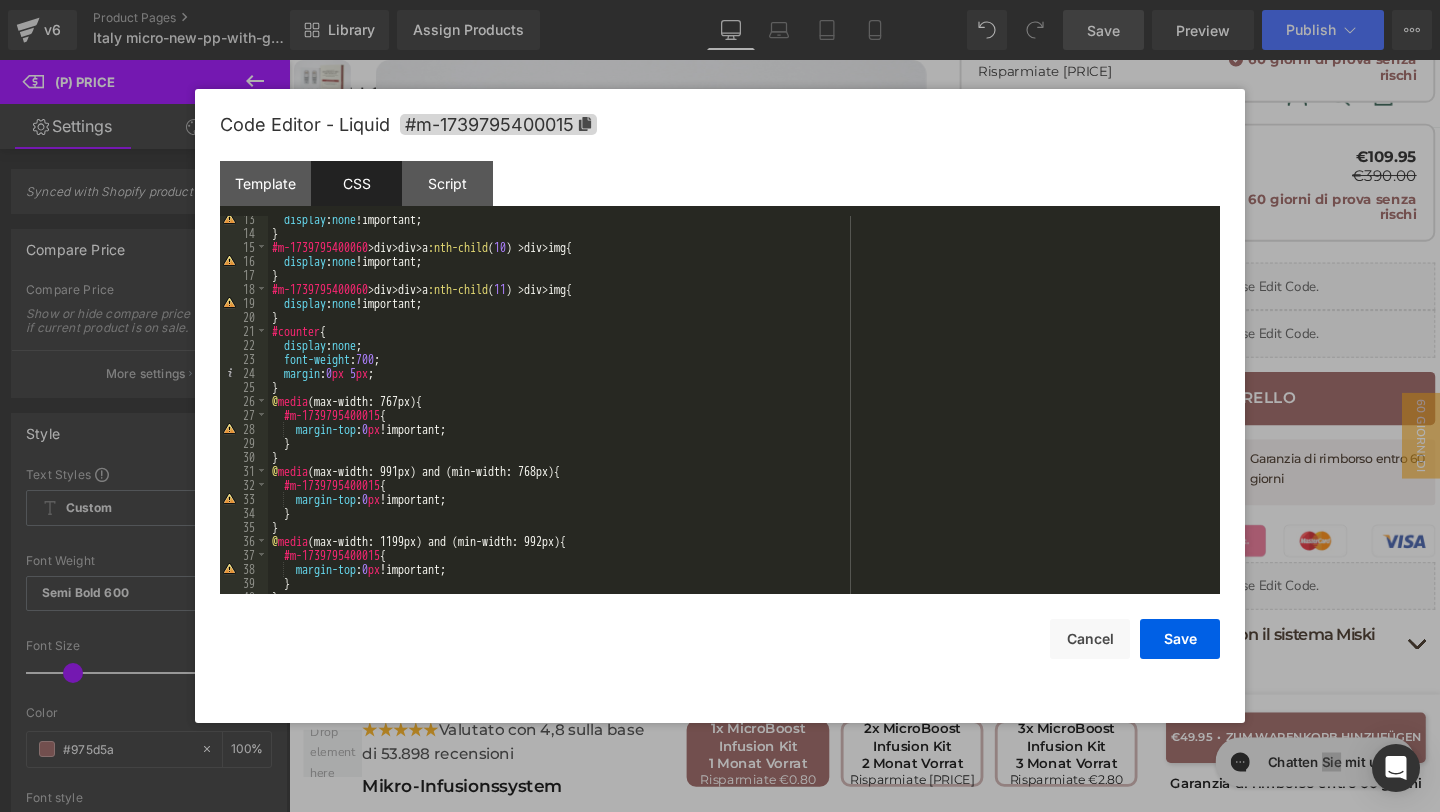 scroll, scrollTop: 336, scrollLeft: 0, axis: vertical 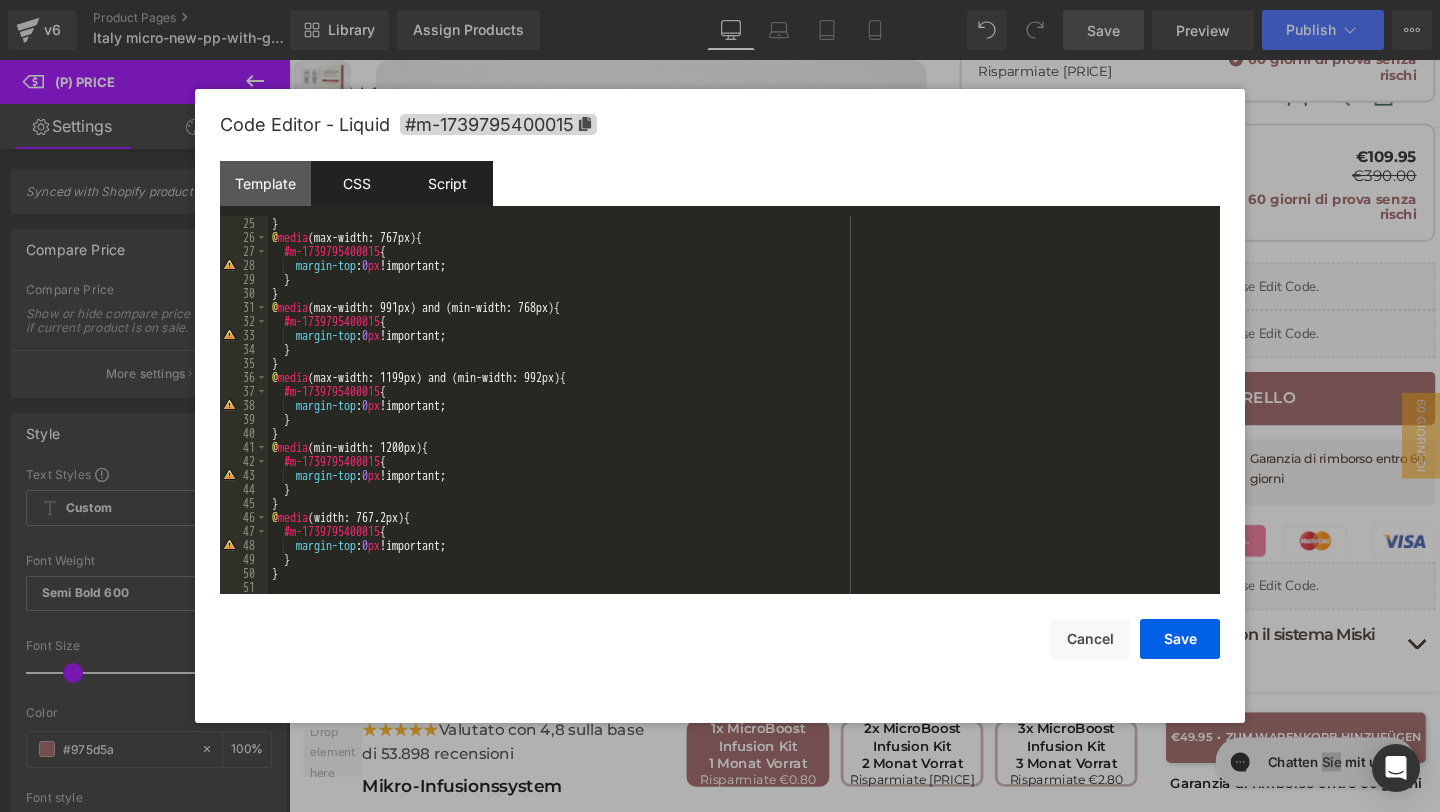 click on "Script" at bounding box center (447, 183) 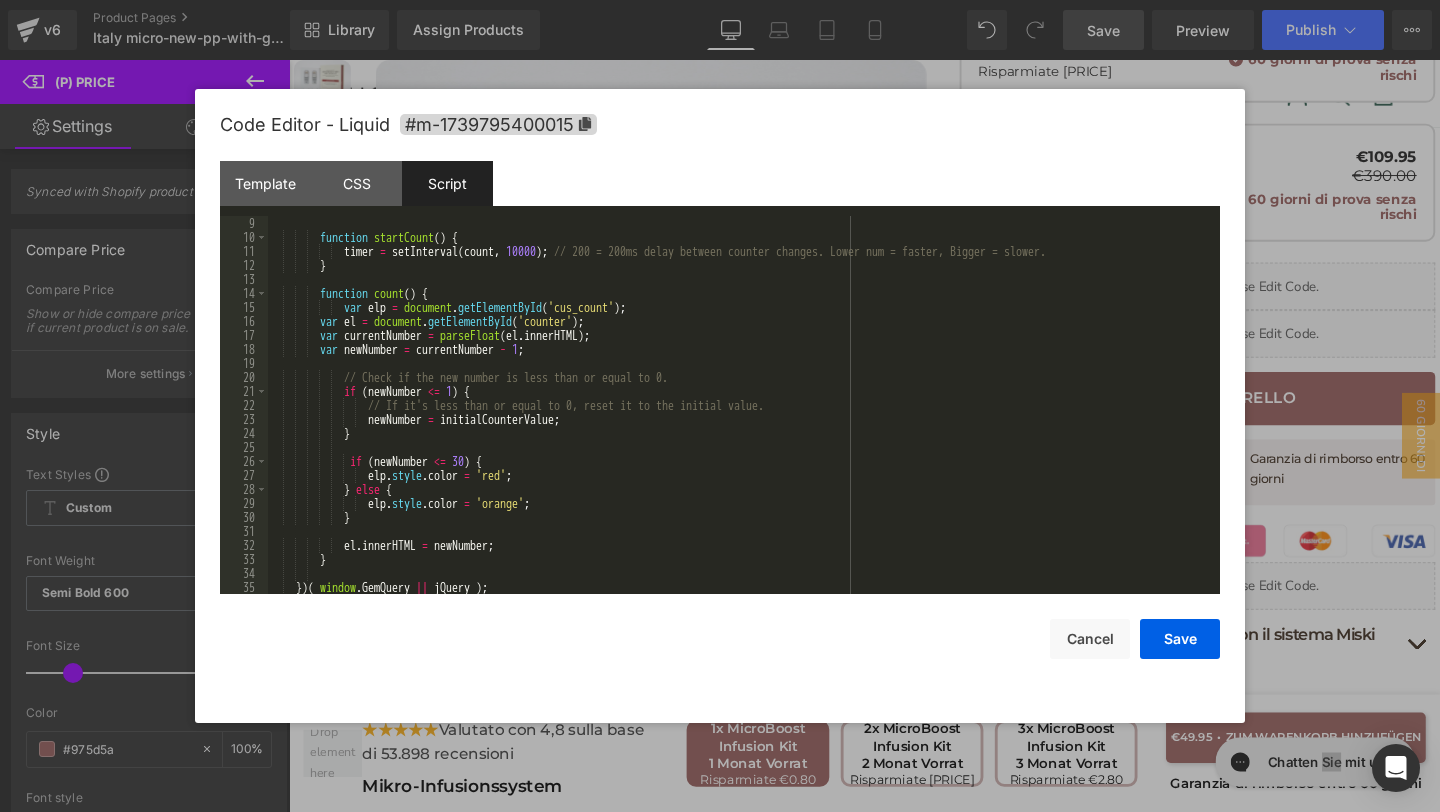 scroll, scrollTop: 112, scrollLeft: 0, axis: vertical 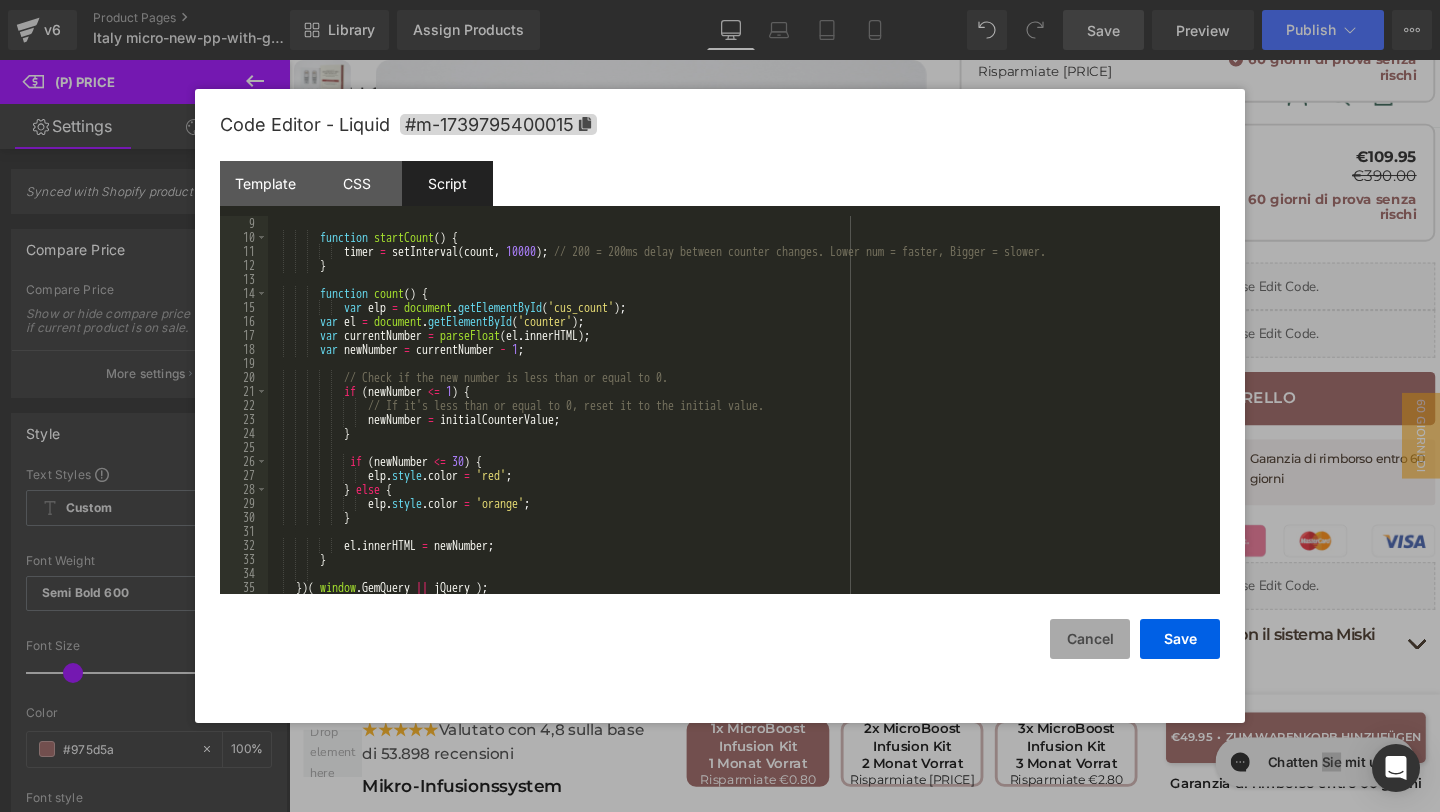 click on "Cancel" at bounding box center [1090, 639] 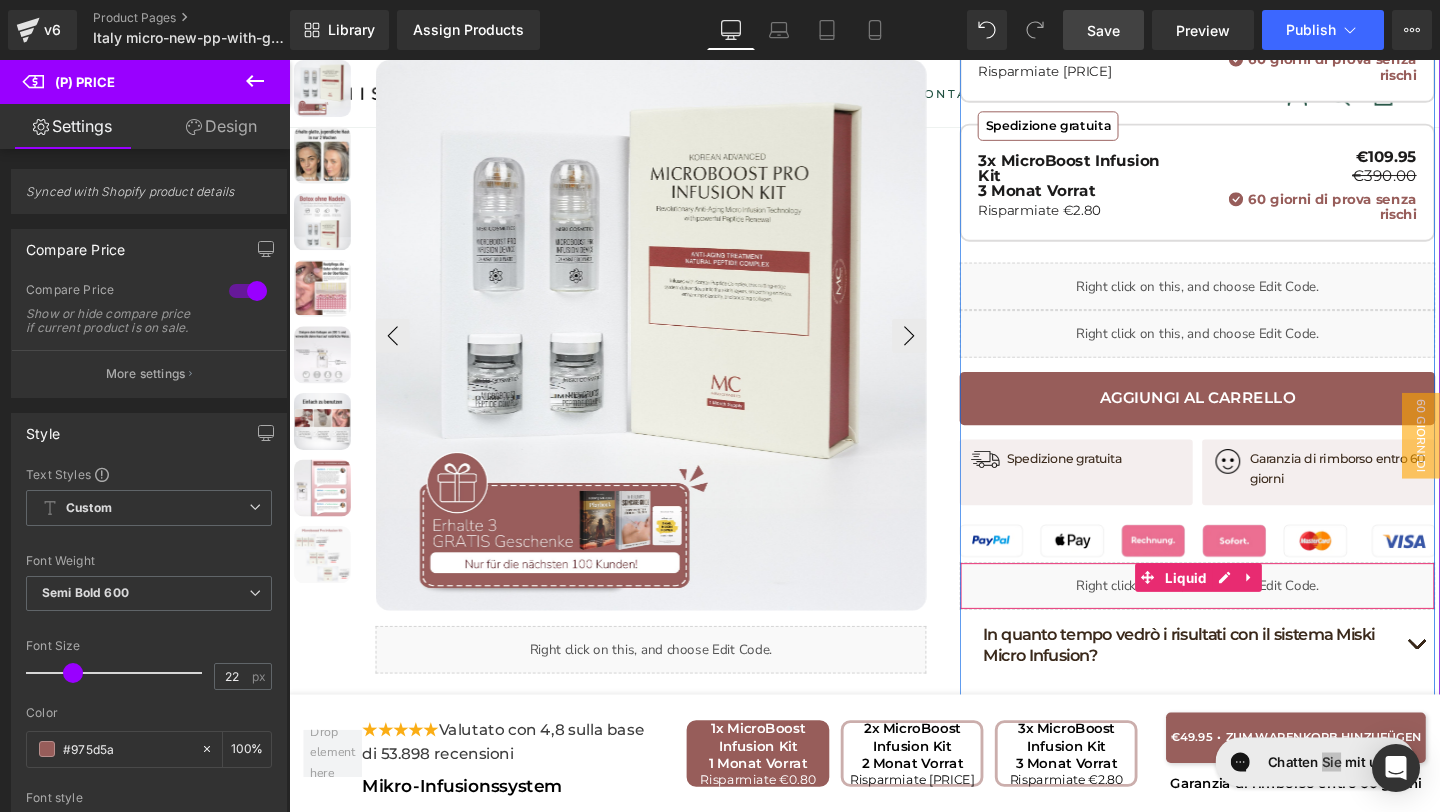 click on "Liquid" at bounding box center (1232, 605) 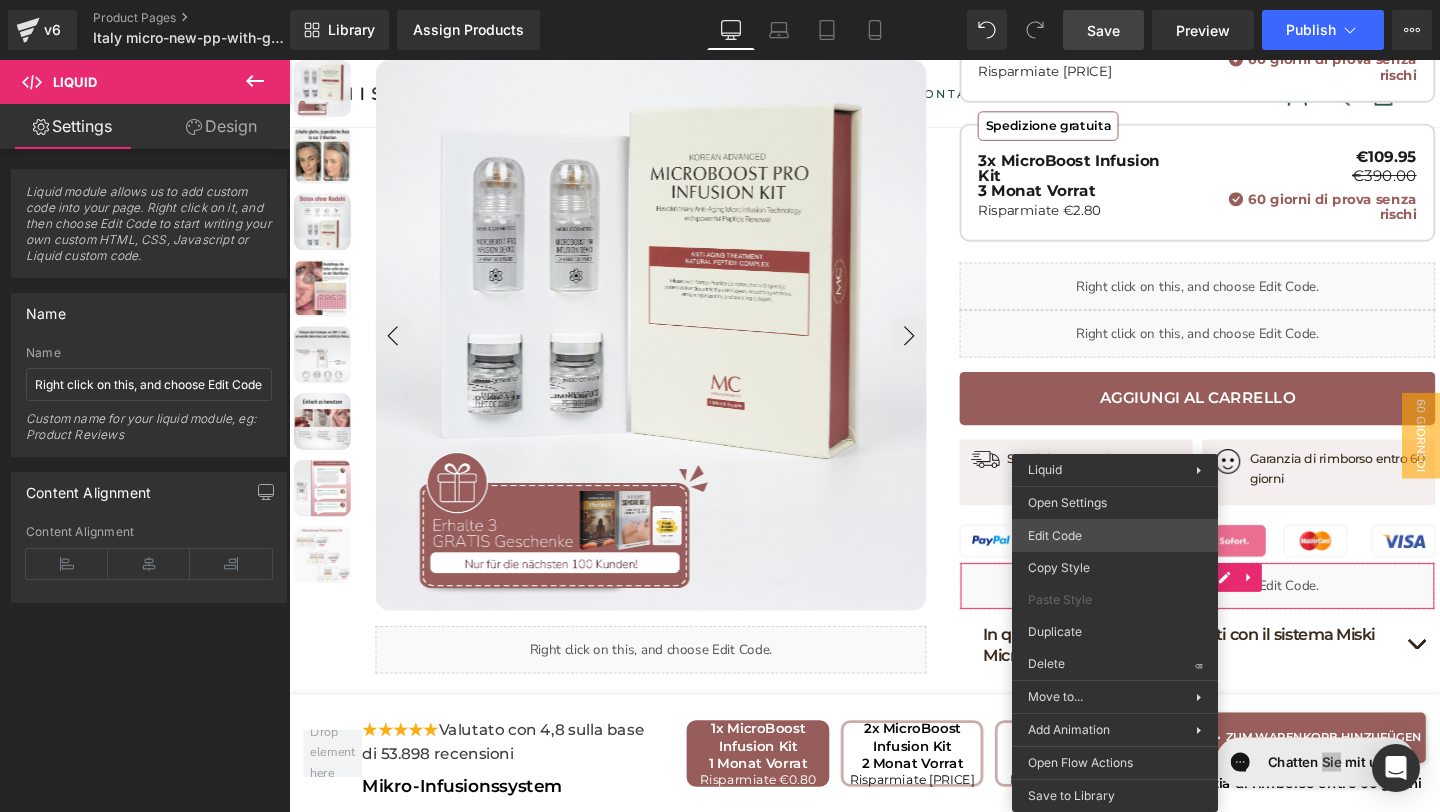 click on "Liquid  You are previewing how the   will restyle your page. You can not edit Elements in Preset Preview Mode.  v6 Product Pages Italy micro-new-pp-with-gifts Library Assign Products  Product Preview
No product match your search.  Please try another keyword  Manage assigned products Desktop Desktop Laptop Tablet Mobile Save Preview Publish Scheduled View Live Page View with current Template Save Template to Library Schedule Publish Publish Settings Shortcuts  Your page can’t be published   You've reached the maximum number of published pages on your plan  (20/999999).  You need to upgrade your plan or unpublish all your pages to get 1 publish slot.   Unpublish pages   Upgrade plan  Elements Global Style Base Row  rows, columns, layouts, div Heading  headings, titles, h1,h2,h3,h4,h5,h6 Text Block  texts, paragraphs, contents, blocks Image  images, photos, alts, uploads Icon  icons, symbols Button  button, call to action, cta Separator  separators, dividers, horizontal lines Liquid  Banner Stack" at bounding box center (720, 0) 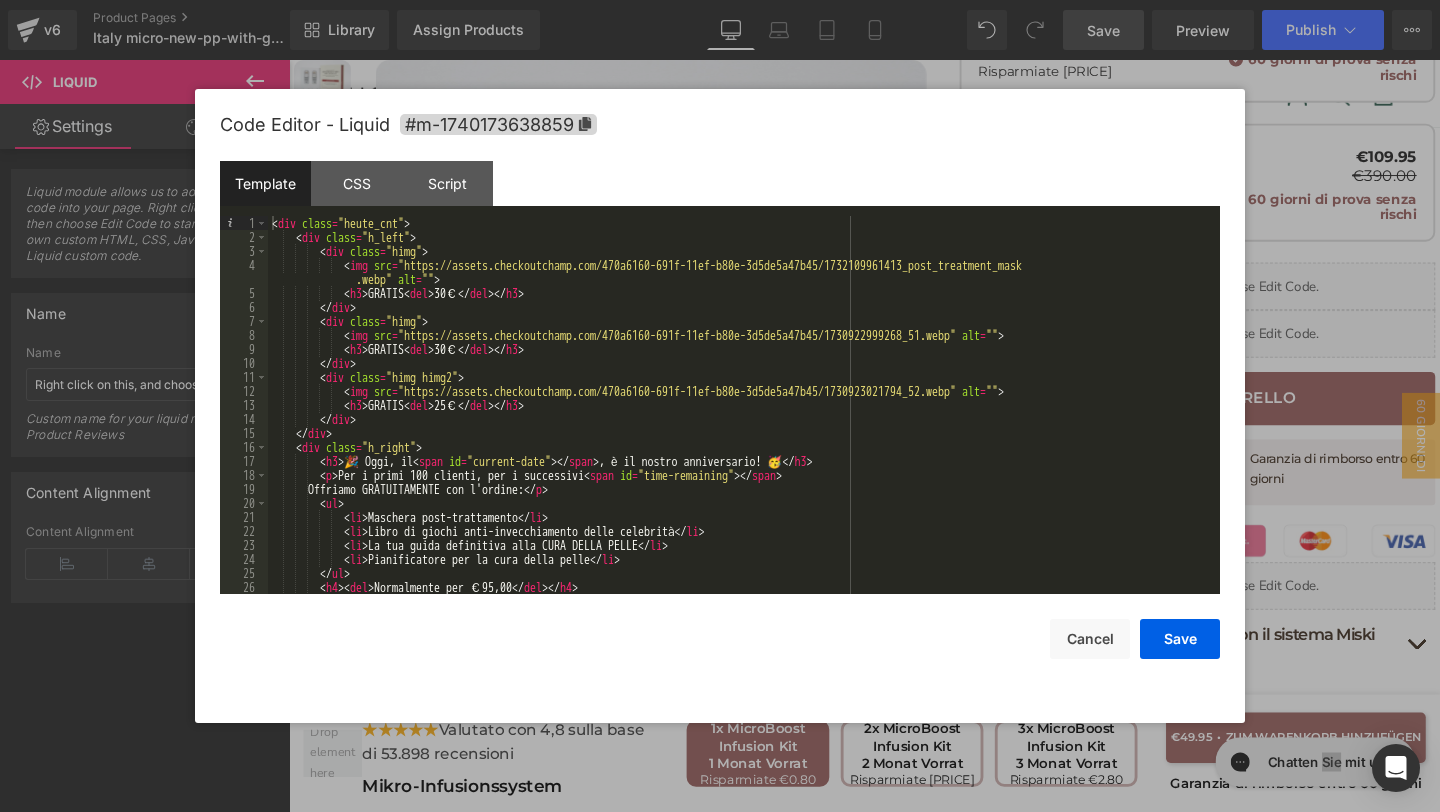 scroll, scrollTop: 112, scrollLeft: 0, axis: vertical 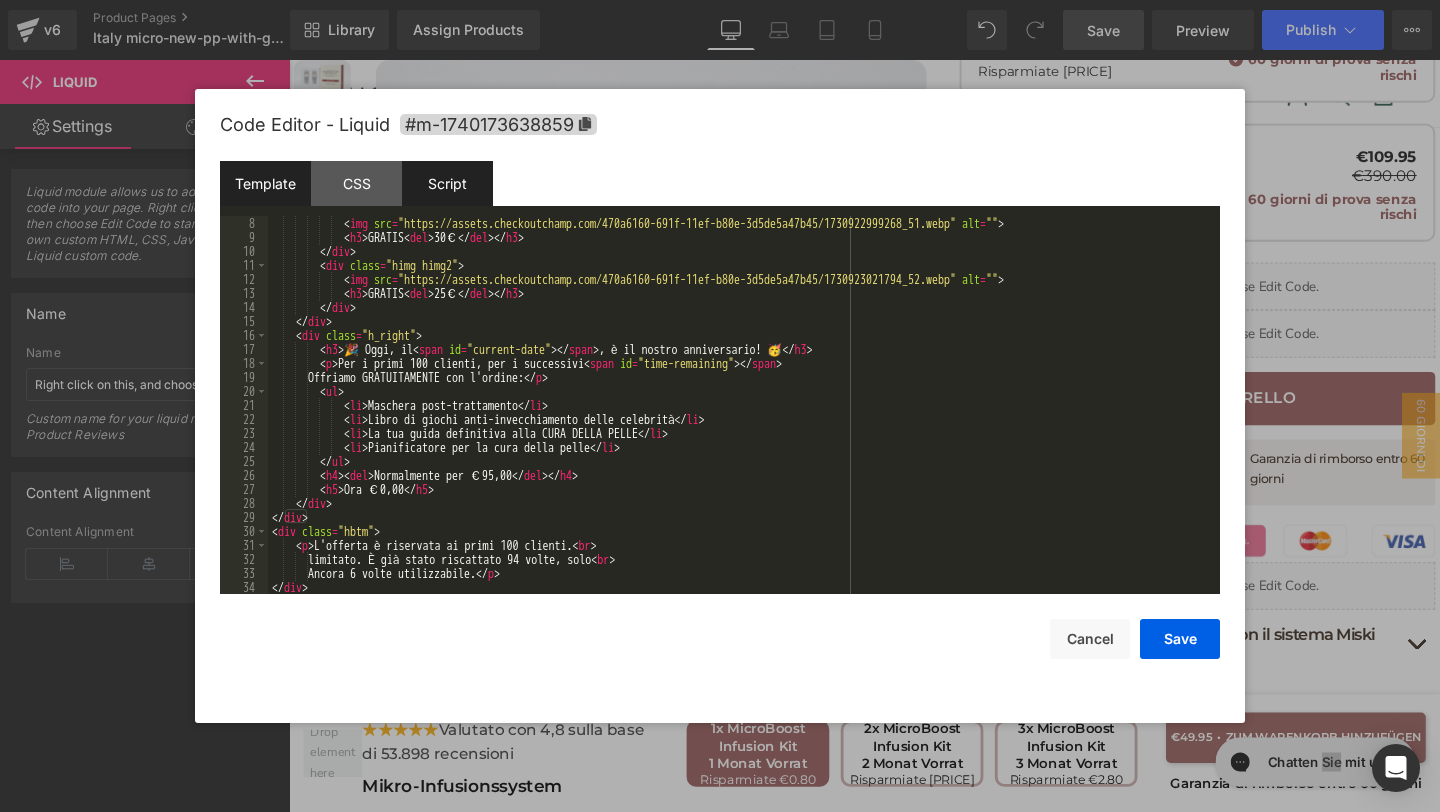 click on "Script" at bounding box center [447, 183] 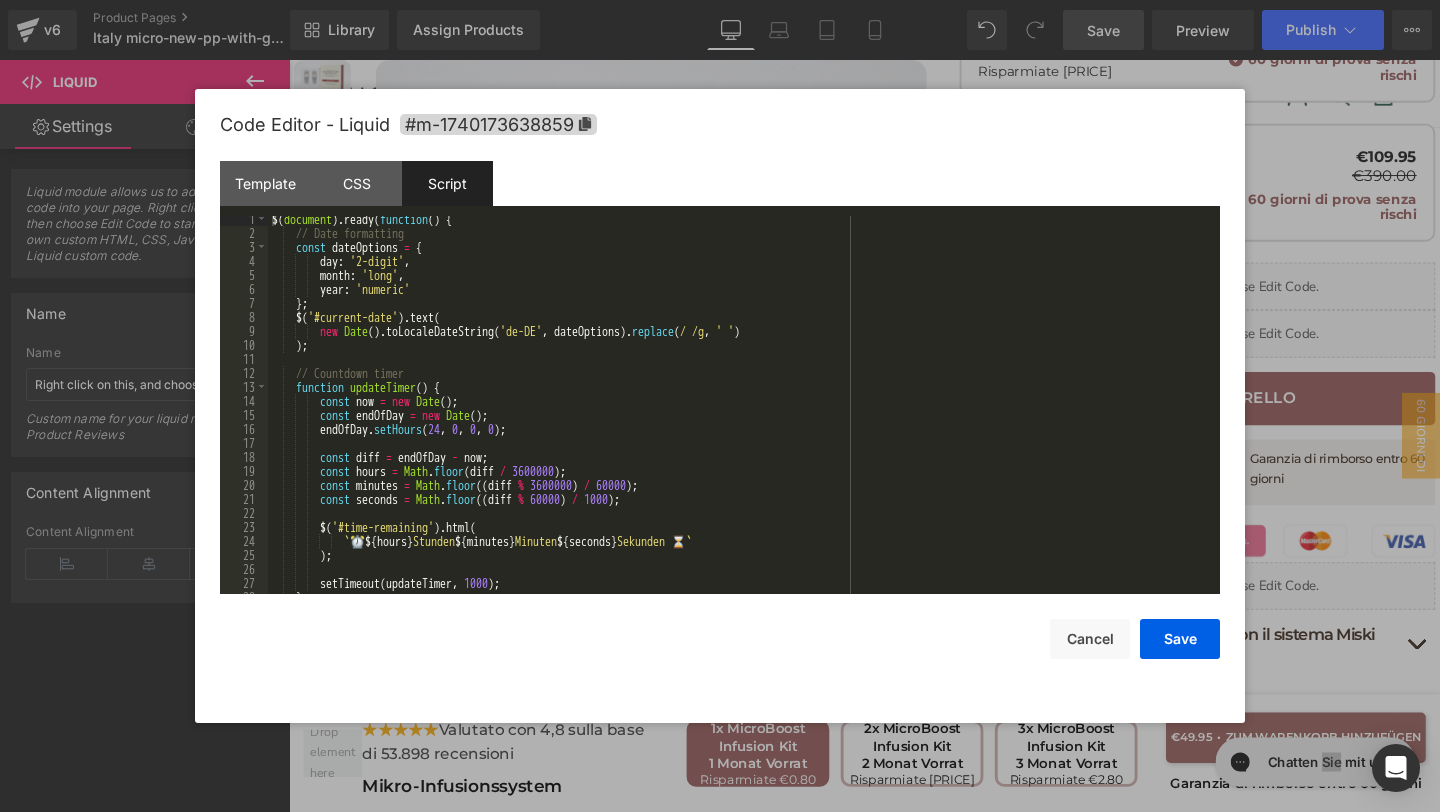 scroll, scrollTop: 56, scrollLeft: 0, axis: vertical 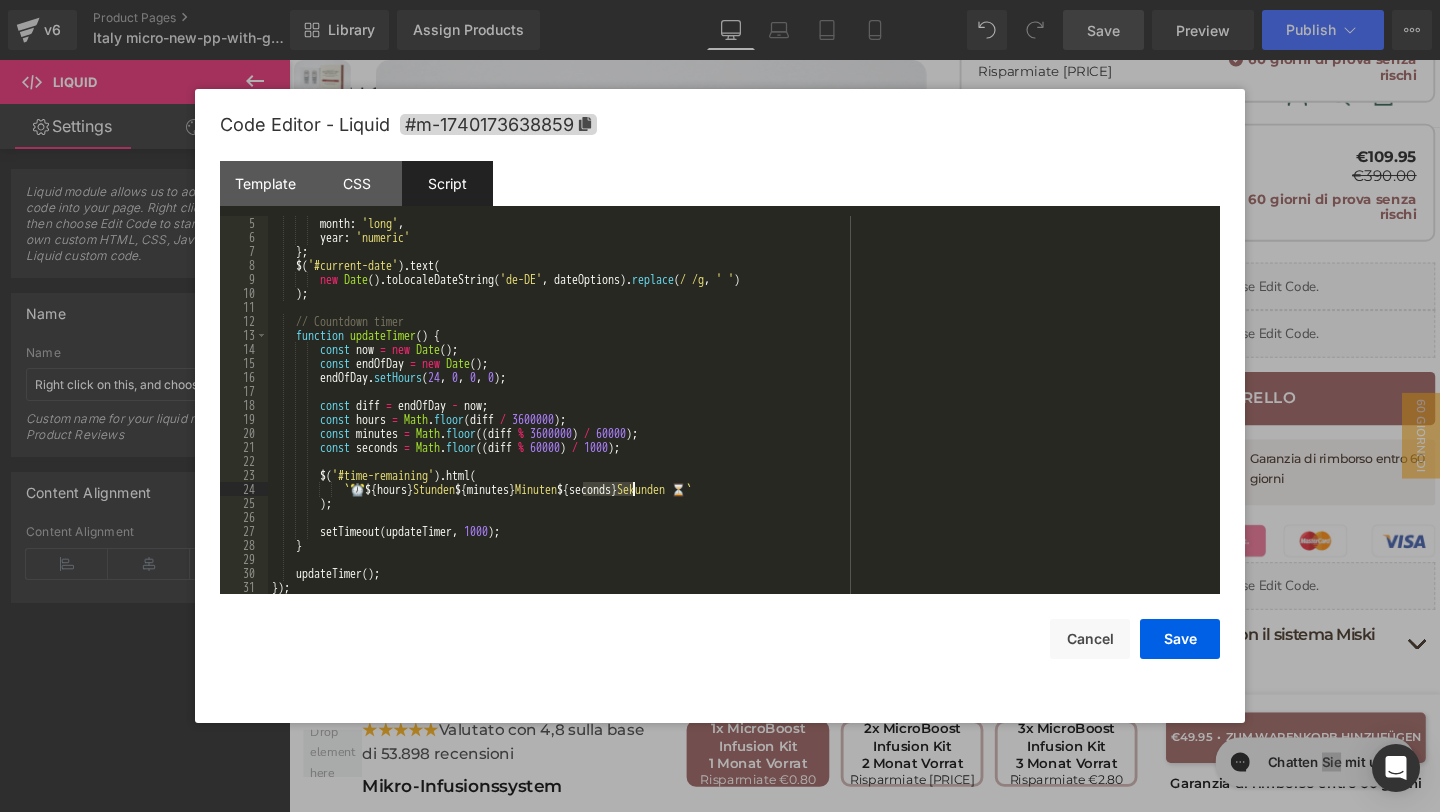 drag, startPoint x: 585, startPoint y: 489, endPoint x: 636, endPoint y: 491, distance: 51.0392 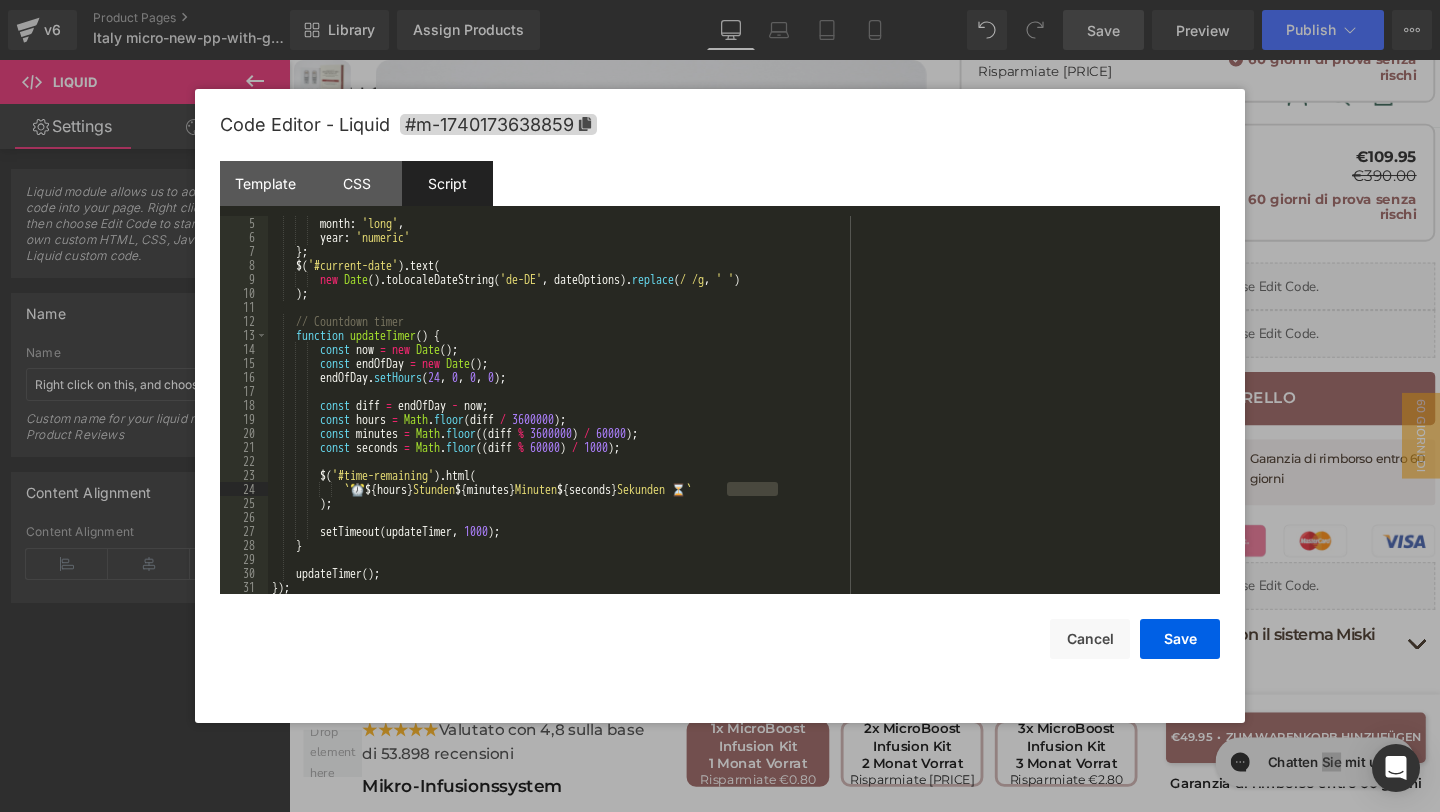 drag, startPoint x: 724, startPoint y: 495, endPoint x: 778, endPoint y: 495, distance: 54 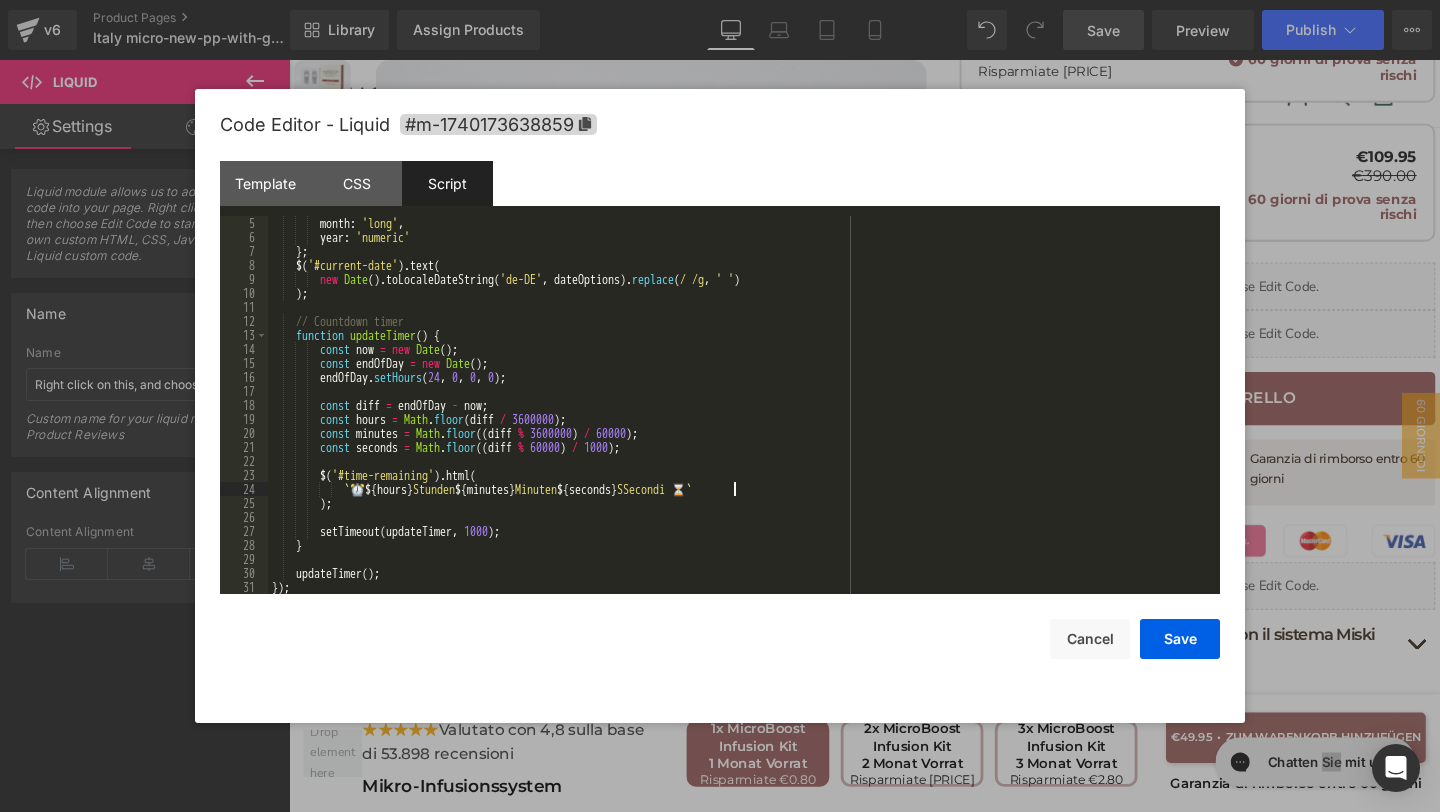 click on "month :   'long' ,               year :   'numeric'         } ;       $ ( '#current-date' ) . text (             new   Date ( ) . toLocaleDateString ( 'de-DE' ,   dateOptions ) . replace ( / /g ,   ' ' )       ) ;       // Countdown timer       function   updateTimer ( )   {             const   now   =   new   Date ( ) ;             const   endOfDay   =   new   Date ( ) ;             endOfDay . setHours ( 24 ,   0 ,   0 ,   0 ) ;                         const   diff   =   endOfDay   -   now ;             const   hours   =   Math . floor ( diff   /   3600000 ) ;             const   minutes   =   Math . floor (( diff   %   3600000 )   /   60000 ) ;             const   seconds   =   Math . floor (( diff   %   60000 )   /   1000 ) ;                         $ ( '#time-remaining' ) . html (                   ` ⏰  ${ hours }  Stunden  ${ minutes }  Minuten  ${ seconds }  SSecondi ⏳ `             ) ;                         setTimeout ( updateTimer ,   1000 ) ;       }             updateTimer ( ) ; })" at bounding box center (740, 419) 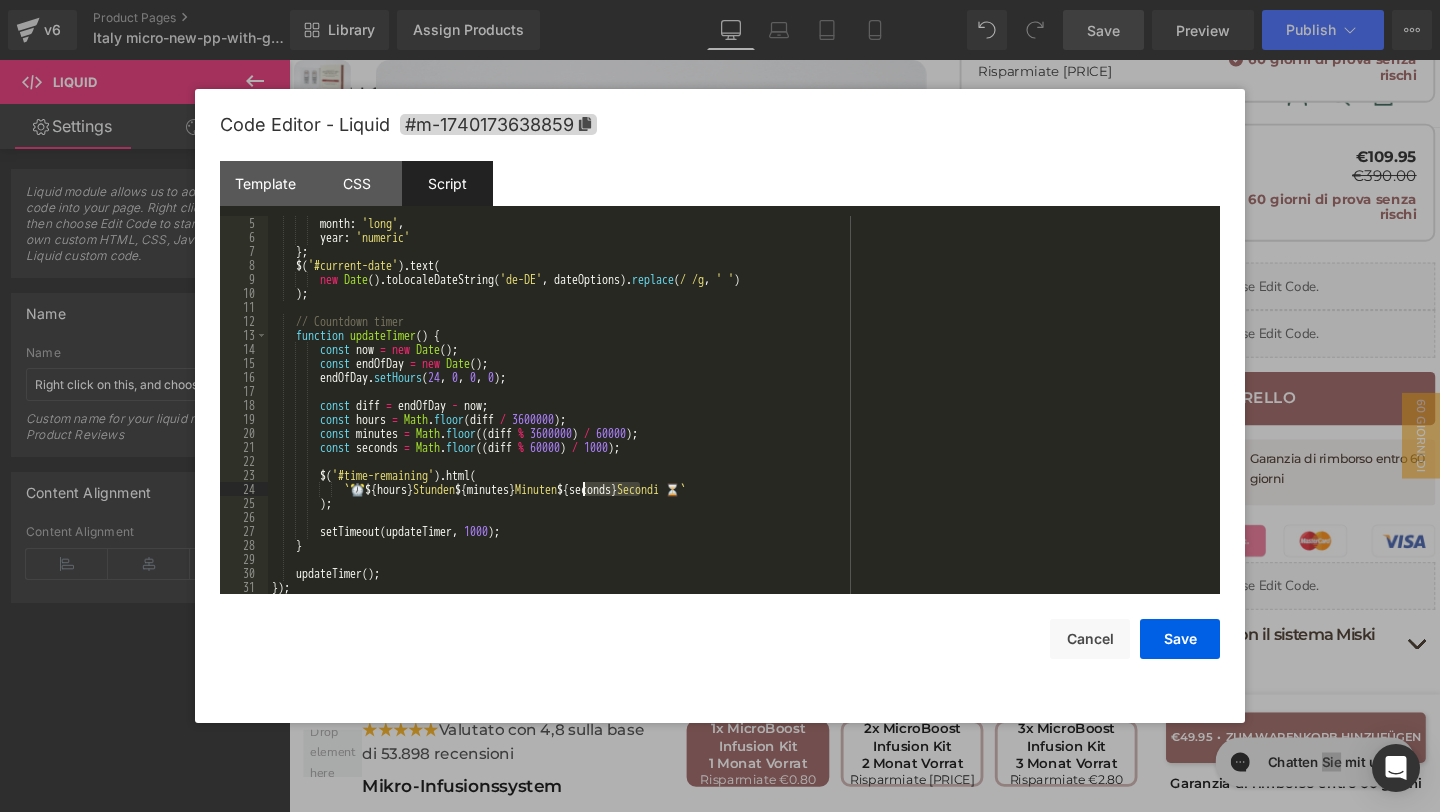 drag, startPoint x: 642, startPoint y: 489, endPoint x: 586, endPoint y: 495, distance: 56.32051 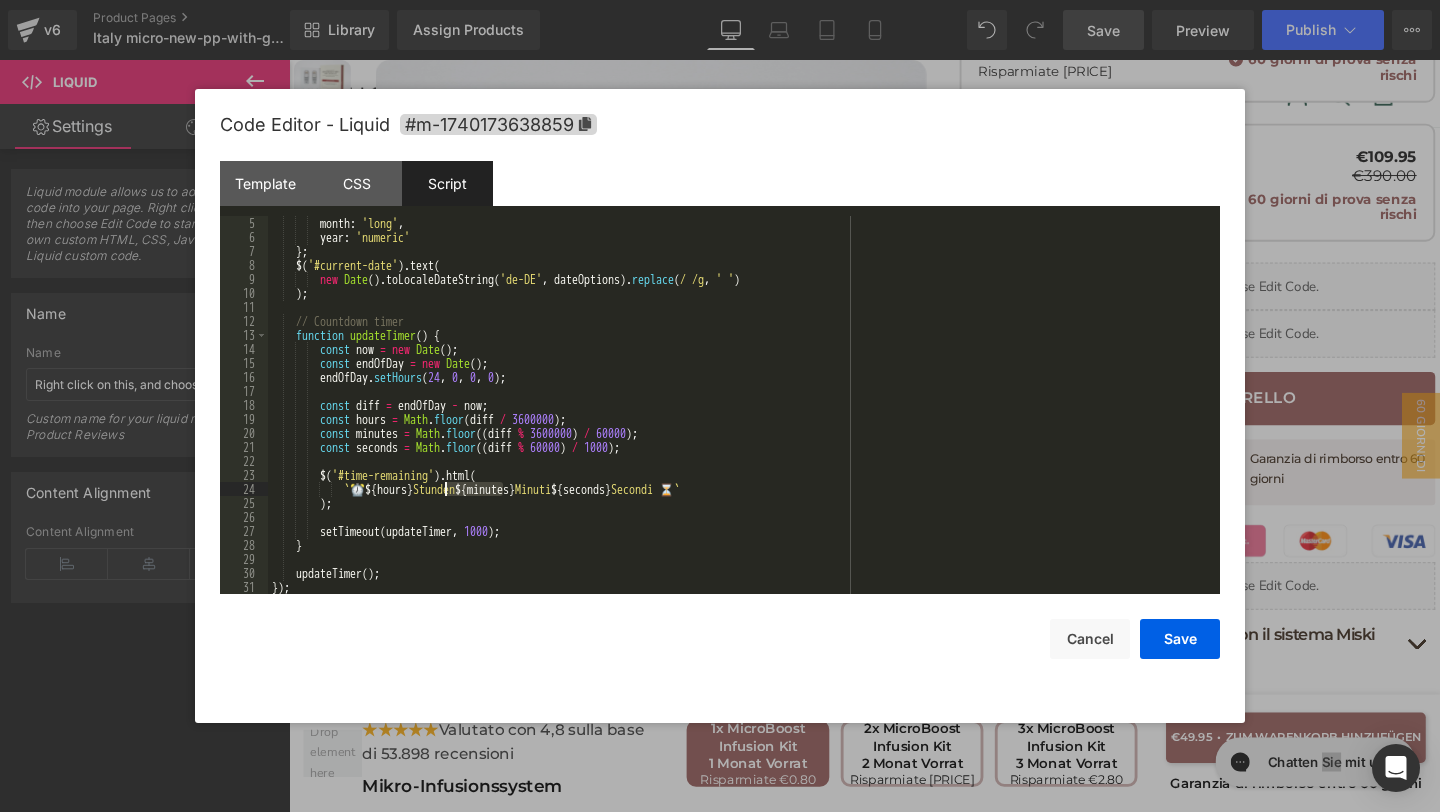 drag, startPoint x: 501, startPoint y: 491, endPoint x: 447, endPoint y: 495, distance: 54.147945 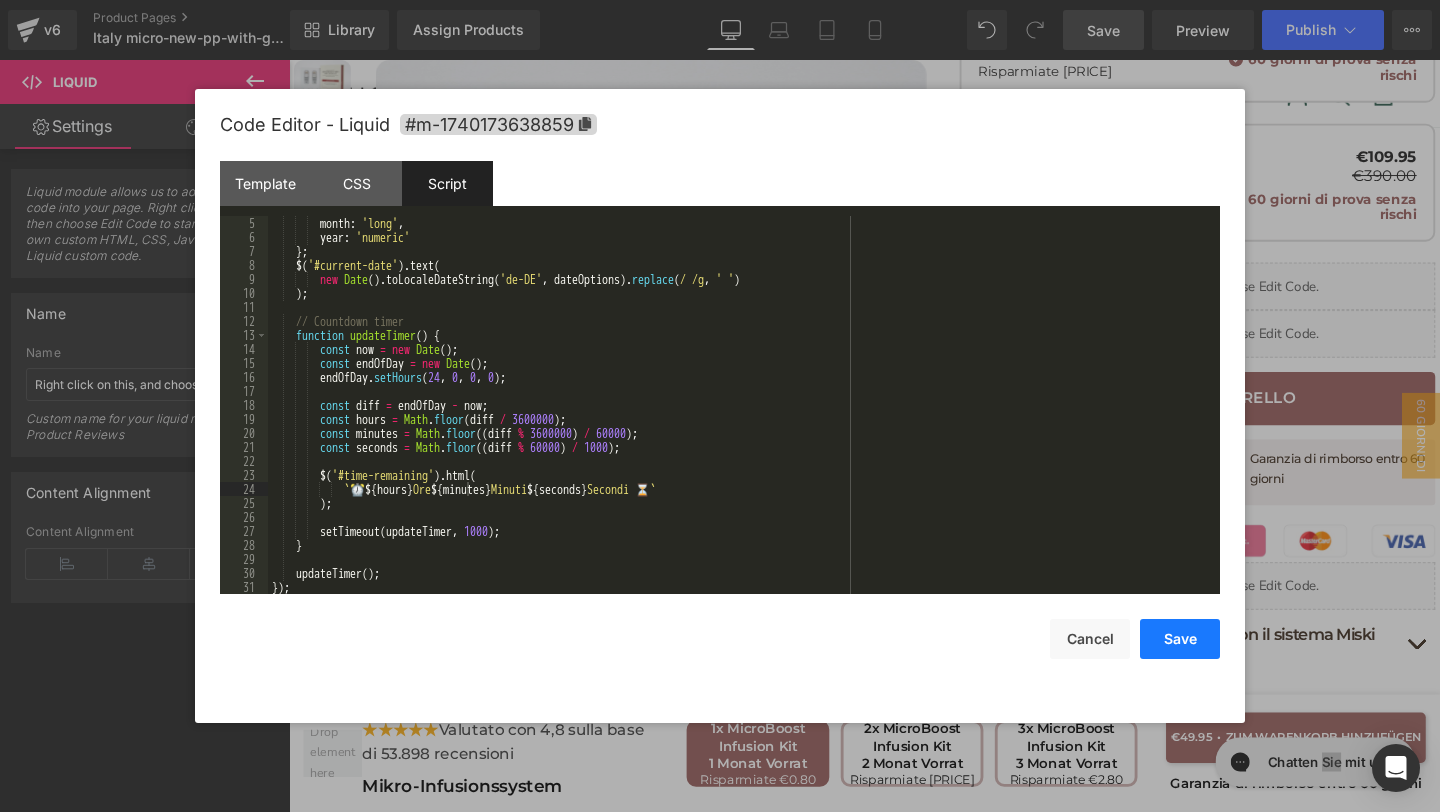 click on "Save" at bounding box center (1180, 639) 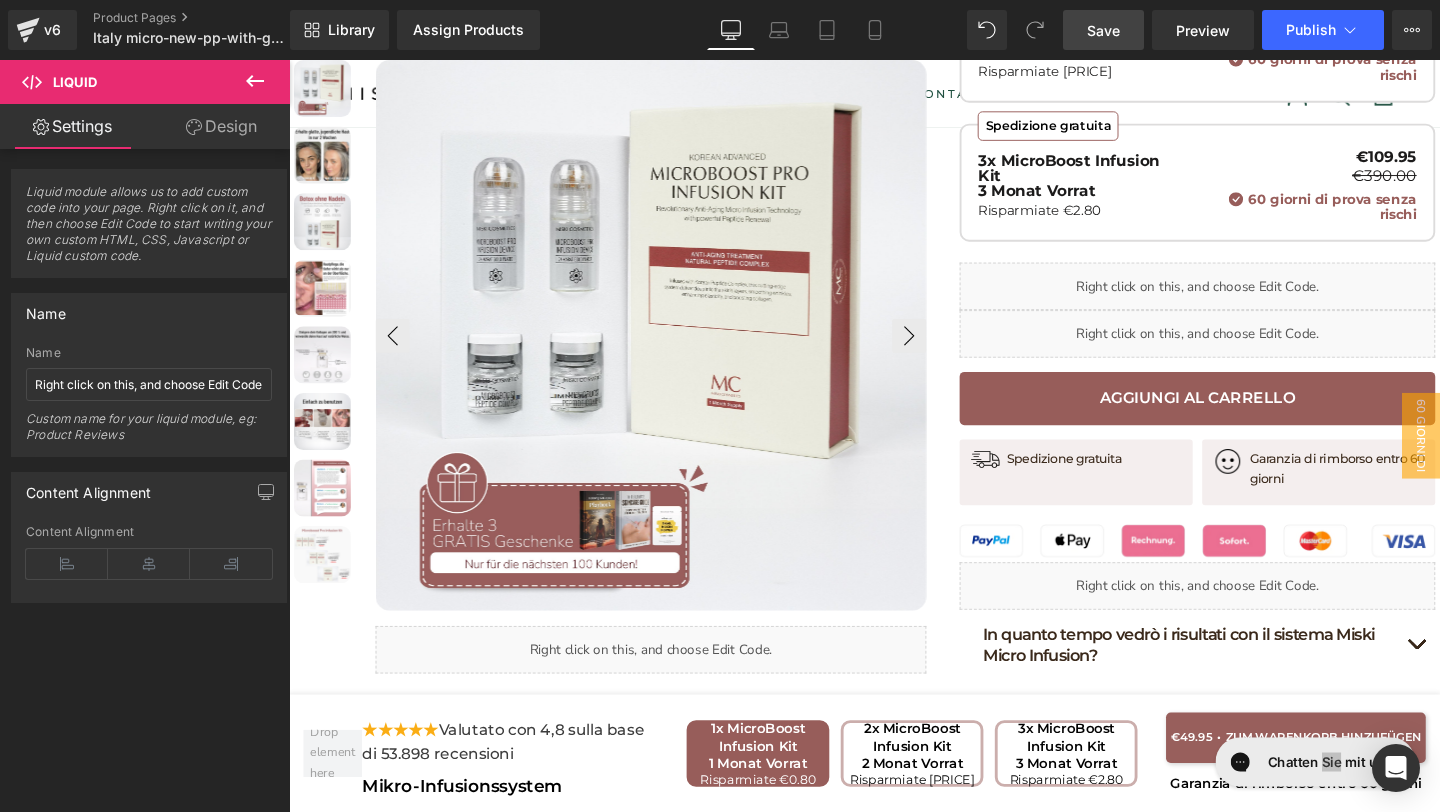 click on "Save" at bounding box center (1103, 30) 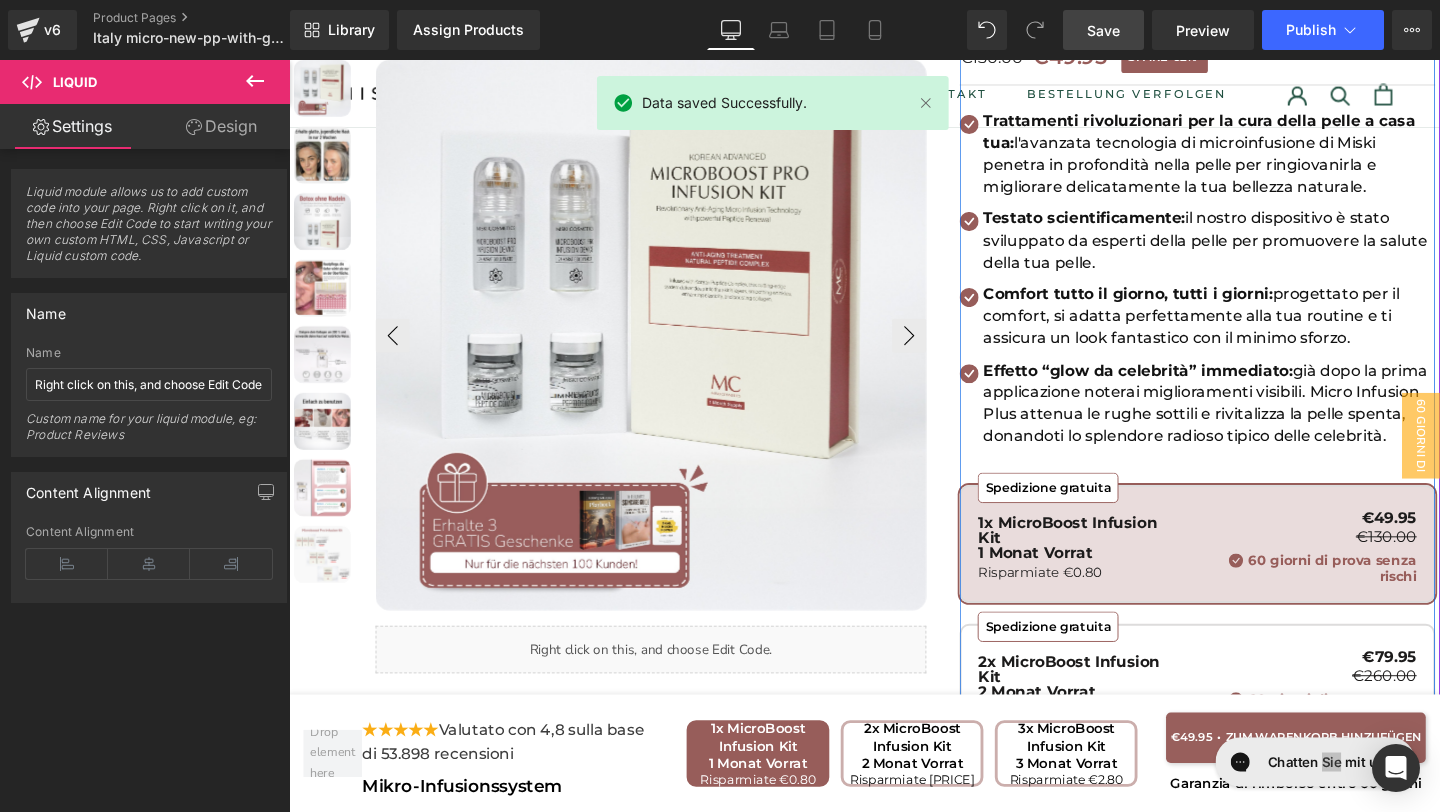 scroll, scrollTop: 39, scrollLeft: 0, axis: vertical 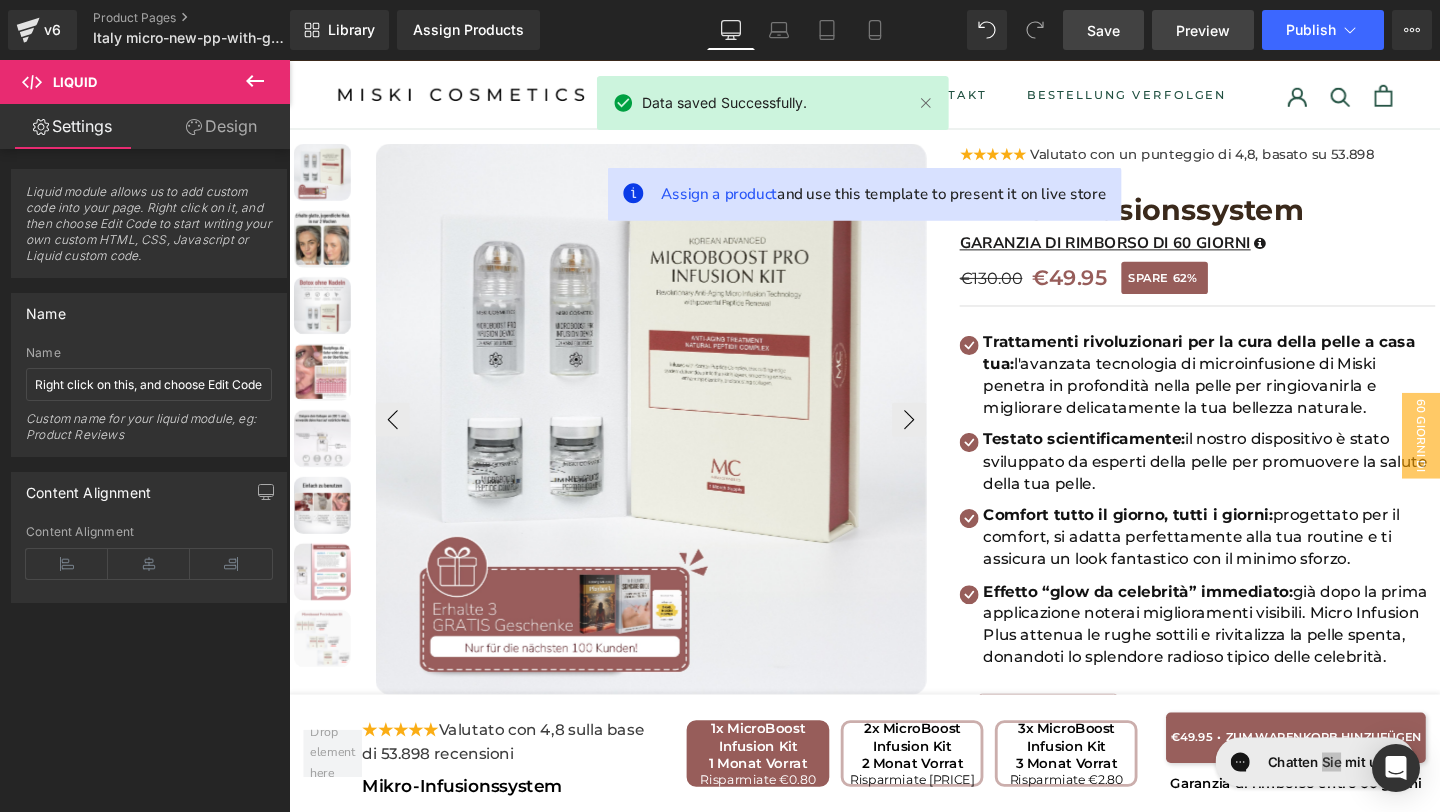 click on "Preview" at bounding box center (1203, 30) 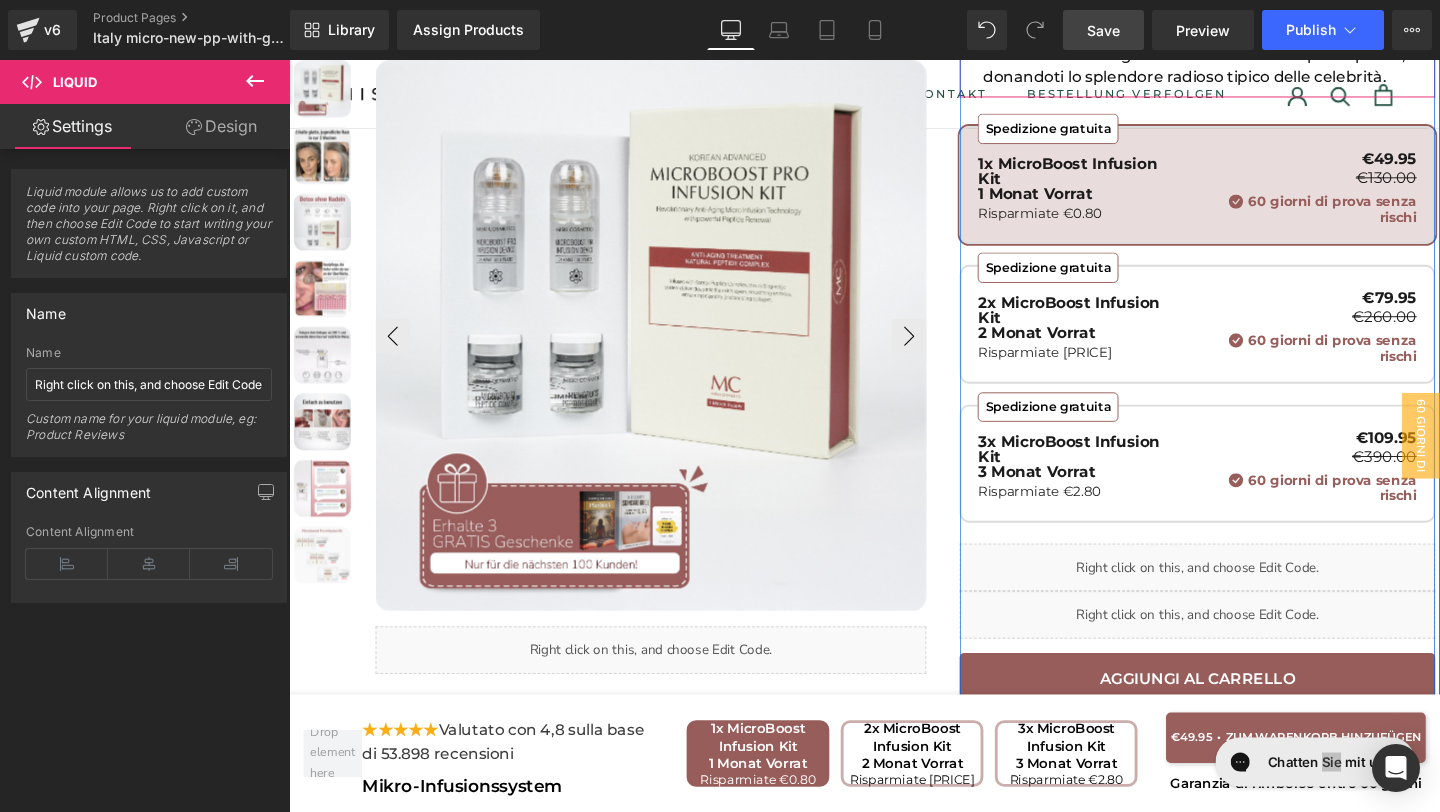 scroll, scrollTop: 675, scrollLeft: 0, axis: vertical 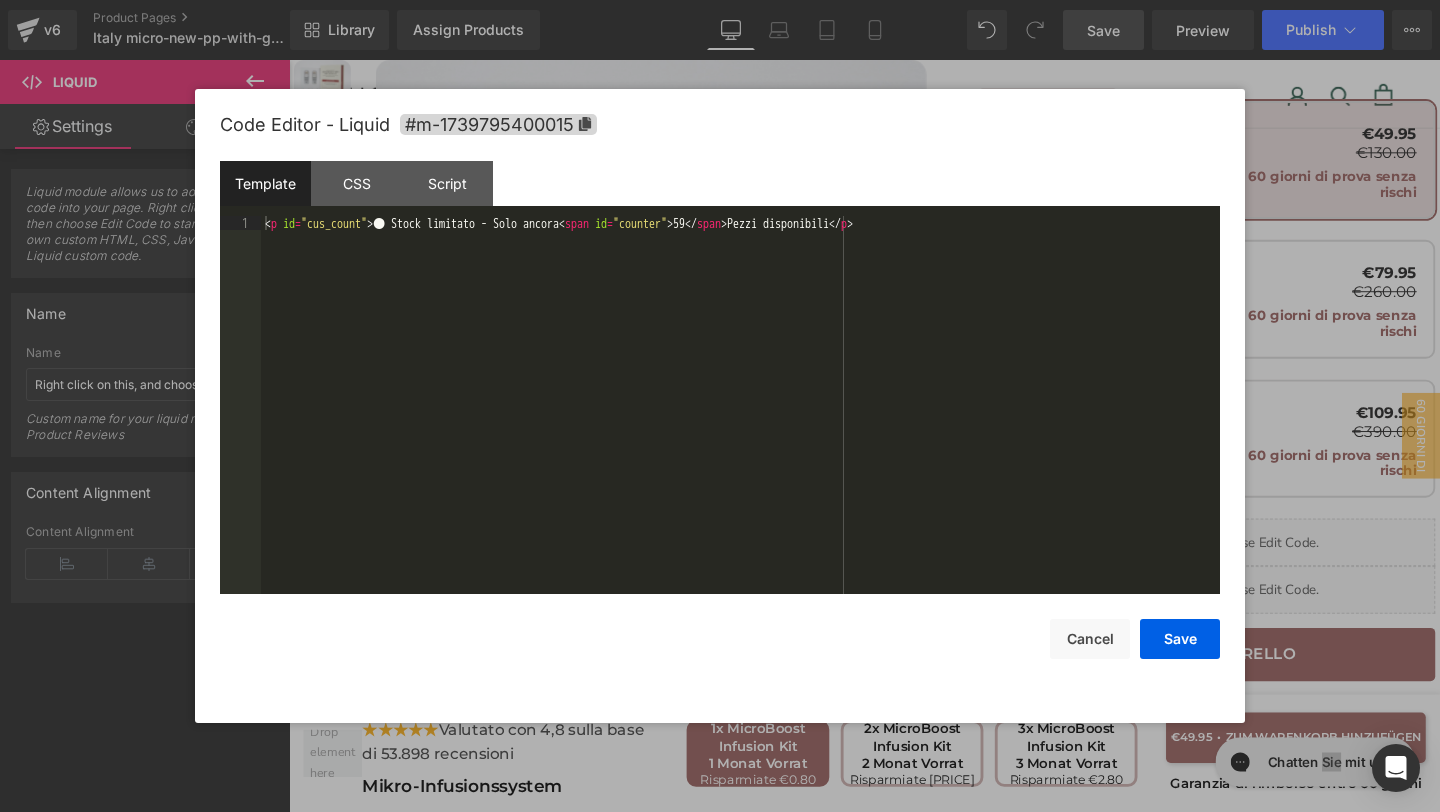 click on "Liquid  You are previewing how the   will restyle your page. You can not edit Elements in Preset Preview Mode.  v6 Product Pages Italy micro-new-pp-with-gifts Library Assign Products  Product Preview
No product match your search.  Please try another keyword  Manage assigned products Desktop Desktop Laptop Tablet Mobile Save Preview Publish Scheduled View Live Page View with current Template Save Template to Library Schedule Publish Publish Settings Shortcuts  Your page can’t be published   You've reached the maximum number of published pages on your plan  (20/999999).  You need to upgrade your plan or unpublish all your pages to get 1 publish slot.   Unpublish pages   Upgrade plan  Elements Global Style Base Row  rows, columns, layouts, div Heading  headings, titles, h1,h2,h3,h4,h5,h6 Text Block  texts, paragraphs, contents, blocks Image  images, photos, alts, uploads Icon  icons, symbols Button  button, call to action, cta Separator  separators, dividers, horizontal lines Liquid  Banner Stack" at bounding box center (720, 0) 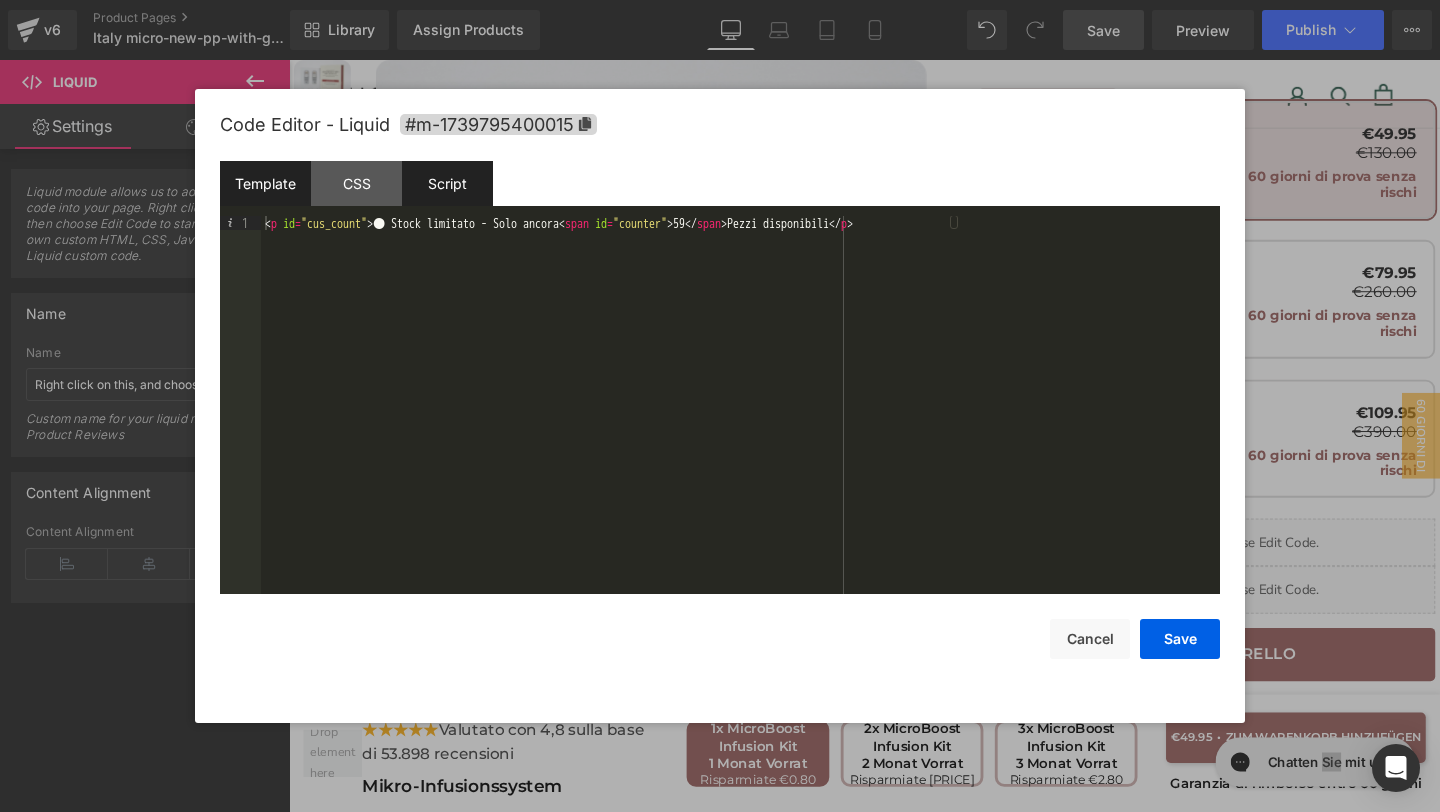 click on "Script" at bounding box center (447, 183) 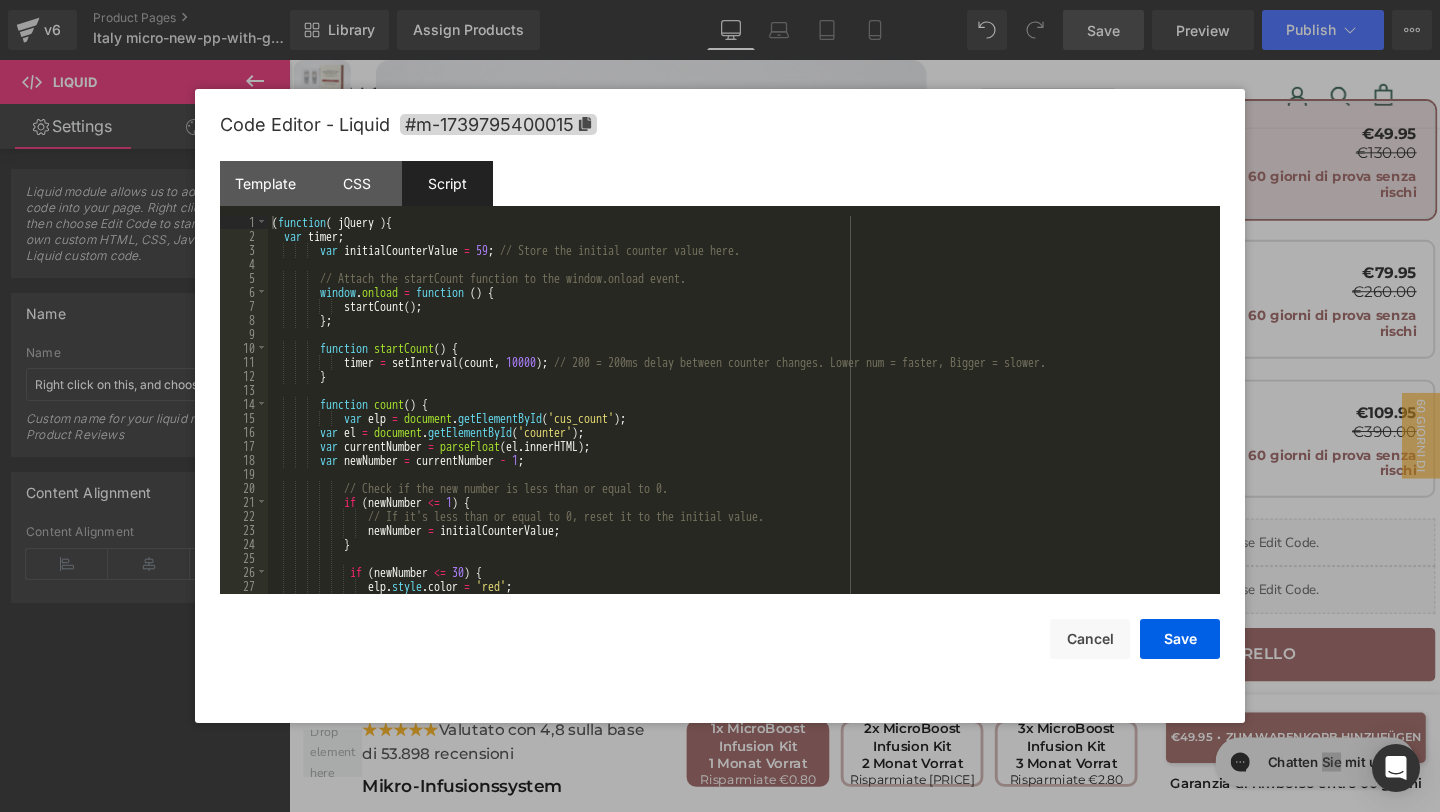 scroll, scrollTop: 112, scrollLeft: 0, axis: vertical 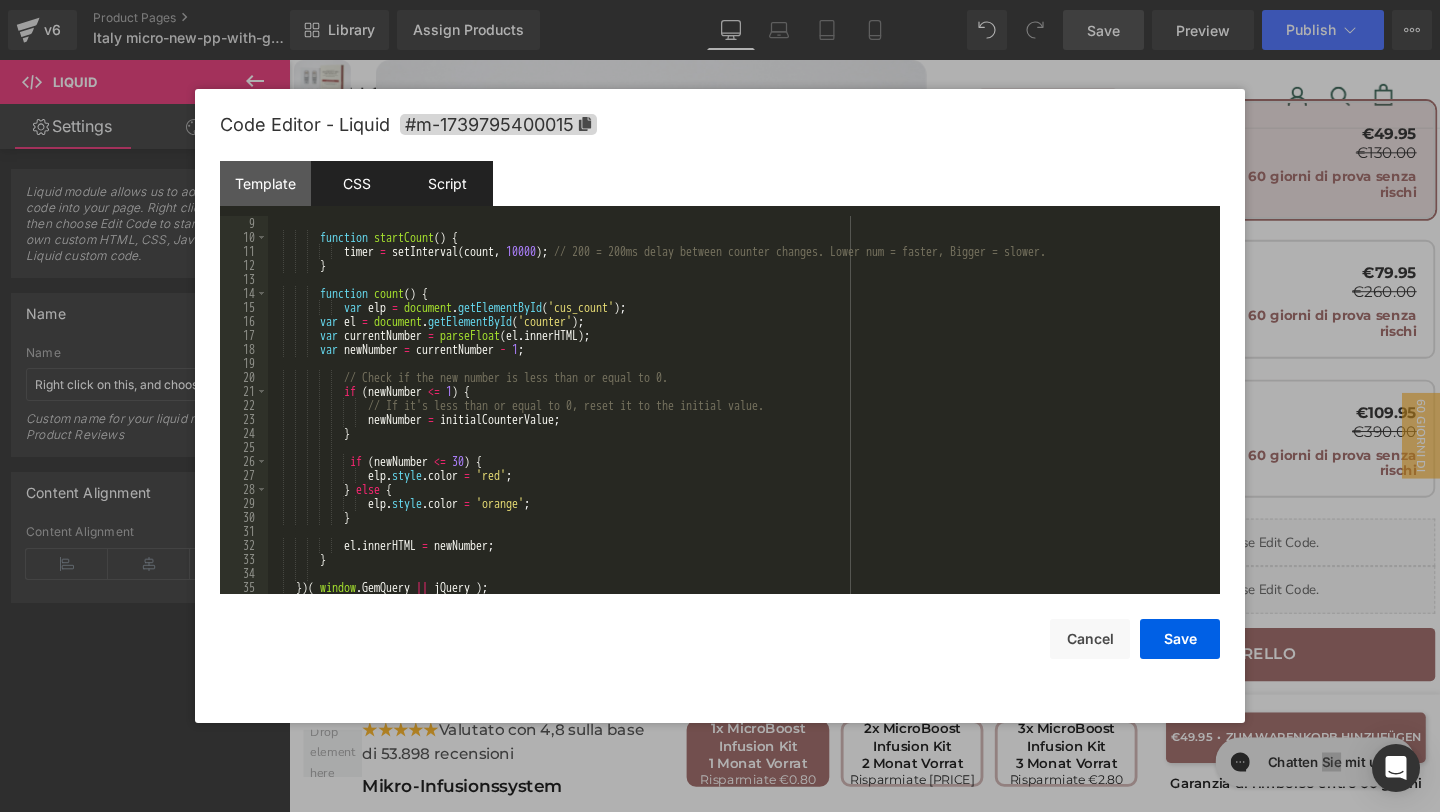 click on "CSS" at bounding box center [356, 183] 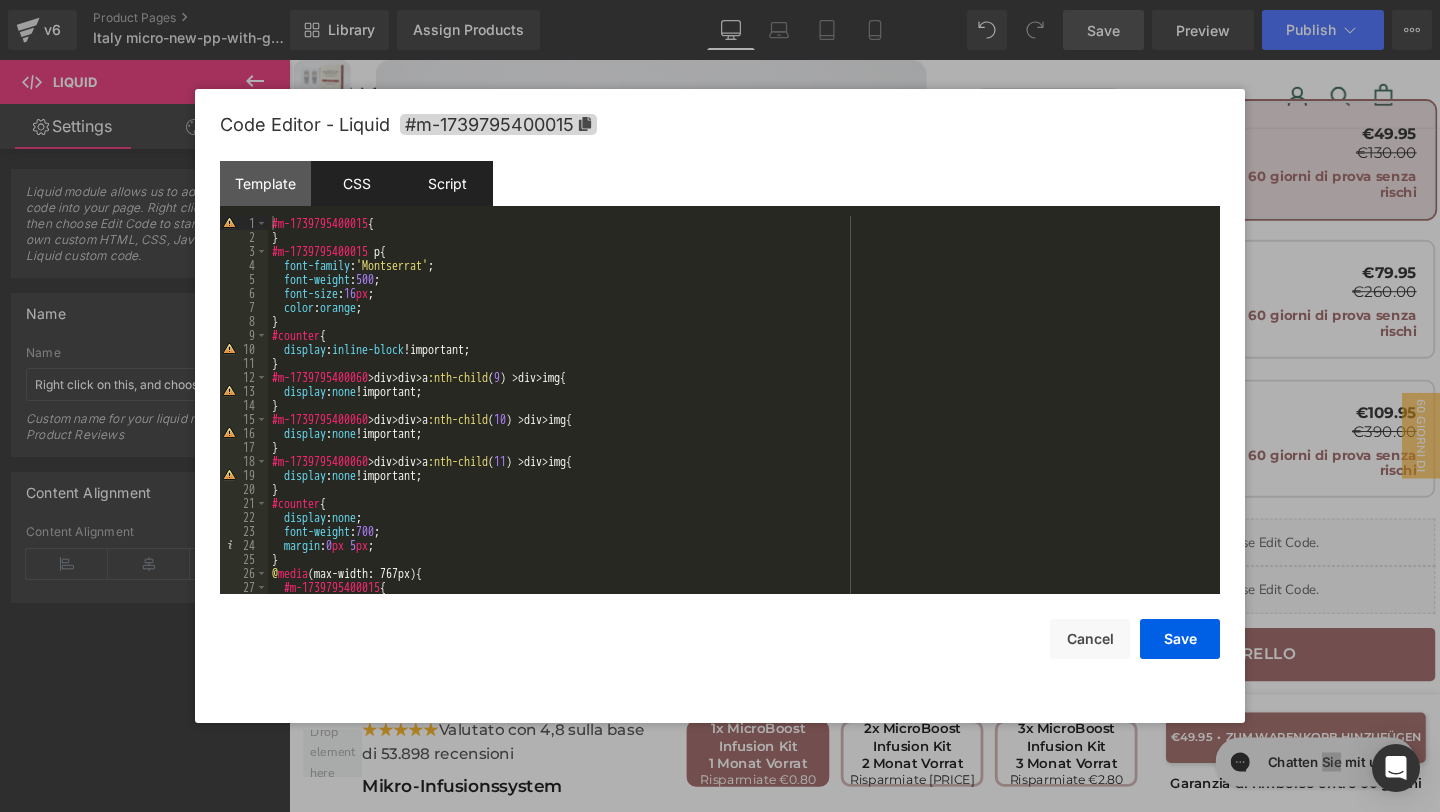 click on "Script" at bounding box center [447, 183] 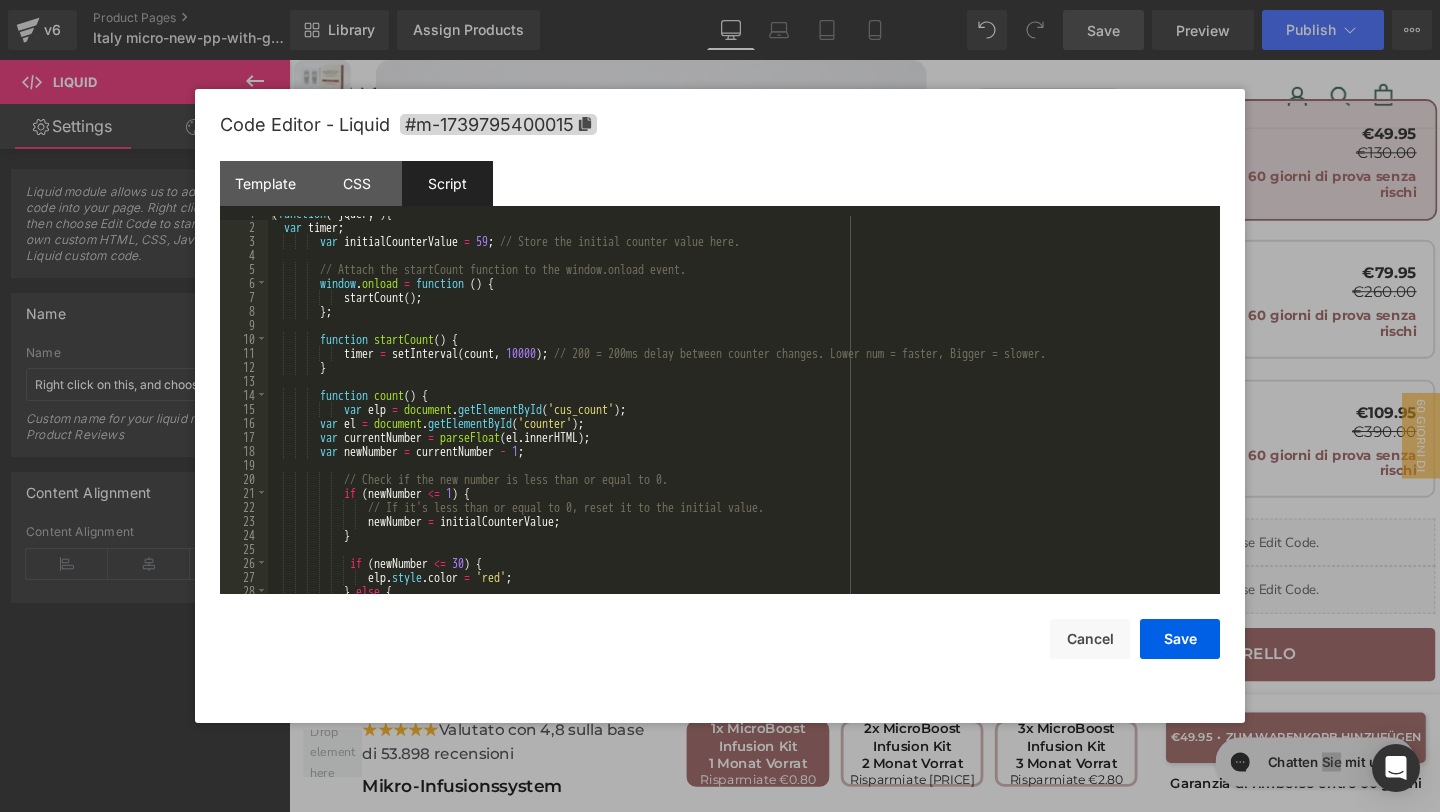 scroll, scrollTop: 112, scrollLeft: 0, axis: vertical 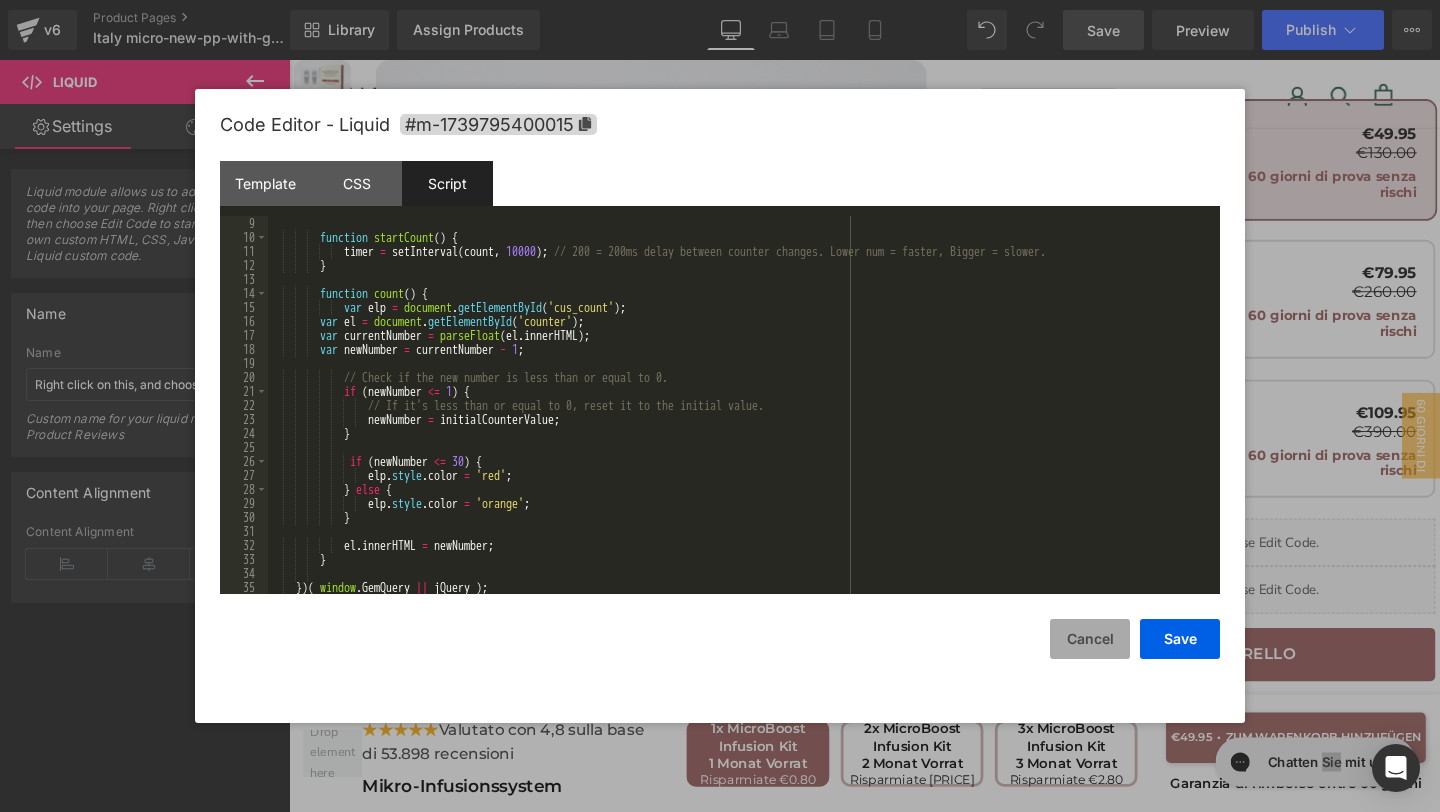 click on "Cancel" at bounding box center (1090, 639) 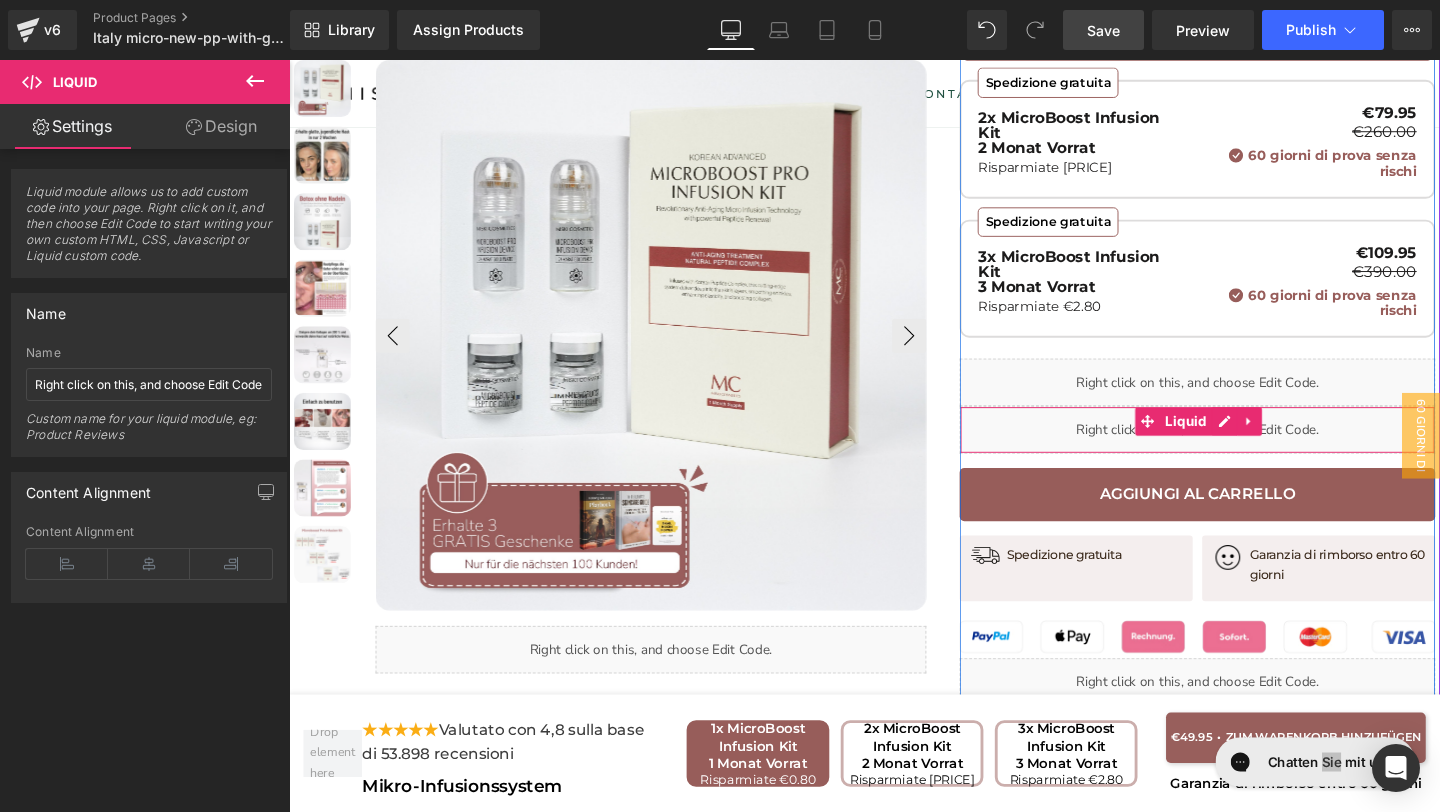 scroll, scrollTop: 925, scrollLeft: 0, axis: vertical 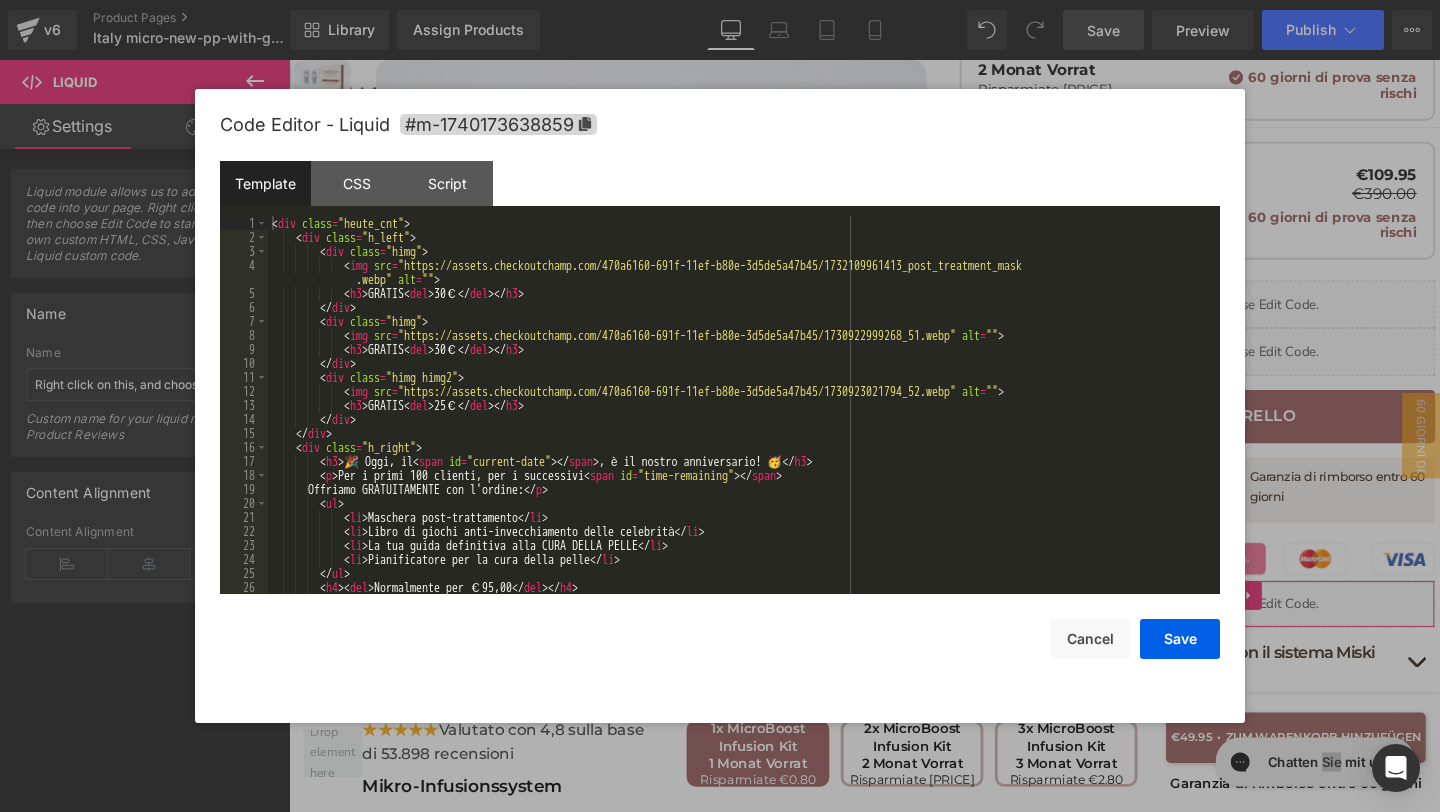 click on "Liquid  You are previewing how the   will restyle your page. You can not edit Elements in Preset Preview Mode.  v6 Product Pages Italy micro-new-pp-with-gifts Library Assign Products  Product Preview
No product match your search.  Please try another keyword  Manage assigned products Desktop Desktop Laptop Tablet Mobile Save Preview Publish Scheduled View Live Page View with current Template Save Template to Library Schedule Publish Publish Settings Shortcuts  Your page can’t be published   You've reached the maximum number of published pages on your plan  (20/999999).  You need to upgrade your plan or unpublish all your pages to get 1 publish slot.   Unpublish pages   Upgrade plan  Elements Global Style Base Row  rows, columns, layouts, div Heading  headings, titles, h1,h2,h3,h4,h5,h6 Text Block  texts, paragraphs, contents, blocks Image  images, photos, alts, uploads Icon  icons, symbols Button  button, call to action, cta Separator  separators, dividers, horizontal lines Liquid  Banner Stack" at bounding box center (720, 0) 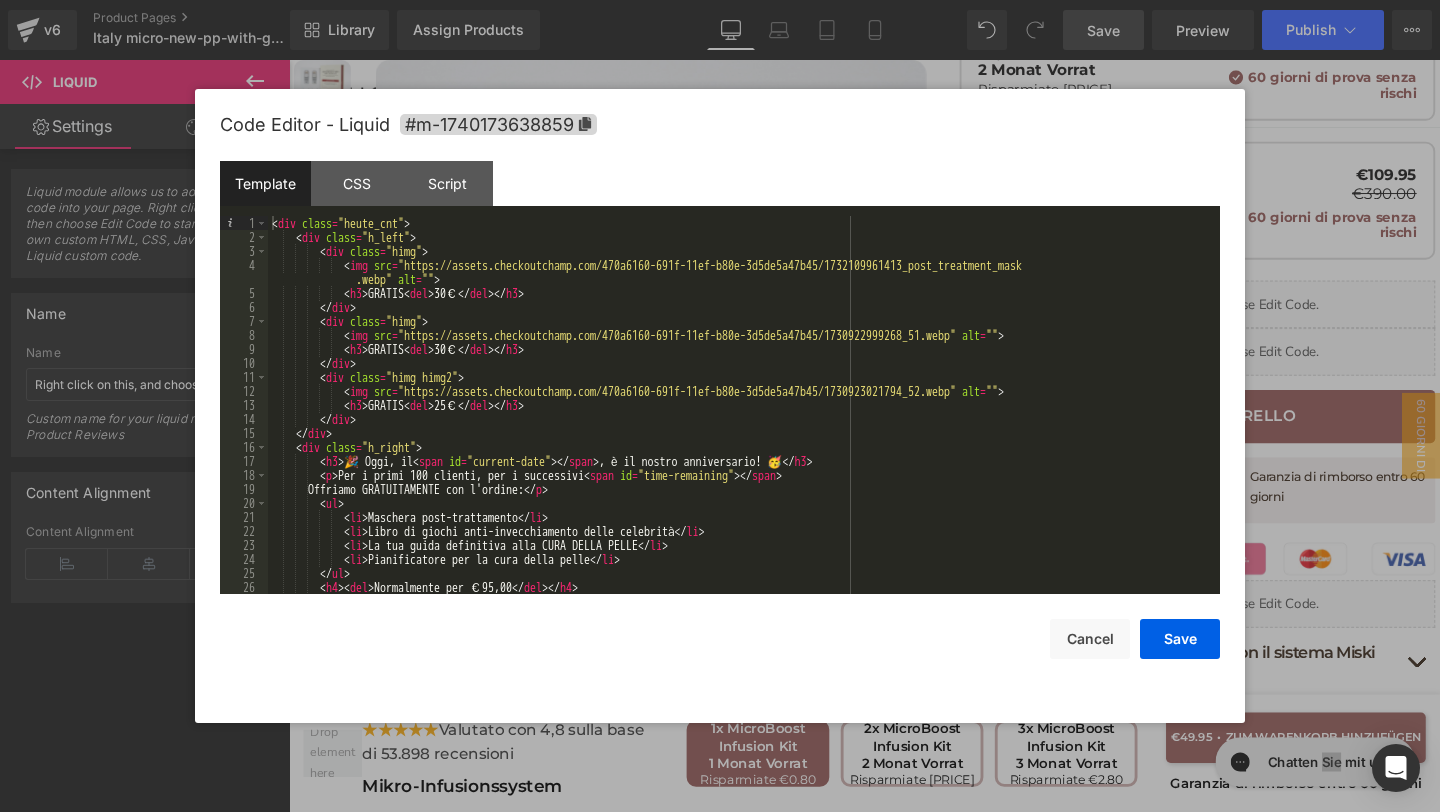 scroll, scrollTop: 112, scrollLeft: 0, axis: vertical 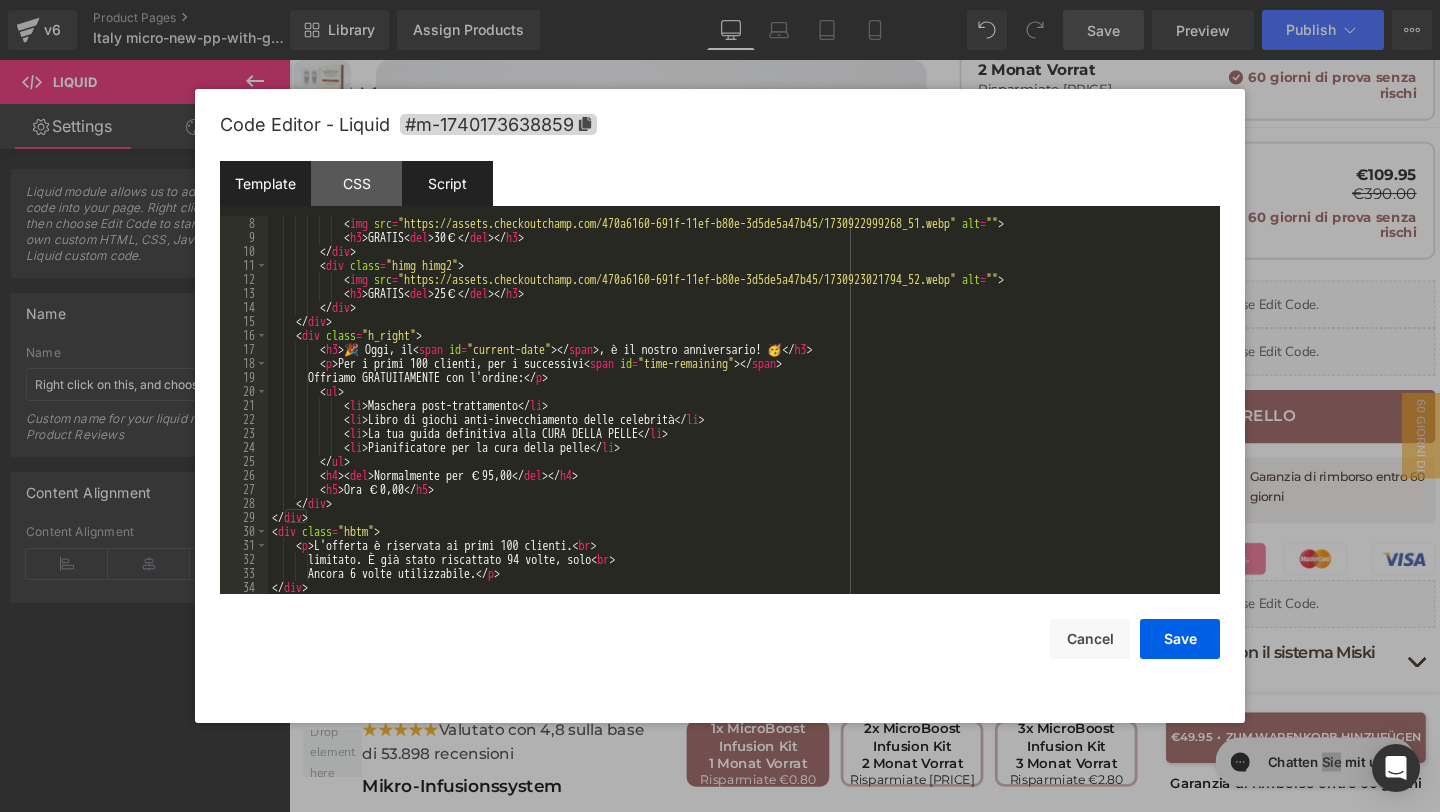 click on "Script" at bounding box center [447, 183] 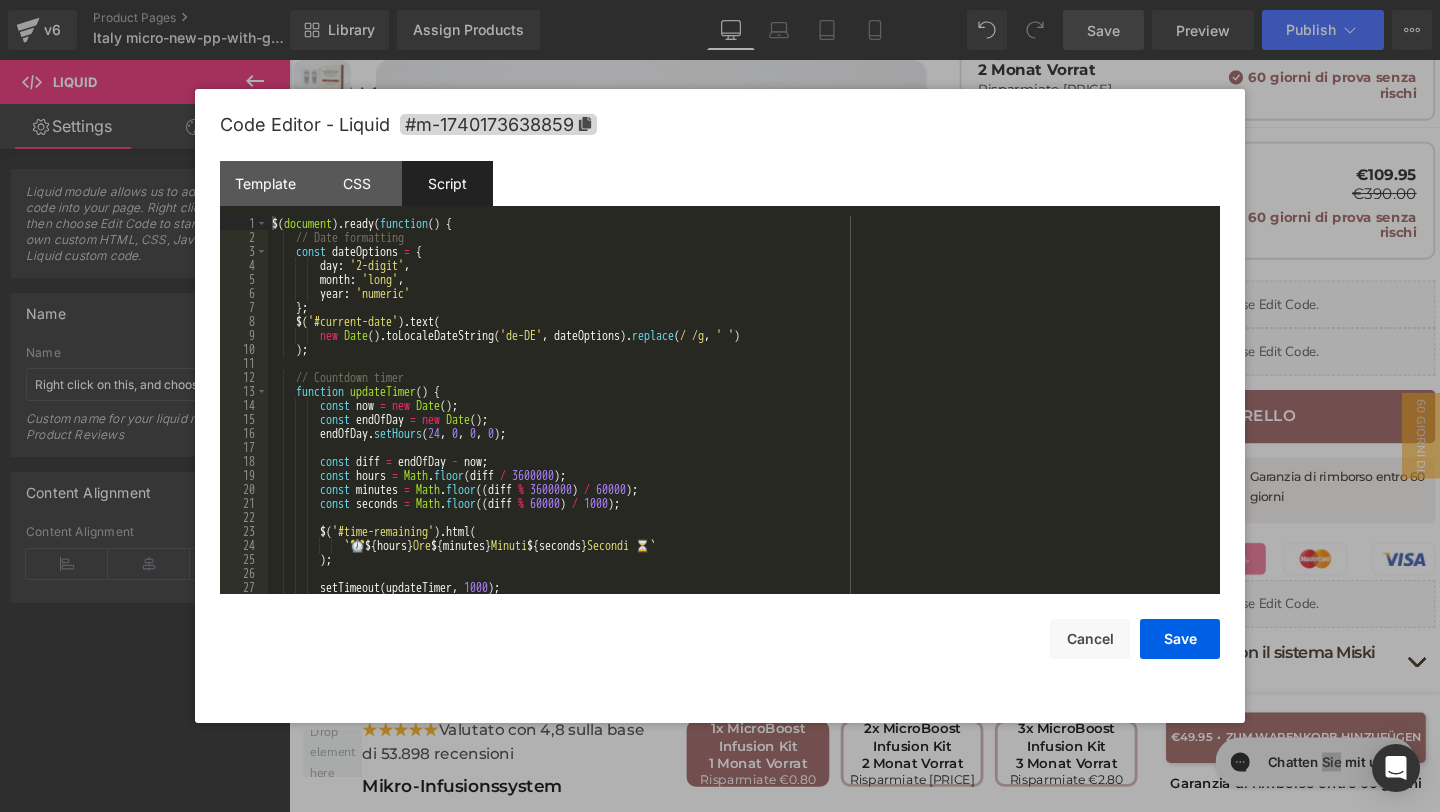 scroll, scrollTop: 56, scrollLeft: 0, axis: vertical 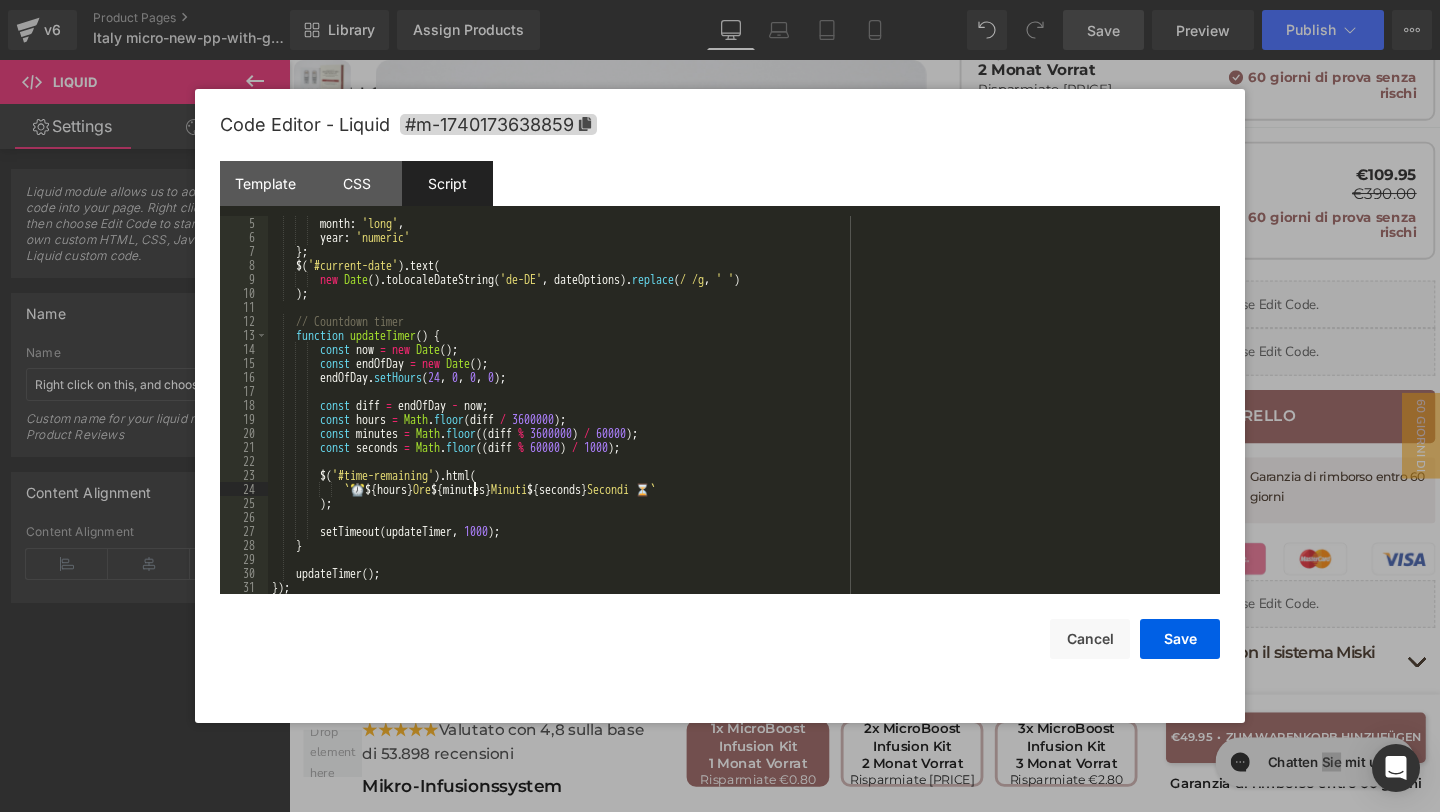 click on "month :   'long' ,               year :   'numeric'         } ;       $ ( '#current-date' ) . text (             new   Date ( ) . toLocaleDateString ( 'de-DE' ,   dateOptions ) . replace ( / /g ,   ' ' )       ) ;       // Countdown timer       function   updateTimer ( )   {             const   now   =   new   Date ( ) ;             const   endOfDay   =   new   Date ( ) ;             endOfDay . setHours ( 24 ,   0 ,   0 ,   0 ) ;                         const   diff   =   endOfDay   -   now ;             const   hours   =   Math . floor ( diff   /   3600000 ) ;             const   minutes   =   Math . floor (( diff   %   3600000 )   /   60000 ) ;             const   seconds   =   Math . floor (( diff   %   60000 )   /   1000 ) ;                         $ ( '#time-remaining' ) . html (                   ` ⏰  ${ hours }  Ore ${ minutes }  Minuti ${ seconds }  Secondi ⏳ `             ) ;                         setTimeout ( updateTimer ,   1000 ) ;       }             updateTimer ( ) ; }) ;" at bounding box center (740, 419) 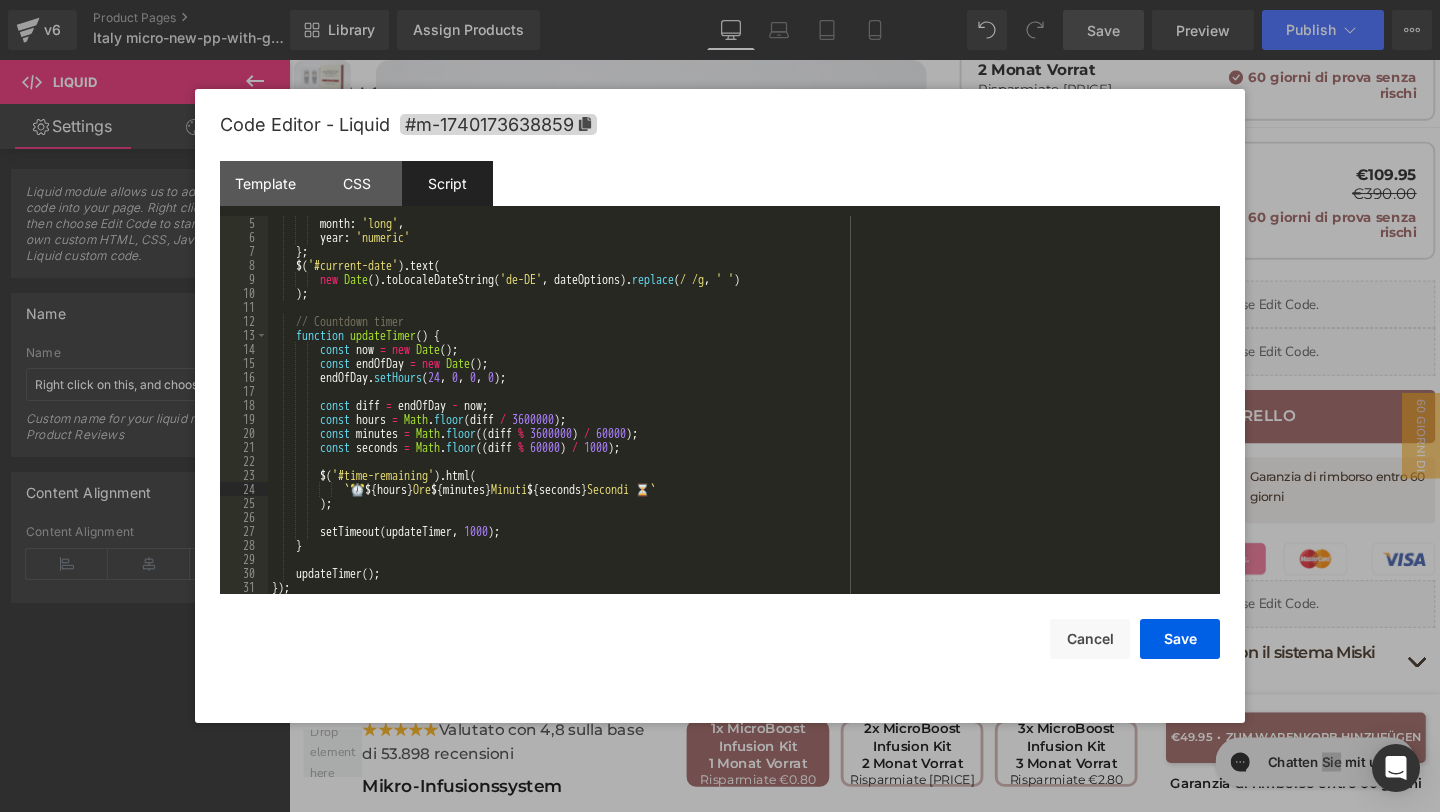 click on "month :   'long' ,               year :   'numeric'         } ;       $ ( '#current-date' ) . text (             new   Date ( ) . toLocaleDateString ( 'de-DE' ,   dateOptions ) . replace ( / /g ,   ' ' )       ) ;       // Countdown timer       function   updateTimer ( )   {             const   now   =   new   Date ( ) ;             const   endOfDay   =   new   Date ( ) ;             endOfDay . setHours ( 24 ,   0 ,   0 ,   0 ) ;                         const   diff   =   endOfDay   -   now ;             const   hours   =   Math . floor ( diff   /   3600000 ) ;             const   minutes   =   Math . floor (( diff   %   3600000 )   /   60000 ) ;             const   seconds   =   Math . floor (( diff   %   60000 )   /   1000 ) ;                         $ ( '#time-remaining' ) . html (                   ` ⏰  ${ hours }  Ore  ${ minutes }  Minuti ${ seconds }  Secondi ⏳ `             ) ;                         setTimeout ( updateTimer ,   1000 ) ;       }             updateTimer ( ) ; }) ;" at bounding box center (740, 419) 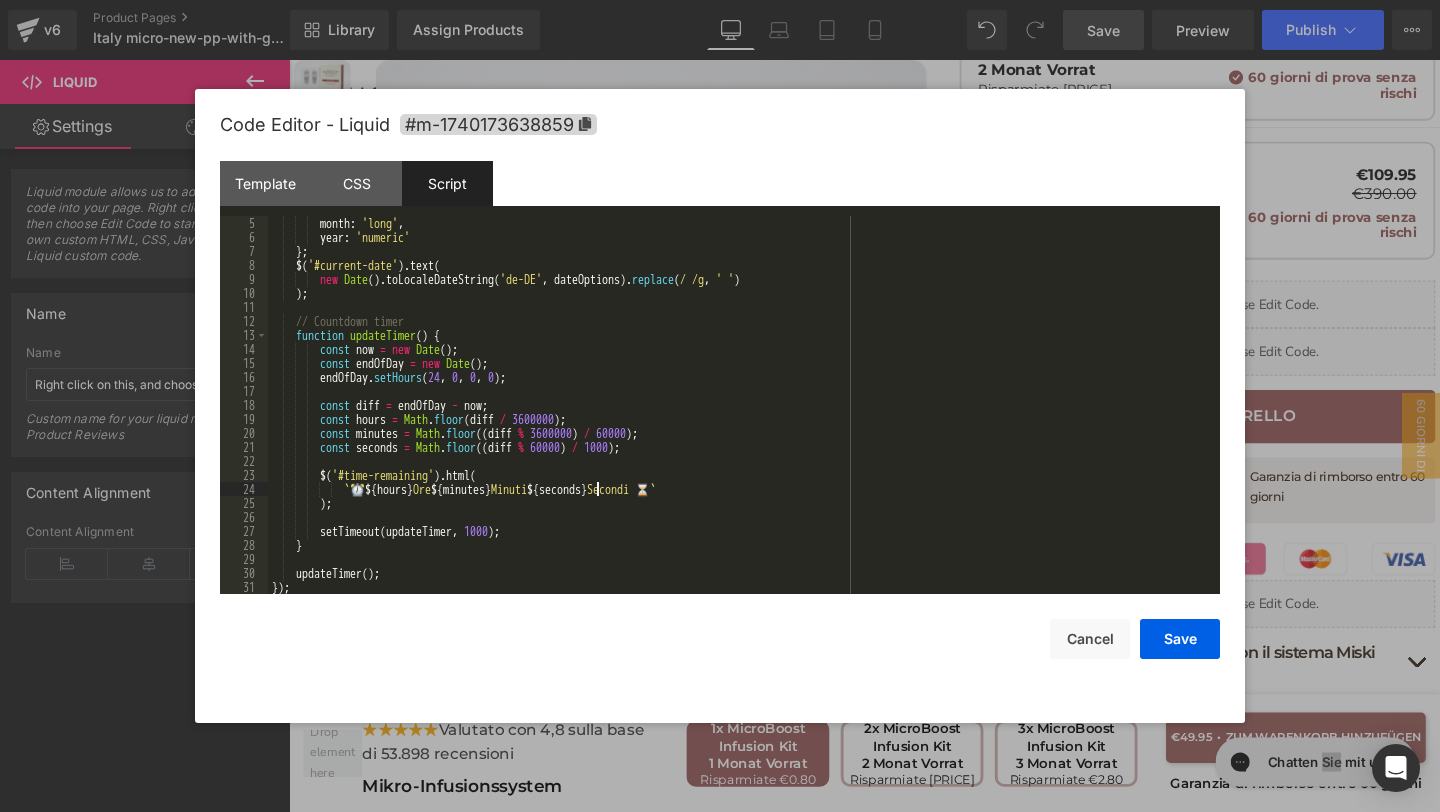 type 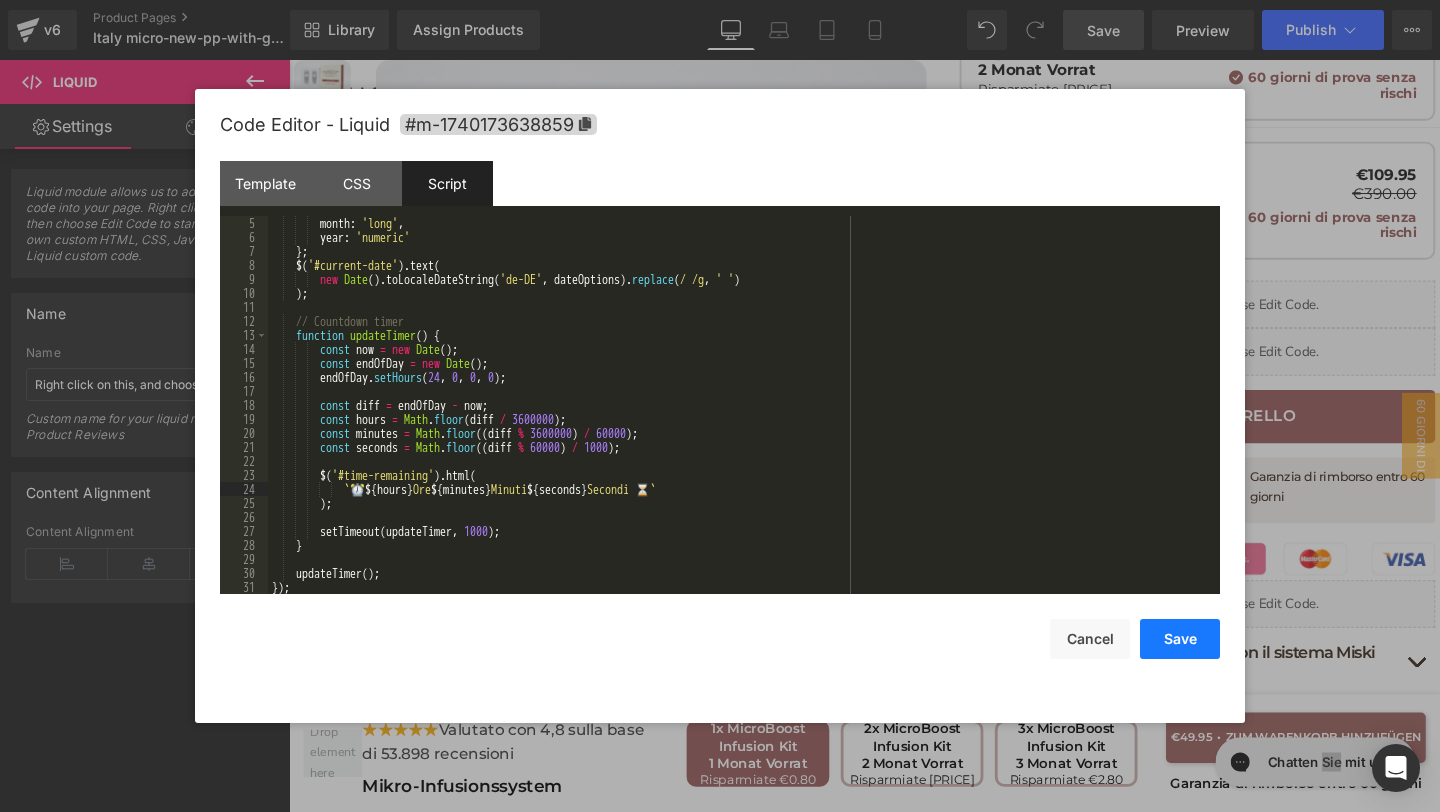 click on "Save" at bounding box center [1180, 639] 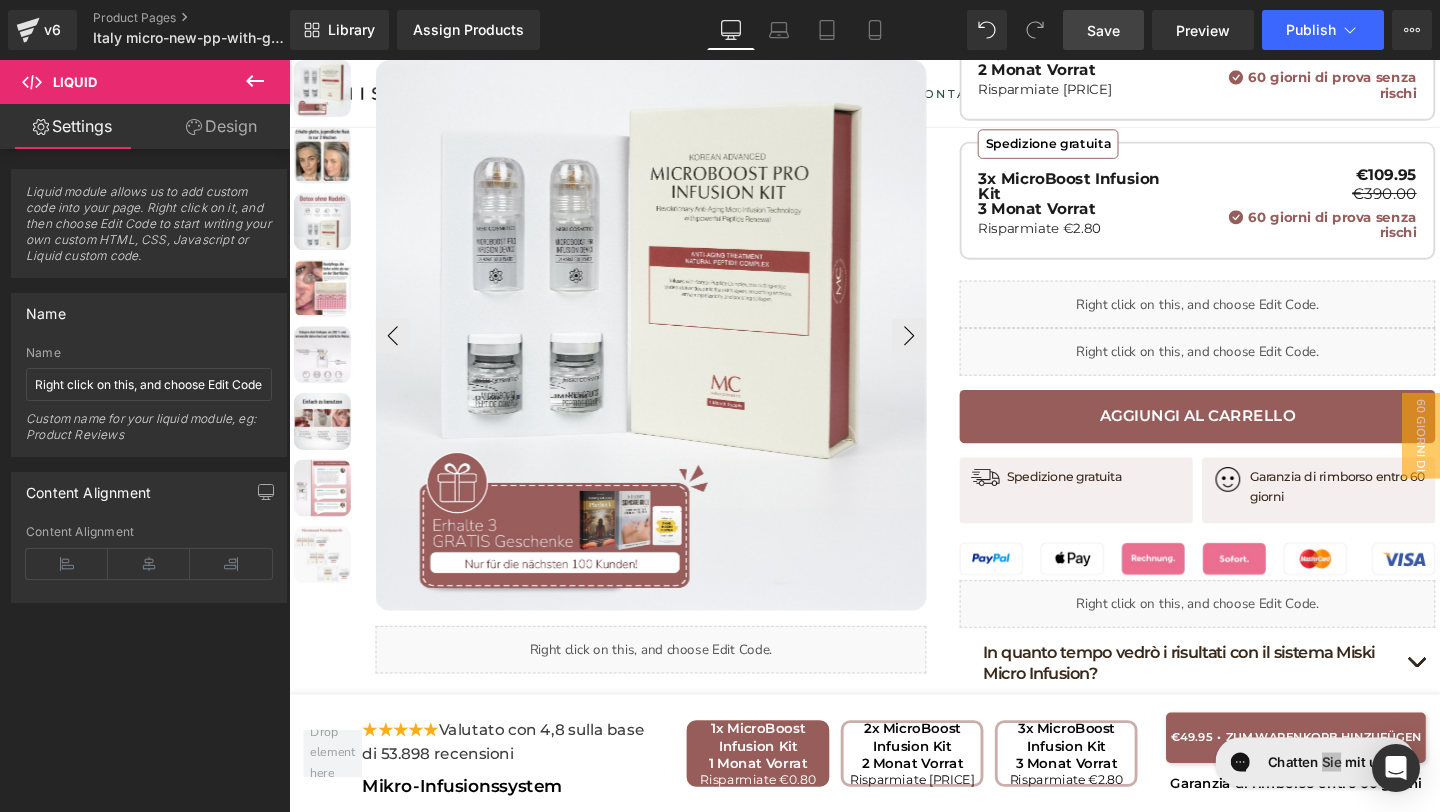 drag, startPoint x: 1099, startPoint y: 19, endPoint x: 865, endPoint y: 195, distance: 292.80026 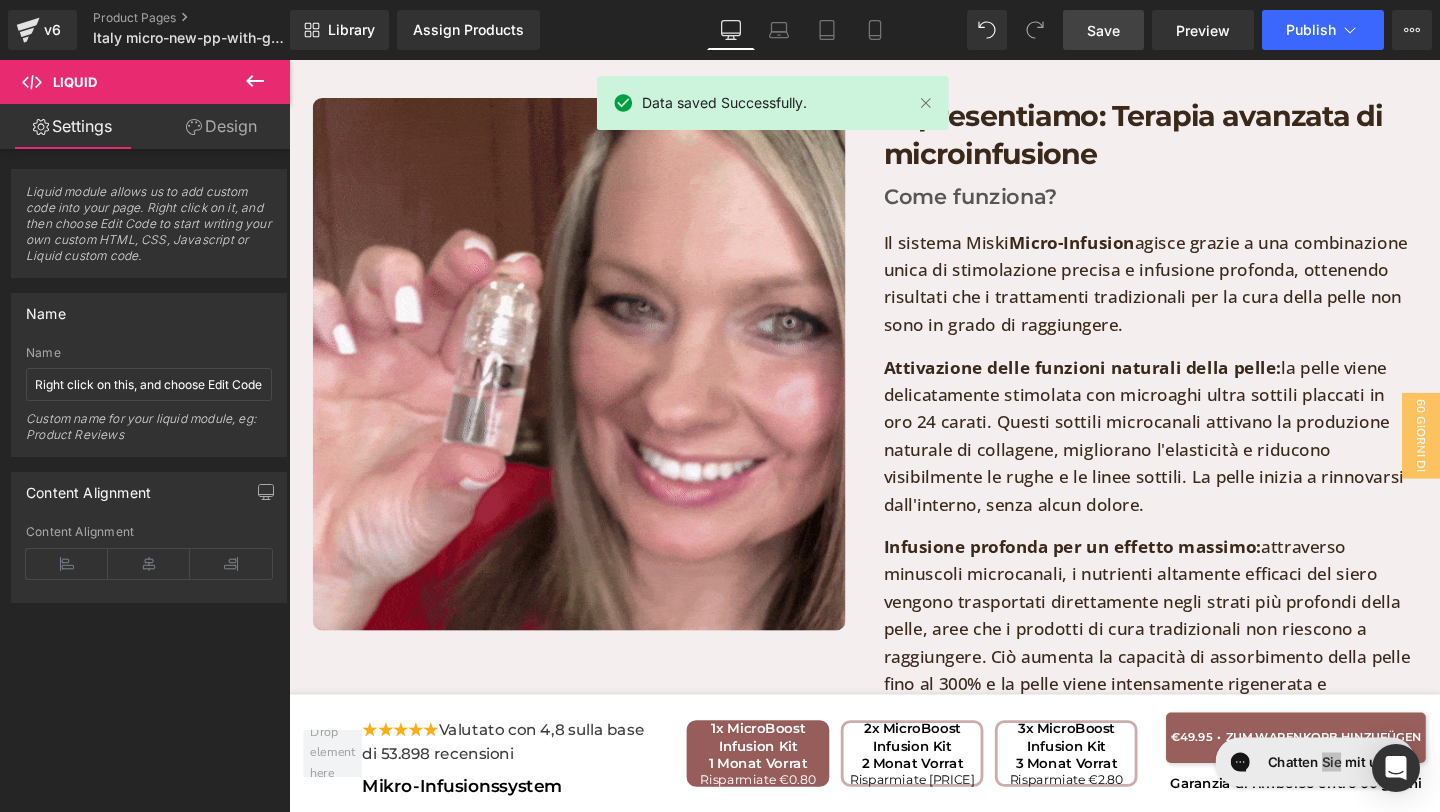 scroll, scrollTop: 4792, scrollLeft: 0, axis: vertical 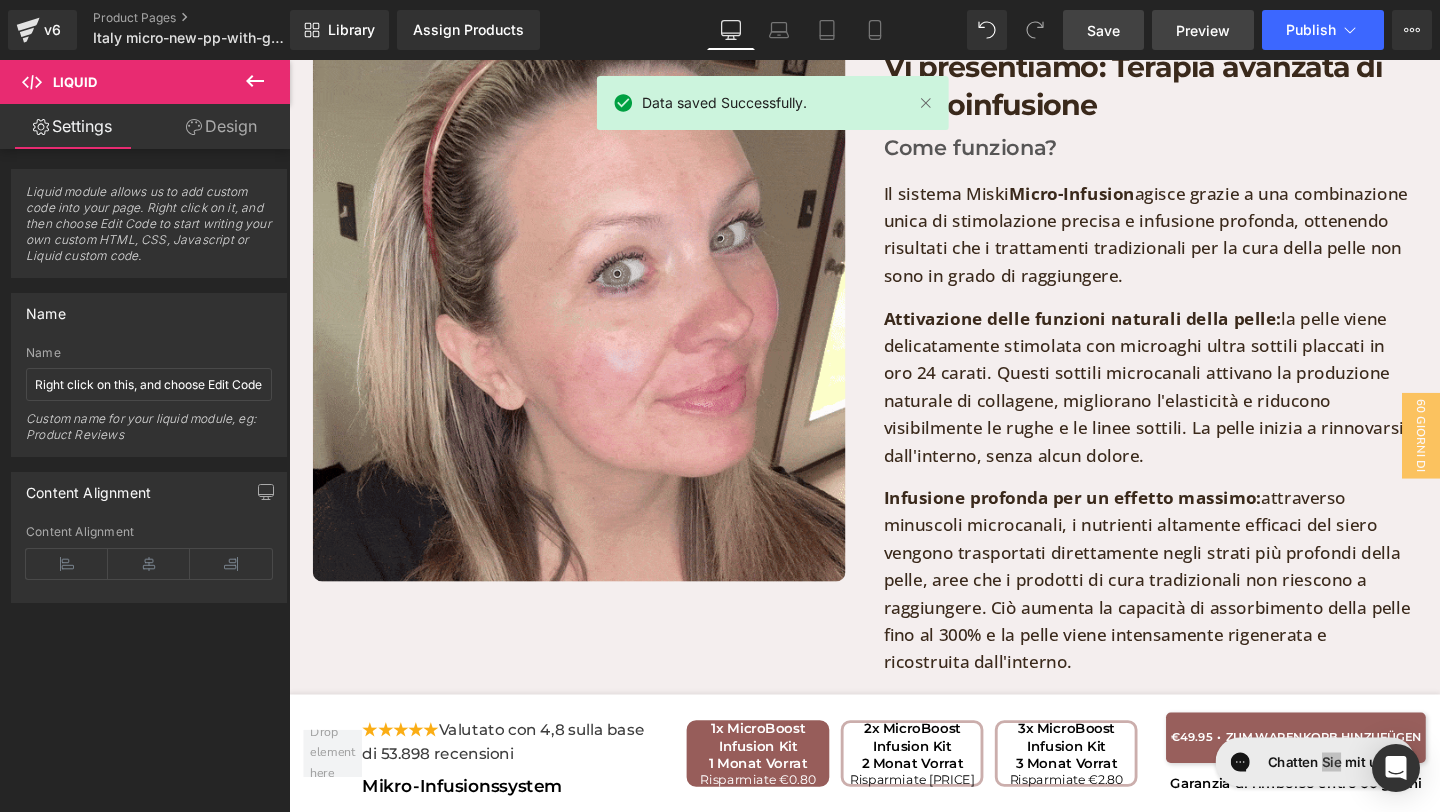 click on "Preview" at bounding box center (1203, 30) 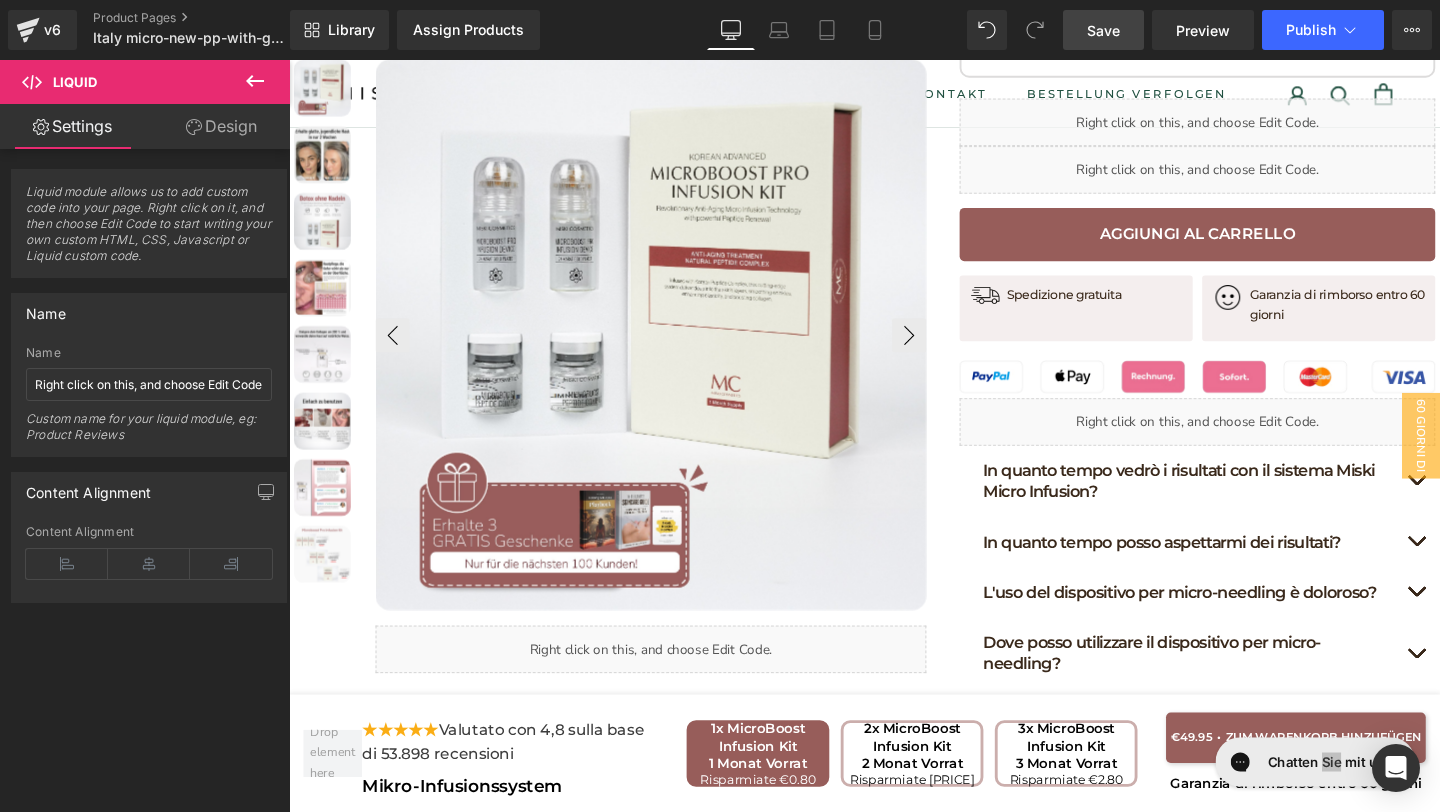 scroll, scrollTop: 0, scrollLeft: 0, axis: both 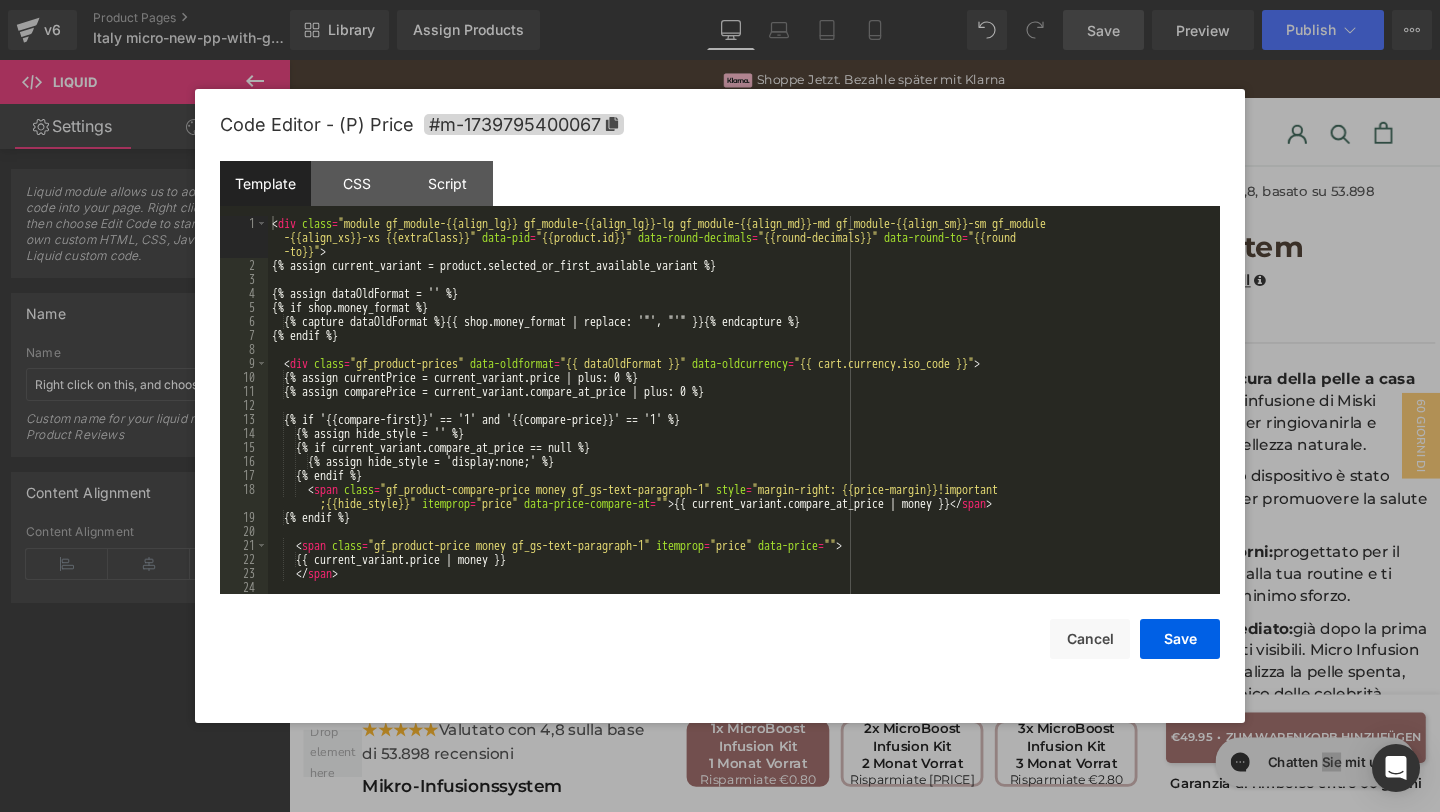 click on "Liquid  You are previewing how the   will restyle your page. You can not edit Elements in Preset Preview Mode.  v6 Product Pages Italy micro-new-pp-with-gifts Library Assign Products  Product Preview
No product match your search.  Please try another keyword  Manage assigned products Desktop Desktop Laptop Tablet Mobile Save Preview Publish Scheduled View Live Page View with current Template Save Template to Library Schedule Publish Publish Settings Shortcuts  Your page can’t be published   You've reached the maximum number of published pages on your plan  (20/999999).  You need to upgrade your plan or unpublish all your pages to get 1 publish slot.   Unpublish pages   Upgrade plan  Elements Global Style Base Row  rows, columns, layouts, div Heading  headings, titles, h1,h2,h3,h4,h5,h6 Text Block  texts, paragraphs, contents, blocks Image  images, photos, alts, uploads Icon  icons, symbols Button  button, call to action, cta Separator  separators, dividers, horizontal lines Liquid  Banner Stack" at bounding box center [720, 0] 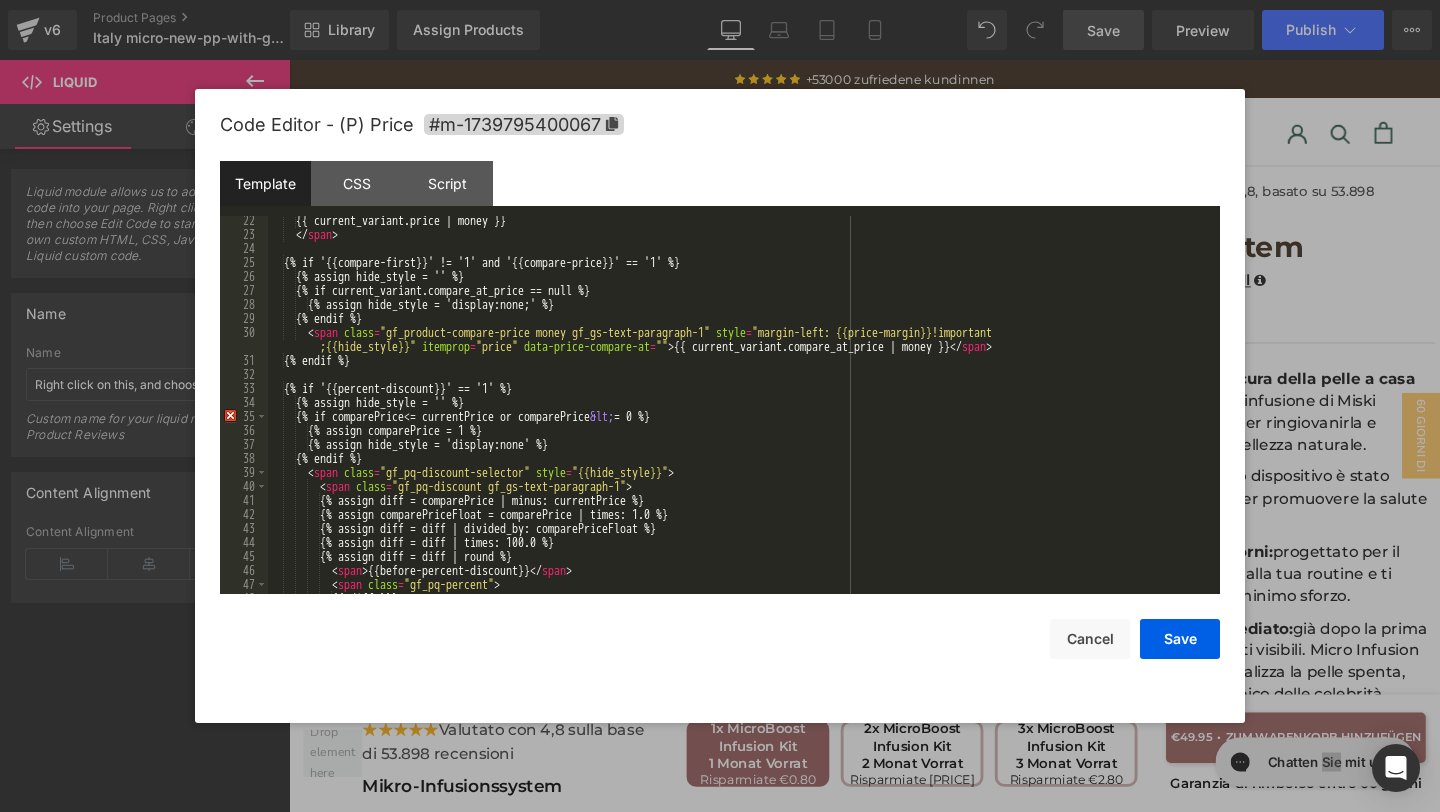 scroll, scrollTop: 448, scrollLeft: 0, axis: vertical 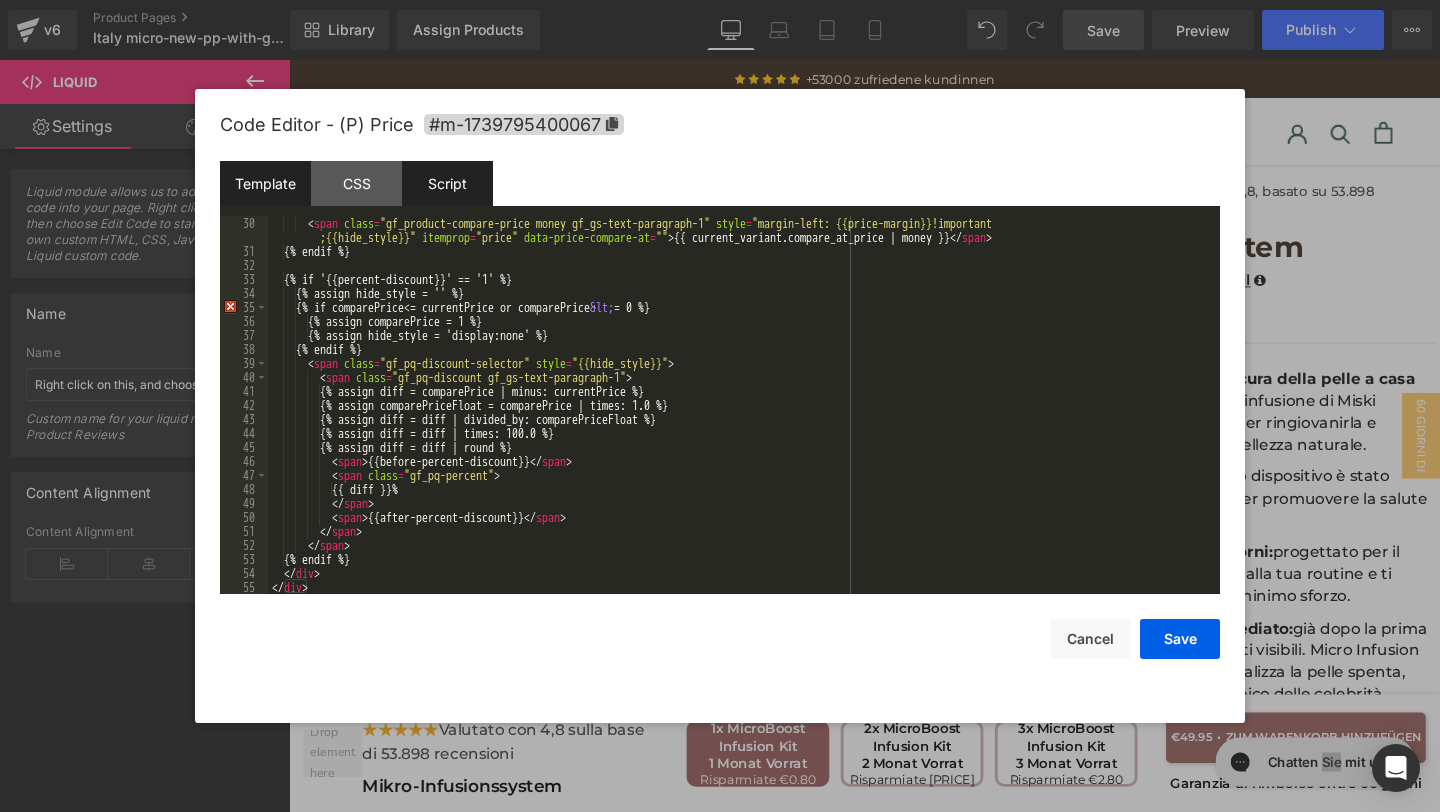 click on "Script" at bounding box center [447, 183] 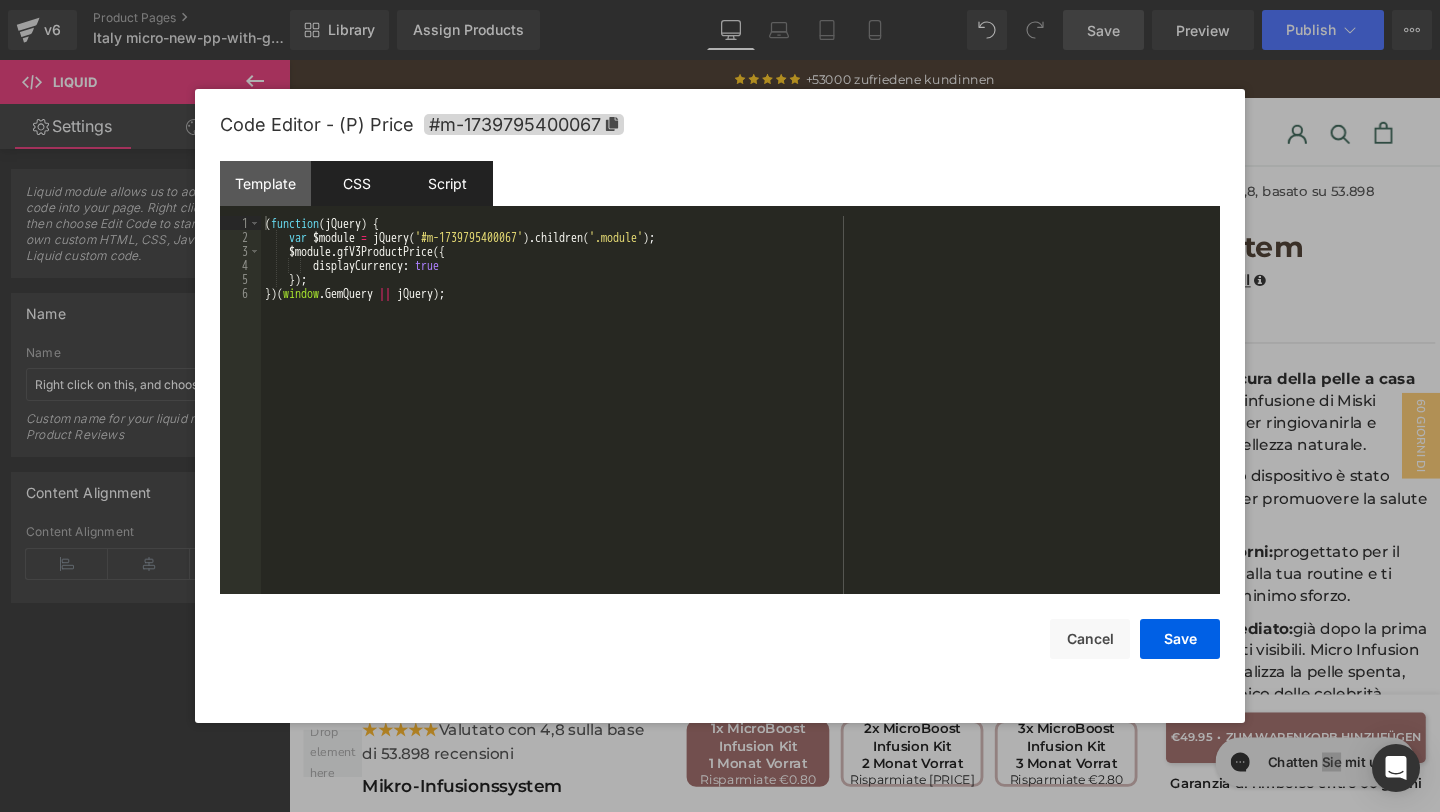 click on "CSS" at bounding box center [356, 183] 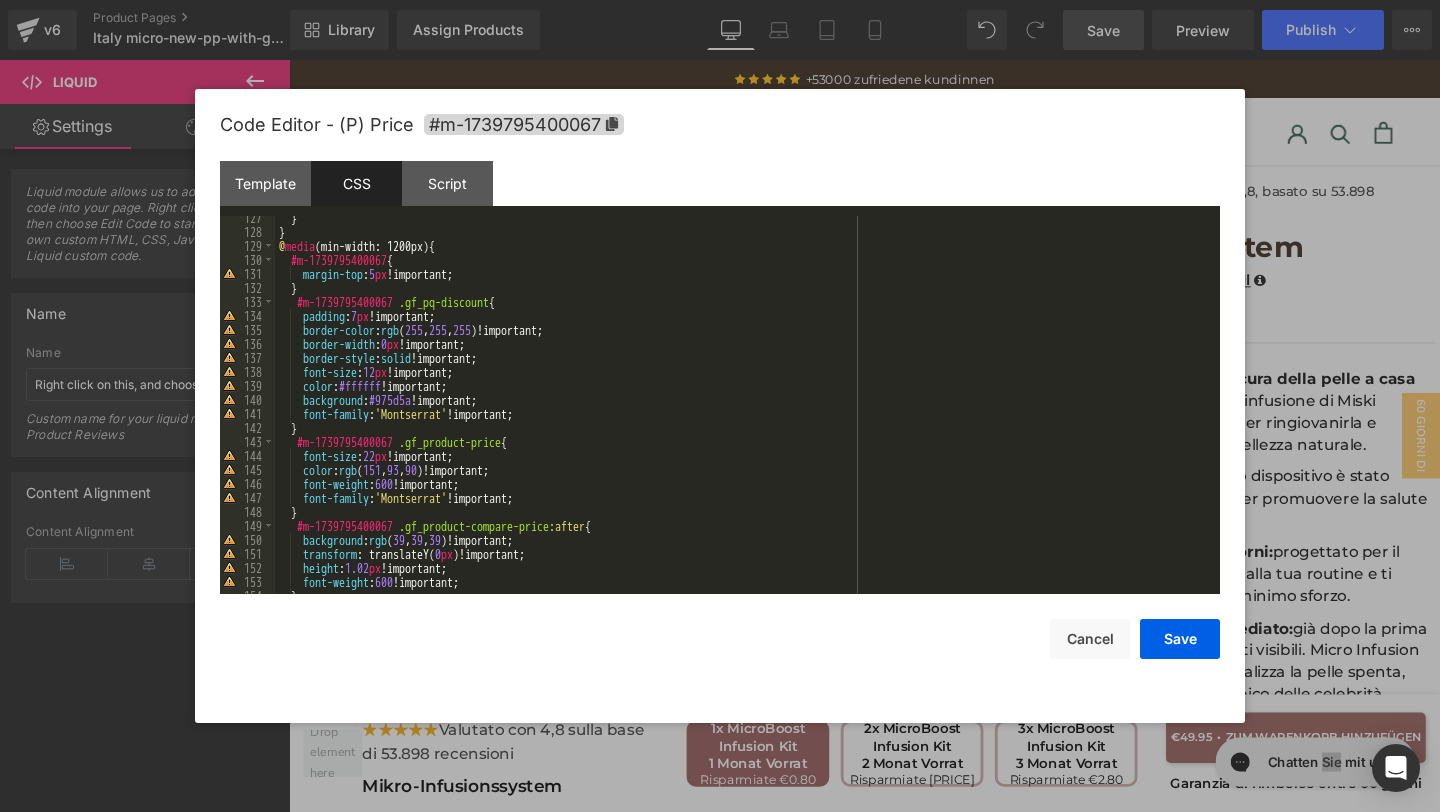 scroll, scrollTop: 1739, scrollLeft: 0, axis: vertical 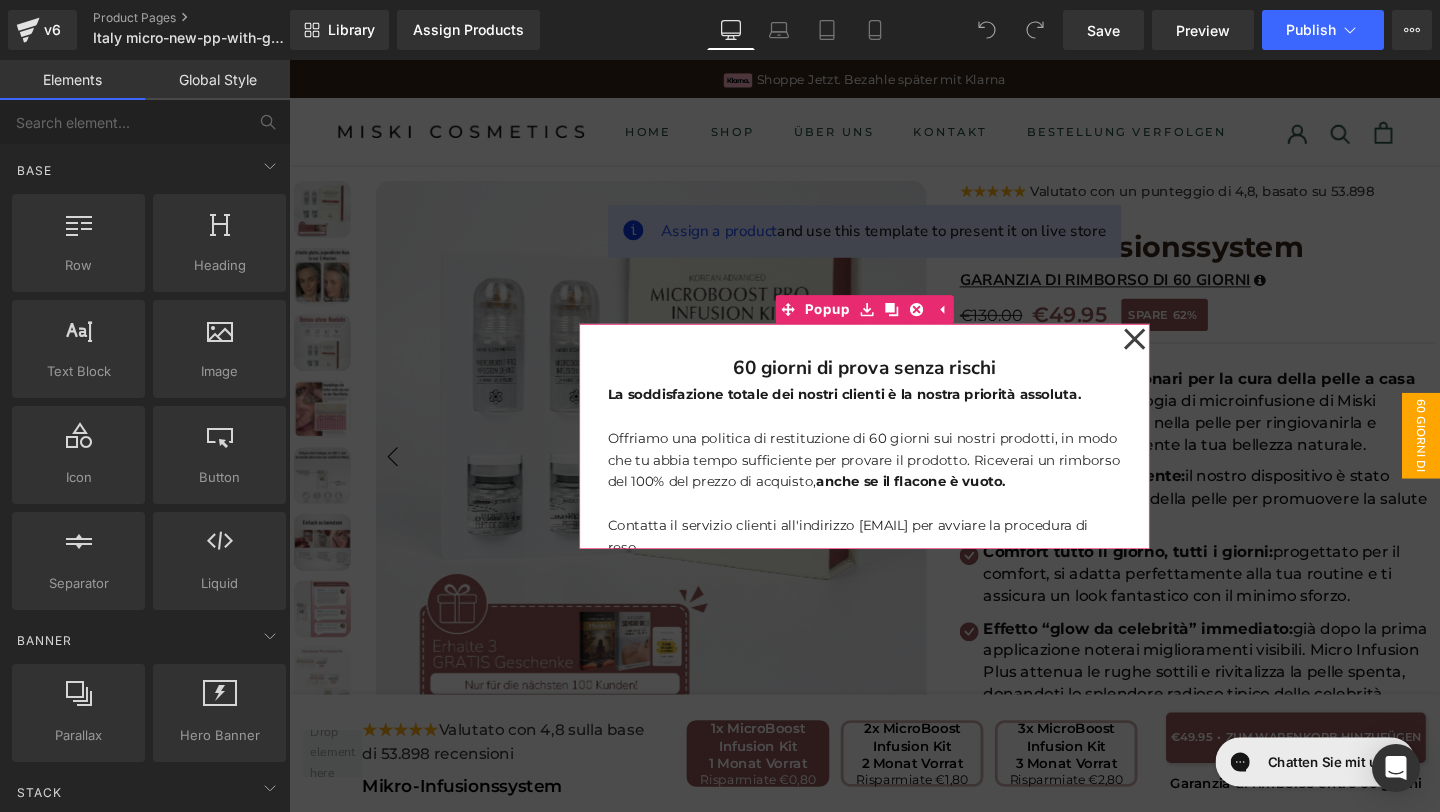click 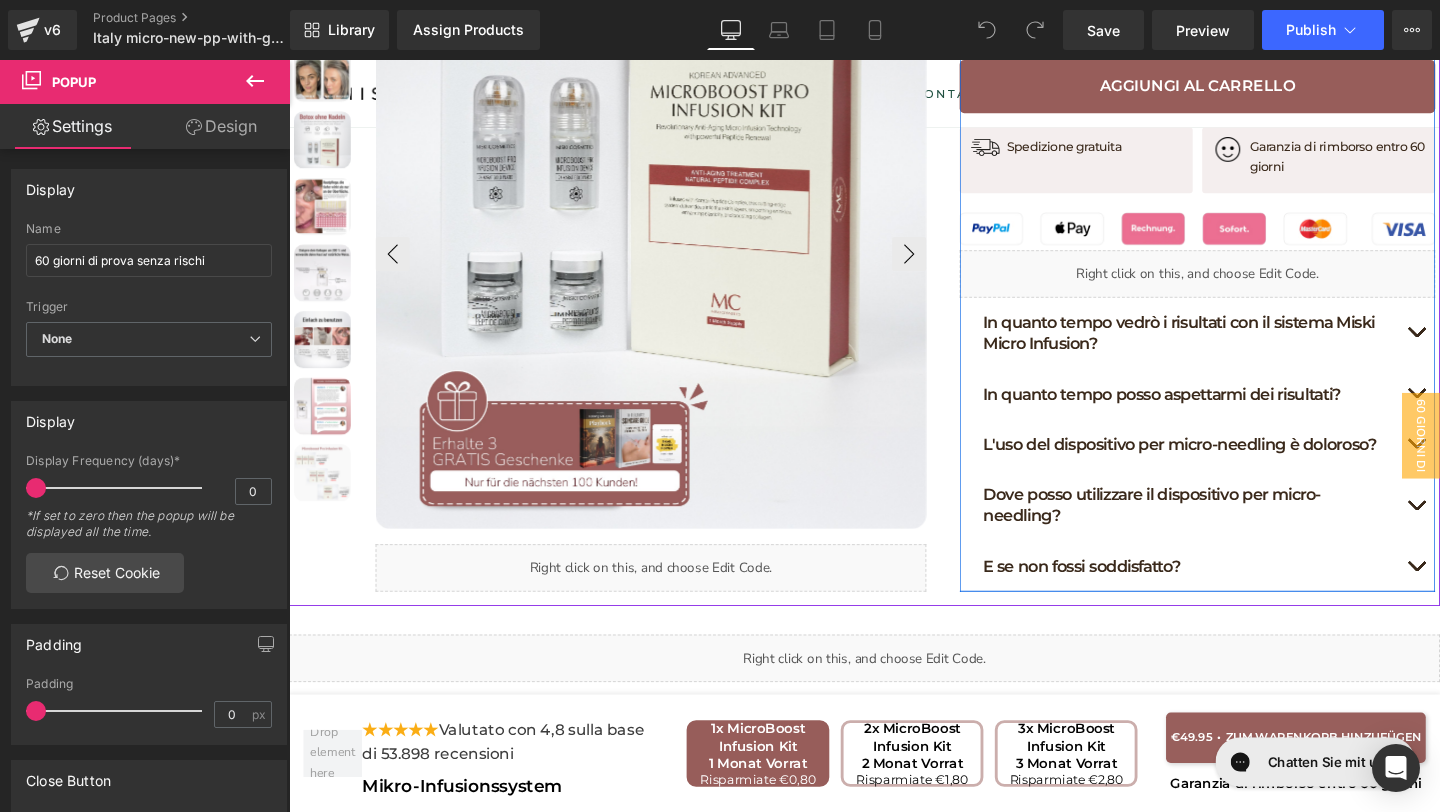 scroll, scrollTop: 1233, scrollLeft: 0, axis: vertical 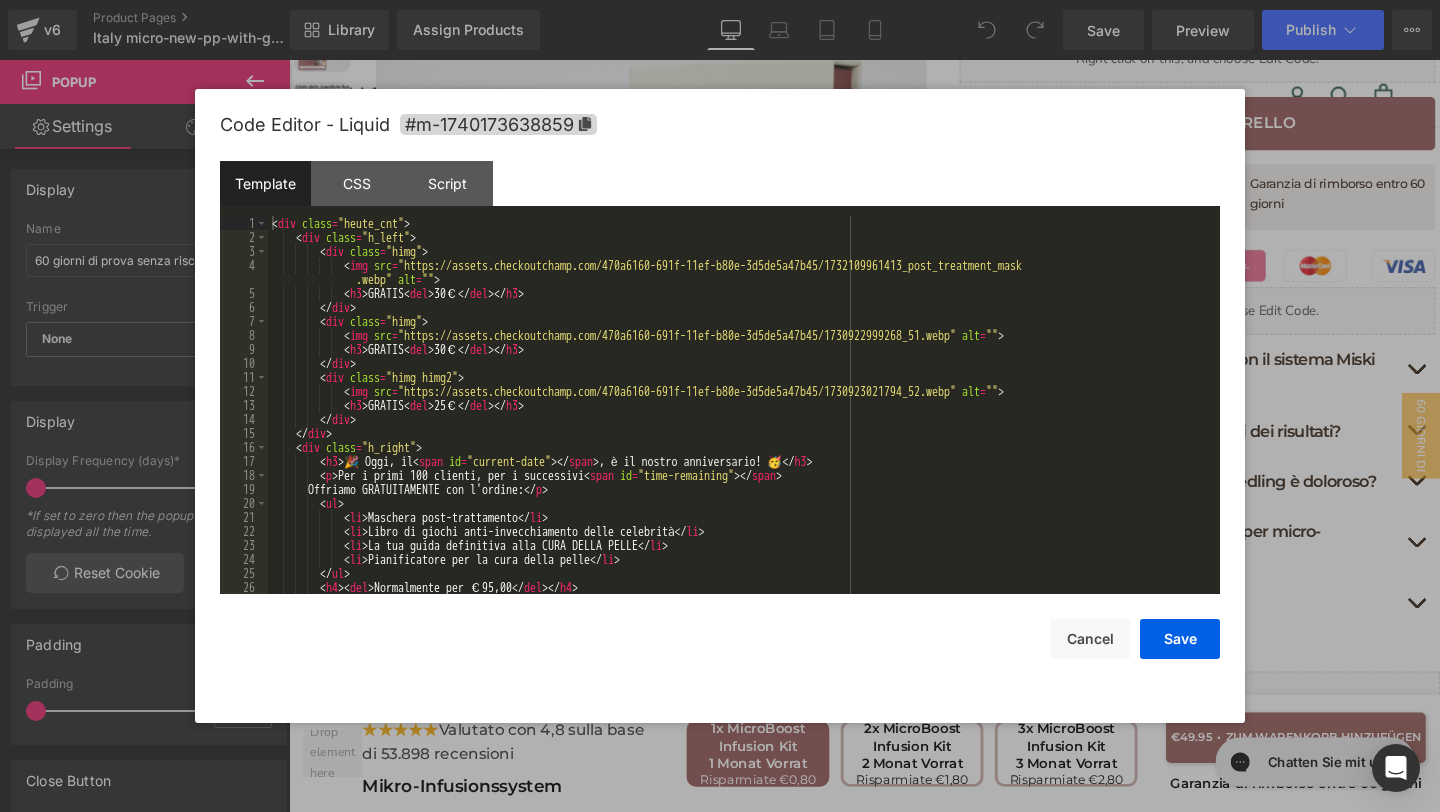 click on "You are previewing how the   will restyle your page. You can not edit Elements in Preset Preview Mode.  v6 Product Pages Italy micro-new-pp-with-gifts Library Assign Products  Product Preview
No product match your search.  Please try another keyword  Manage assigned products Desktop Desktop Laptop Tablet Mobile Save Preview Publish Scheduled View Live Page View with current Template Save Template to Library Schedule Publish Publish Settings Shortcuts  Your page can’t be published   You've reached the maximum number of published pages on your plan  (20/999999).  You need to upgrade your plan or unpublish all your pages to get 1 publish slot.   Unpublish pages   Upgrade plan  Elements Global Style Base Row  rows, columns, layouts, div Heading  headings, titles, h1,h2,h3,h4,h5,h6 Text Block  texts, paragraphs, contents, blocks Image  images, photos, alts, uploads Icon  icons, symbols Button  button, call to action, cta Separator  separators, dividers, horizontal lines Liquid  Banner Parallax  List" at bounding box center (720, 0) 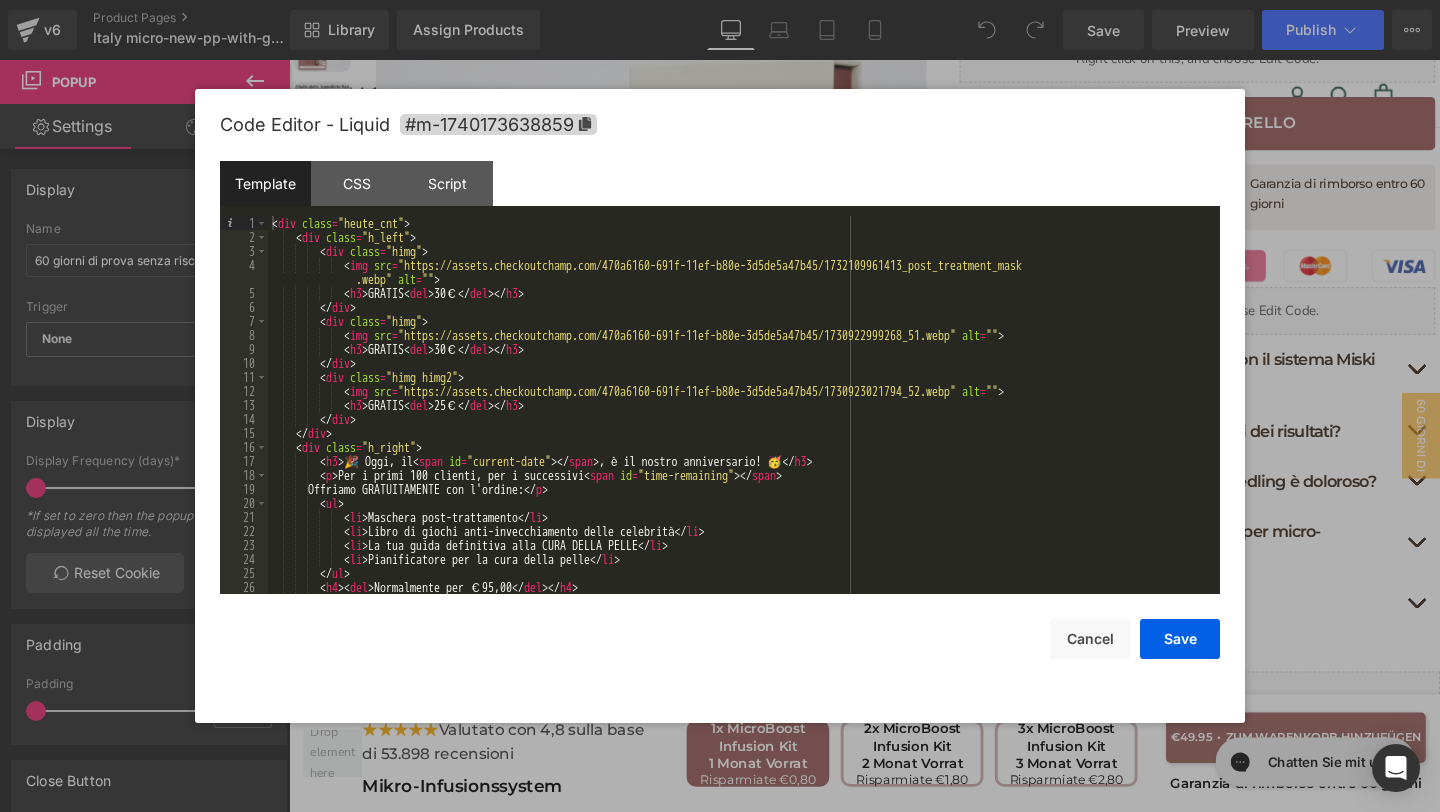 scroll, scrollTop: 112, scrollLeft: 0, axis: vertical 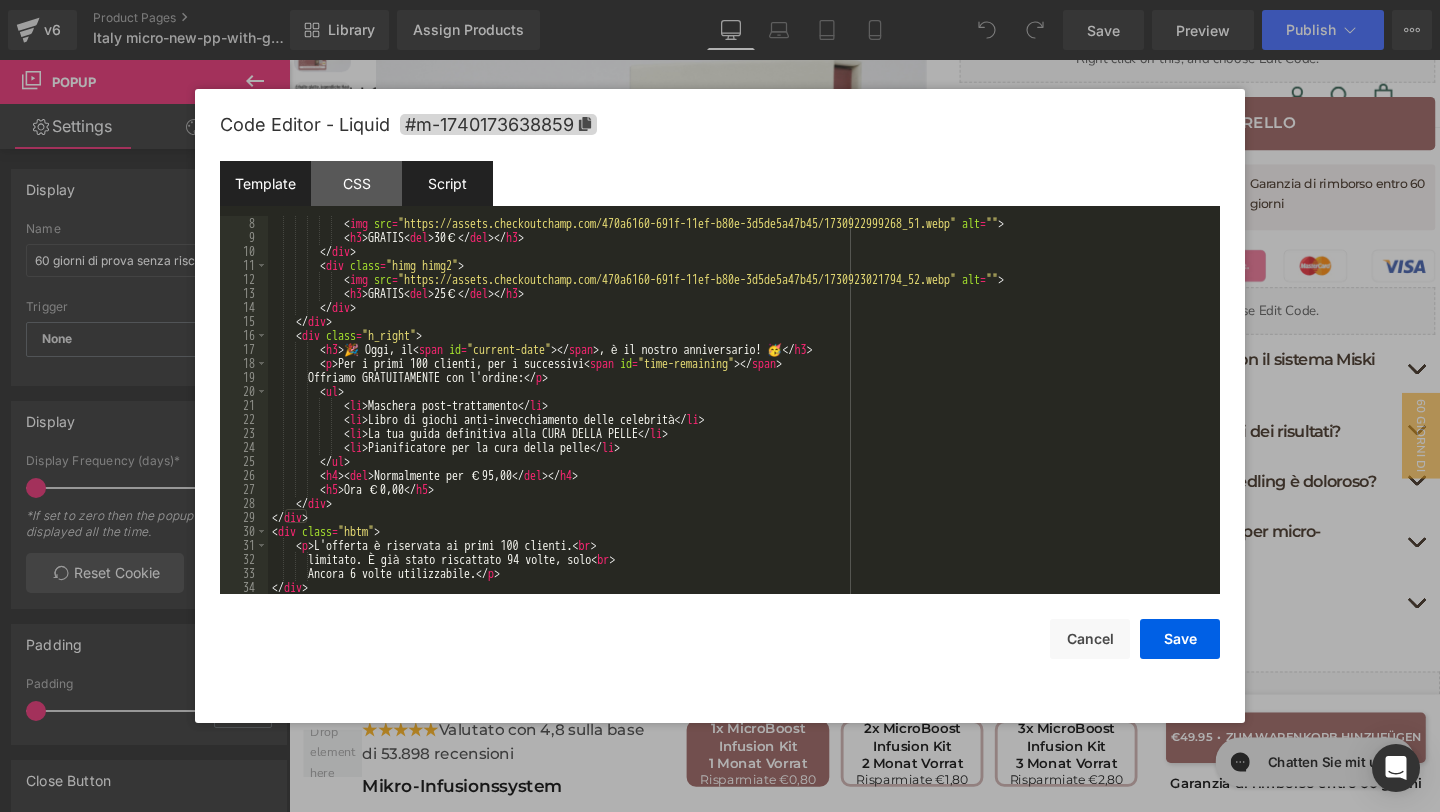 click on "Script" at bounding box center (447, 183) 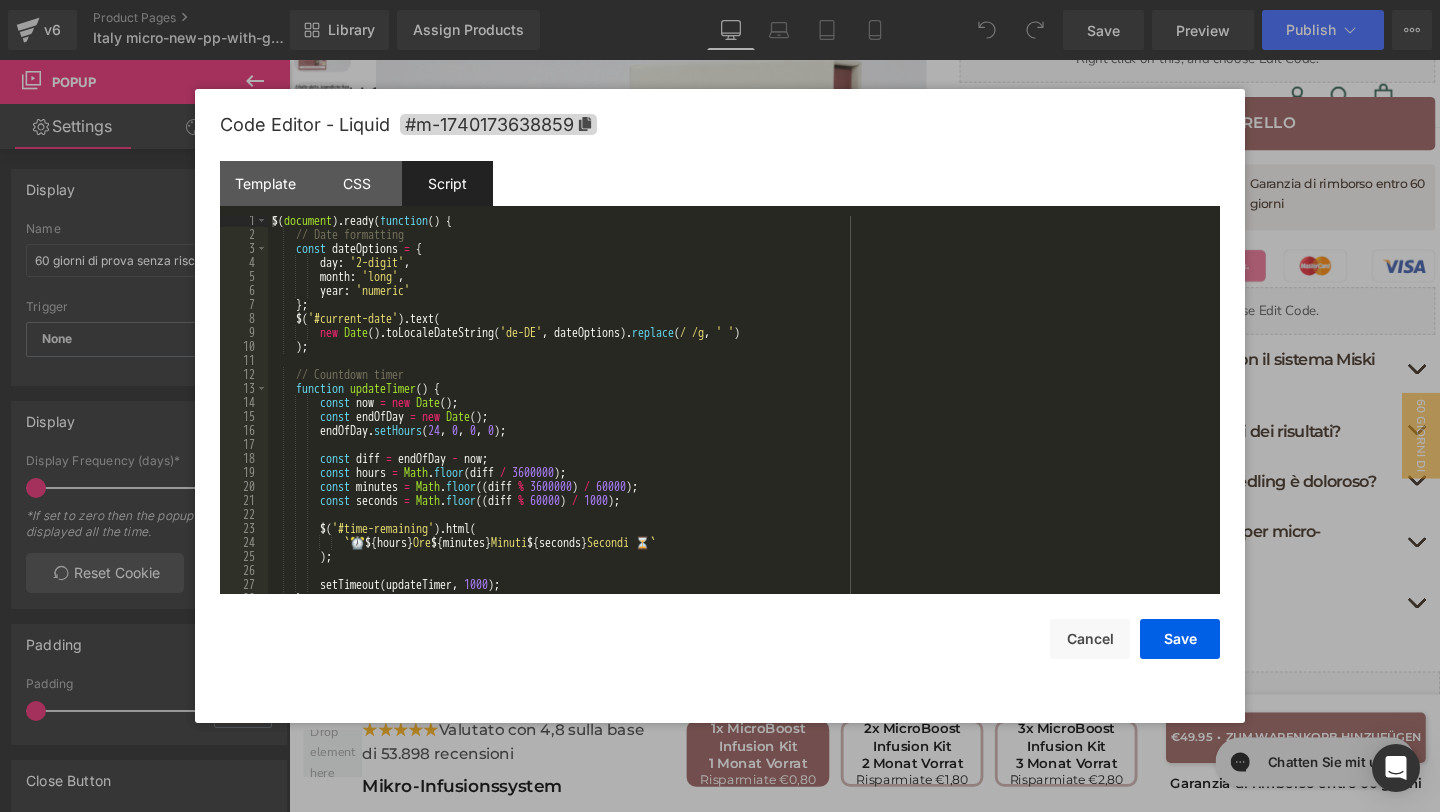 scroll, scrollTop: 56, scrollLeft: 0, axis: vertical 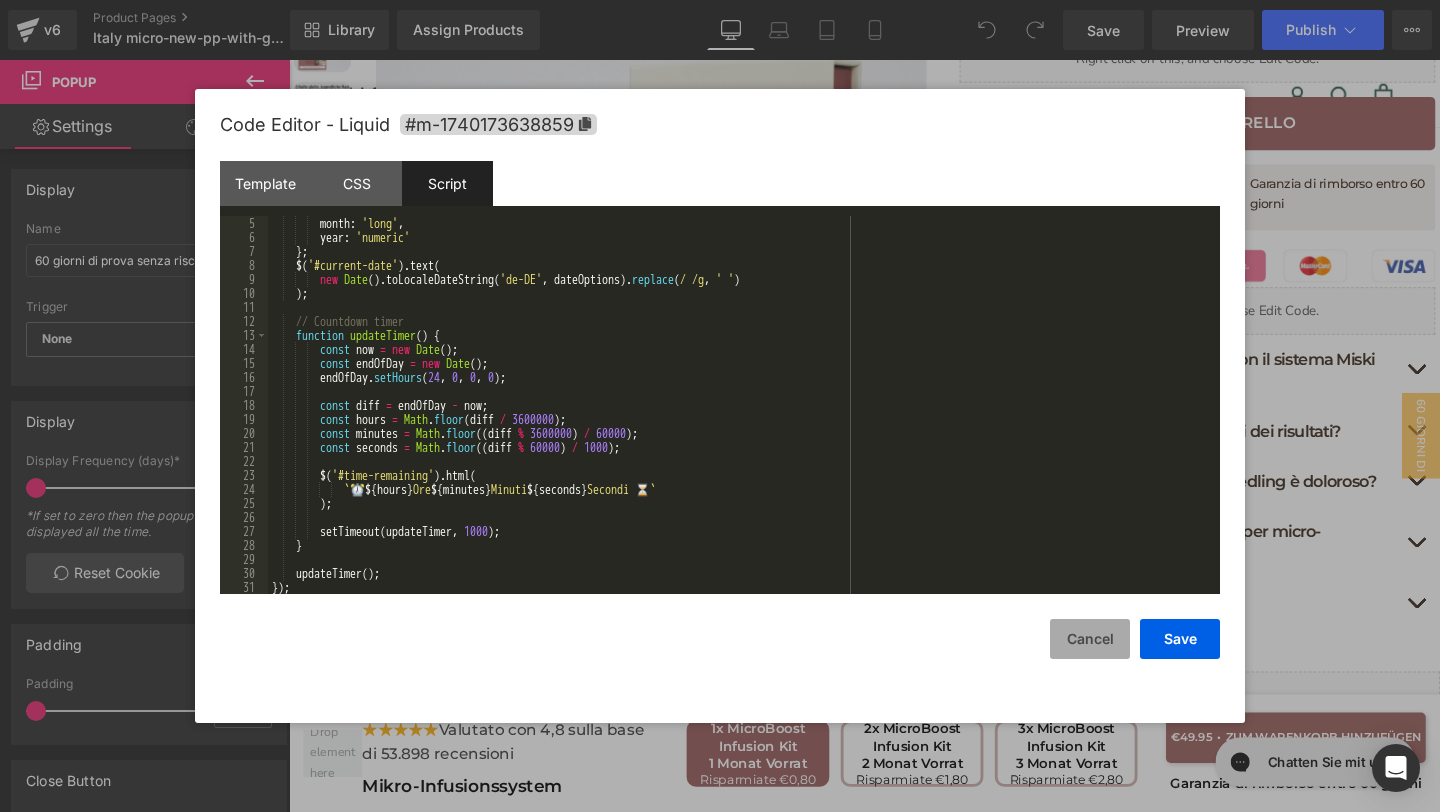 click on "Cancel" at bounding box center (1090, 639) 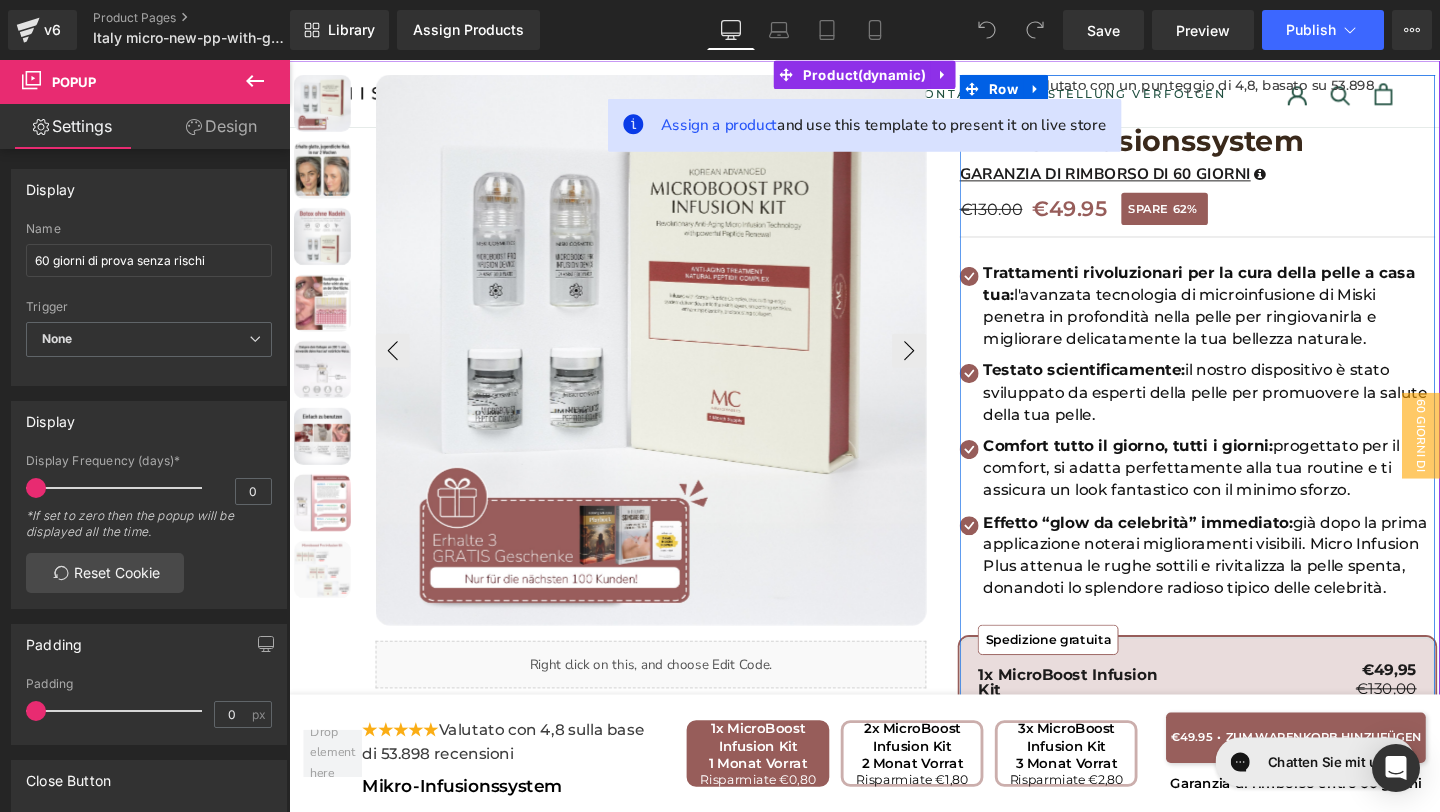 scroll, scrollTop: 0, scrollLeft: 0, axis: both 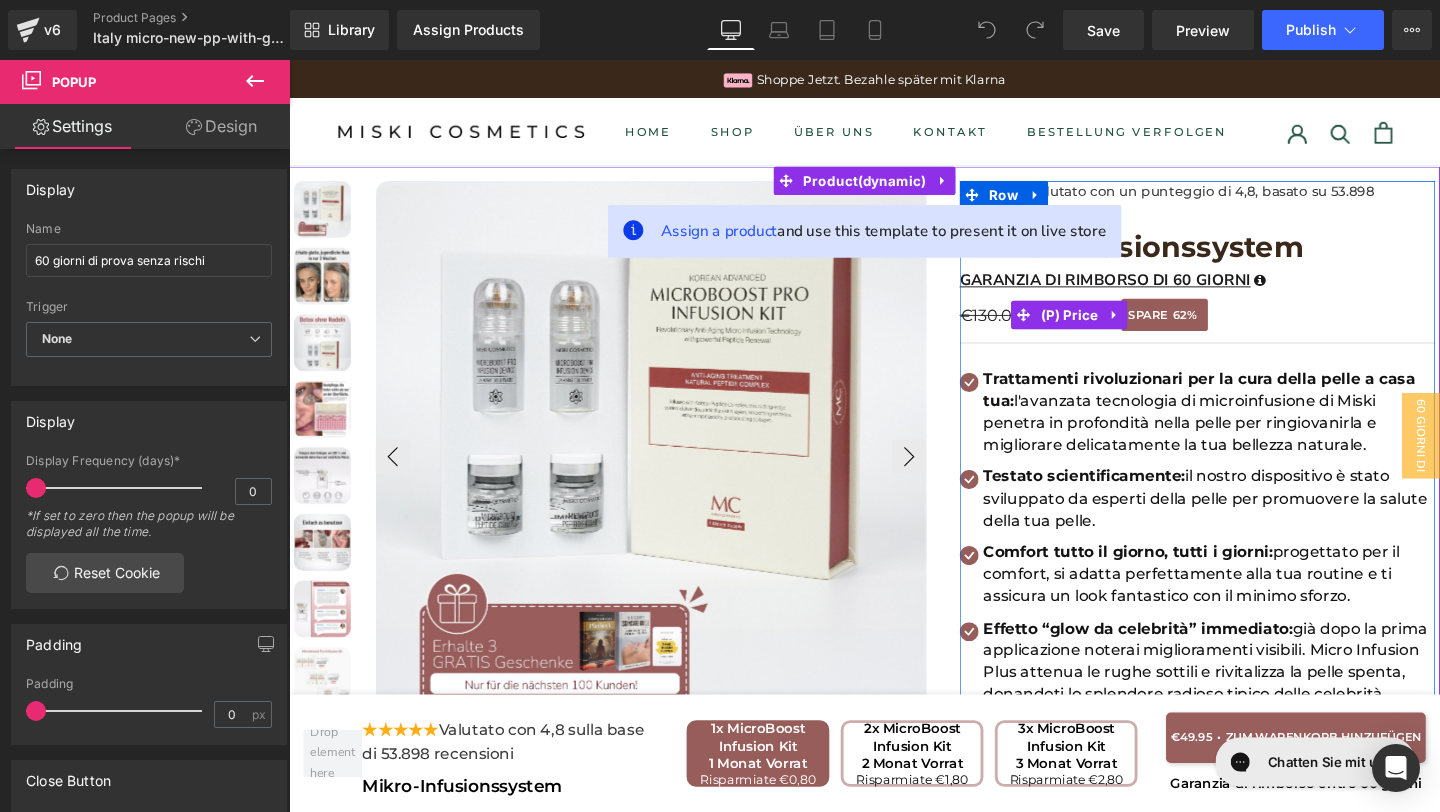 click on "SPARE" at bounding box center (1192, 328) 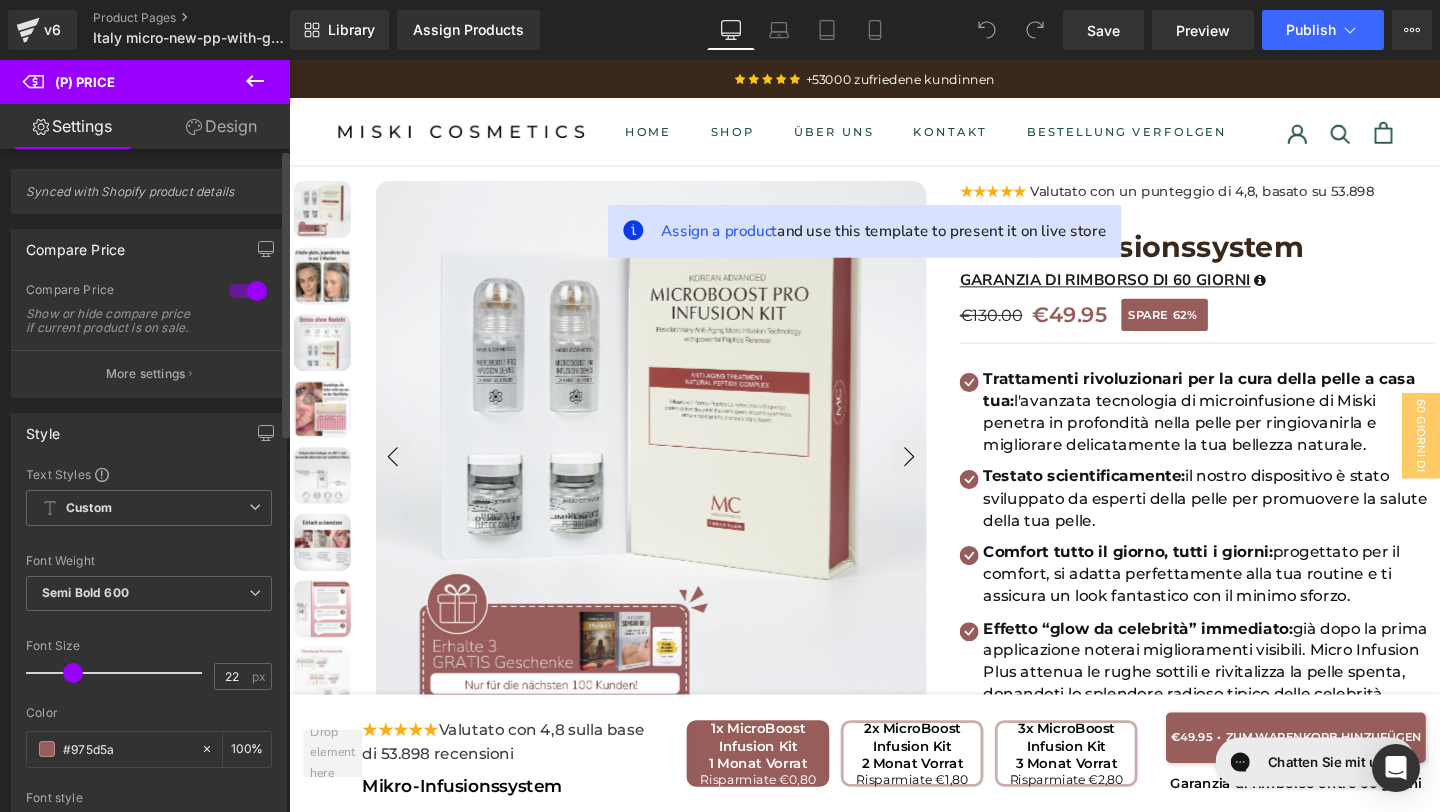 click on "More settings" at bounding box center (149, 373) 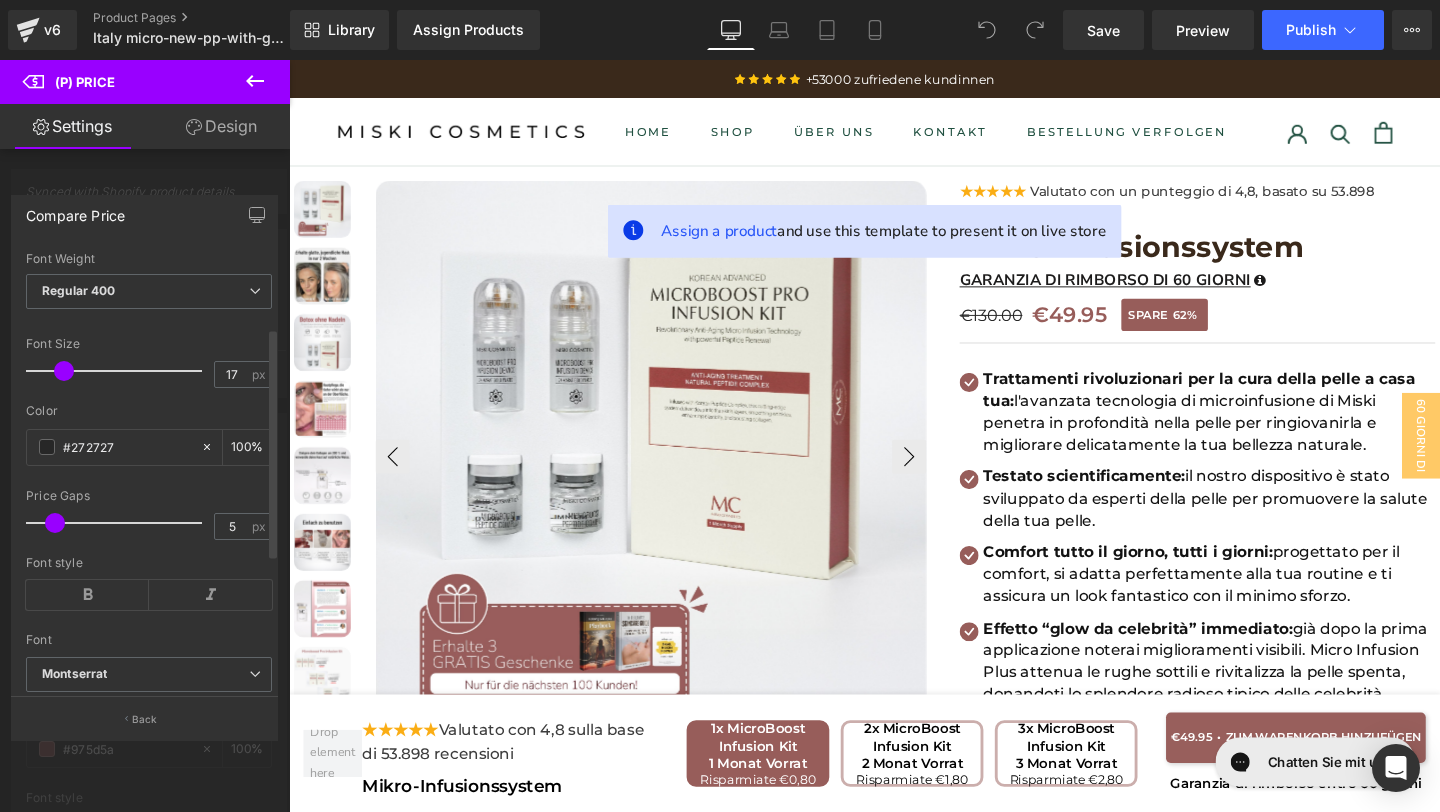 scroll, scrollTop: 408, scrollLeft: 0, axis: vertical 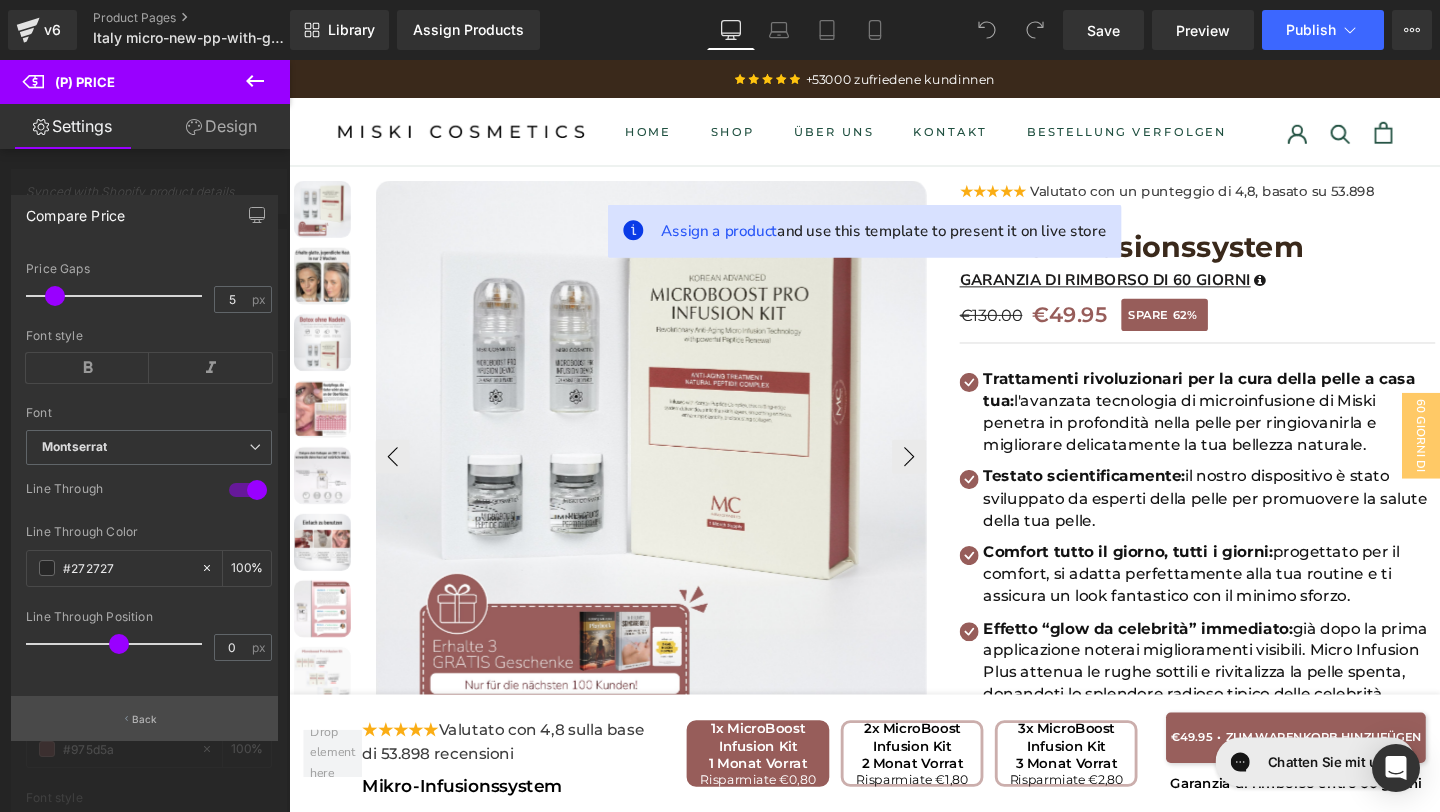 click on "Back" at bounding box center [144, 718] 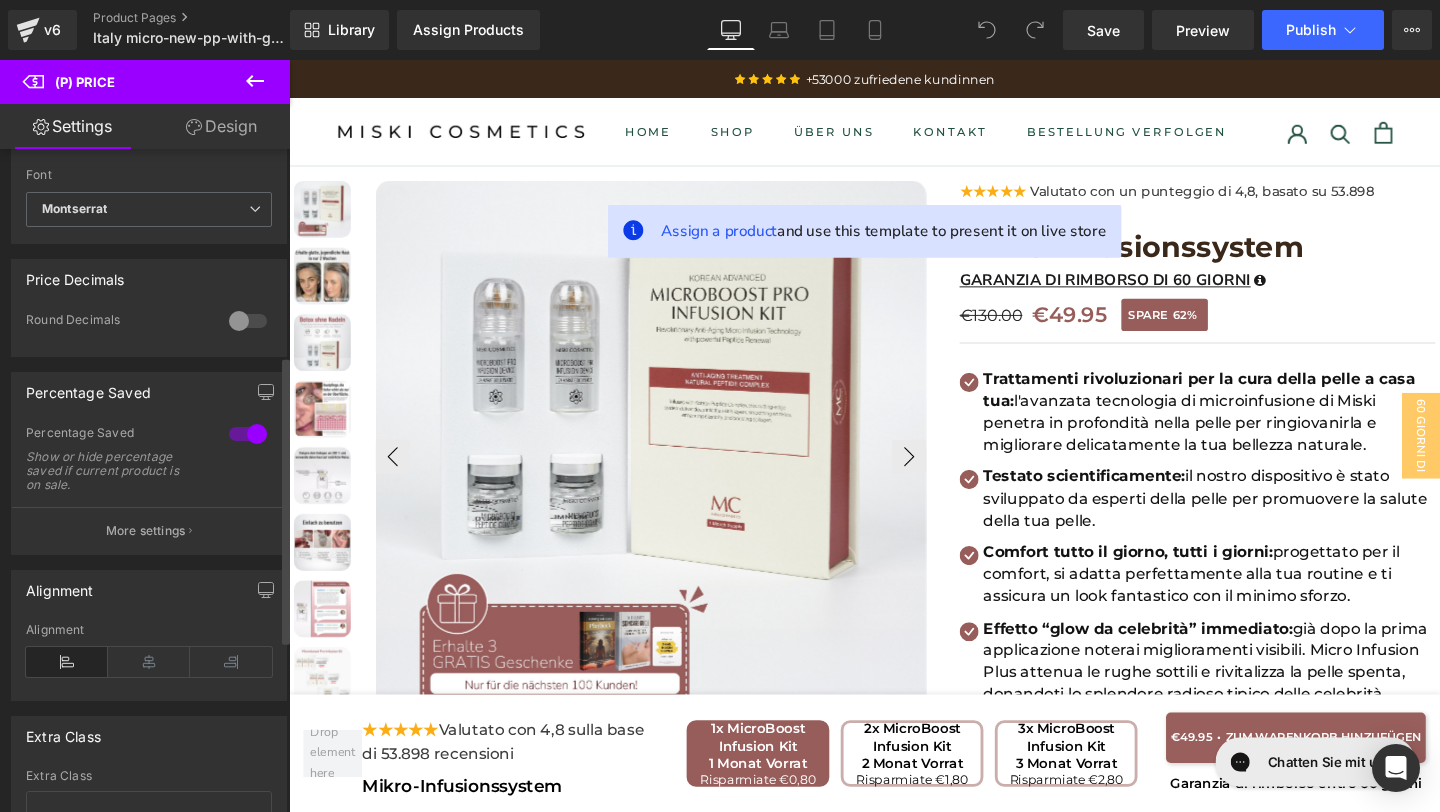 scroll, scrollTop: 870, scrollLeft: 0, axis: vertical 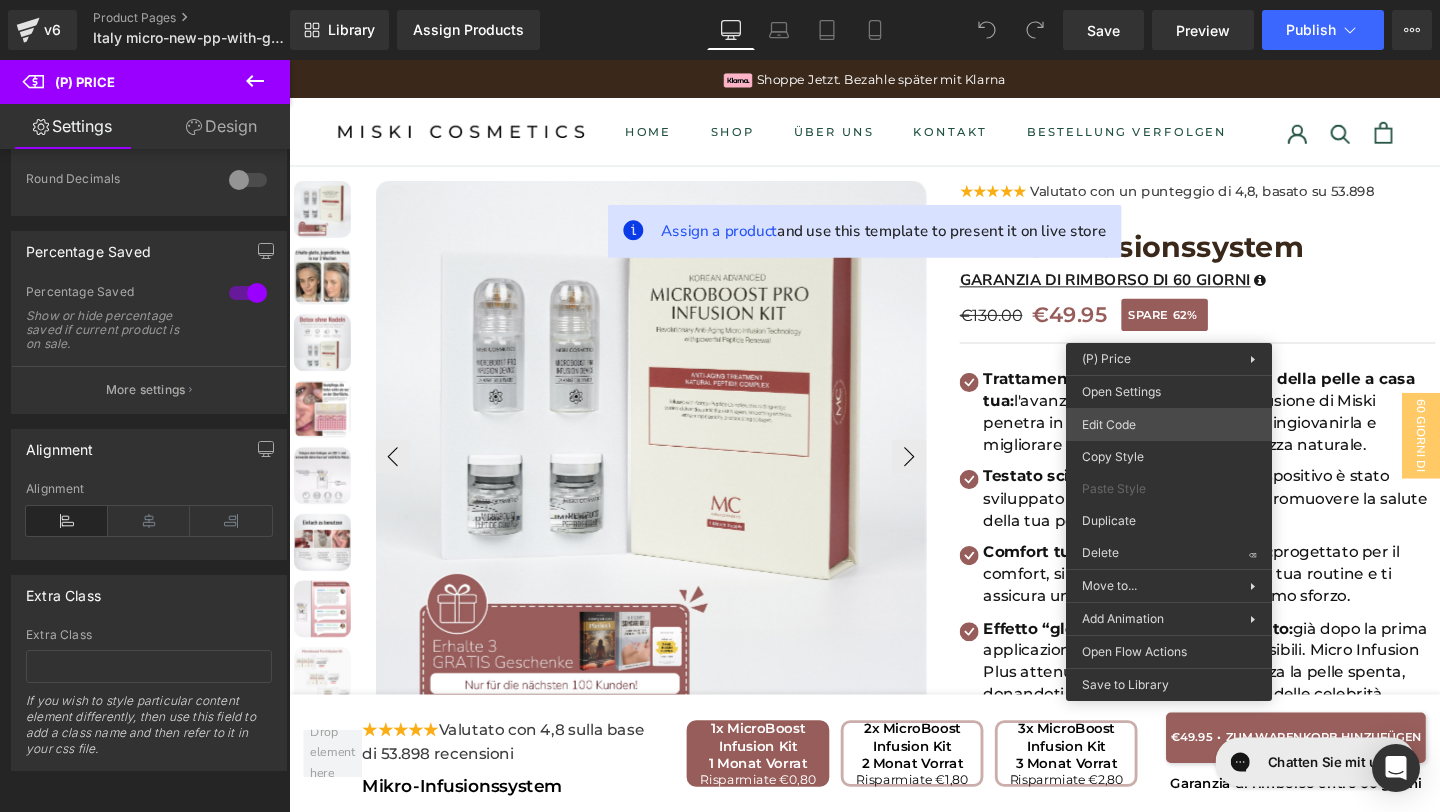 click on "You are previewing how the   will restyle your page. You can not edit Elements in Preset Preview Mode.  v6 Product Pages Italy micro-new-pp-with-gifts Library Assign Products  Product Preview
No product match your search.  Please try another keyword  Manage assigned products Desktop Desktop Laptop Tablet Mobile Save Preview Publish Scheduled View Live Page View with current Template Save Template to Library Schedule Publish Publish Settings Shortcuts  Your page can’t be published   You've reached the maximum number of published pages on your plan  (20/999999).  You need to upgrade your plan or unpublish all your pages to get 1 publish slot.   Unpublish pages   Upgrade plan  Elements Global Style Base Row  rows, columns, layouts, div Heading  headings, titles, h1,h2,h3,h4,h5,h6 Text Block  texts, paragraphs, contents, blocks Image  images, photos, alts, uploads Icon  icons, symbols Button  button, call to action, cta Separator  separators, dividers, horizontal lines Liquid  Banner Parallax  List" at bounding box center (720, 0) 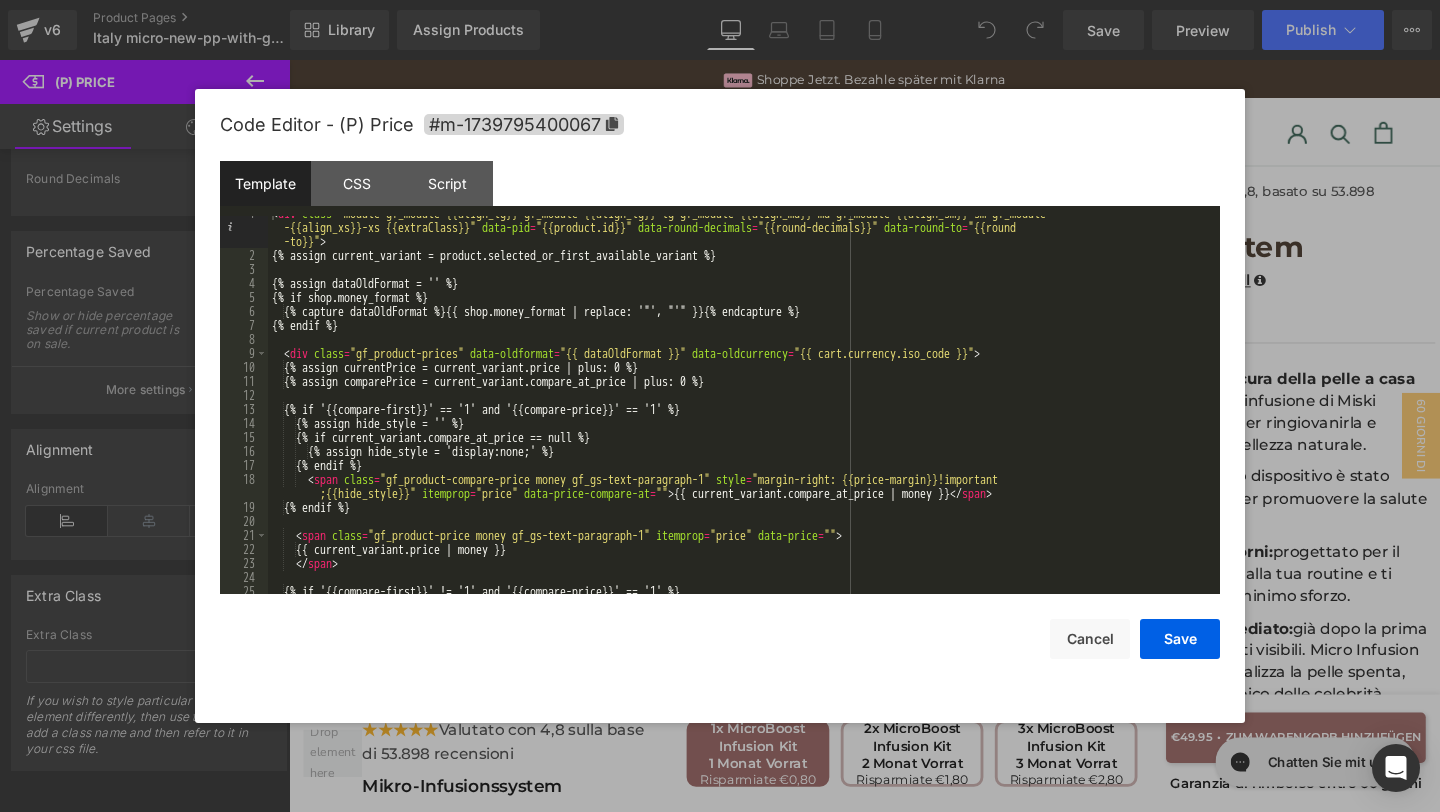 scroll, scrollTop: 0, scrollLeft: 0, axis: both 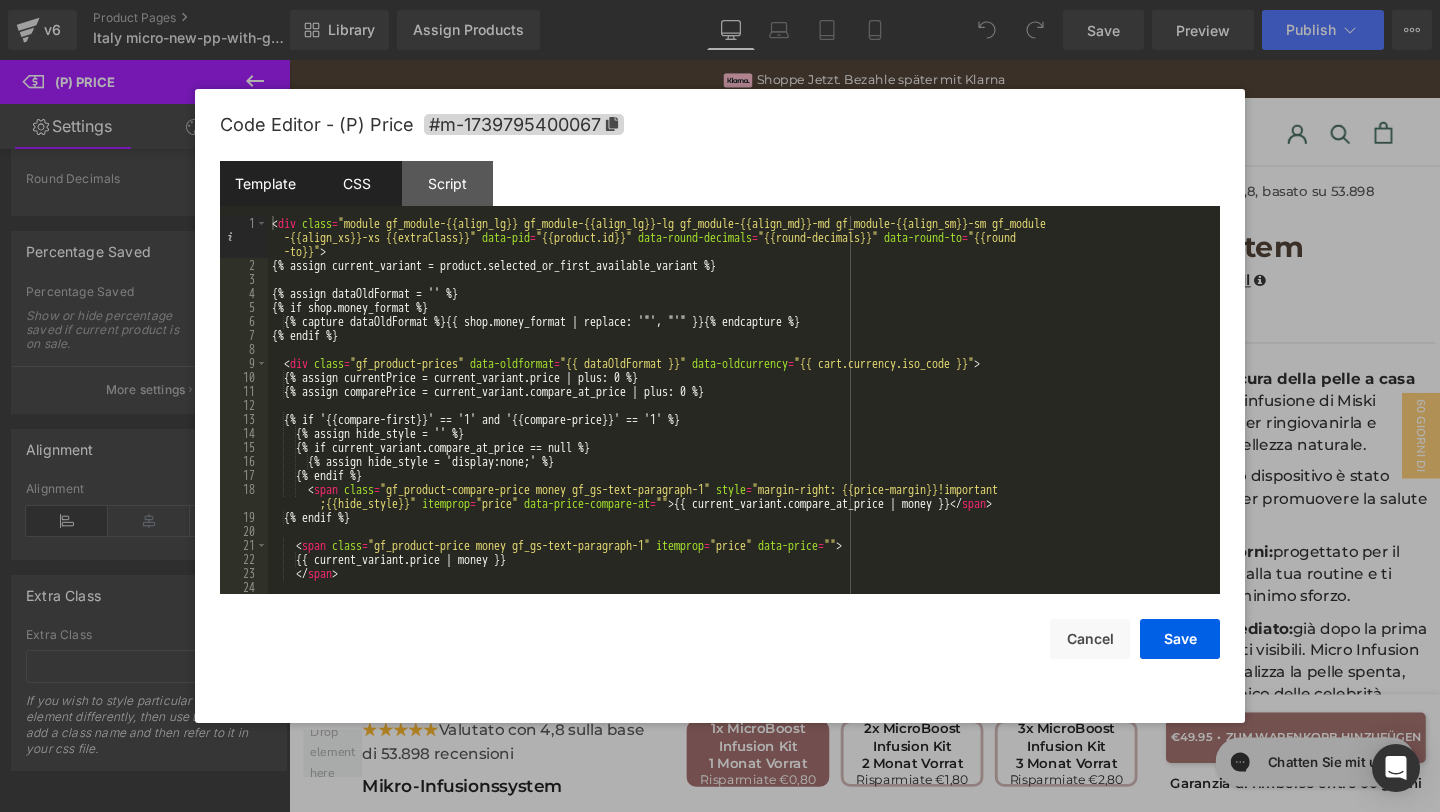 click on "CSS" at bounding box center (356, 183) 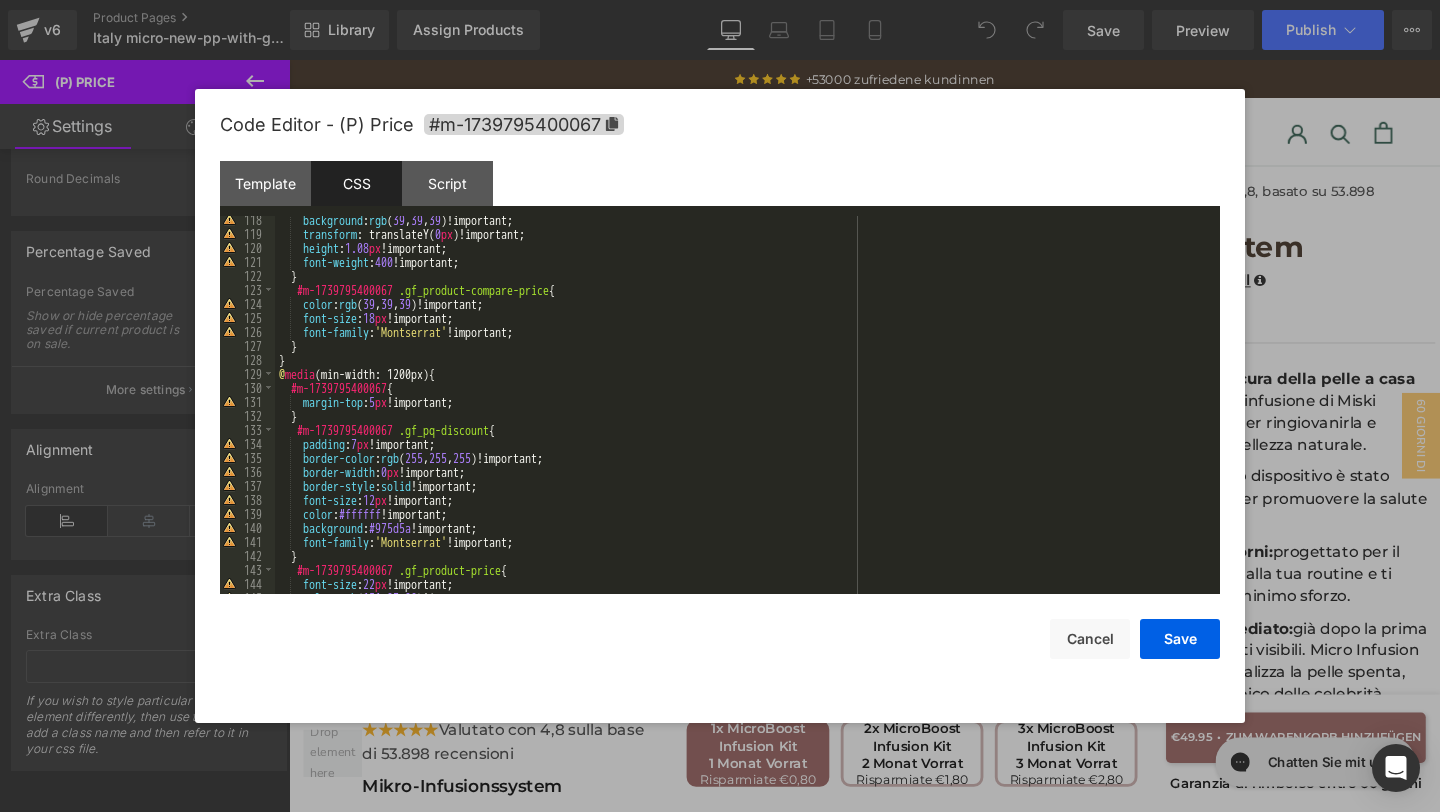scroll, scrollTop: 1649, scrollLeft: 0, axis: vertical 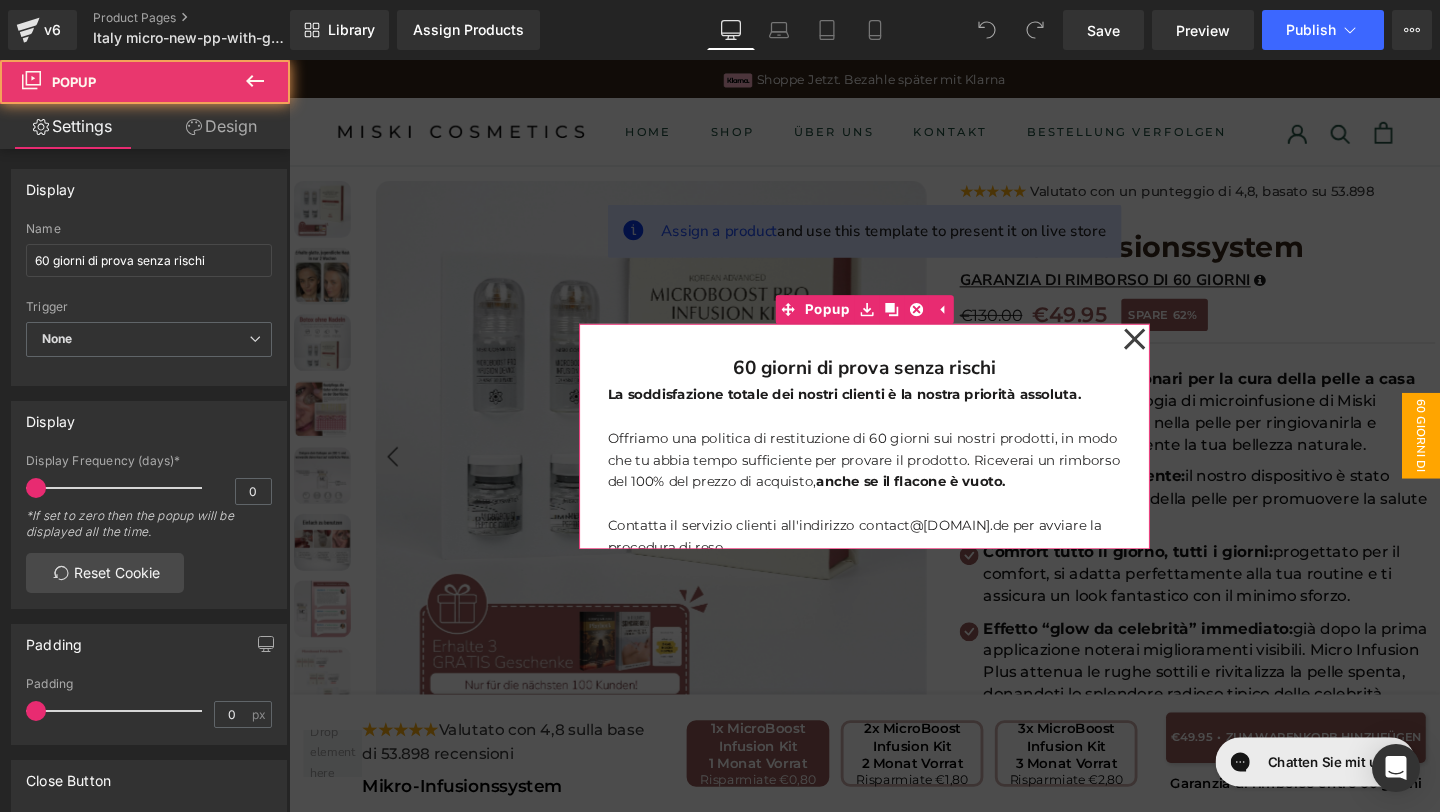 click 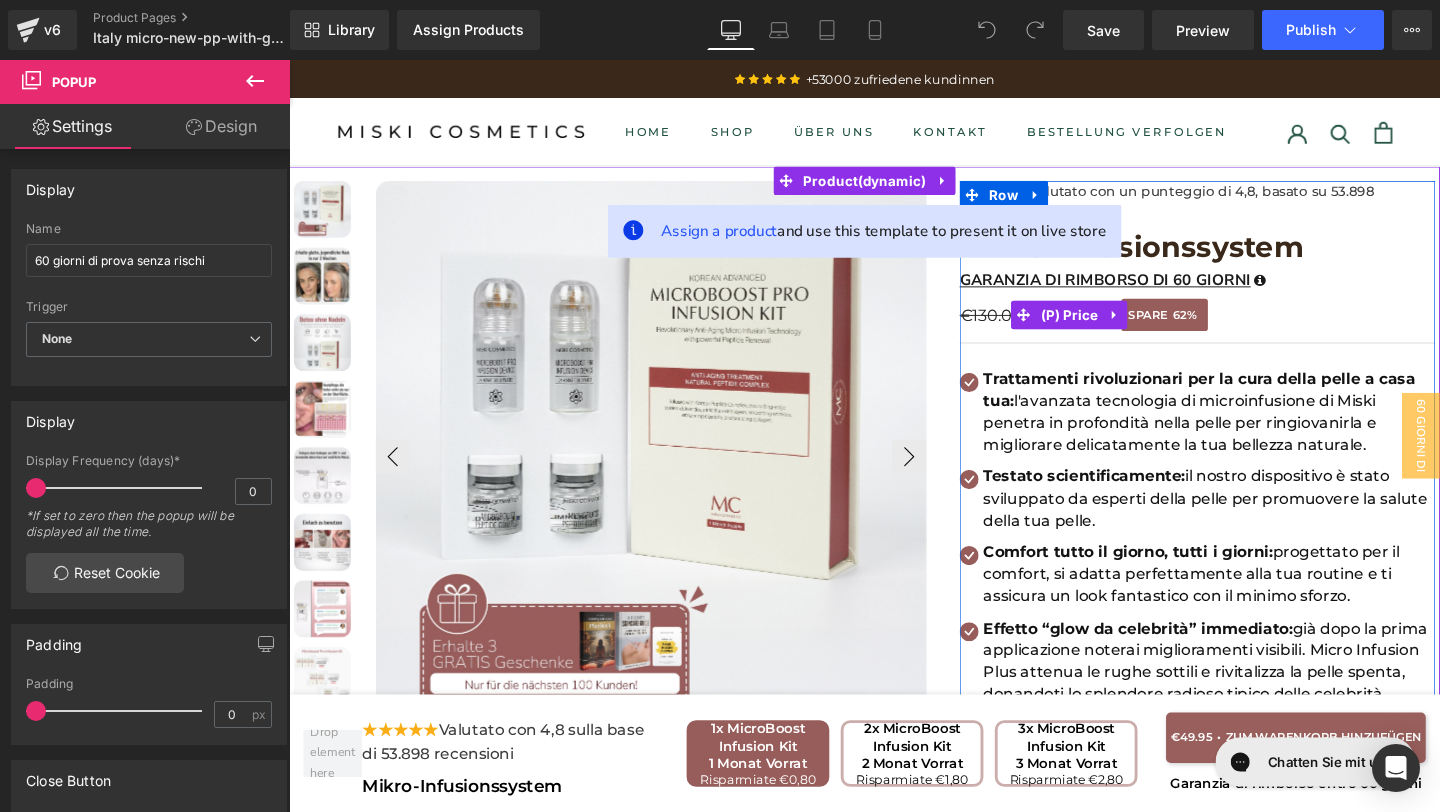 click on "SPARE" at bounding box center (1192, 328) 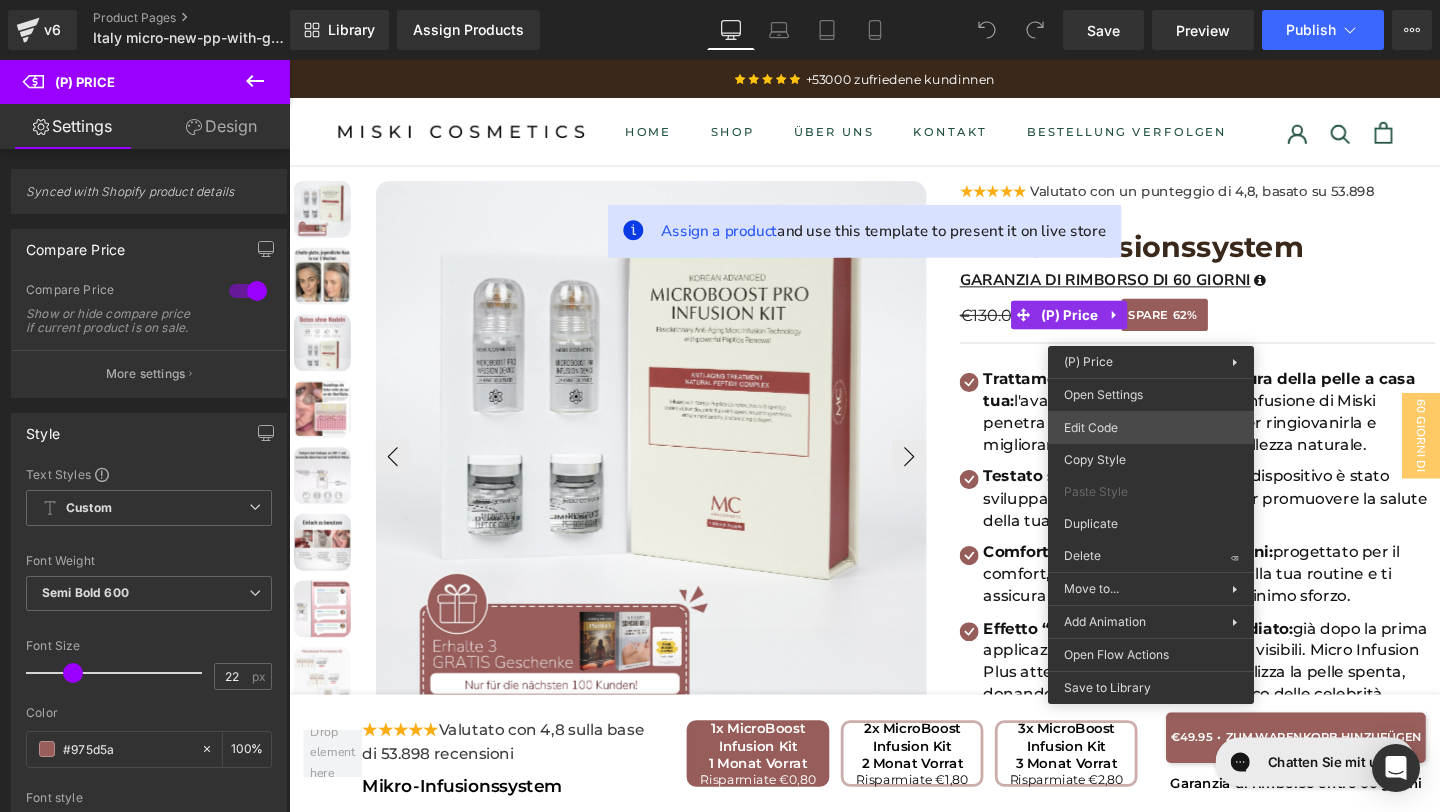 click on "You are previewing how the   will restyle your page. You can not edit Elements in Preset Preview Mode.  v6 Product Pages Italy micro-new-pp-with-gifts Library Assign Products  Product Preview
No product match your search.  Please try another keyword  Manage assigned products Desktop Desktop Laptop Tablet Mobile Save Preview Publish Scheduled View Live Page View with current Template Save Template to Library Schedule Publish Publish Settings Shortcuts  Your page can’t be published   You've reached the maximum number of published pages on your plan  (20/999999).  You need to upgrade your plan or unpublish all your pages to get 1 publish slot.   Unpublish pages   Upgrade plan  Elements Global Style Base Row  rows, columns, layouts, div Heading  headings, titles, h1,h2,h3,h4,h5,h6 Text Block  texts, paragraphs, contents, blocks Image  images, photos, alts, uploads Icon  icons, symbols Button  button, call to action, cta Separator  separators, dividers, horizontal lines Liquid  Banner Parallax  List" at bounding box center [720, 0] 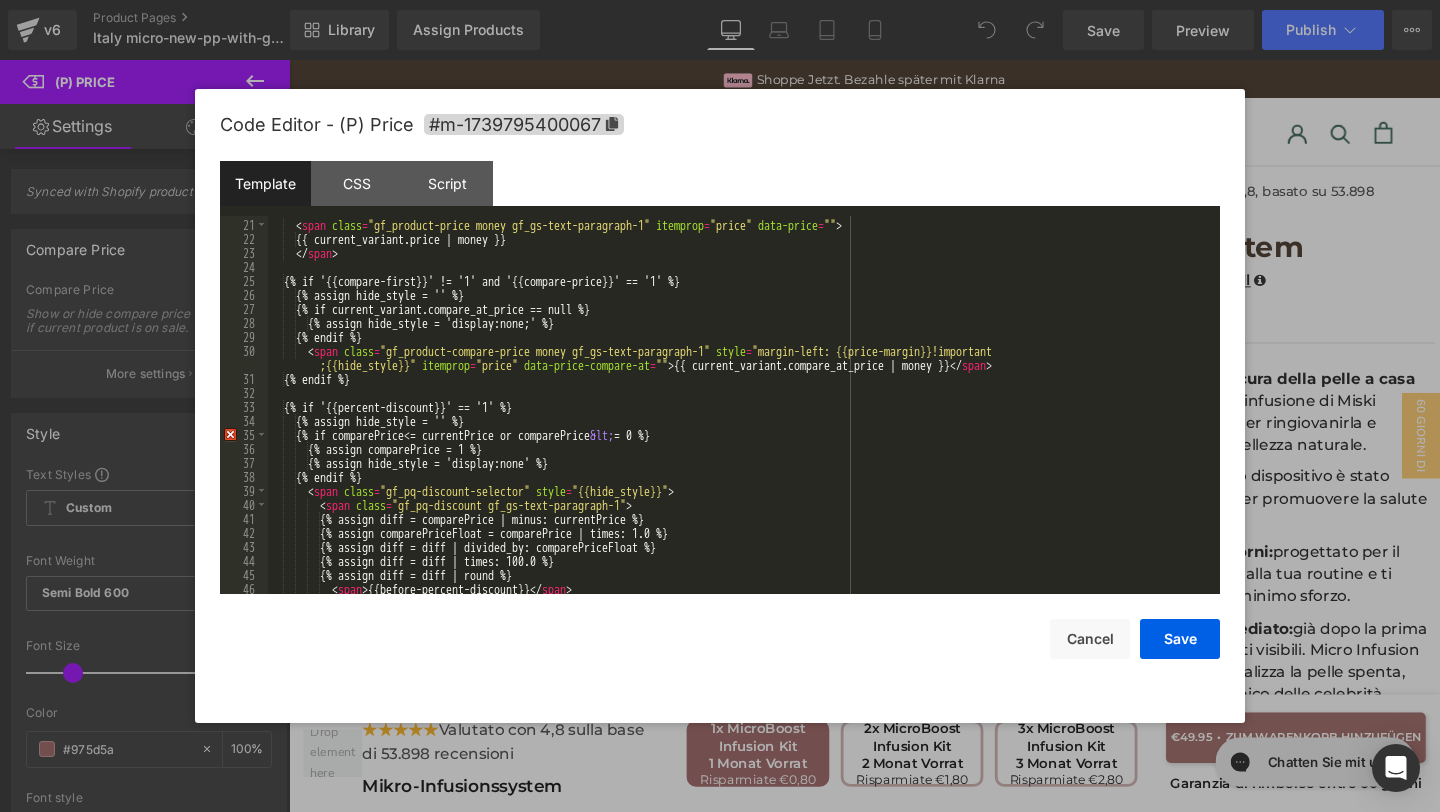 scroll, scrollTop: 262, scrollLeft: 0, axis: vertical 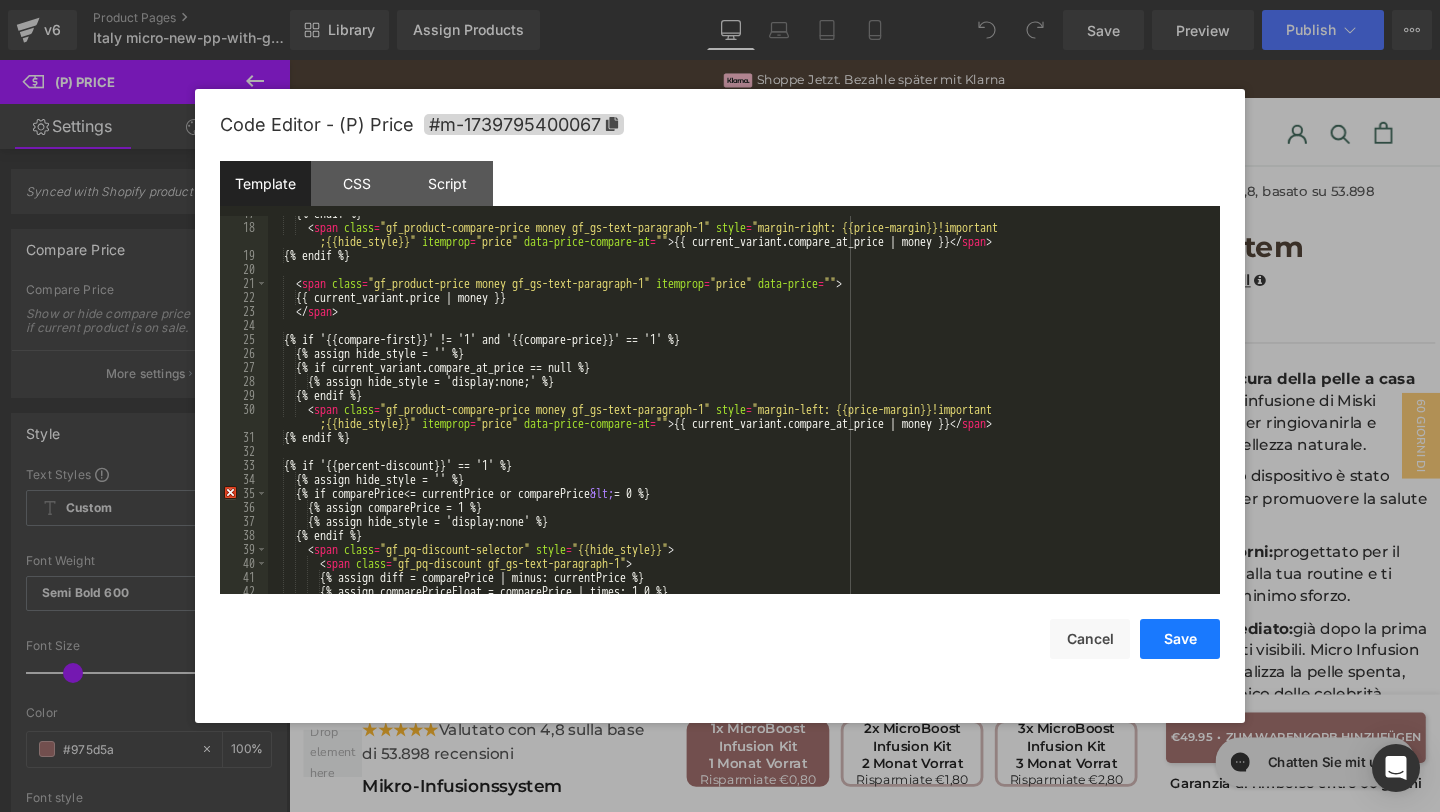 click on "Save" at bounding box center (1180, 639) 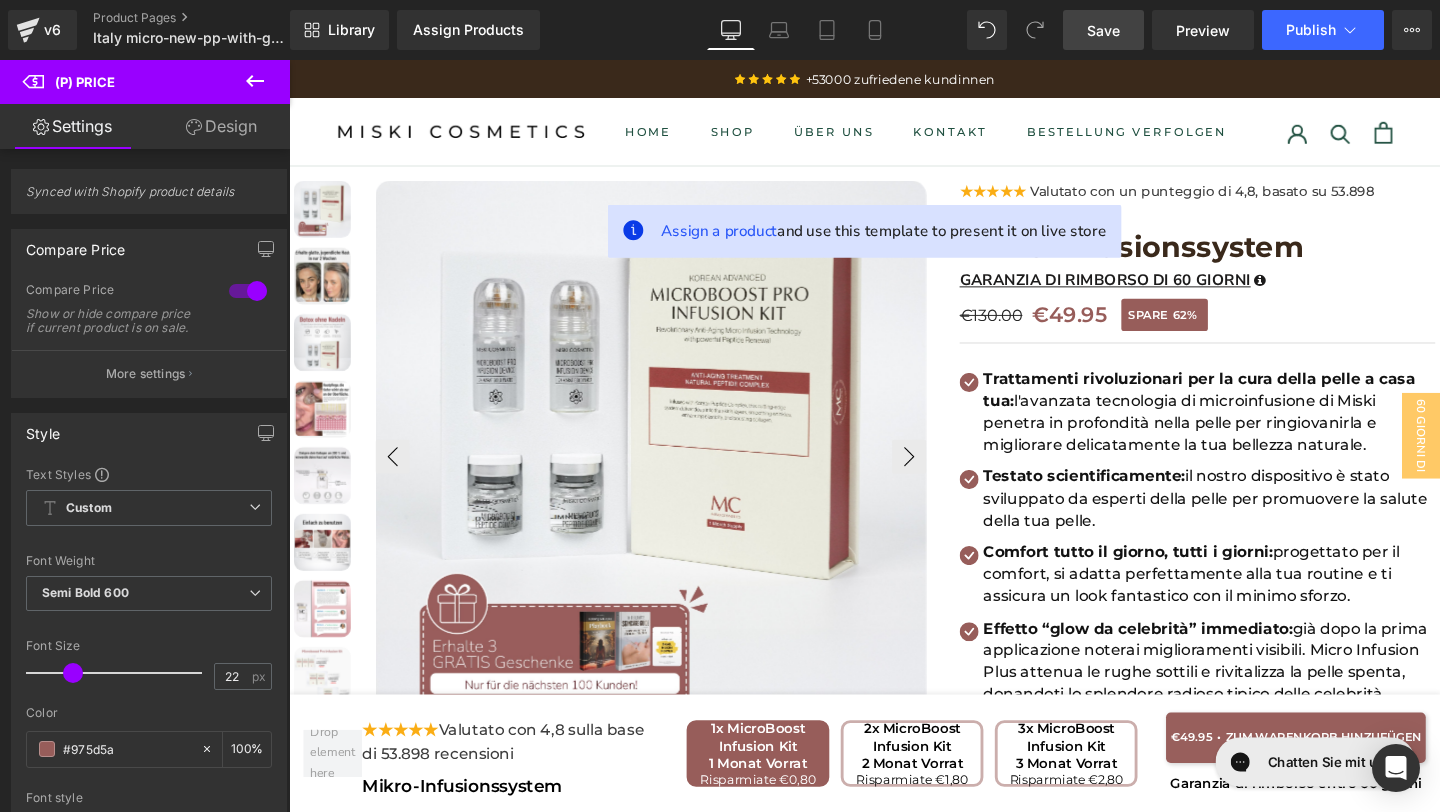 click on "Save" at bounding box center (1103, 30) 